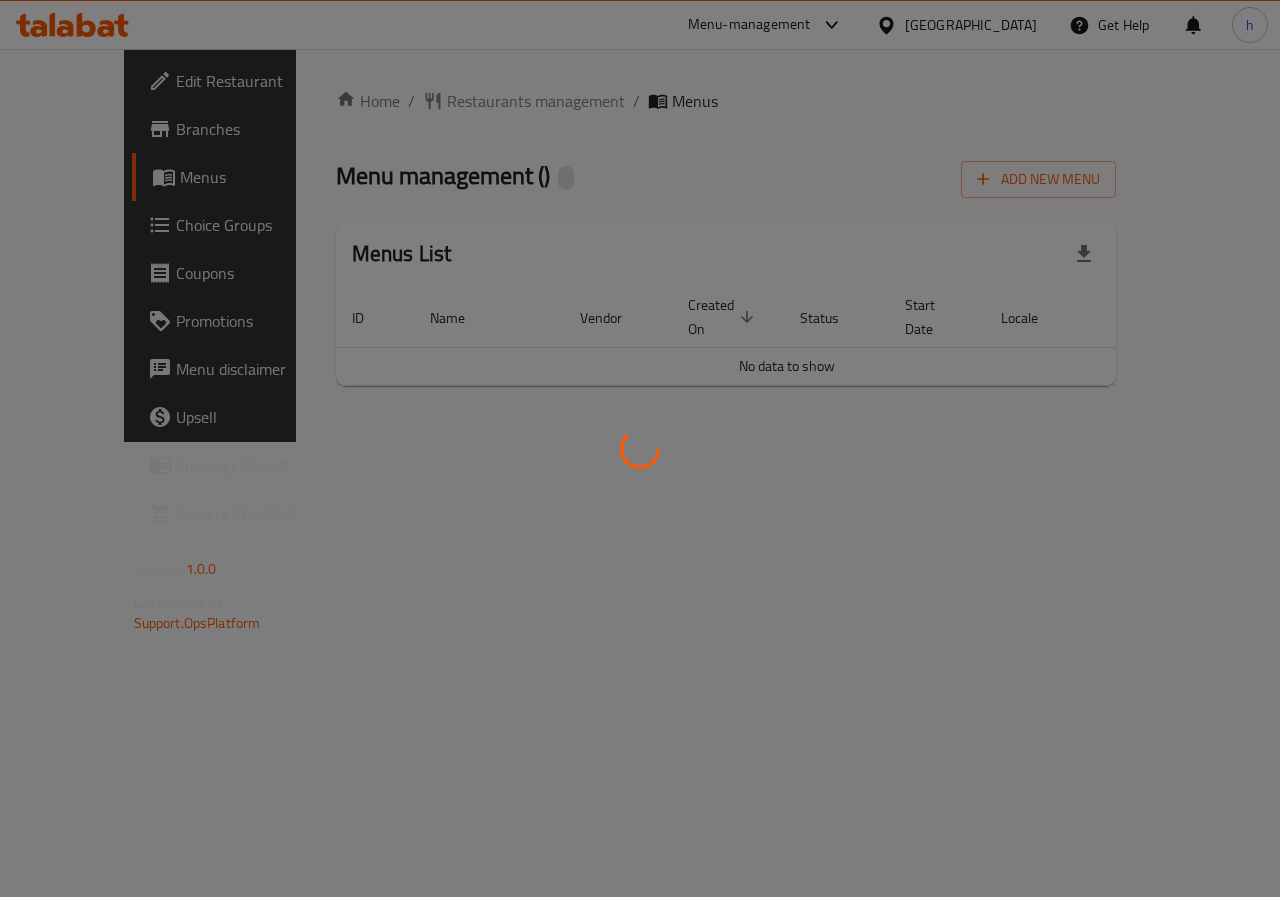 scroll, scrollTop: 0, scrollLeft: 0, axis: both 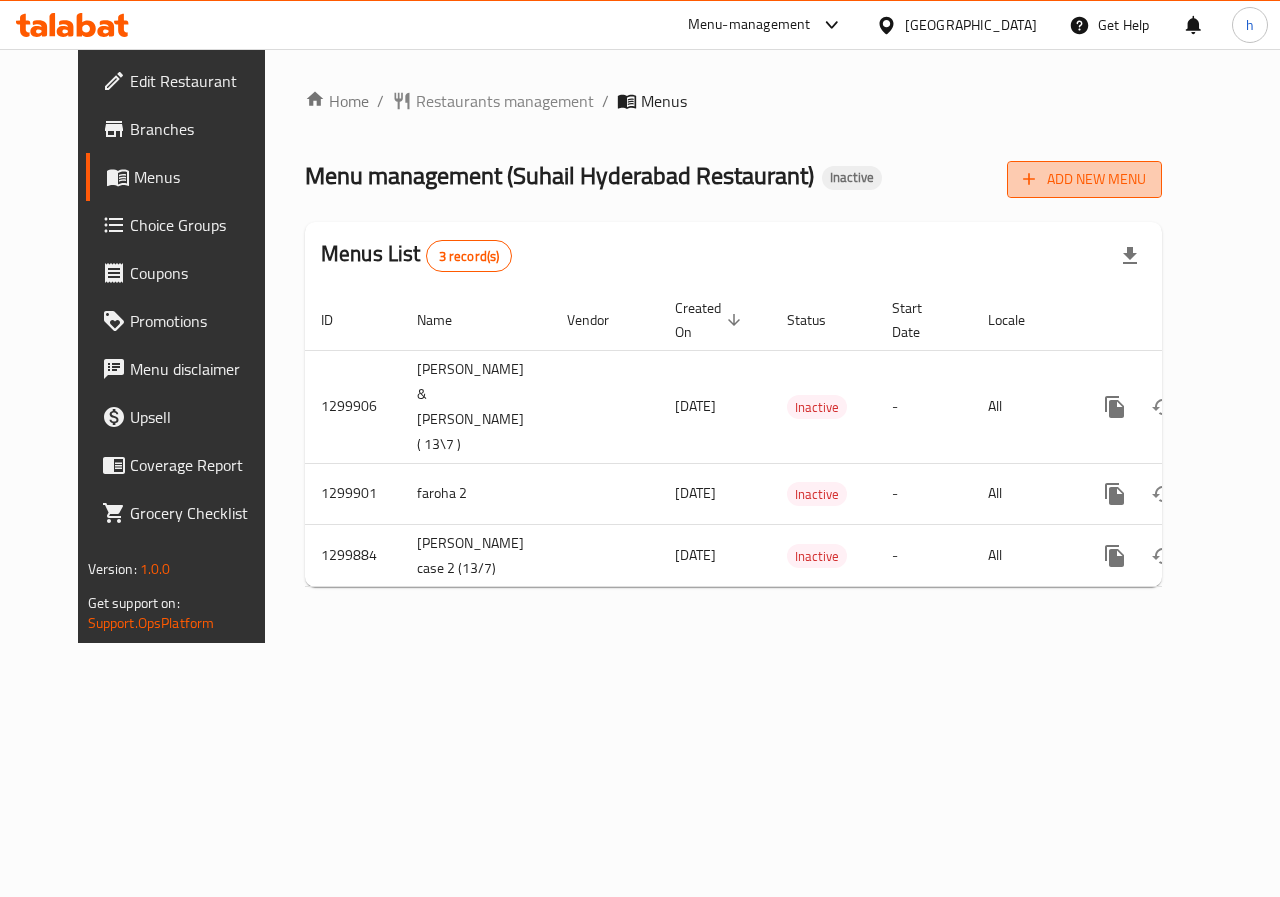 click on "Add New Menu" at bounding box center (1084, 179) 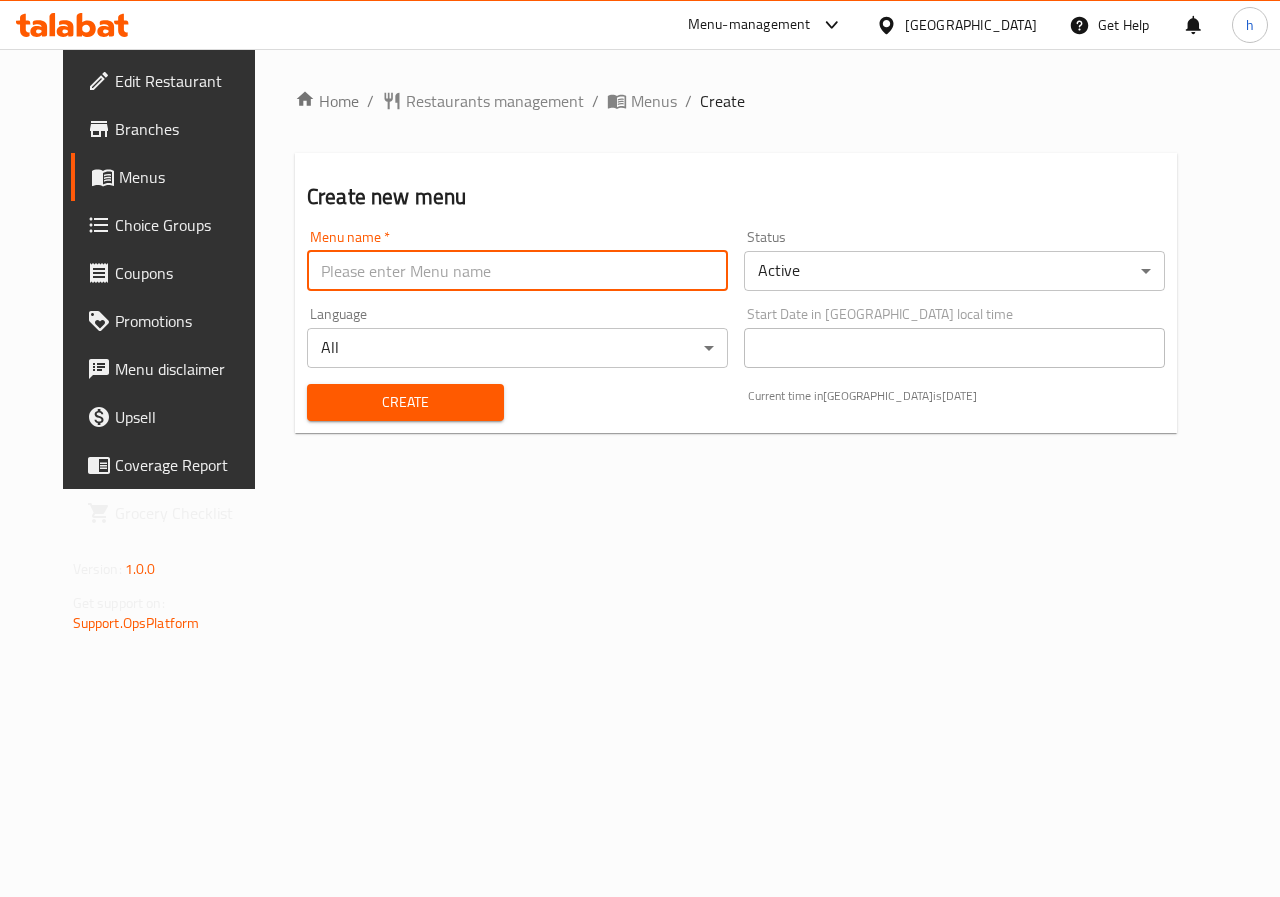 click at bounding box center (517, 271) 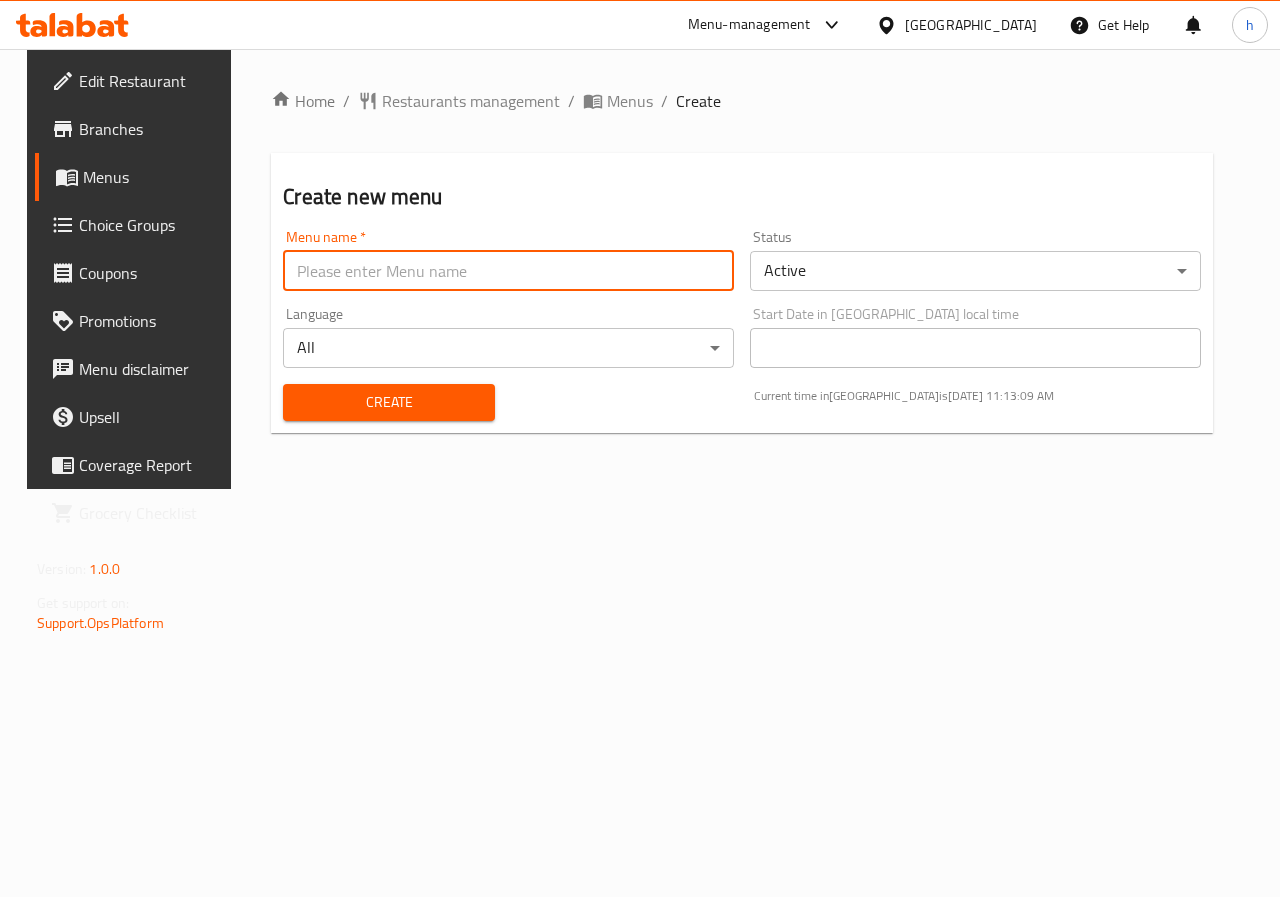 type on "ة" 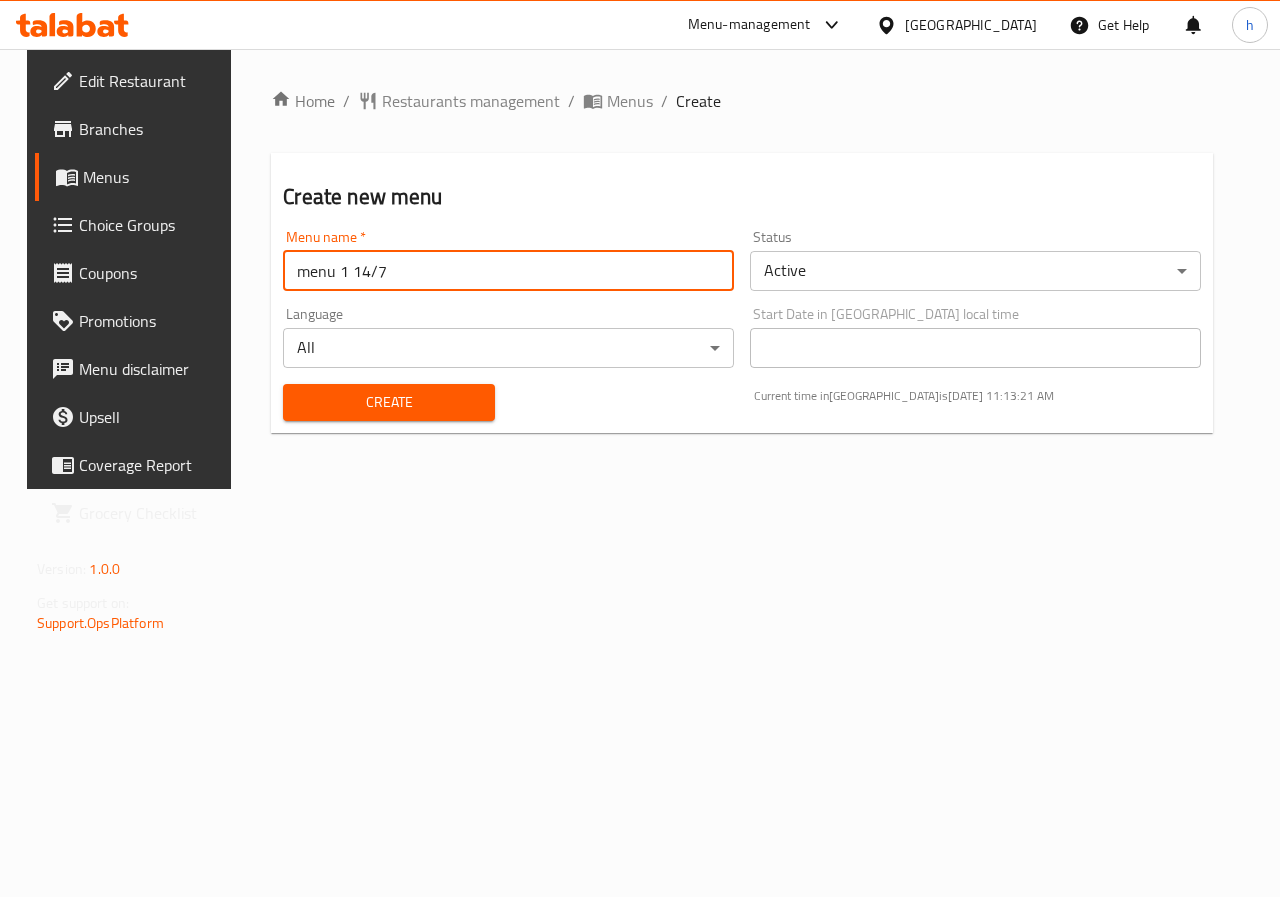 type on "menu 1 14/7" 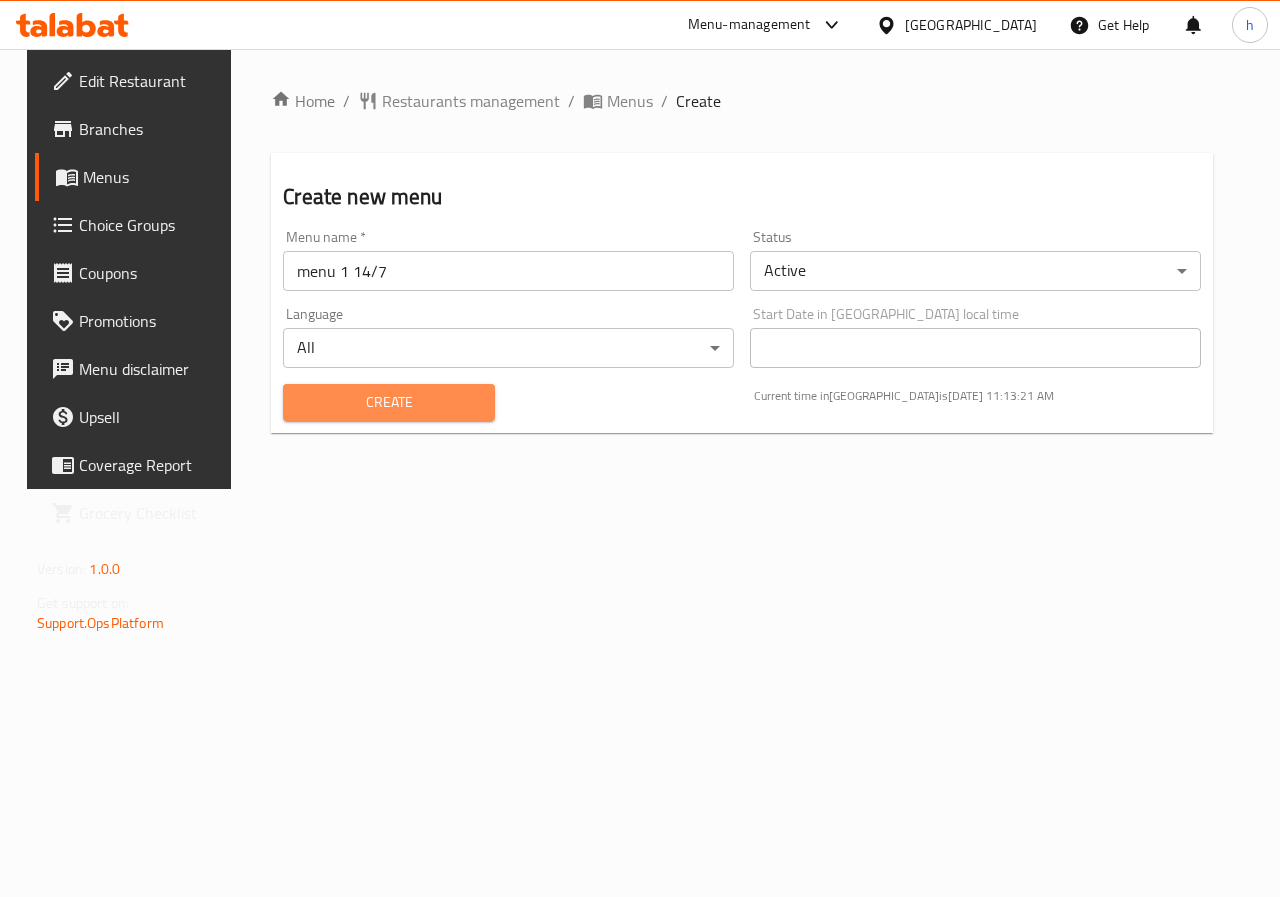 click on "Create" at bounding box center [388, 402] 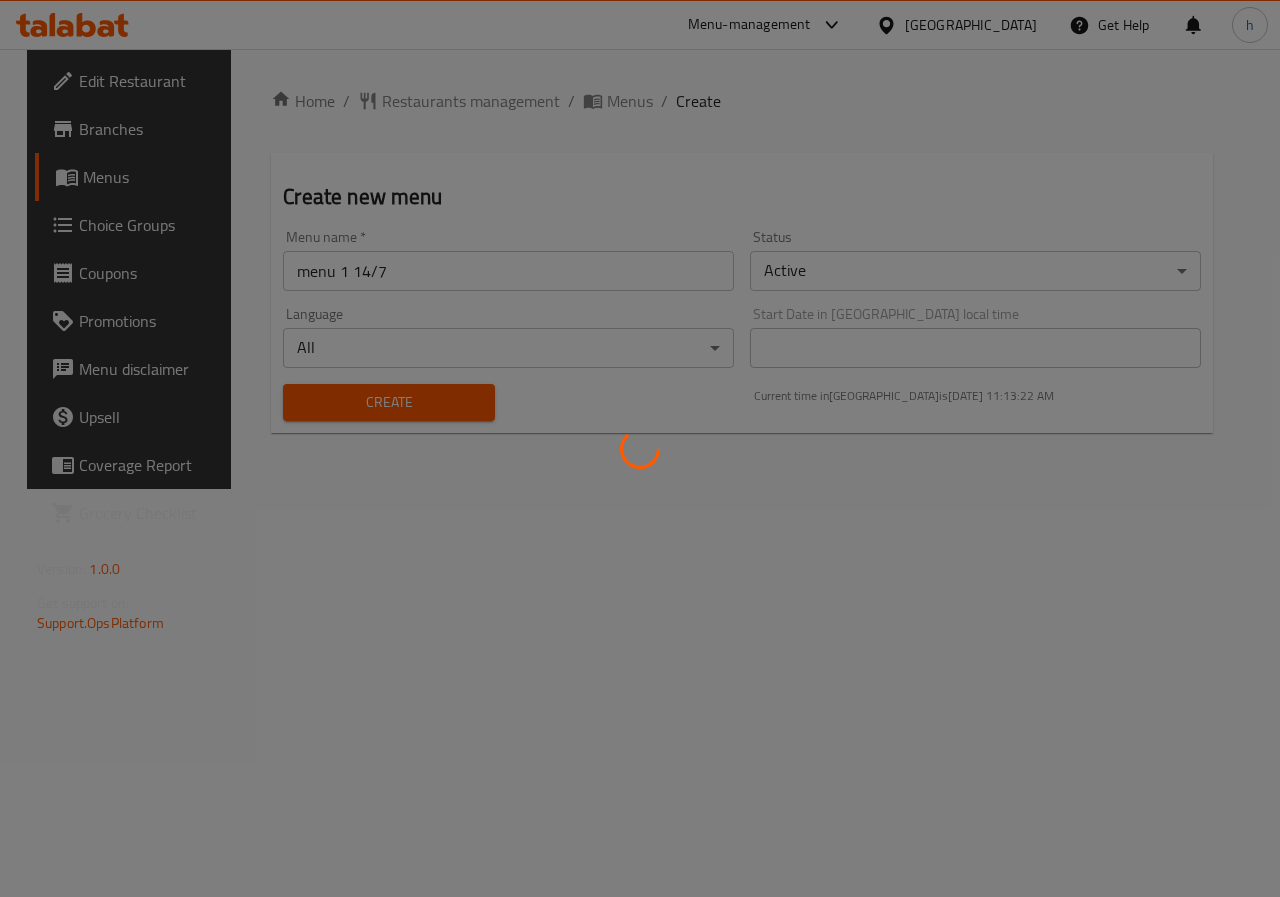 type 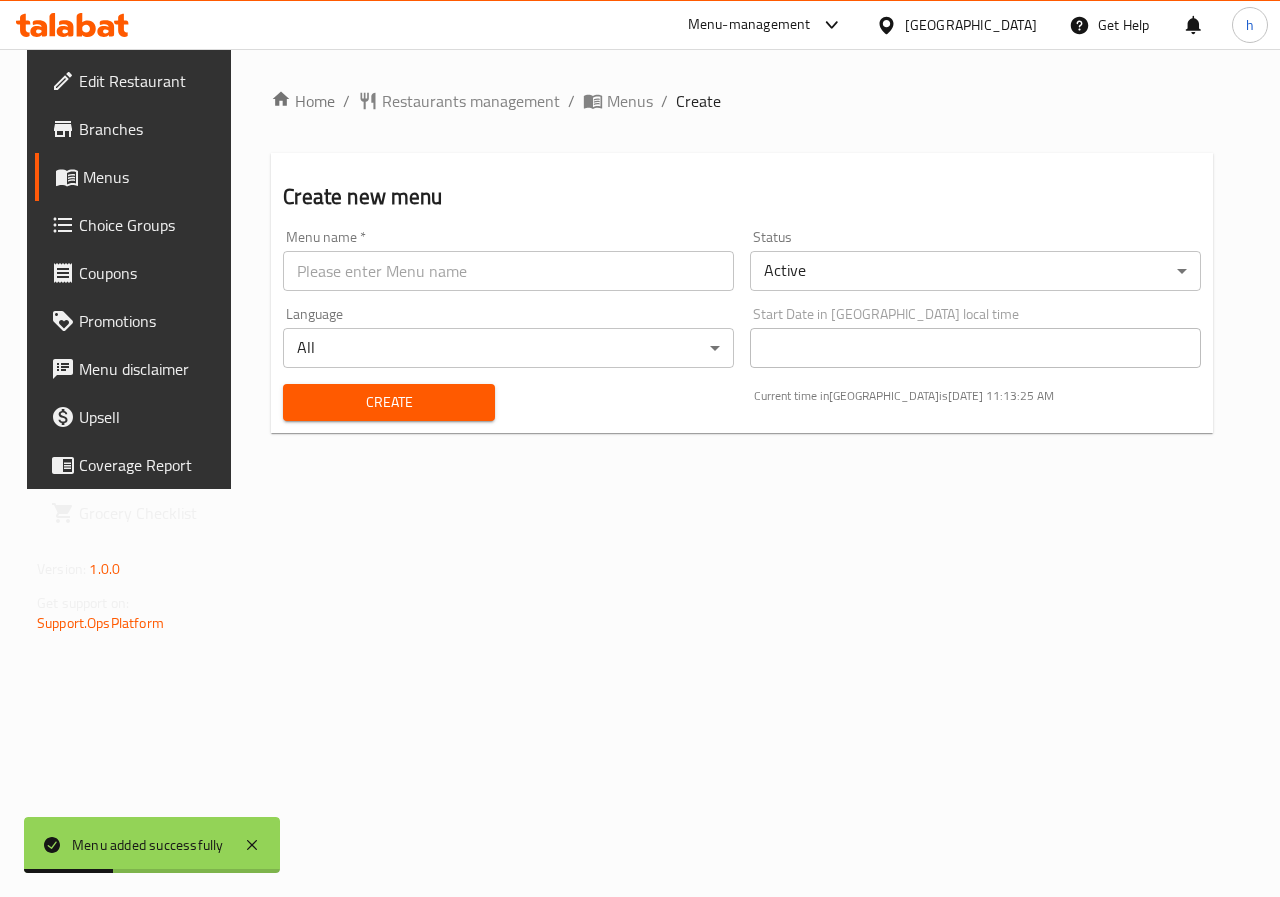 click on "Menus" at bounding box center [154, 177] 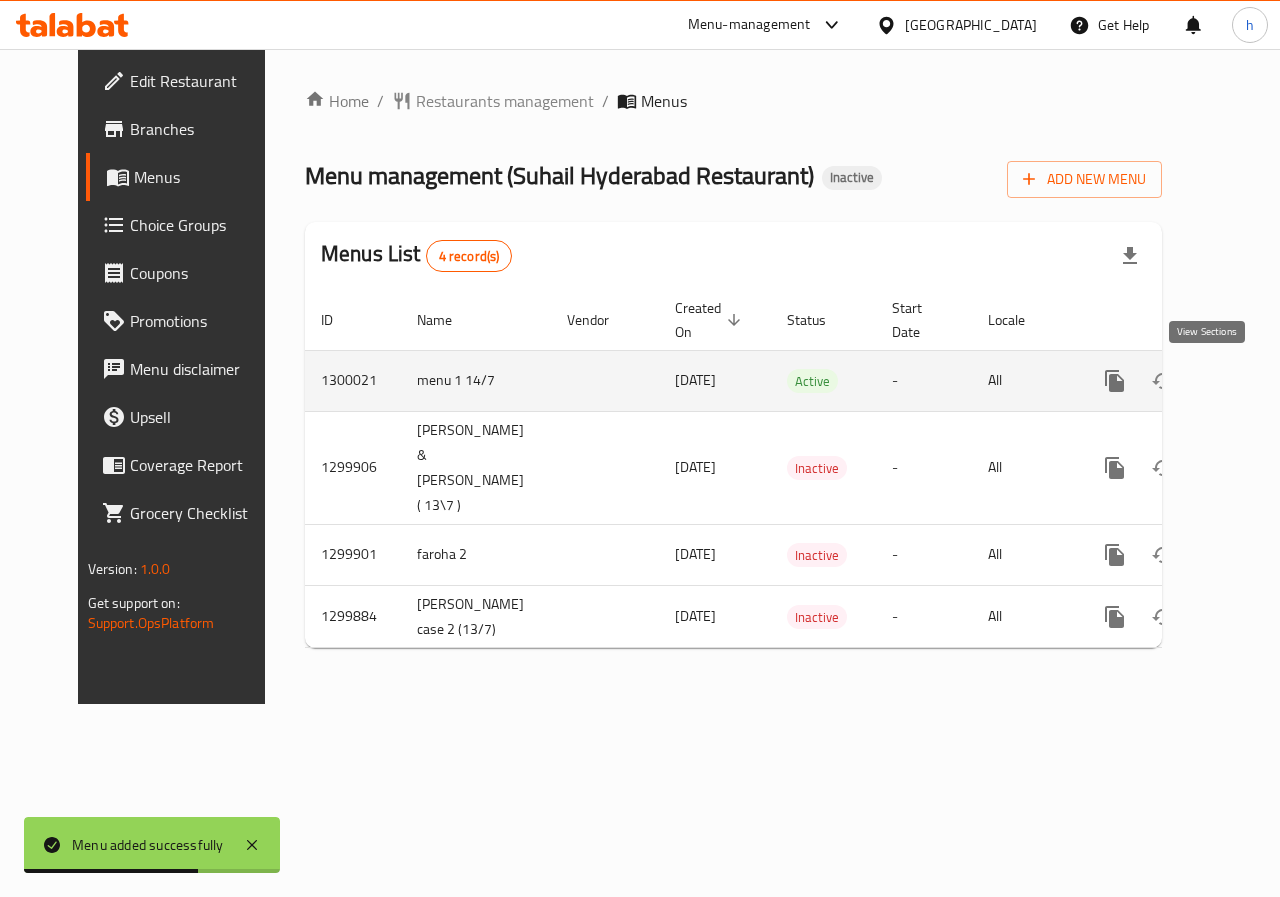 click 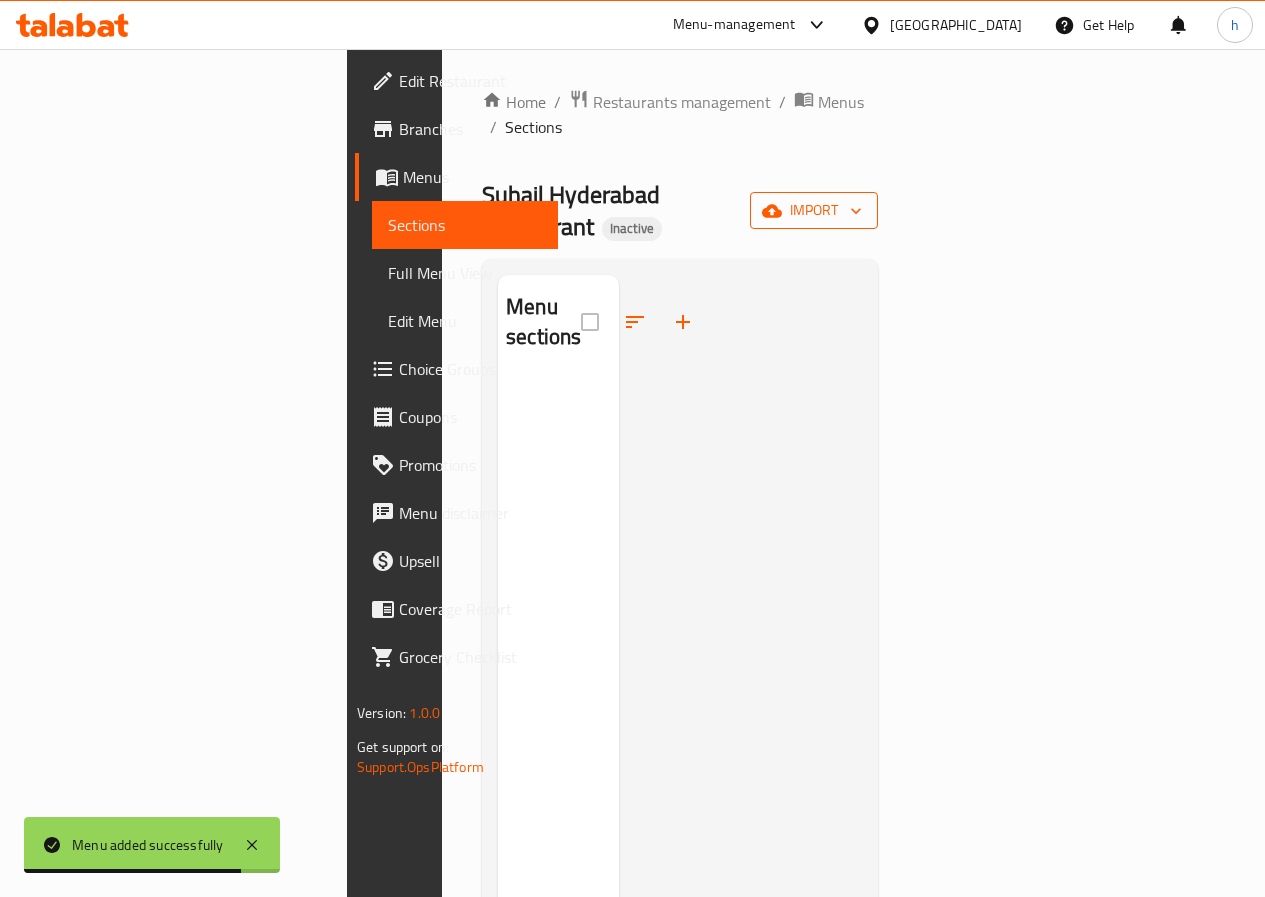 click on "import" at bounding box center (814, 210) 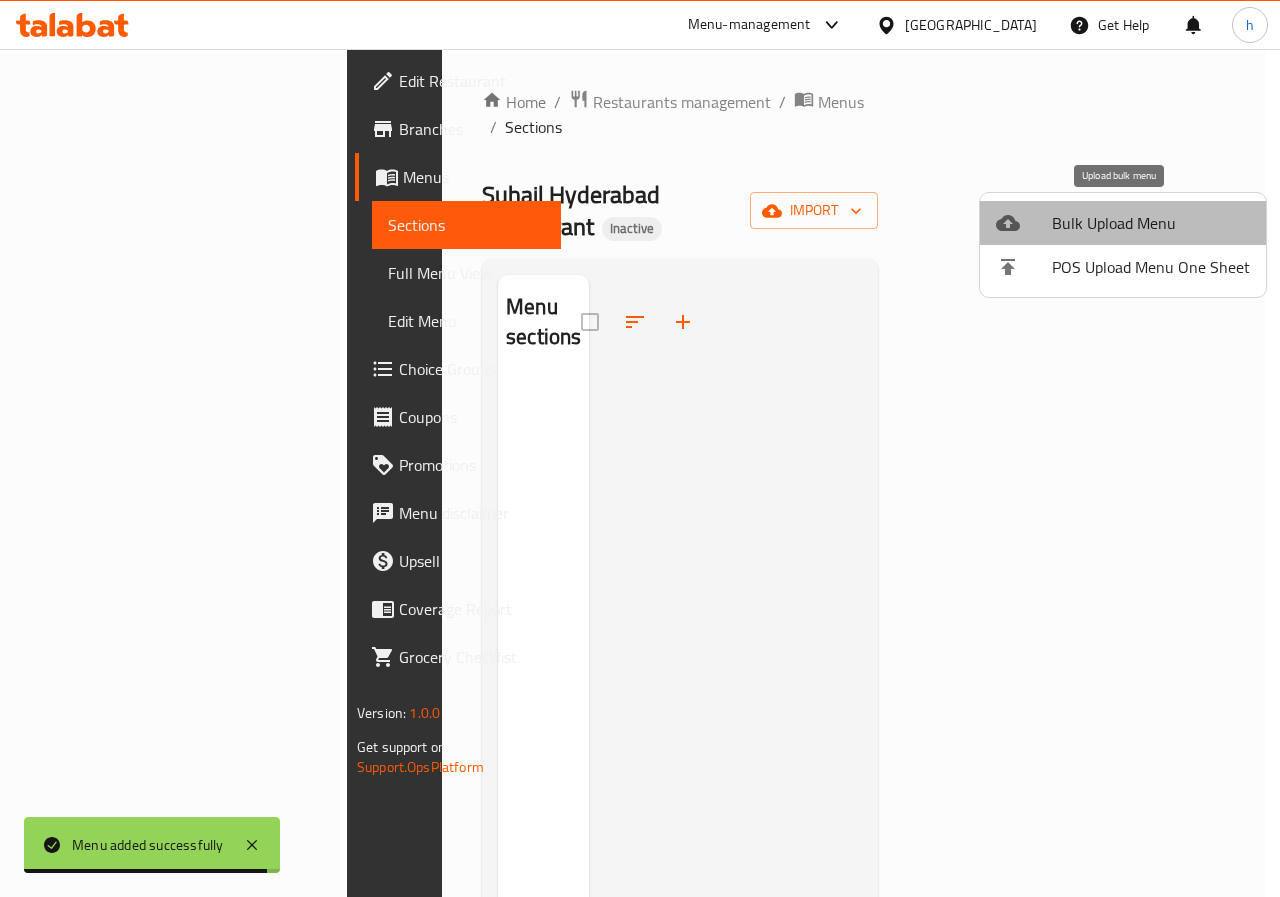 click on "Bulk Upload Menu" at bounding box center [1151, 223] 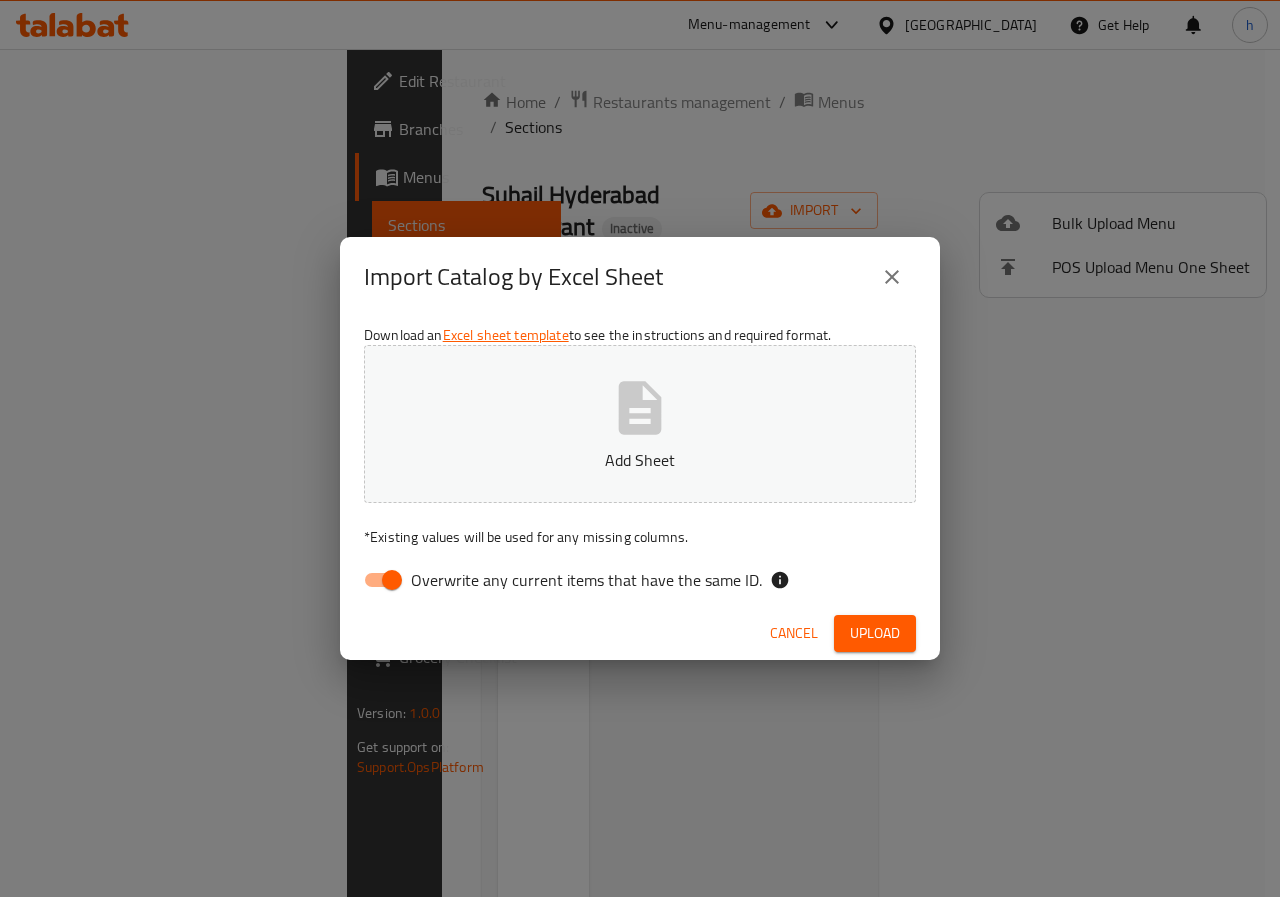 click on "Overwrite any current items that have the same ID." at bounding box center (392, 580) 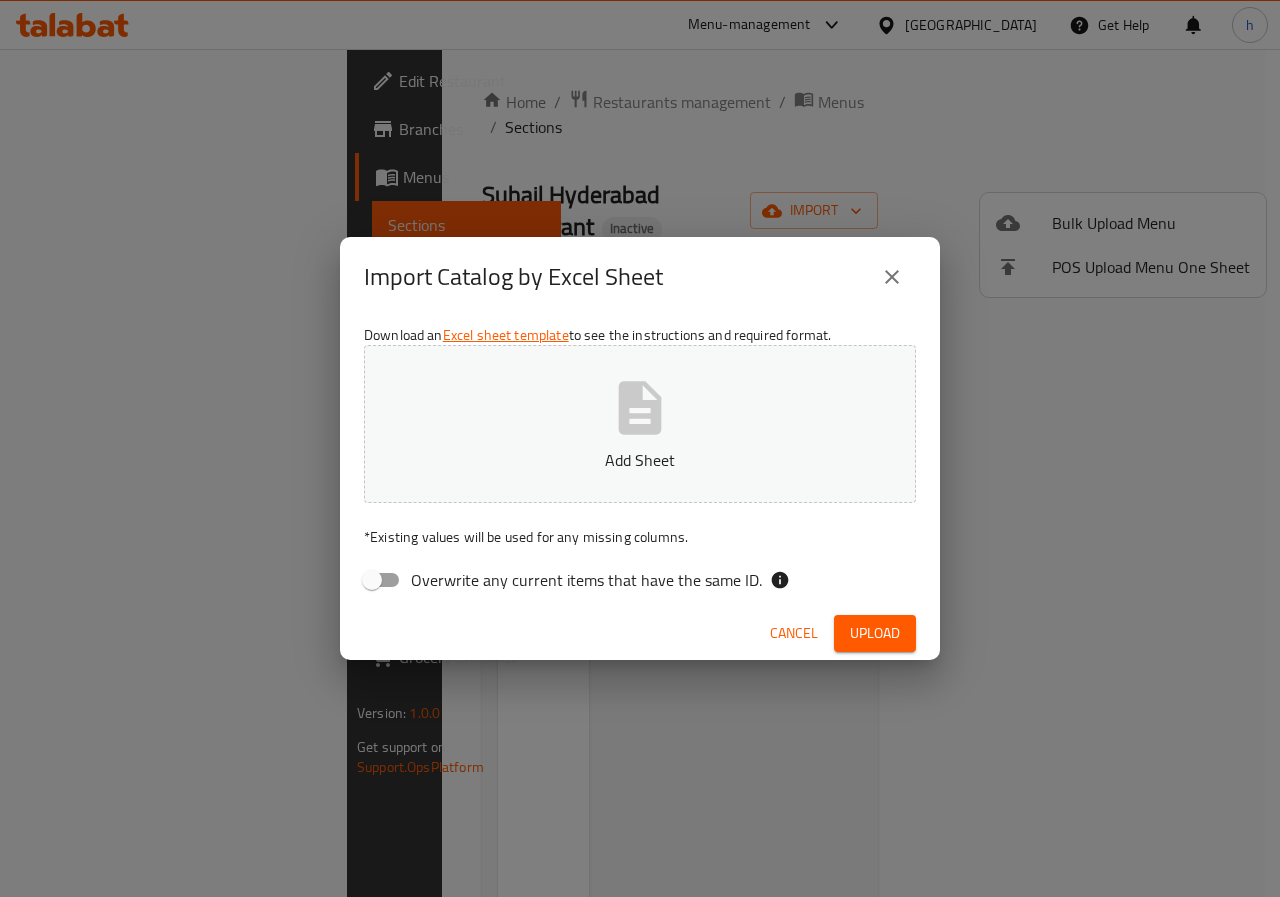 click on "Add Sheet" at bounding box center (640, 424) 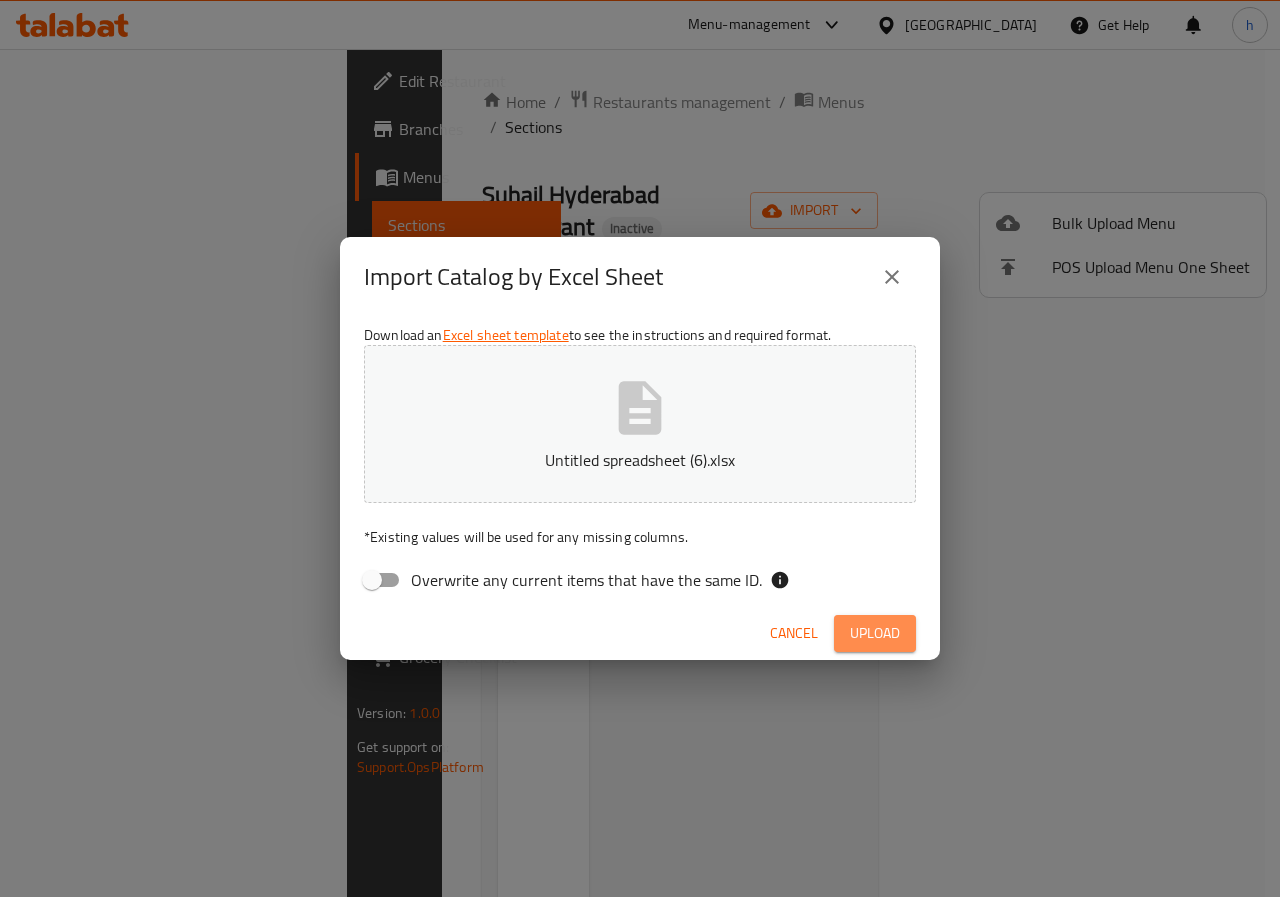 click on "Upload" at bounding box center (875, 633) 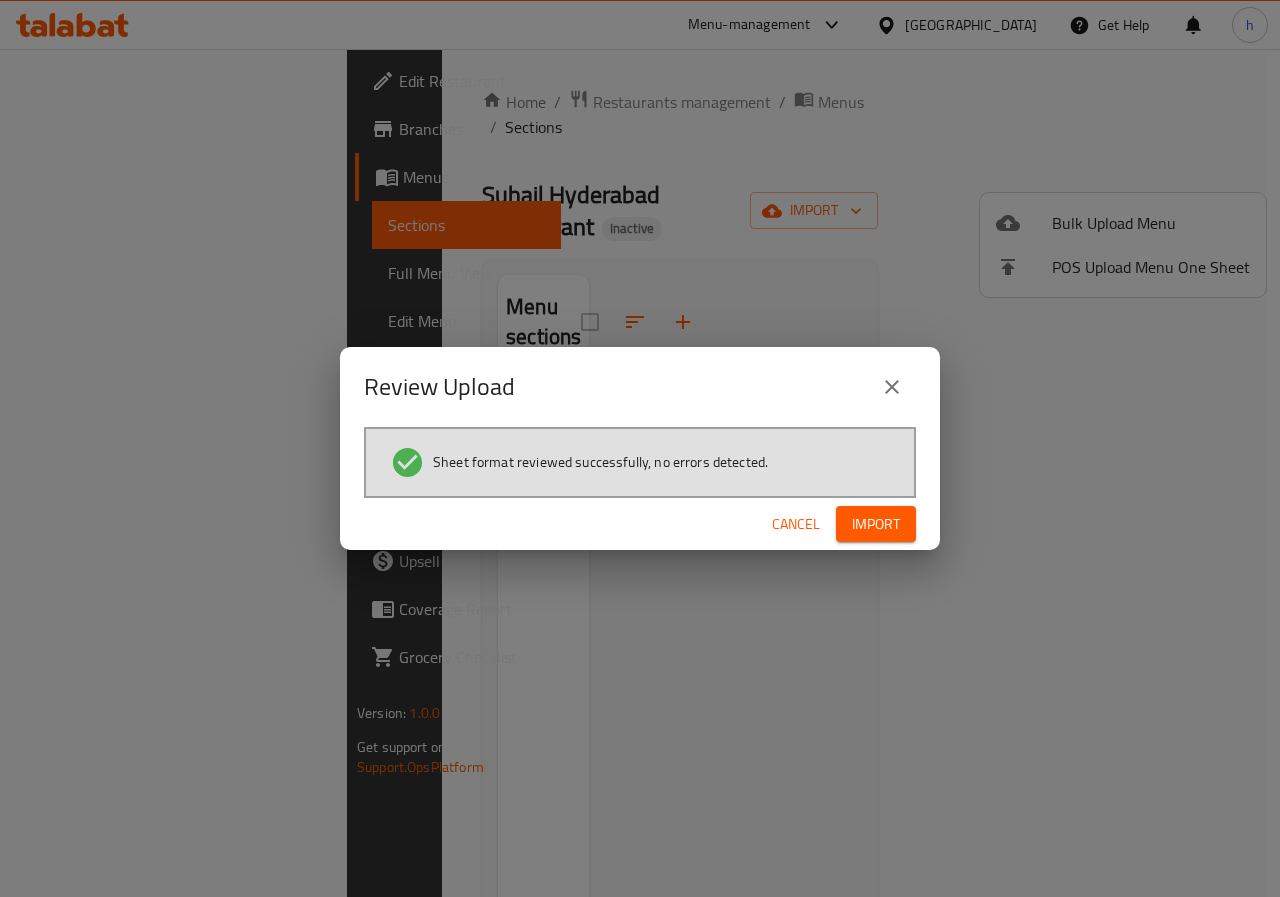 click on "Import" at bounding box center [876, 524] 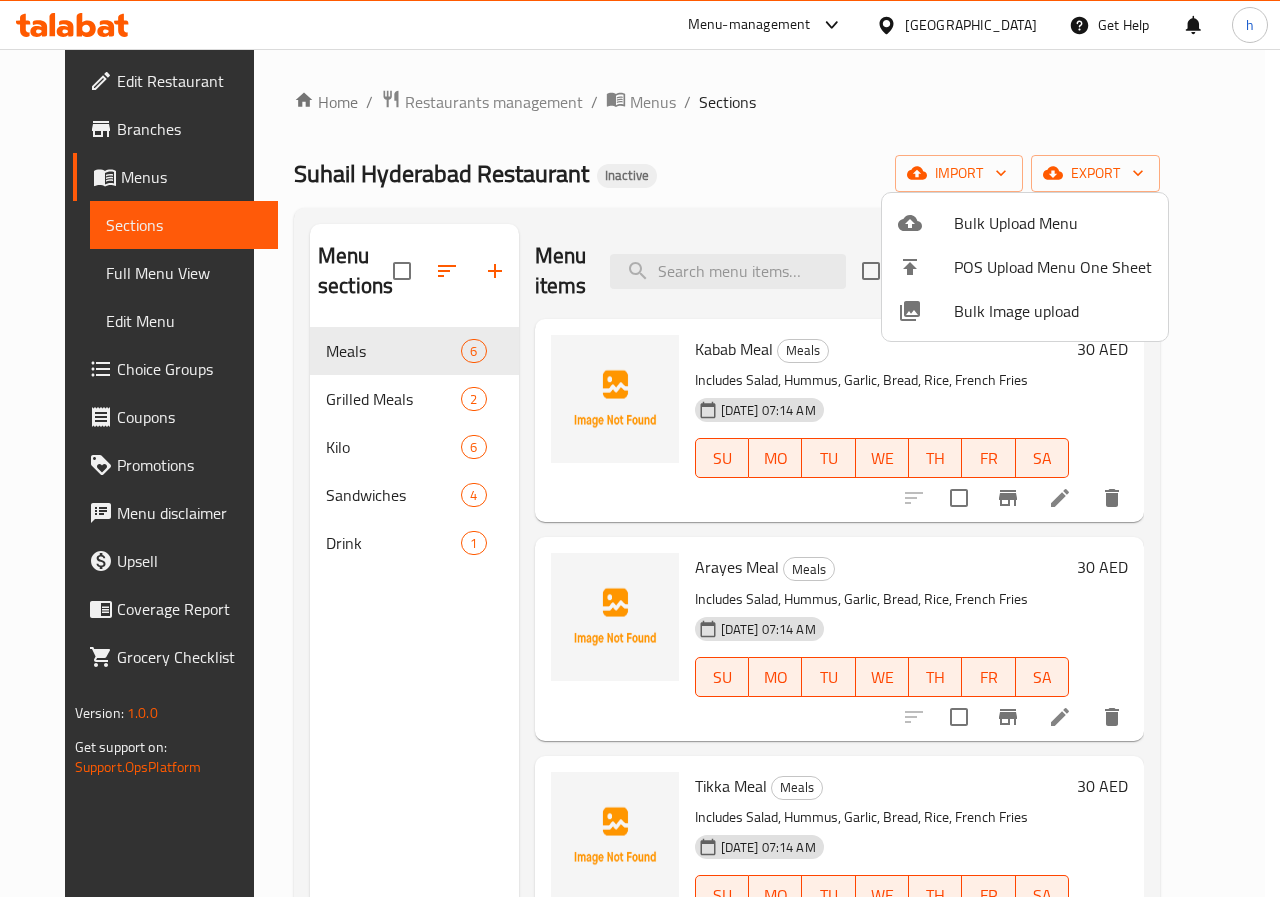 click at bounding box center (640, 448) 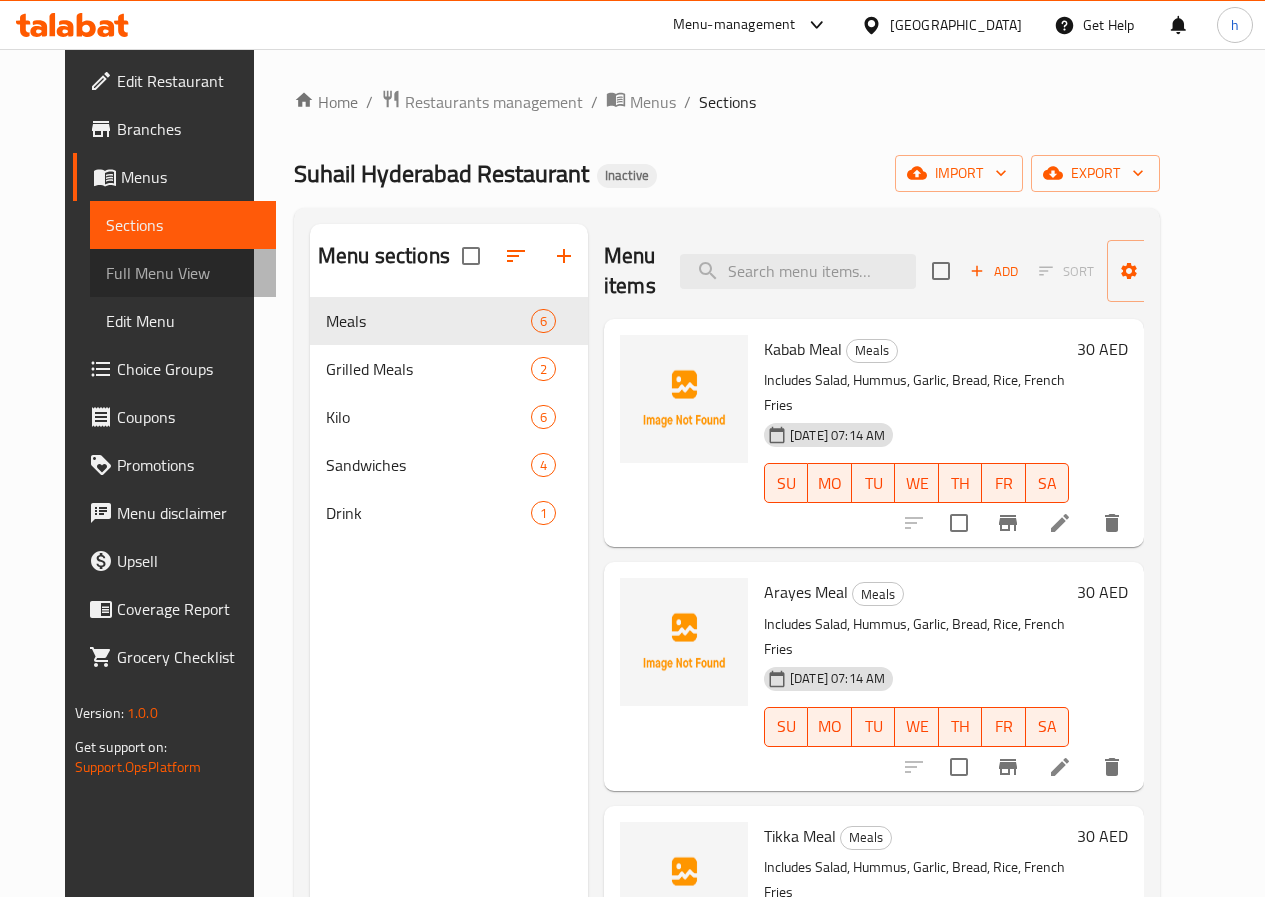 click on "Full Menu View" at bounding box center [183, 273] 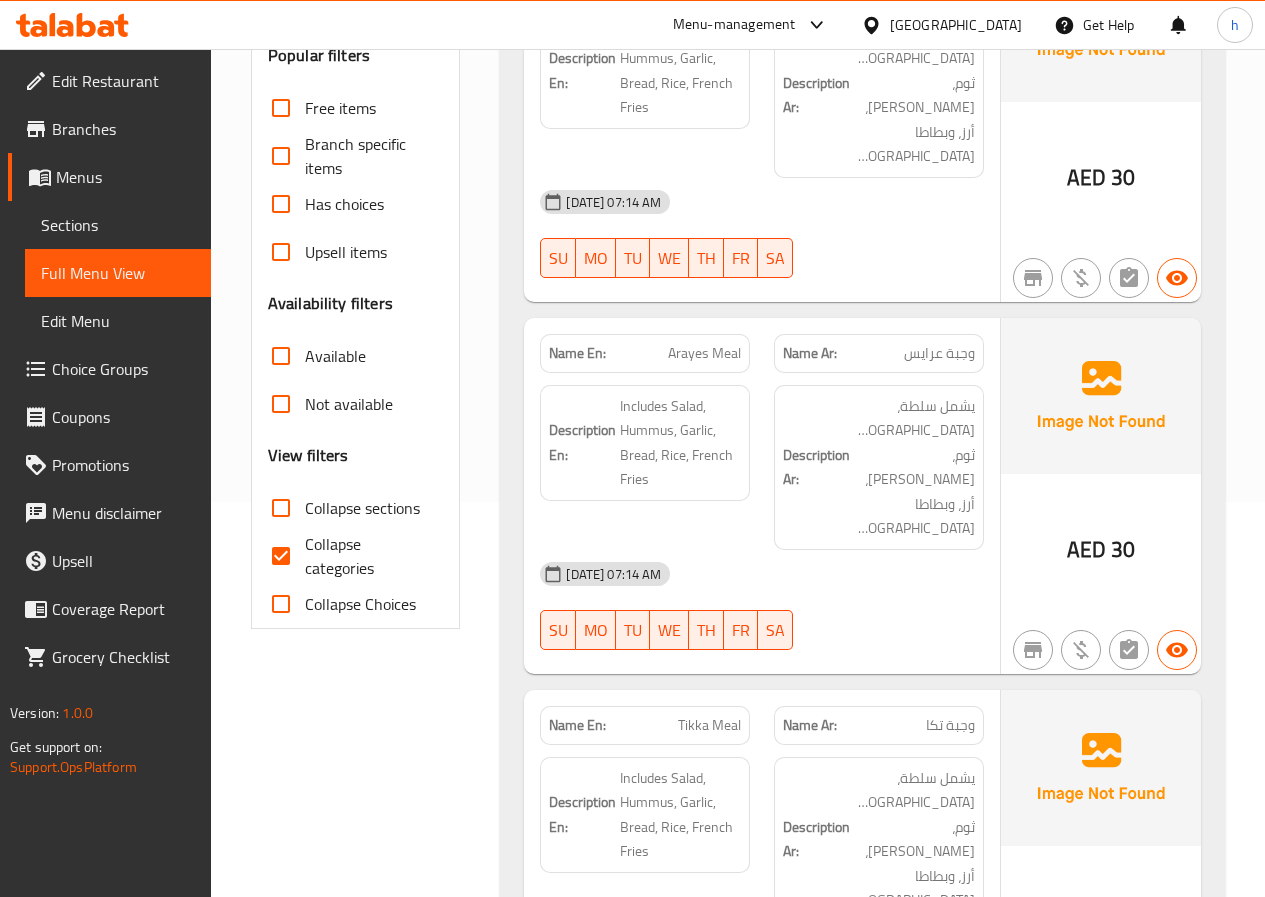 scroll, scrollTop: 400, scrollLeft: 0, axis: vertical 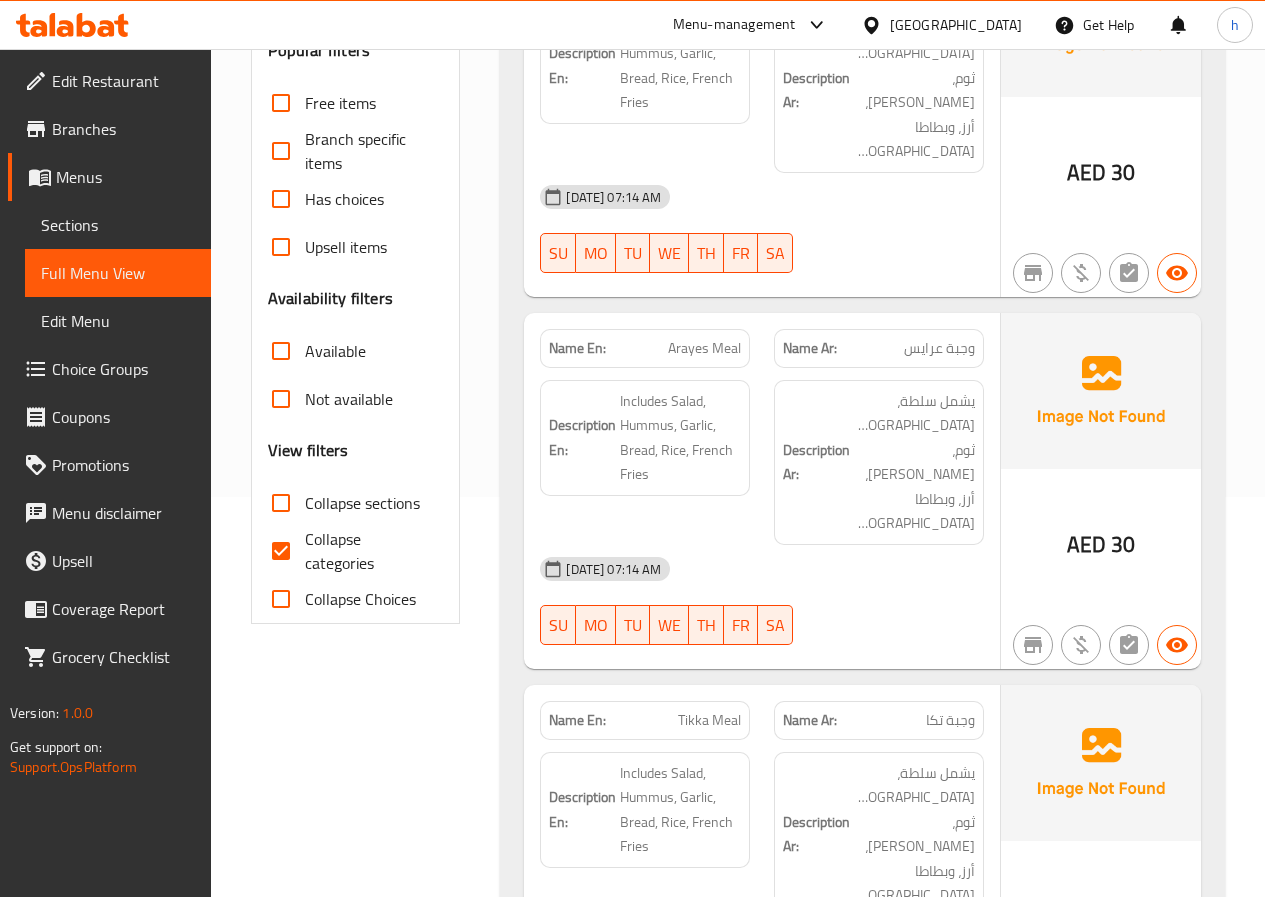 click on "Collapse categories" at bounding box center (366, 551) 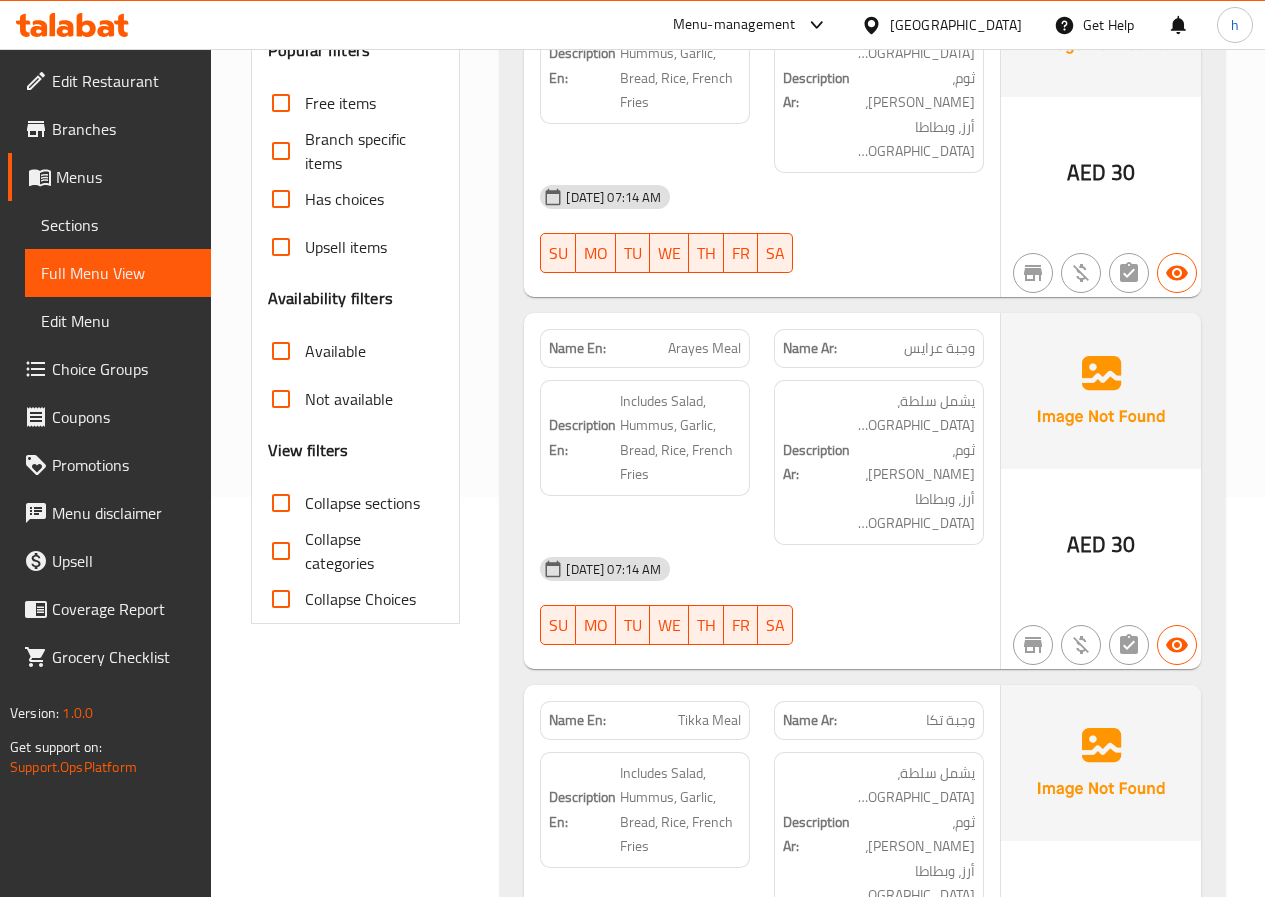 scroll, scrollTop: 0, scrollLeft: 0, axis: both 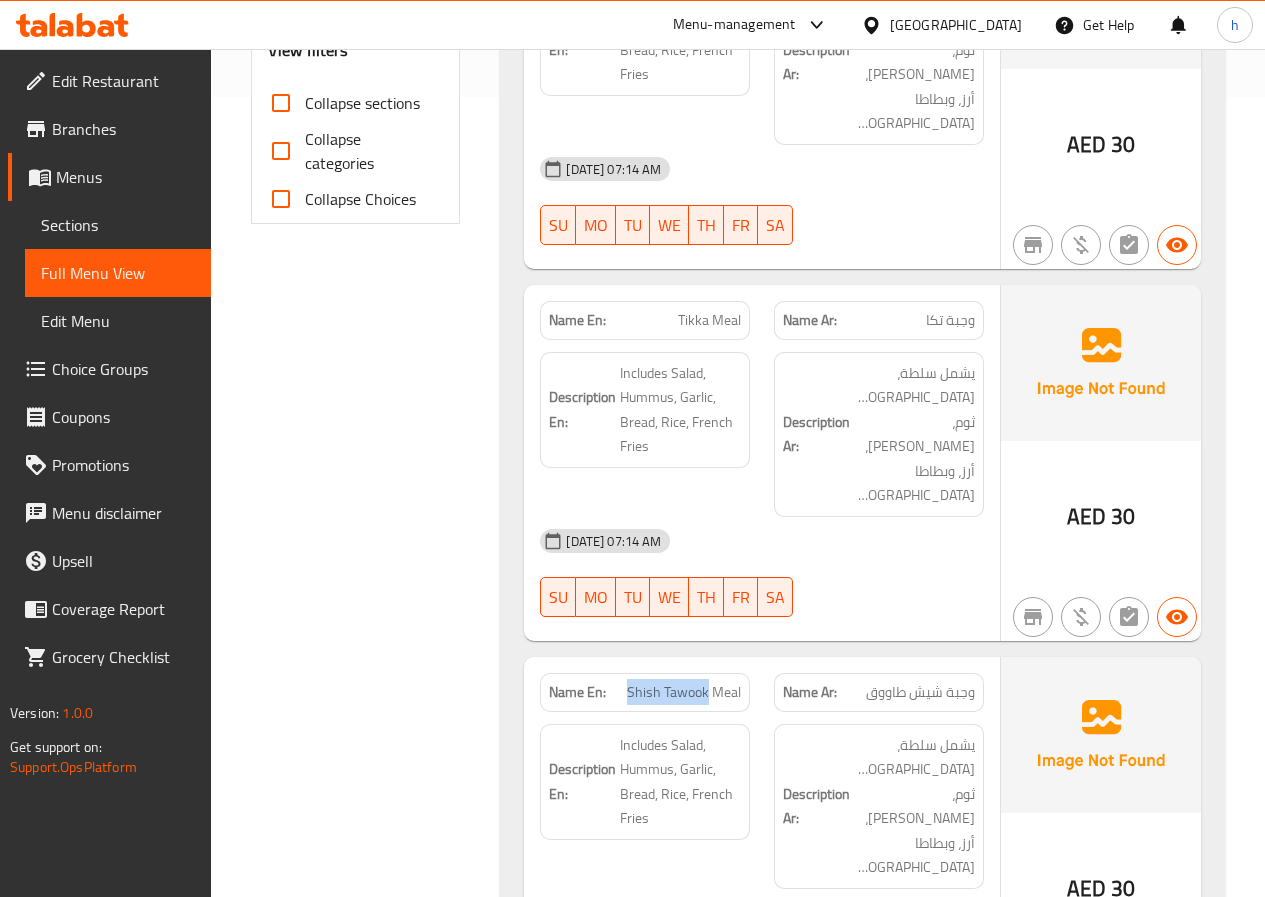 drag, startPoint x: 626, startPoint y: 542, endPoint x: 707, endPoint y: 539, distance: 81.055534 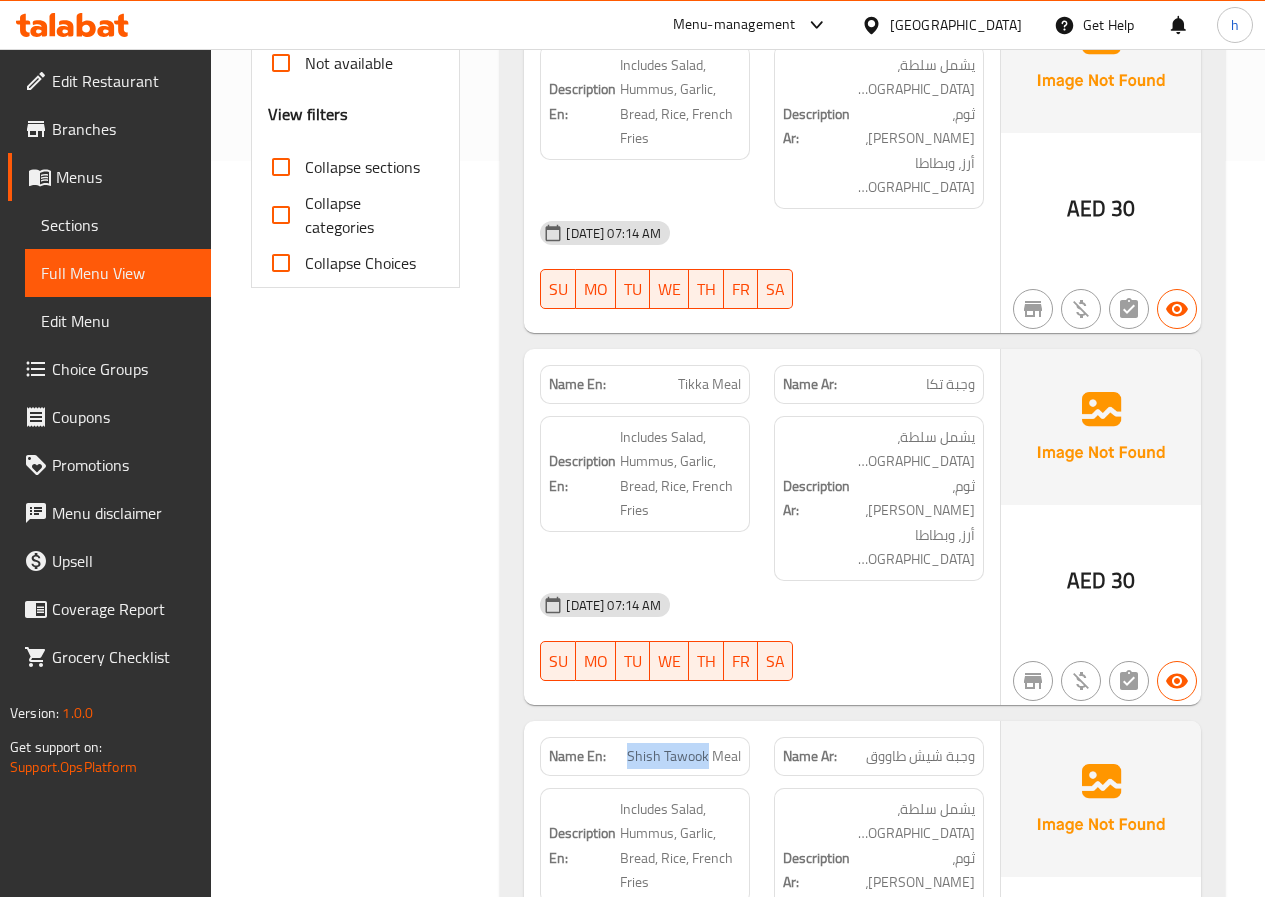 scroll, scrollTop: 700, scrollLeft: 0, axis: vertical 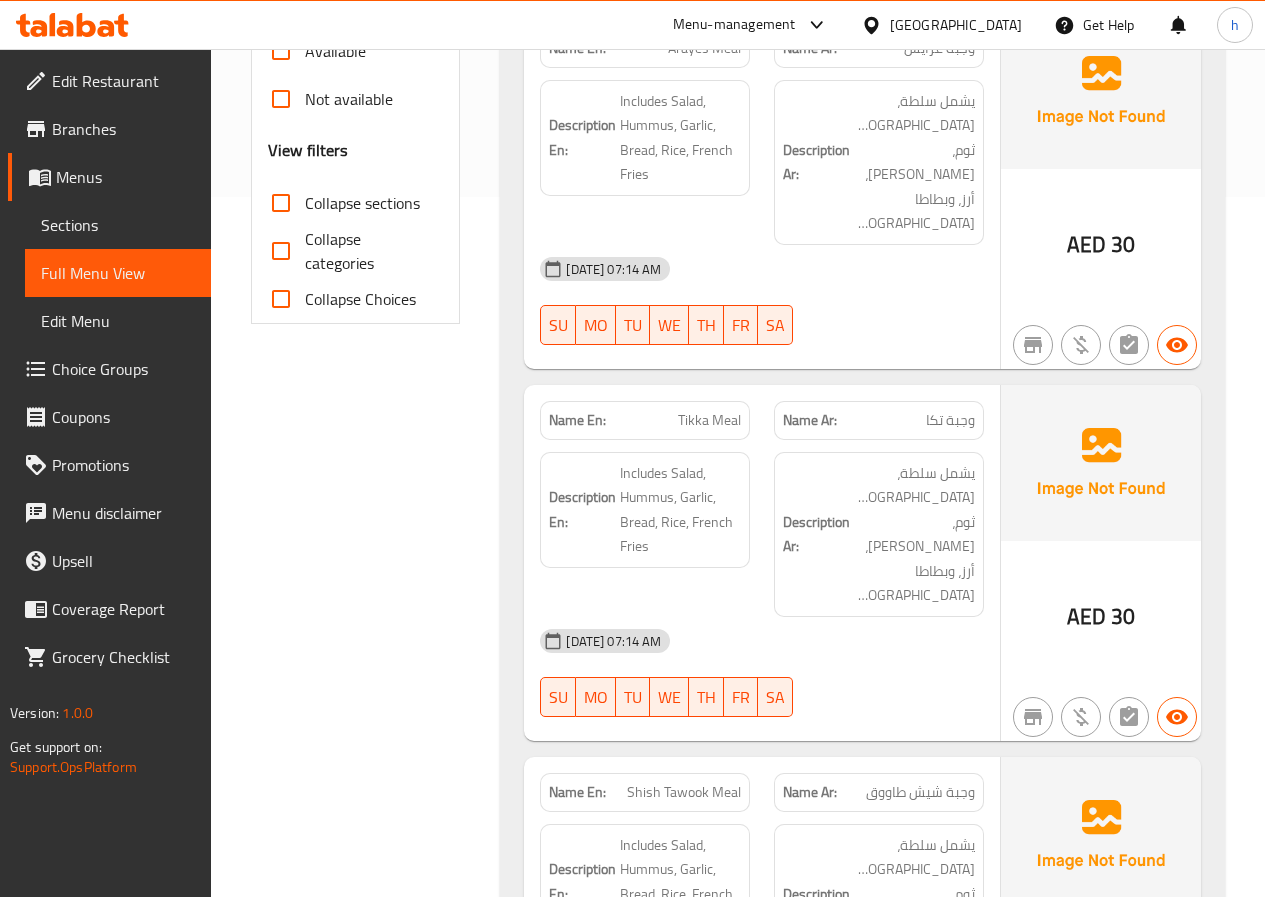 click on "Name En: Tikka Meal" at bounding box center [645, 420] 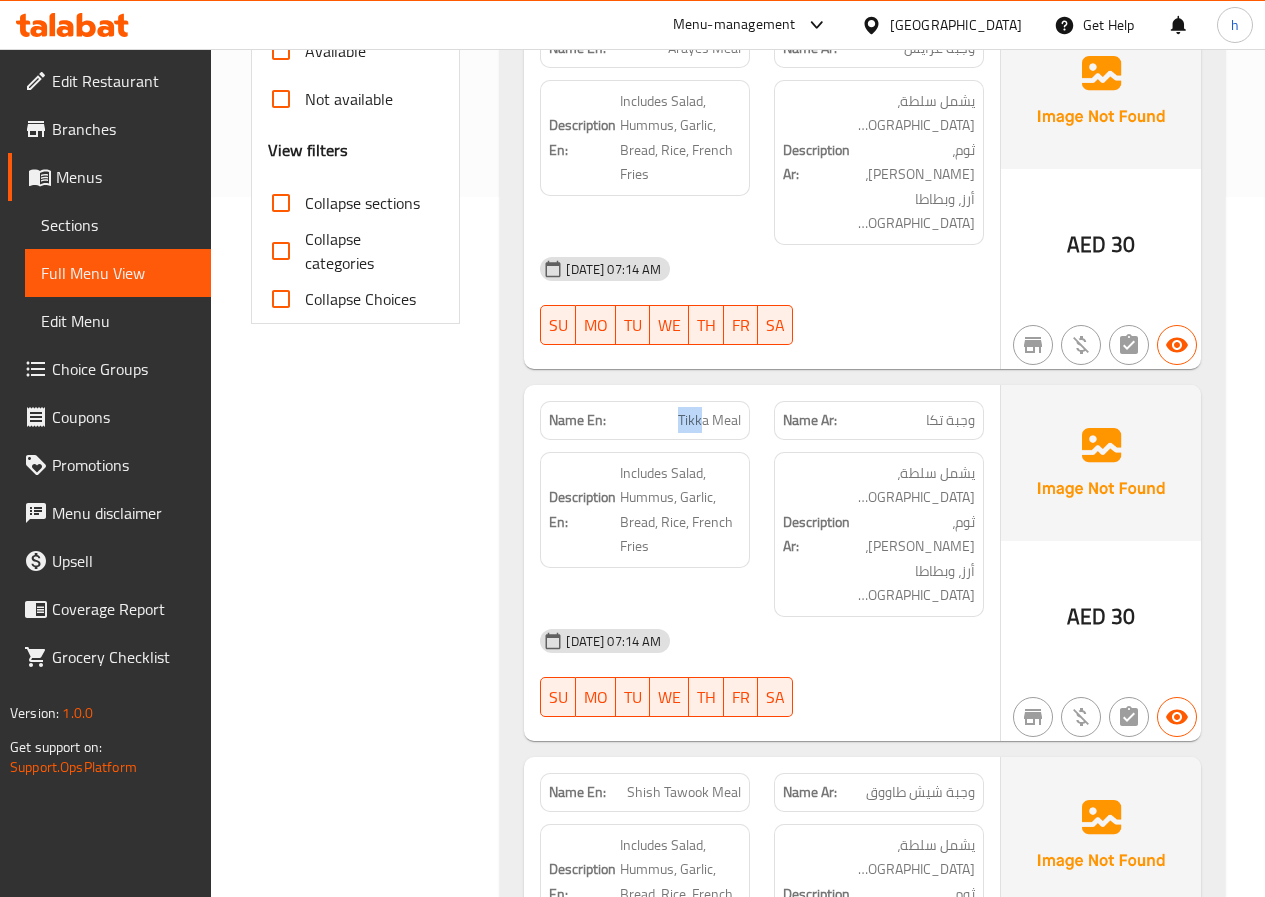drag, startPoint x: 704, startPoint y: 325, endPoint x: 668, endPoint y: 333, distance: 36.878178 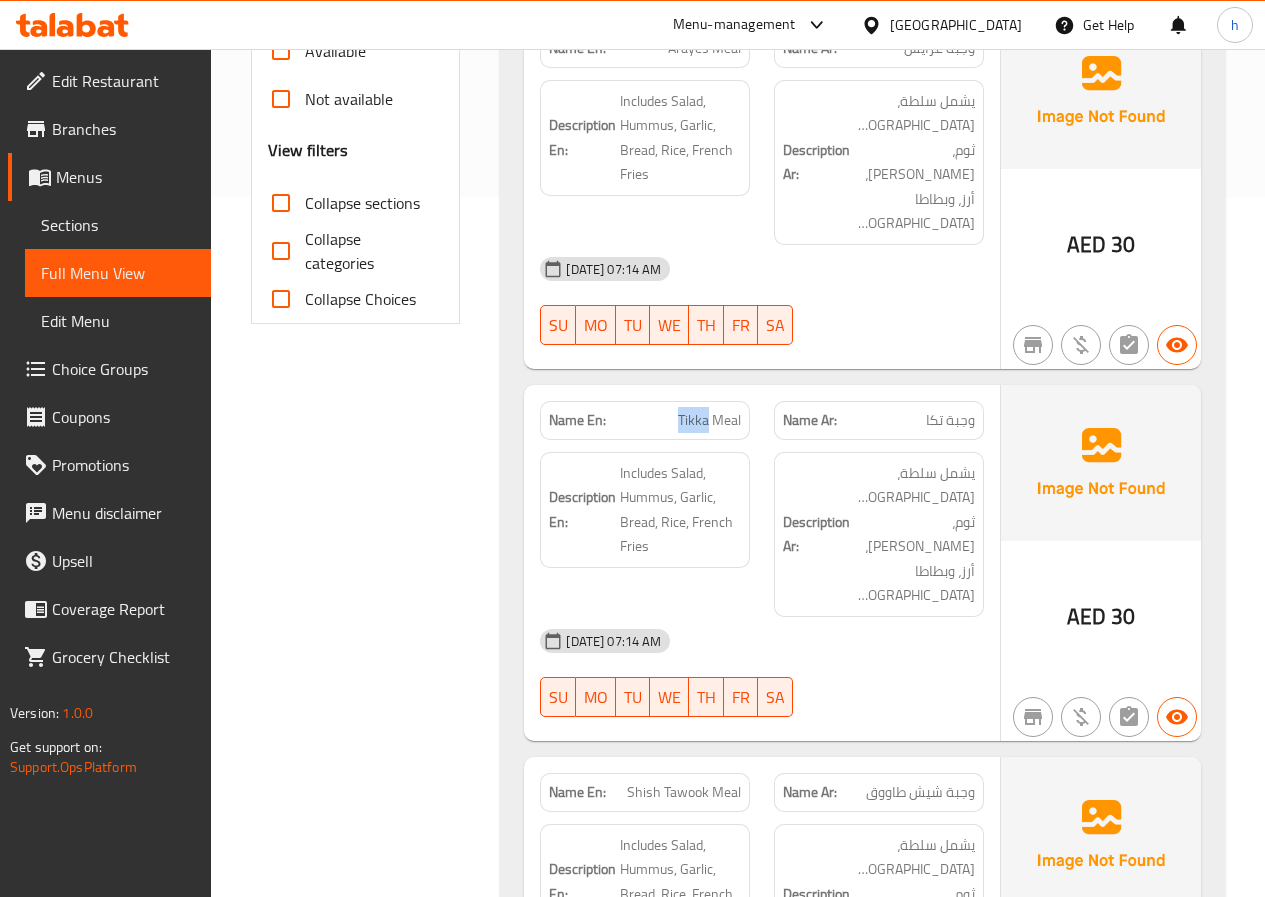 drag, startPoint x: 710, startPoint y: 323, endPoint x: 680, endPoint y: 323, distance: 30 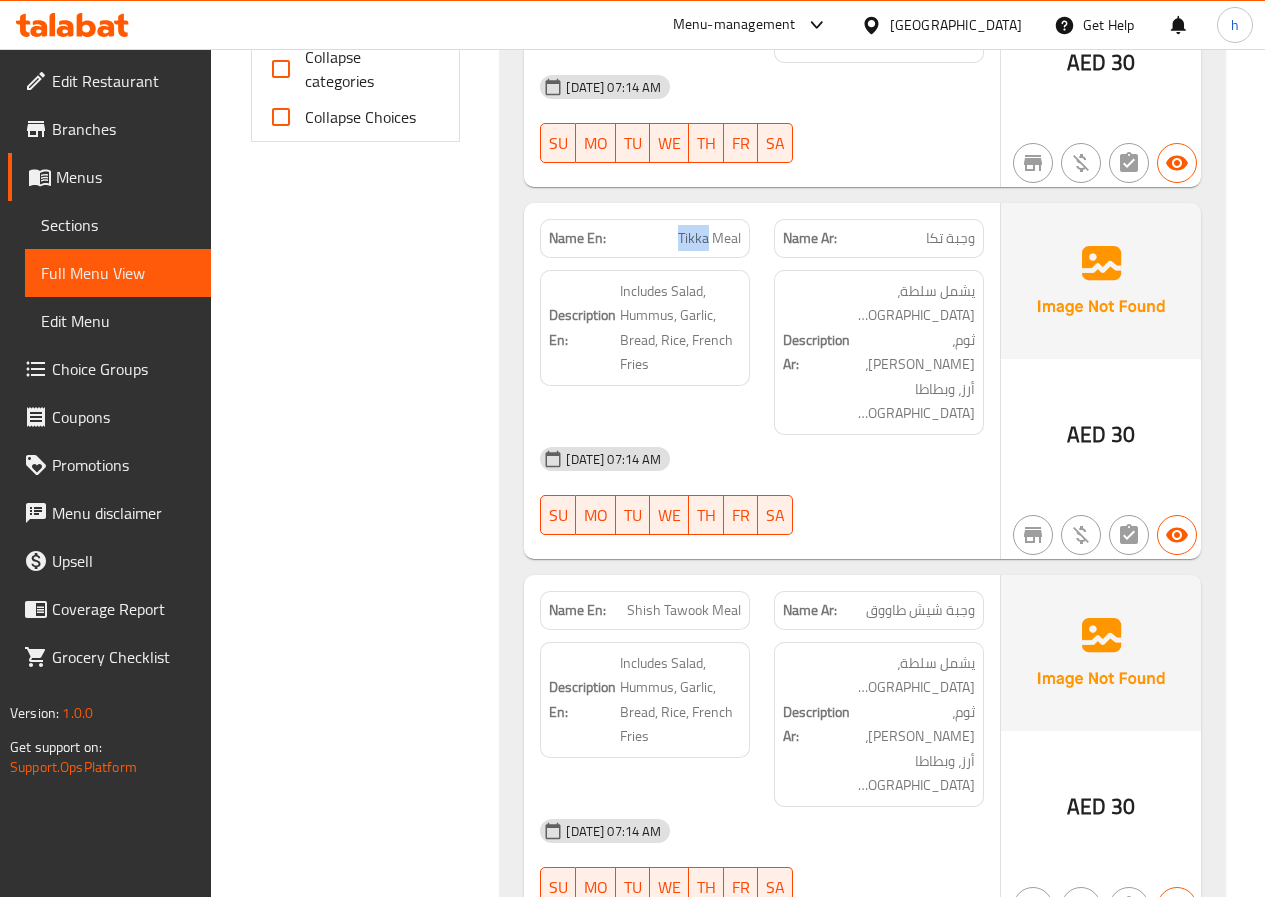 scroll, scrollTop: 900, scrollLeft: 0, axis: vertical 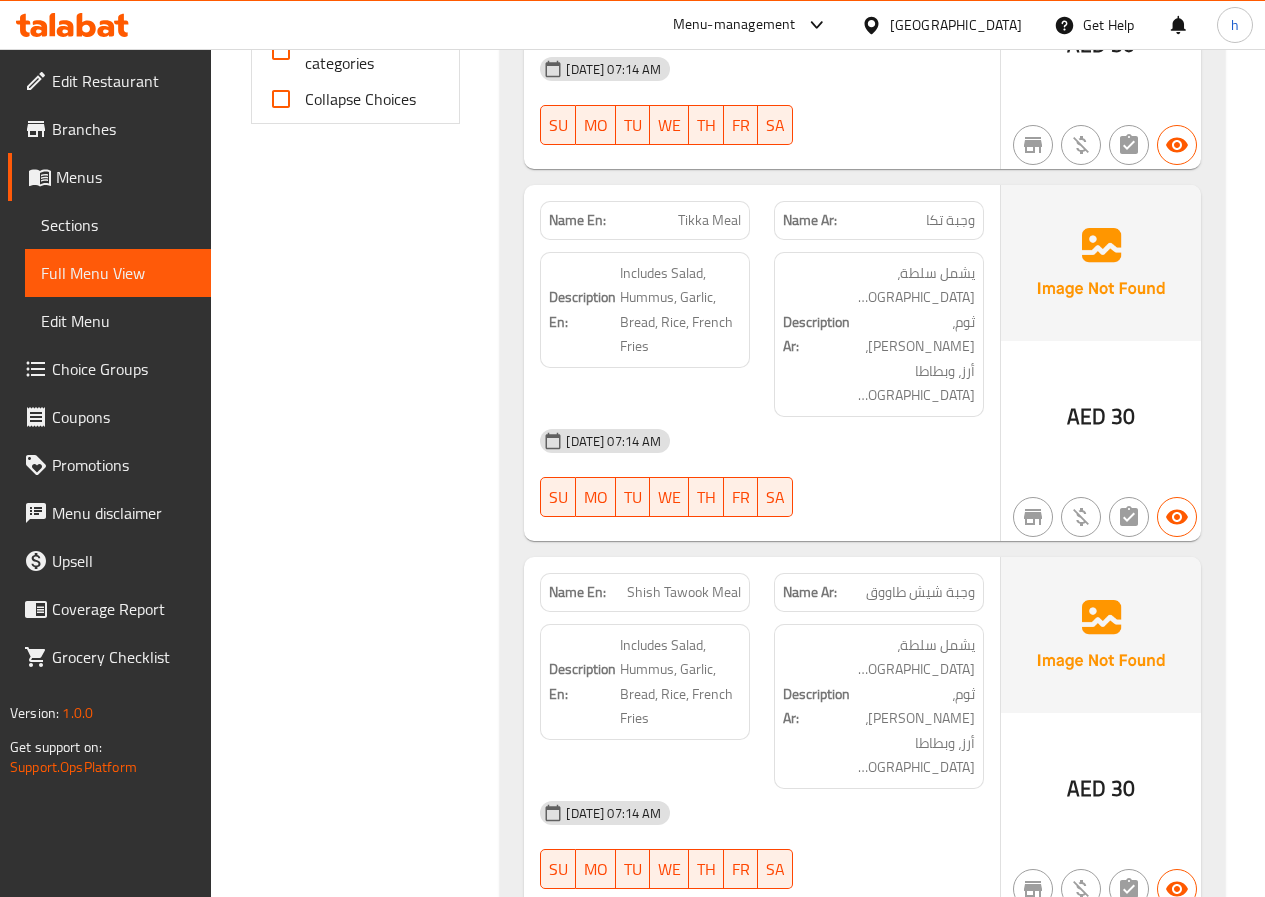 click on "Shish Tawook Meal" at bounding box center [684, 592] 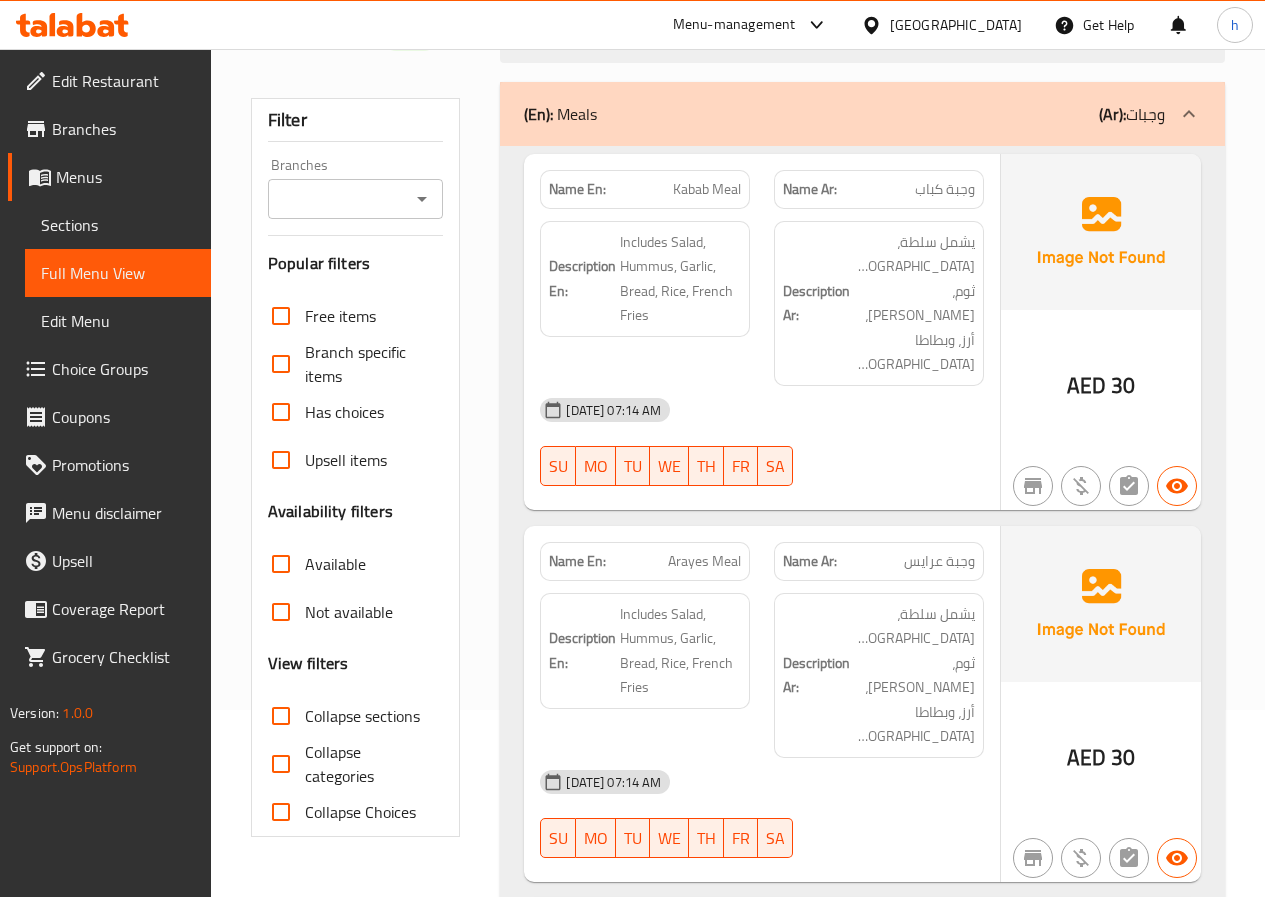 scroll, scrollTop: 0, scrollLeft: 0, axis: both 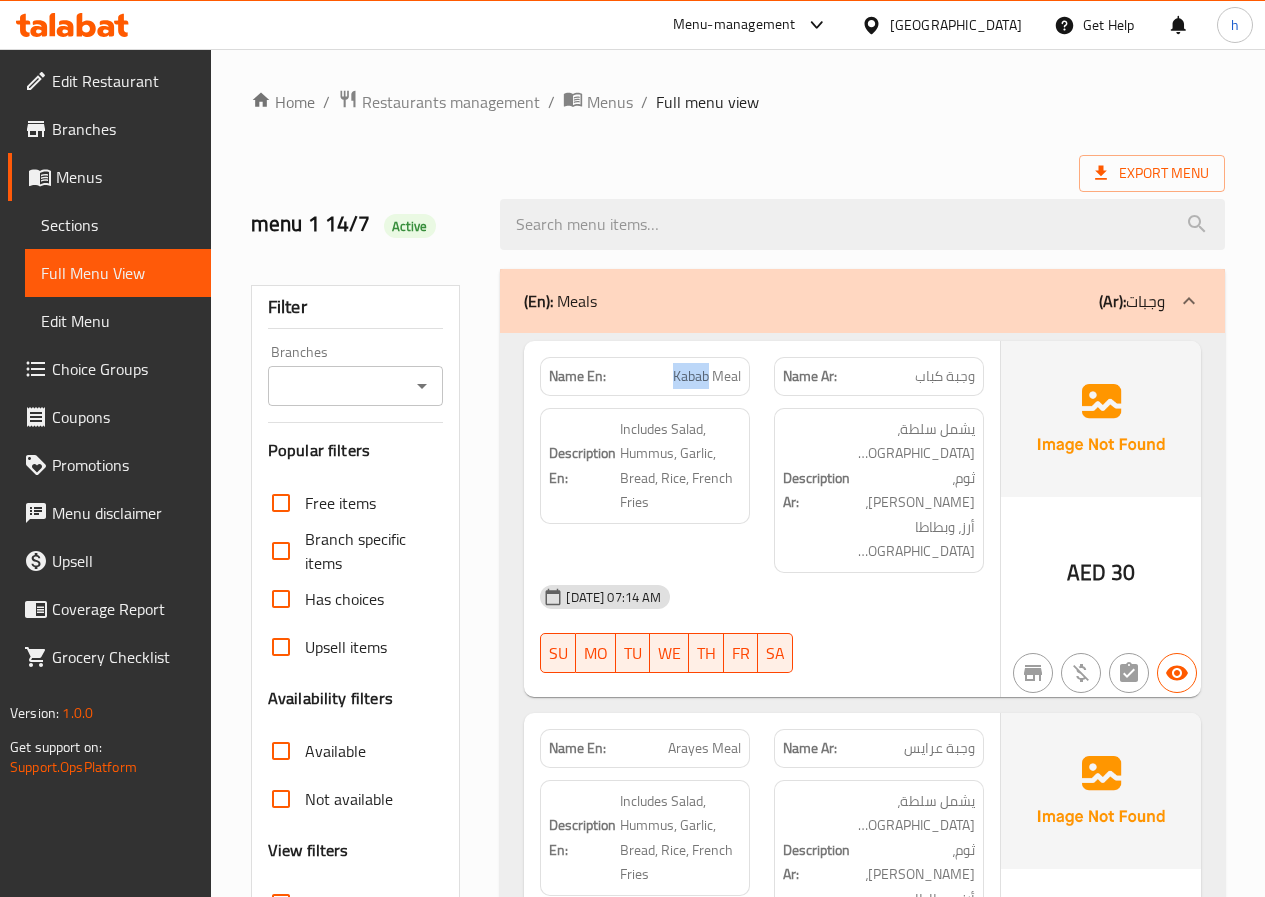 drag, startPoint x: 708, startPoint y: 374, endPoint x: 663, endPoint y: 368, distance: 45.39824 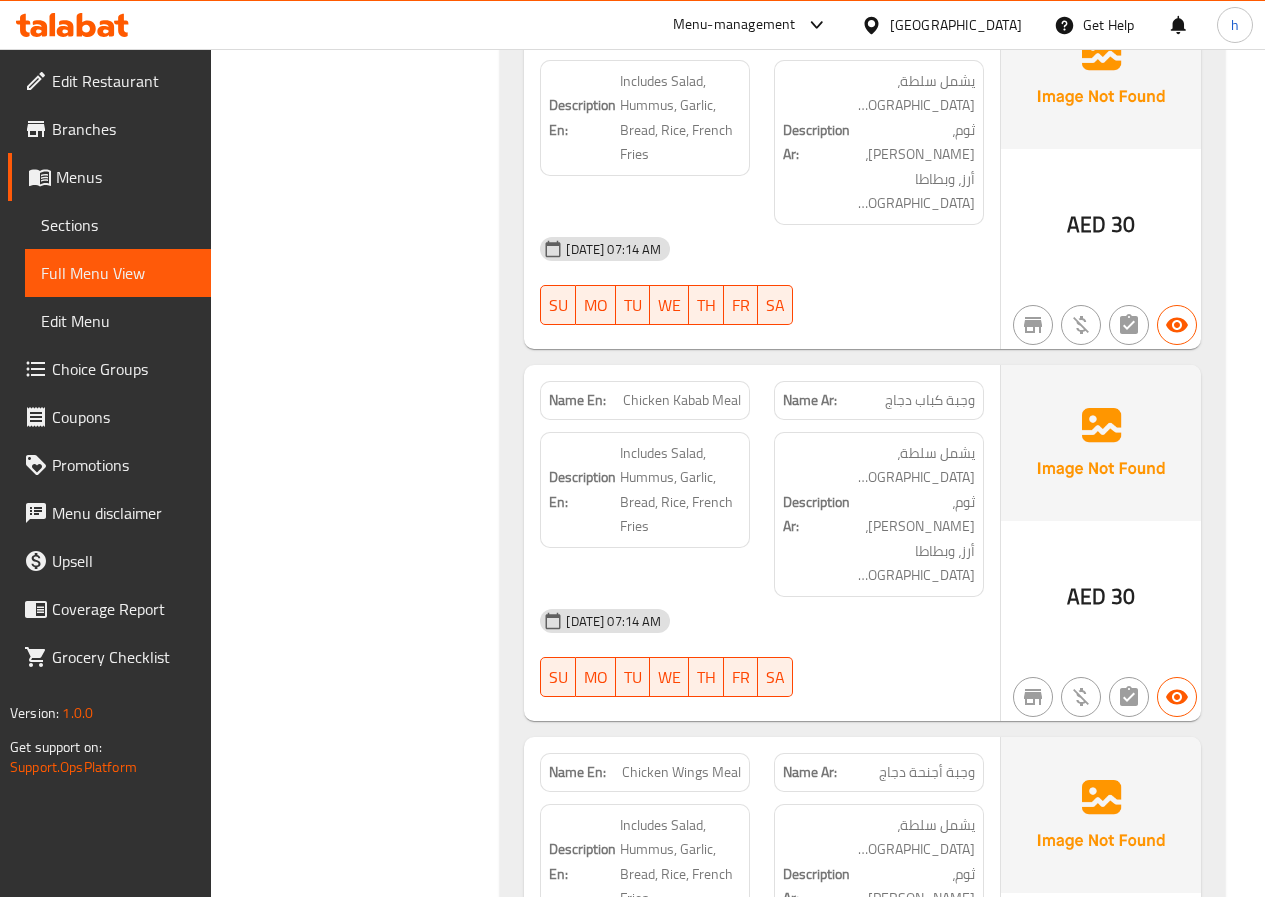 scroll, scrollTop: 1500, scrollLeft: 0, axis: vertical 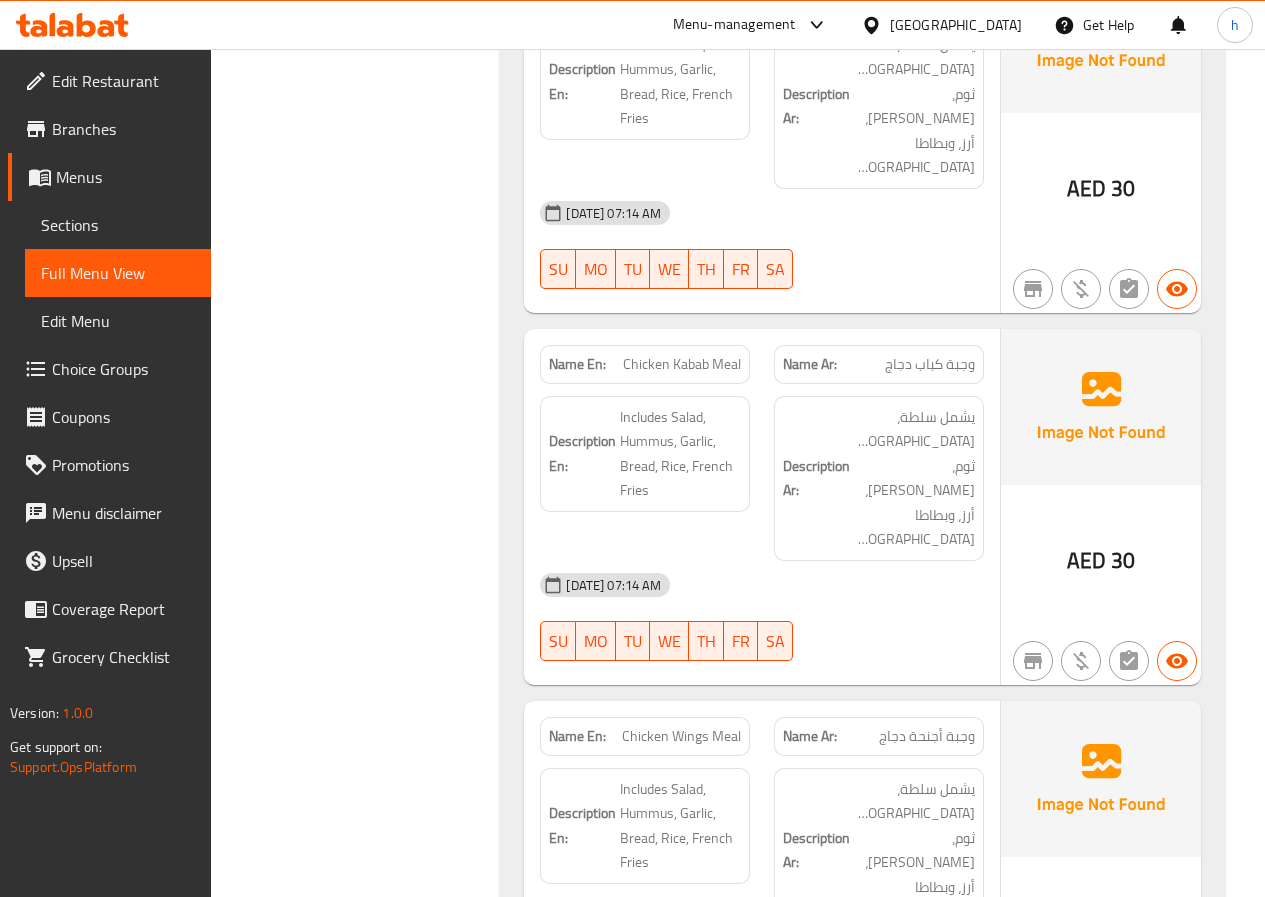 click on "Filter Branches Branches Popular filters Free items Branch specific items Has choices Upsell items Availability filters Available Not available View filters Collapse sections Collapse categories Collapse Choices" at bounding box center (364, 2386) 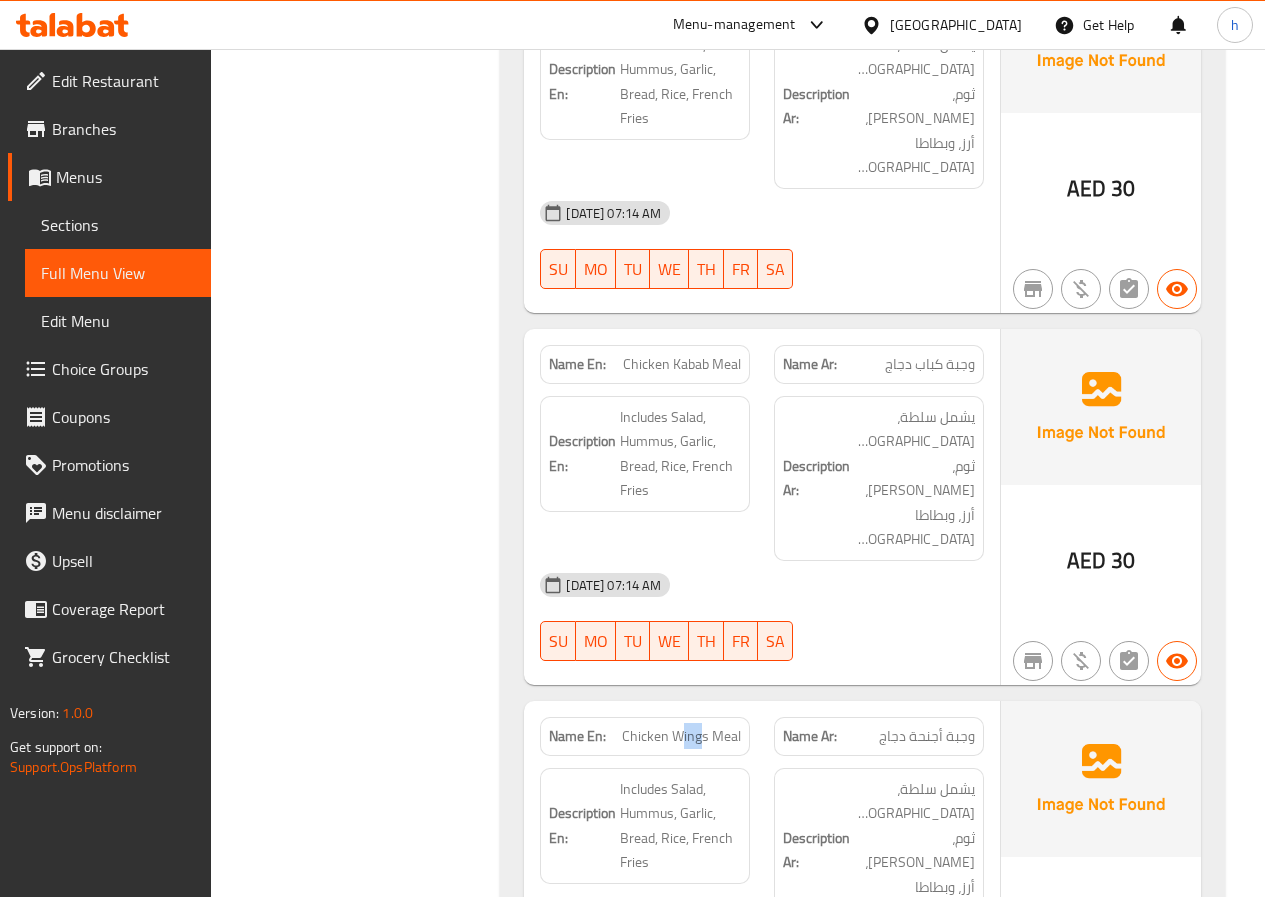 drag, startPoint x: 703, startPoint y: 489, endPoint x: 683, endPoint y: 490, distance: 20.024984 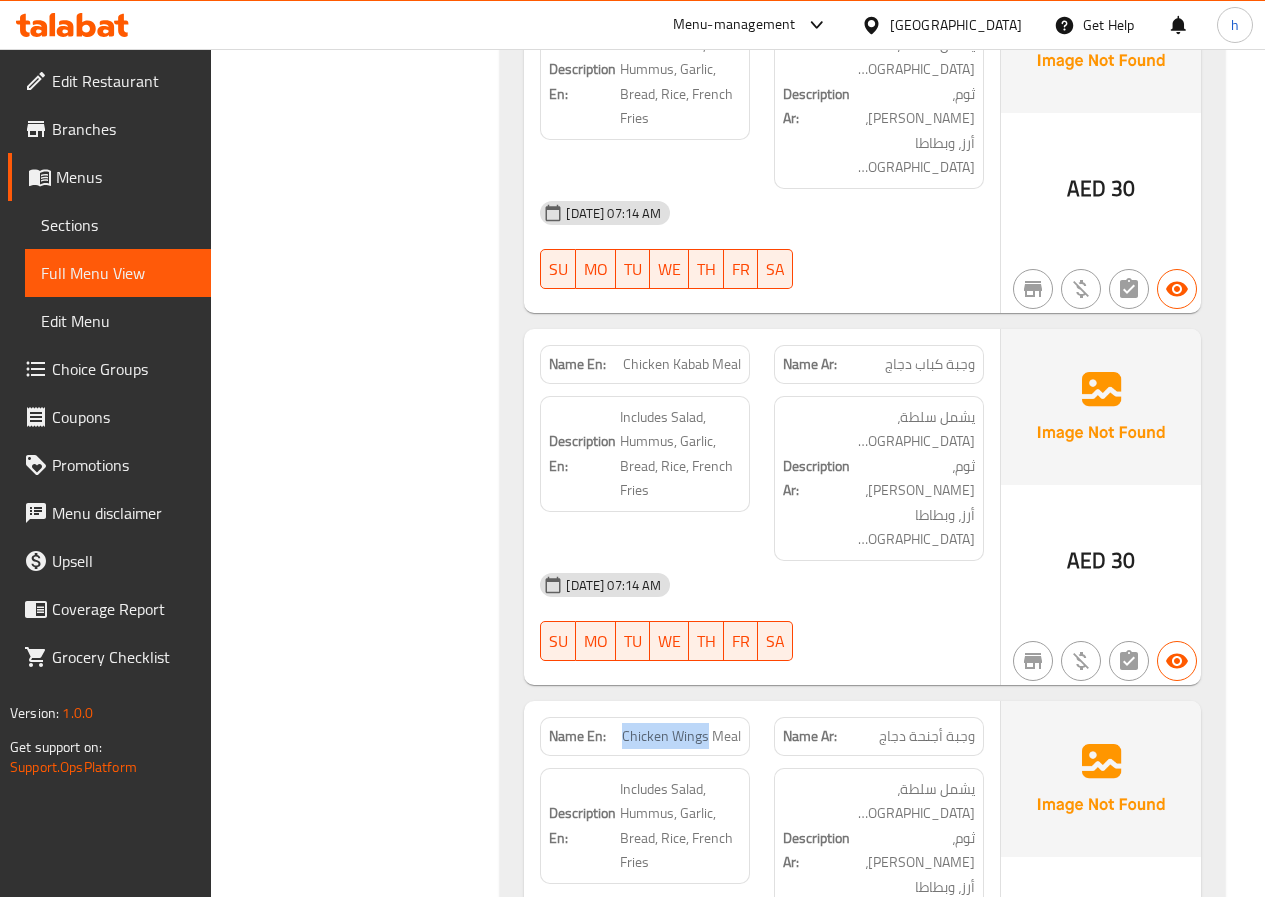 drag, startPoint x: 625, startPoint y: 486, endPoint x: 707, endPoint y: 487, distance: 82.006096 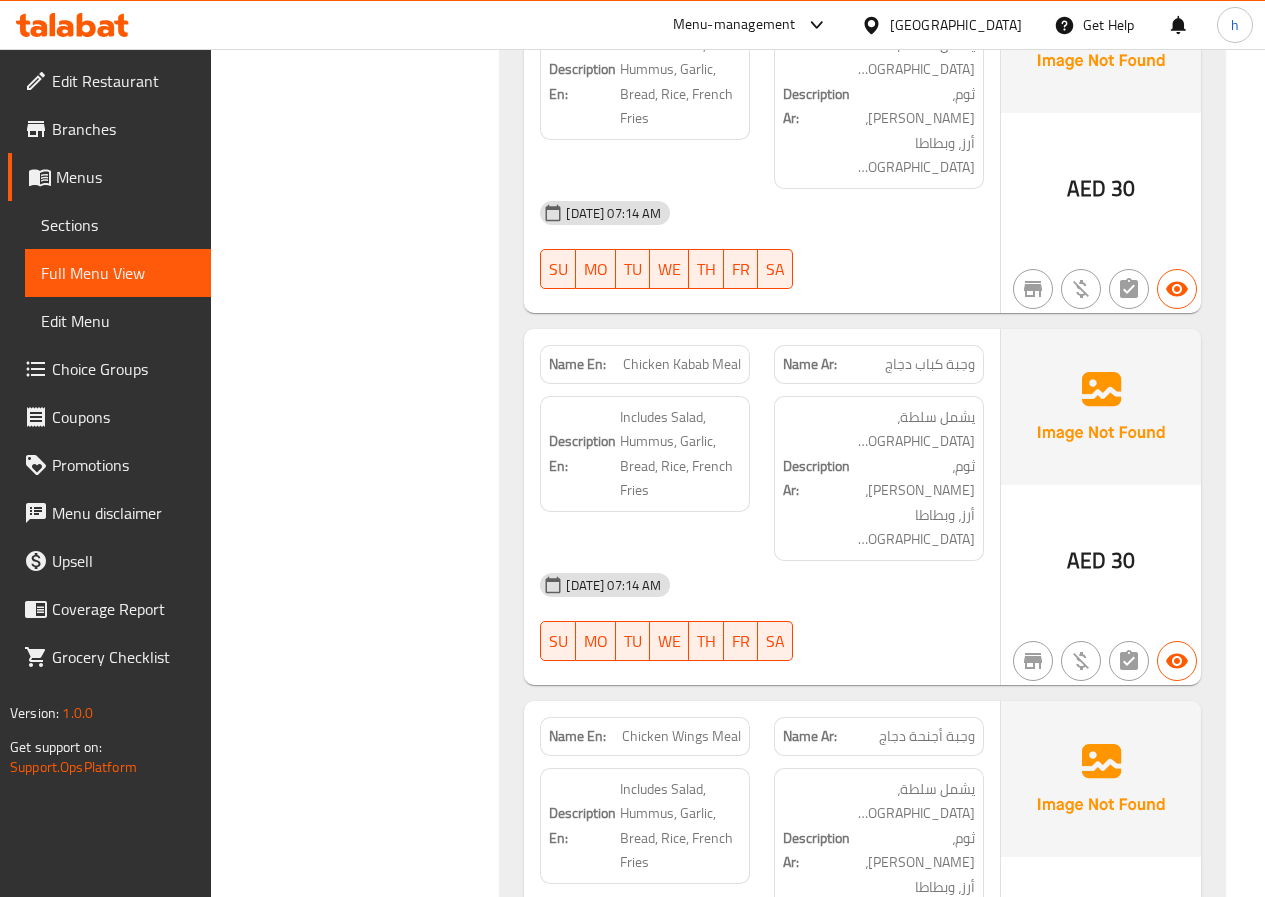 click on "Filter Branches Branches Popular filters Free items Branch specific items Has choices Upsell items Availability filters Available Not available View filters Collapse sections Collapse categories Collapse Choices" at bounding box center [364, 2386] 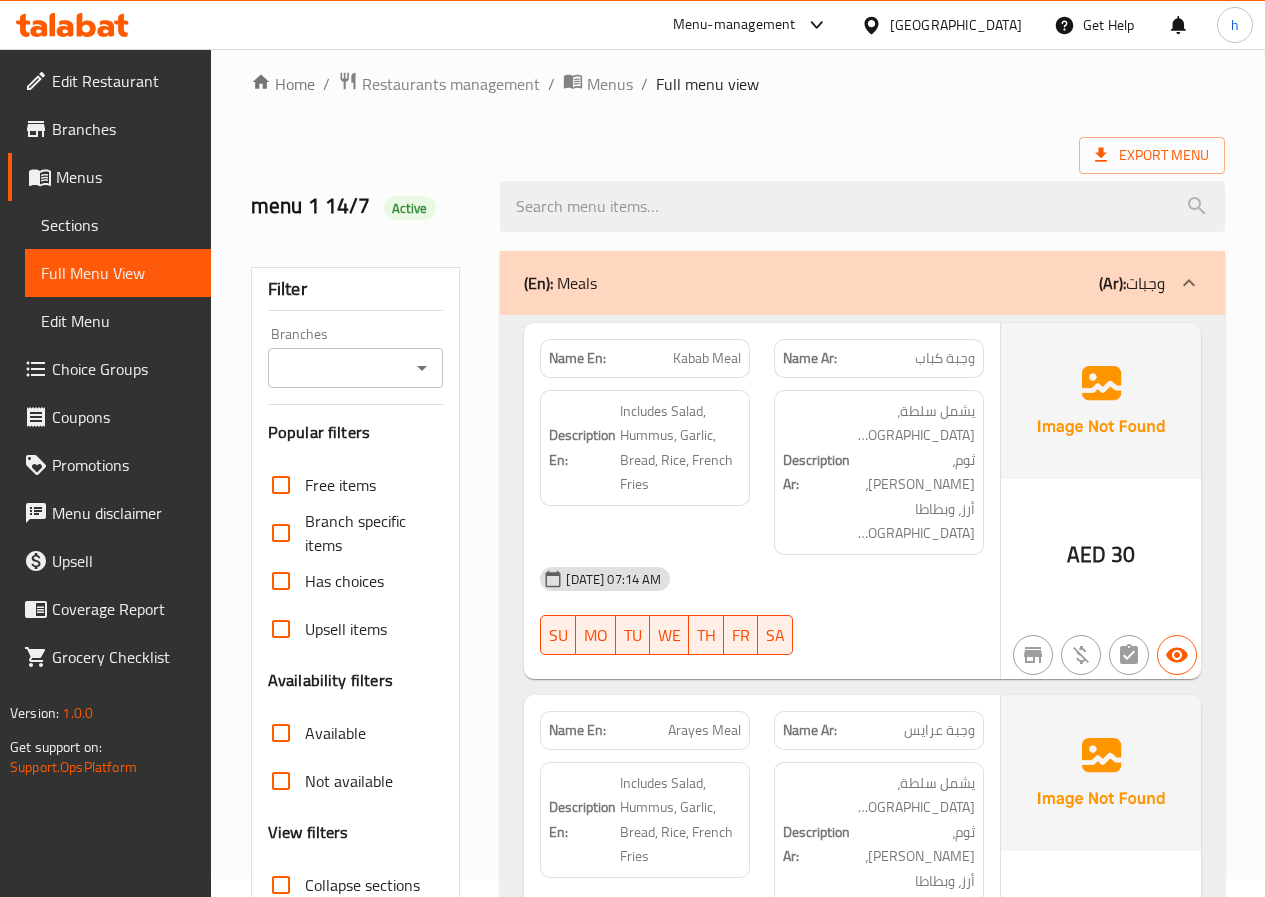 scroll, scrollTop: 0, scrollLeft: 0, axis: both 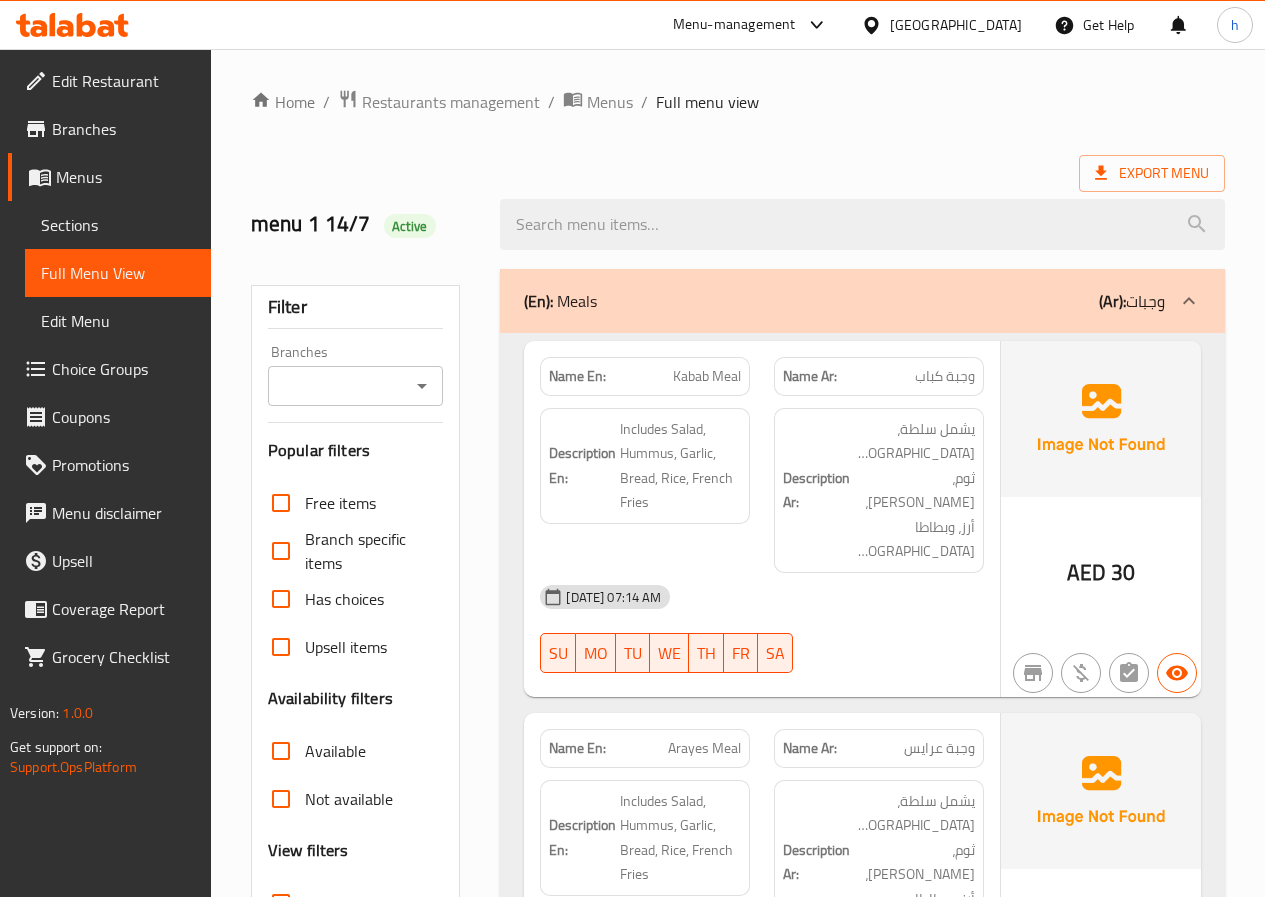 click on "(En):   Meals (Ar): وجبات" at bounding box center [862, 301] 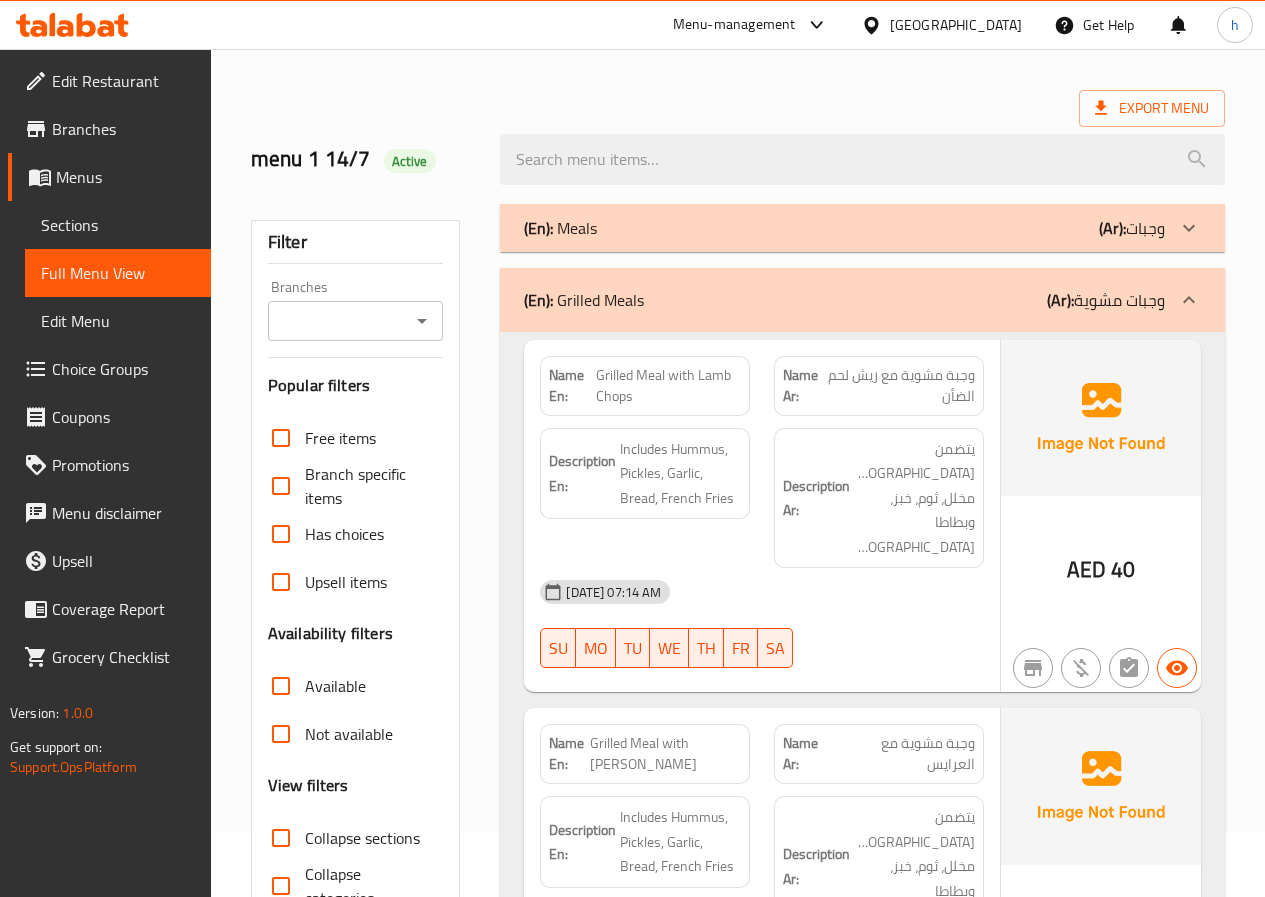 scroll, scrollTop: 100, scrollLeft: 0, axis: vertical 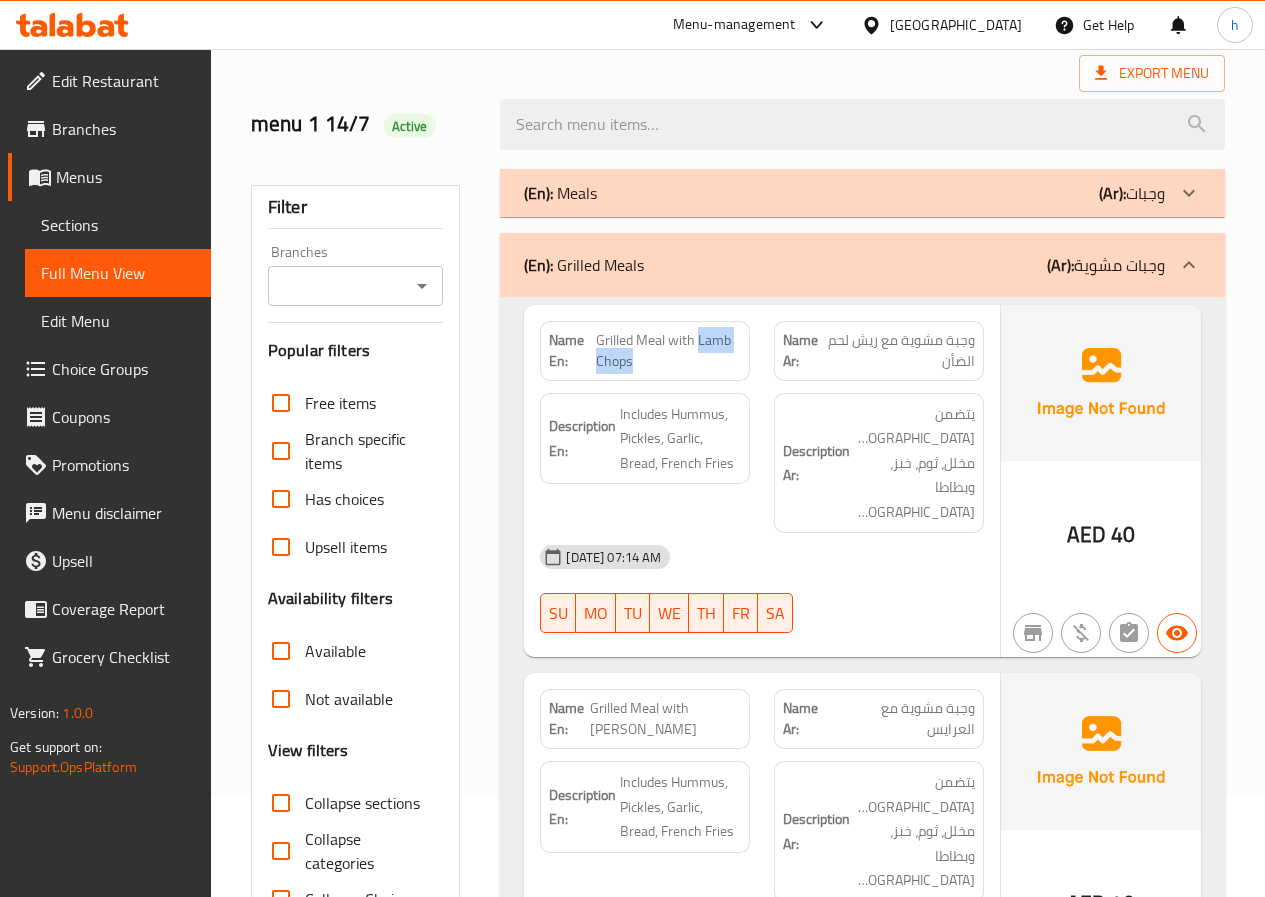 drag, startPoint x: 698, startPoint y: 337, endPoint x: 735, endPoint y: 365, distance: 46.400433 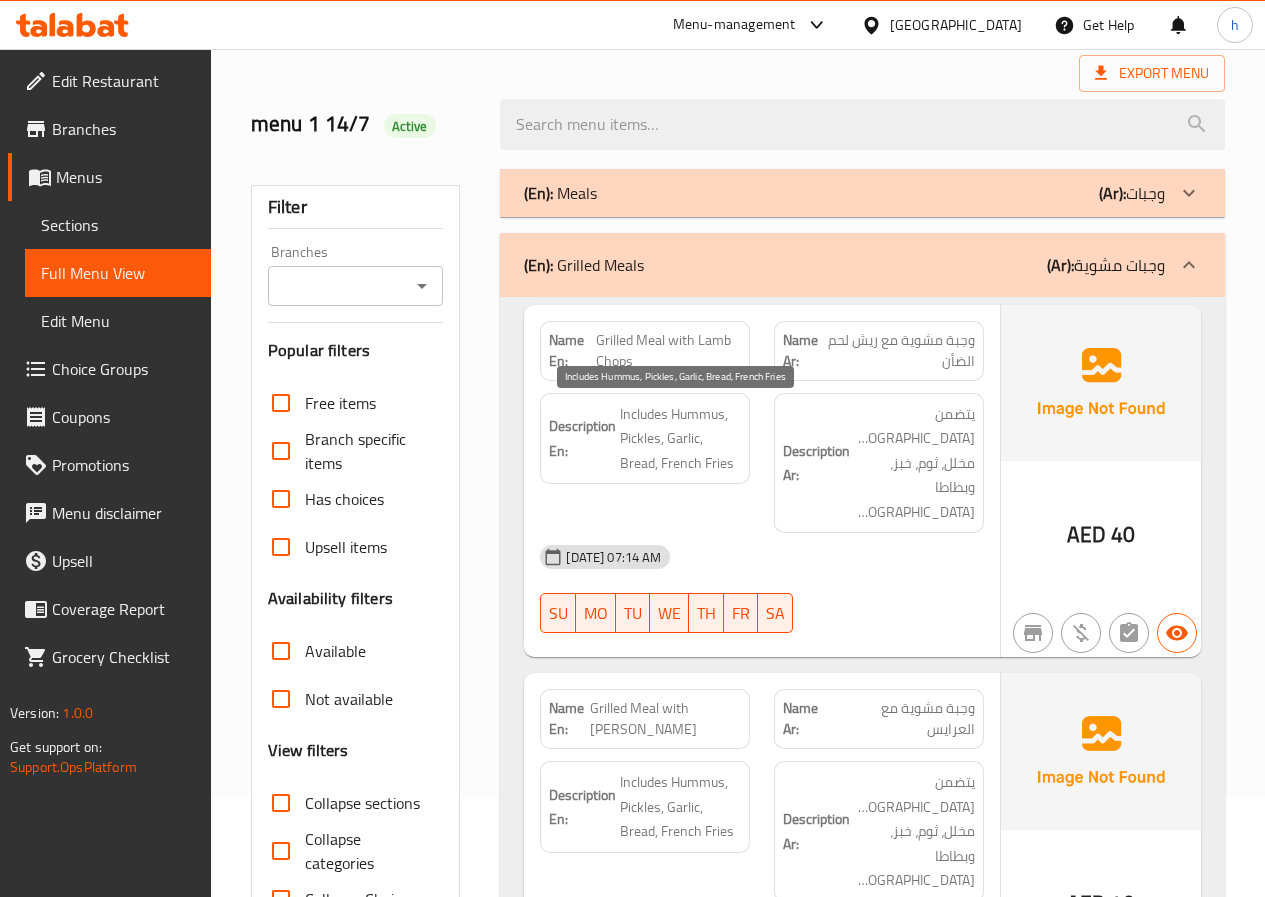 click on "Includes Hummus, Pickles, Garlic, Bread, French Fries" at bounding box center (680, 439) 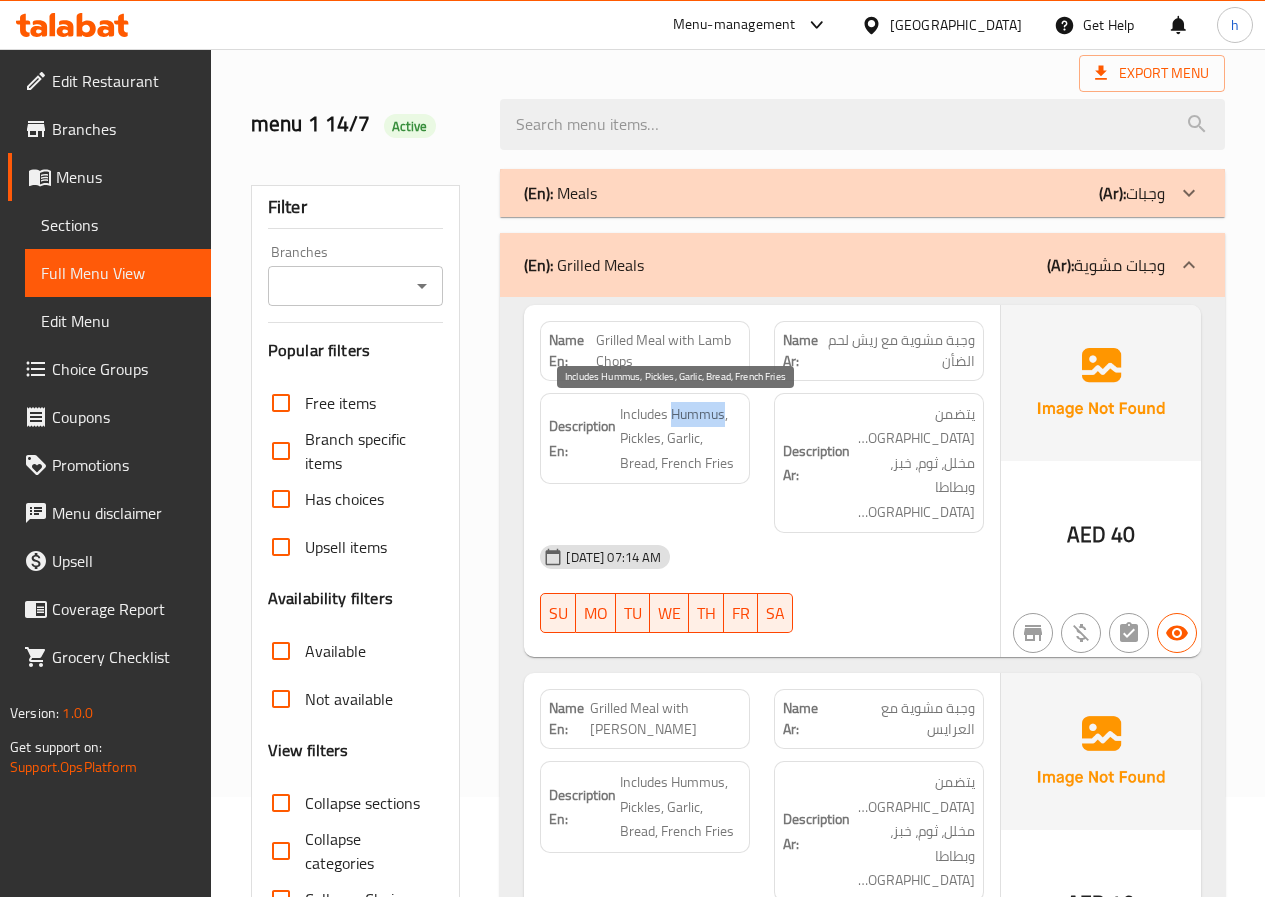 click on "Includes Hummus, Pickles, Garlic, Bread, French Fries" at bounding box center (680, 439) 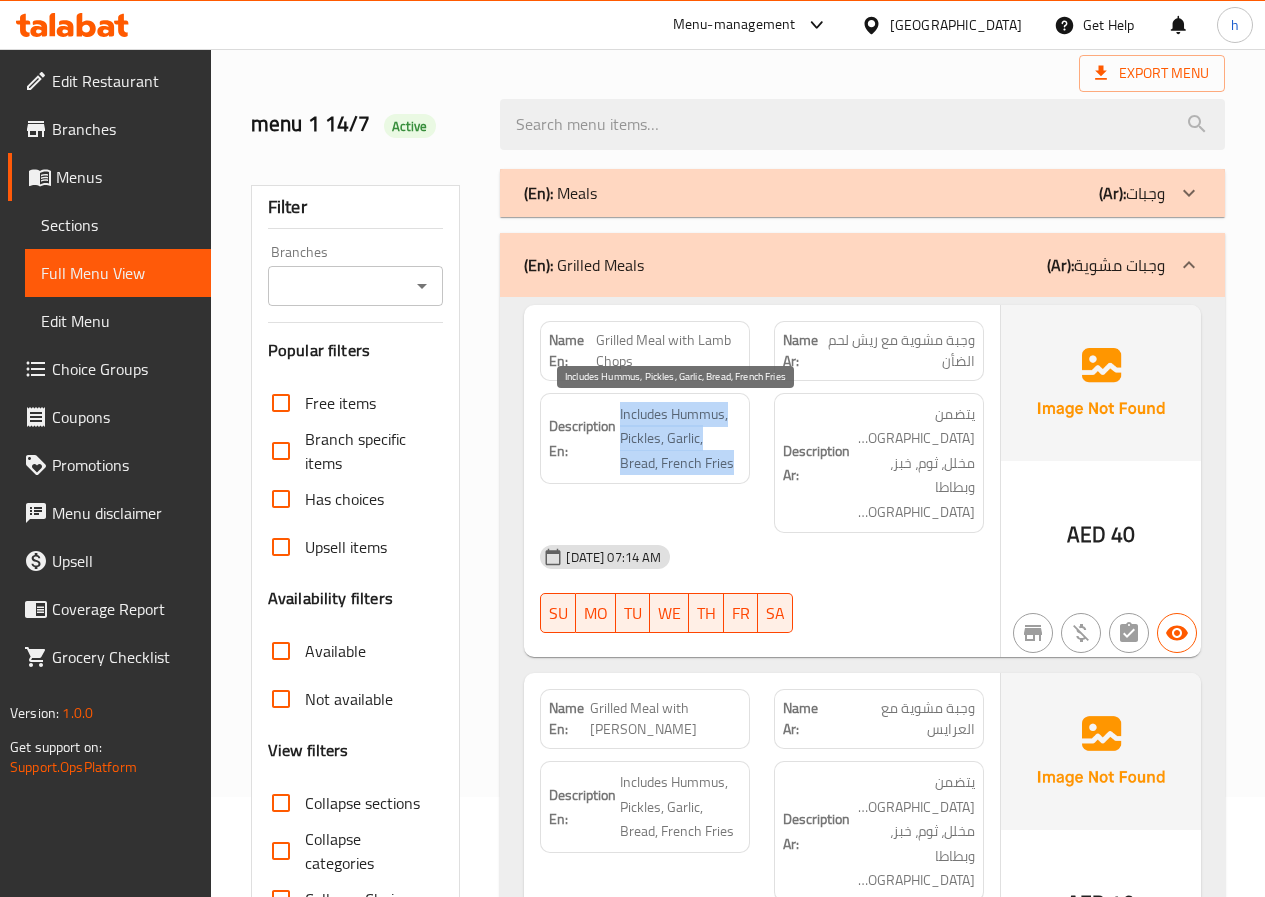 click on "Includes Hummus, Pickles, Garlic, Bread, French Fries" at bounding box center (680, 439) 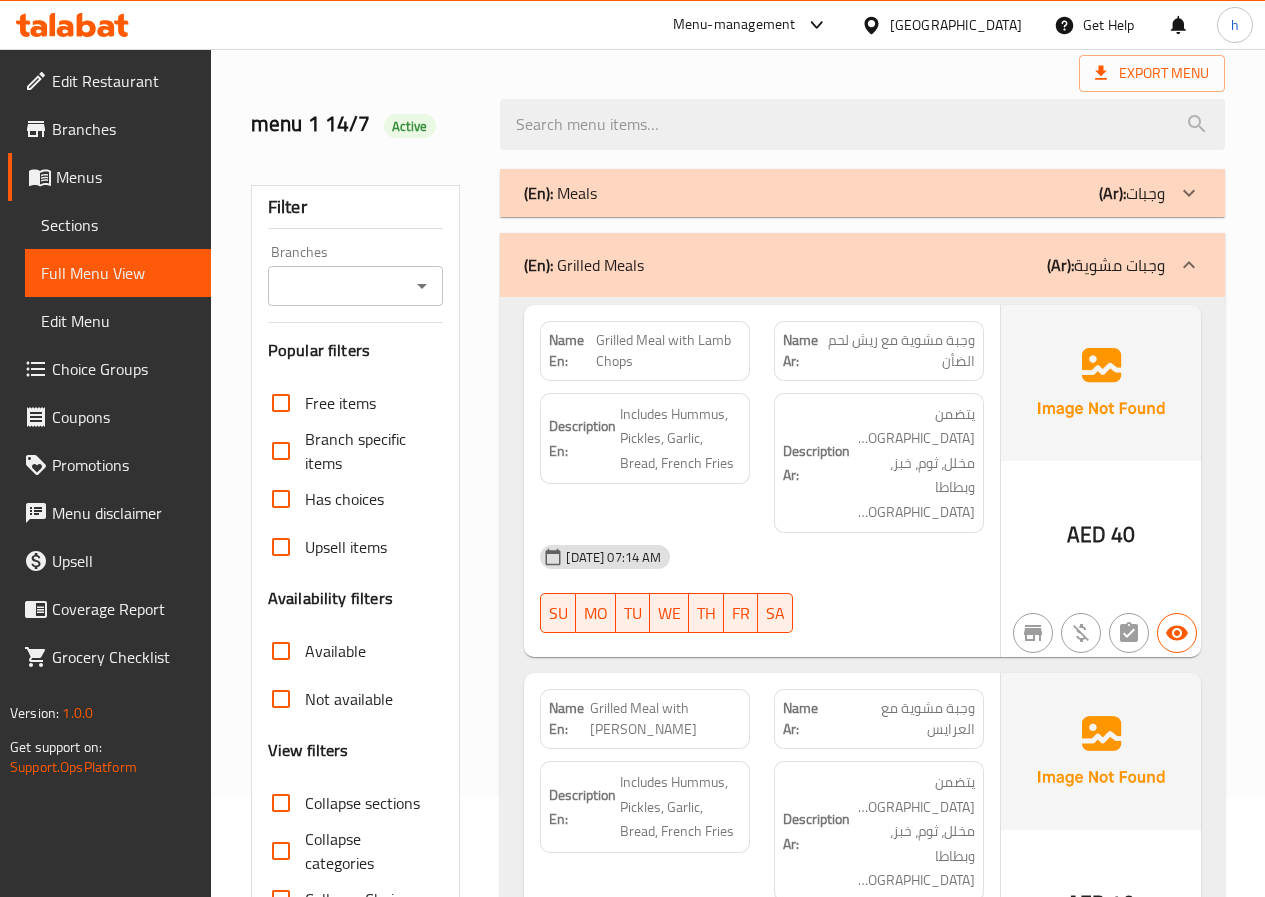 click on "14-07-2025 07:14 AM" at bounding box center [762, 557] 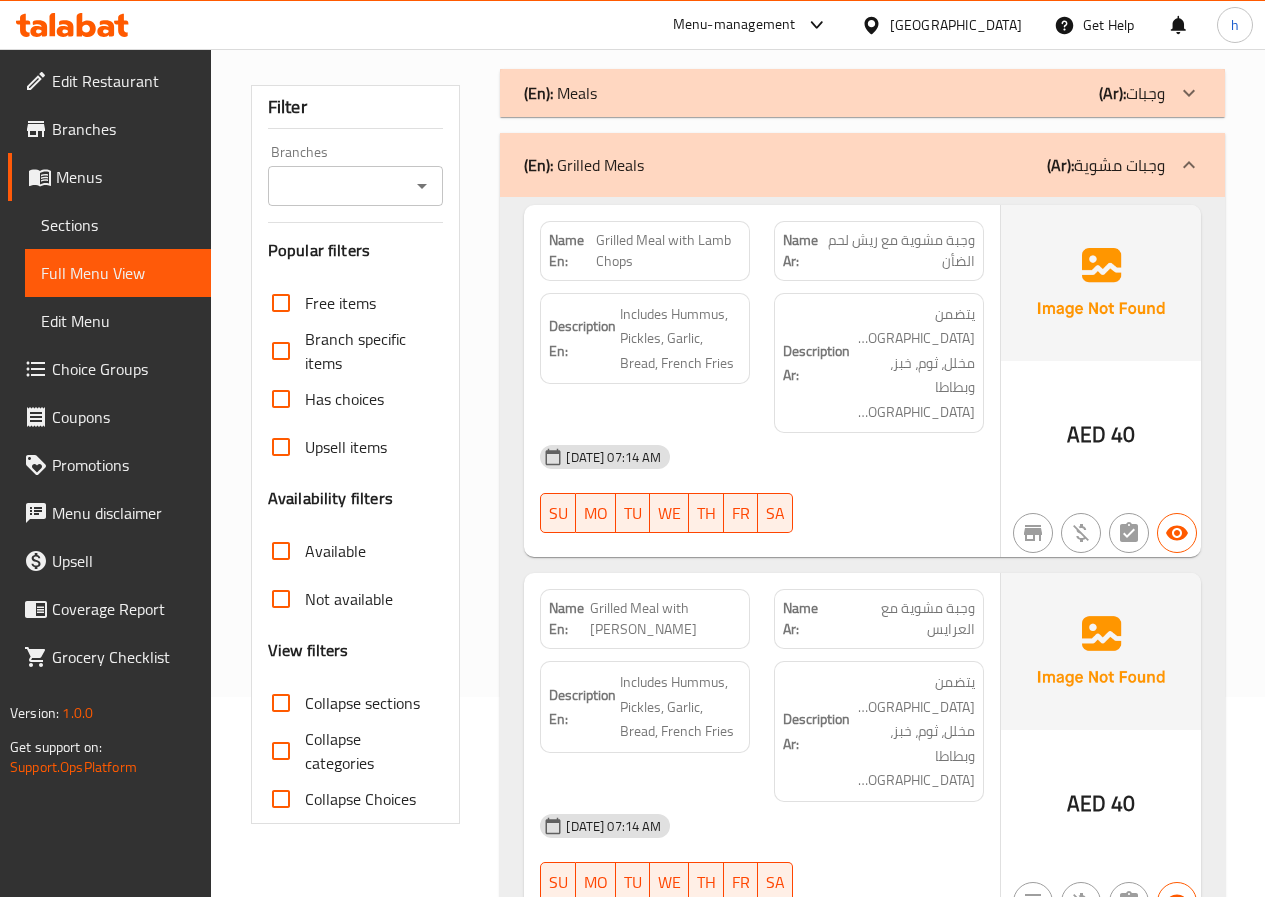 scroll, scrollTop: 300, scrollLeft: 0, axis: vertical 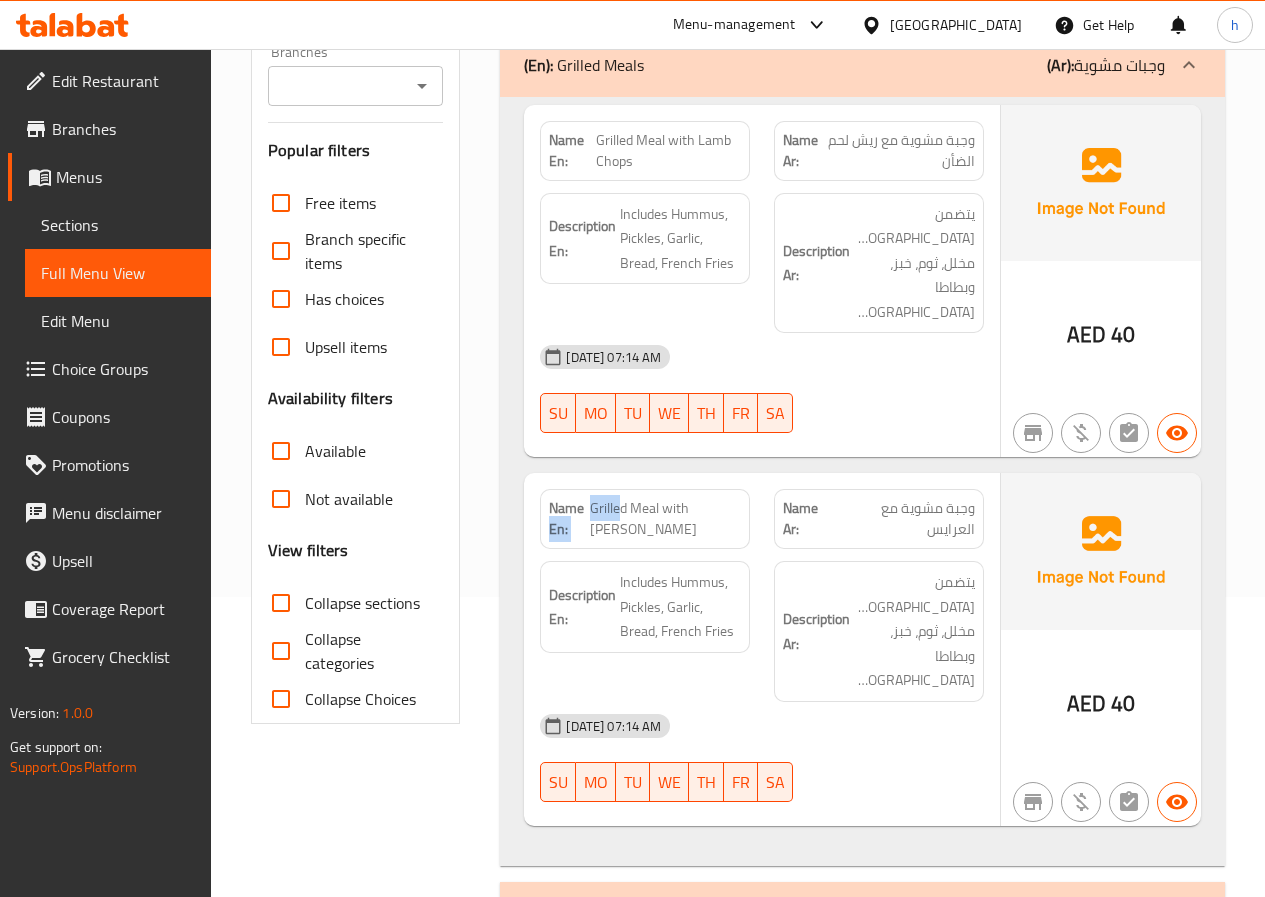 drag, startPoint x: 636, startPoint y: 460, endPoint x: 529, endPoint y: 475, distance: 108.04629 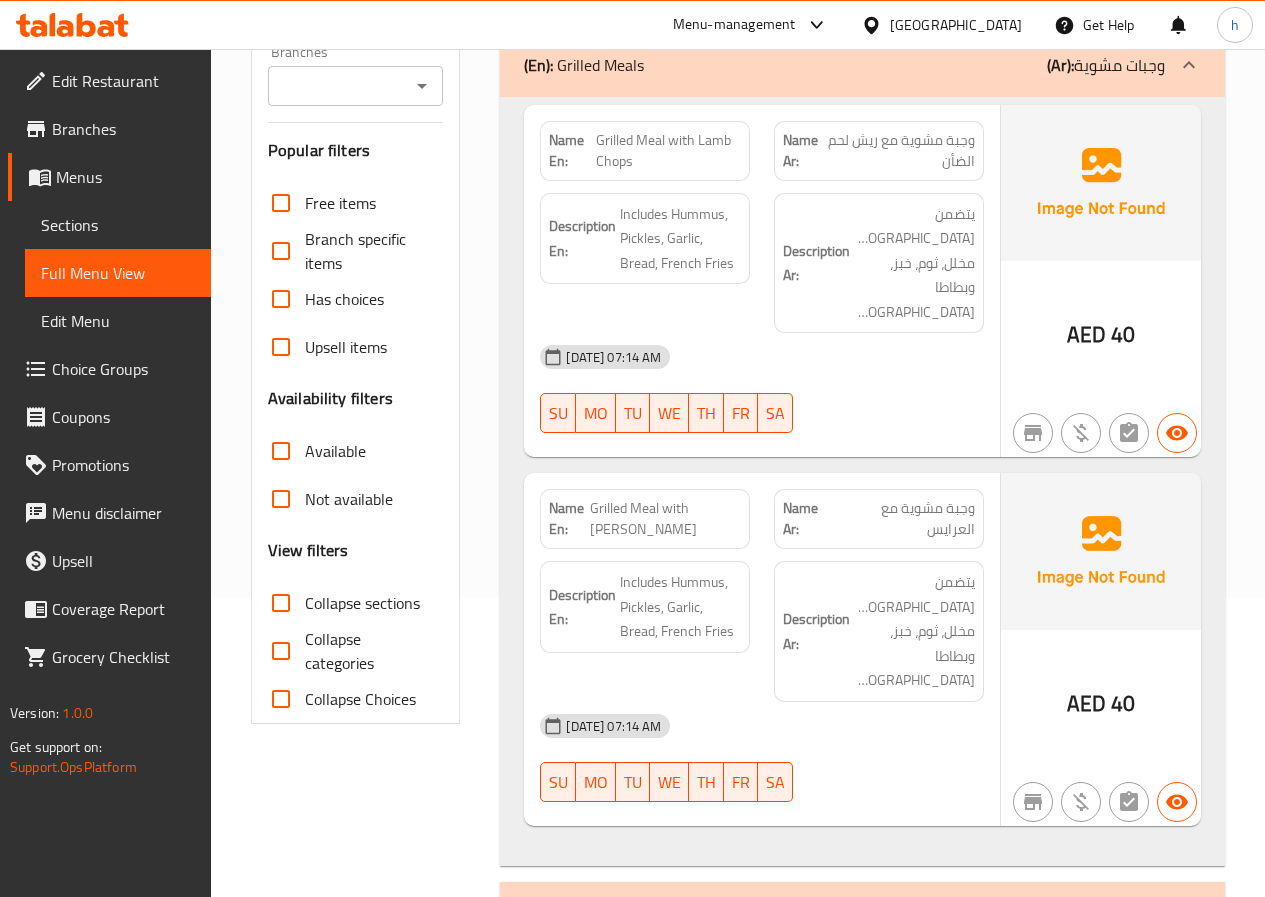 click on "Grilled Meal with Arayes" at bounding box center (665, 519) 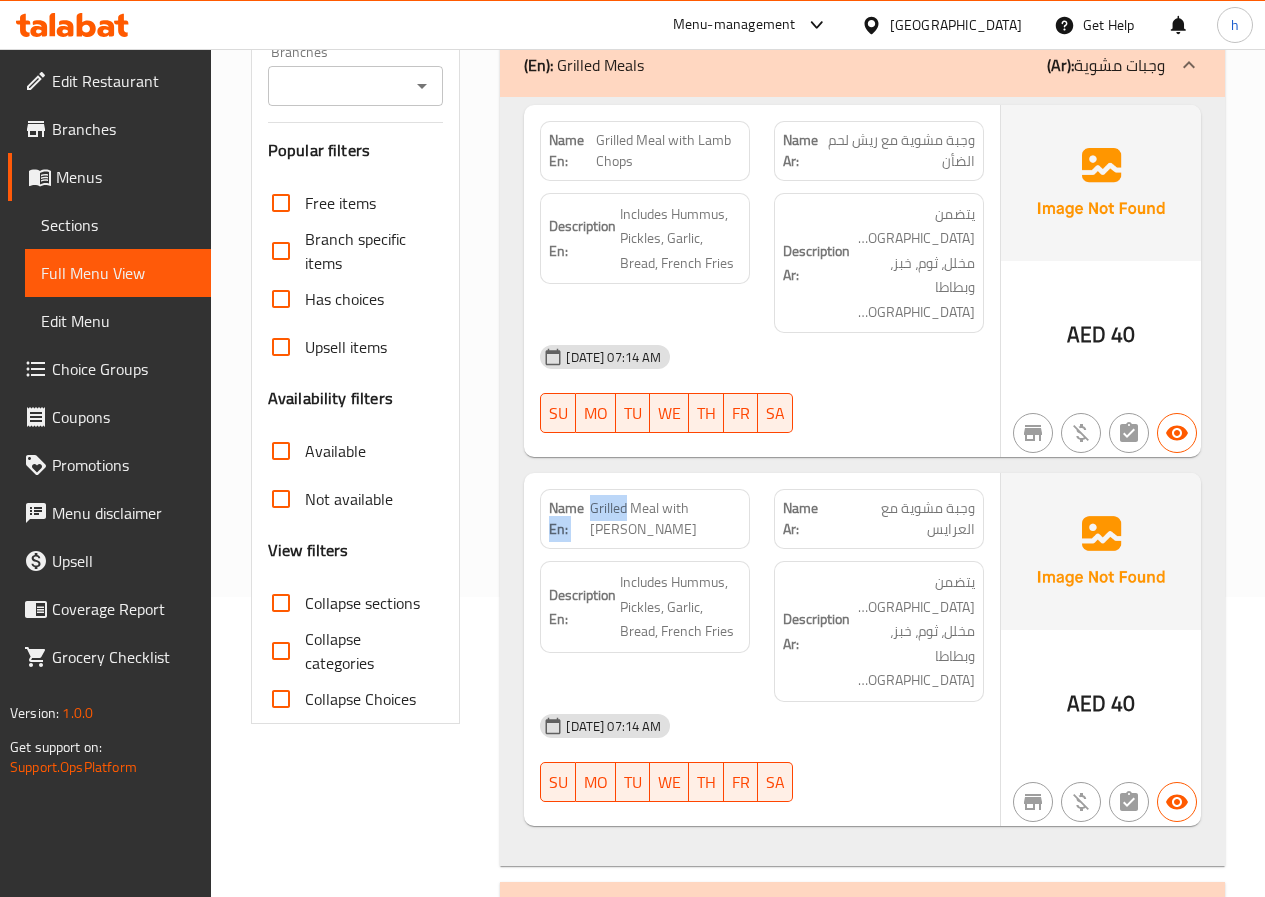 drag, startPoint x: 642, startPoint y: 462, endPoint x: 584, endPoint y: 464, distance: 58.034473 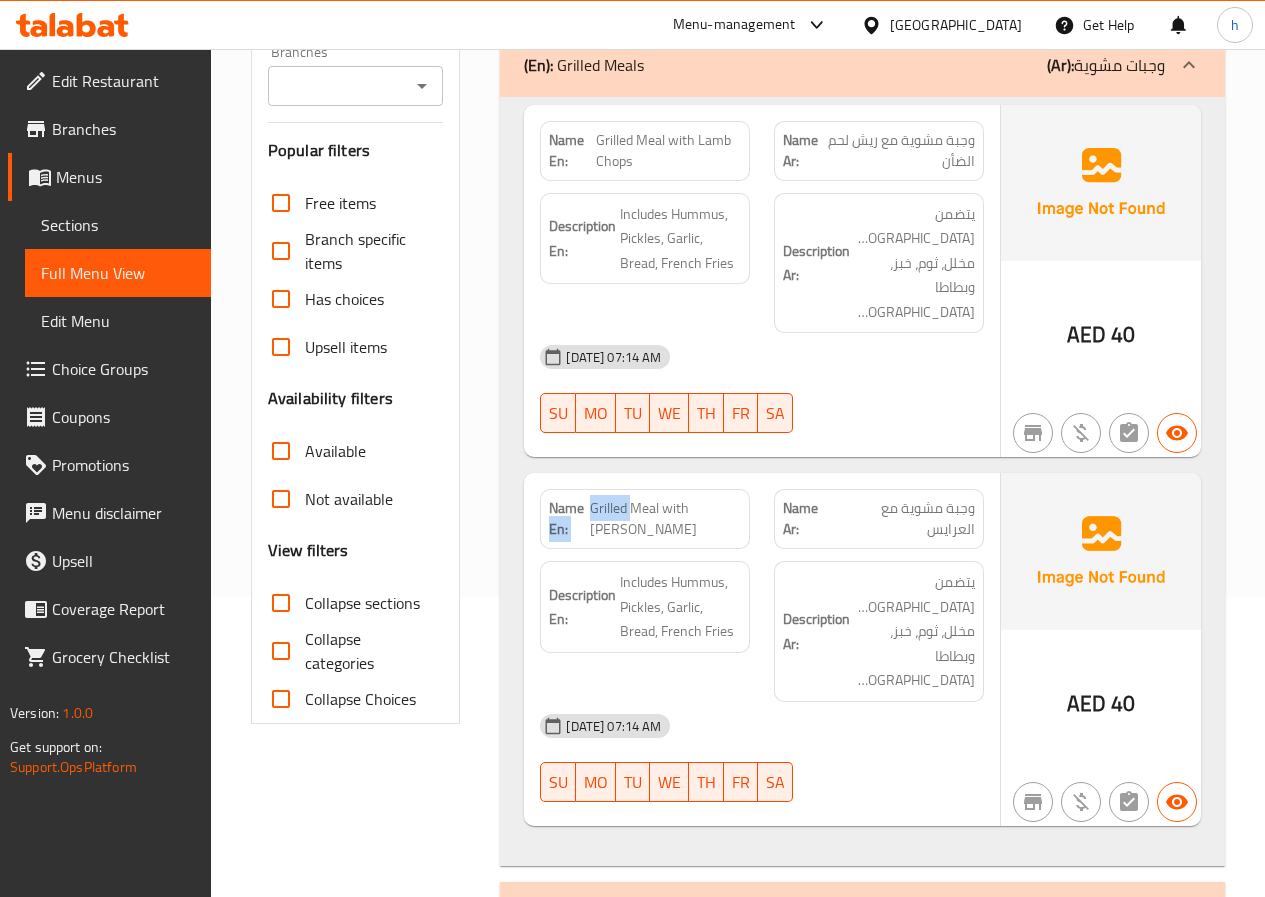 drag, startPoint x: 644, startPoint y: 463, endPoint x: 598, endPoint y: 455, distance: 46.69047 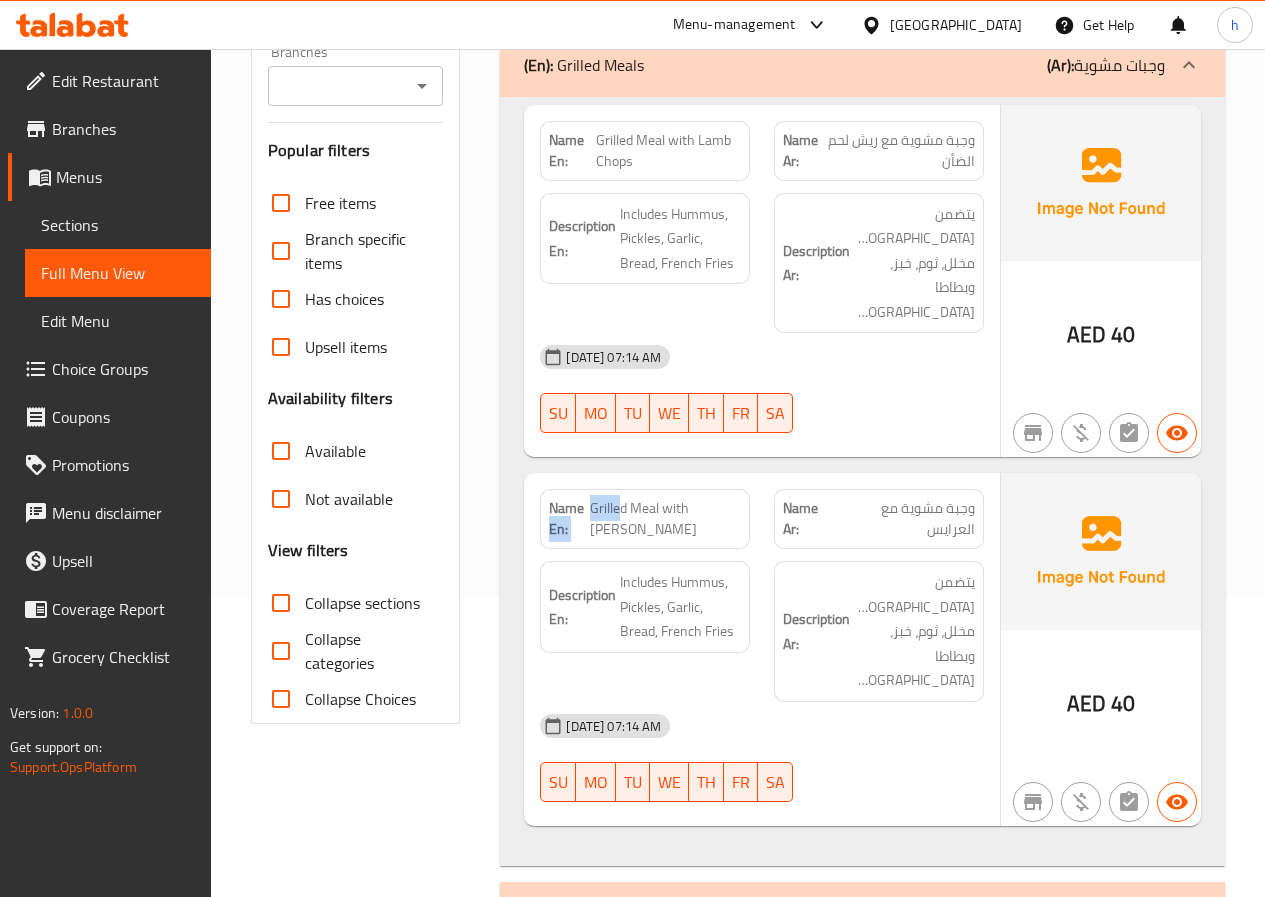 drag, startPoint x: 603, startPoint y: 455, endPoint x: 635, endPoint y: 459, distance: 32.24903 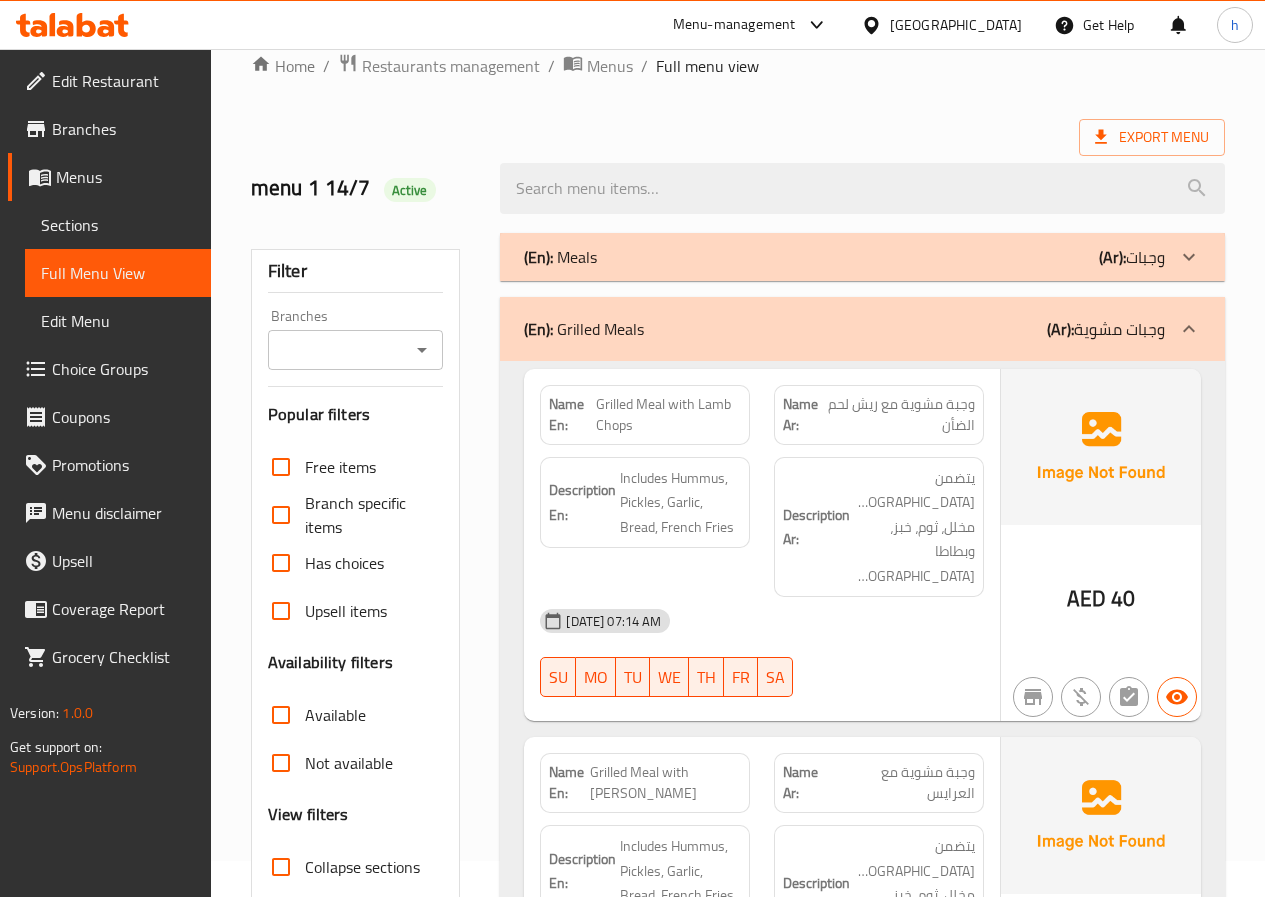 scroll, scrollTop: 0, scrollLeft: 0, axis: both 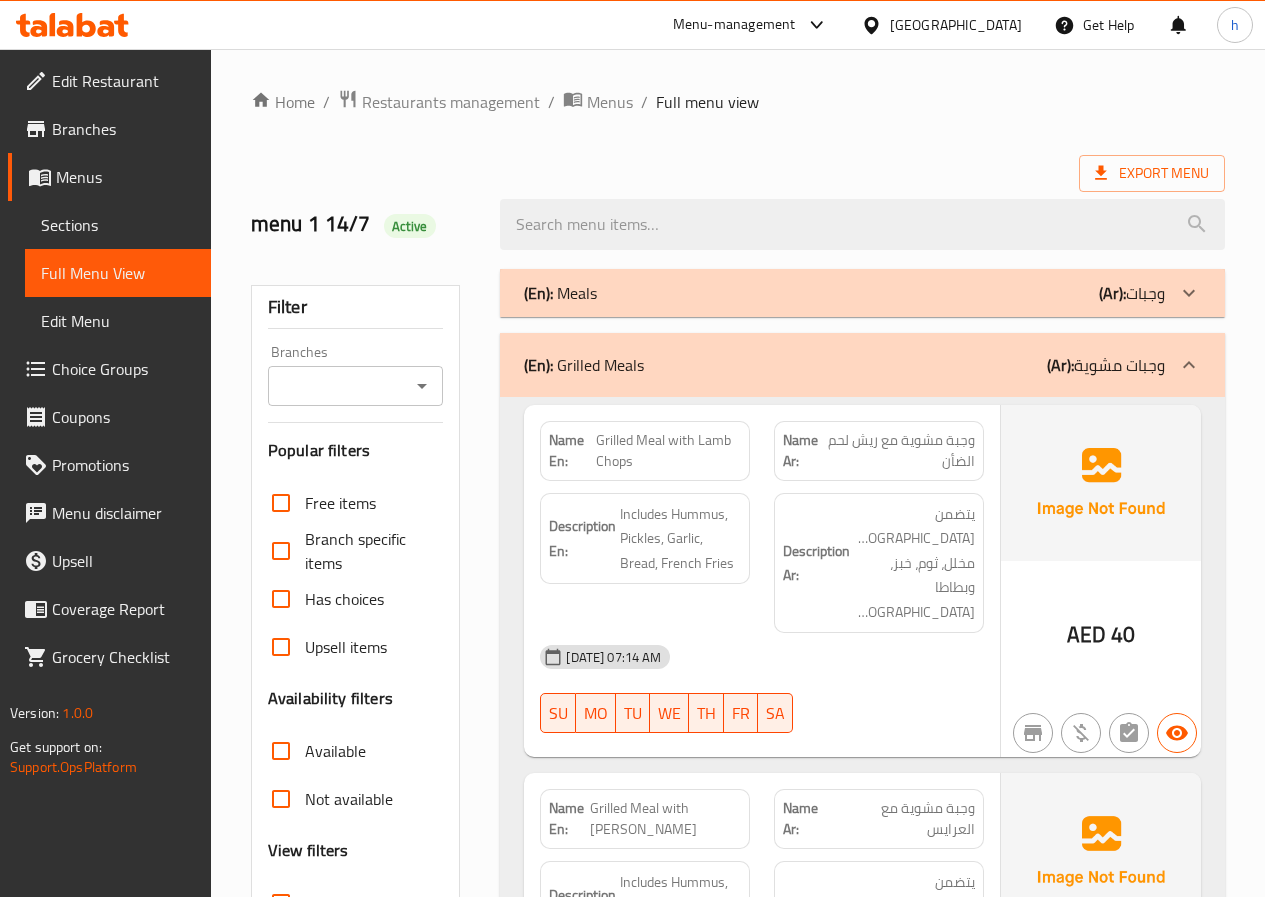 click on "(Ar): وجبات مشوية" at bounding box center (1106, 365) 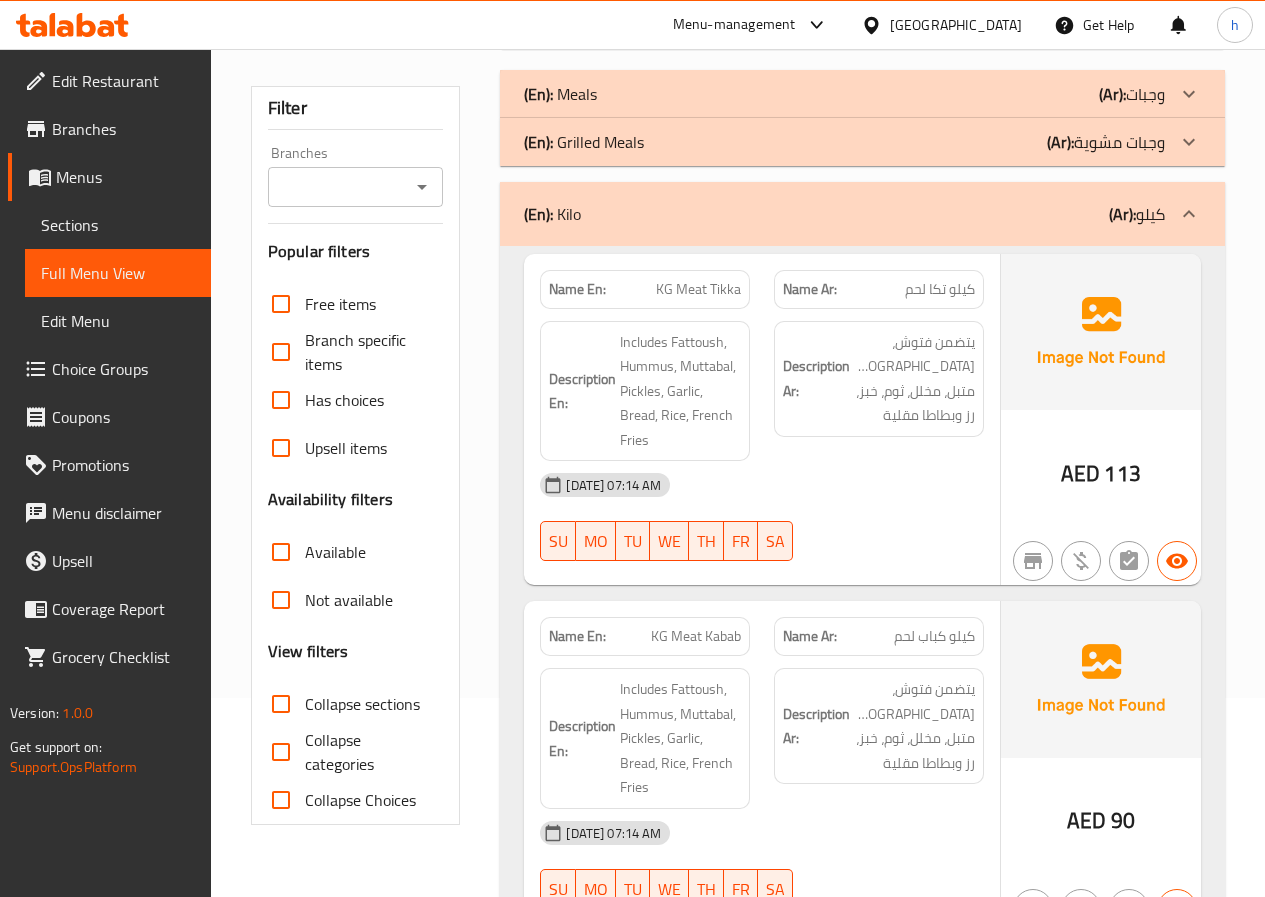 scroll, scrollTop: 200, scrollLeft: 0, axis: vertical 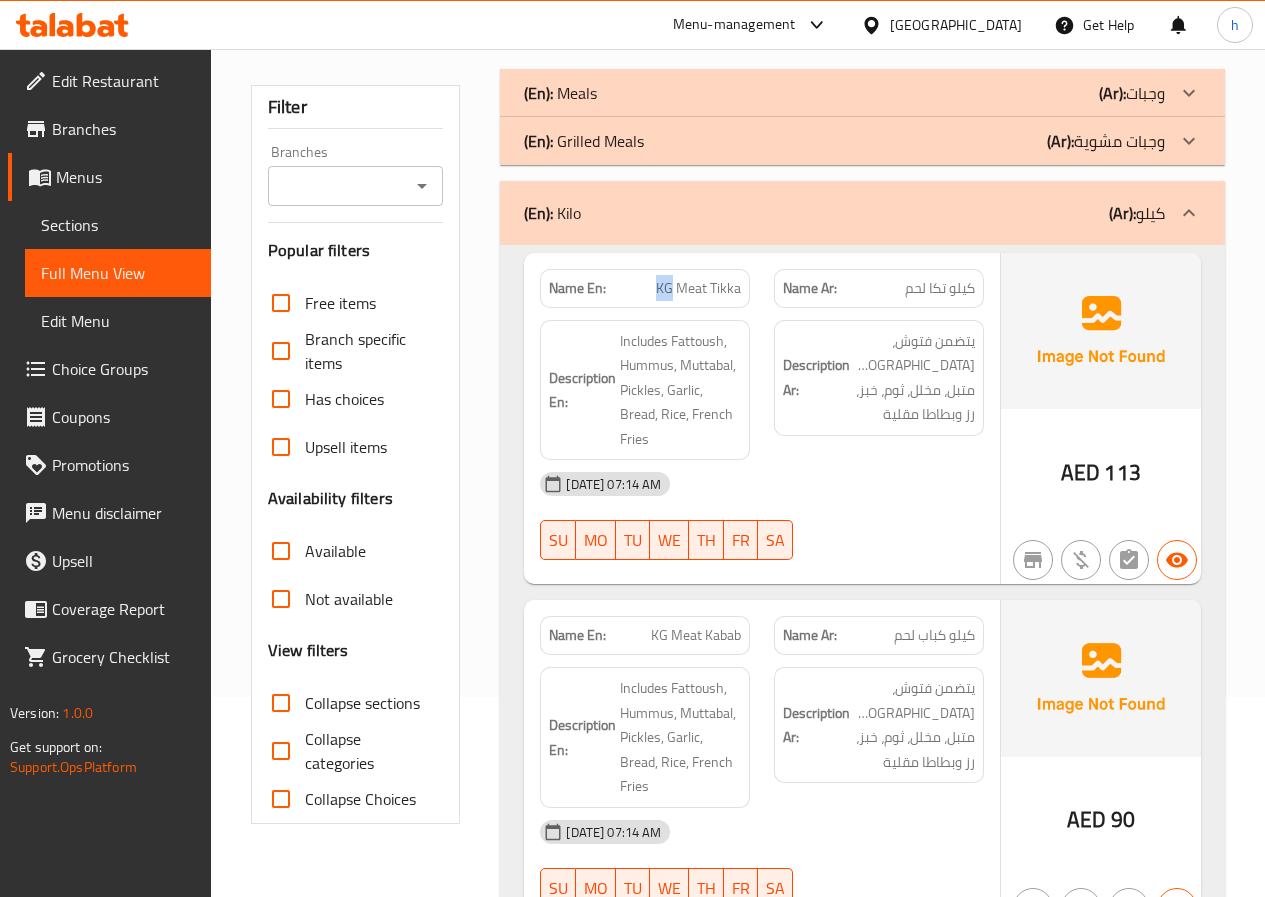 drag, startPoint x: 673, startPoint y: 288, endPoint x: 659, endPoint y: 288, distance: 14 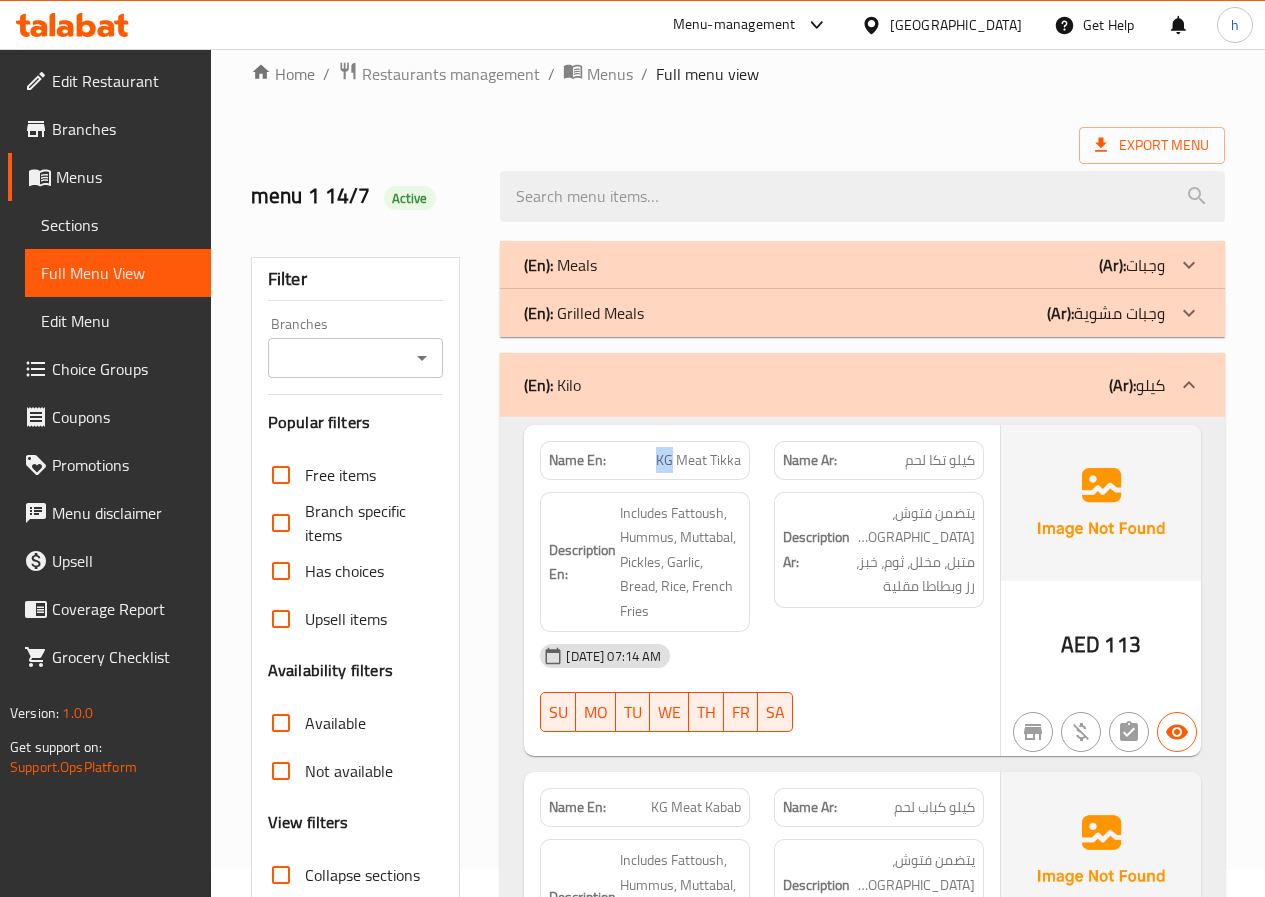 scroll, scrollTop: 0, scrollLeft: 0, axis: both 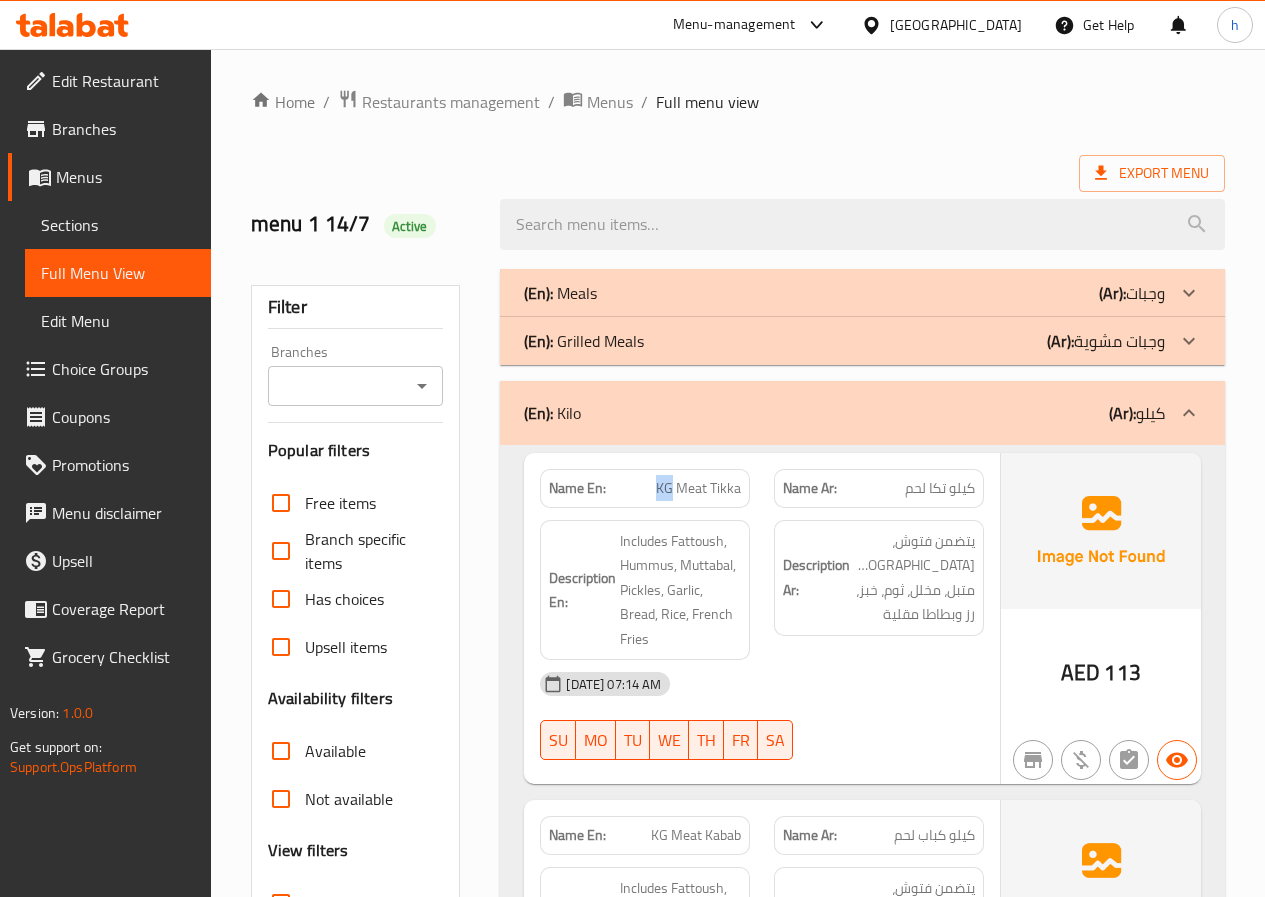 click on "Sections" at bounding box center [118, 225] 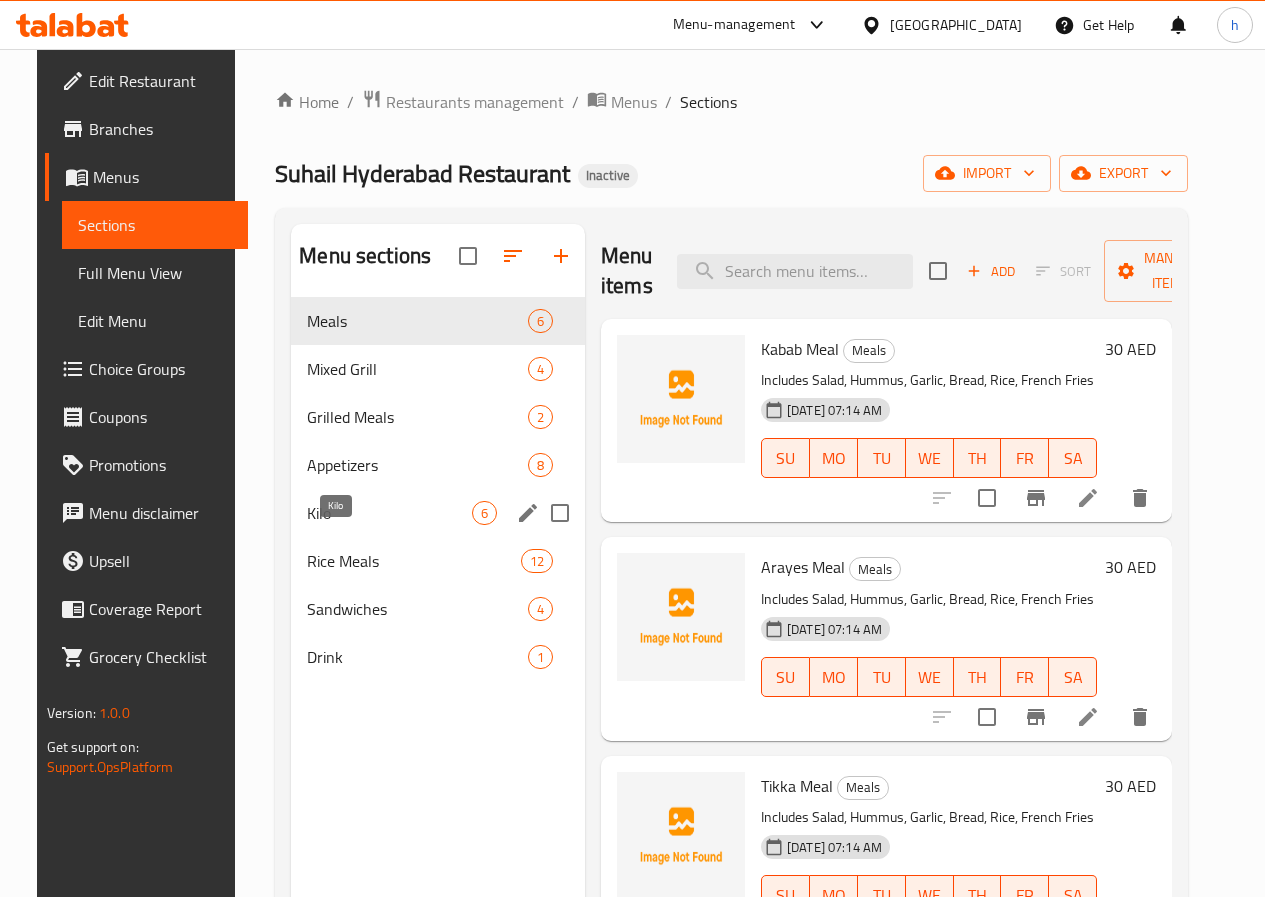click on "Kilo" at bounding box center (389, 513) 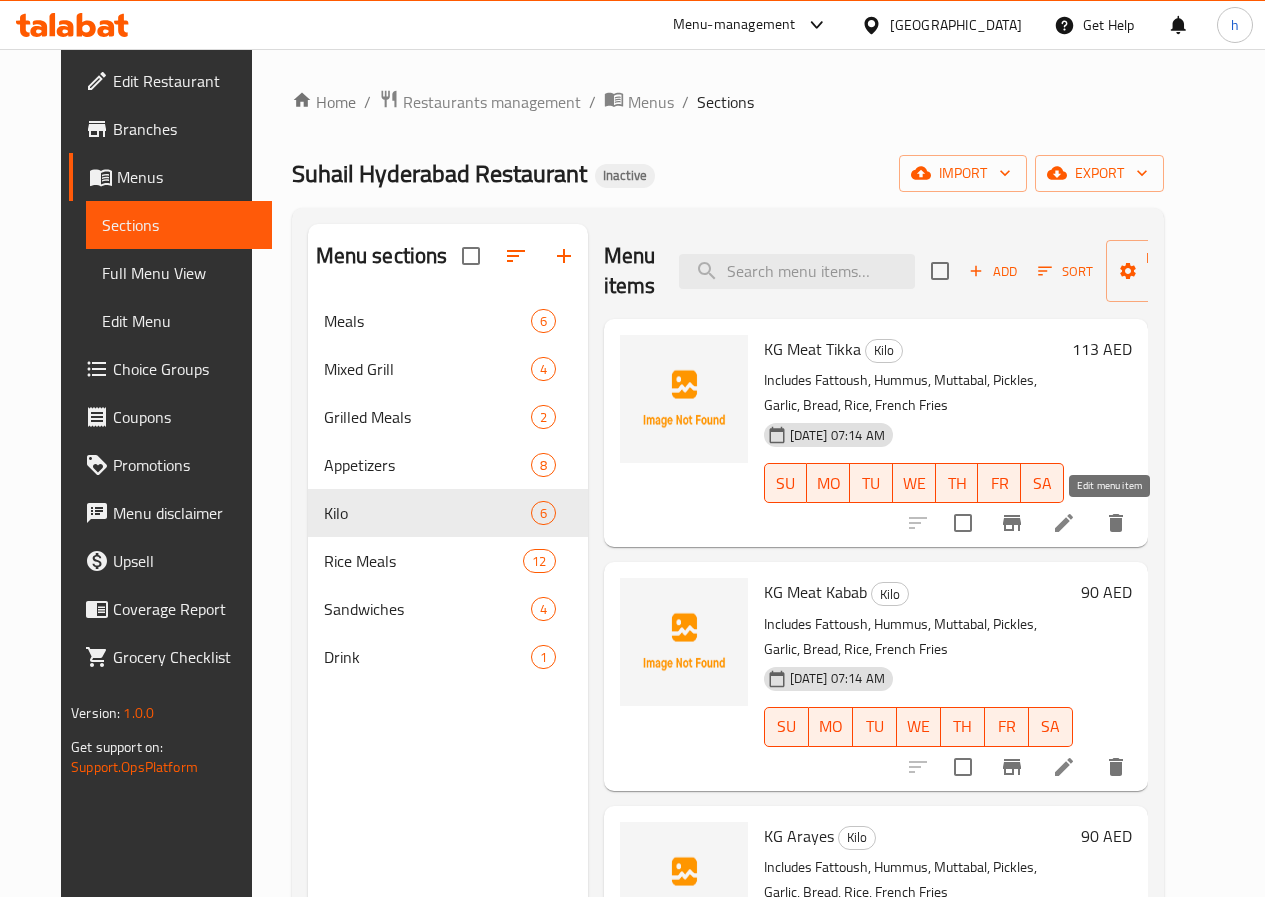 click 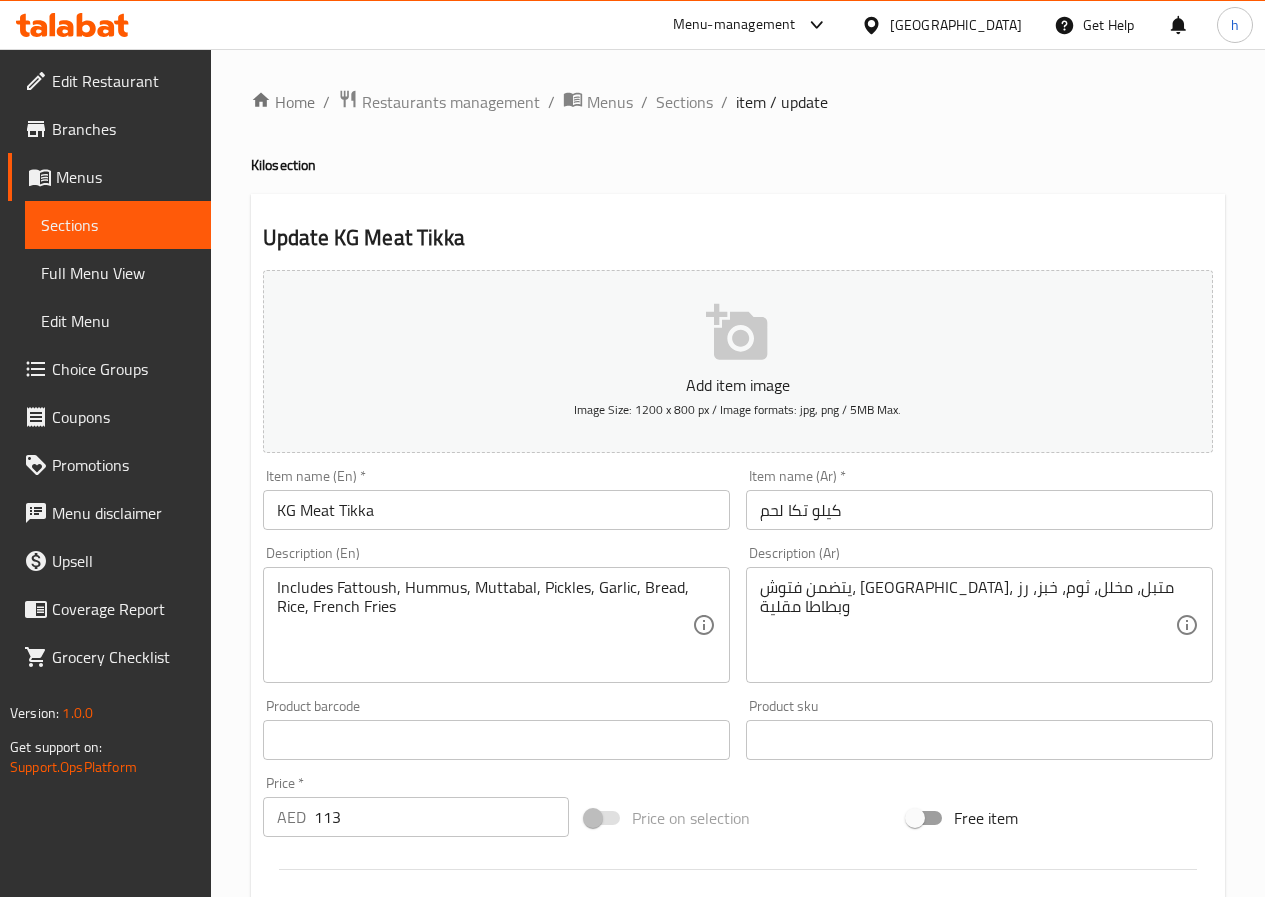 click on "كيلو تكا لحم" at bounding box center (979, 510) 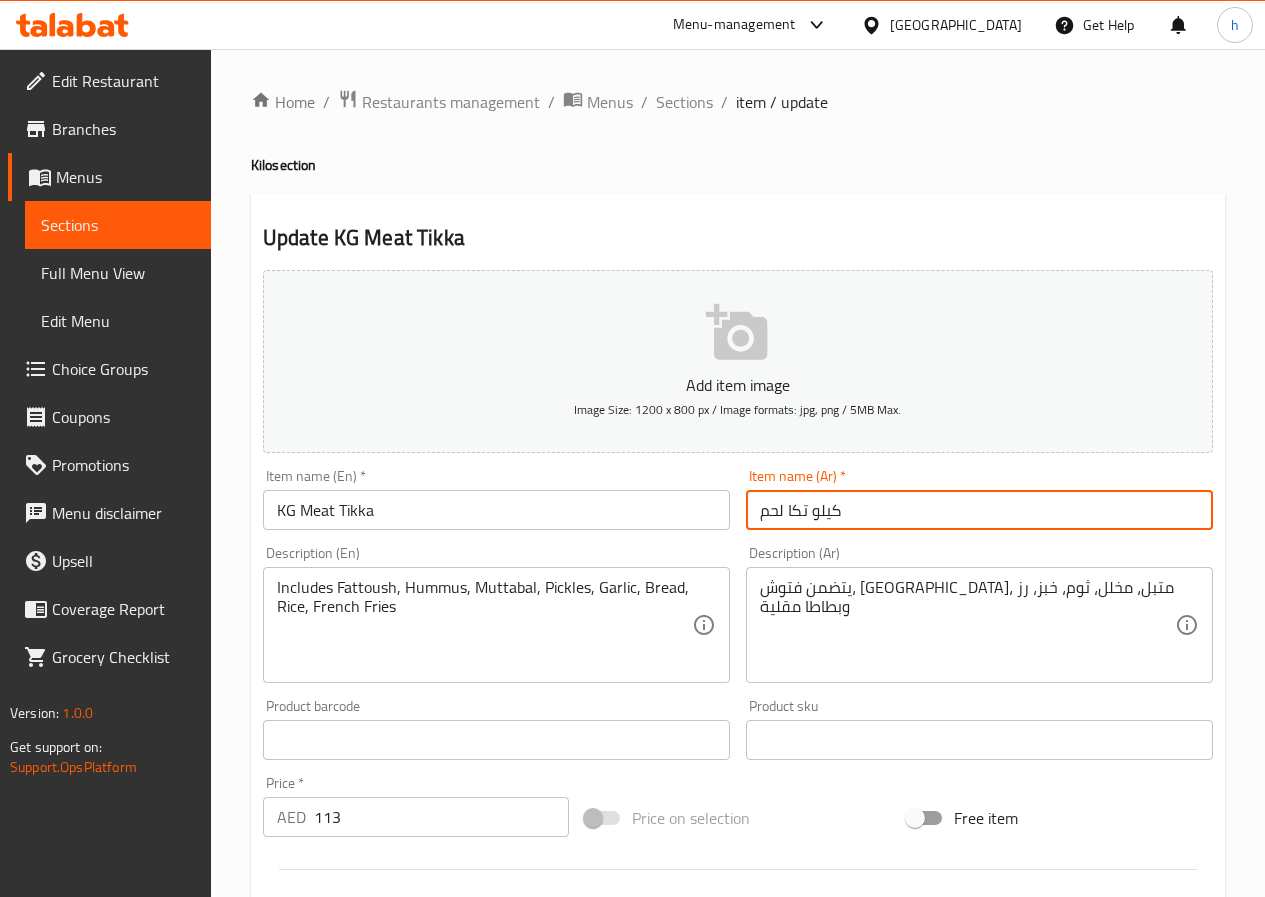 click on "كيلو تكا لحم" at bounding box center (979, 510) 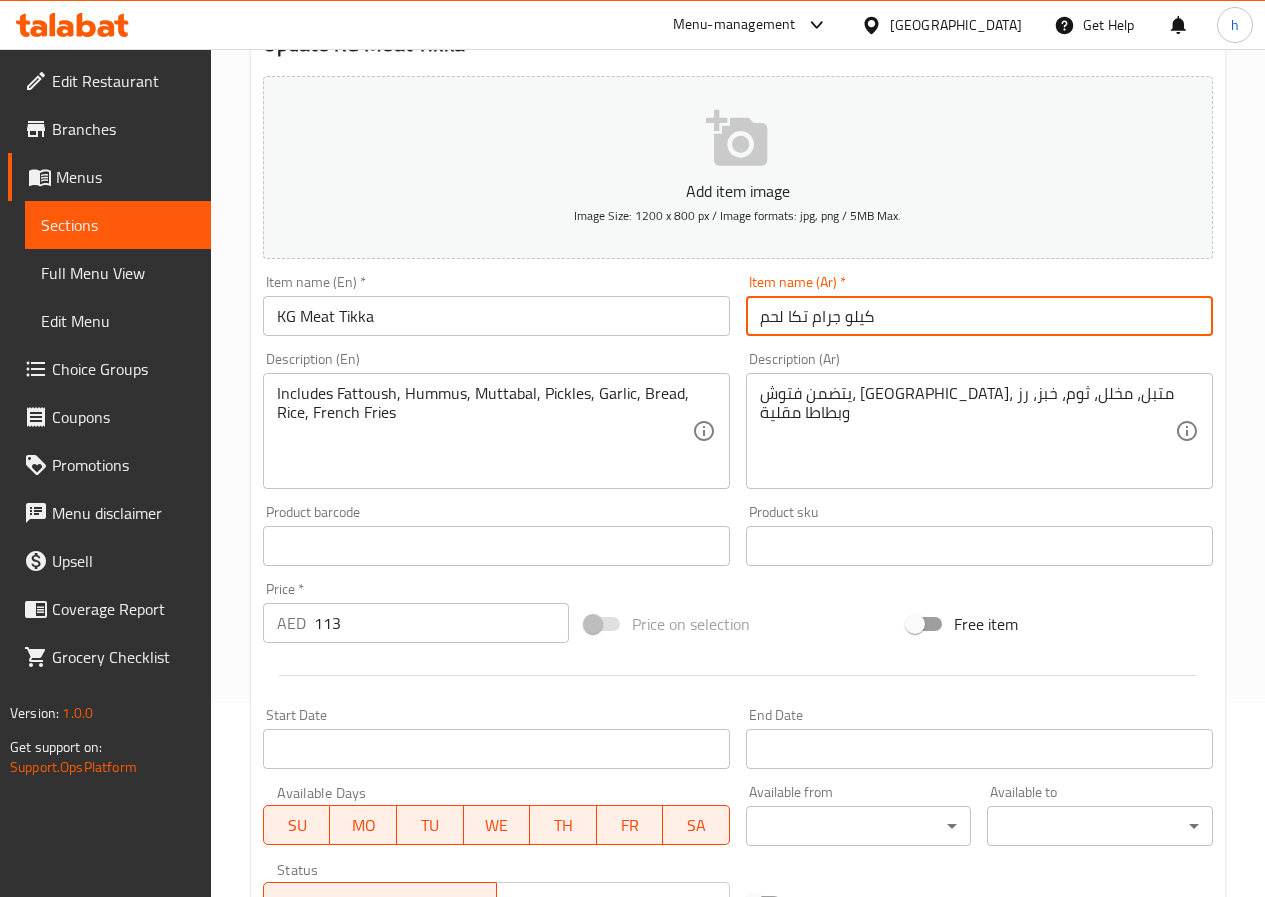 scroll, scrollTop: 516, scrollLeft: 0, axis: vertical 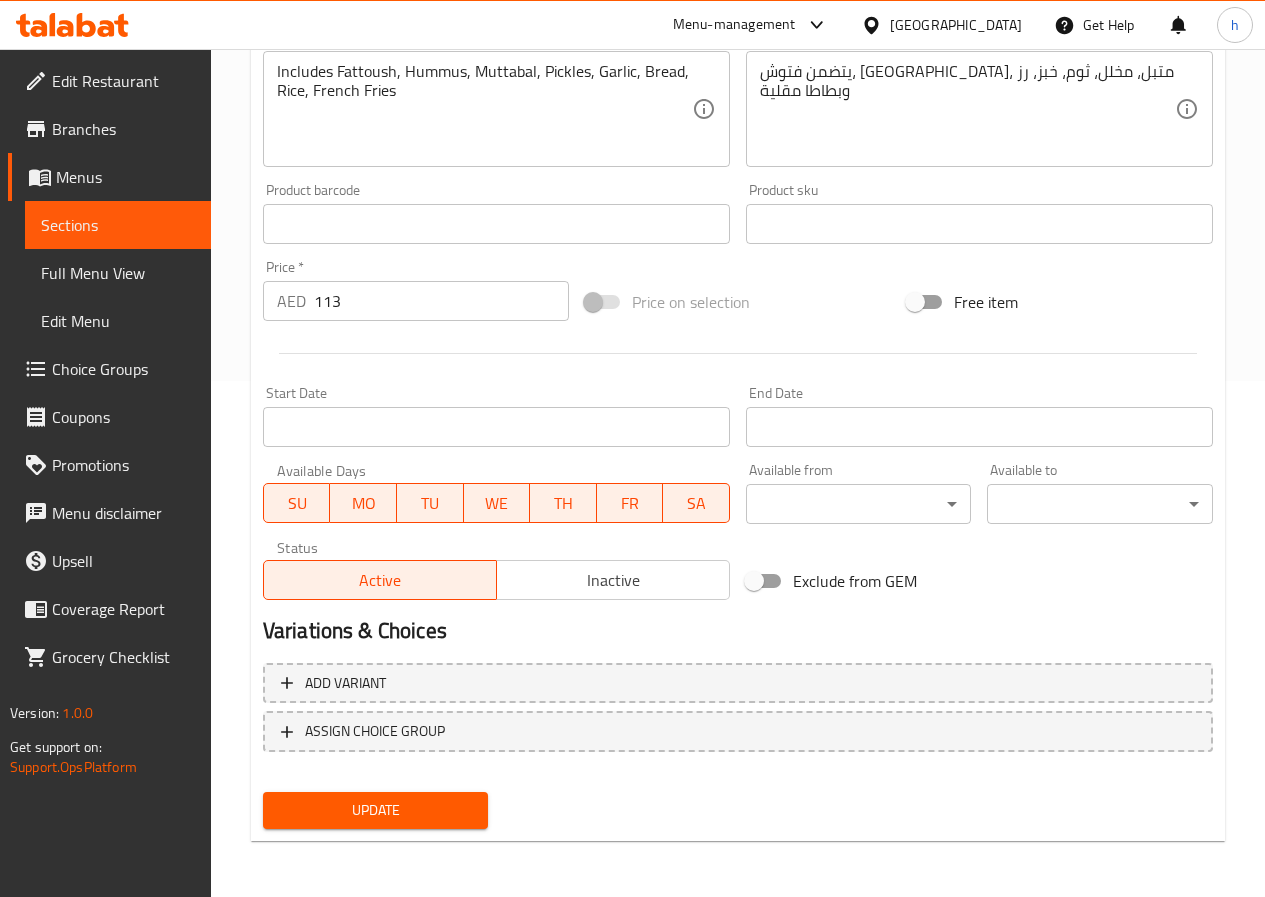 type on "كيلو جرام تكا لحم" 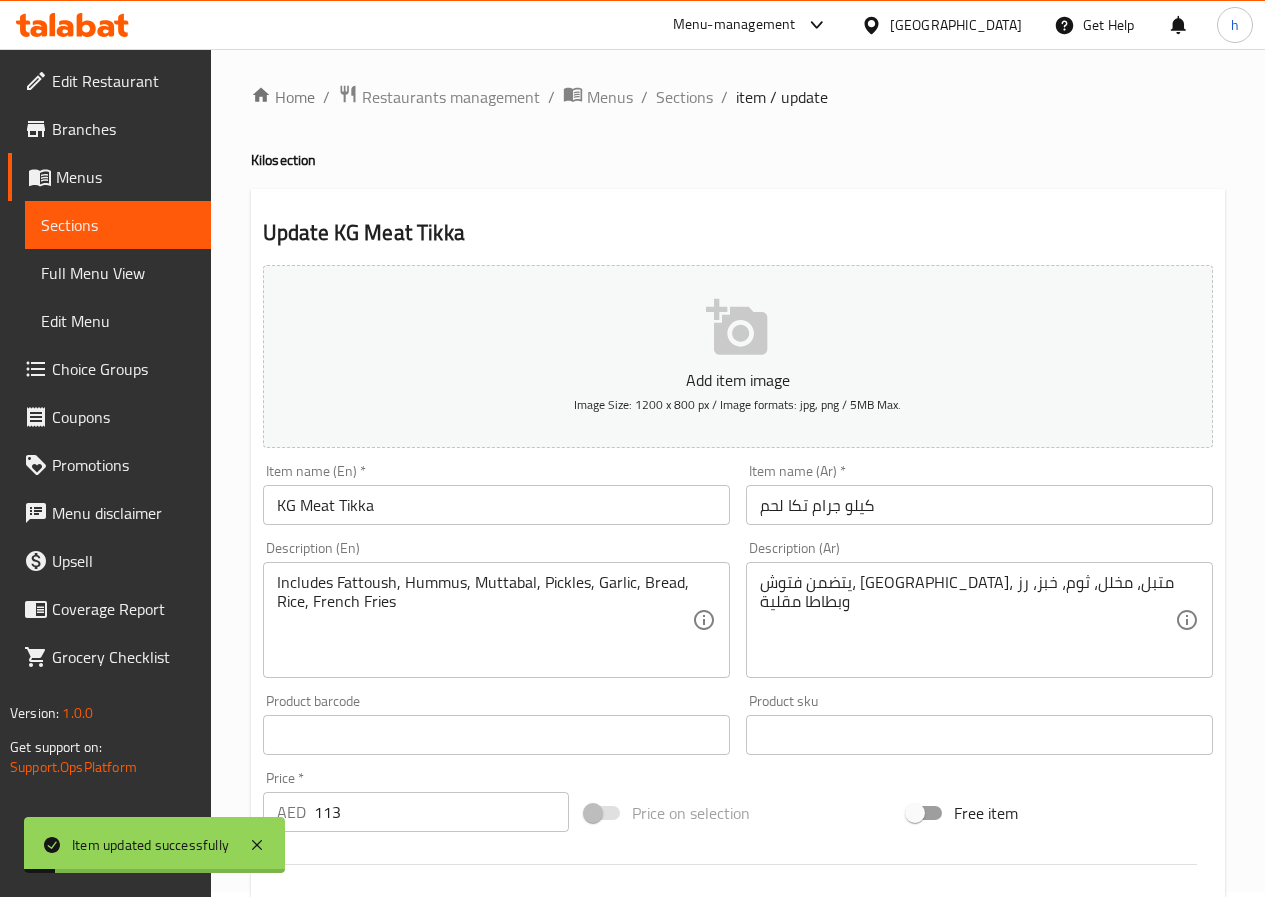 scroll, scrollTop: 0, scrollLeft: 0, axis: both 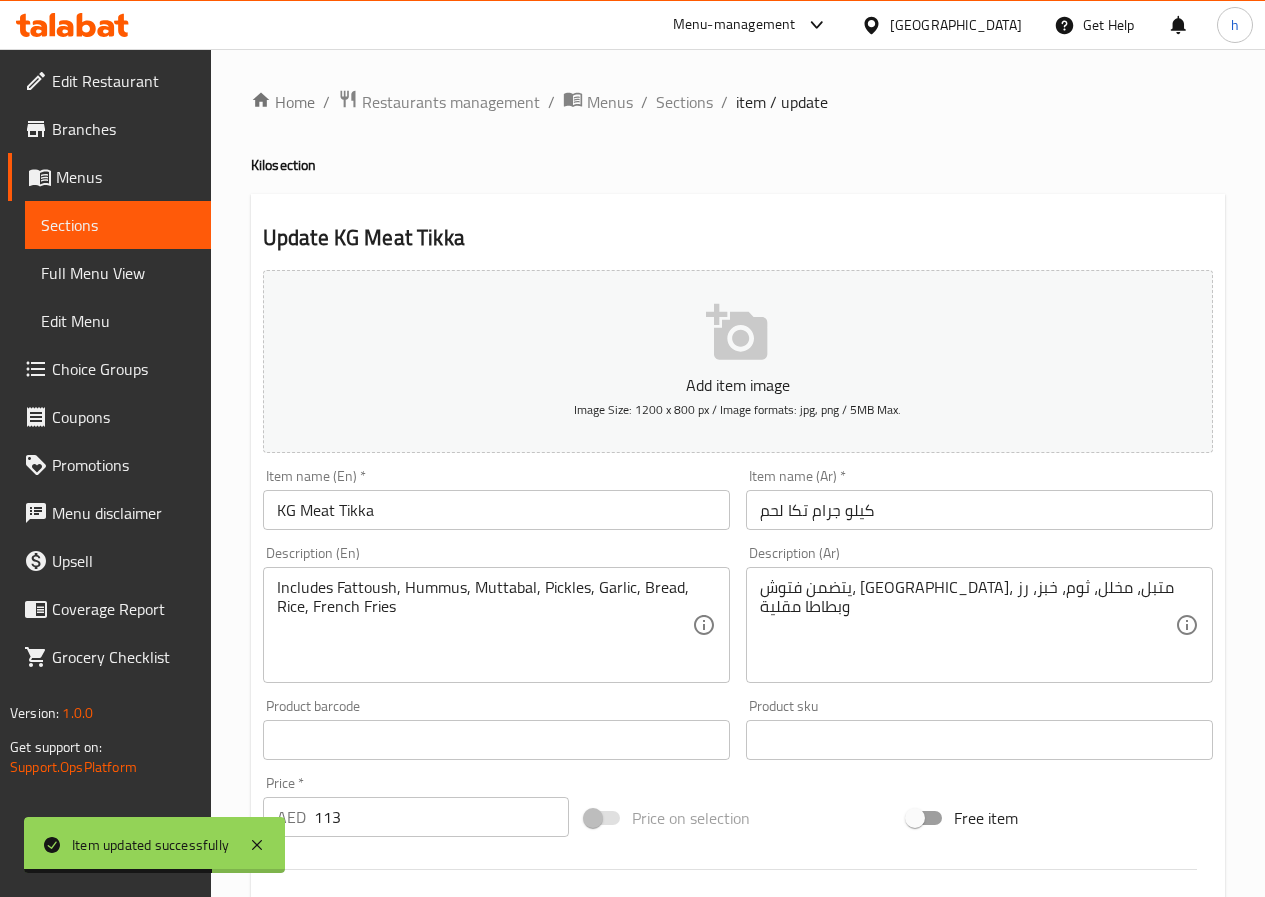 click on "item / update" at bounding box center (782, 102) 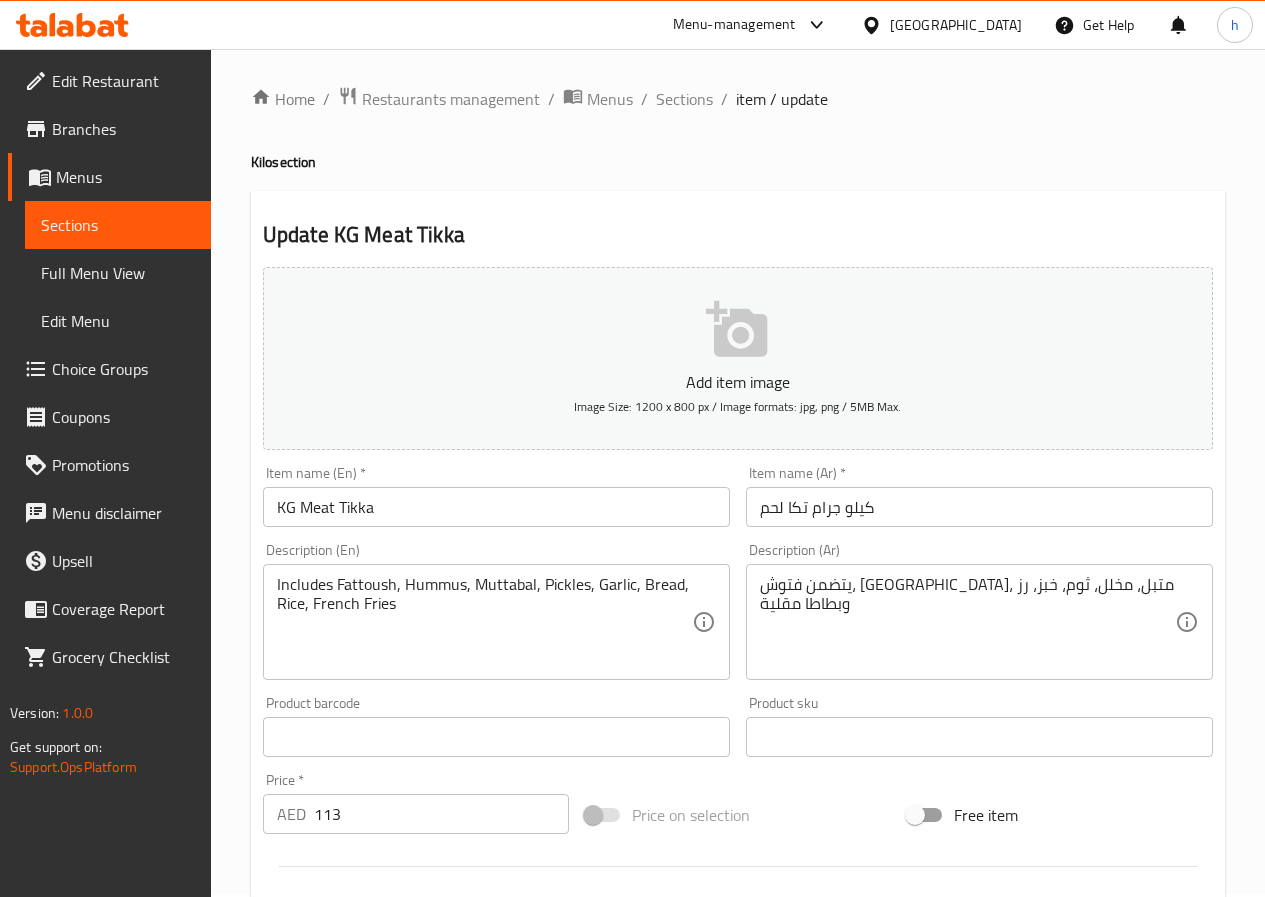 scroll, scrollTop: 0, scrollLeft: 0, axis: both 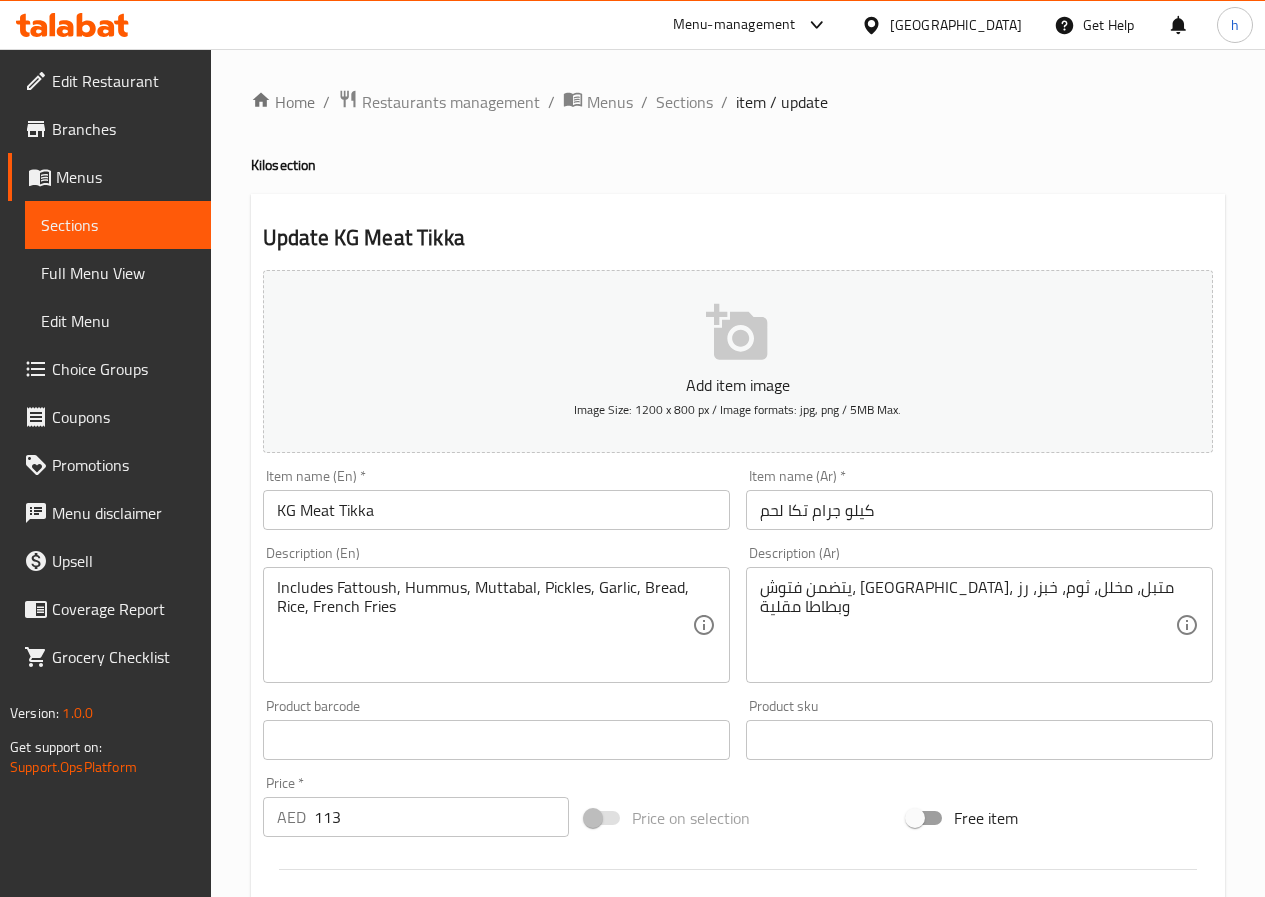 click on "item / update" at bounding box center [782, 102] 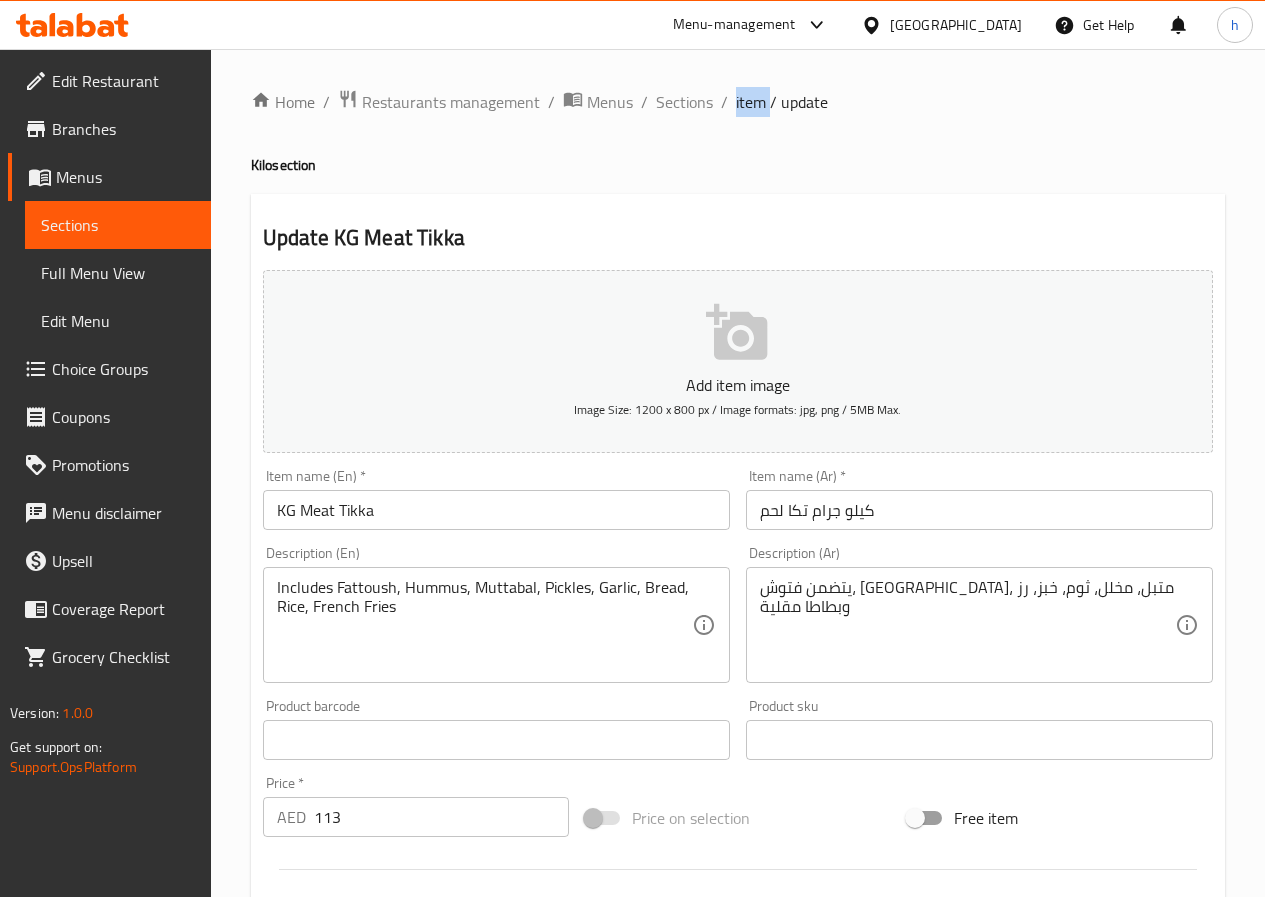 click on "item / update" at bounding box center (782, 102) 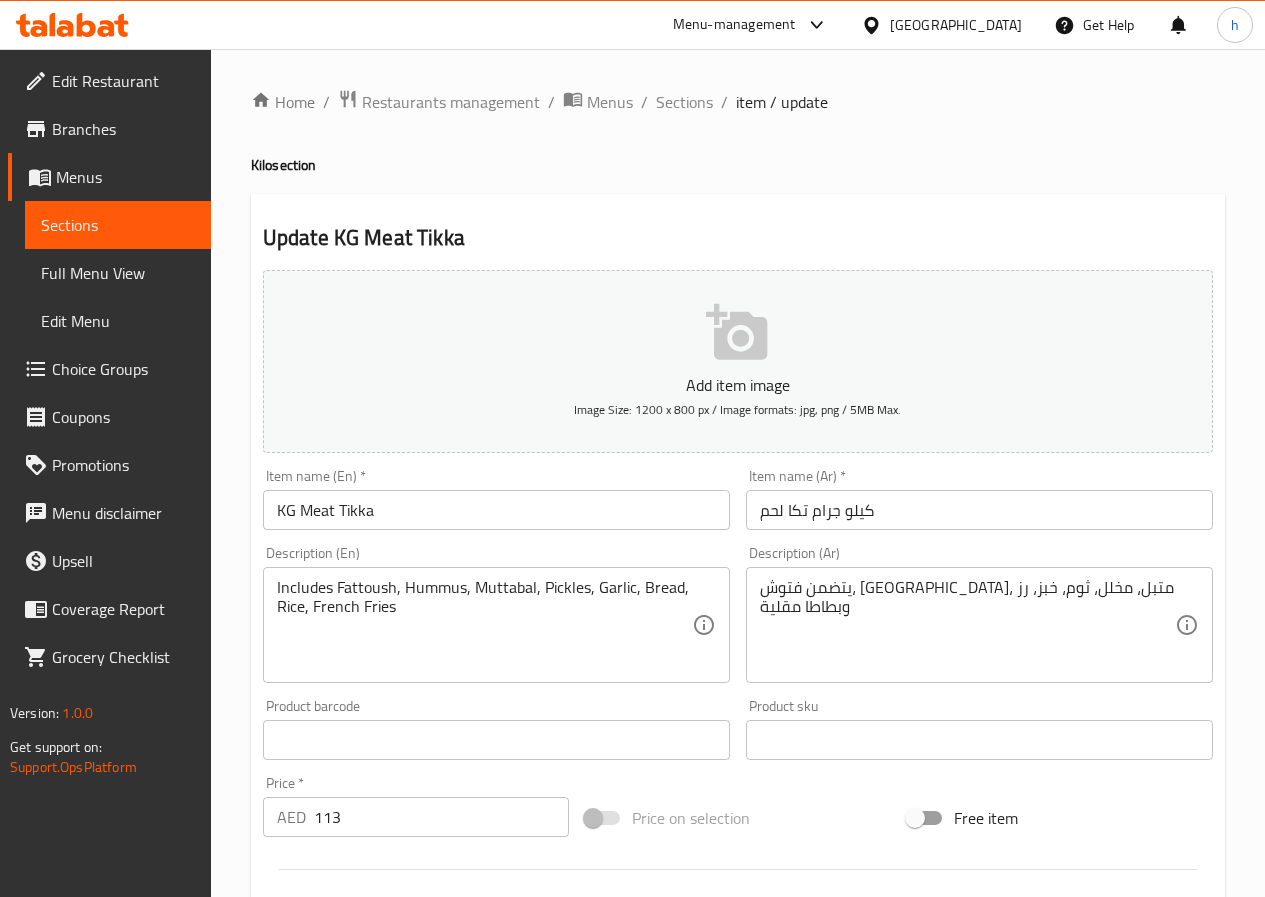 click on "item / update" at bounding box center (782, 102) 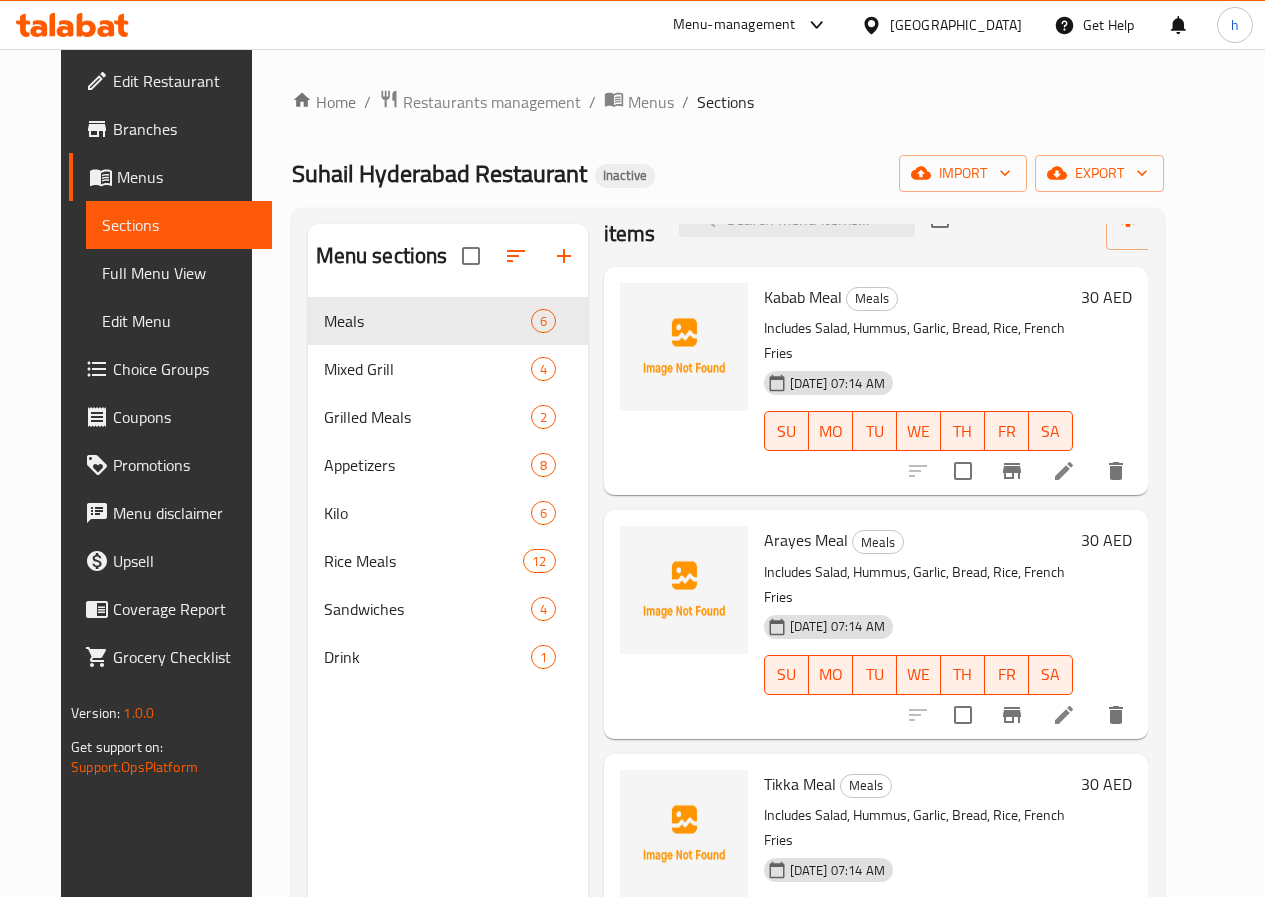 scroll, scrollTop: 100, scrollLeft: 0, axis: vertical 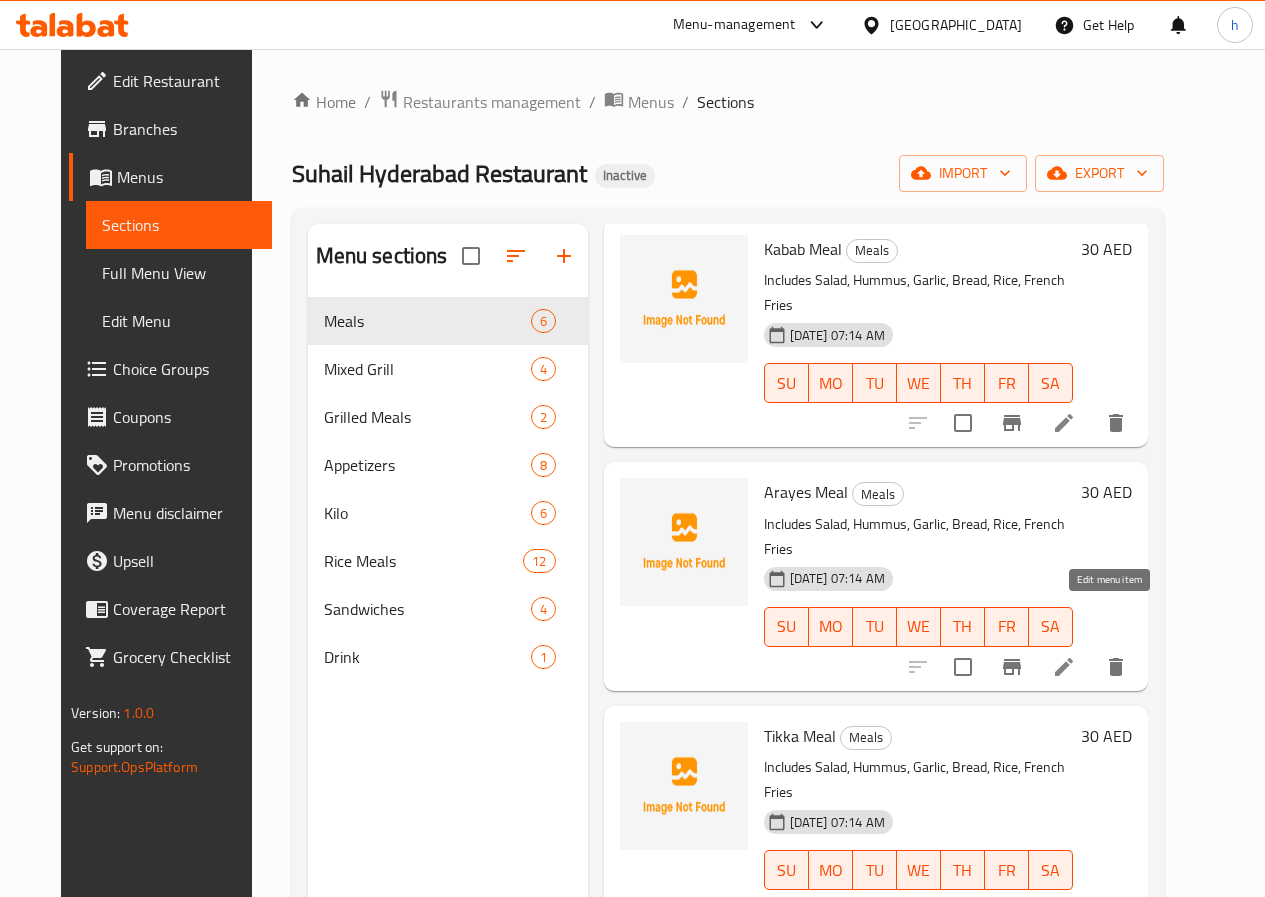click 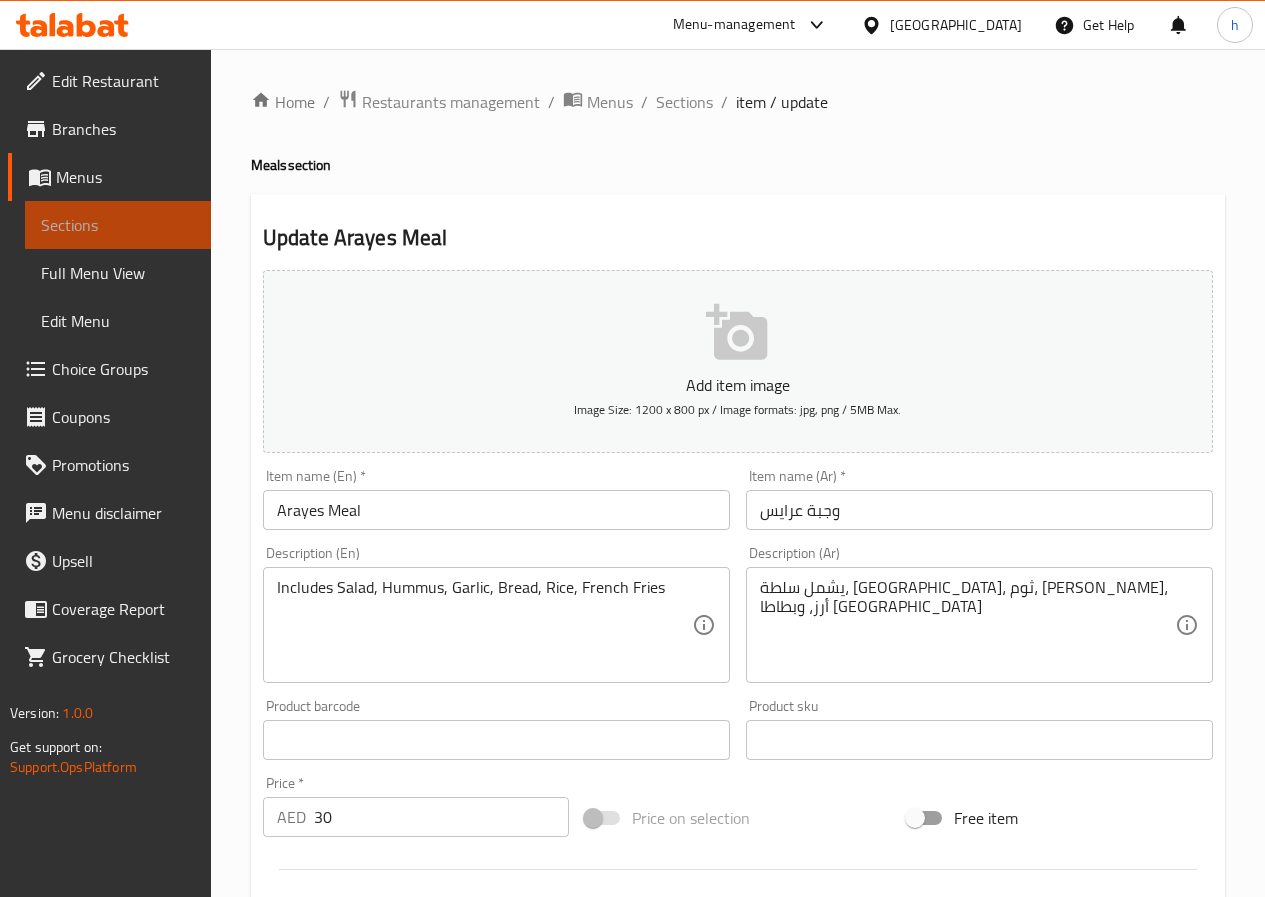 click on "Sections" at bounding box center (118, 225) 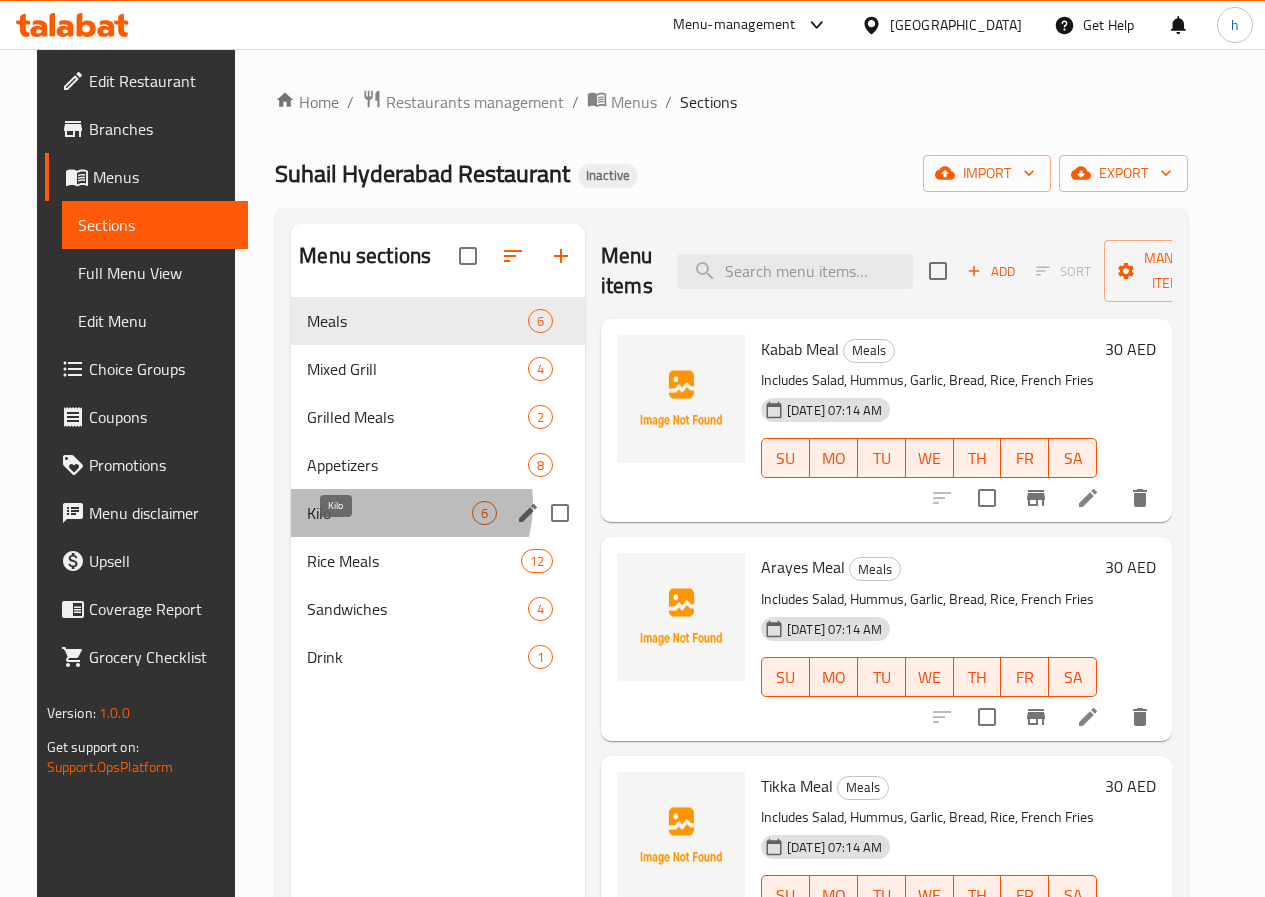 click on "Kilo" at bounding box center [389, 513] 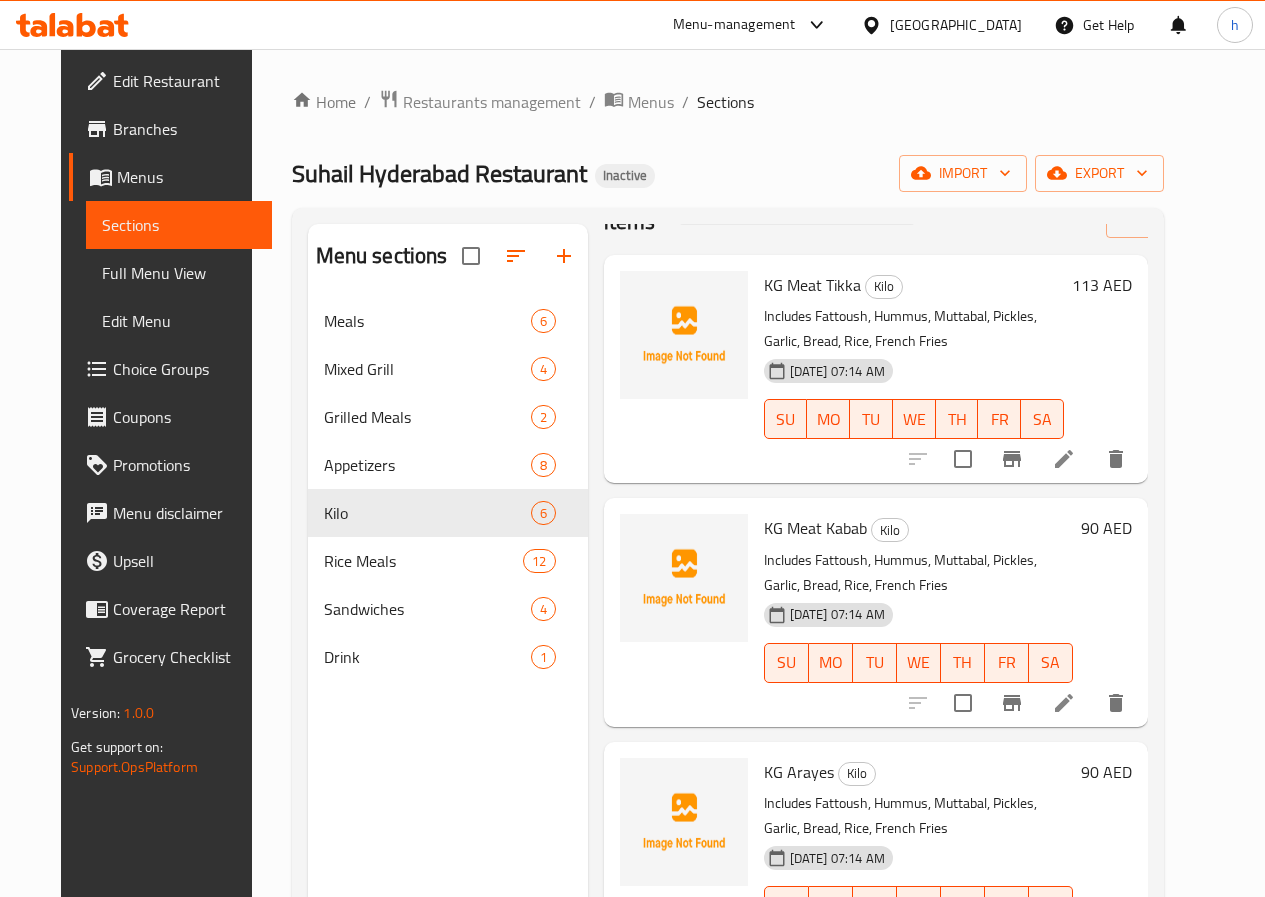 scroll, scrollTop: 100, scrollLeft: 0, axis: vertical 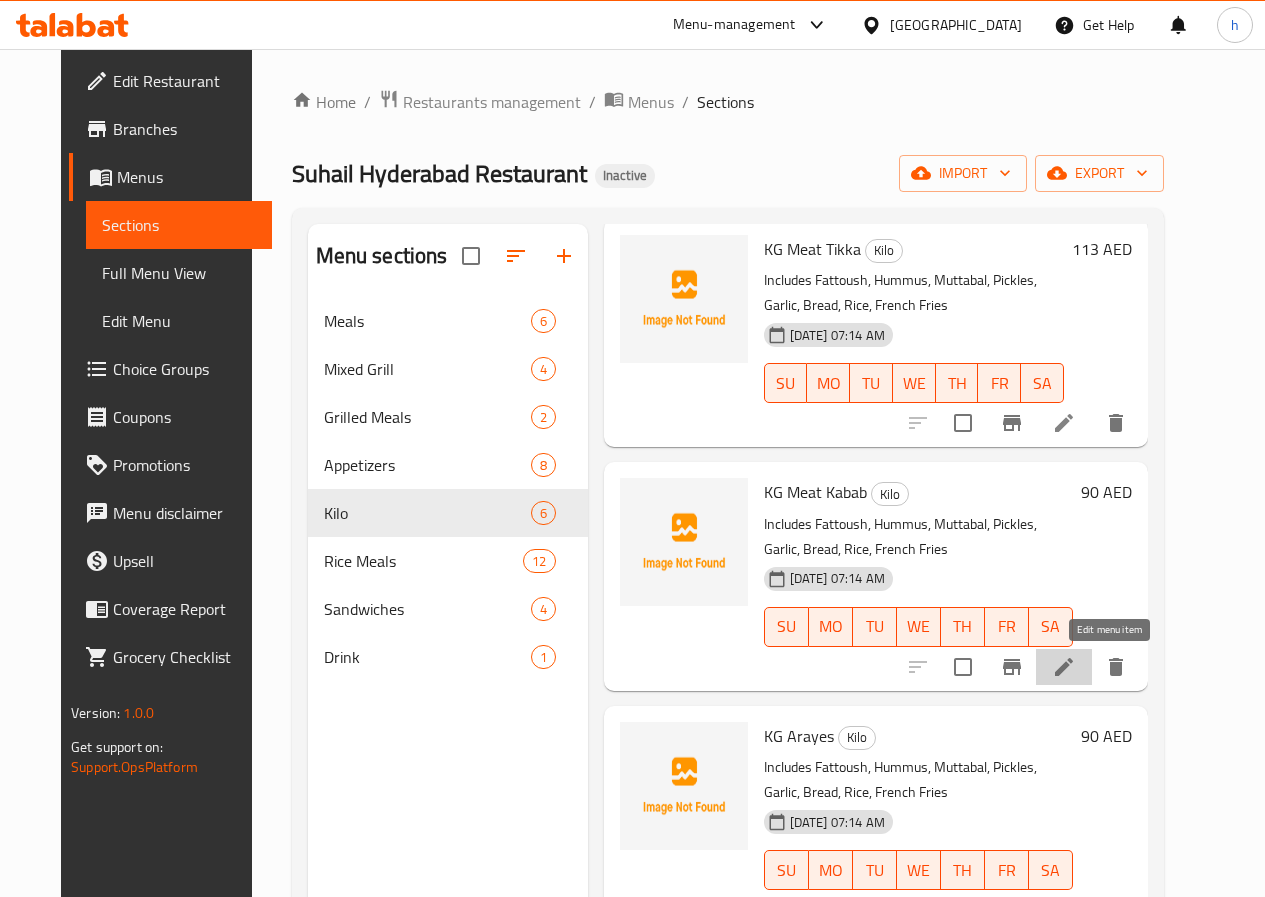 click 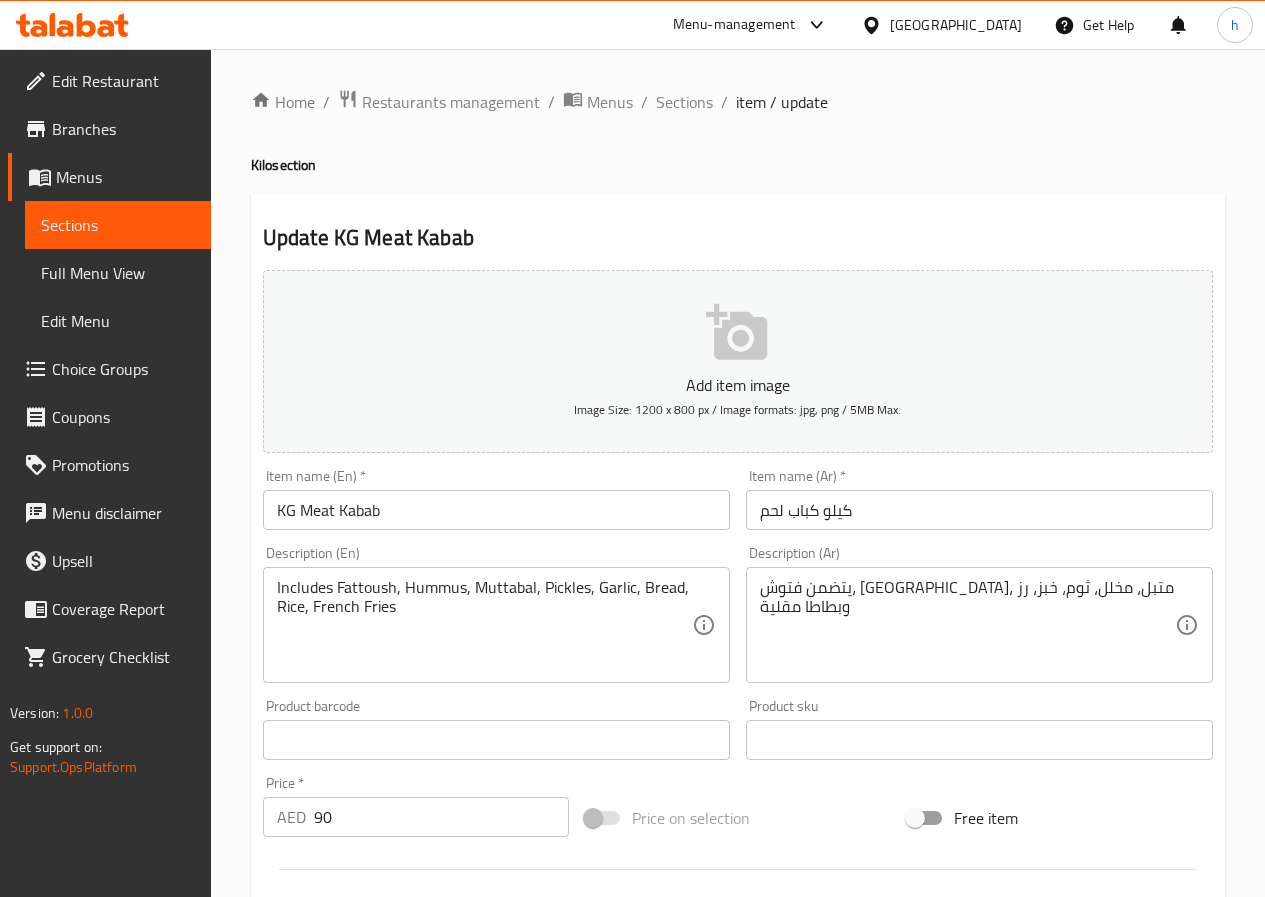 click on "كيلو كباب لحم" at bounding box center (979, 510) 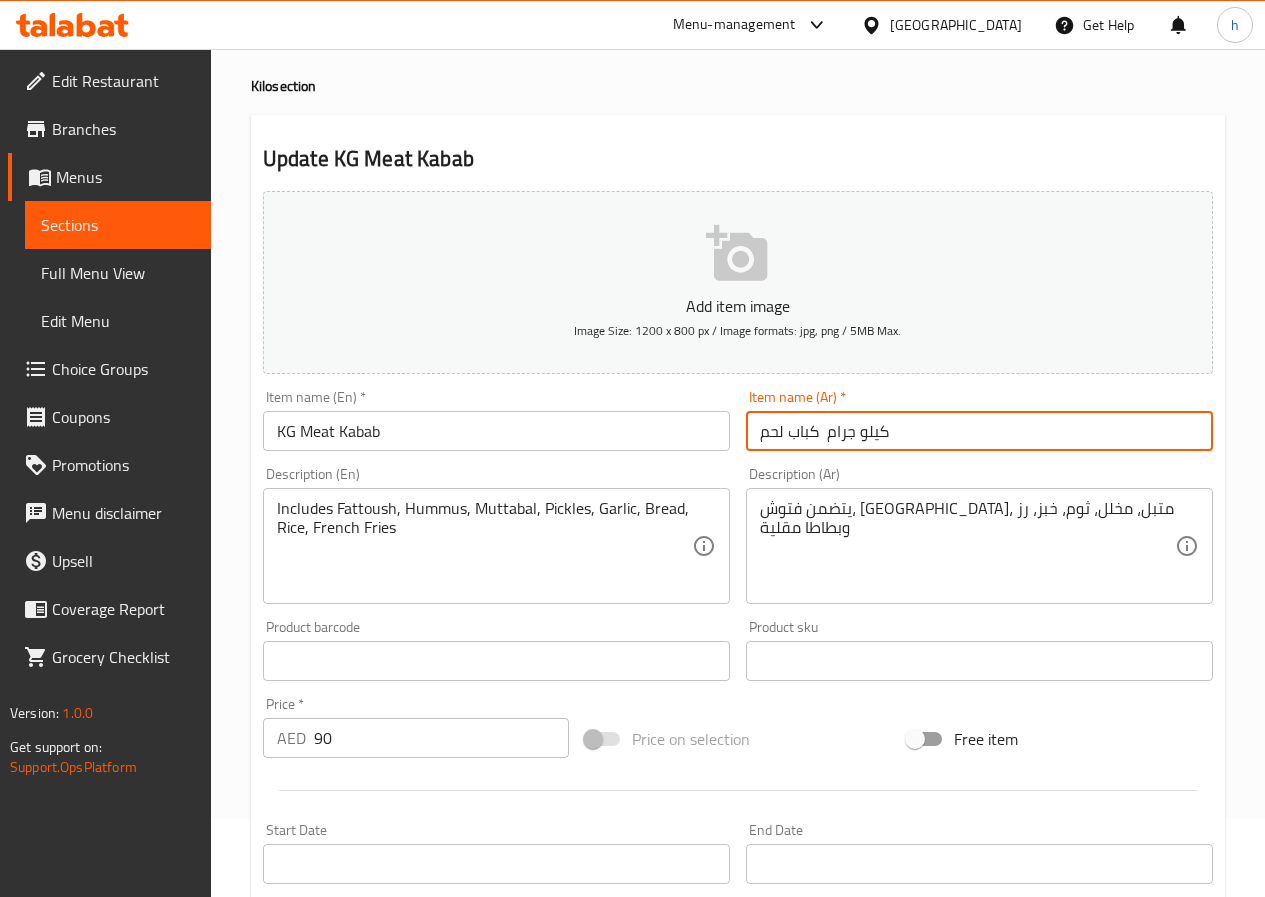 scroll, scrollTop: 516, scrollLeft: 0, axis: vertical 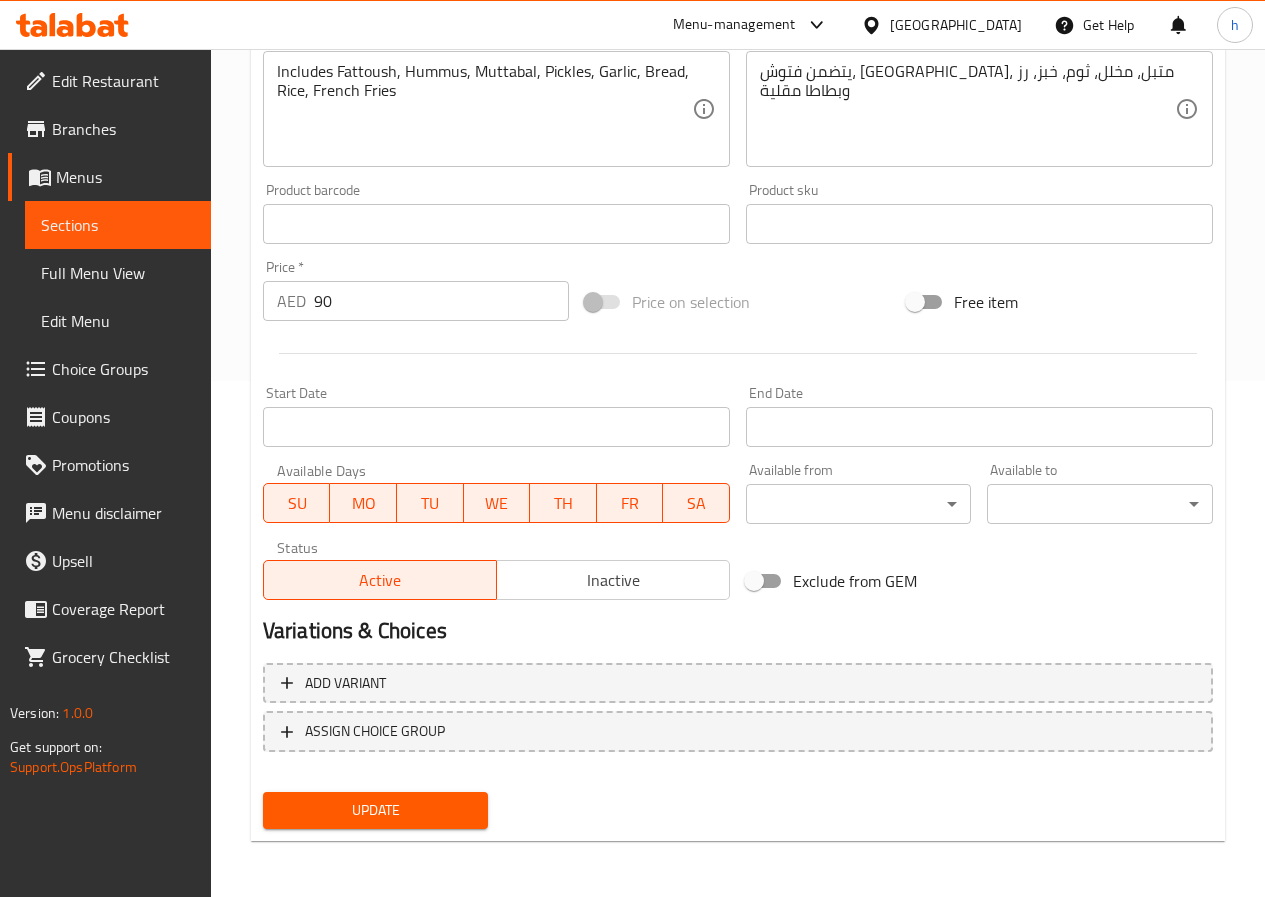 type on "كيلو جرام  كباب لحم" 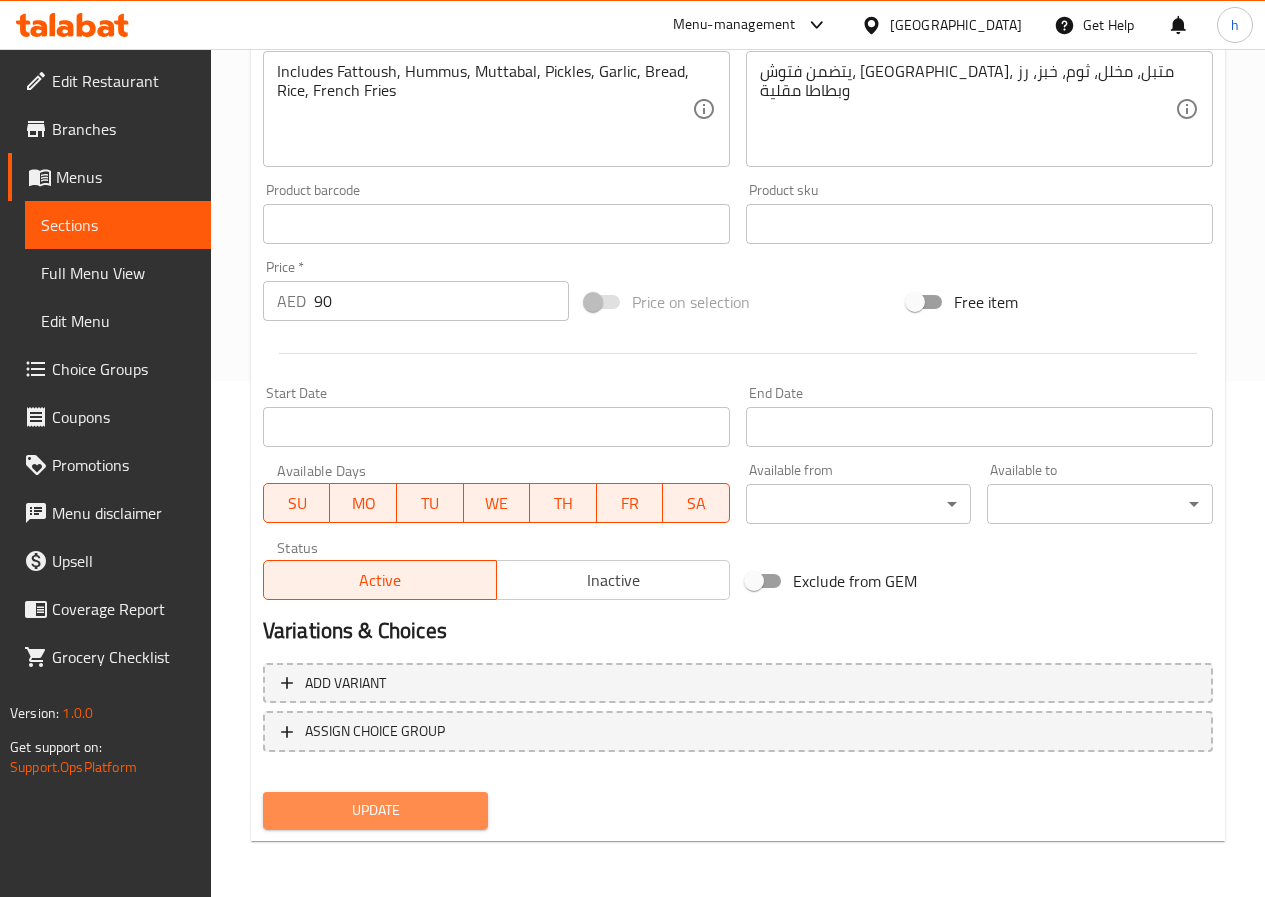 click on "Update" at bounding box center [376, 810] 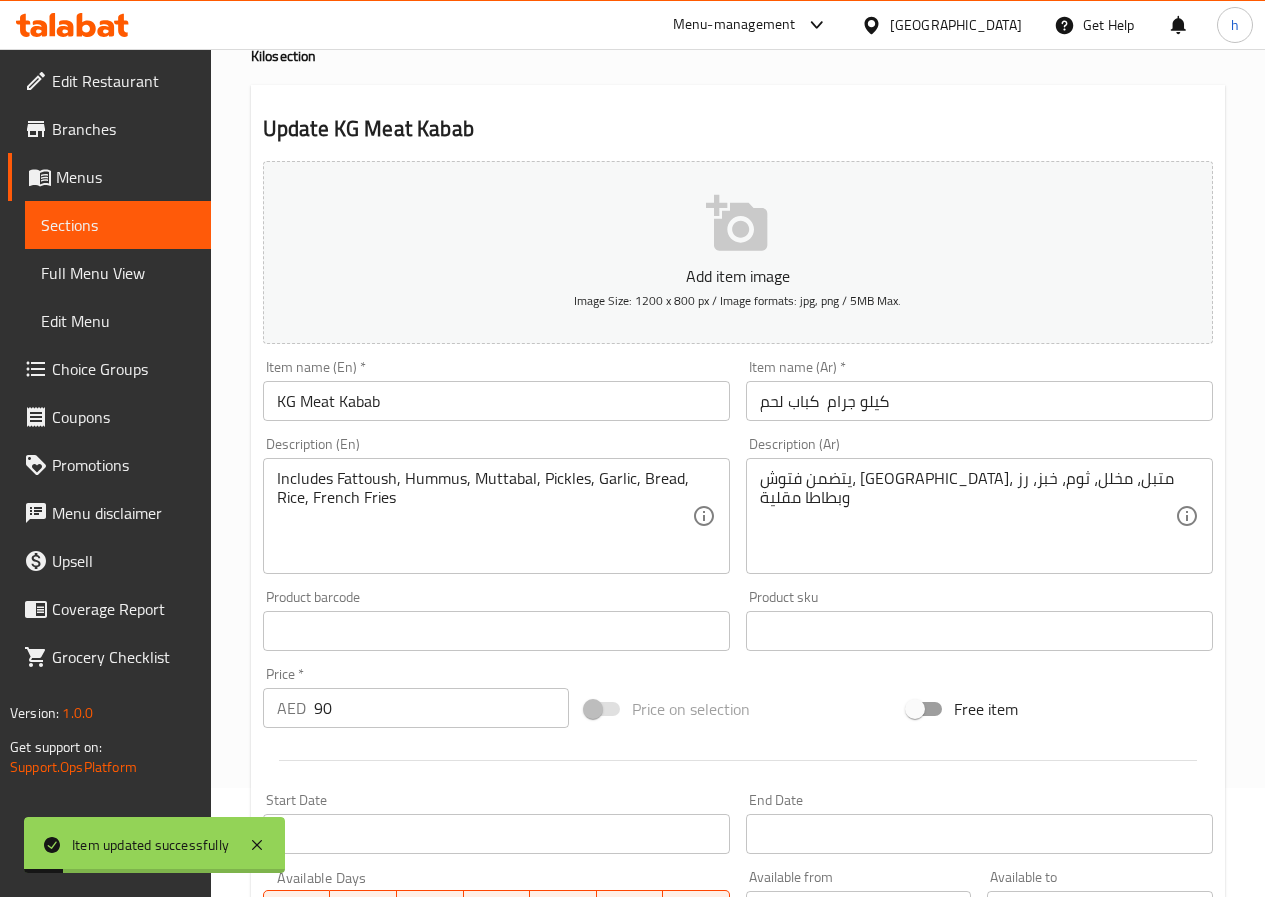 scroll, scrollTop: 0, scrollLeft: 0, axis: both 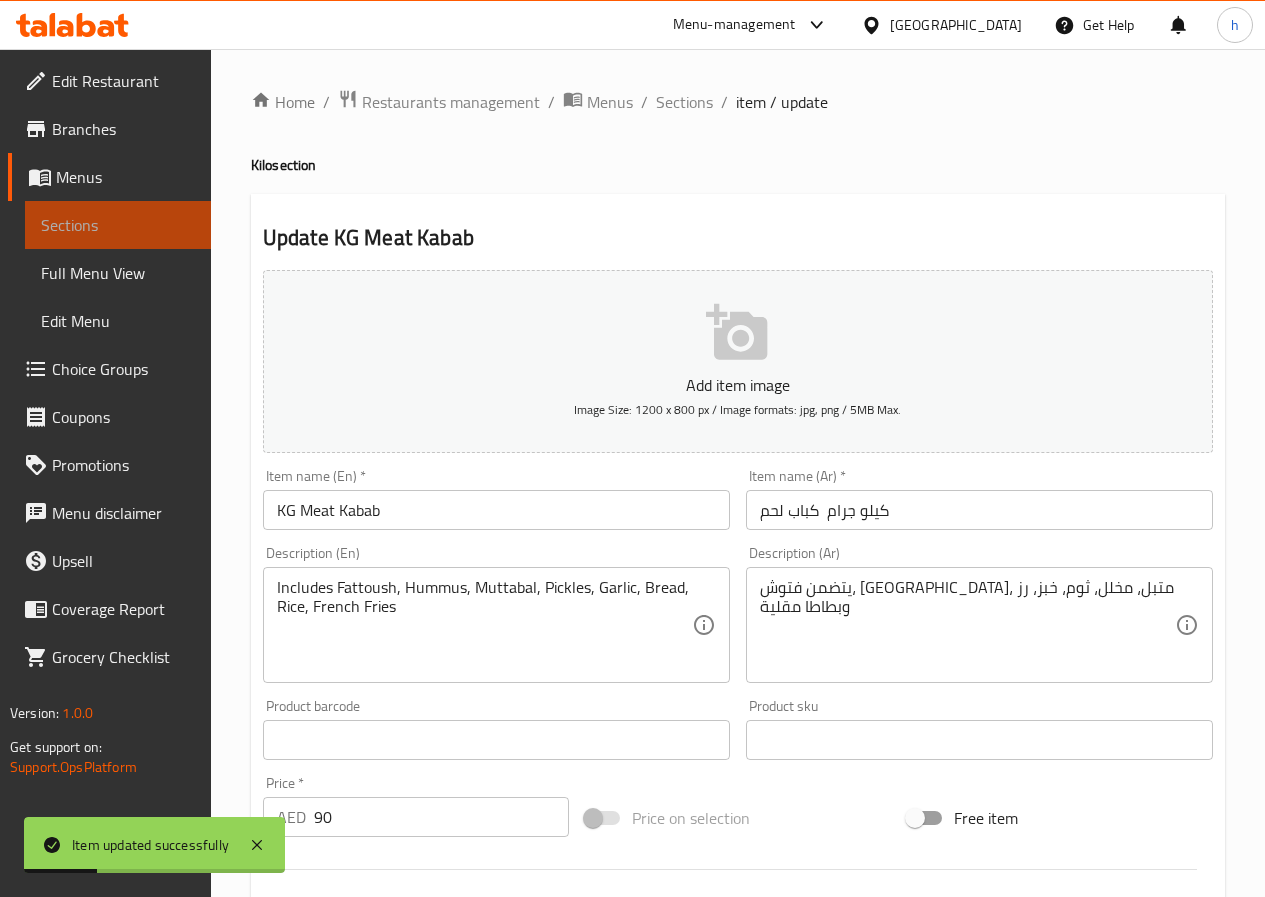 click on "Sections" at bounding box center (118, 225) 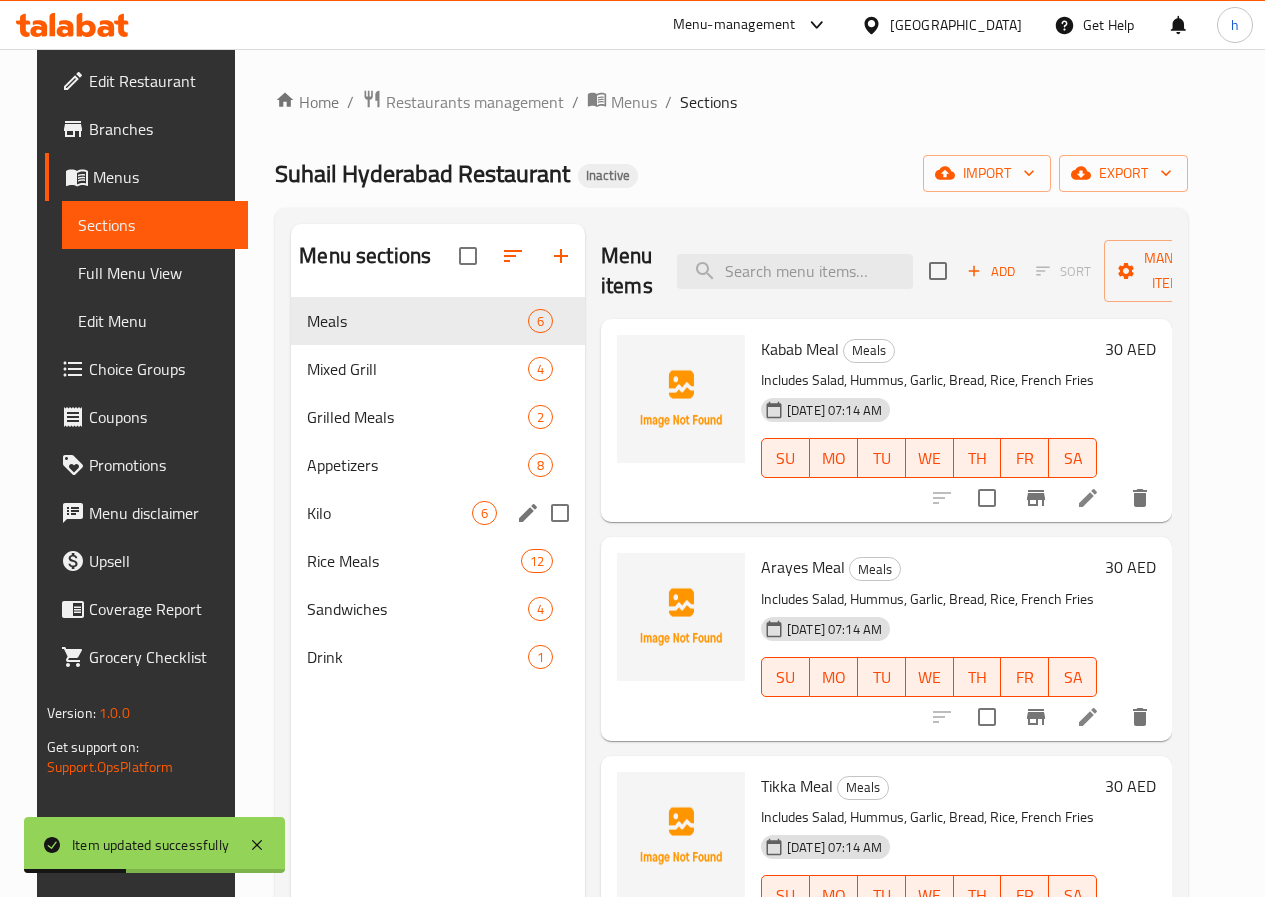 click on "Kilo 6" at bounding box center [438, 513] 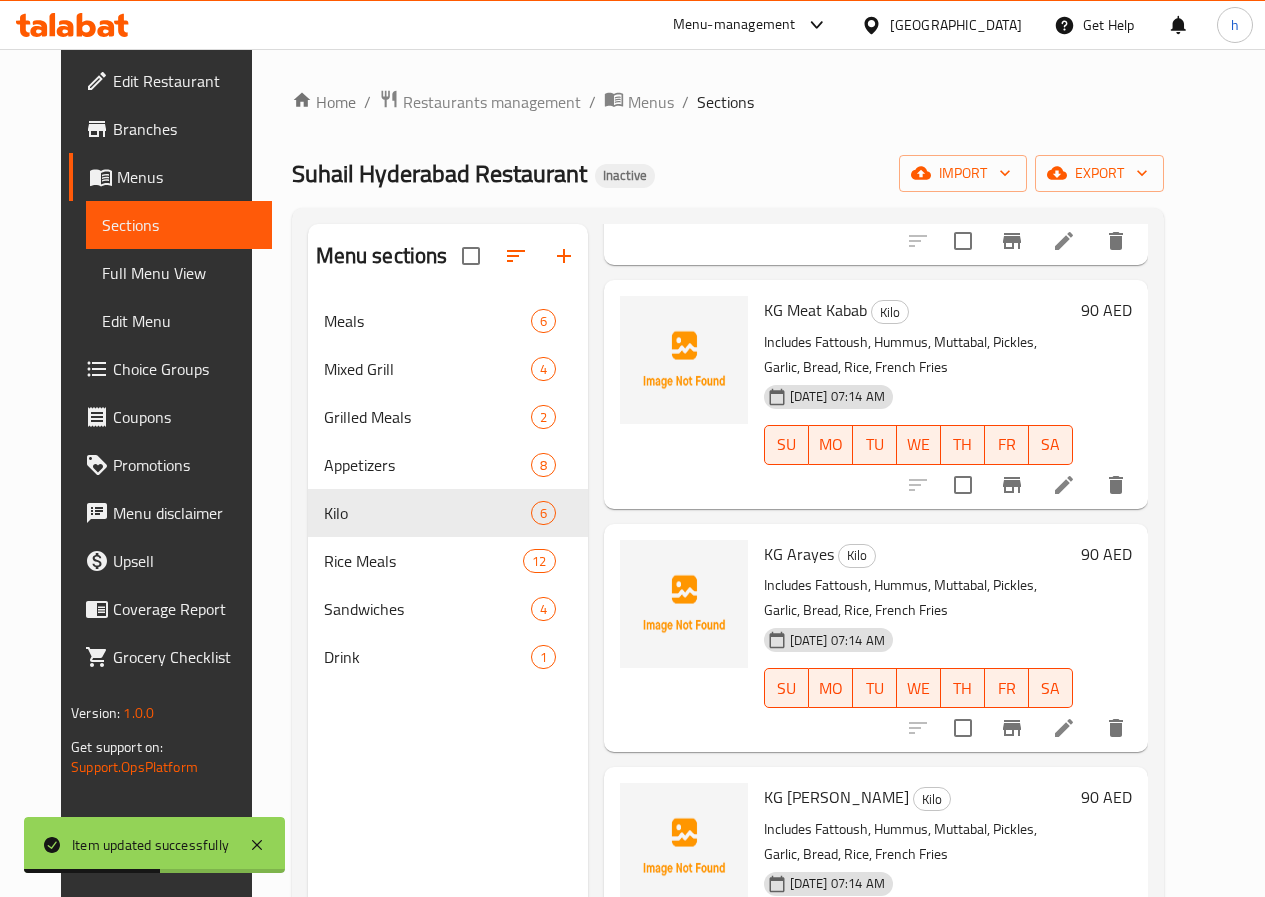 scroll, scrollTop: 400, scrollLeft: 0, axis: vertical 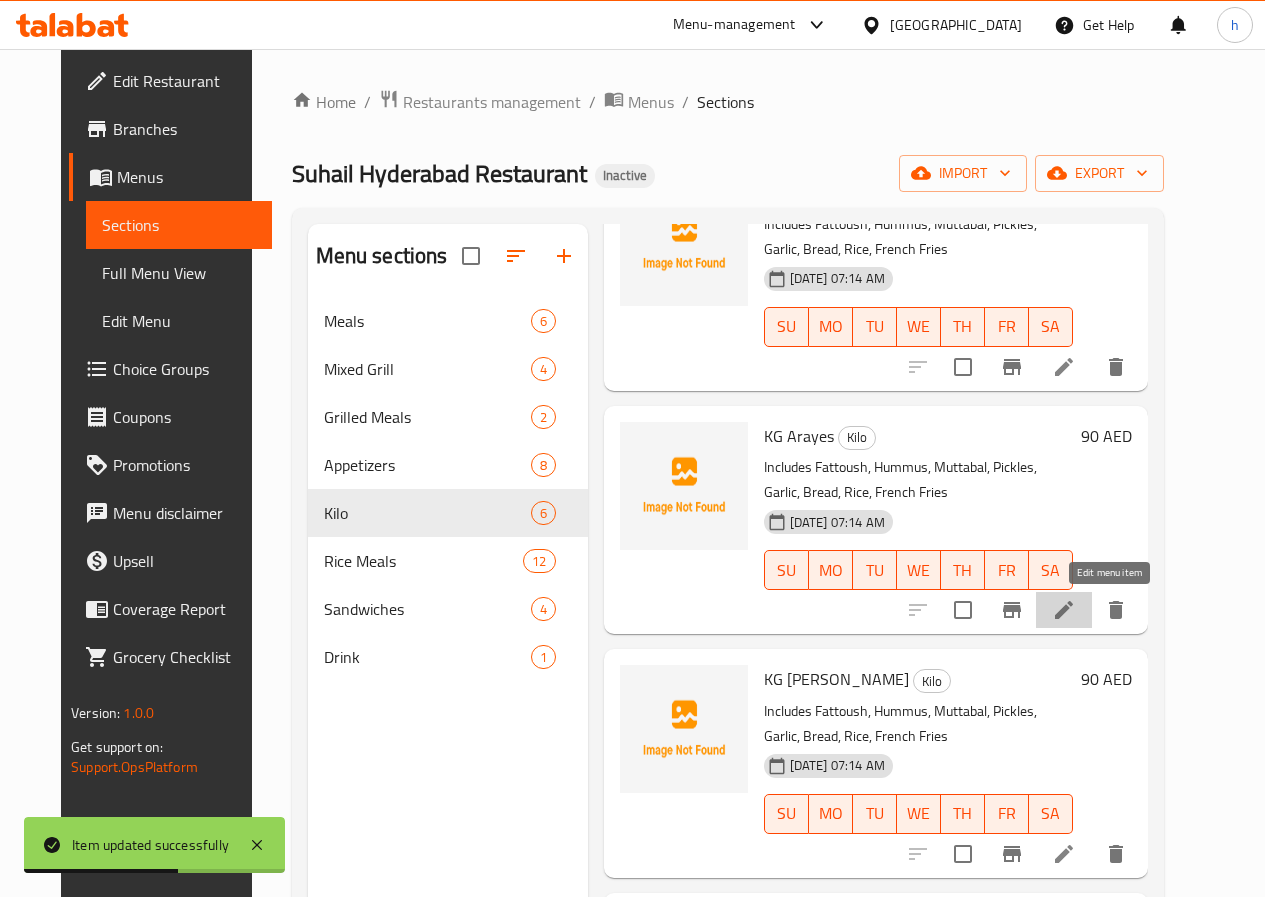click 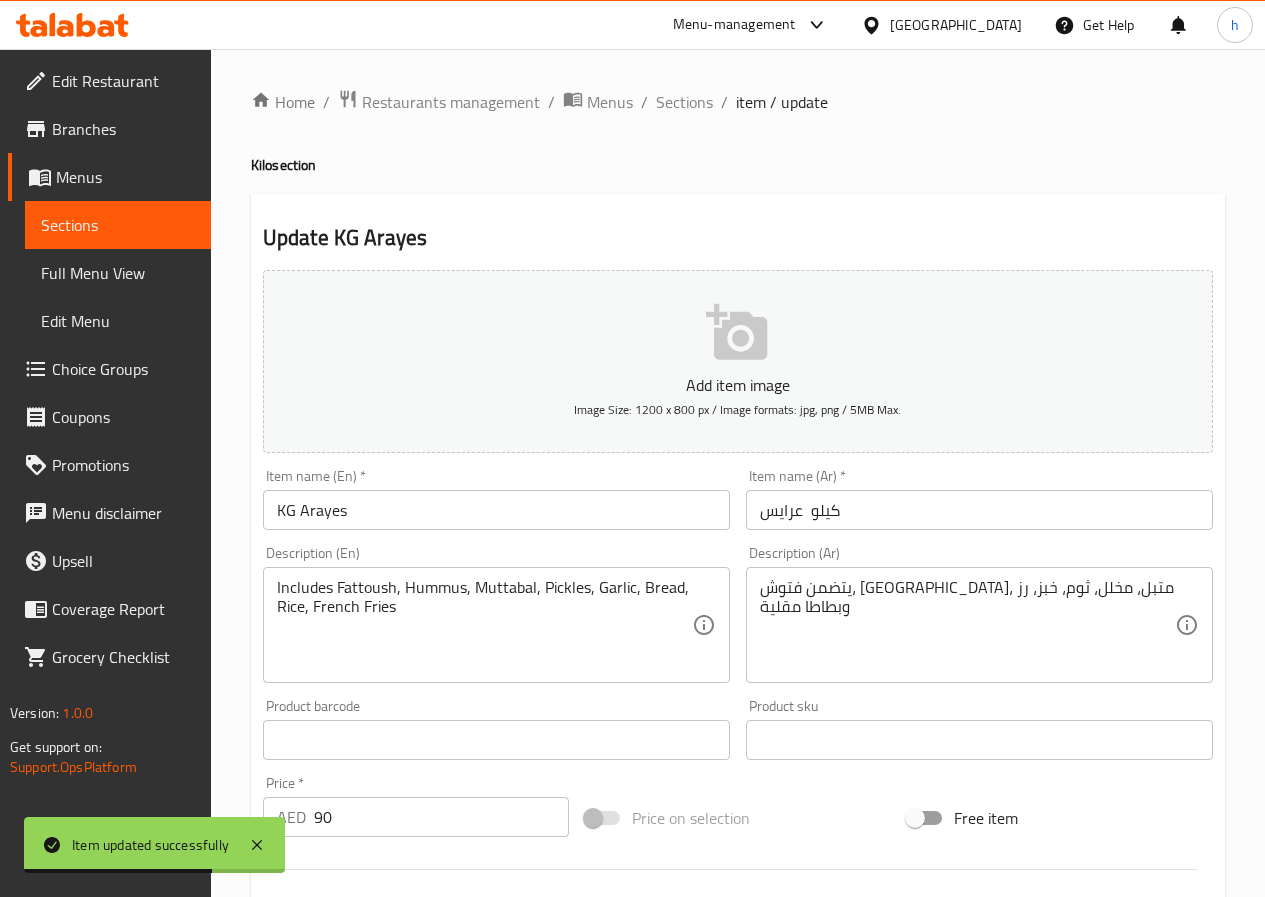click on "كيلو  عرايس" at bounding box center (979, 510) 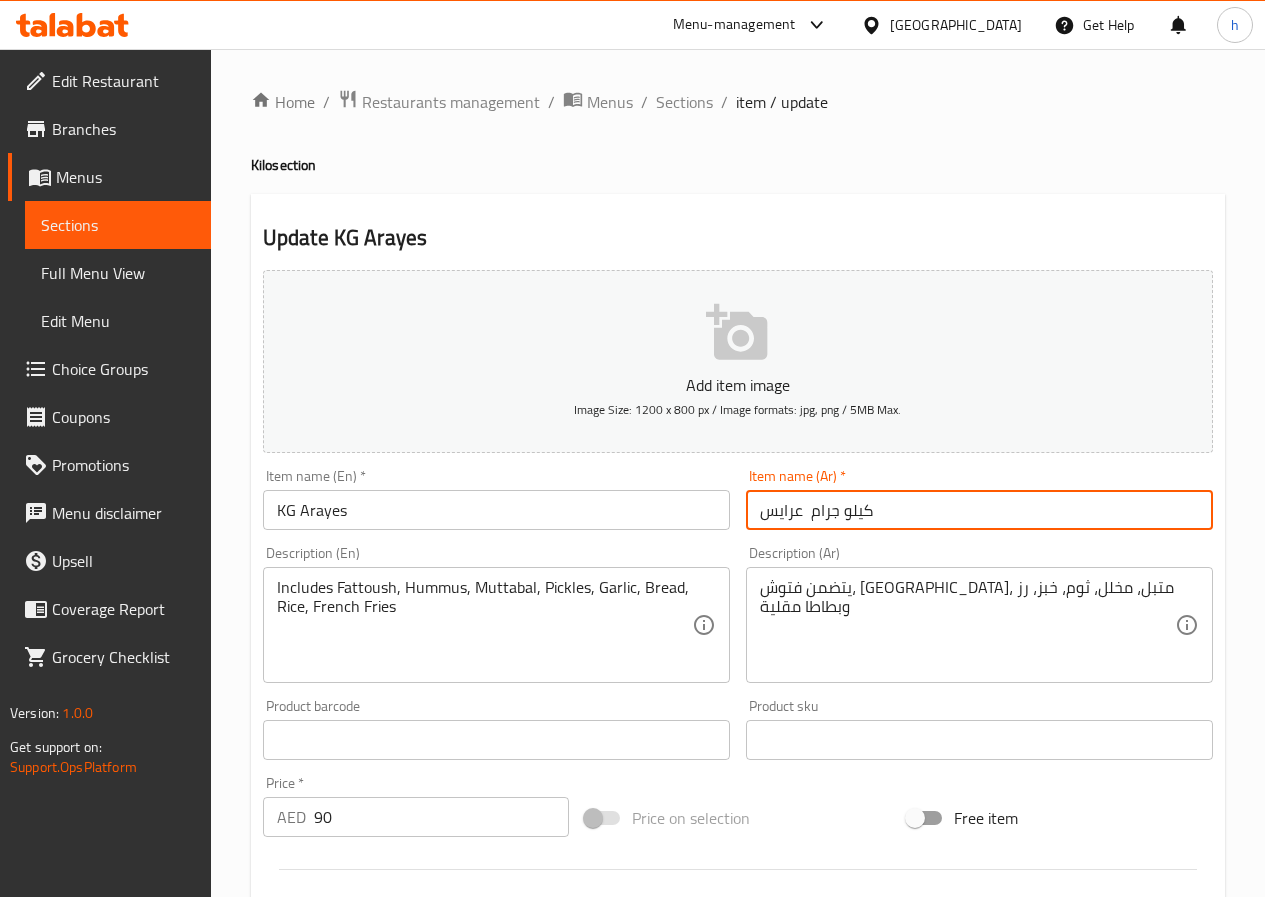 click on "كيلو جرام  عرايس" at bounding box center (979, 510) 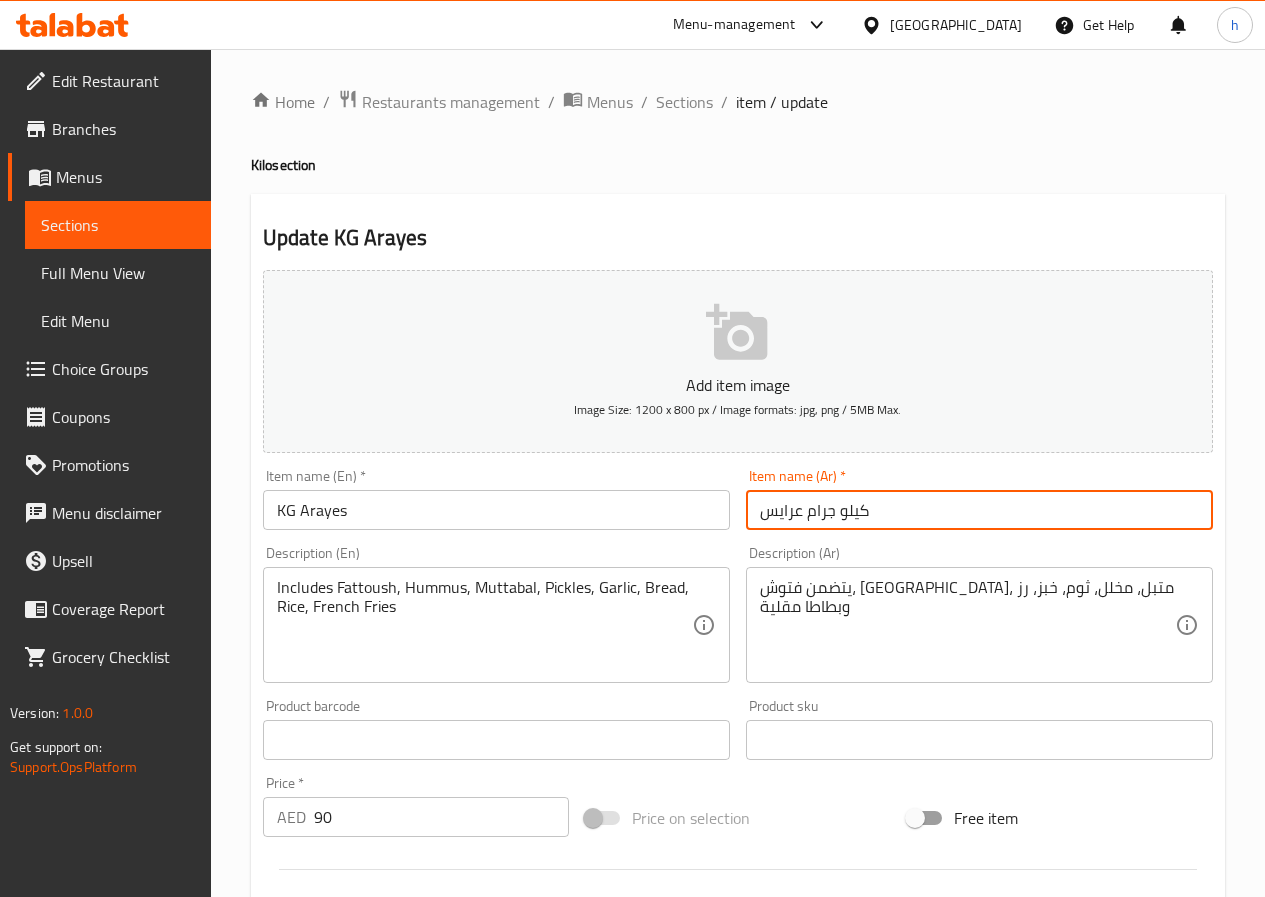 click on "كيلو جرام عرايس" at bounding box center (979, 510) 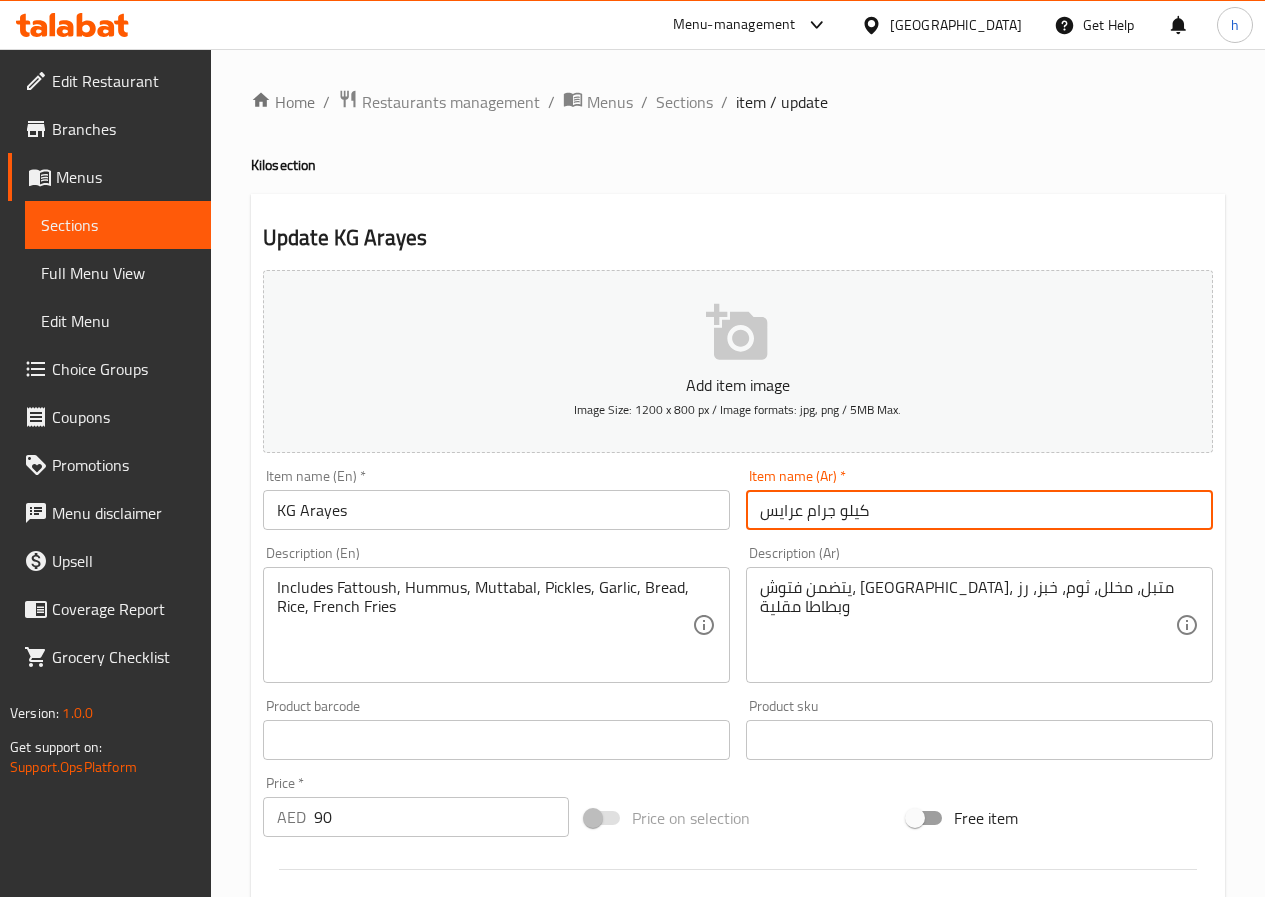 click on "كيلو جرام عرايس" at bounding box center [979, 510] 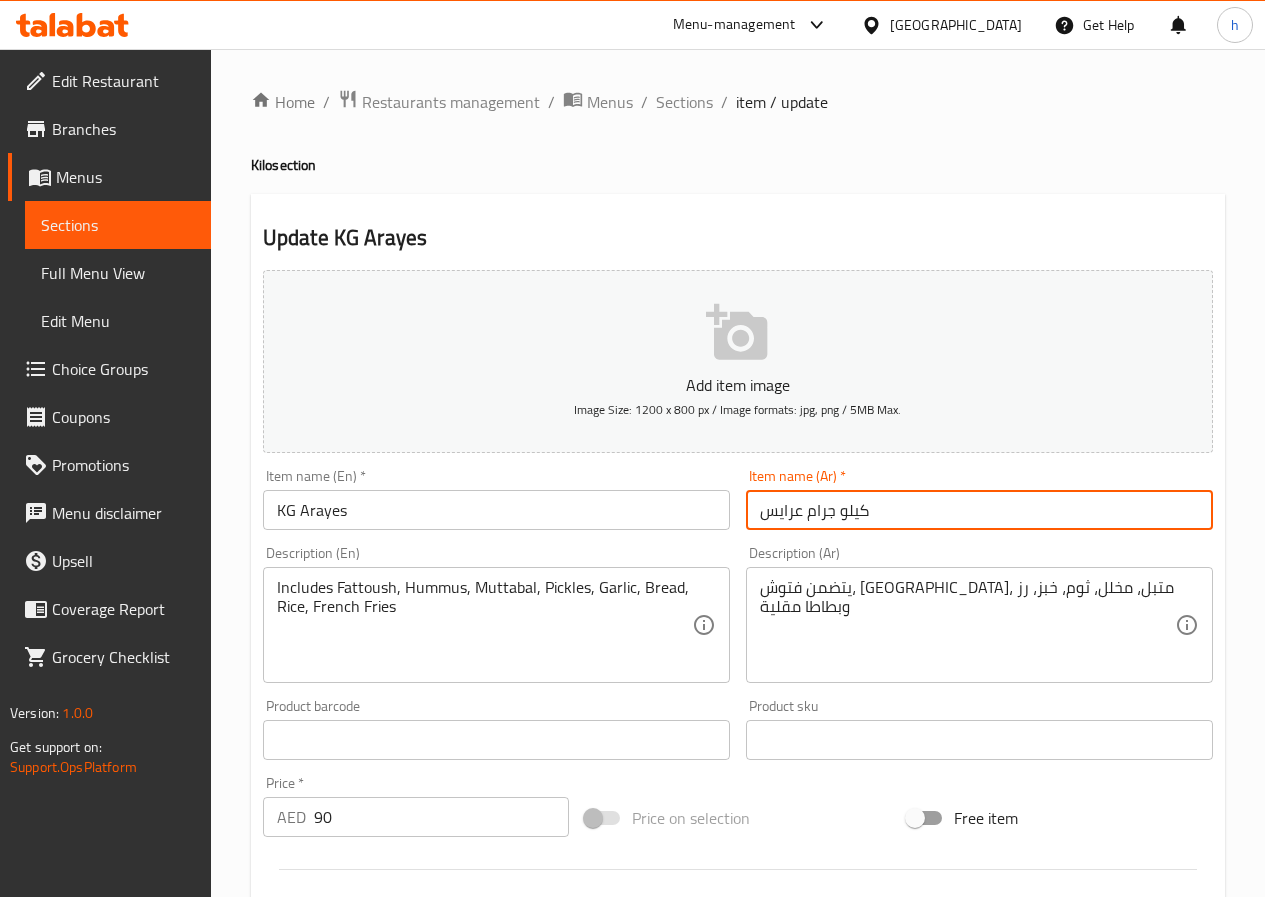 scroll, scrollTop: 516, scrollLeft: 0, axis: vertical 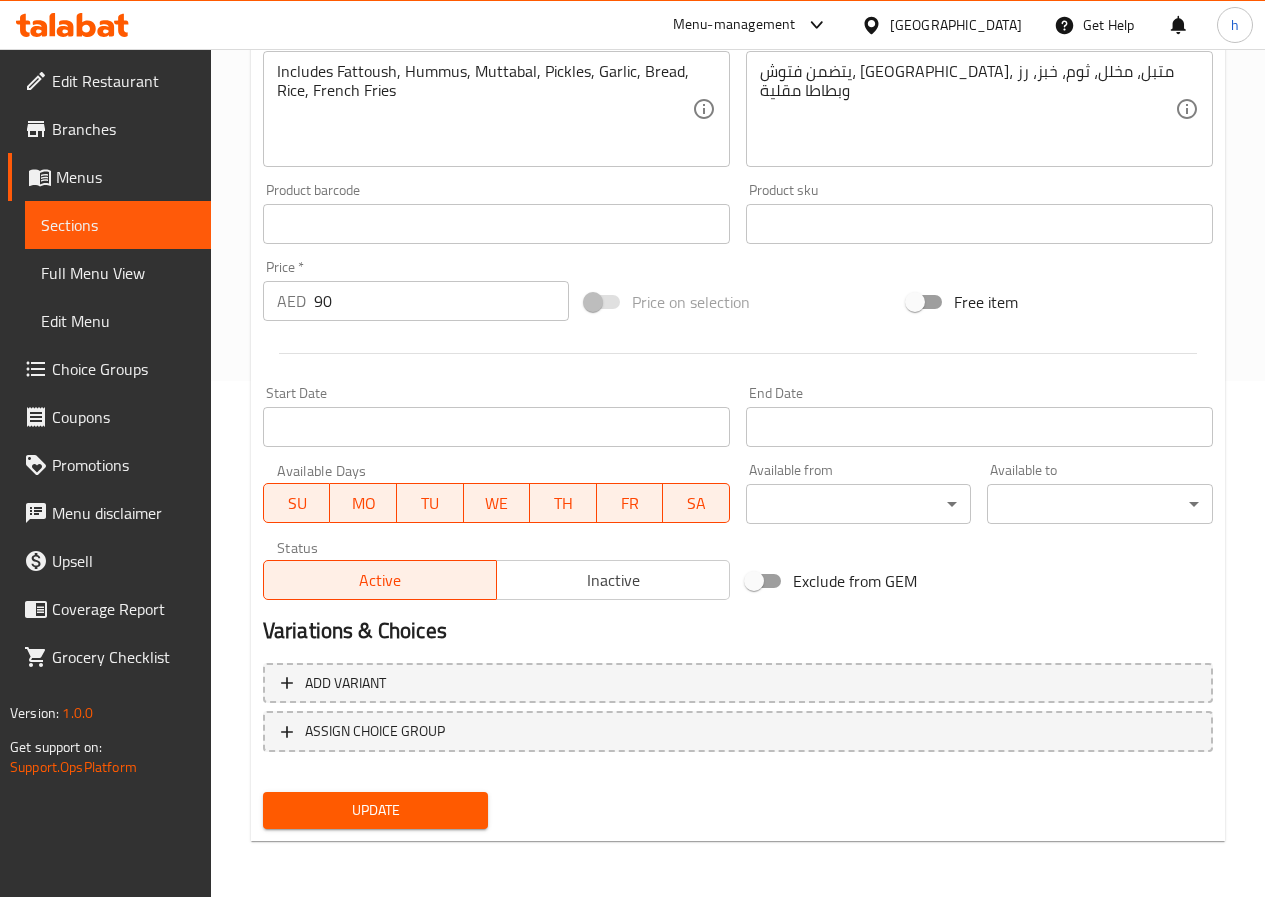 type on "كيلو جرام عرايس" 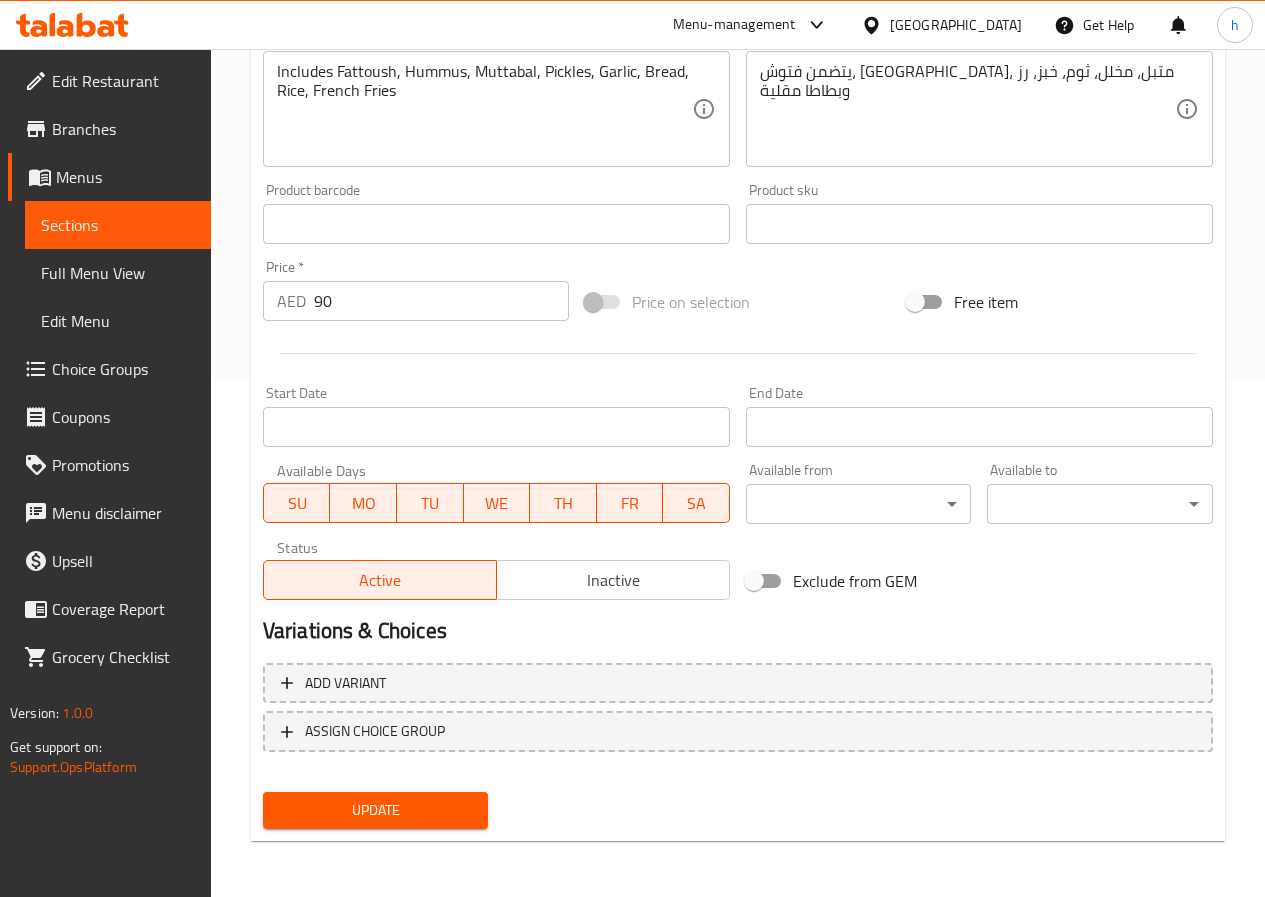 click on "Update" at bounding box center [376, 810] 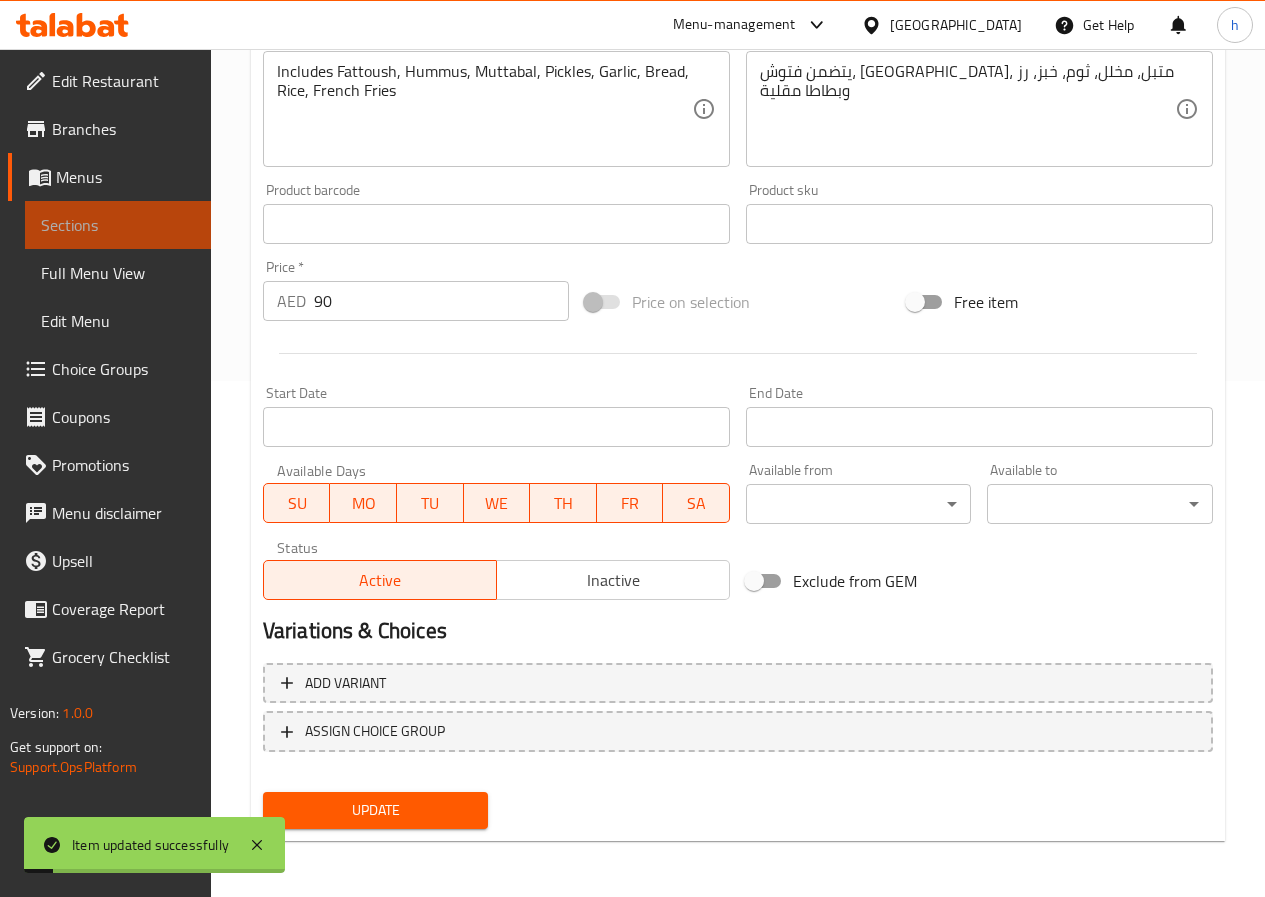click on "Sections" at bounding box center [118, 225] 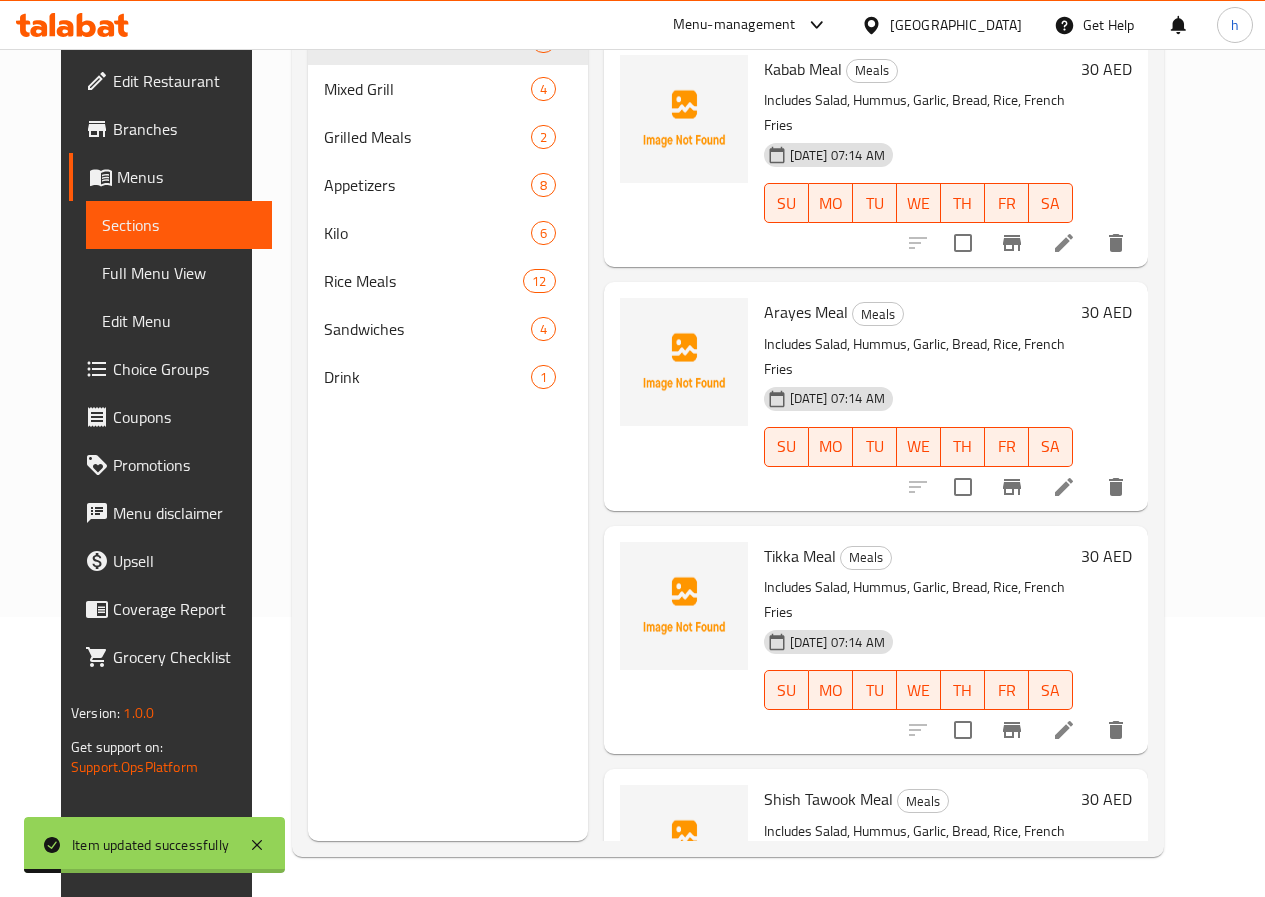 scroll, scrollTop: 280, scrollLeft: 0, axis: vertical 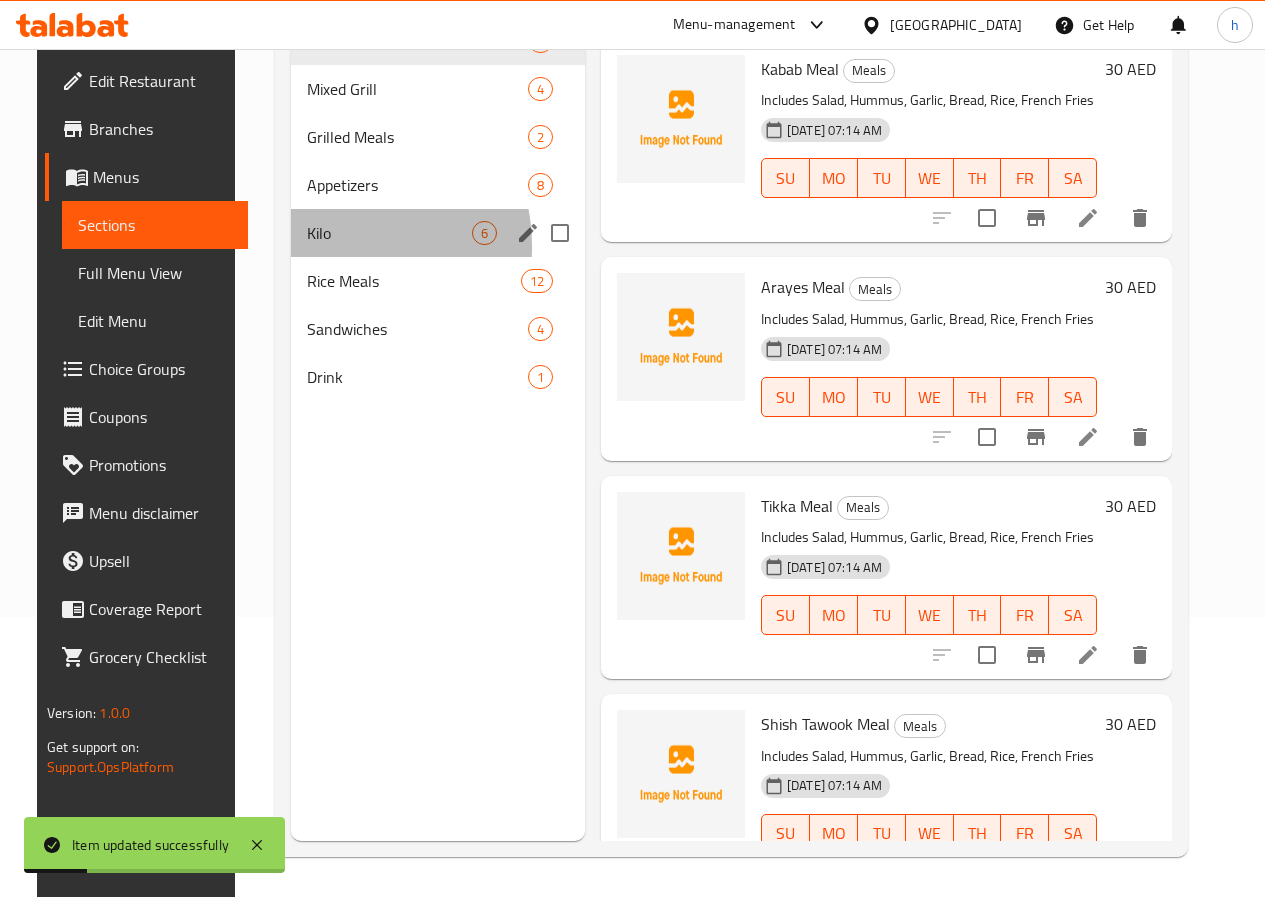 click on "Kilo 6" at bounding box center (438, 233) 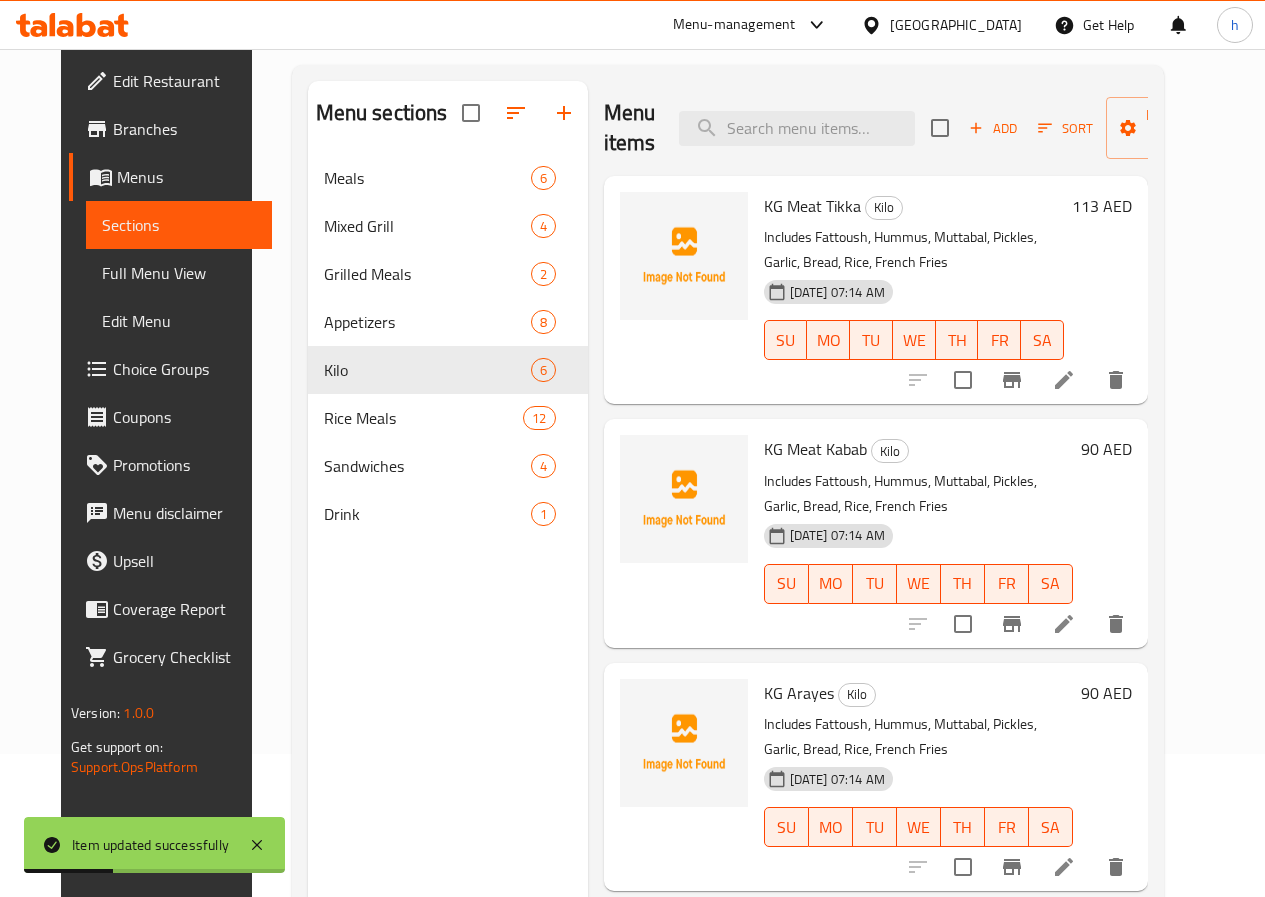 scroll, scrollTop: 0, scrollLeft: 0, axis: both 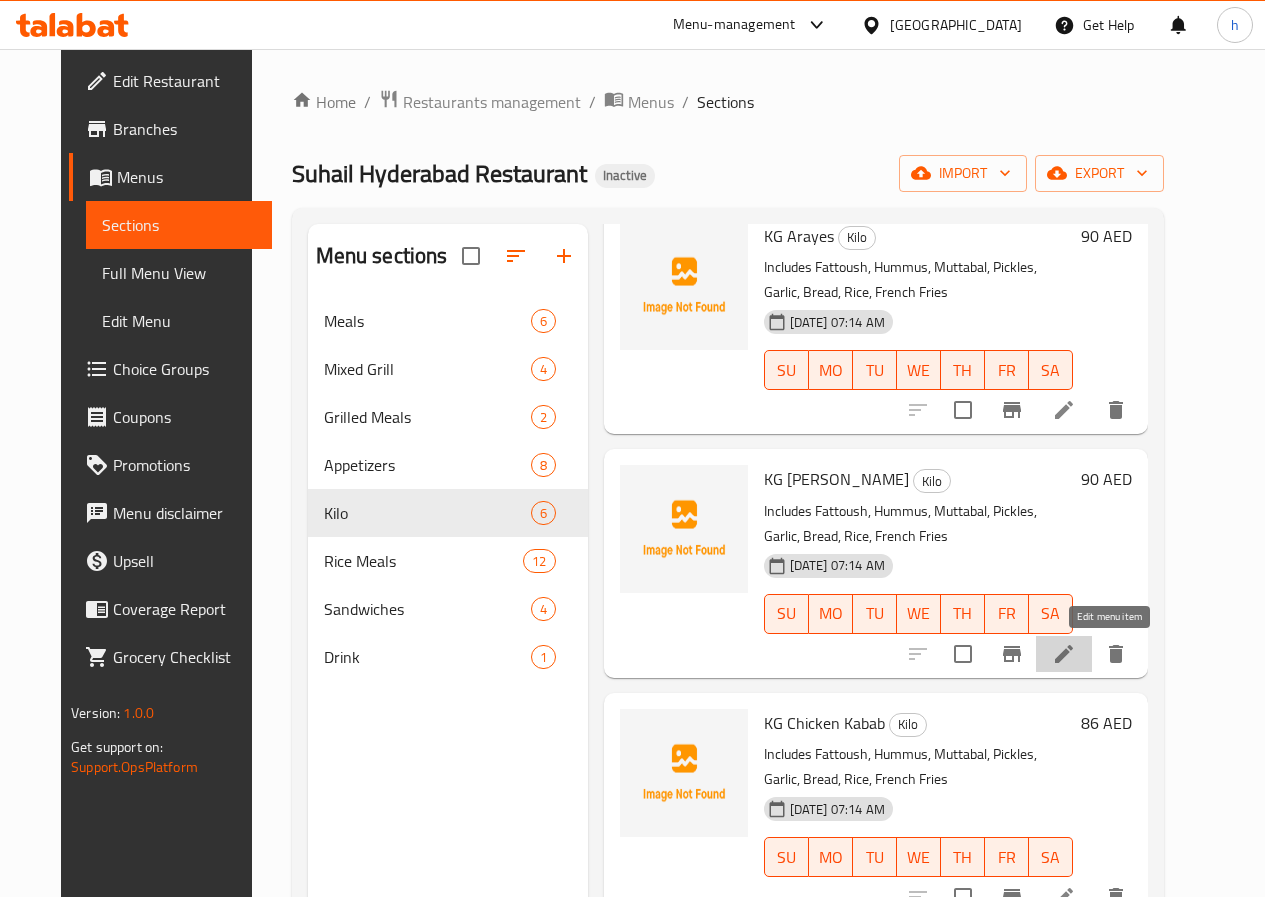 click 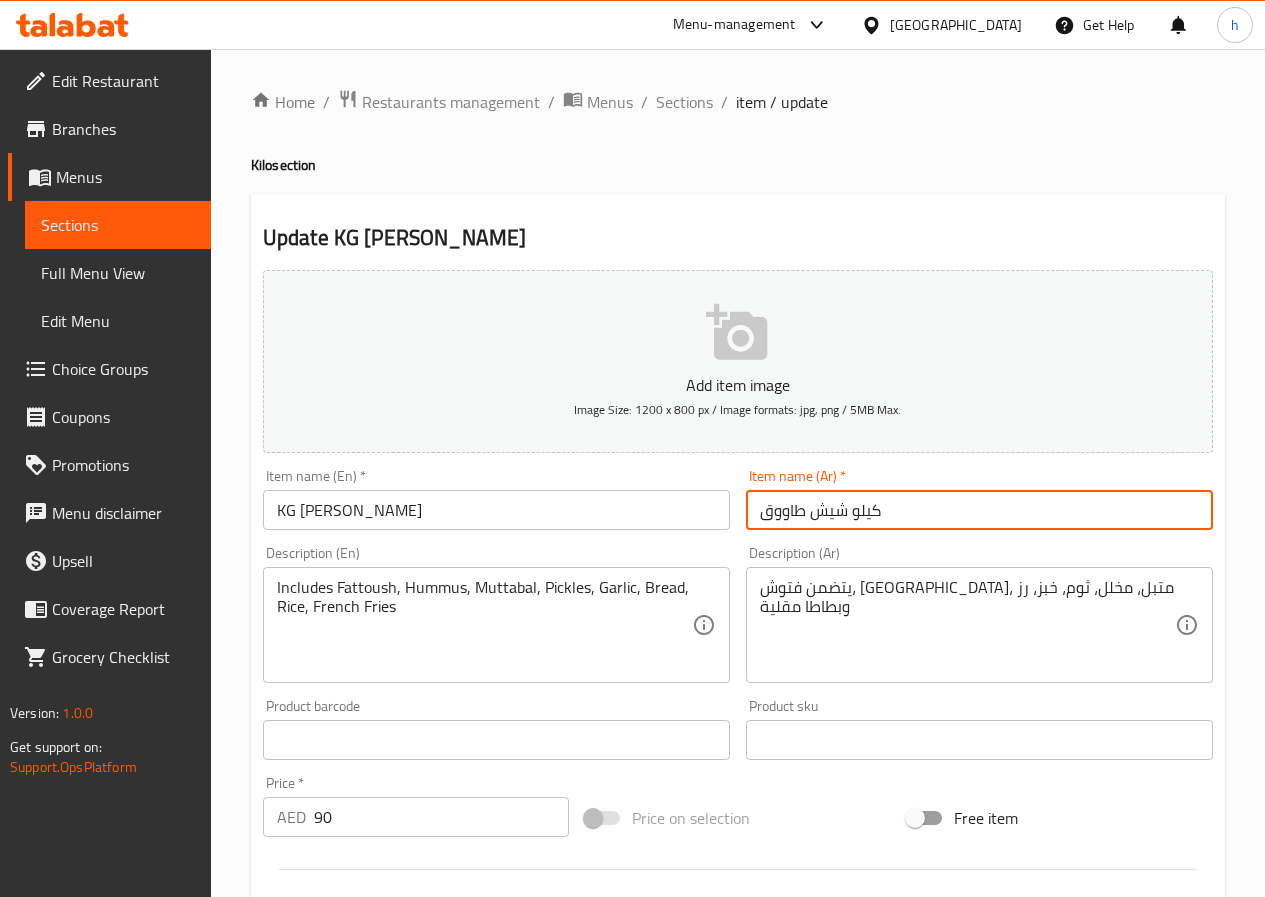 click on "كيلو شيش طاووق" at bounding box center (979, 510) 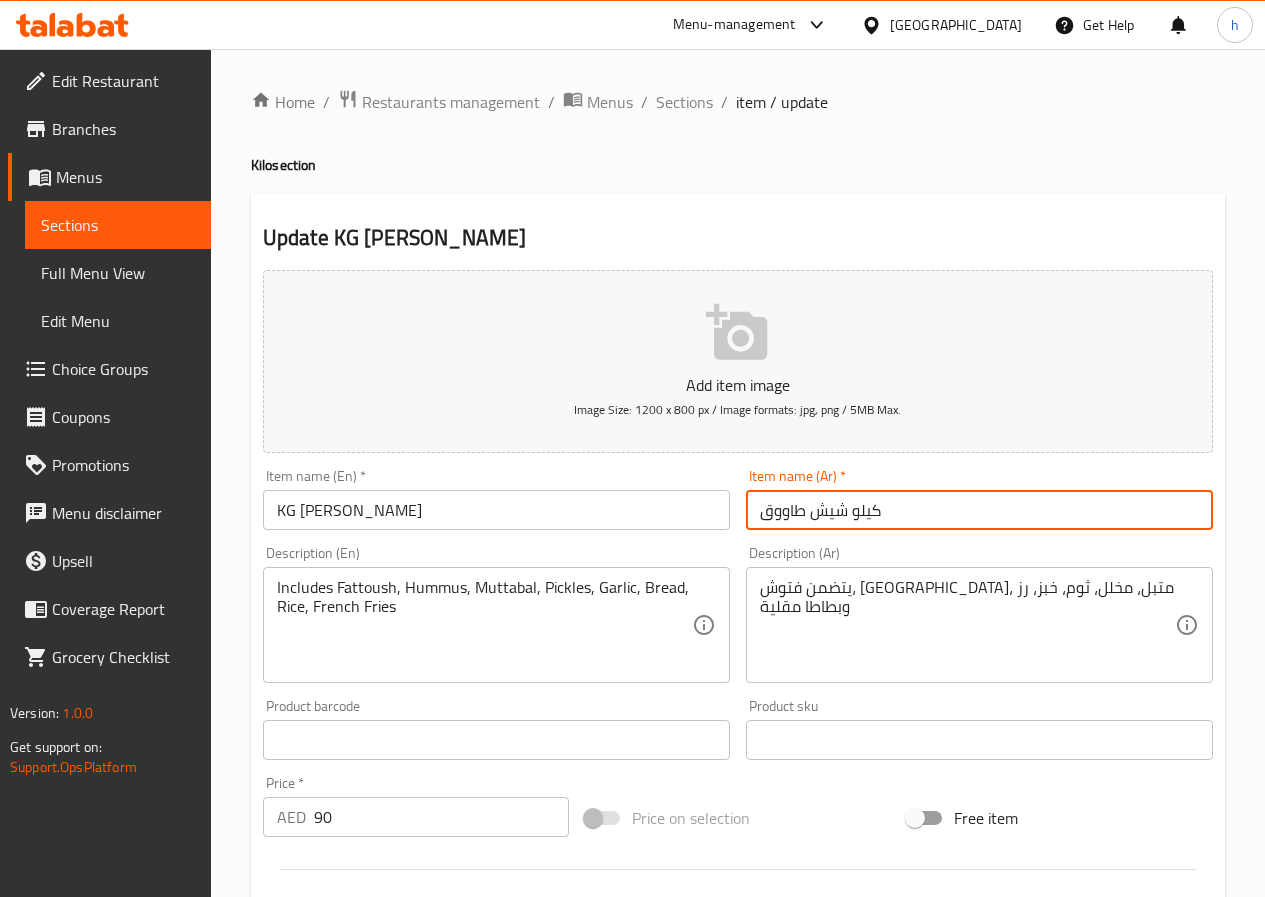 paste on "رام" 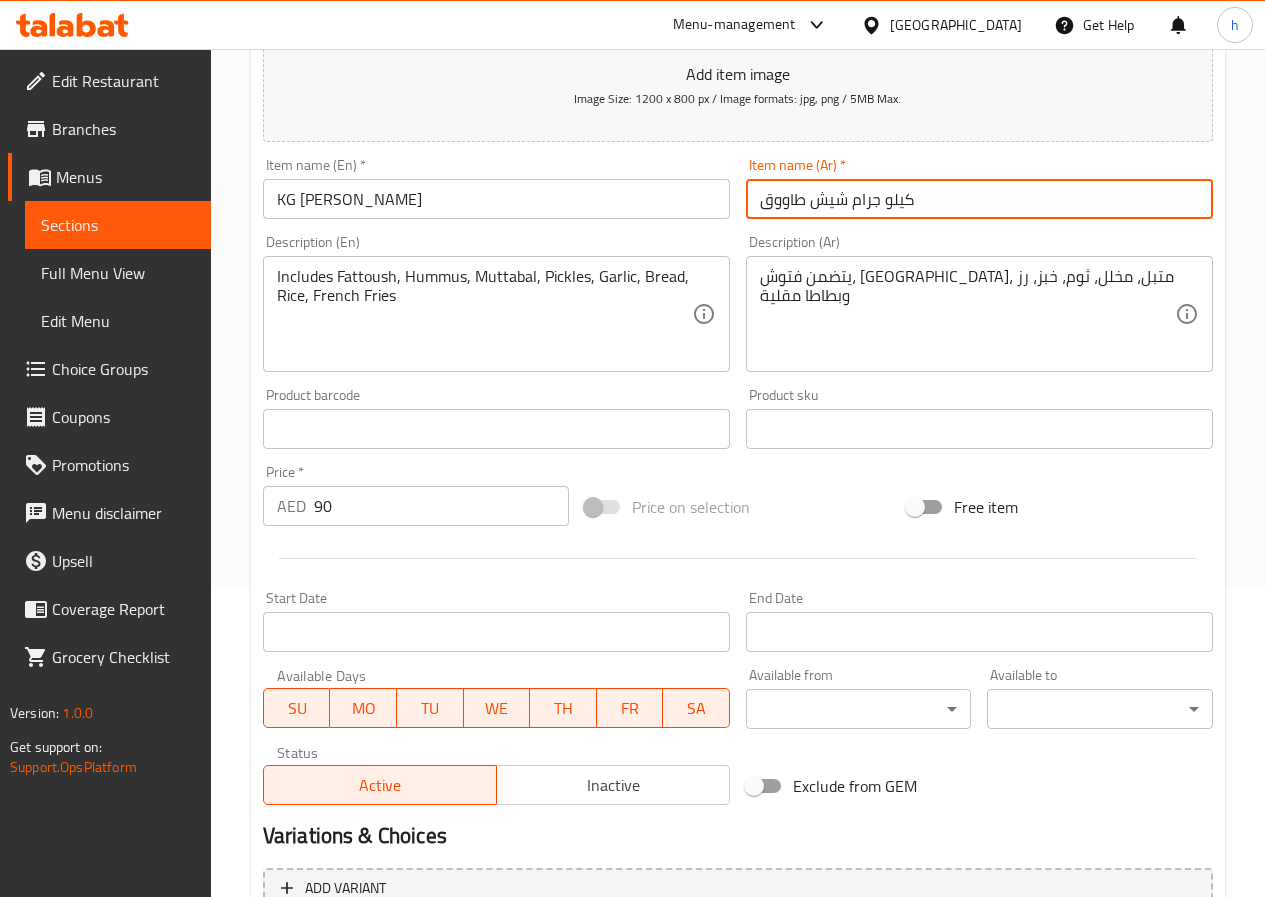 scroll, scrollTop: 516, scrollLeft: 0, axis: vertical 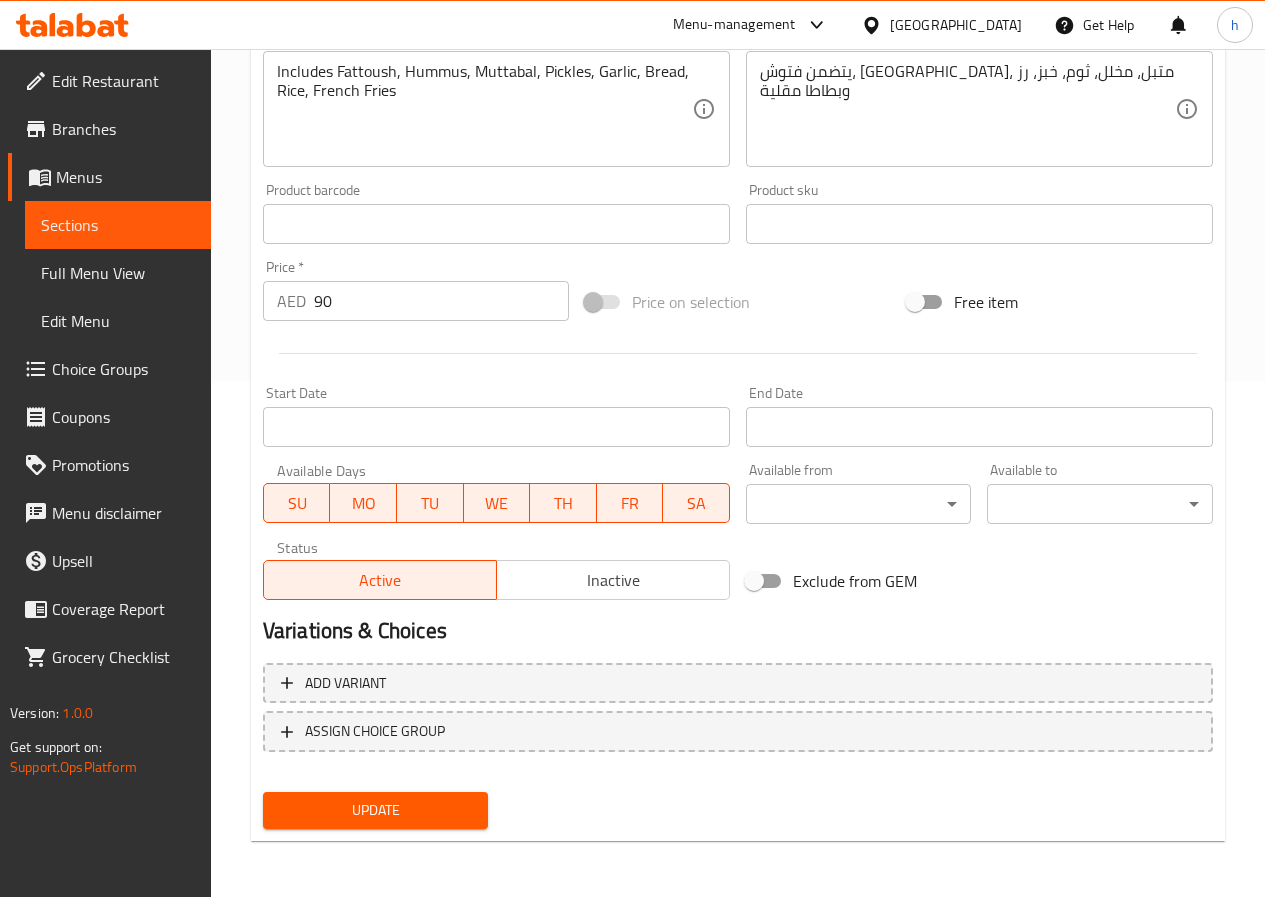 type on "كيلو جرام شيش طاووق" 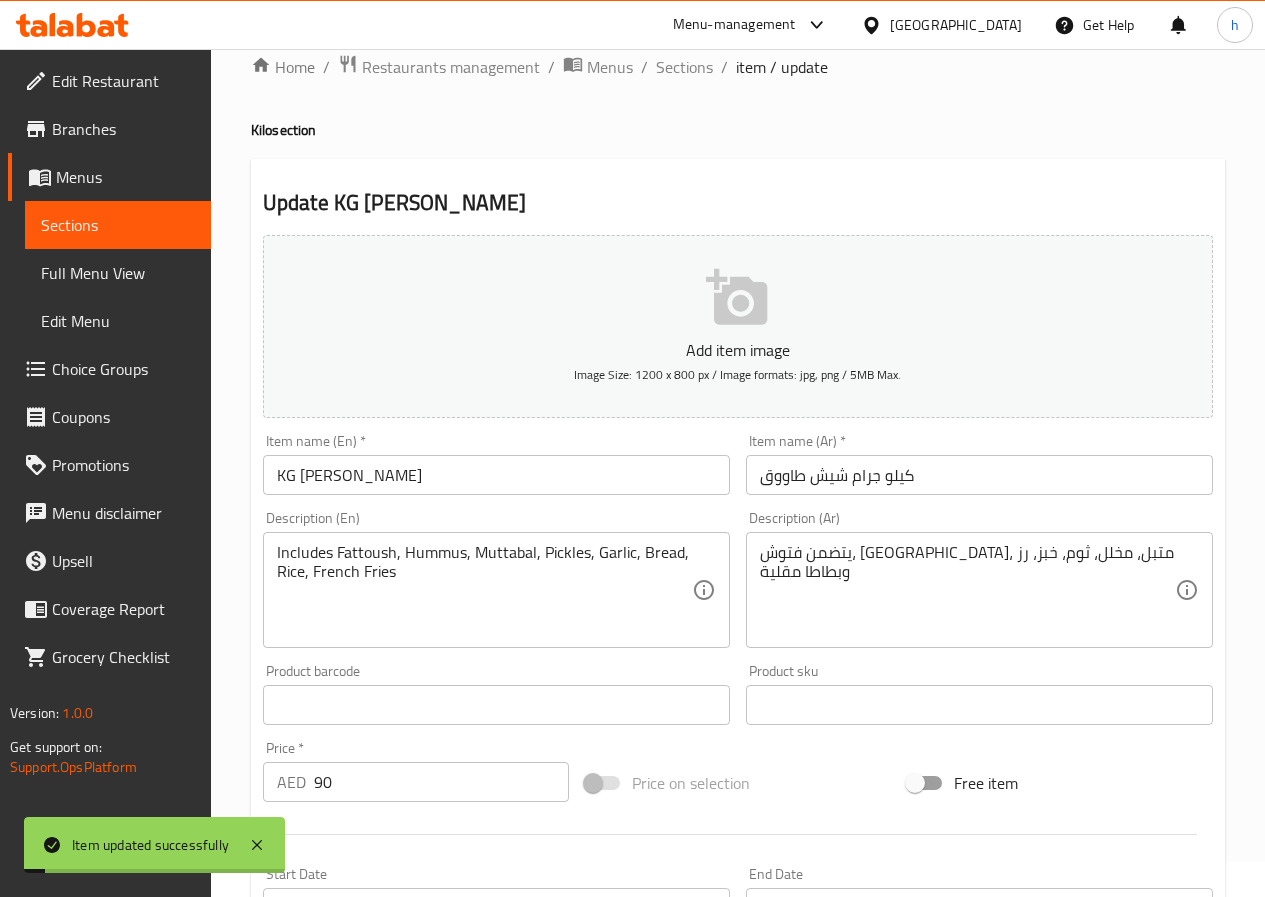 scroll, scrollTop: 16, scrollLeft: 0, axis: vertical 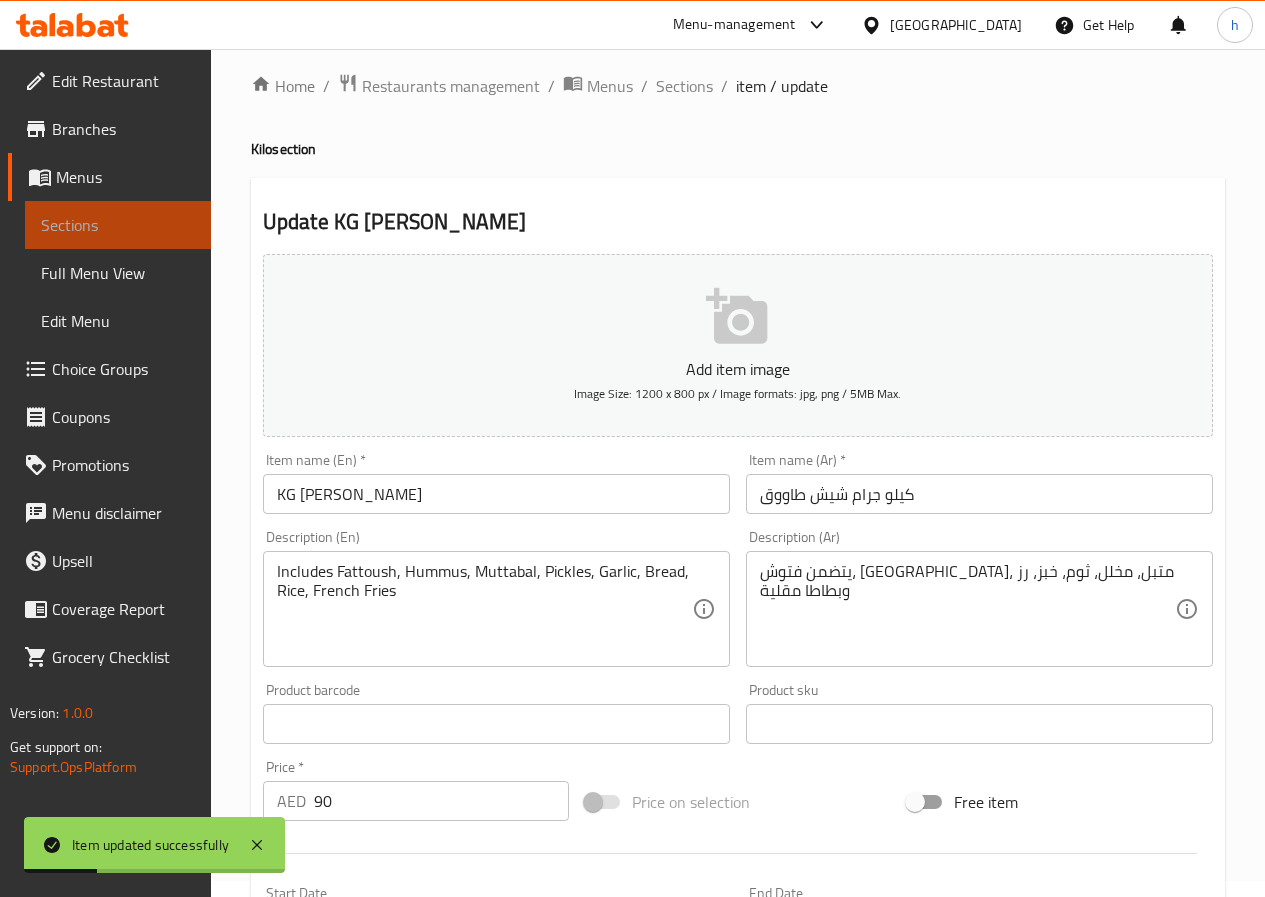 click on "Sections" at bounding box center (118, 225) 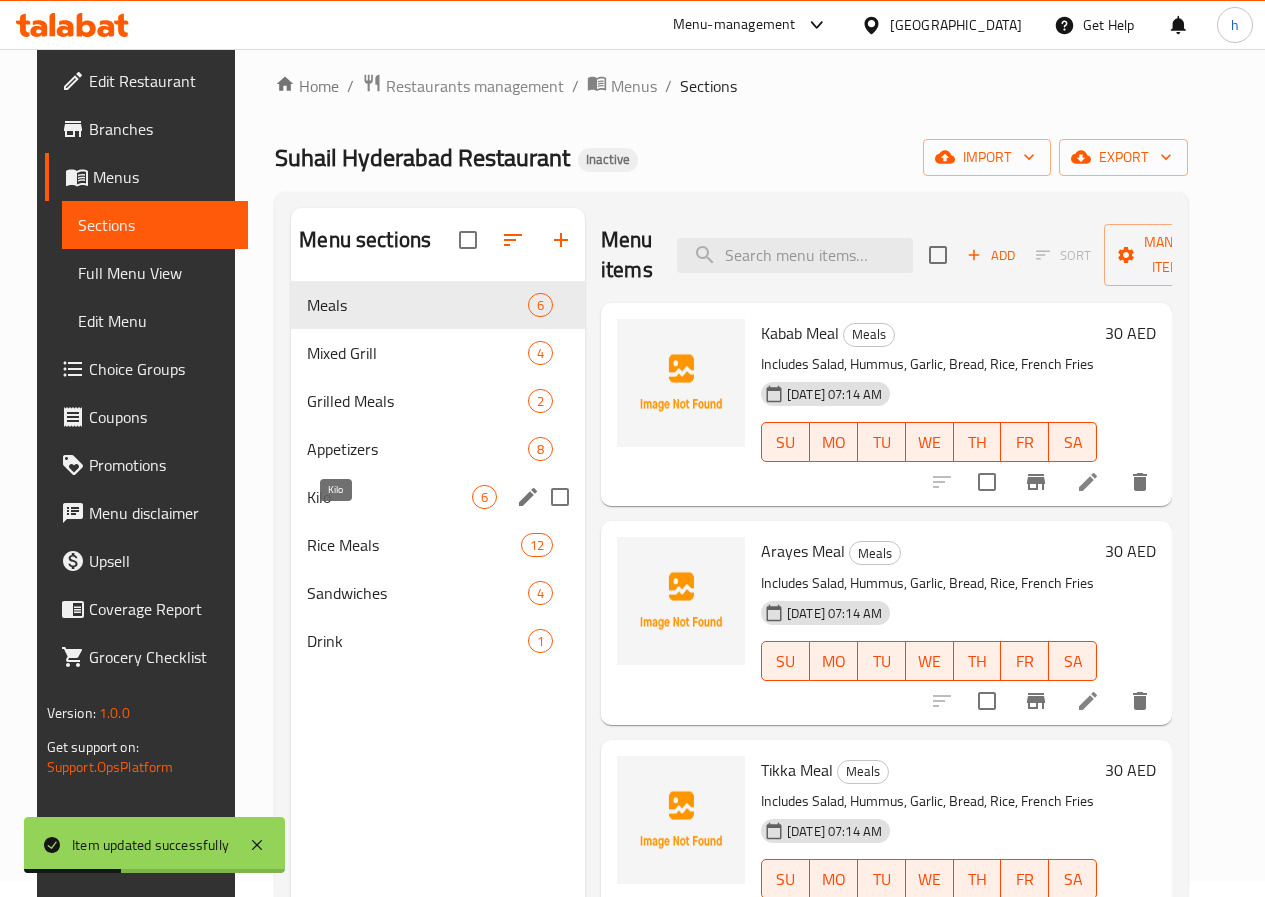click on "Kilo" at bounding box center (389, 497) 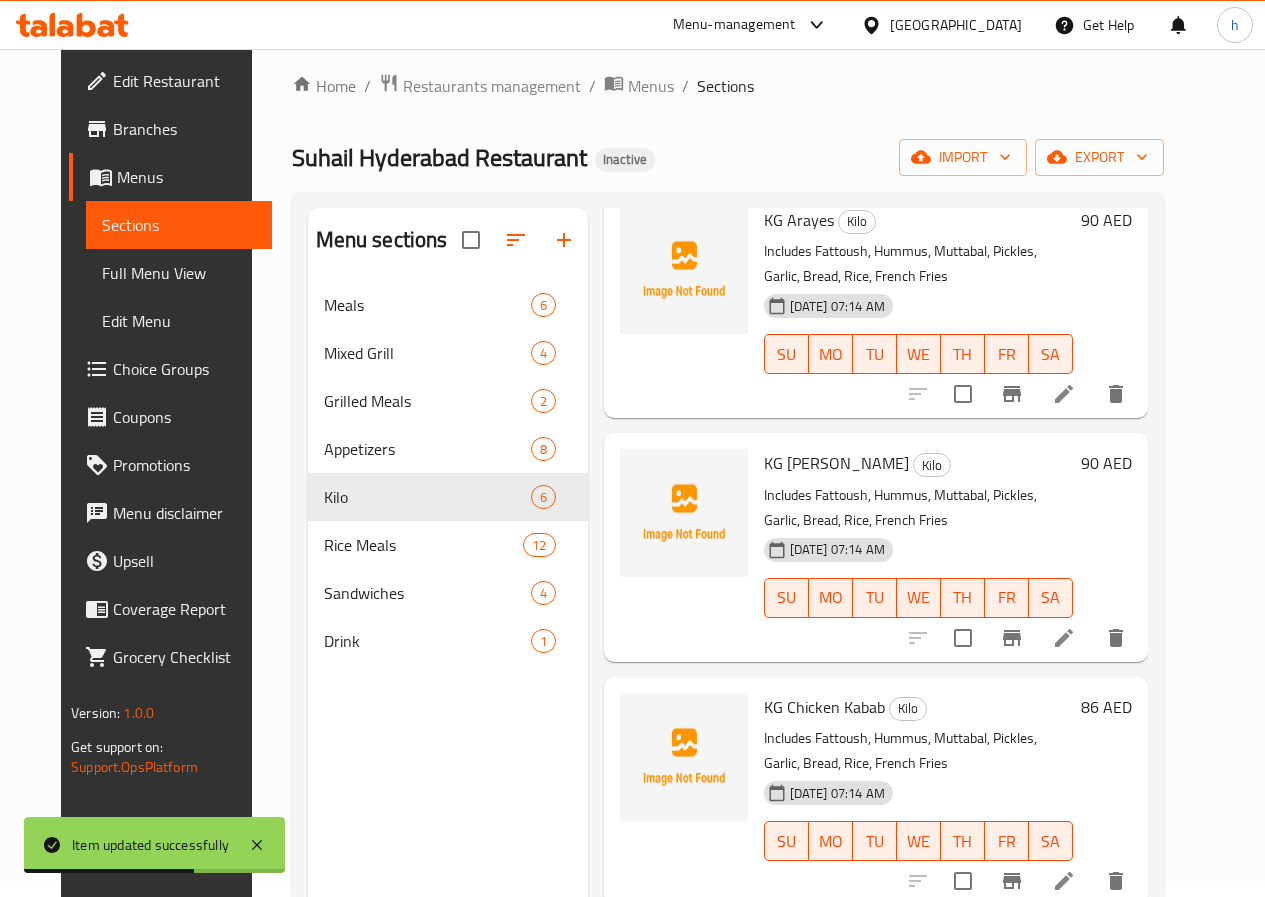 scroll, scrollTop: 500, scrollLeft: 0, axis: vertical 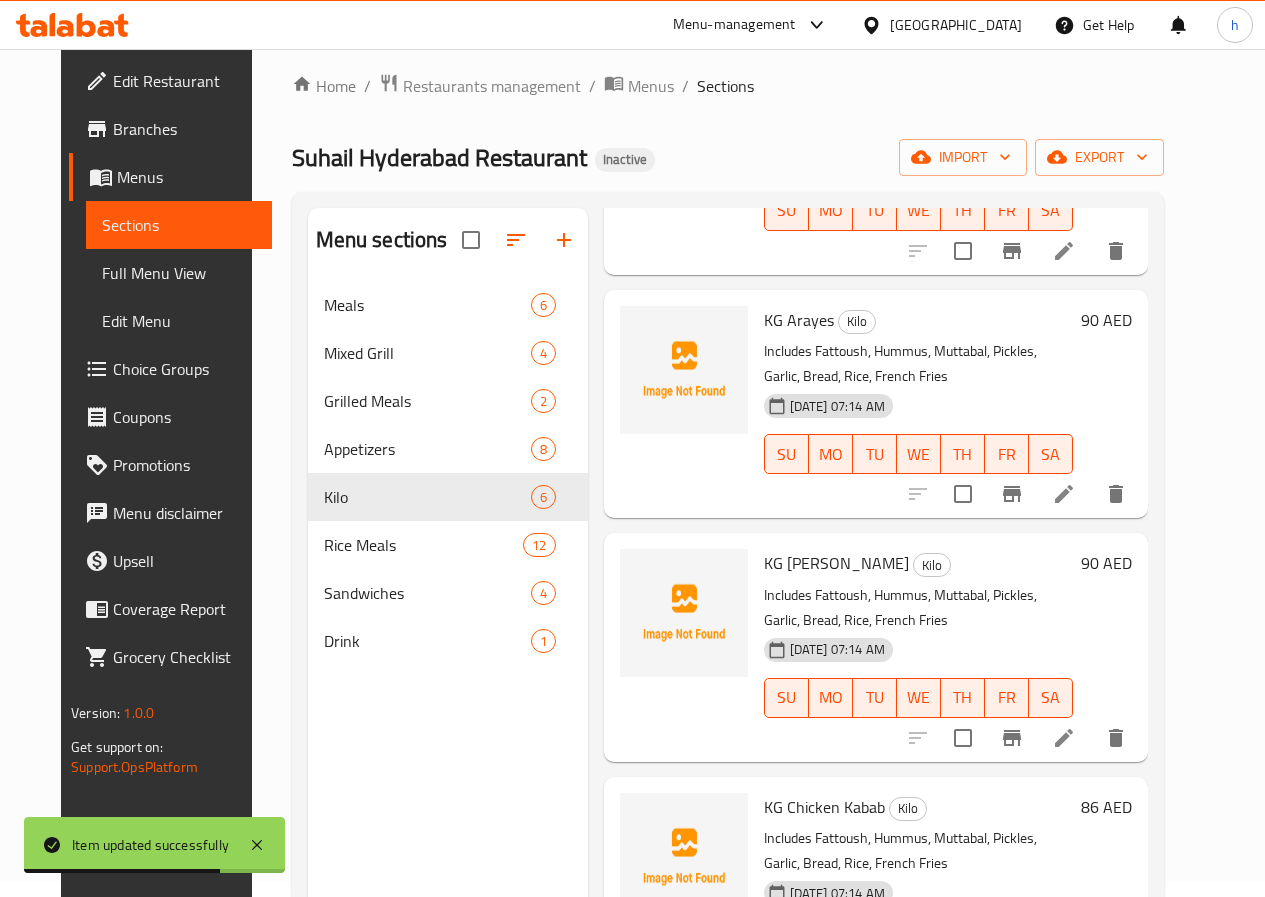 click at bounding box center [1064, 494] 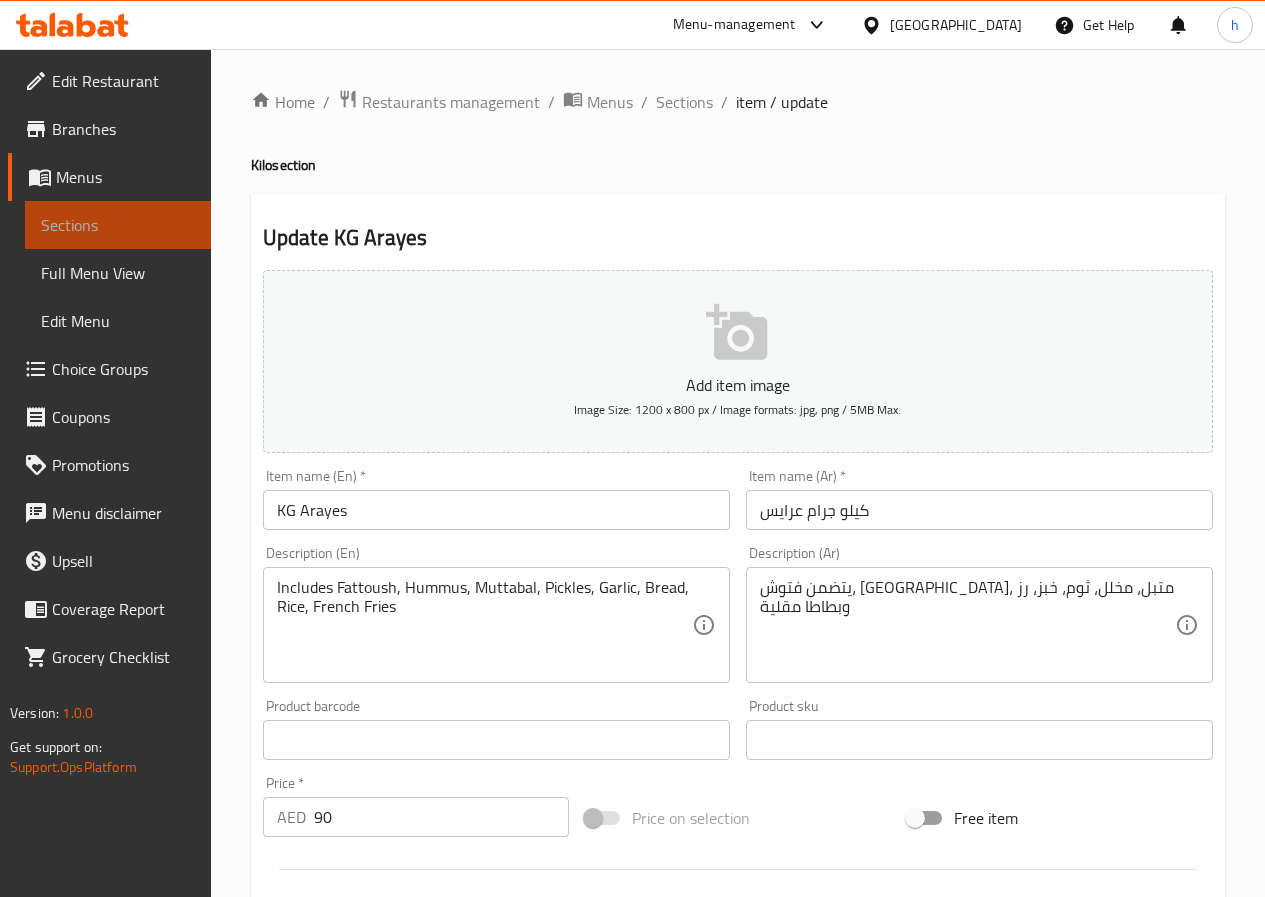click on "Sections" at bounding box center [118, 225] 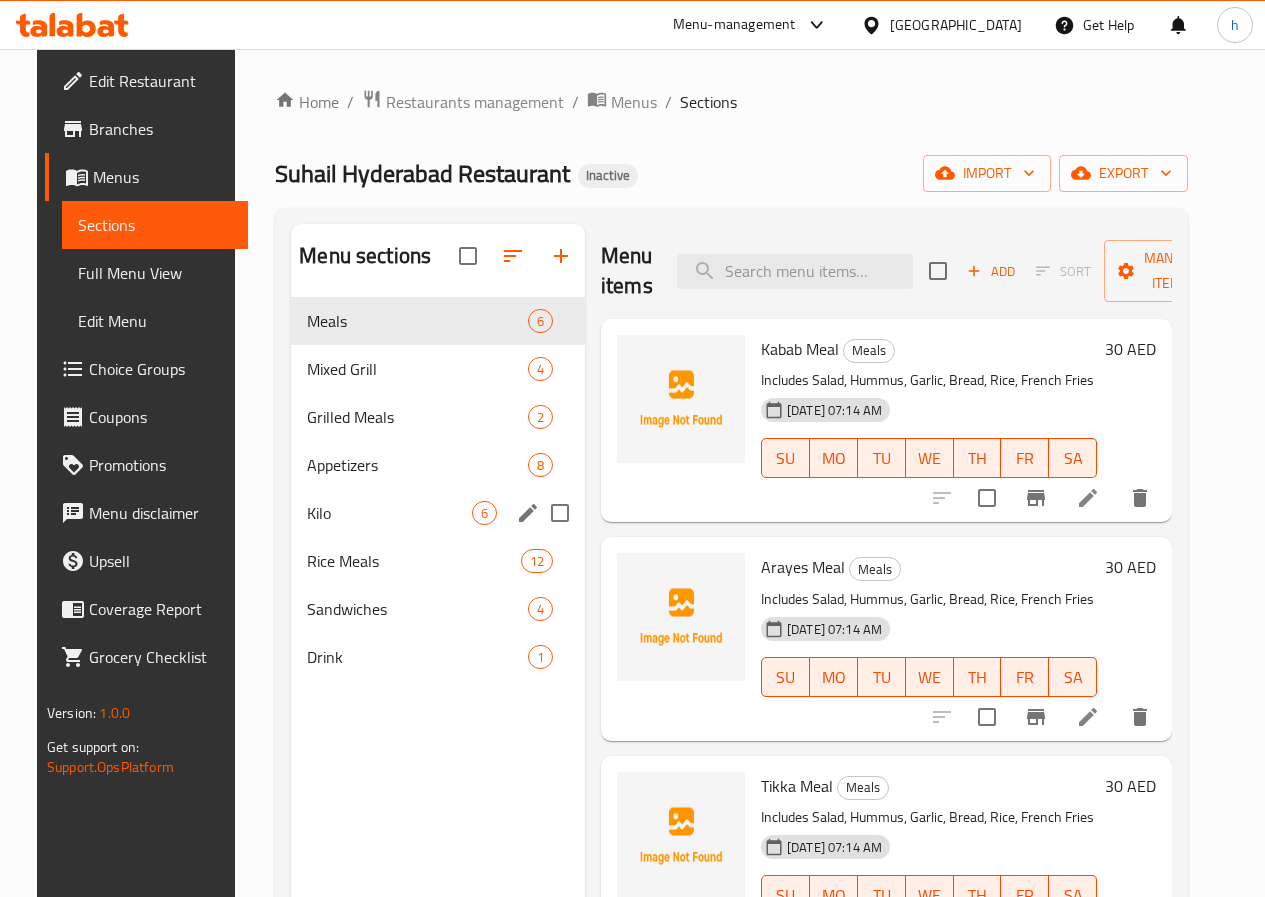 click on "Kilo" at bounding box center [389, 513] 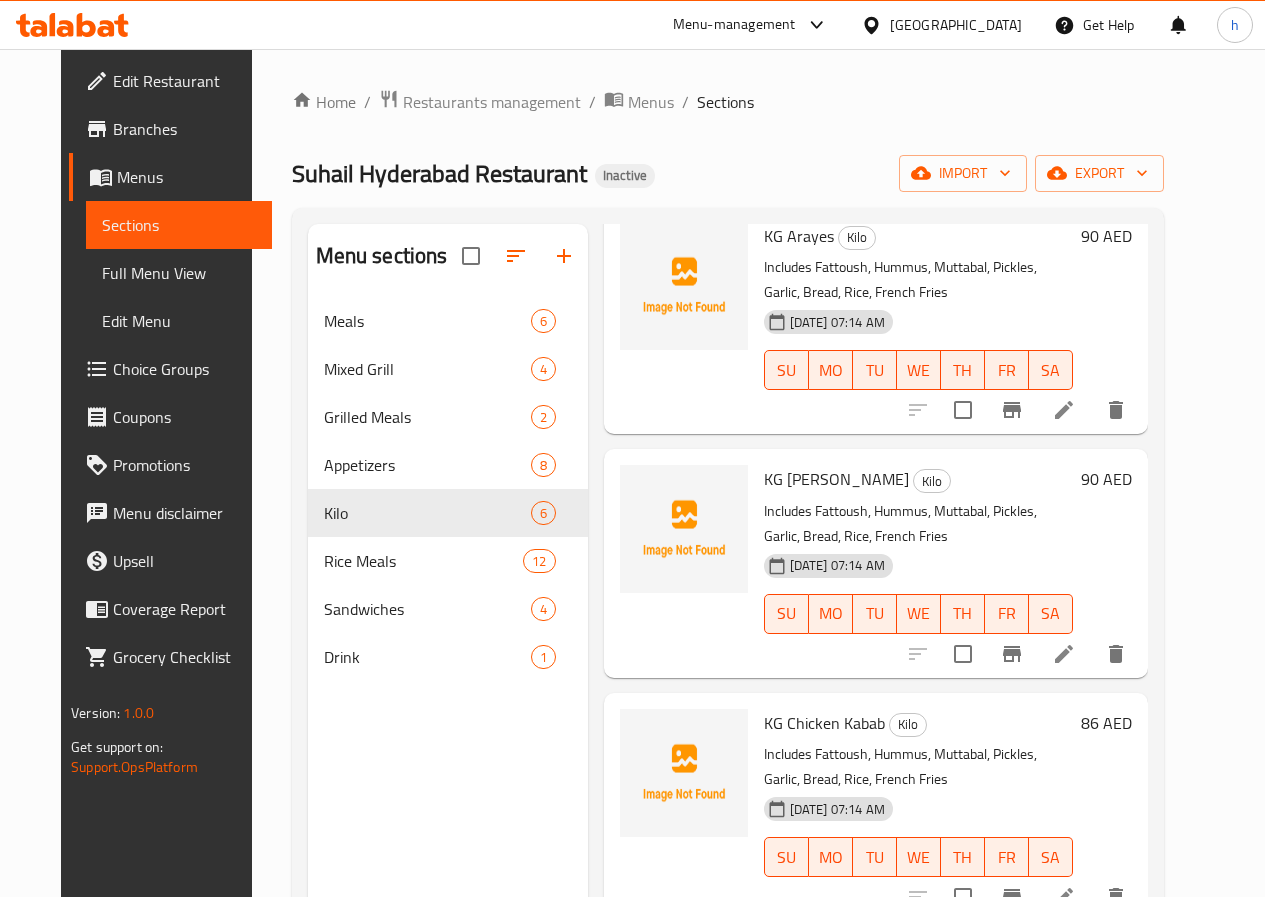 scroll, scrollTop: 644, scrollLeft: 0, axis: vertical 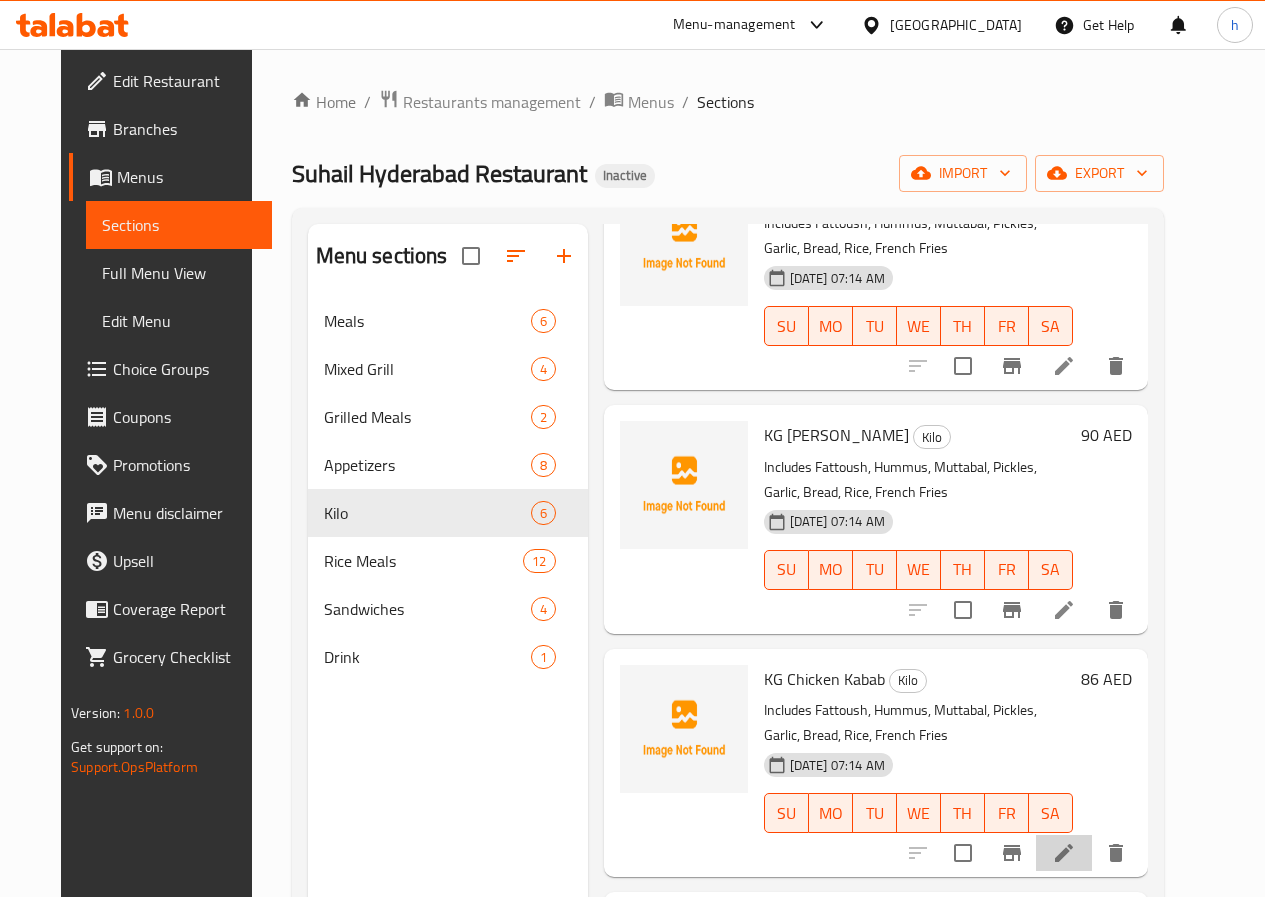 click at bounding box center (1064, 853) 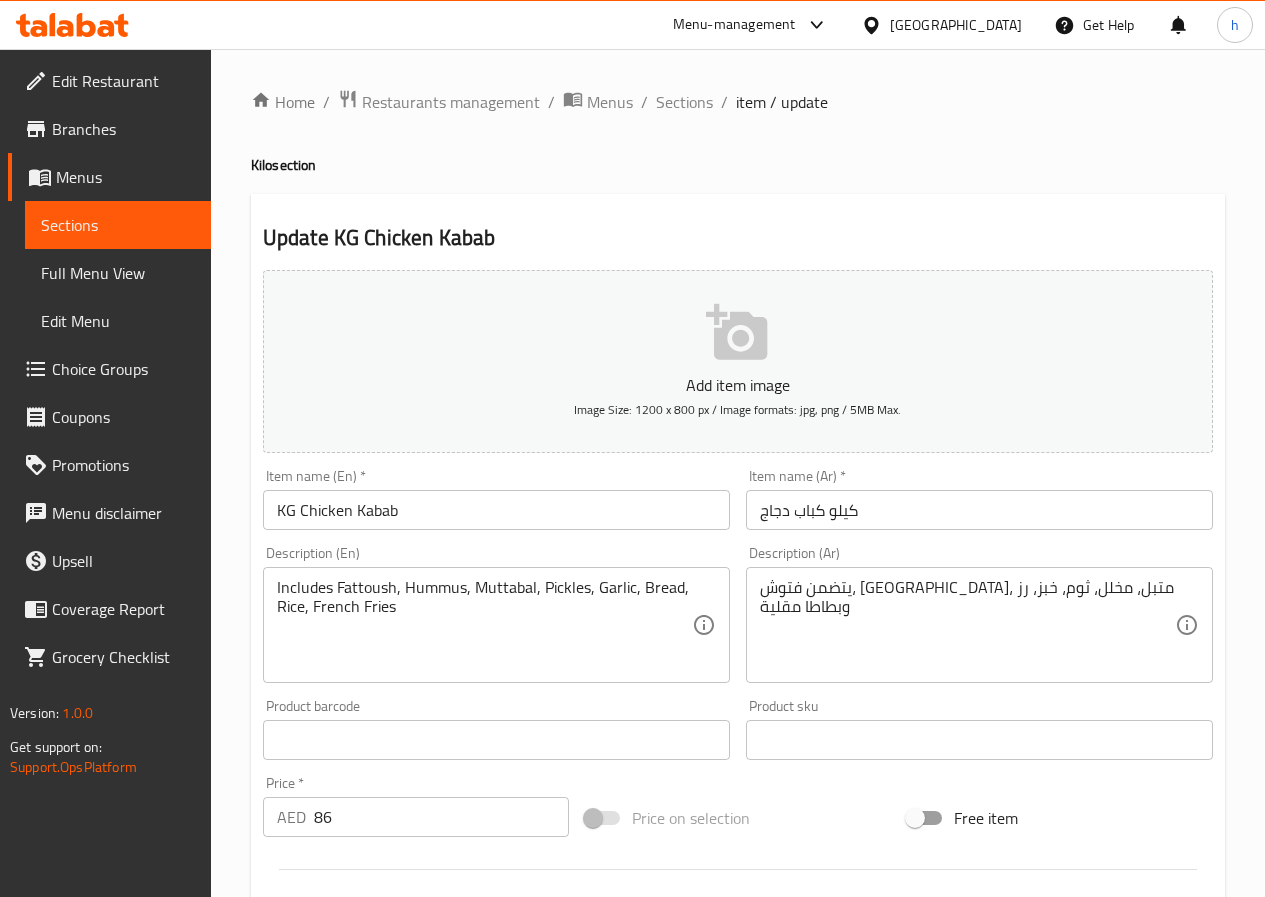click on "كيلو كباب دجاج" at bounding box center (979, 510) 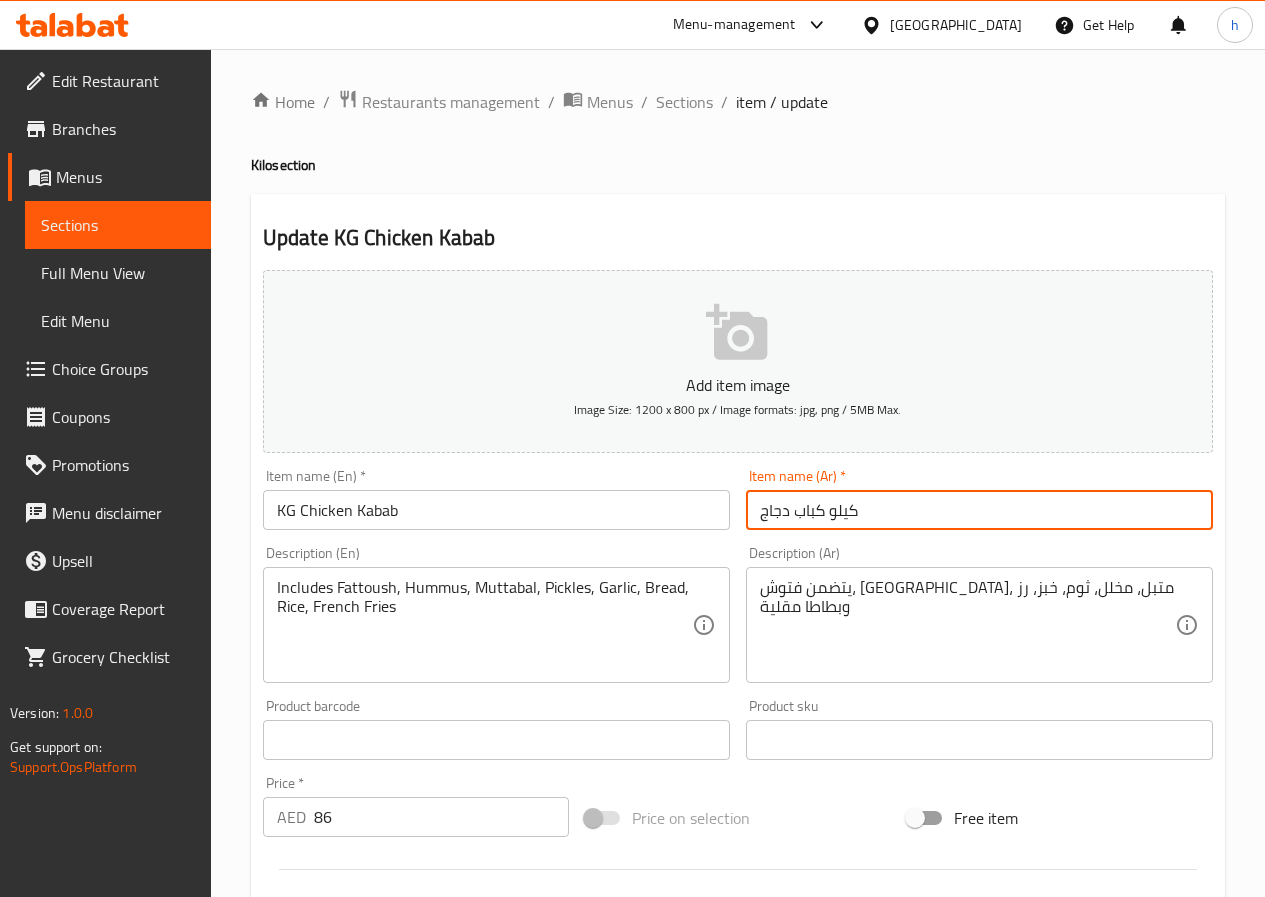 click on "كيلو كباب دجاج" at bounding box center (979, 510) 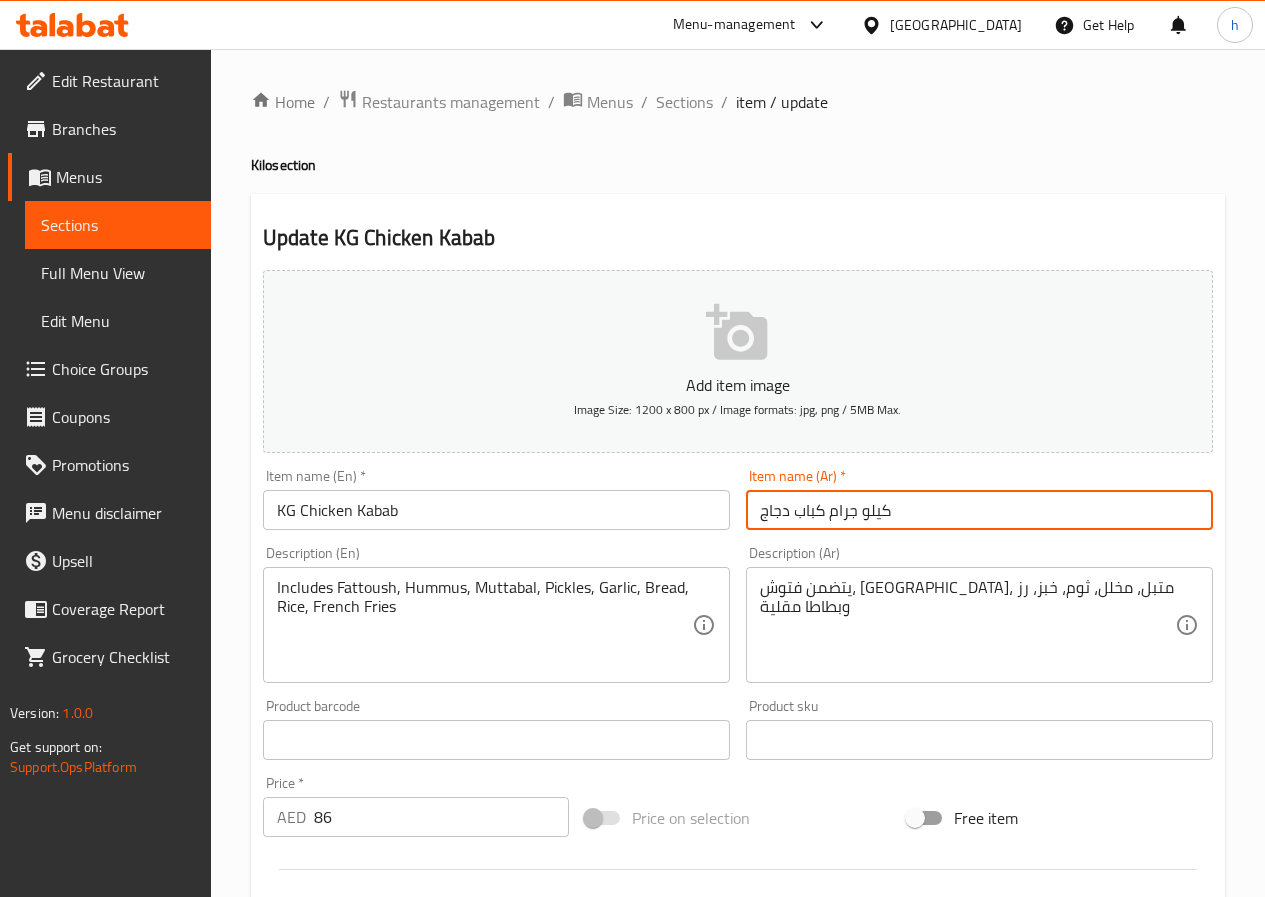 scroll, scrollTop: 500, scrollLeft: 0, axis: vertical 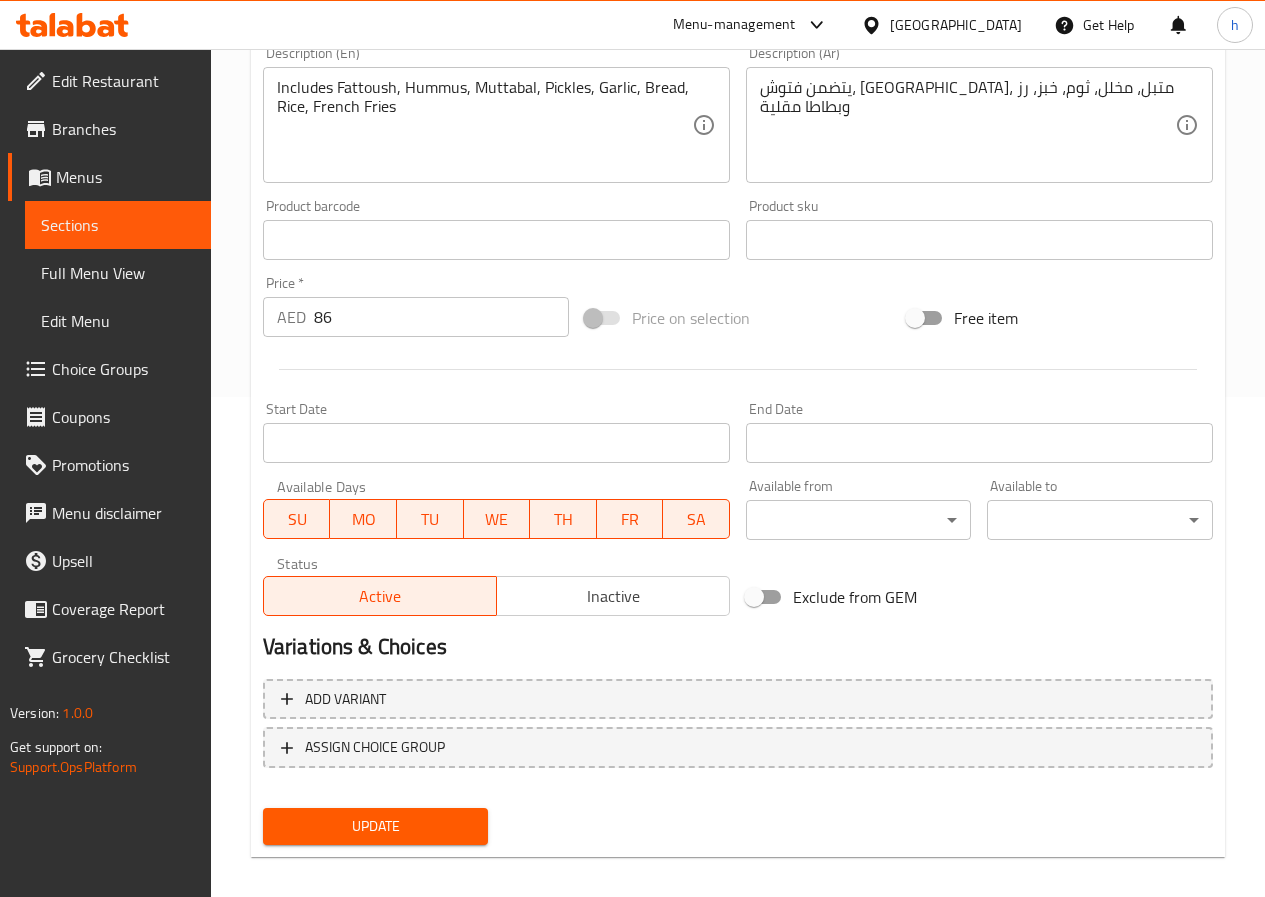 type on "كيلو جرام كباب دجاج" 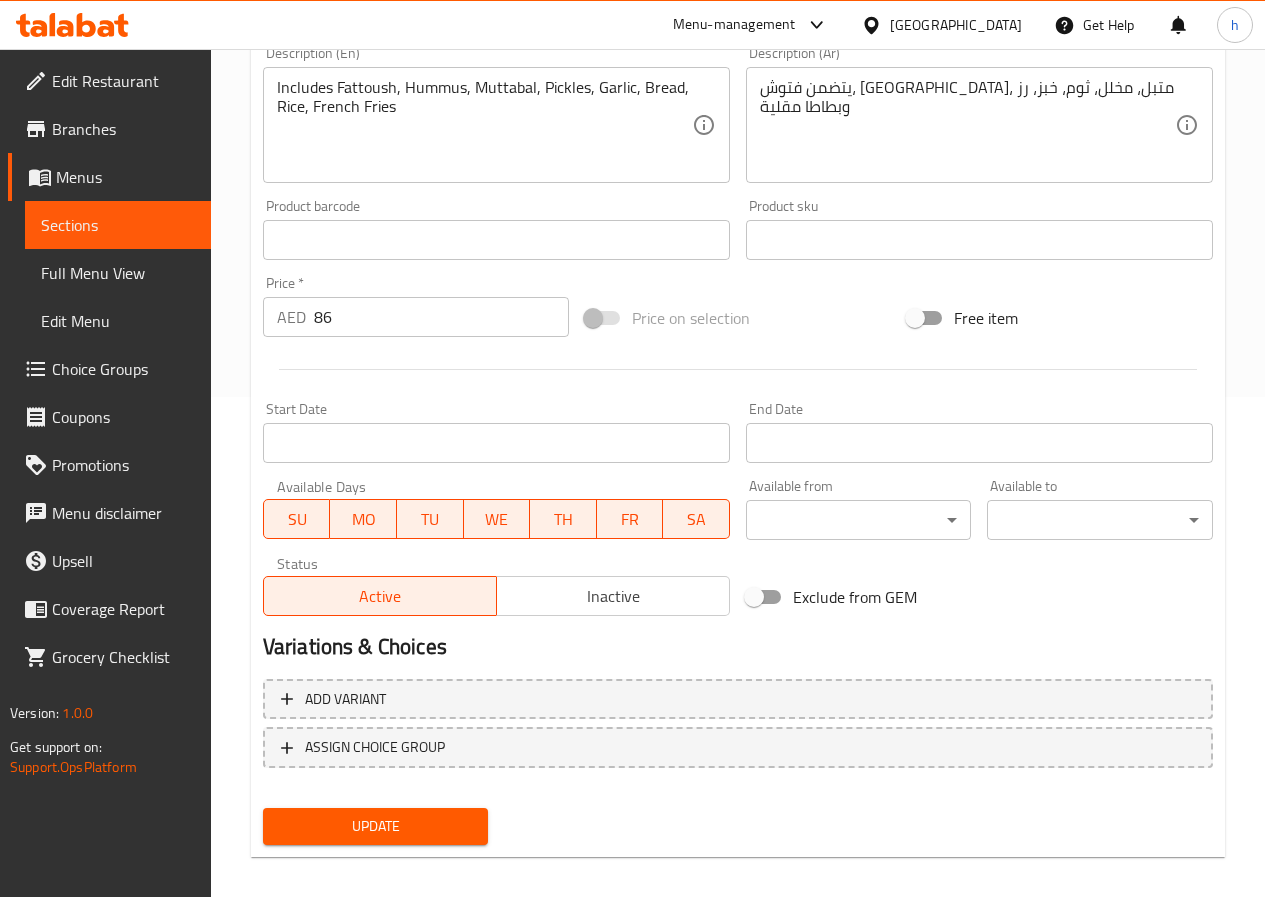 click on "Update" at bounding box center [376, 826] 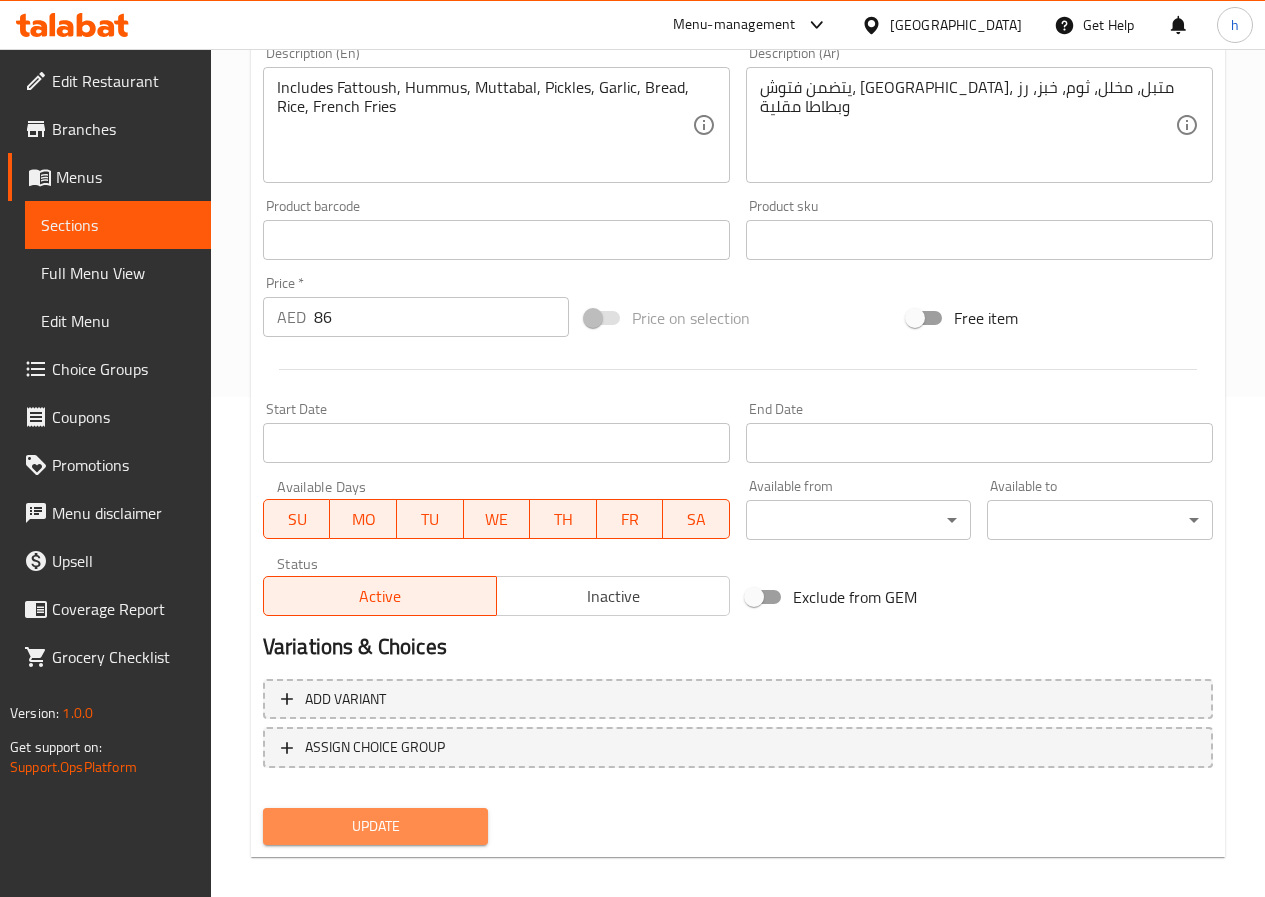 click on "Update" at bounding box center [376, 826] 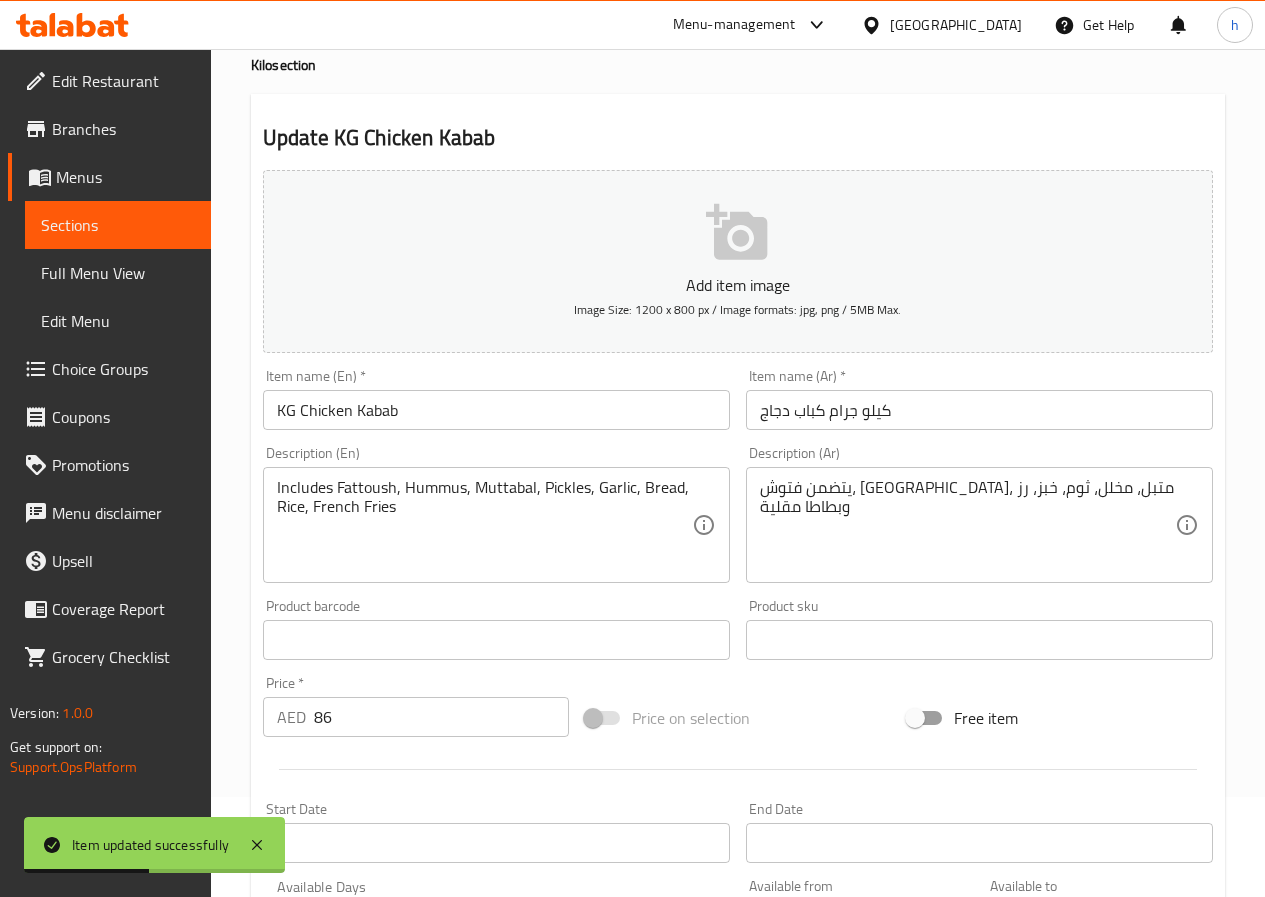 scroll, scrollTop: 0, scrollLeft: 0, axis: both 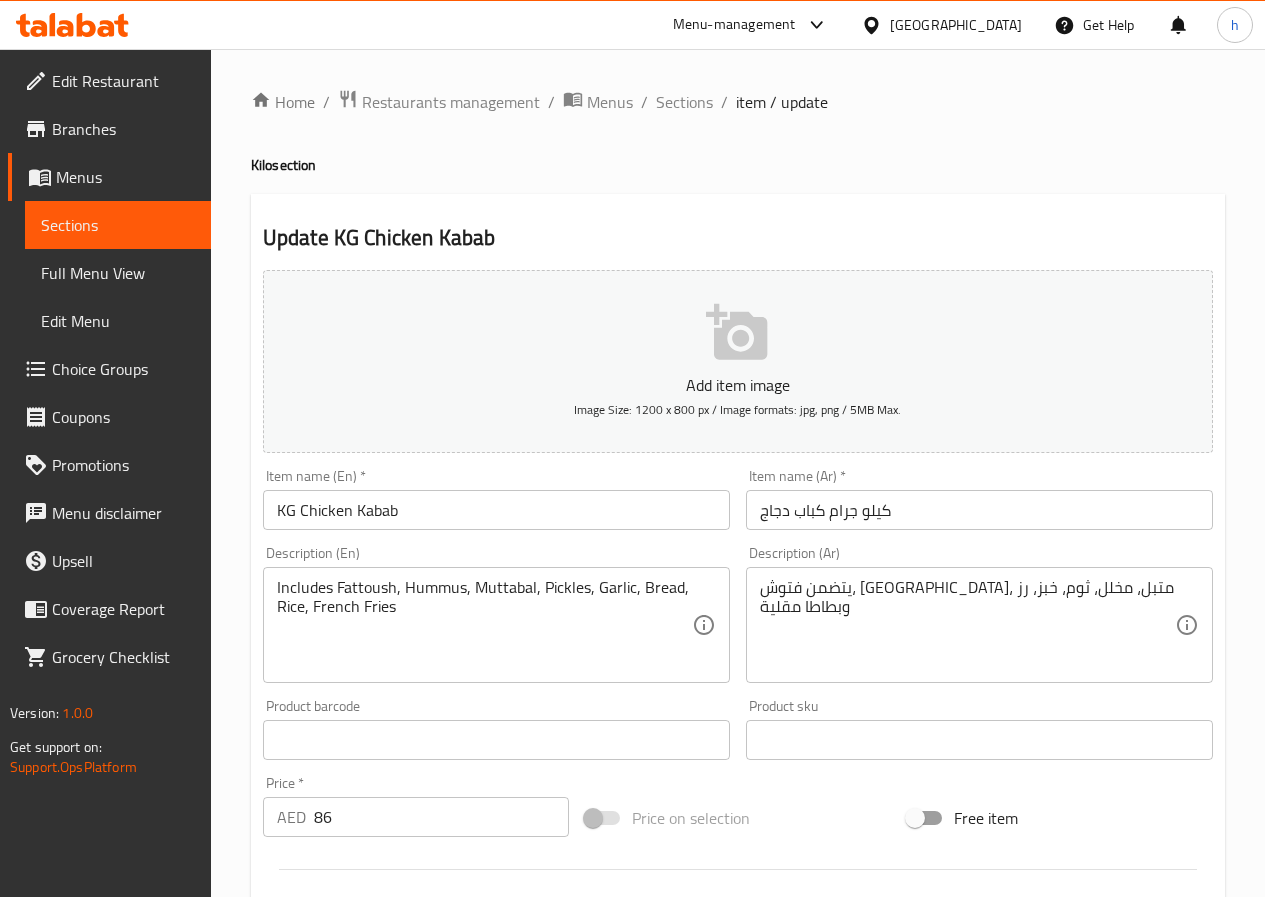 click on "Full Menu View" at bounding box center (118, 273) 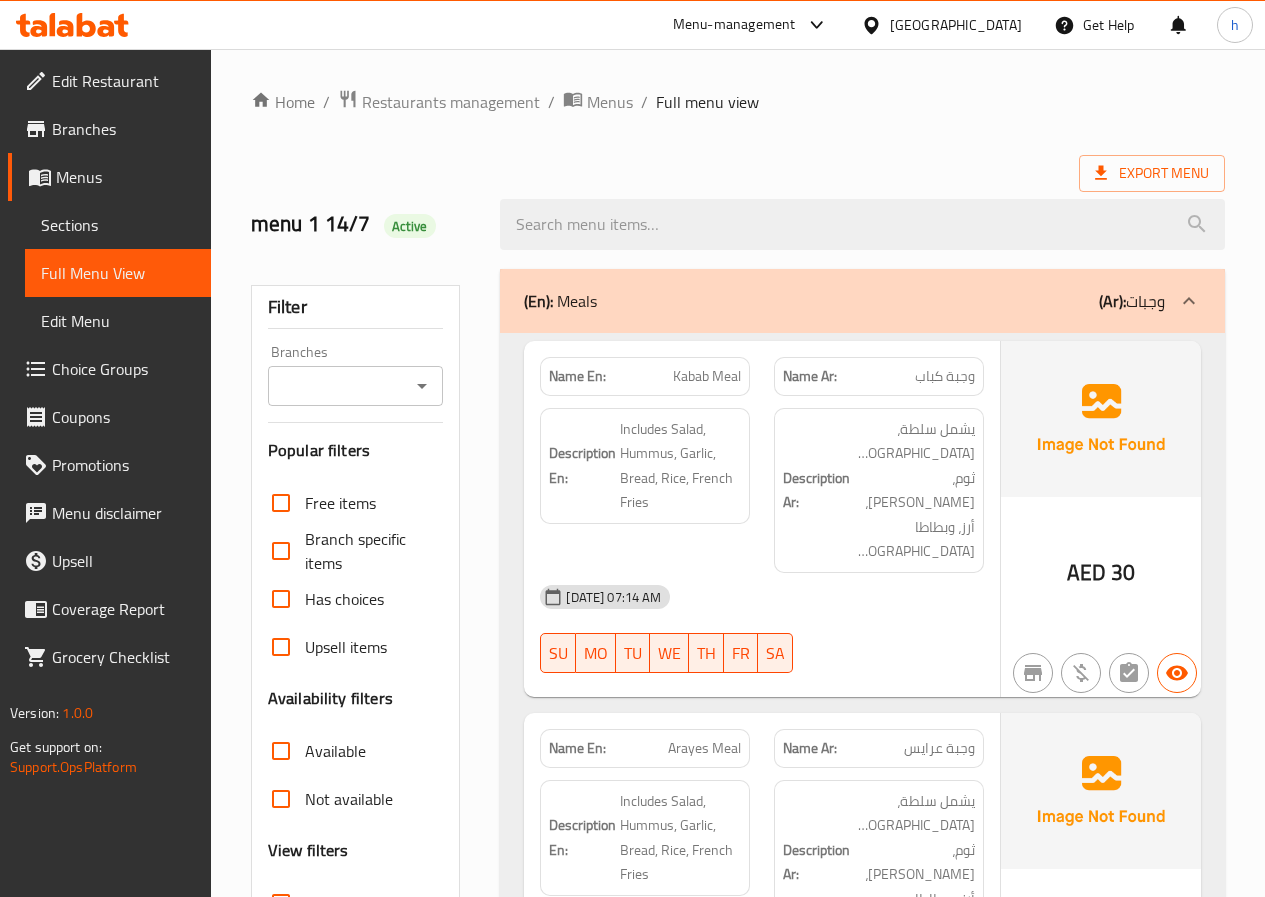 click on "(En):   Meals (Ar): وجبات" at bounding box center [862, 301] 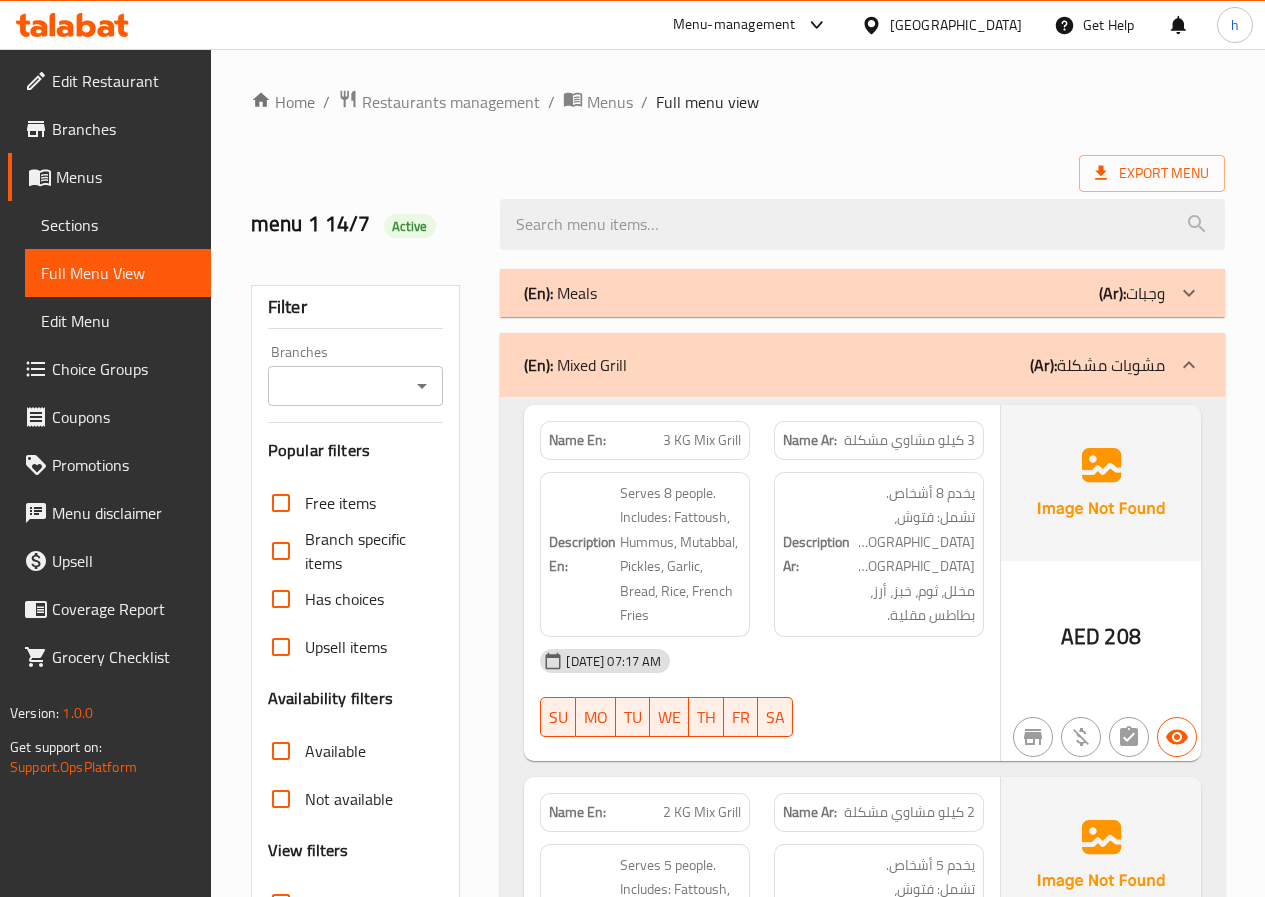 click on "(Ar):" at bounding box center (1043, 365) 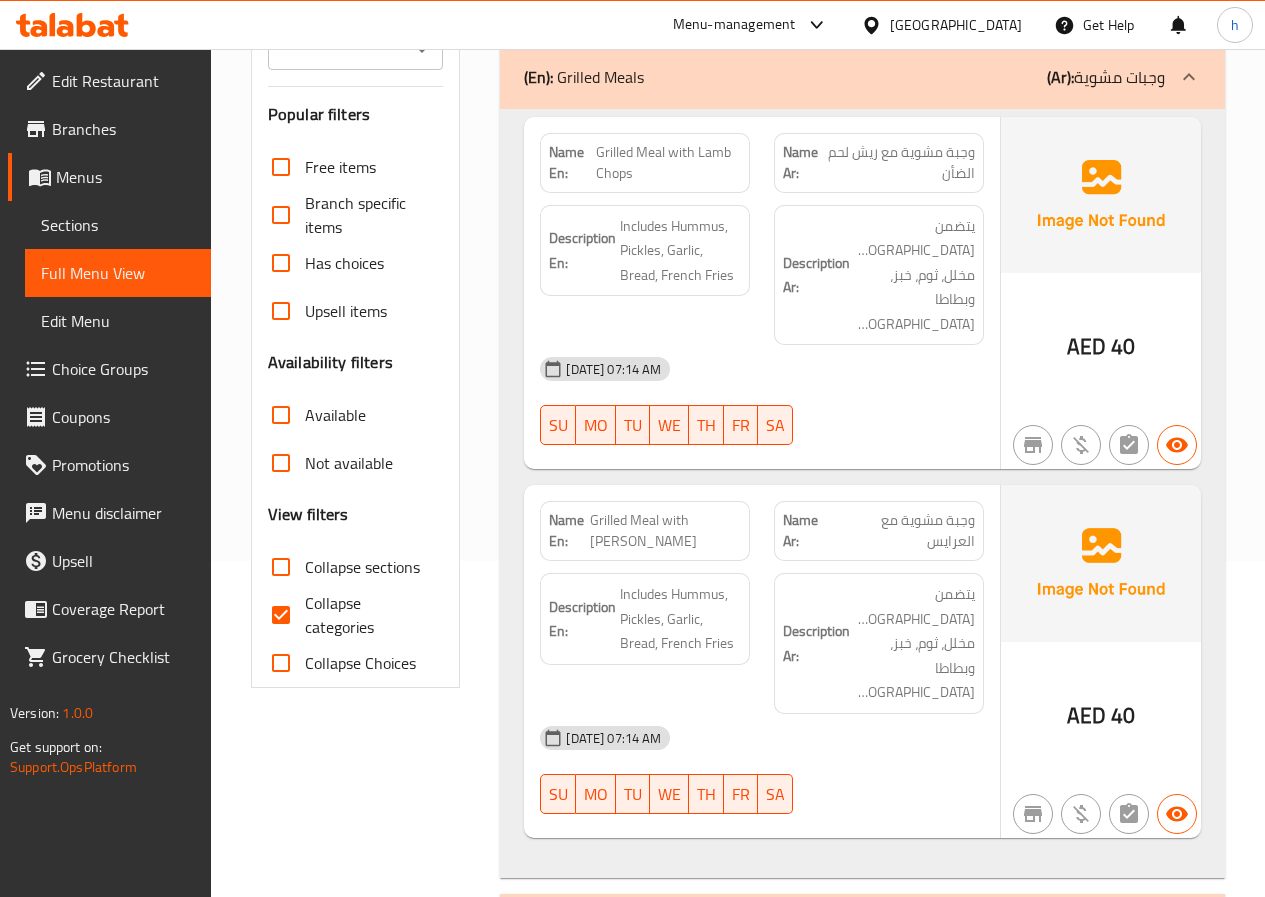 scroll, scrollTop: 300, scrollLeft: 0, axis: vertical 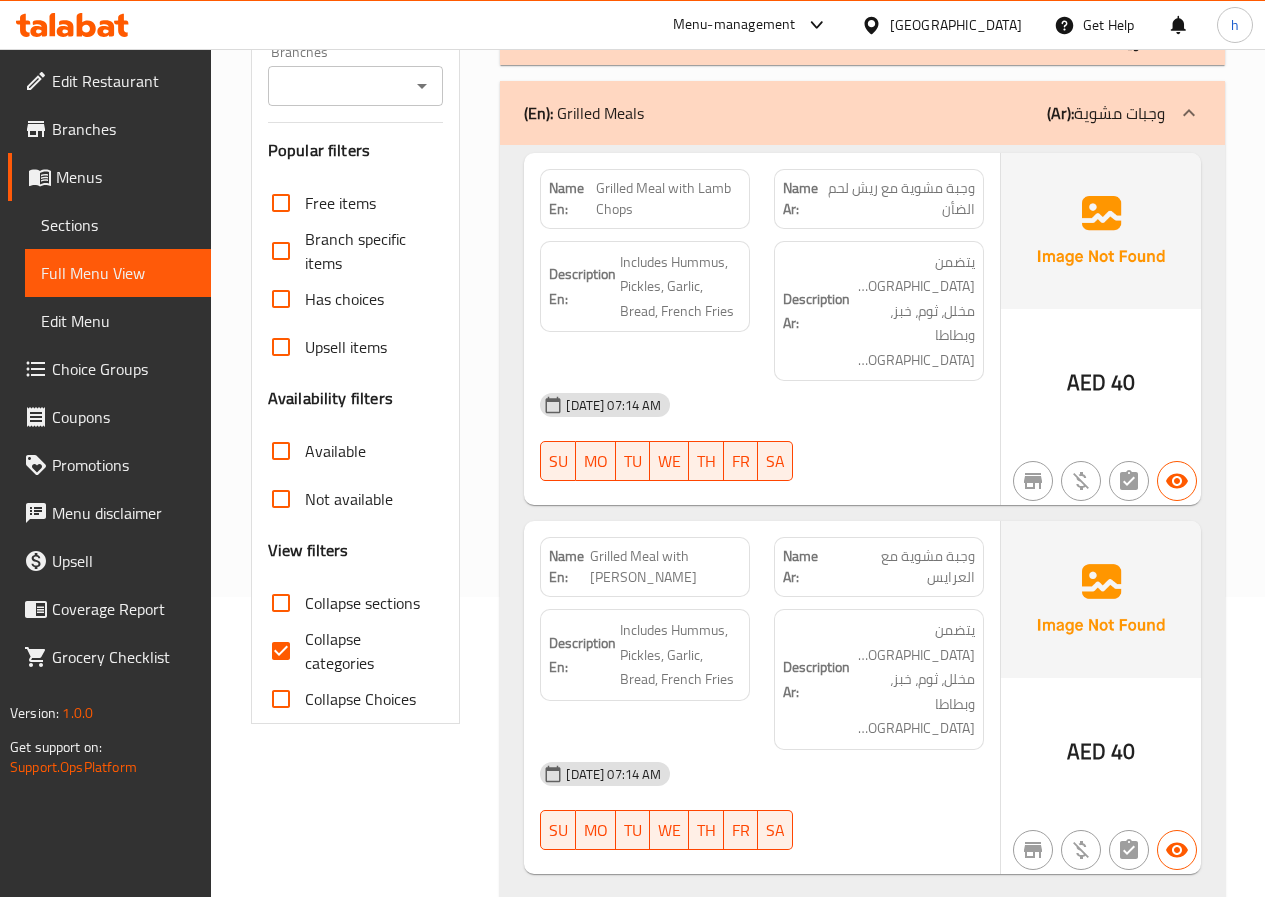 click 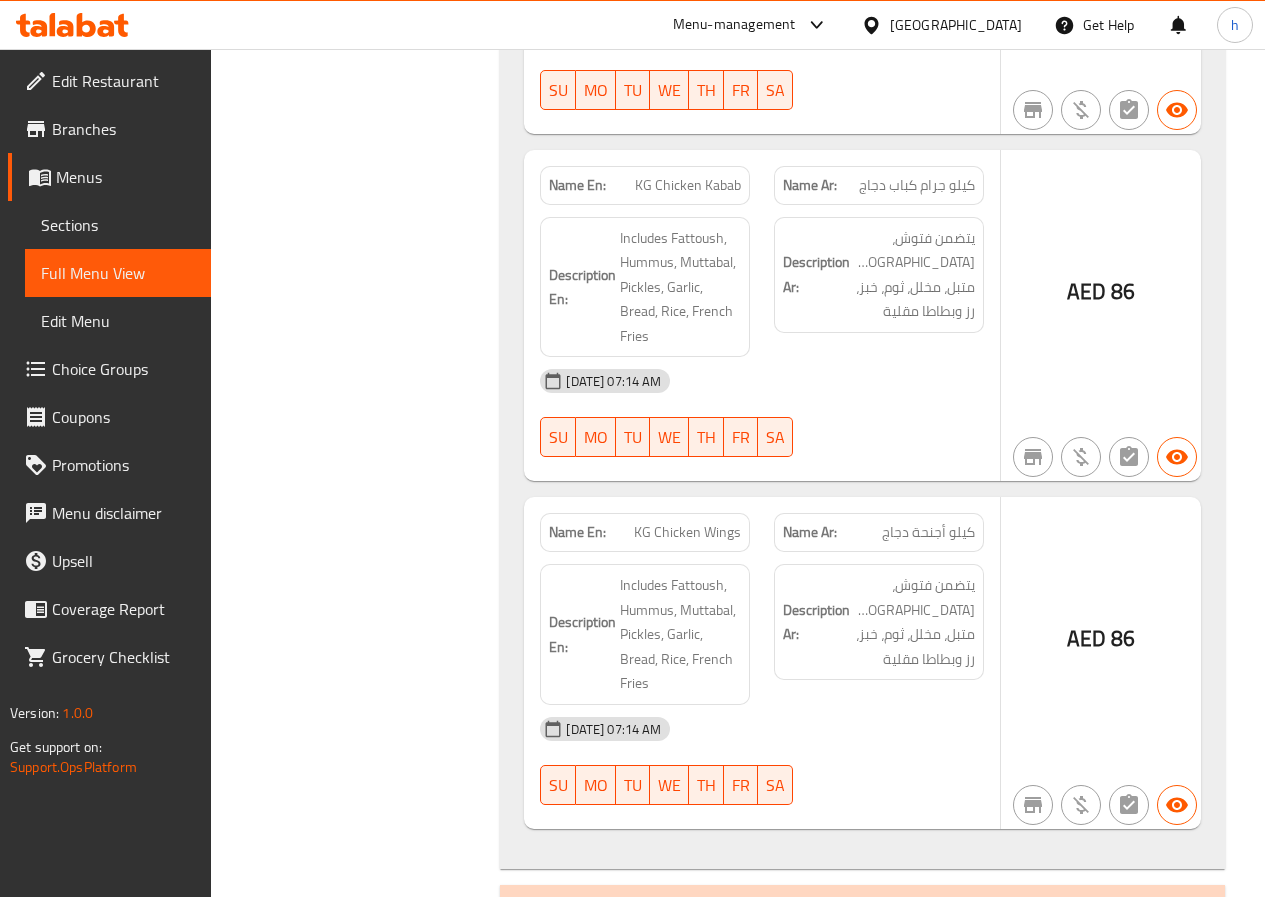 scroll, scrollTop: 2700, scrollLeft: 0, axis: vertical 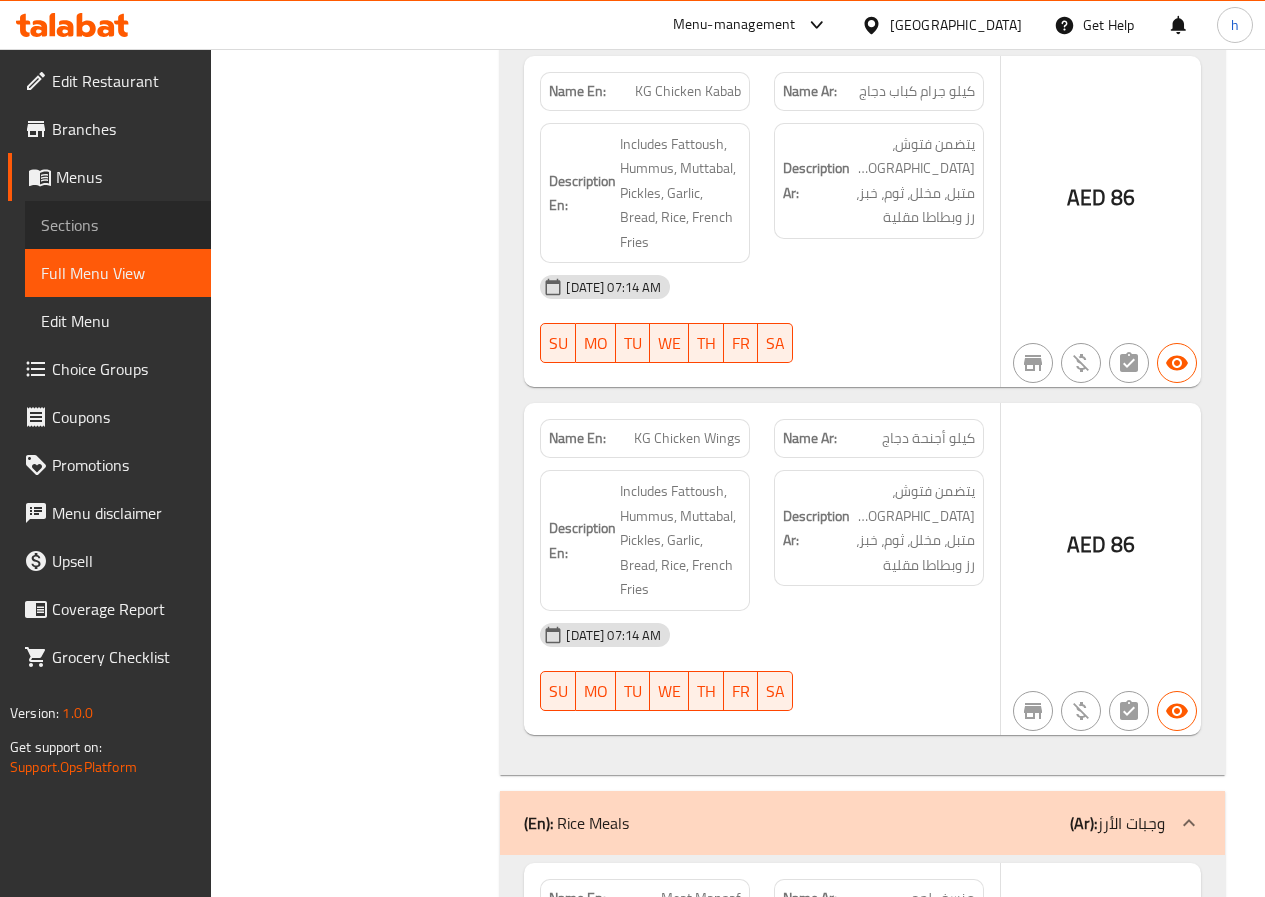 click on "Sections" at bounding box center [118, 225] 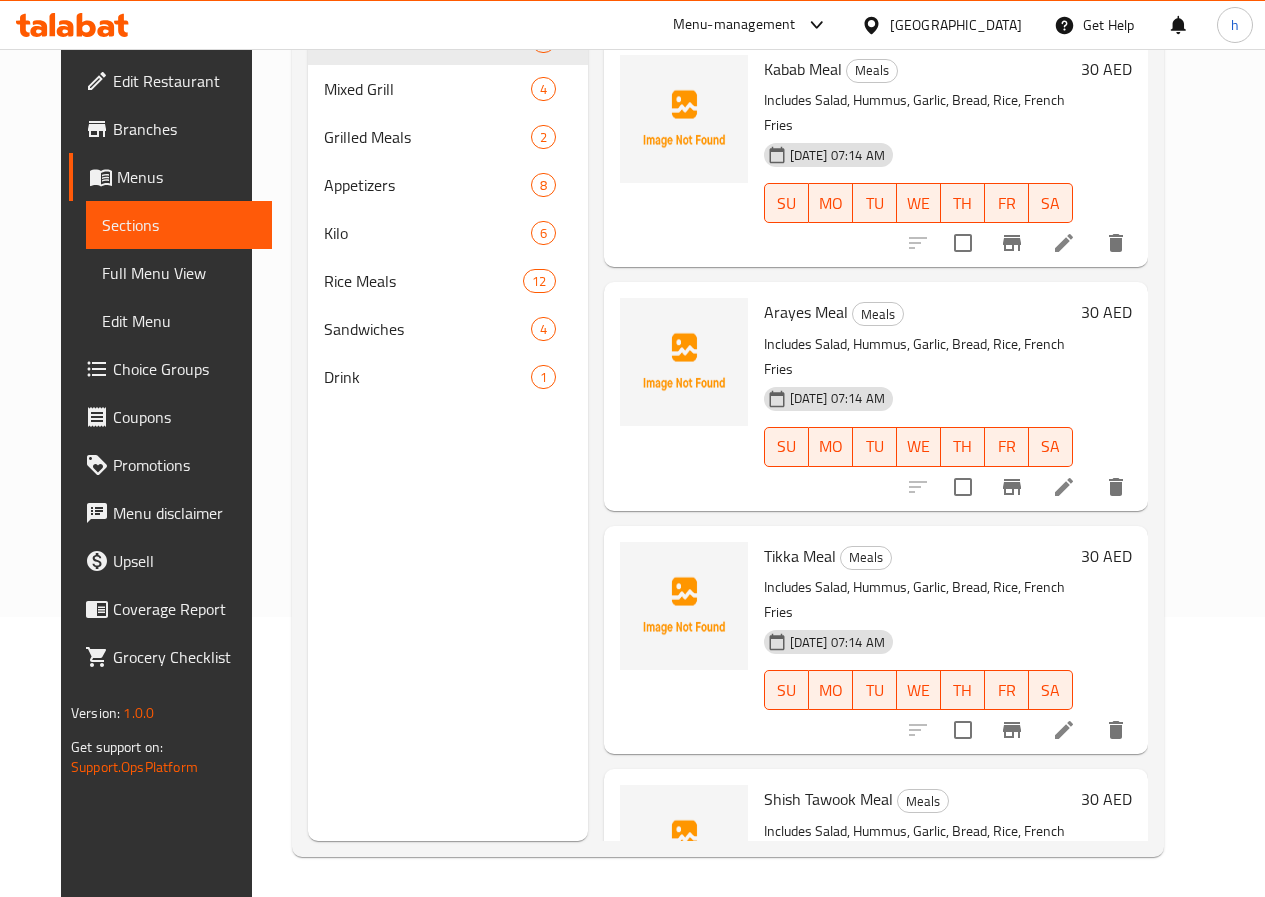 scroll, scrollTop: 280, scrollLeft: 0, axis: vertical 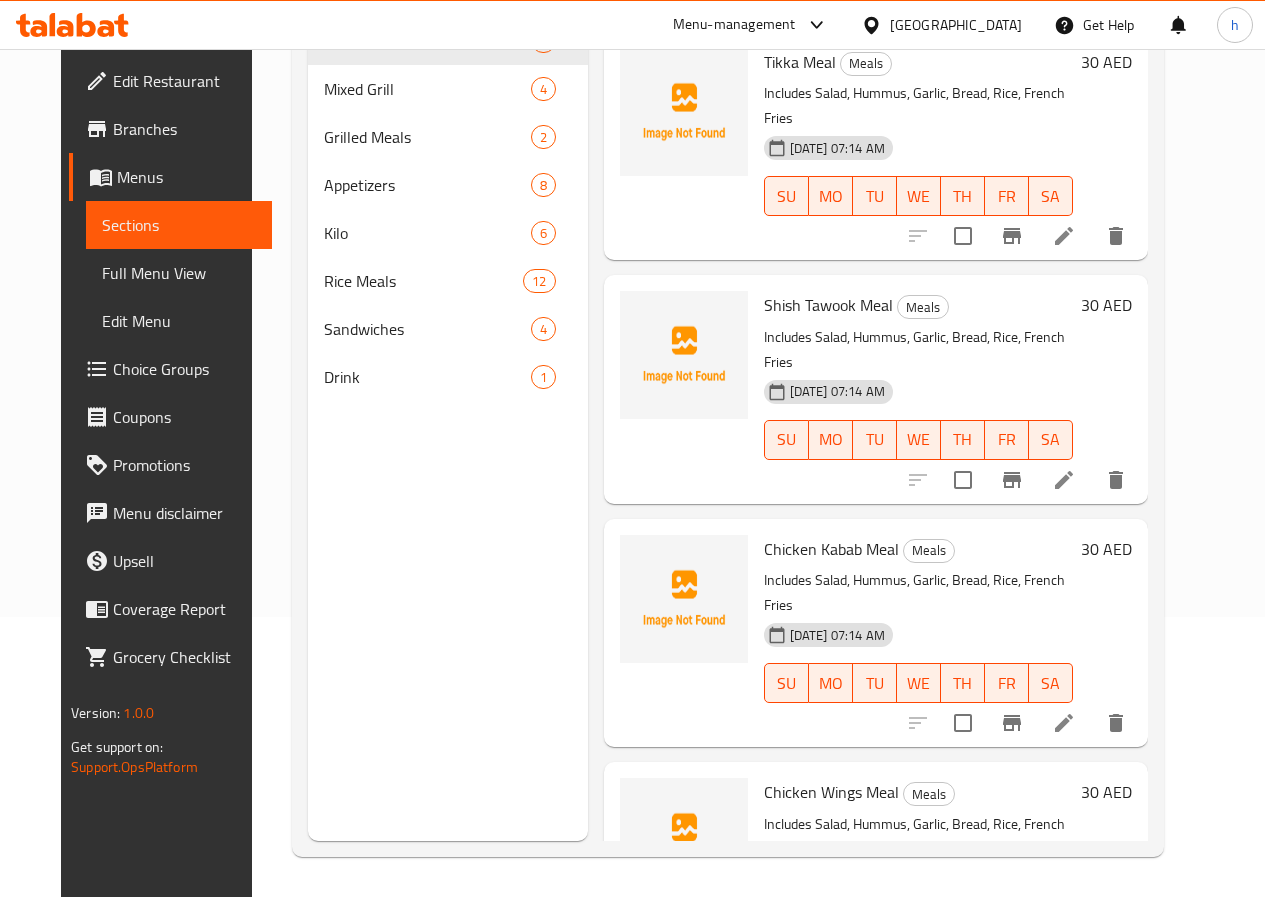 click 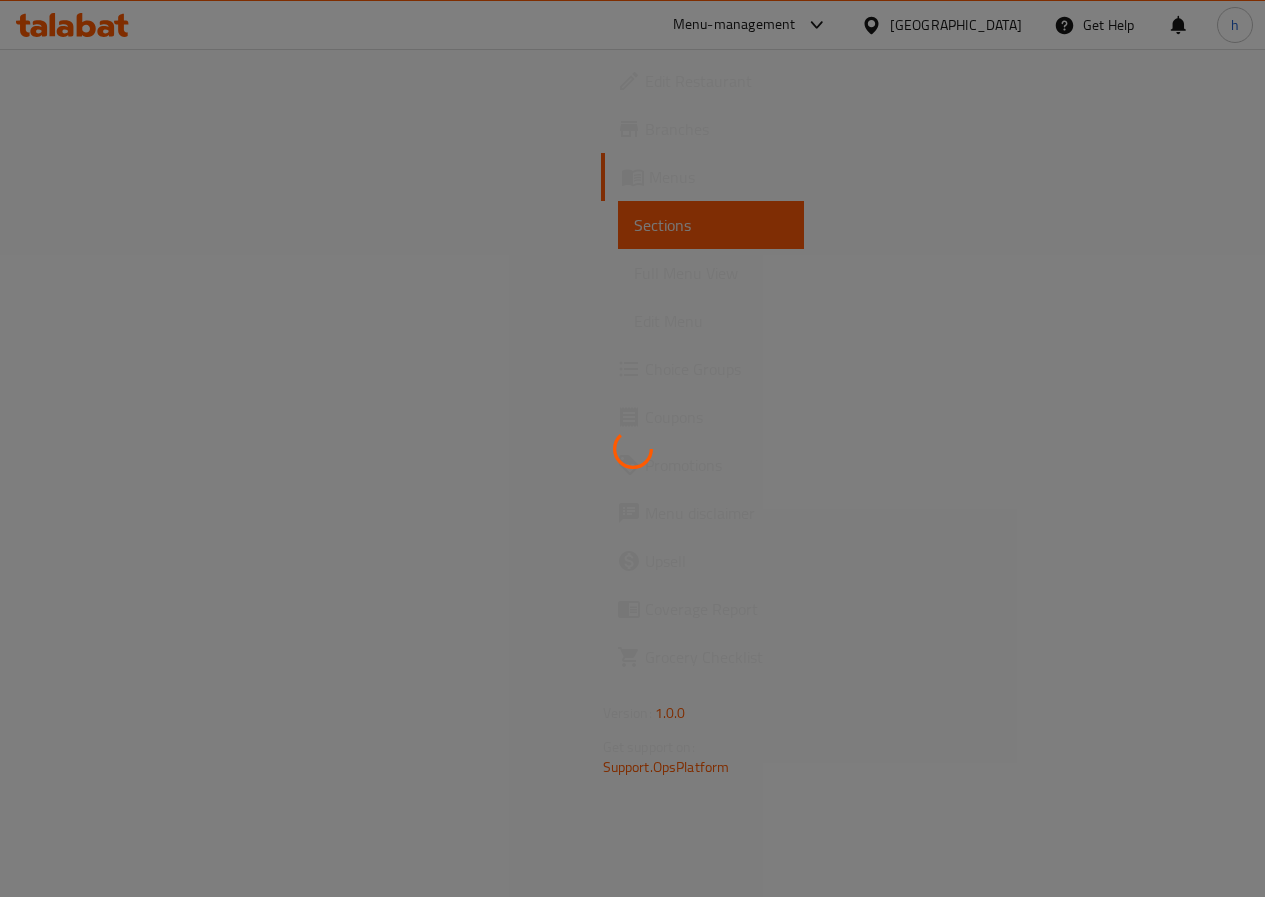 scroll, scrollTop: 0, scrollLeft: 0, axis: both 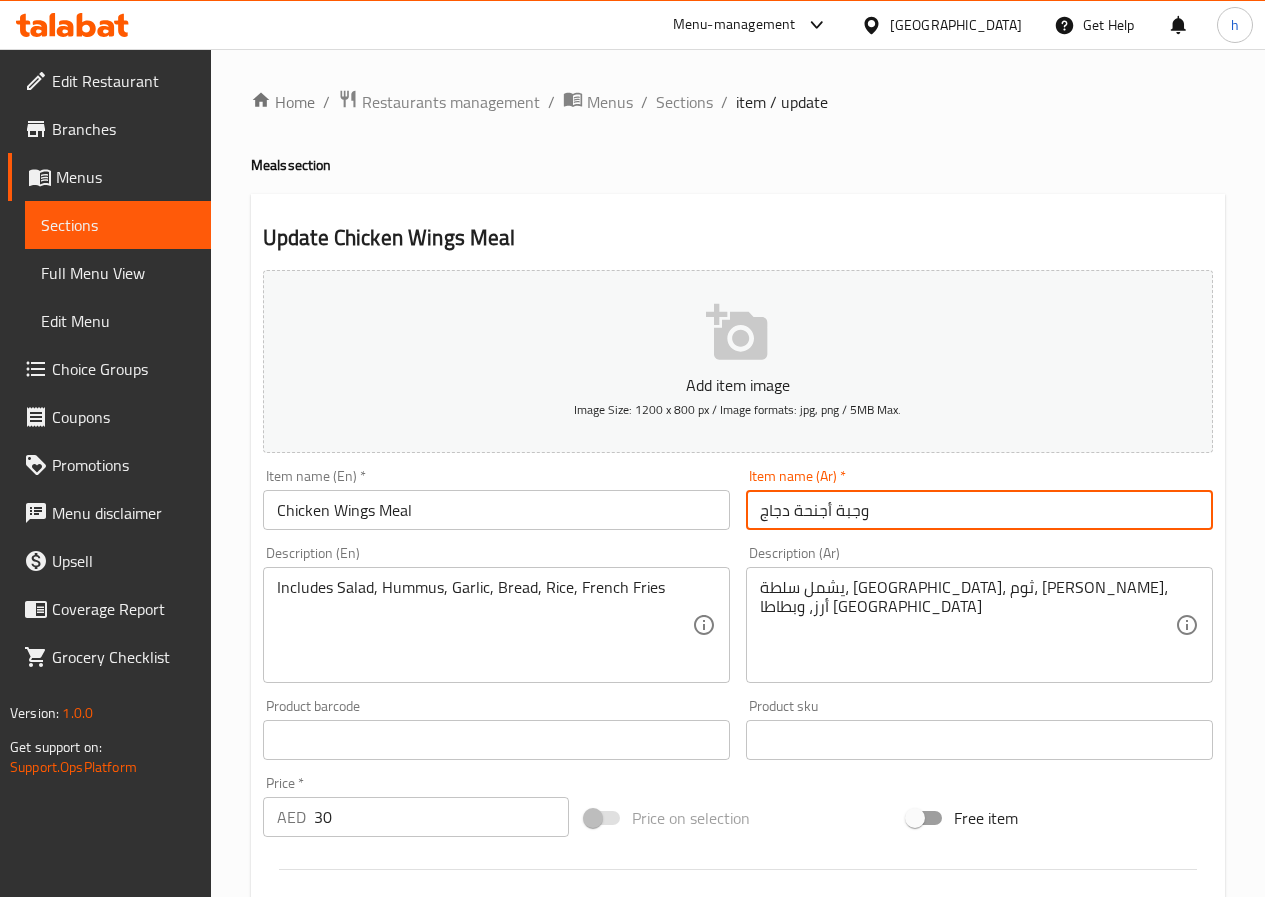 click on "وجبة أجنحة دجاج" at bounding box center (979, 510) 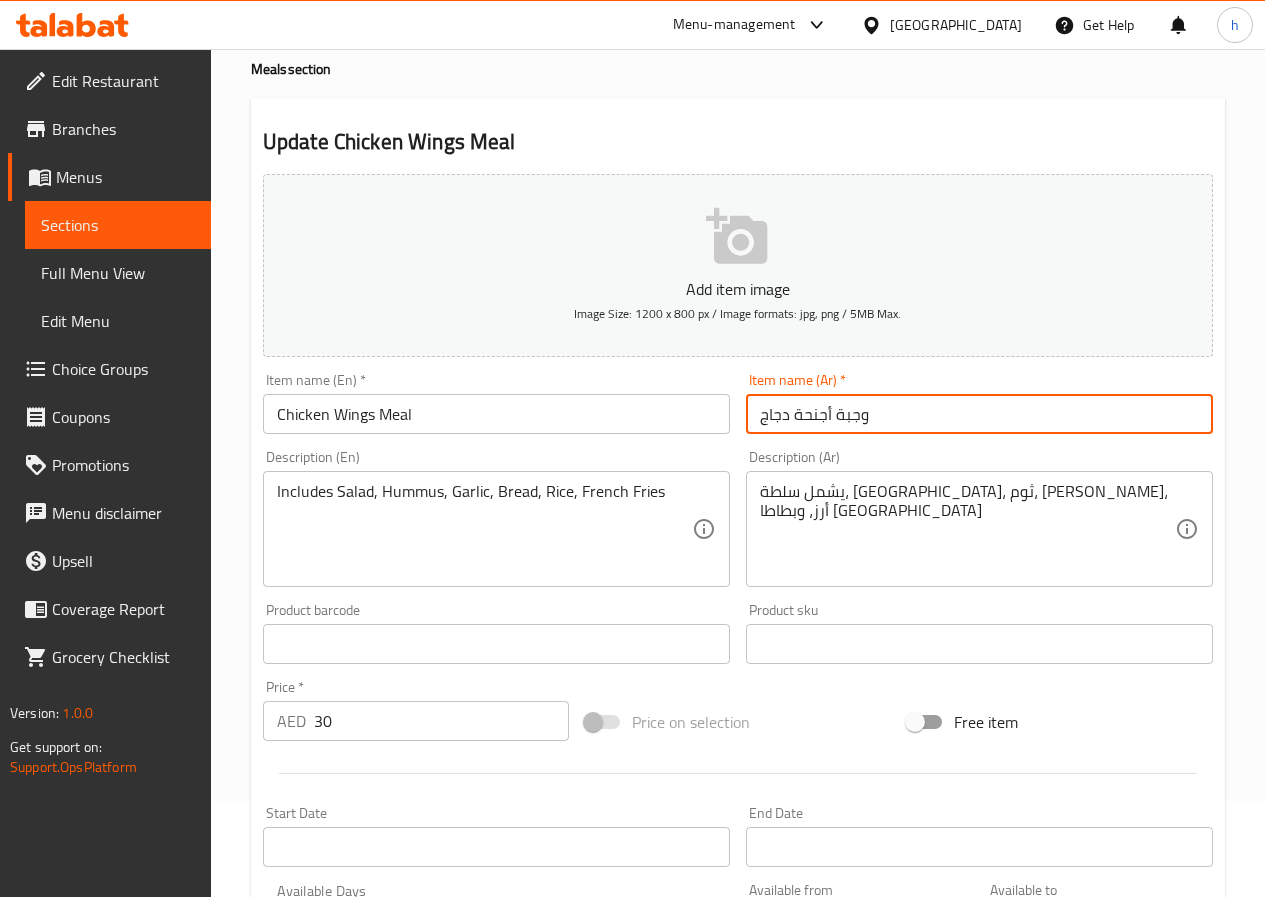 scroll, scrollTop: 0, scrollLeft: 0, axis: both 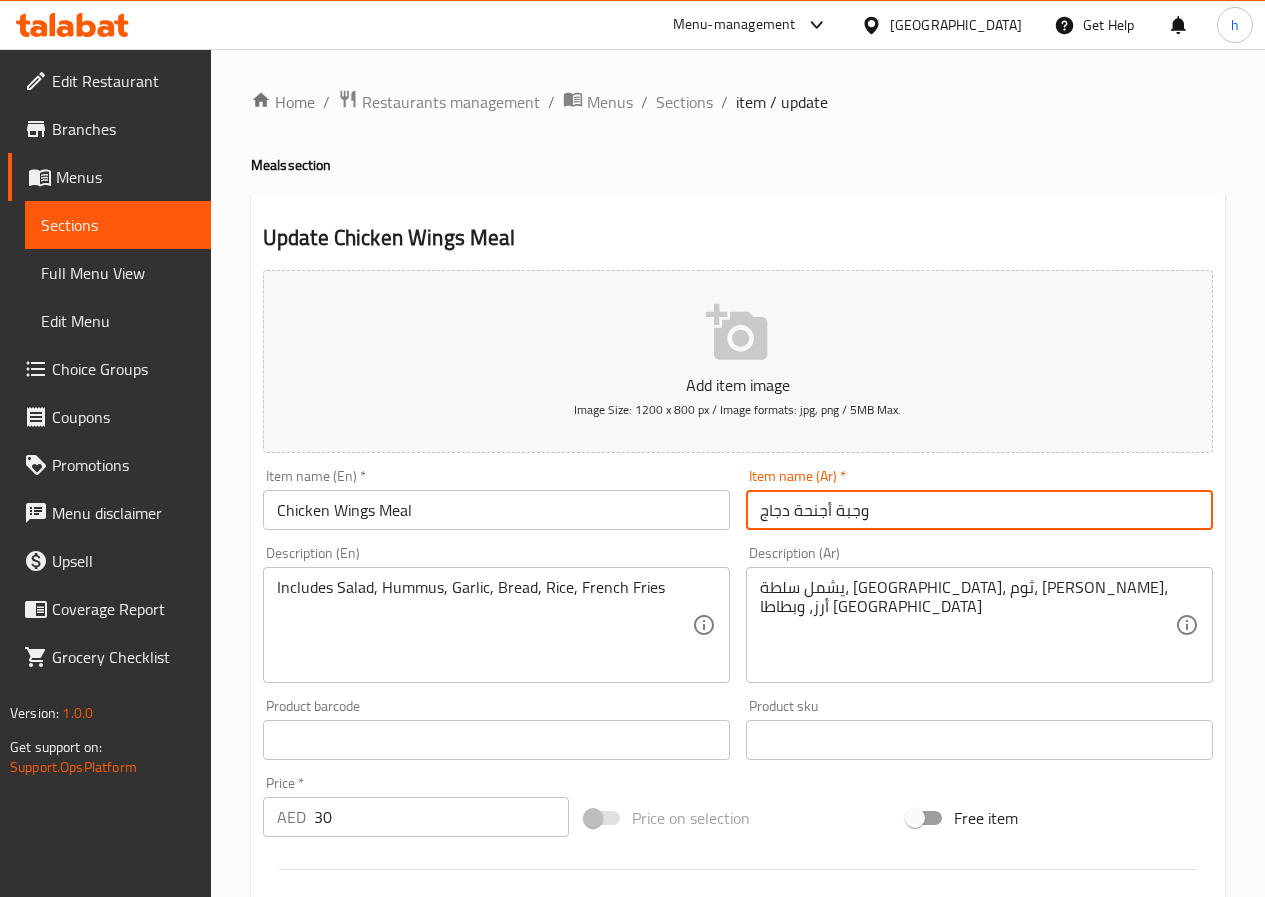 click on "Sections" at bounding box center (118, 225) 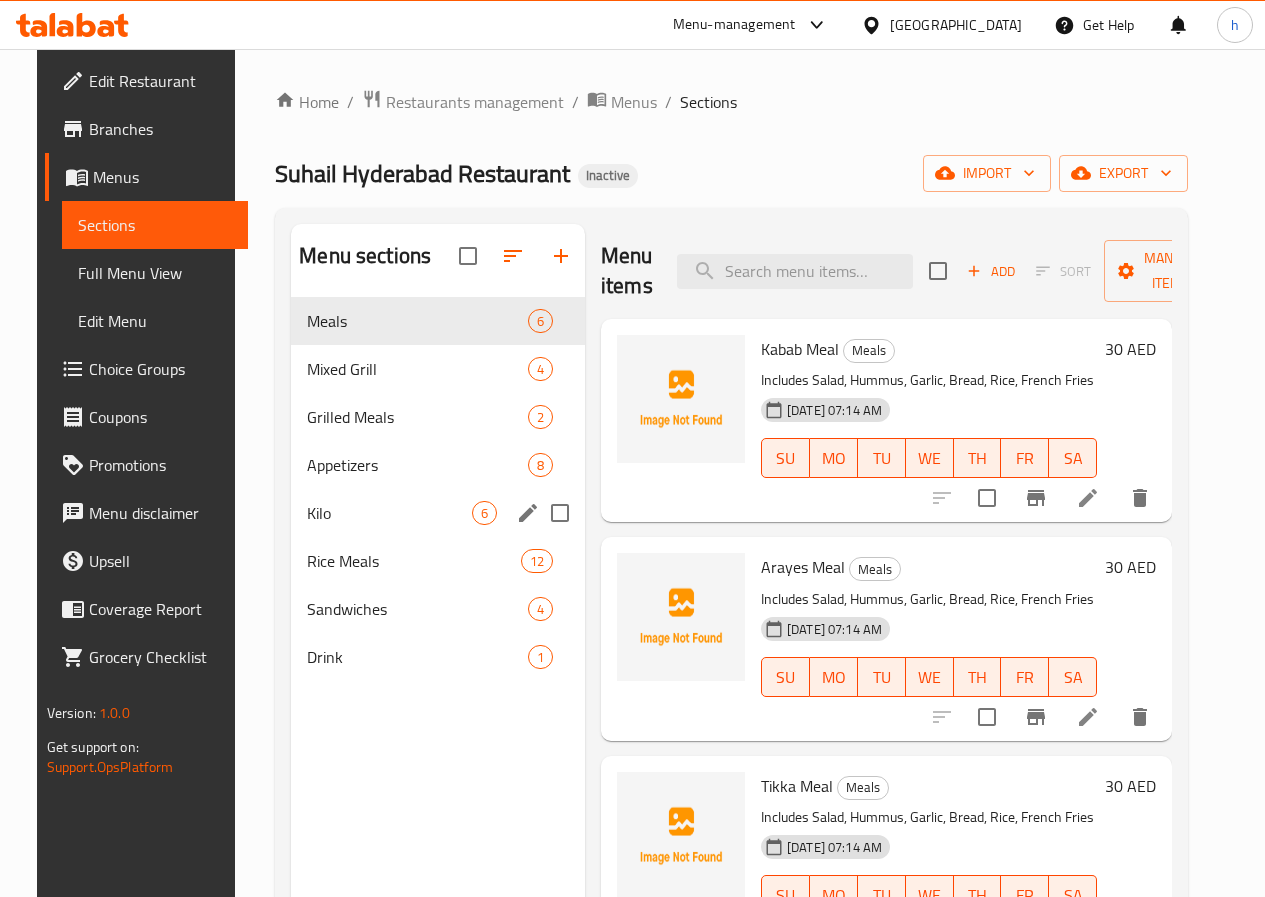 click on "Kilo" at bounding box center [389, 513] 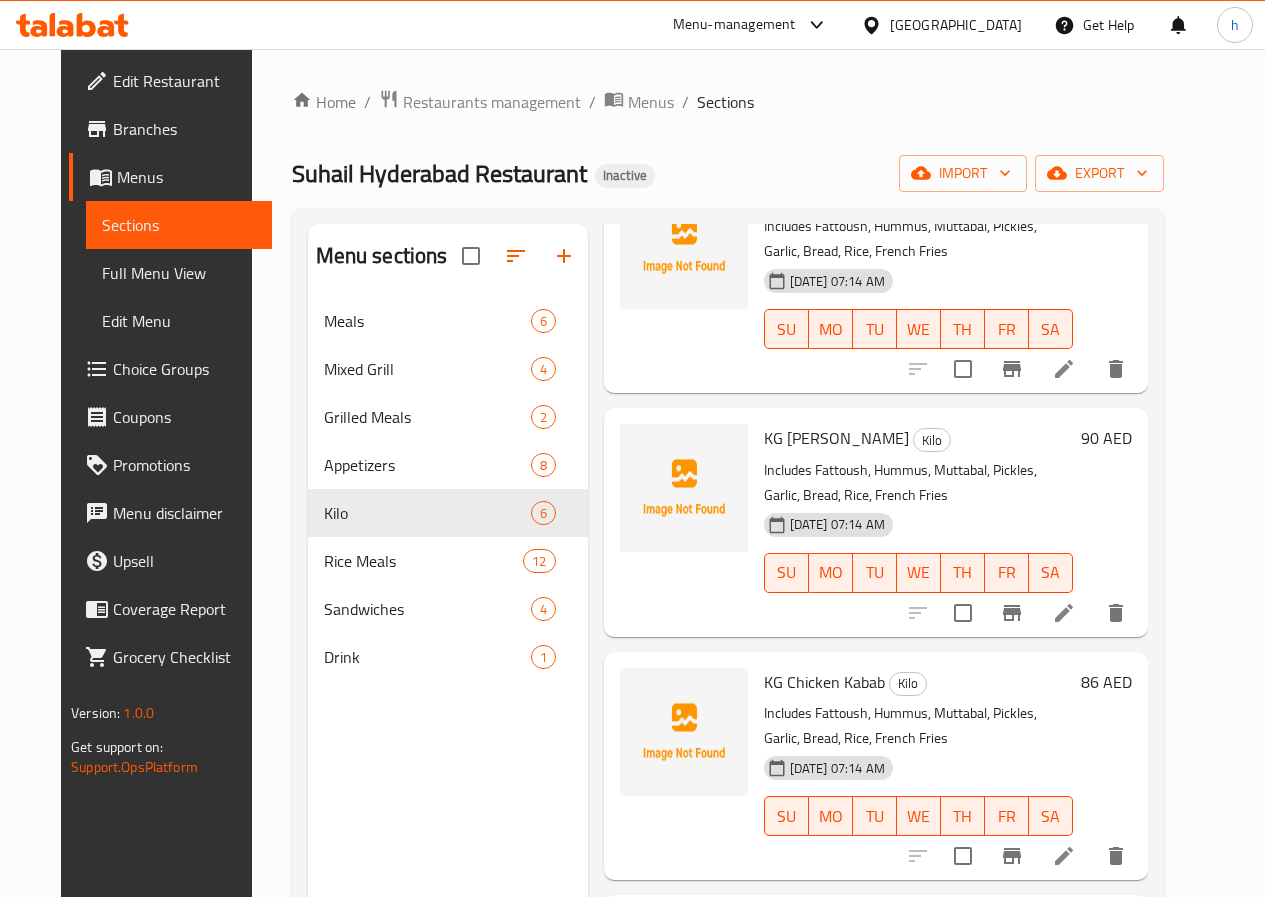 scroll, scrollTop: 644, scrollLeft: 0, axis: vertical 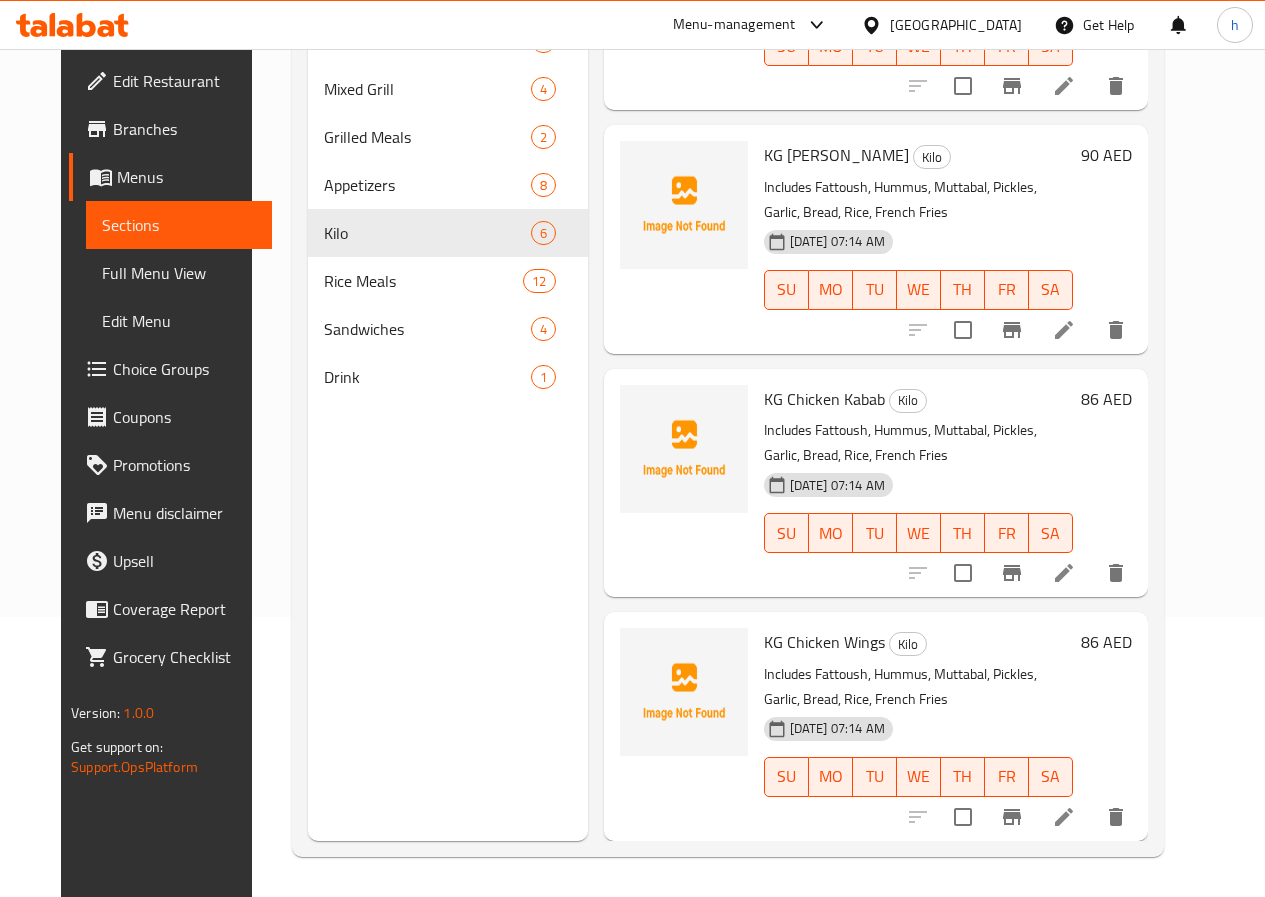 click at bounding box center [1064, 817] 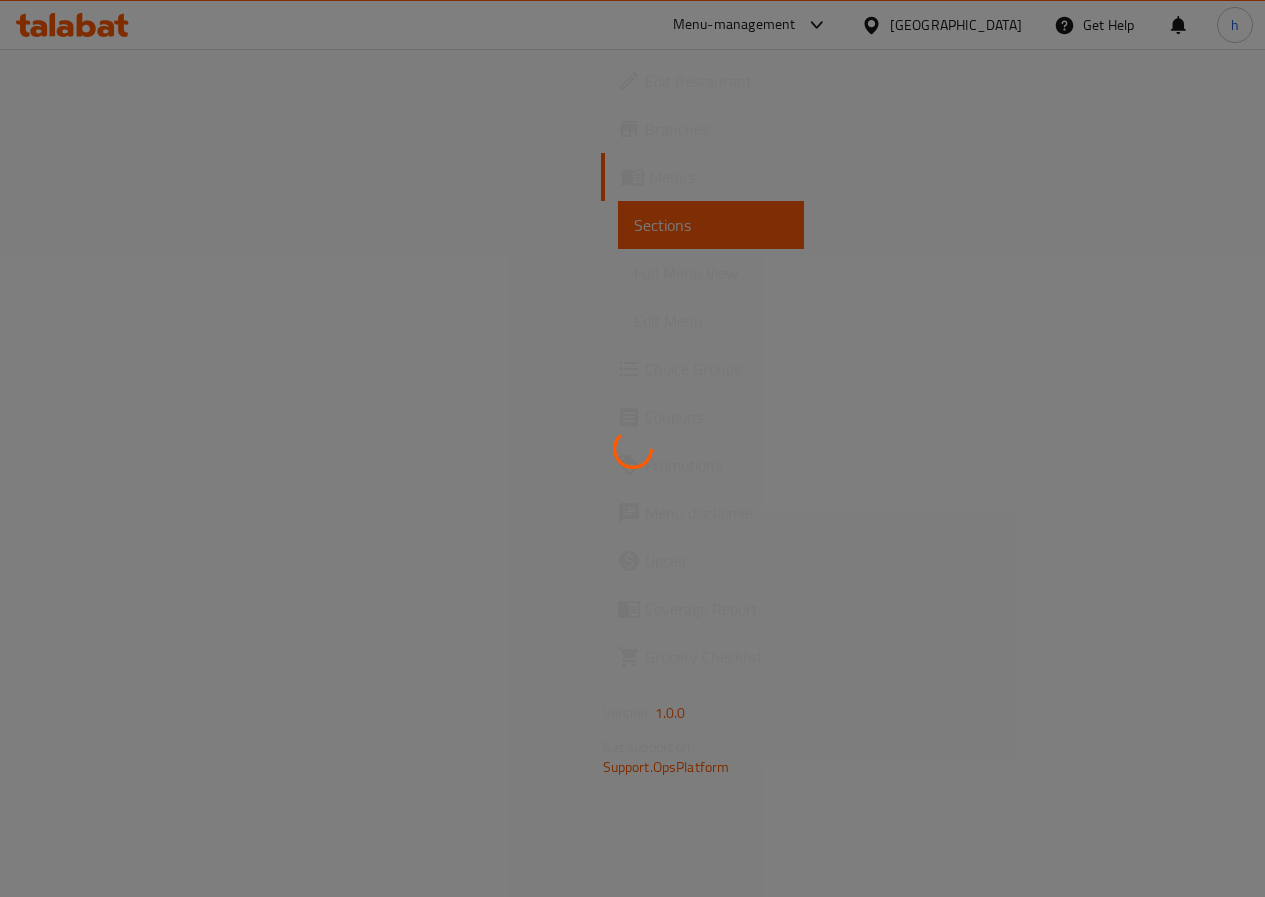 scroll, scrollTop: 0, scrollLeft: 0, axis: both 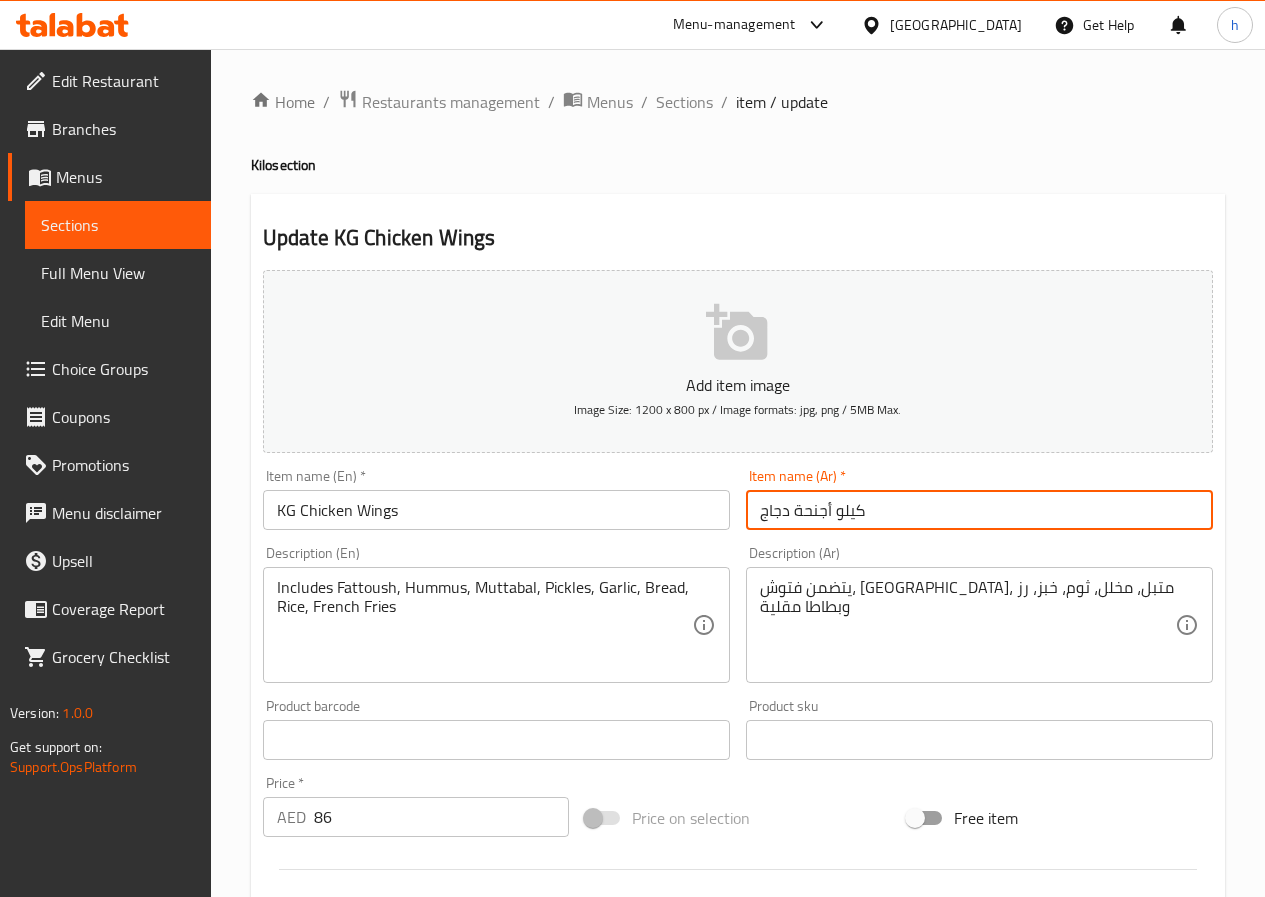 click on "كيلو أجنحة دجاج" at bounding box center [979, 510] 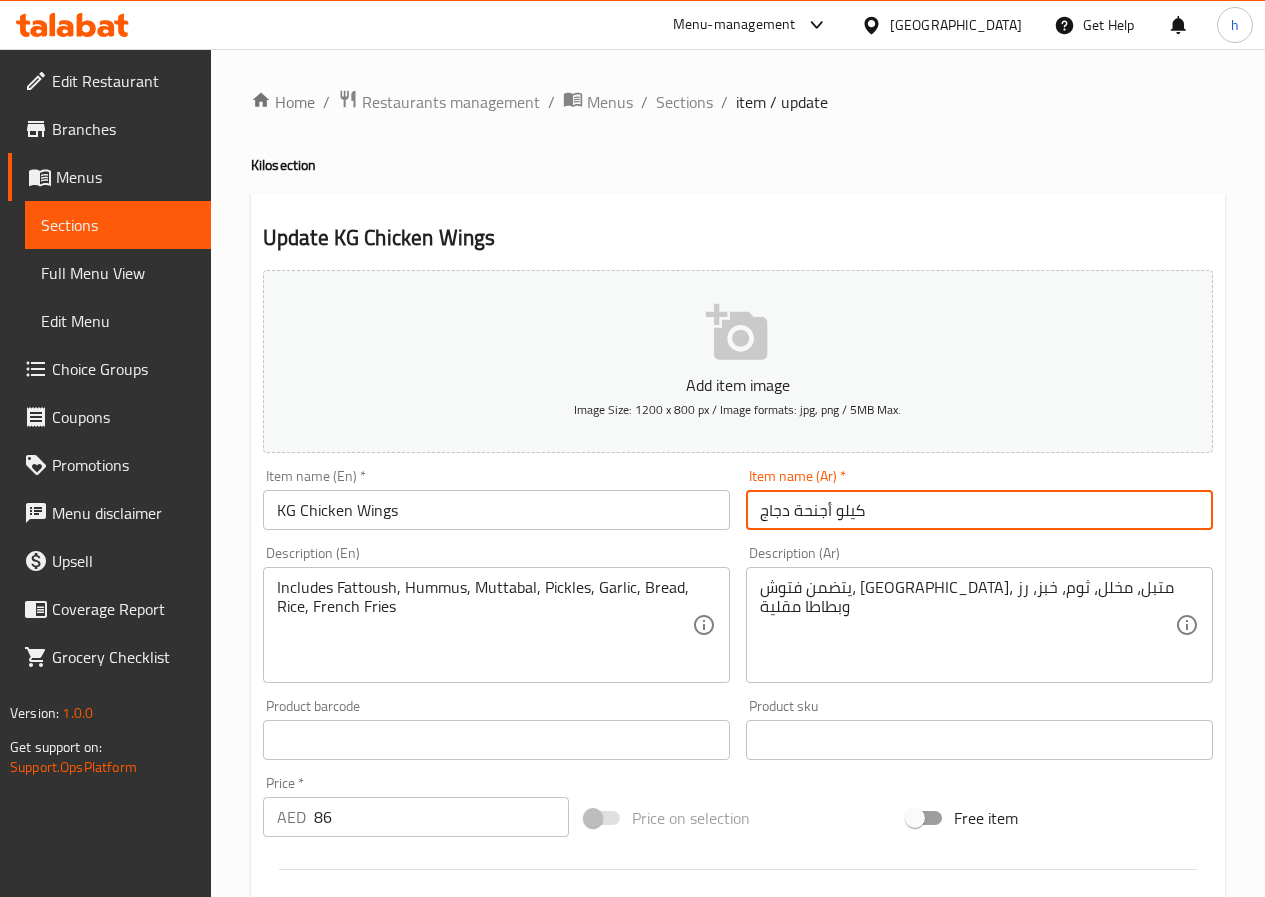 paste on "رام" 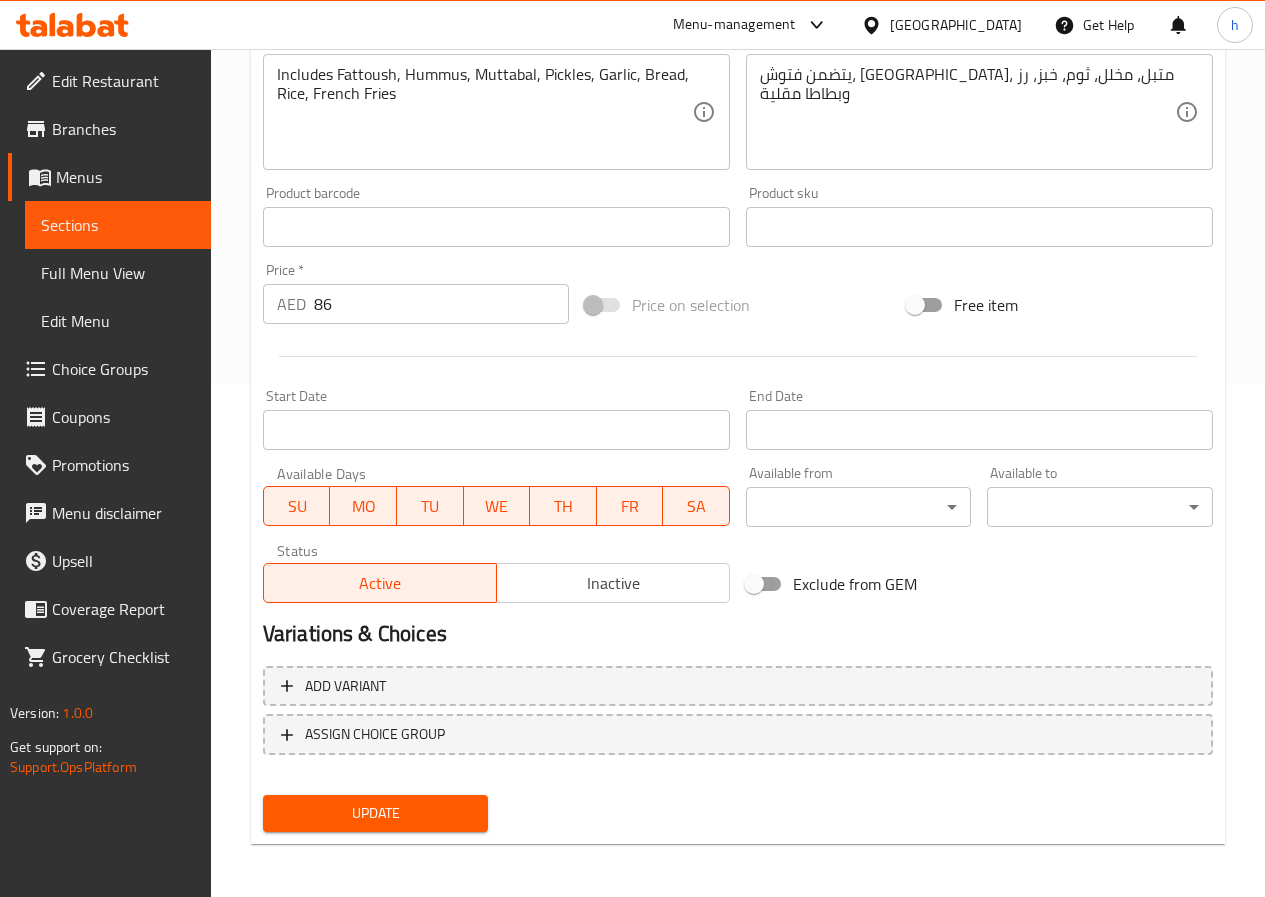 scroll, scrollTop: 516, scrollLeft: 0, axis: vertical 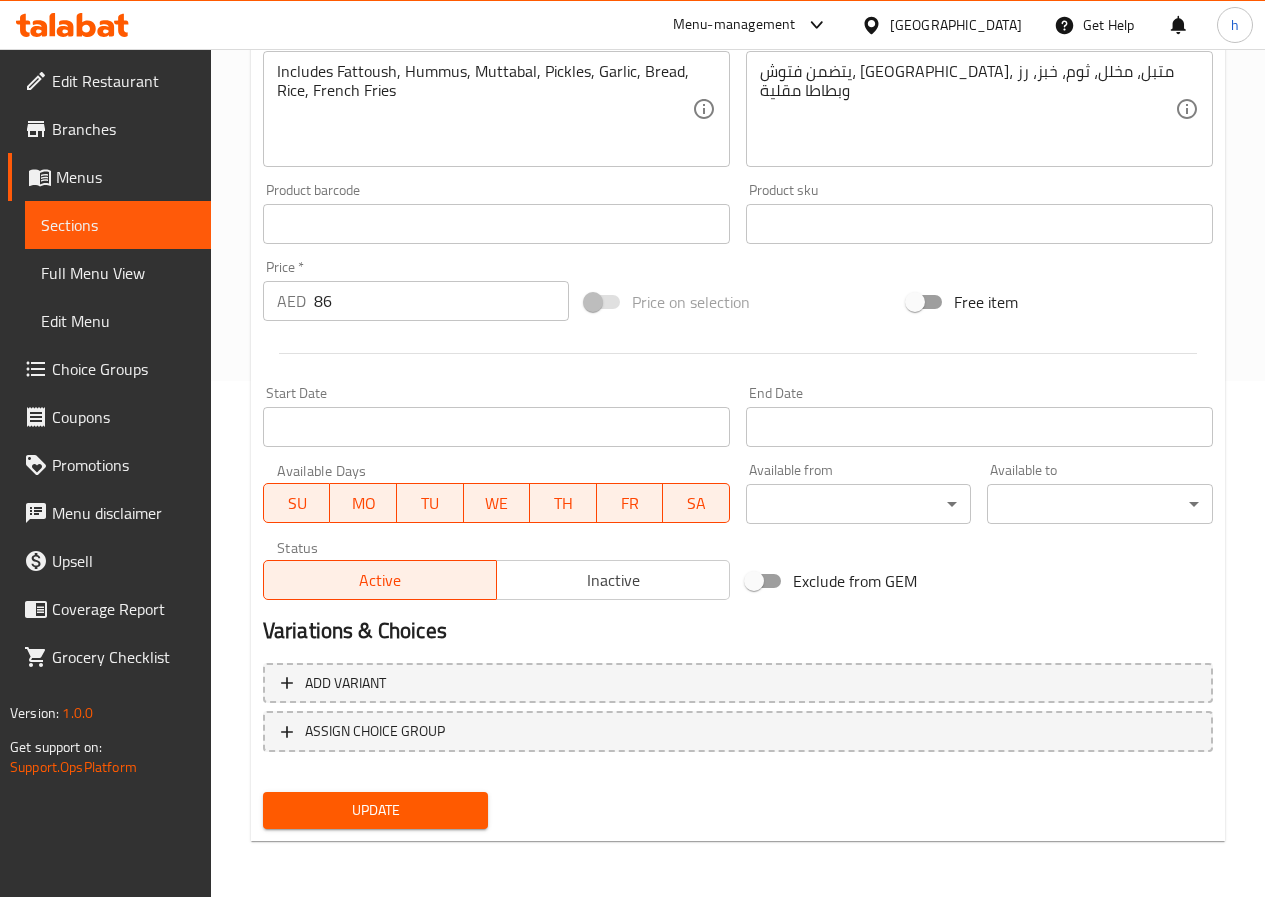 type on "كيلو جرام أجنحة دجاج" 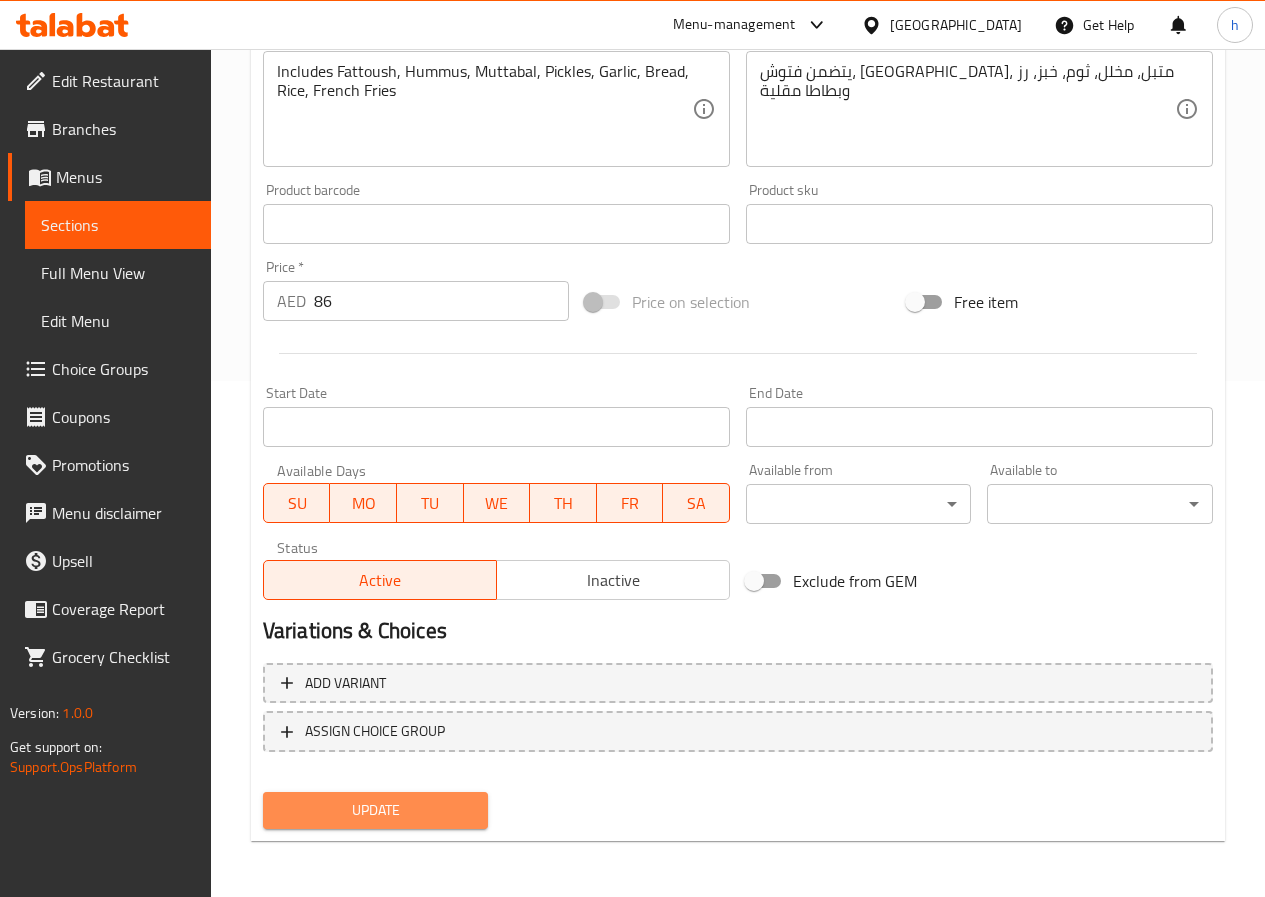 click on "Update" at bounding box center (376, 810) 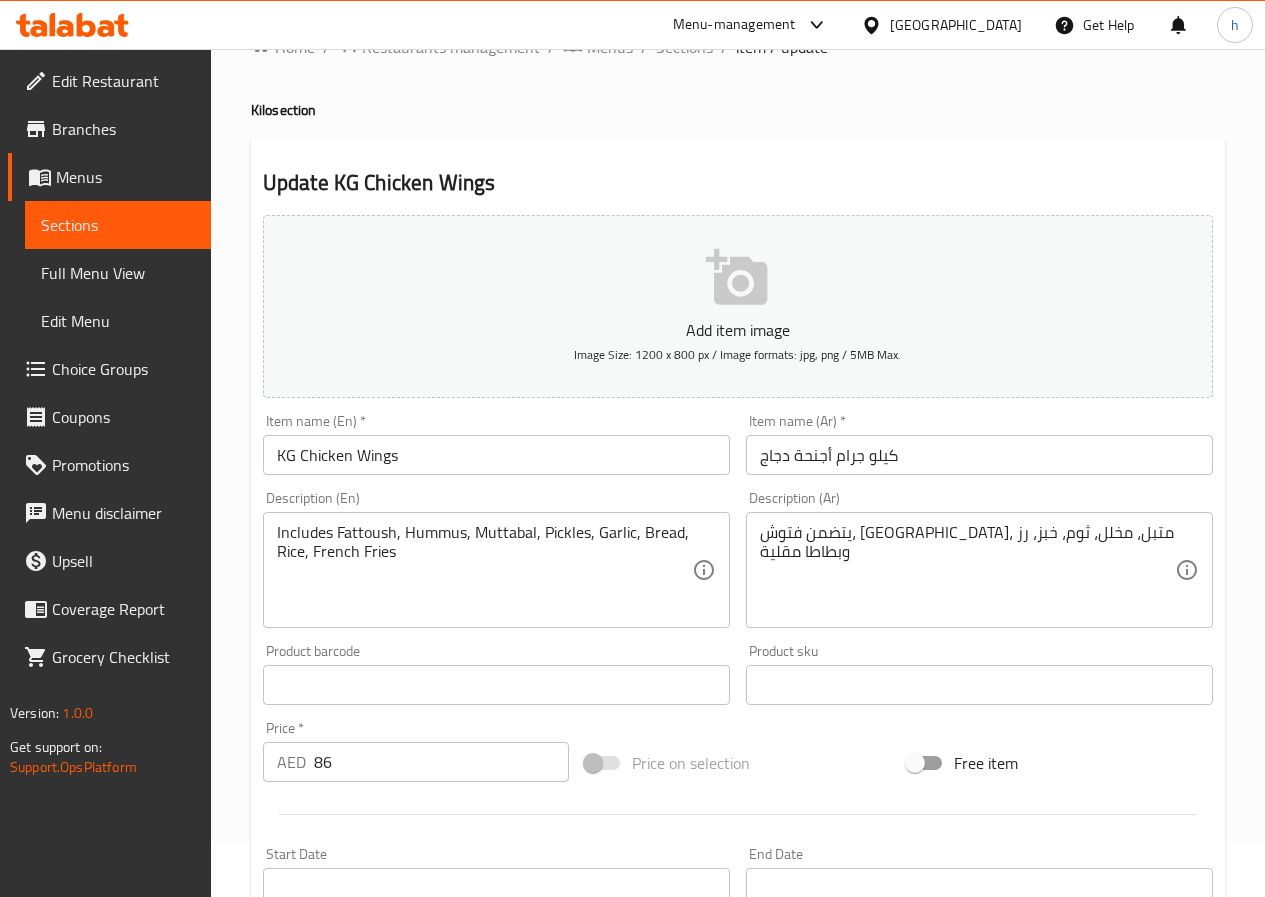 scroll, scrollTop: 0, scrollLeft: 0, axis: both 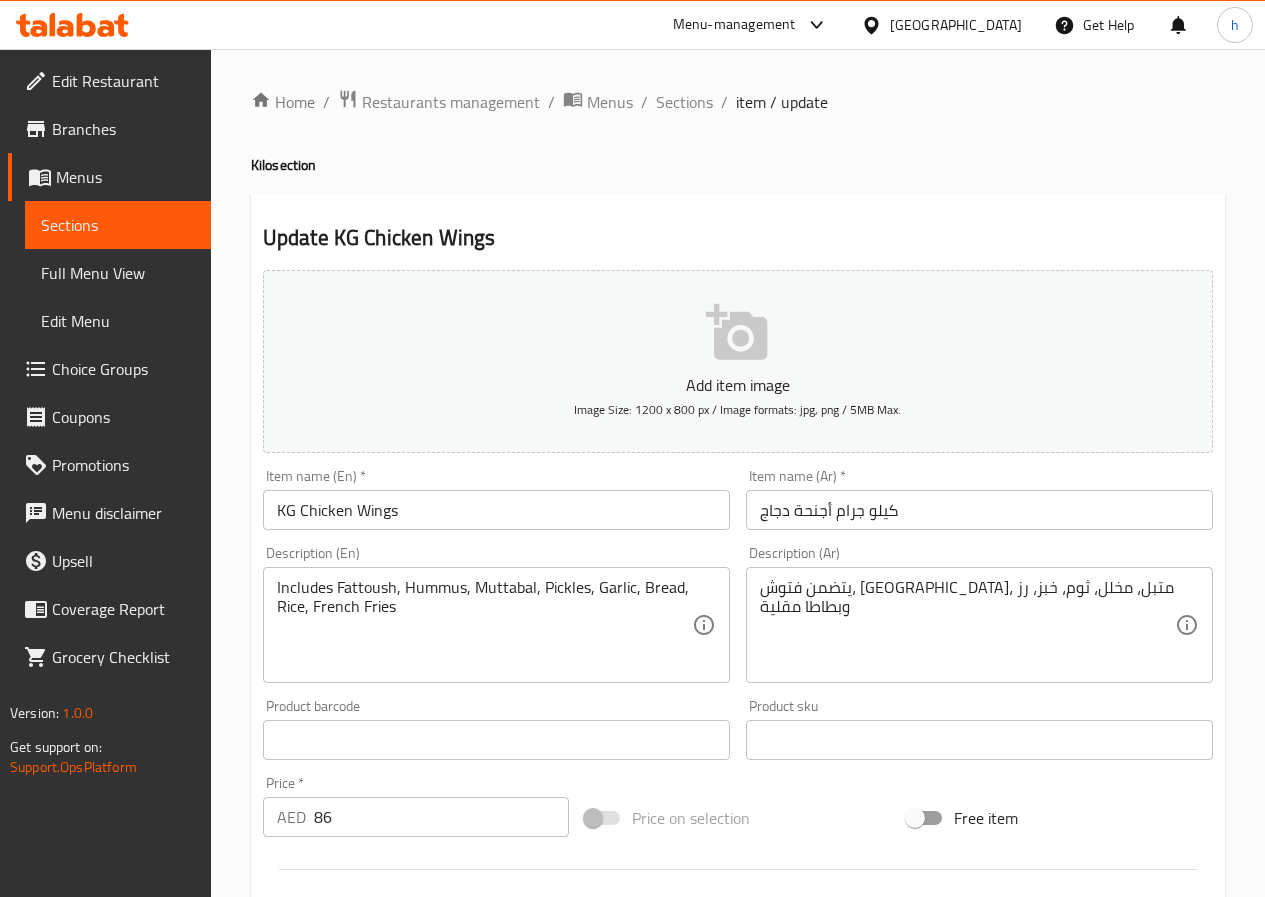 click on "Full Menu View" at bounding box center [118, 273] 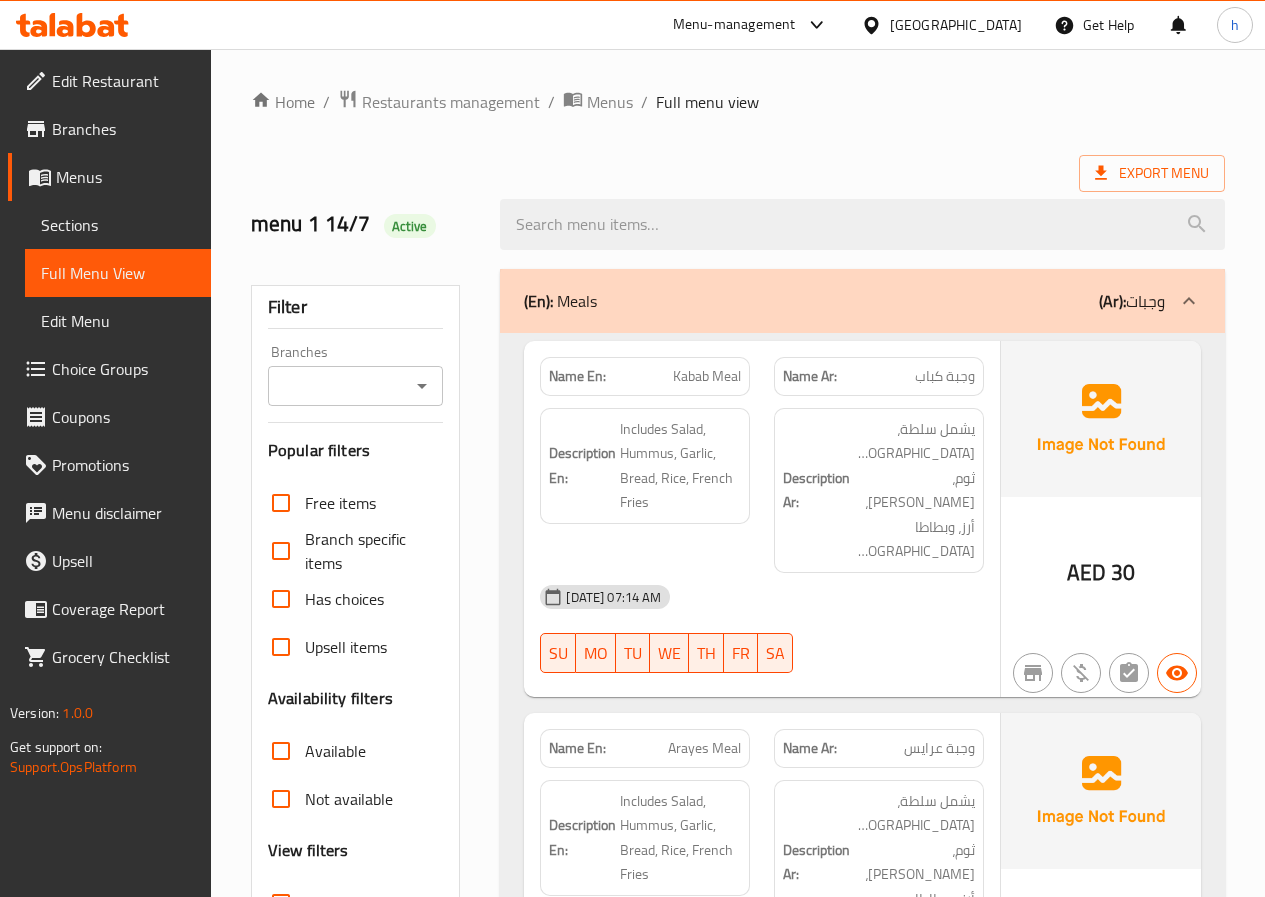 click on "(Ar):" at bounding box center [1112, 301] 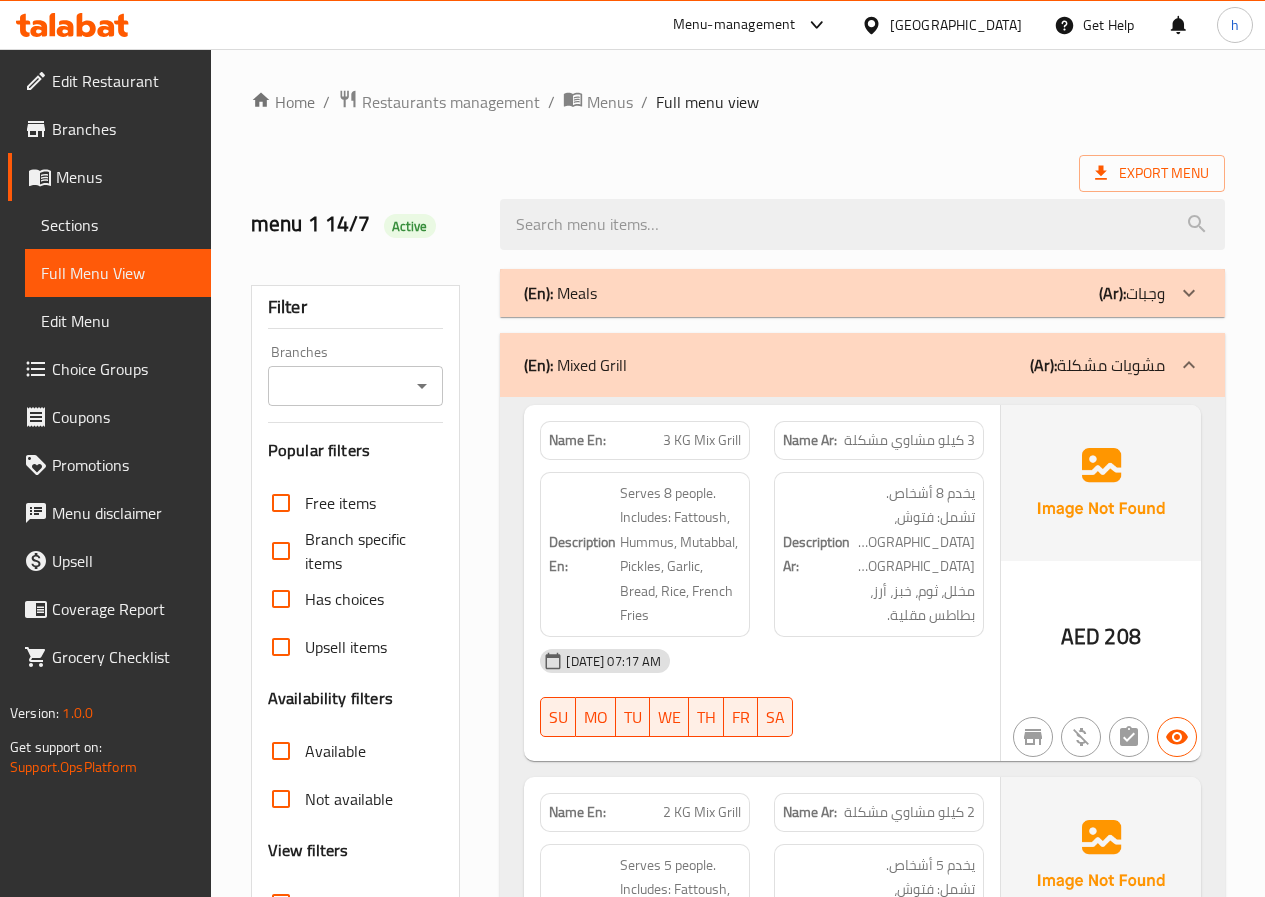 click on "(Ar): مشويات مشكلة" at bounding box center (1097, 365) 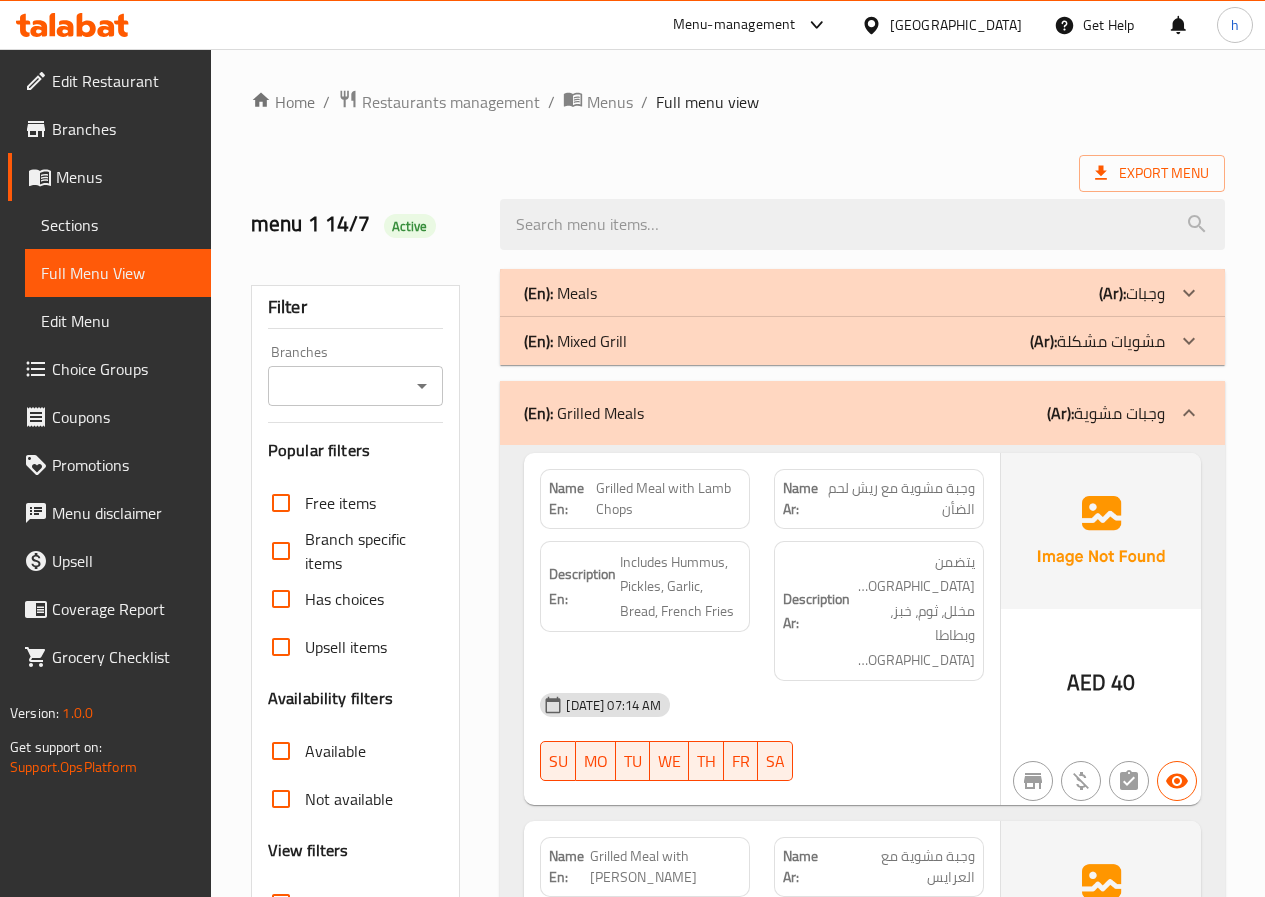 click on "(Ar): وجبات مشوية" at bounding box center [1106, 413] 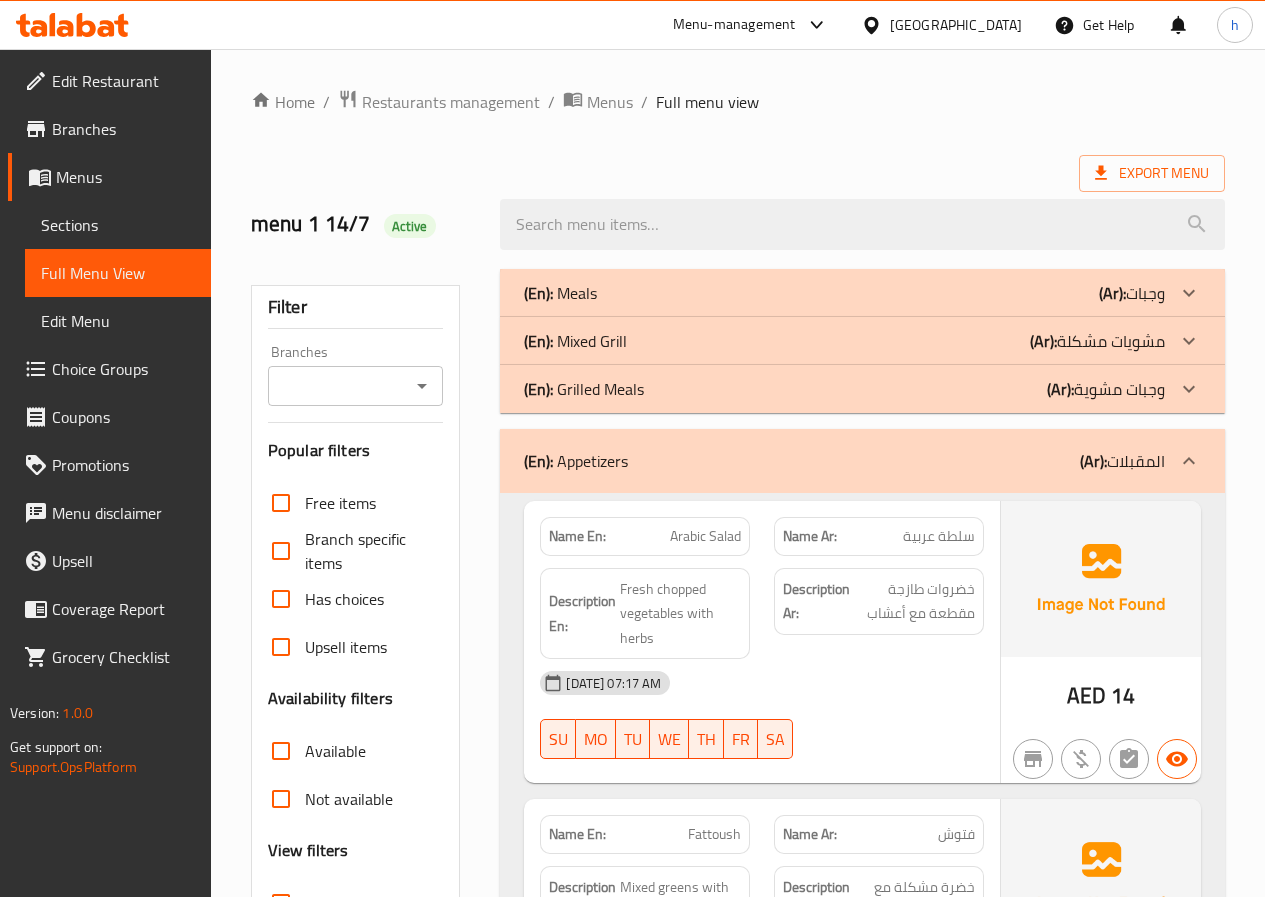 click on "(Ar): المقبلات" at bounding box center [1122, 461] 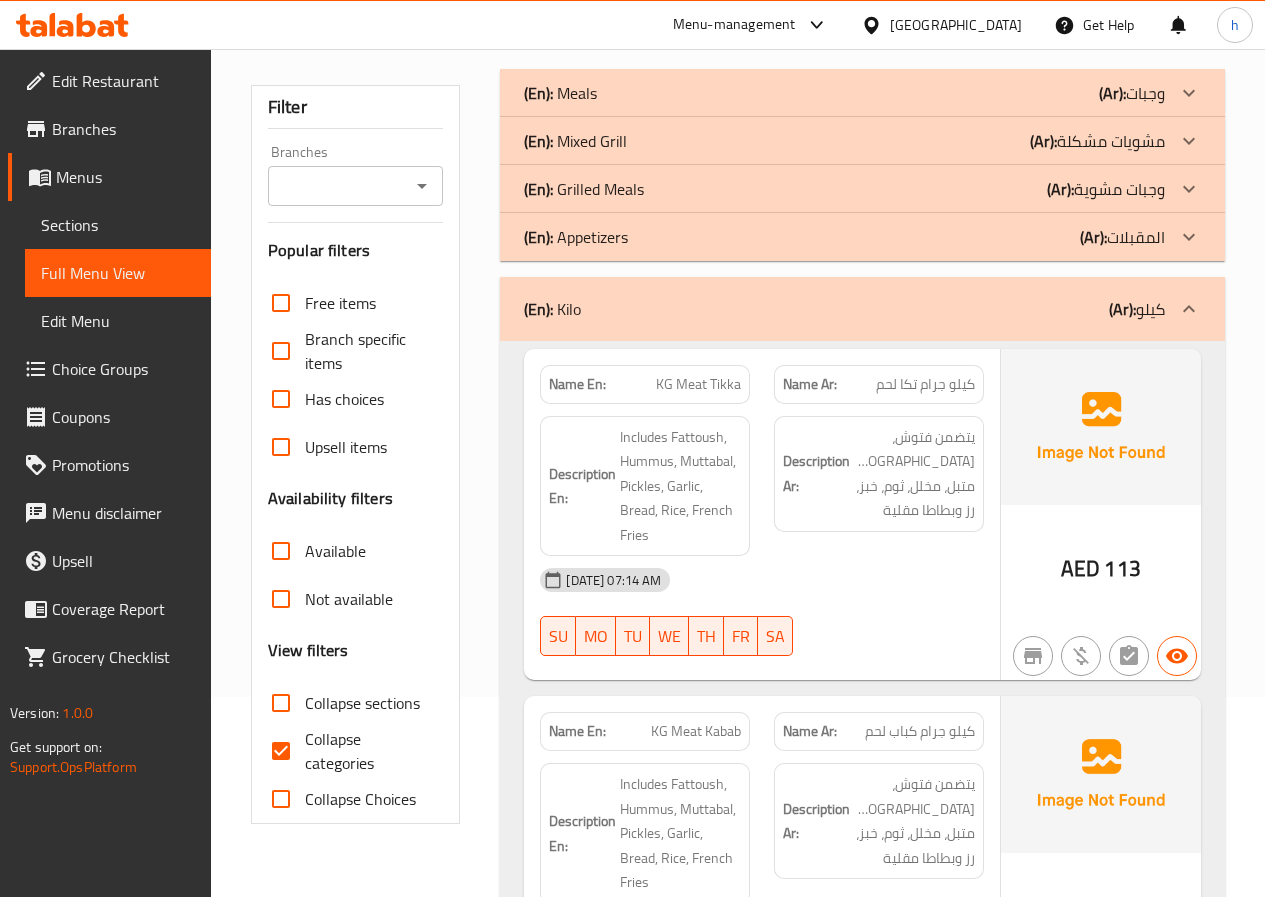 scroll, scrollTop: 0, scrollLeft: 0, axis: both 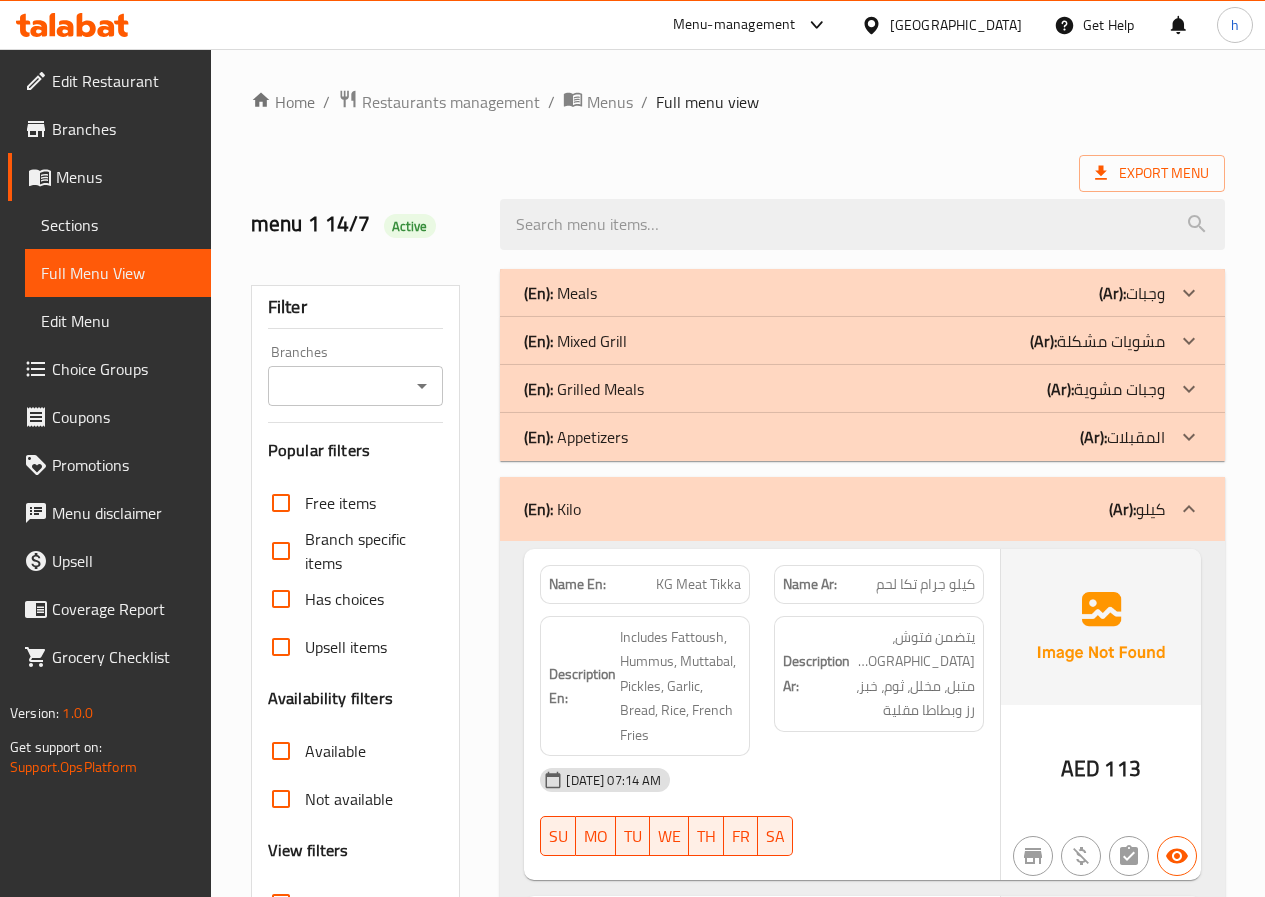 click at bounding box center [1101, 627] 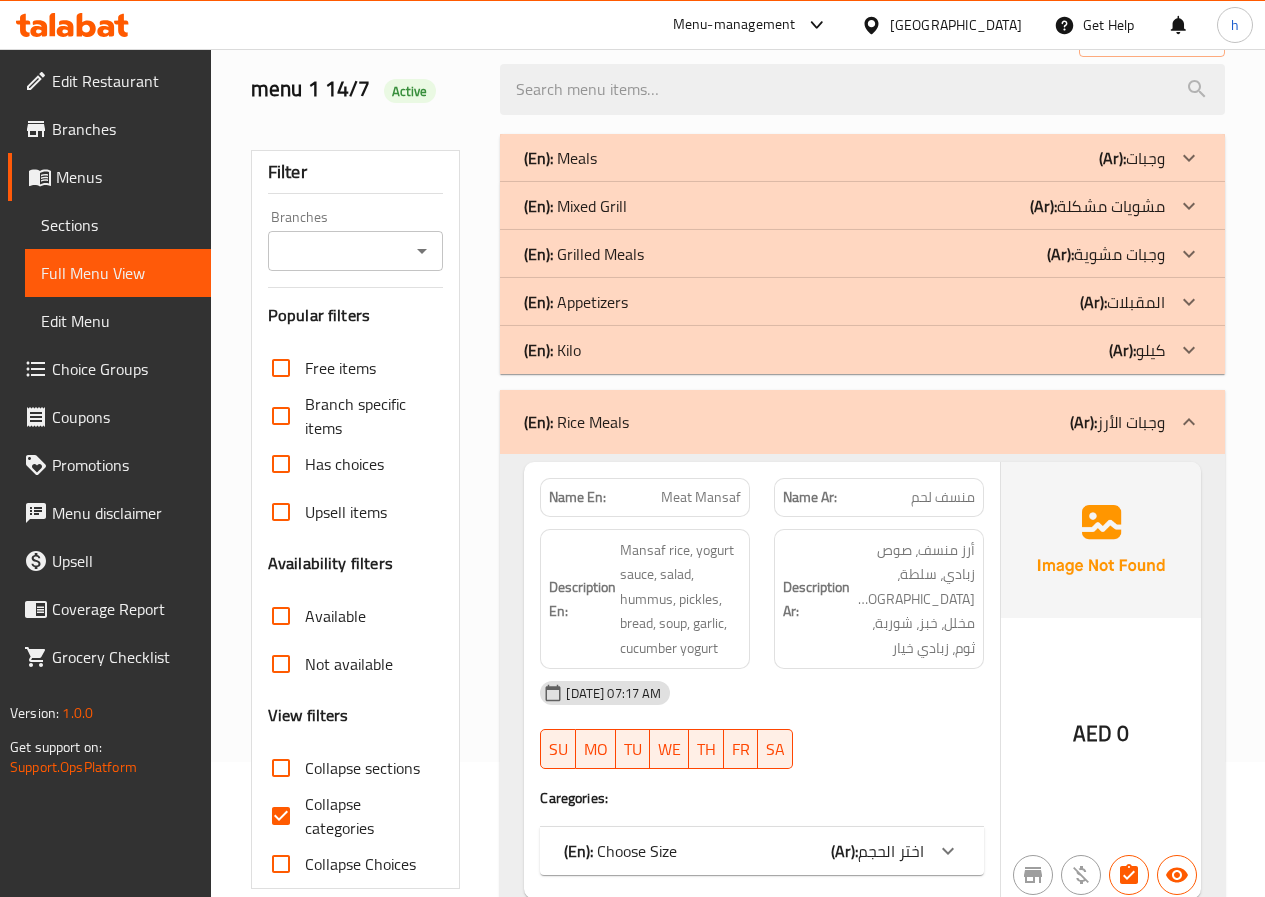 scroll, scrollTop: 400, scrollLeft: 0, axis: vertical 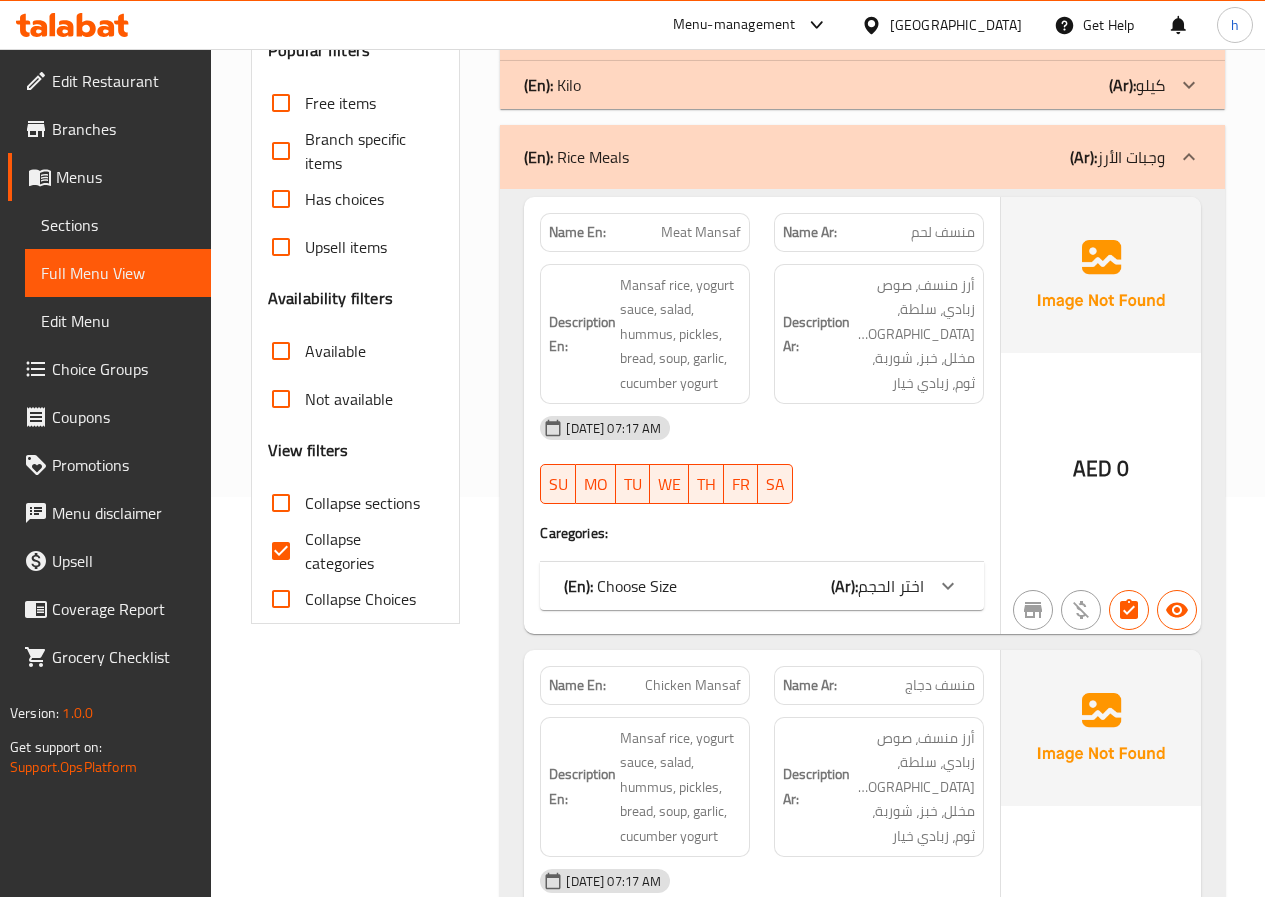 click on "(En):   Rice Meals (Ar): وجبات الأرز" at bounding box center (862, 157) 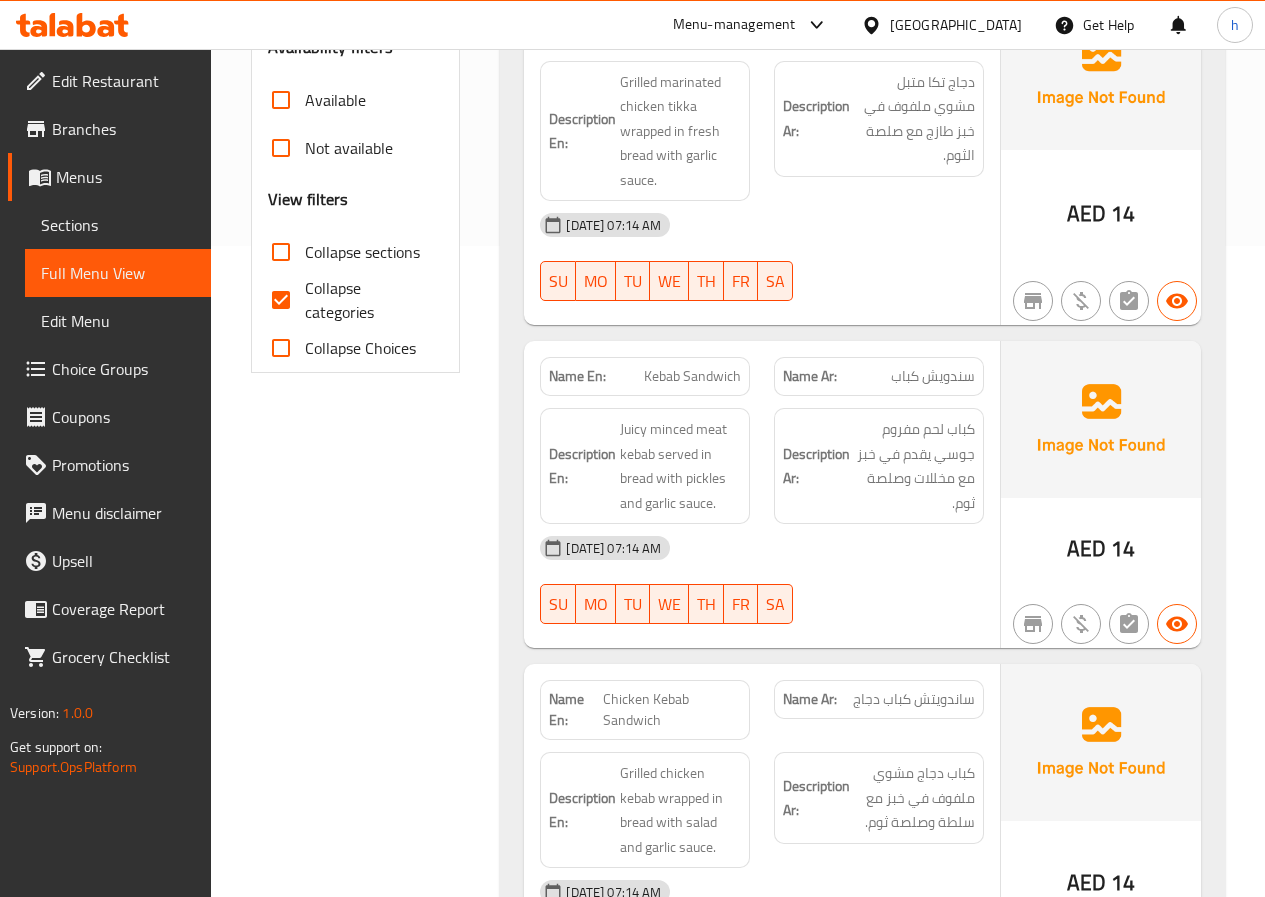 scroll, scrollTop: 700, scrollLeft: 0, axis: vertical 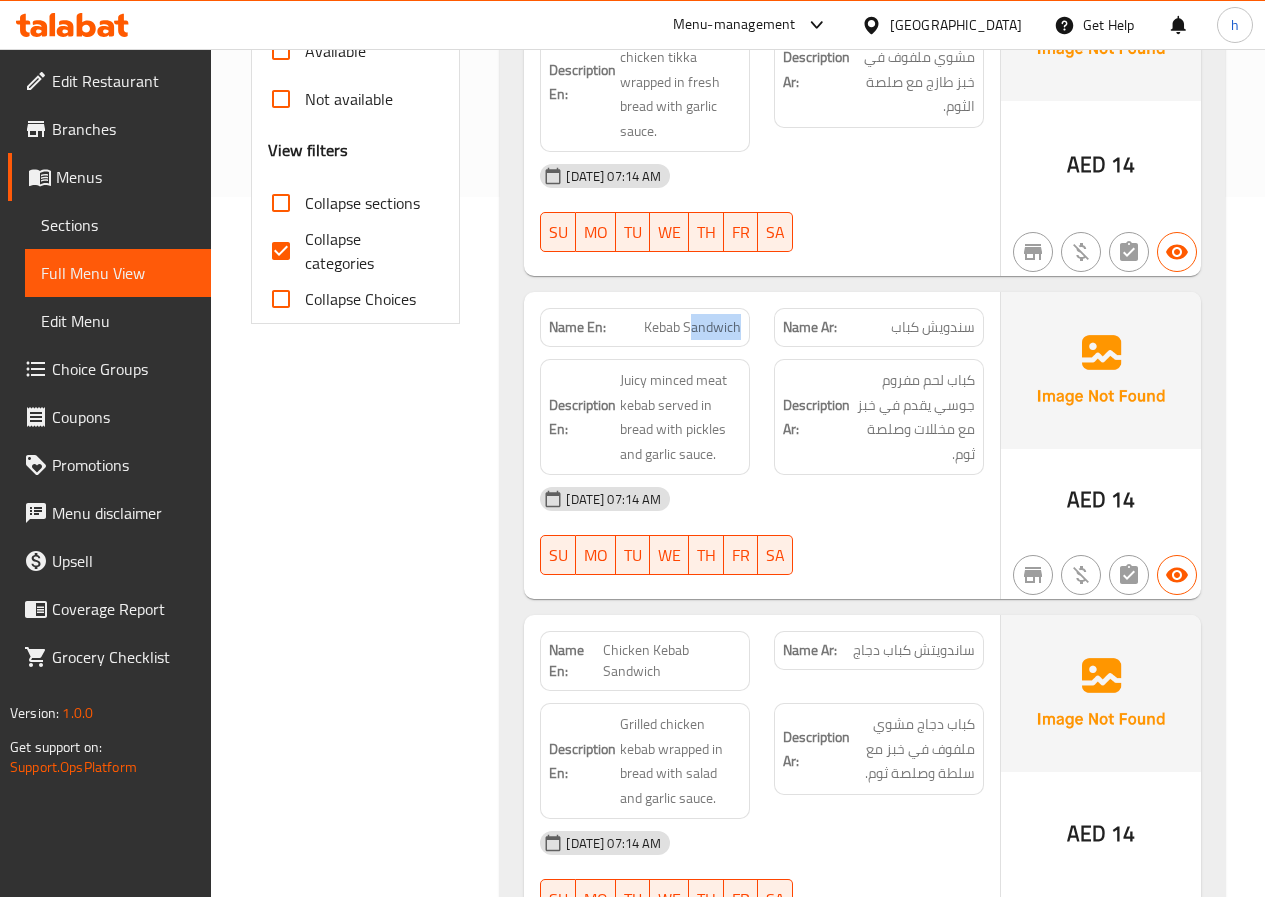 drag, startPoint x: 689, startPoint y: 322, endPoint x: 740, endPoint y: 336, distance: 52.886673 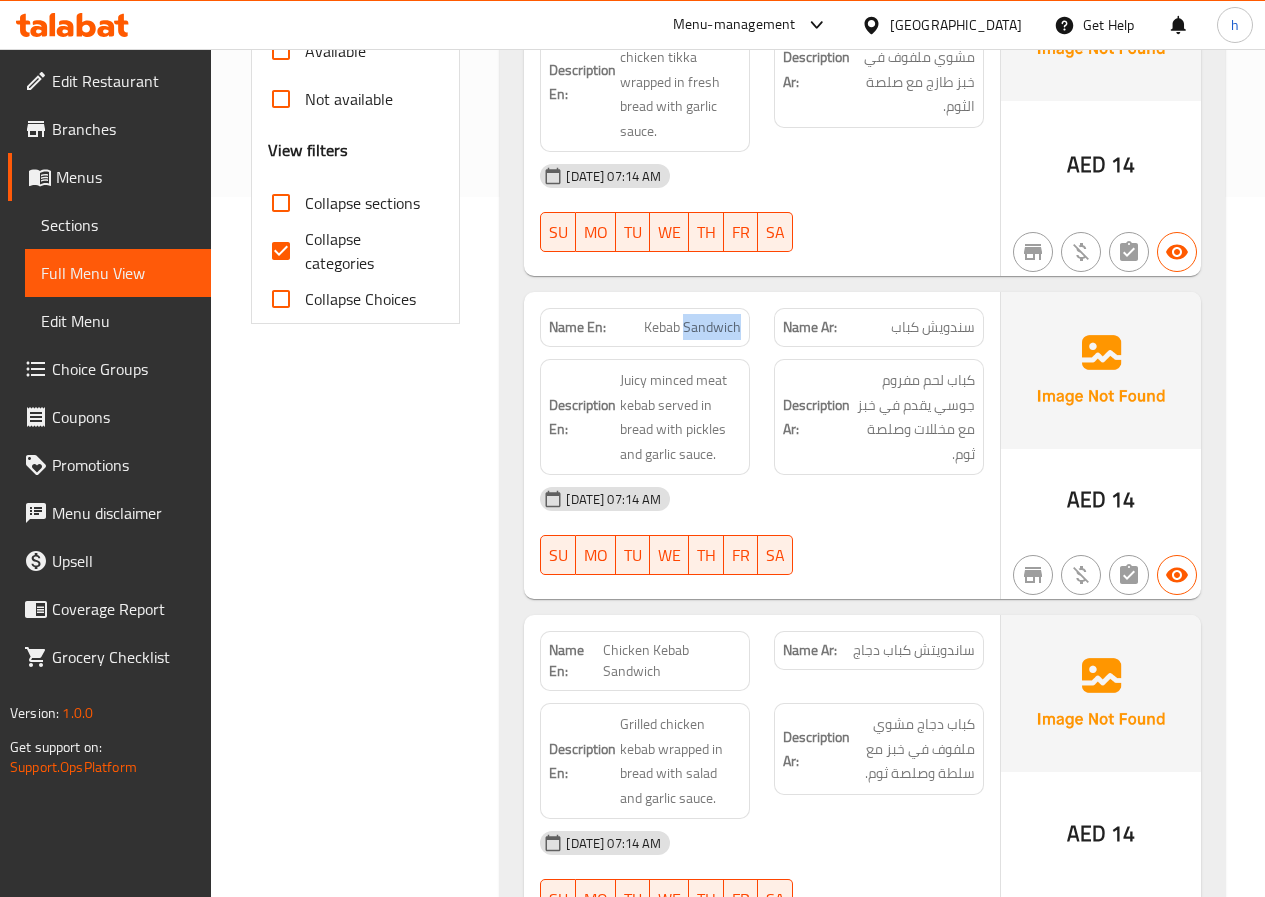 drag, startPoint x: 685, startPoint y: 317, endPoint x: 737, endPoint y: 335, distance: 55.027267 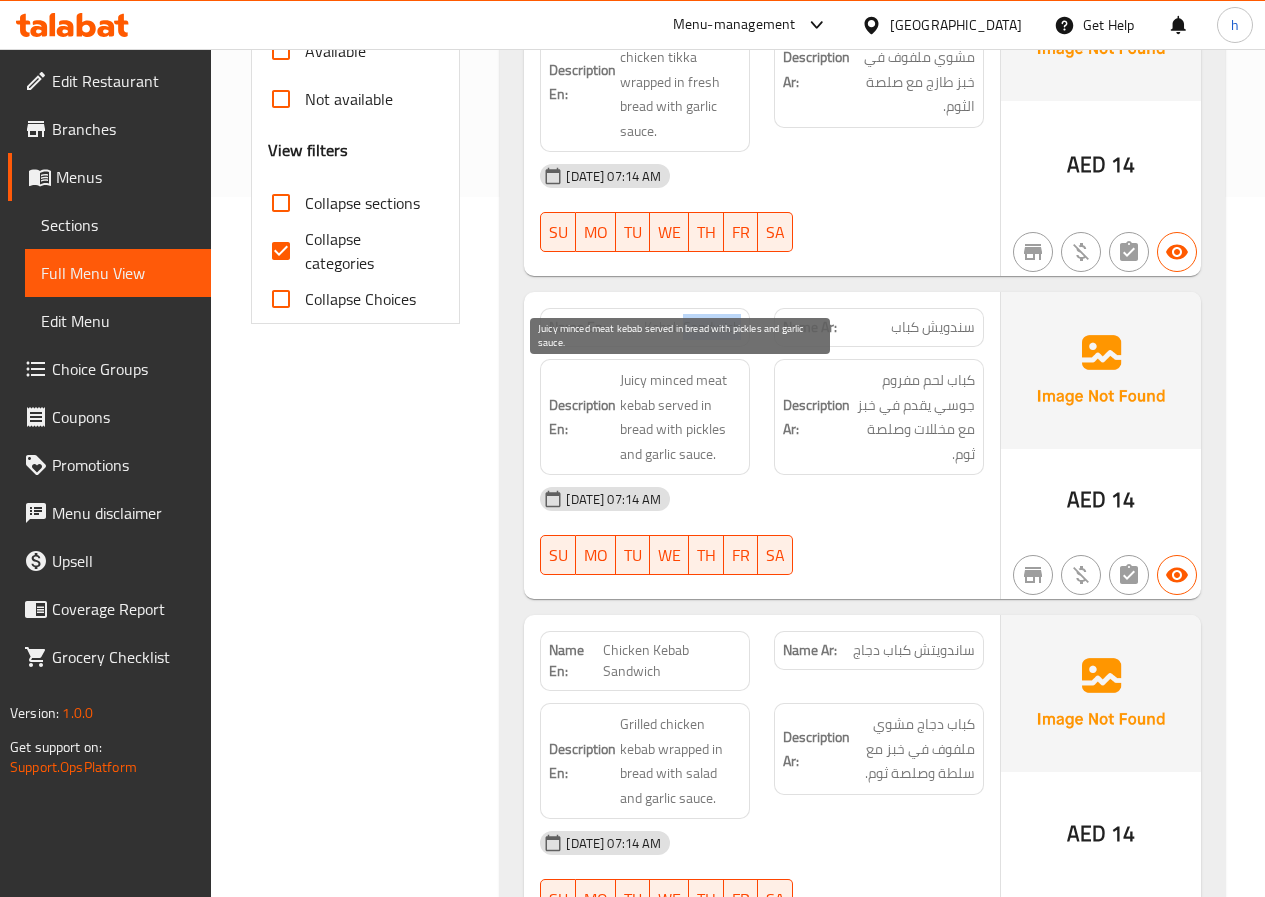 copy on "Sandwich" 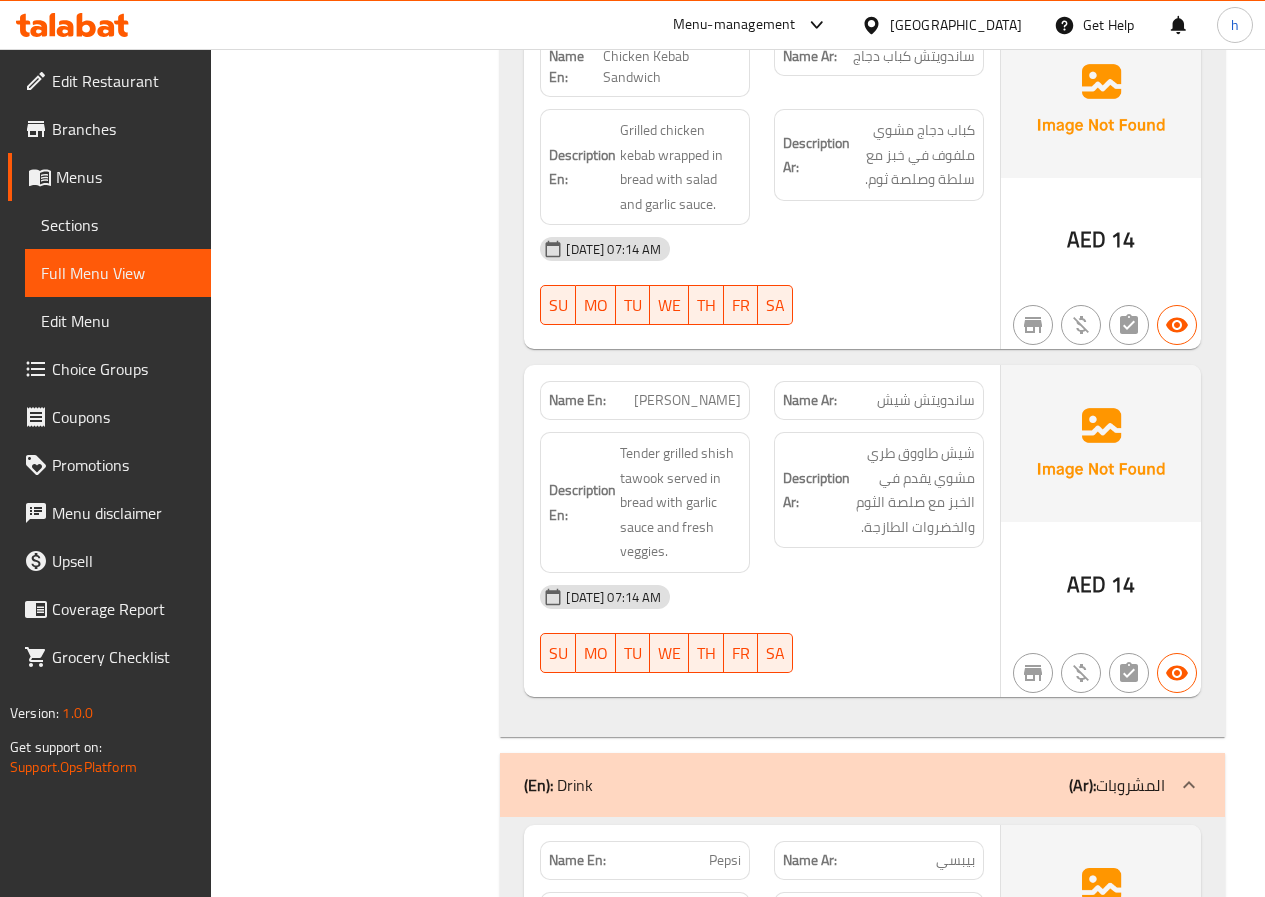 scroll, scrollTop: 1300, scrollLeft: 0, axis: vertical 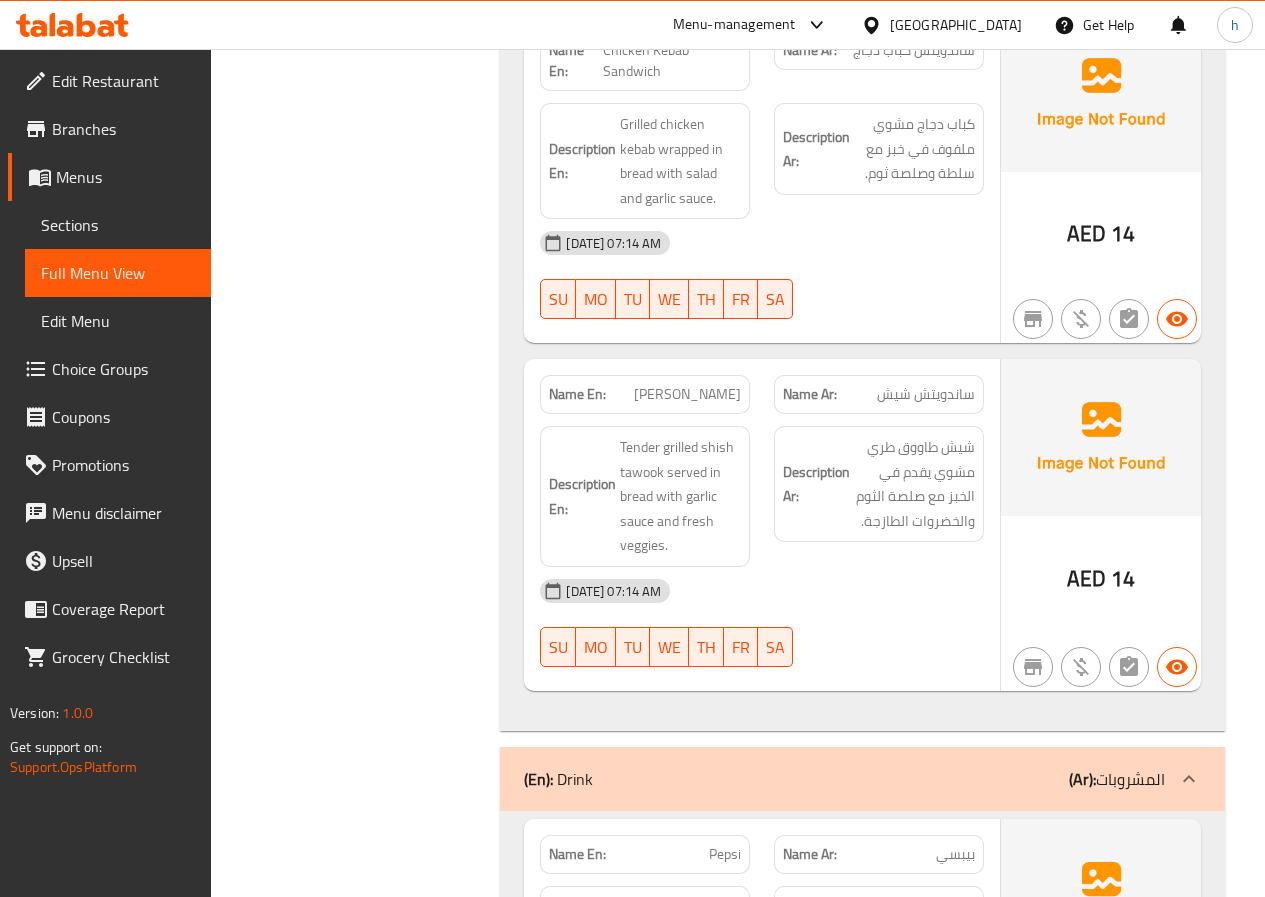 click on "Sections" at bounding box center (118, 225) 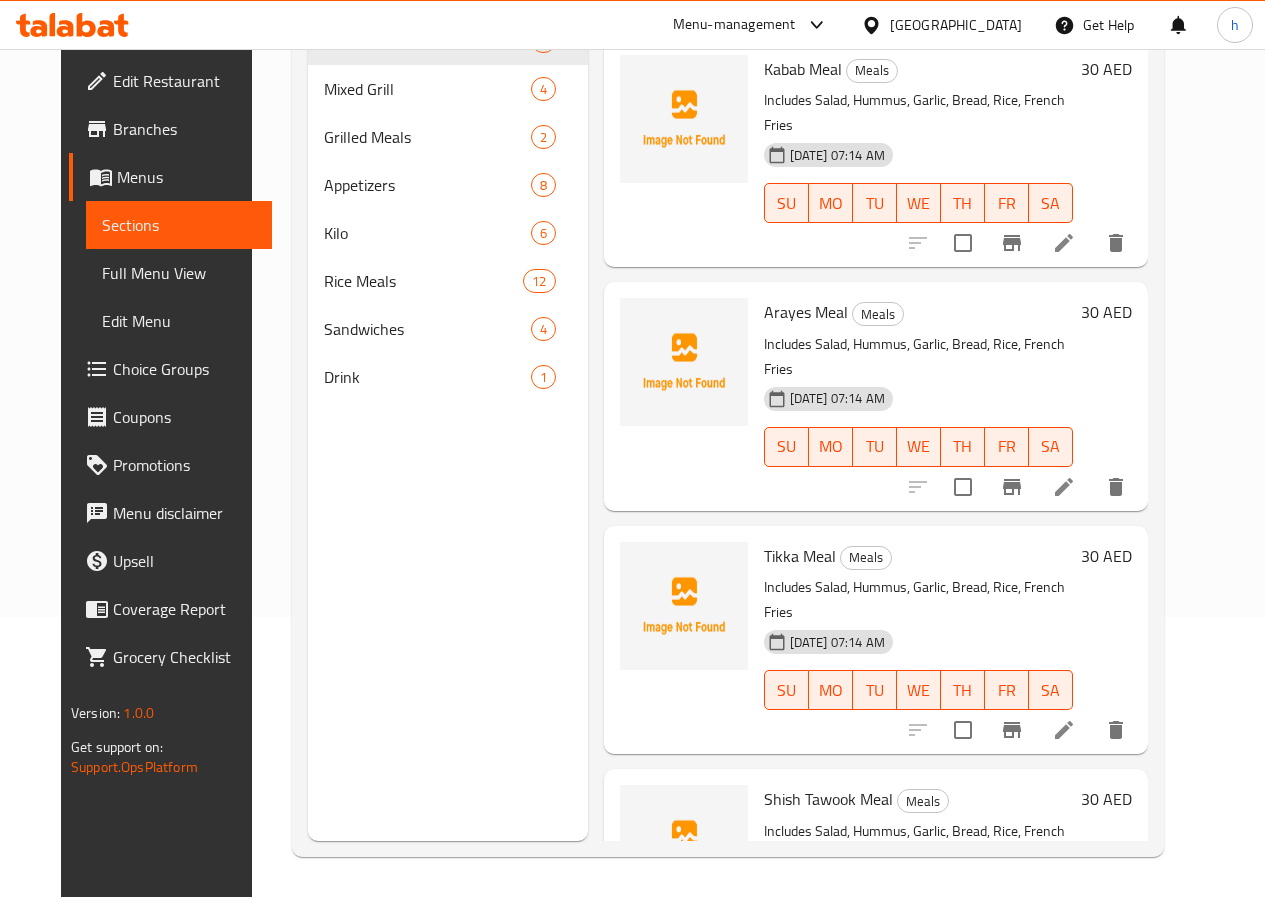 scroll, scrollTop: 280, scrollLeft: 0, axis: vertical 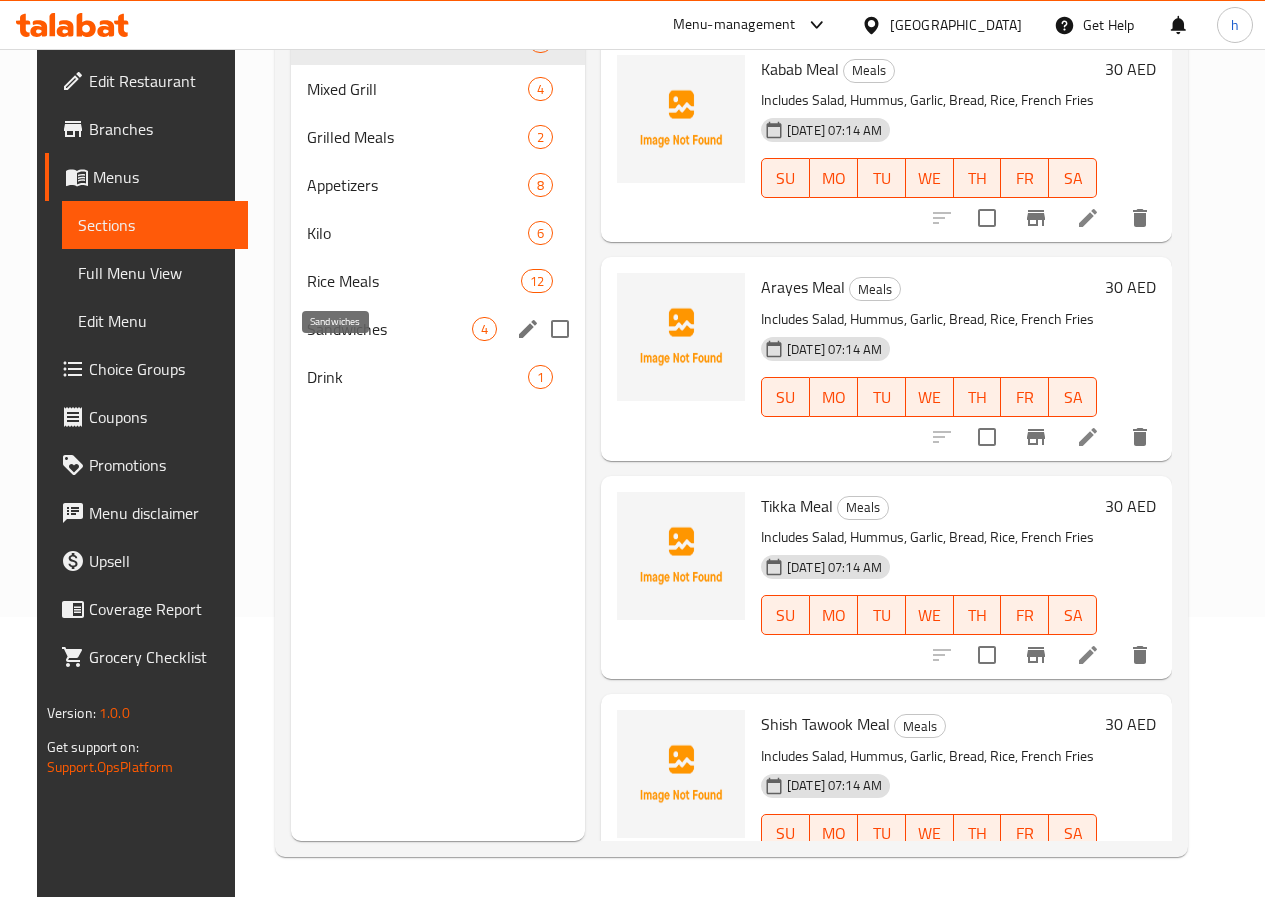 click on "Sandwiches" at bounding box center [389, 329] 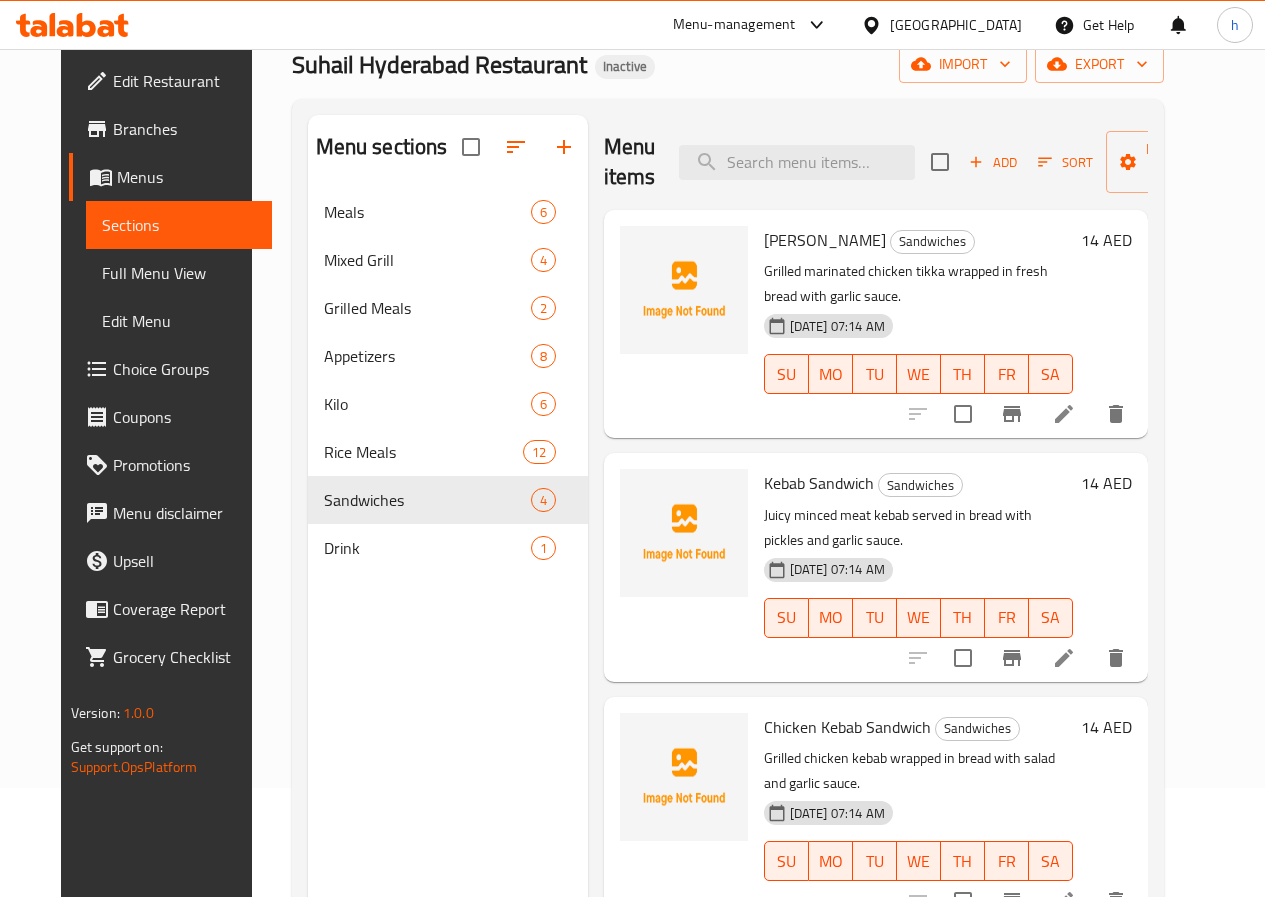 scroll, scrollTop: 0, scrollLeft: 0, axis: both 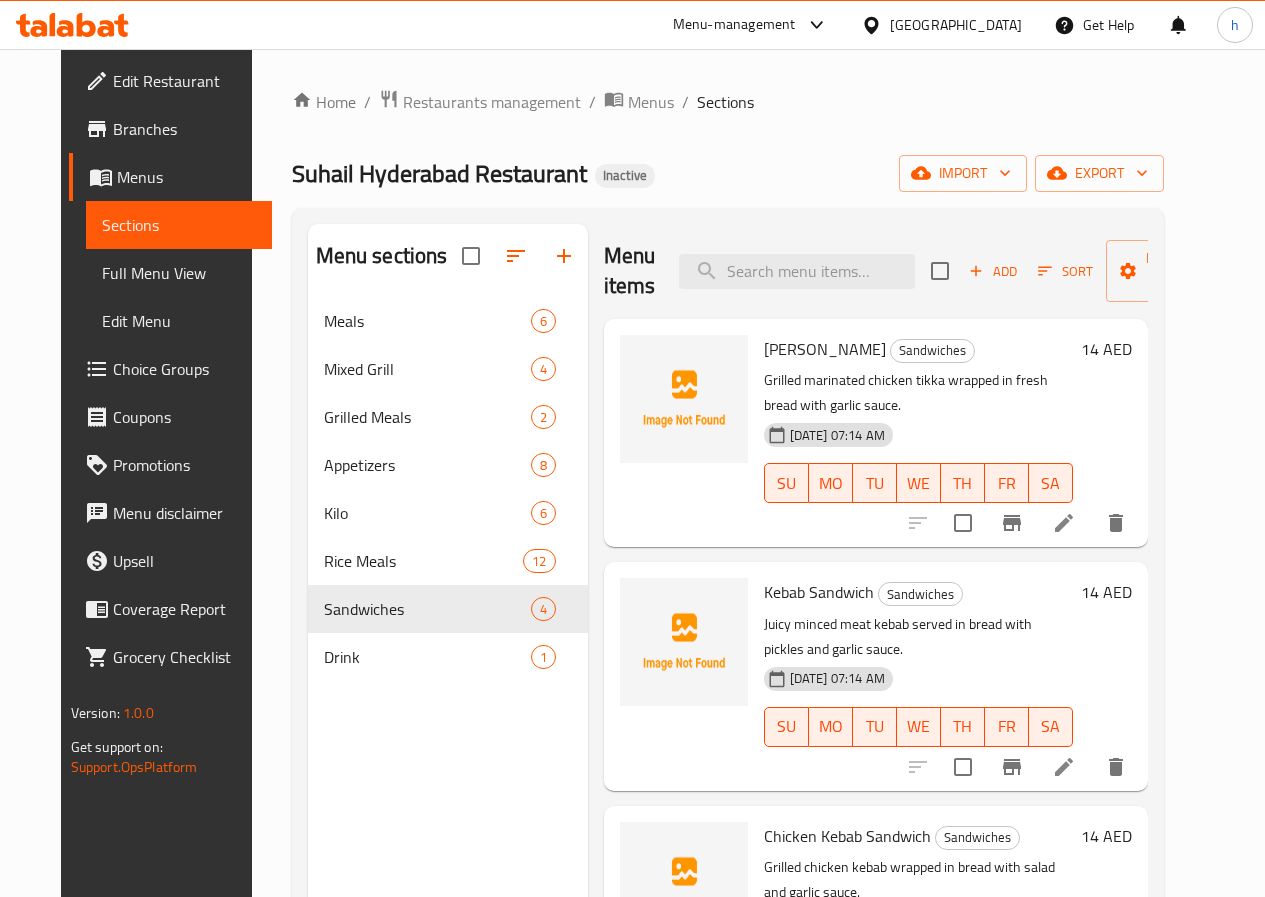 click at bounding box center (1064, 523) 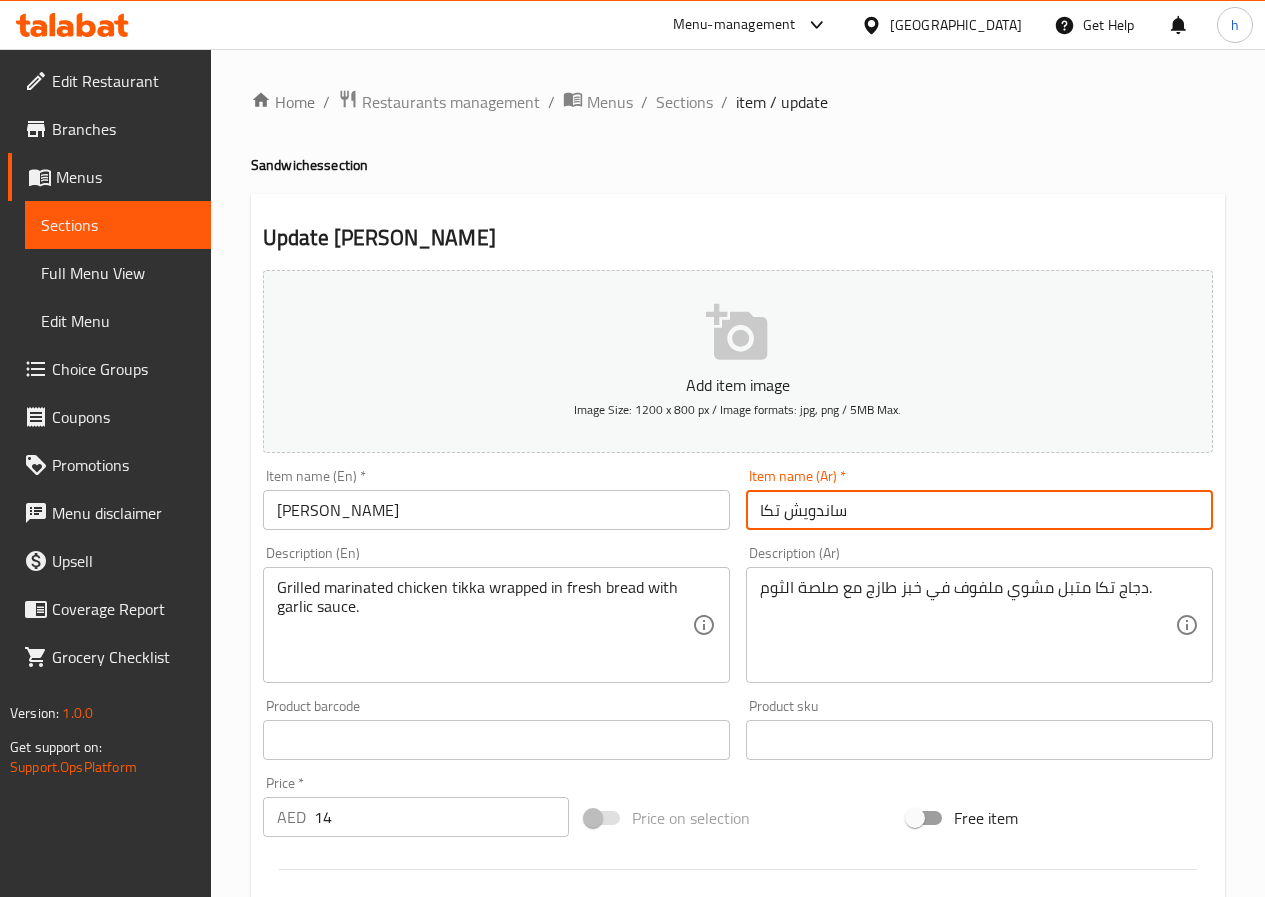 click on "ساندويش تكا" at bounding box center (979, 510) 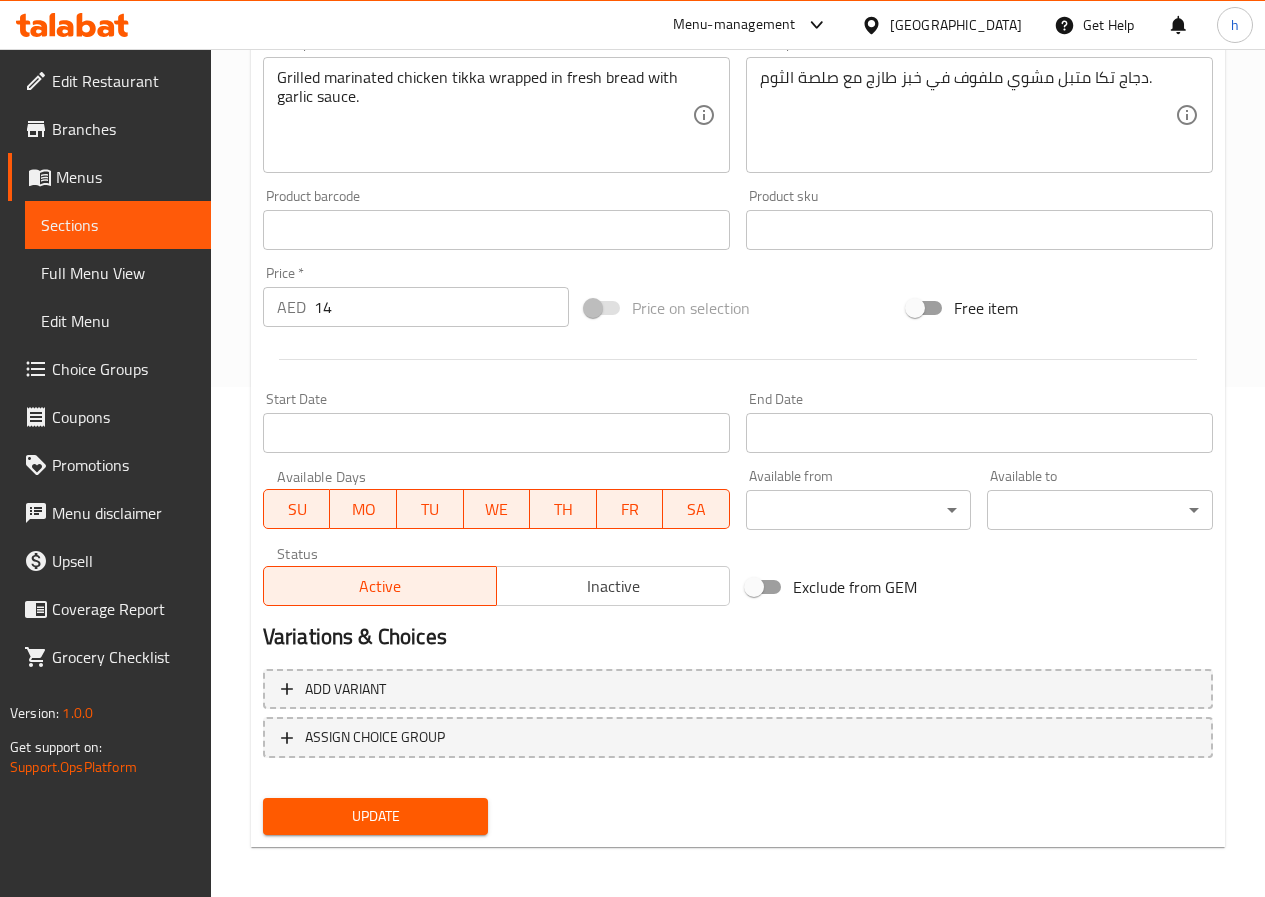scroll, scrollTop: 516, scrollLeft: 0, axis: vertical 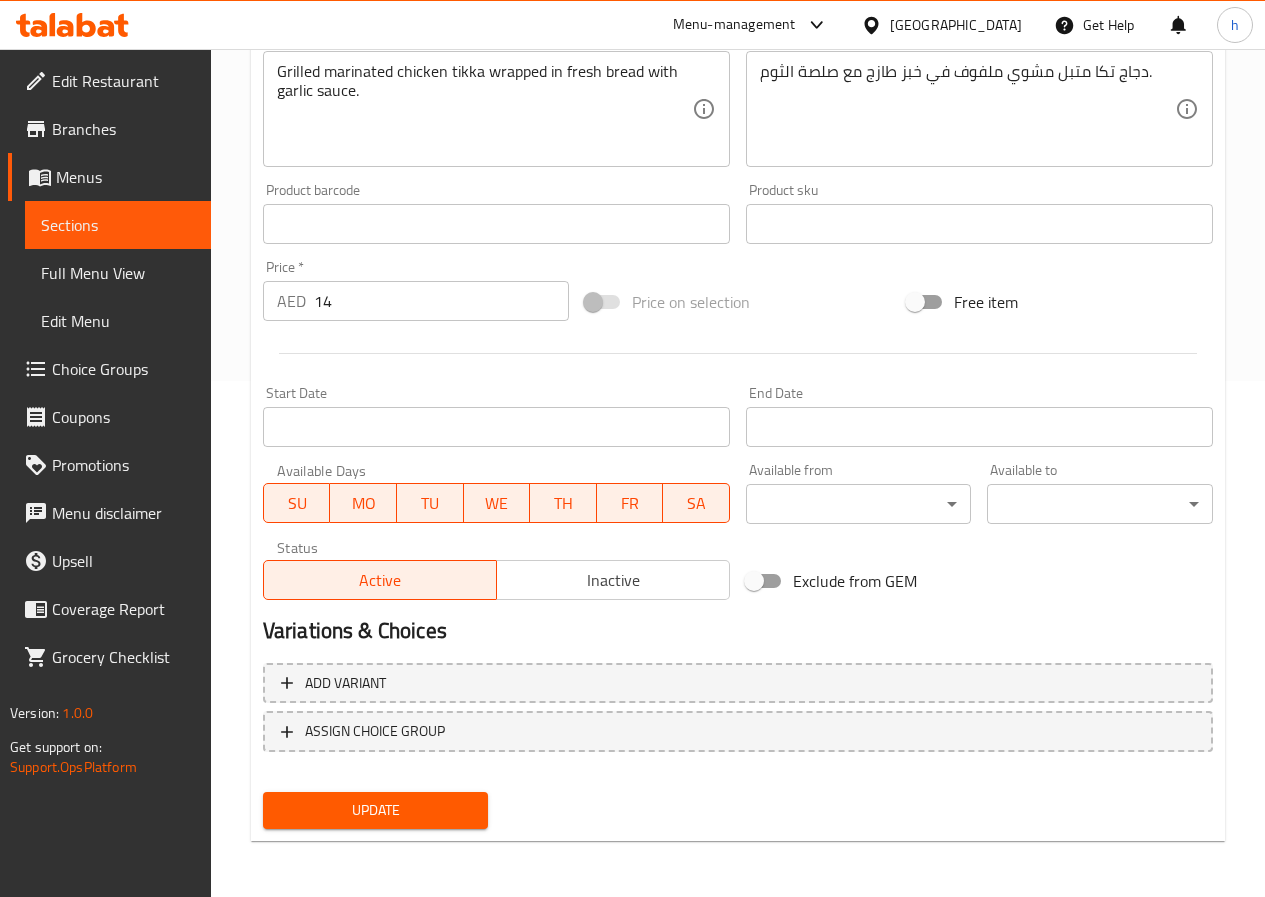 type on "سندويتش تكا" 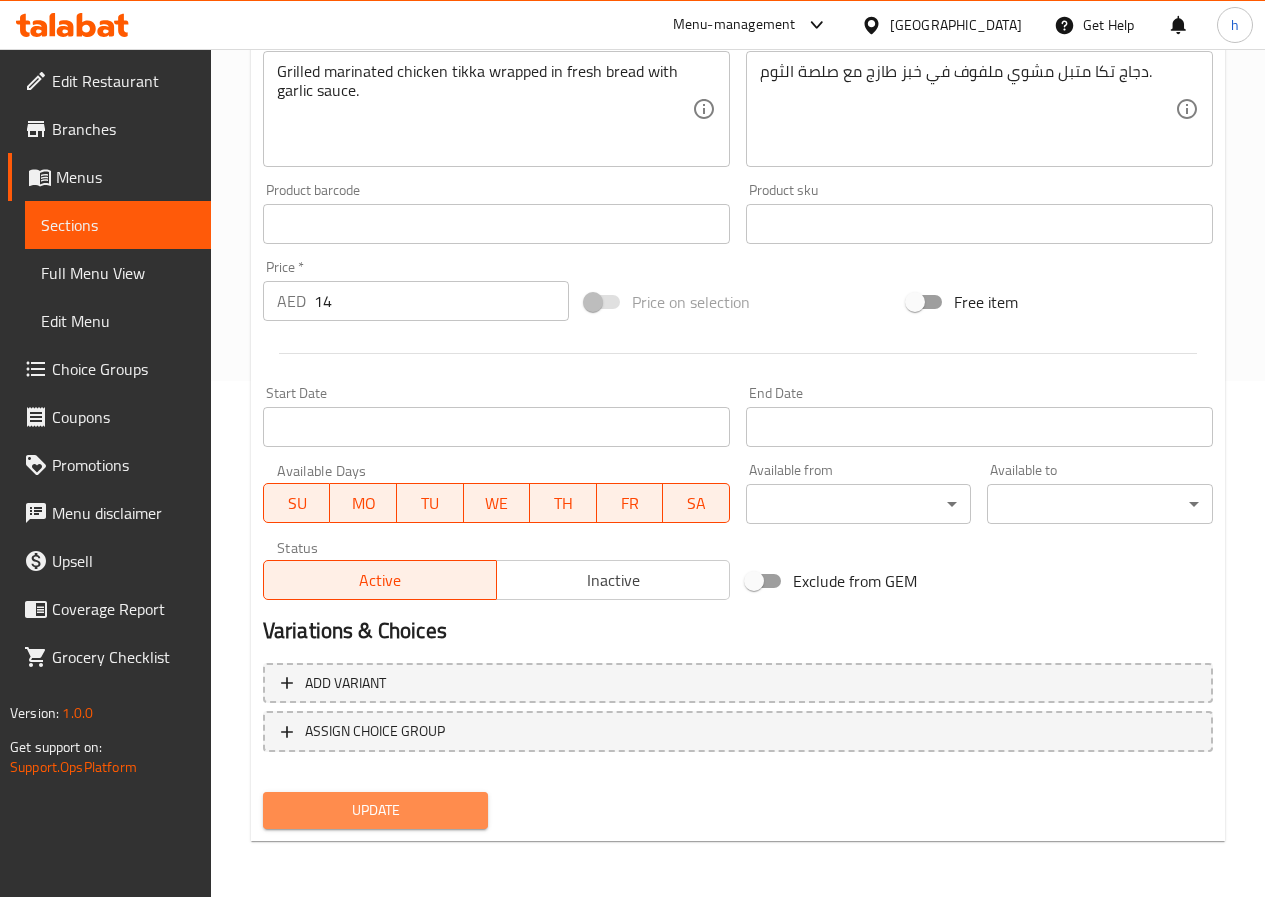 click on "Update" at bounding box center [376, 810] 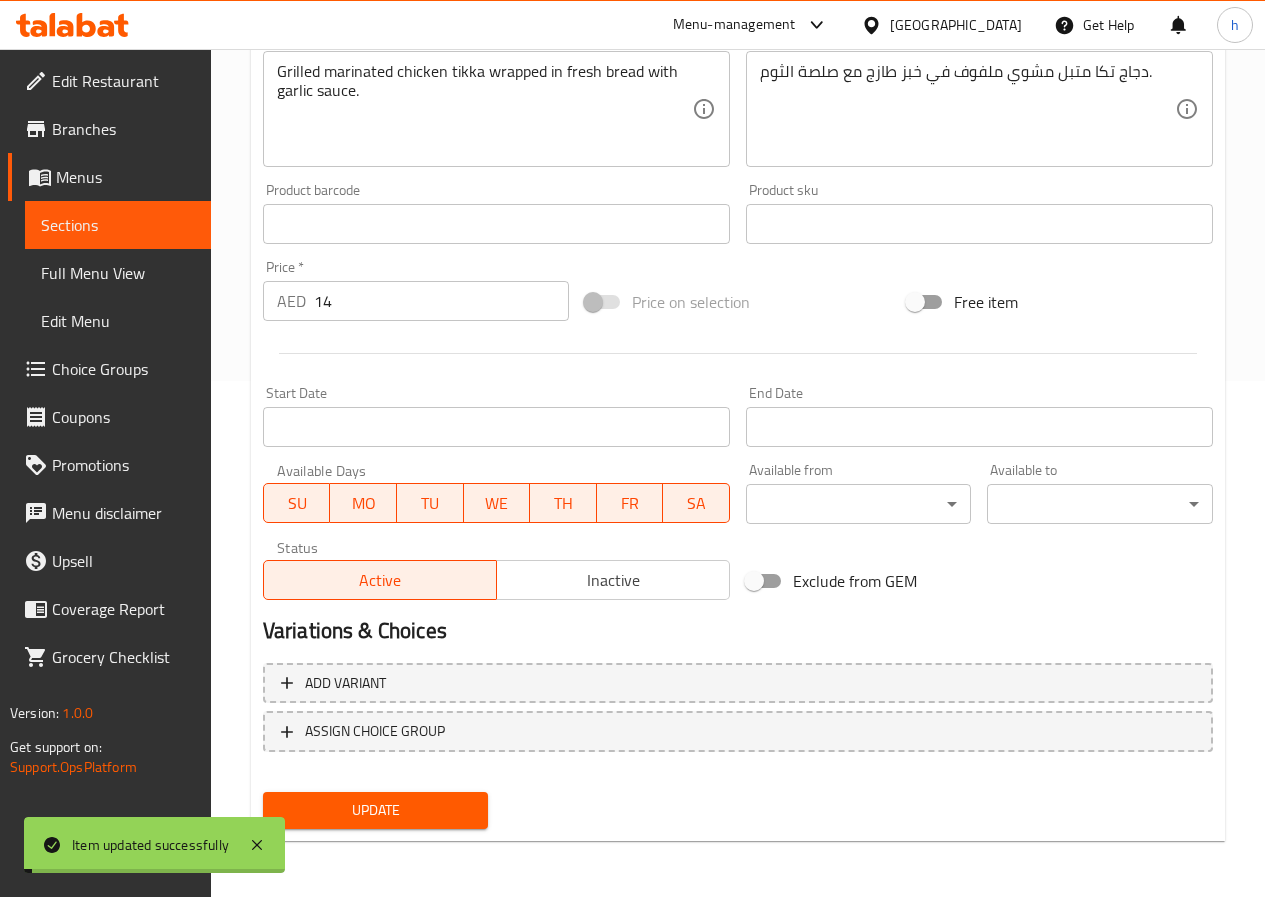 click on "Sections" at bounding box center [118, 225] 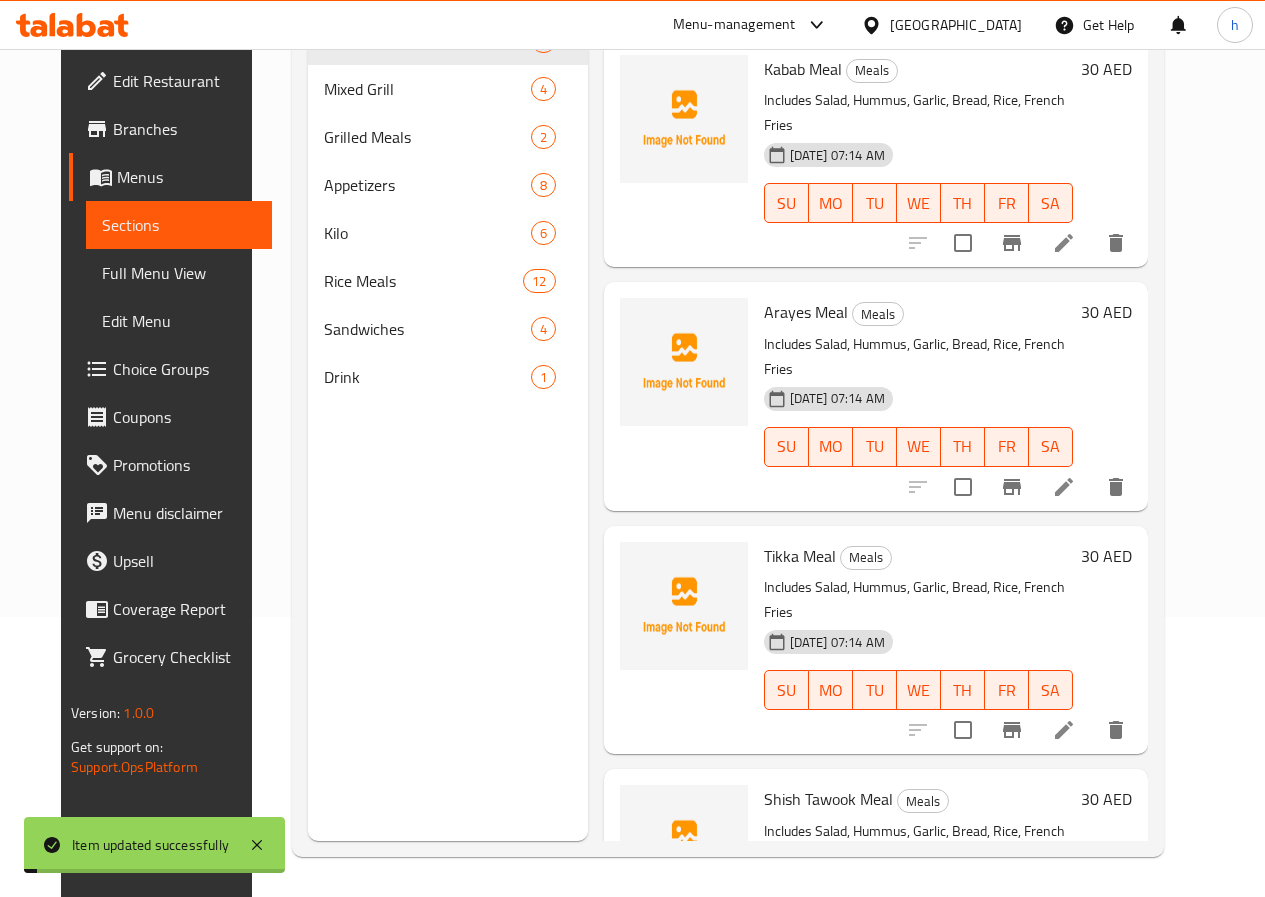 scroll, scrollTop: 280, scrollLeft: 0, axis: vertical 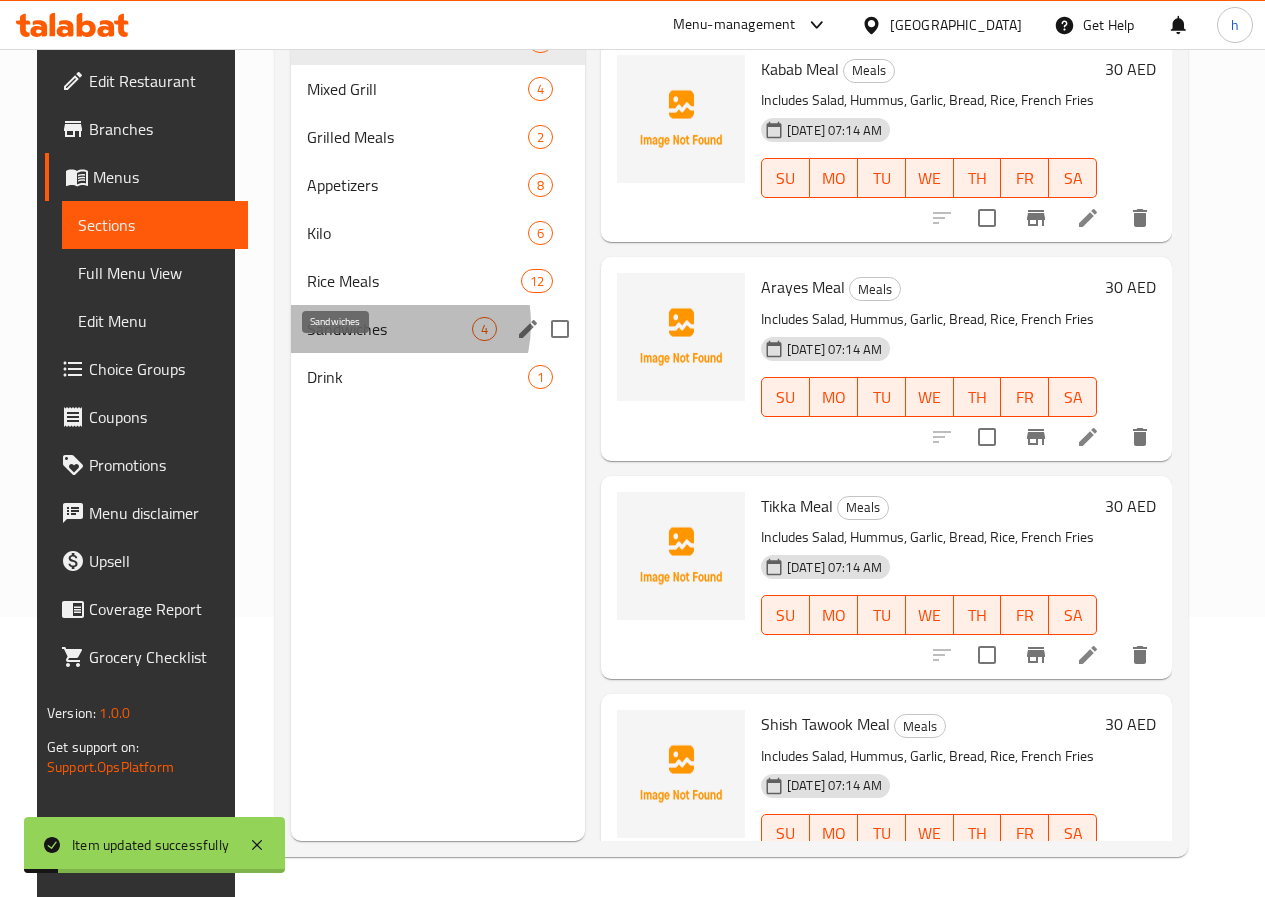 click on "Sandwiches" at bounding box center [389, 329] 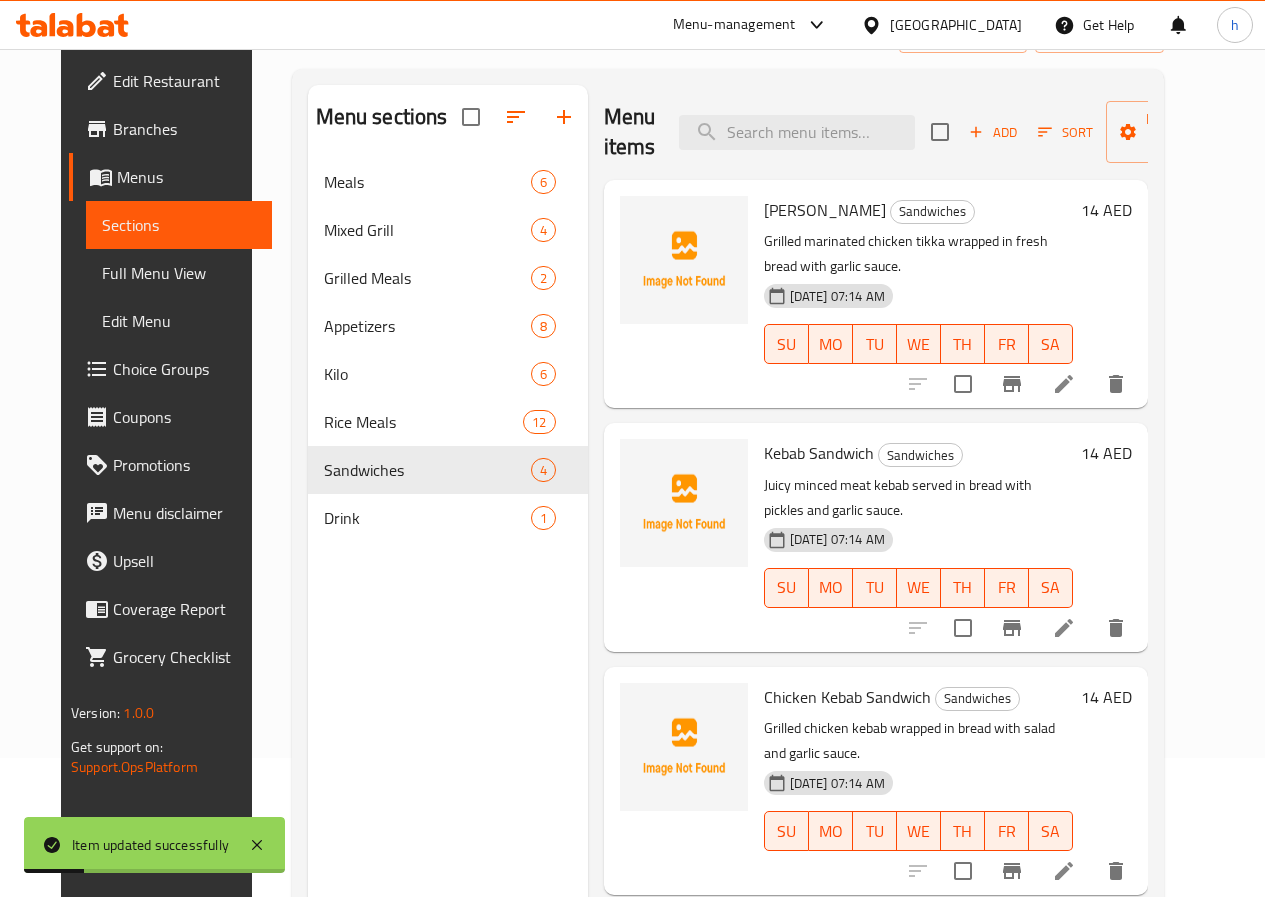 scroll, scrollTop: 0, scrollLeft: 0, axis: both 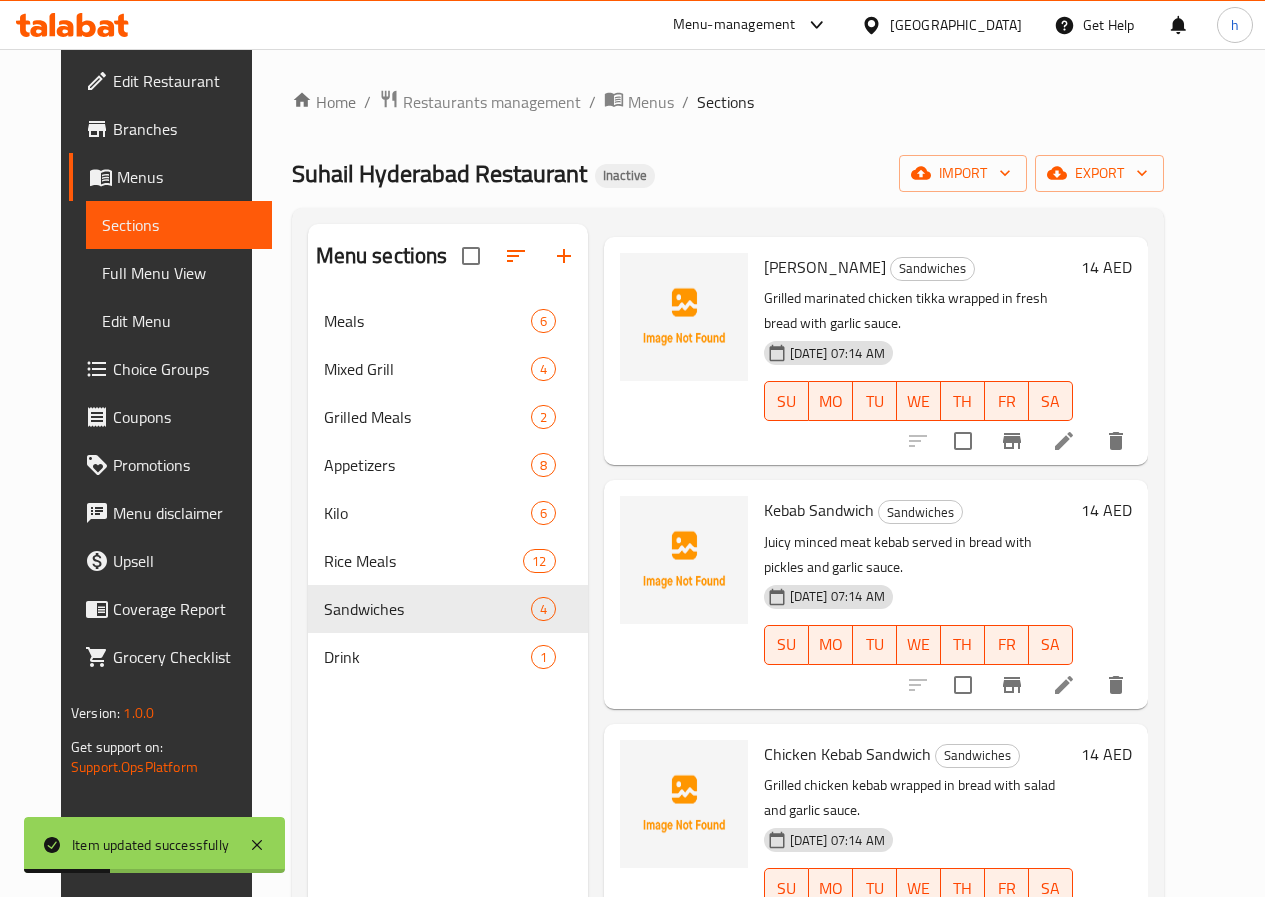 click 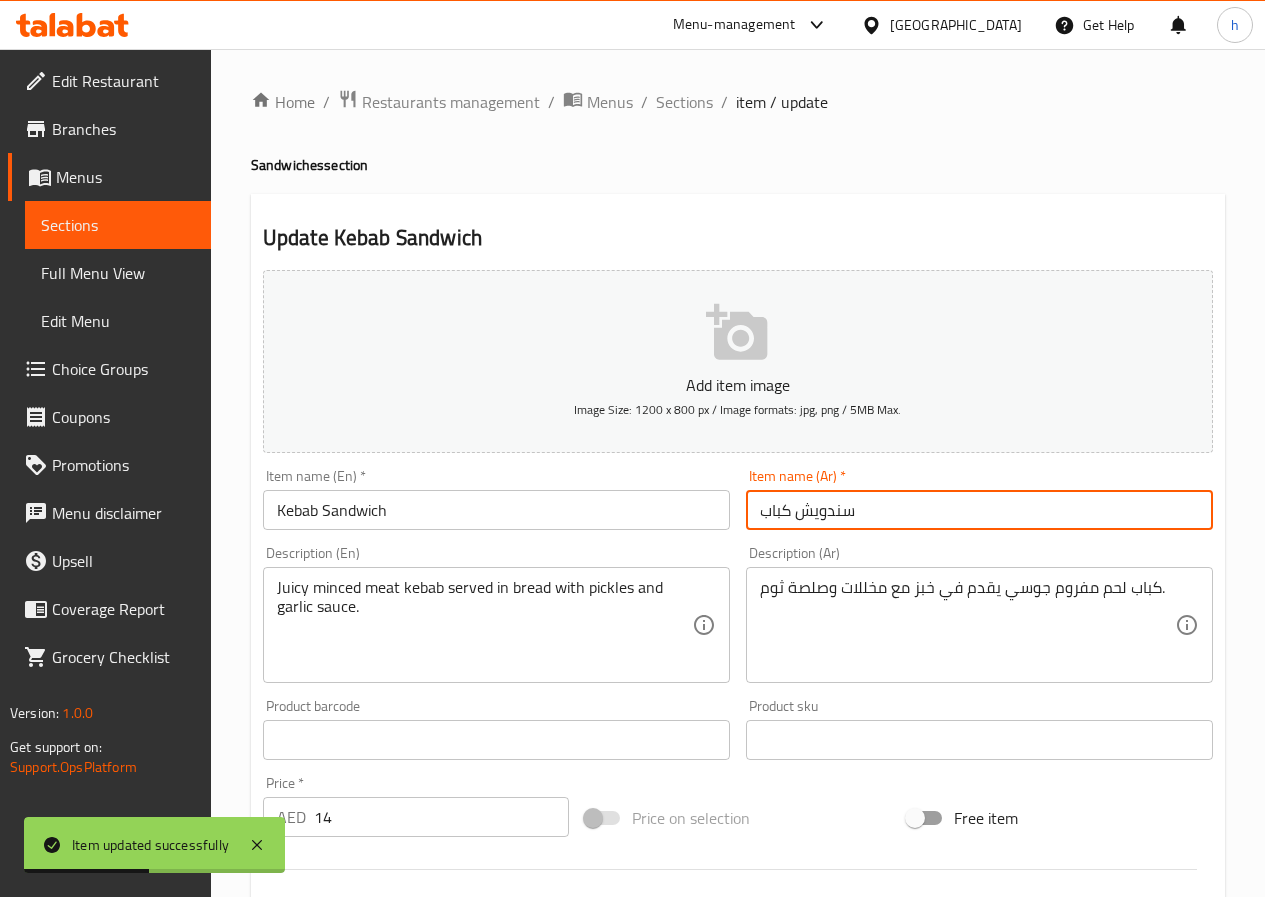 click on "سندويش كباب" at bounding box center [979, 510] 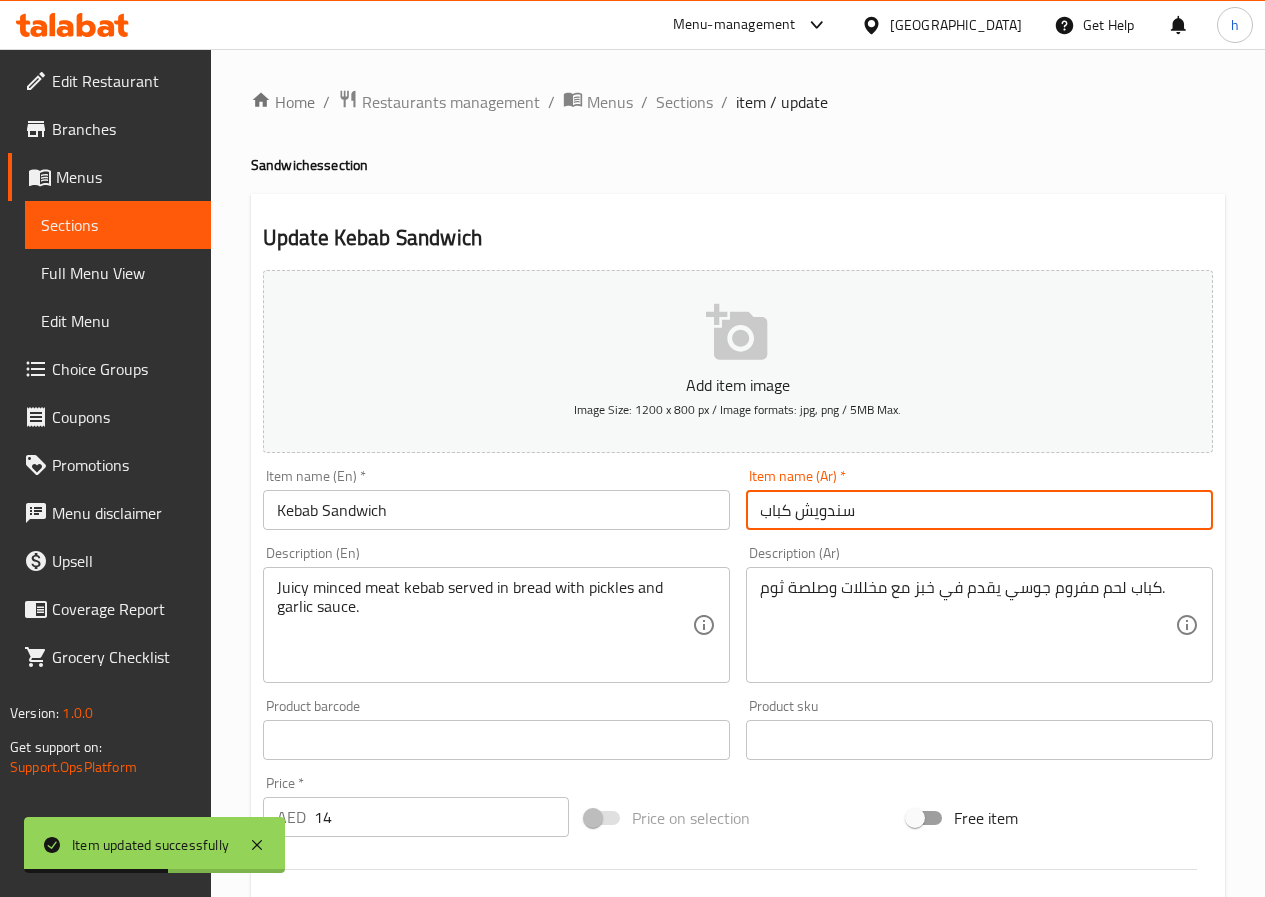 paste 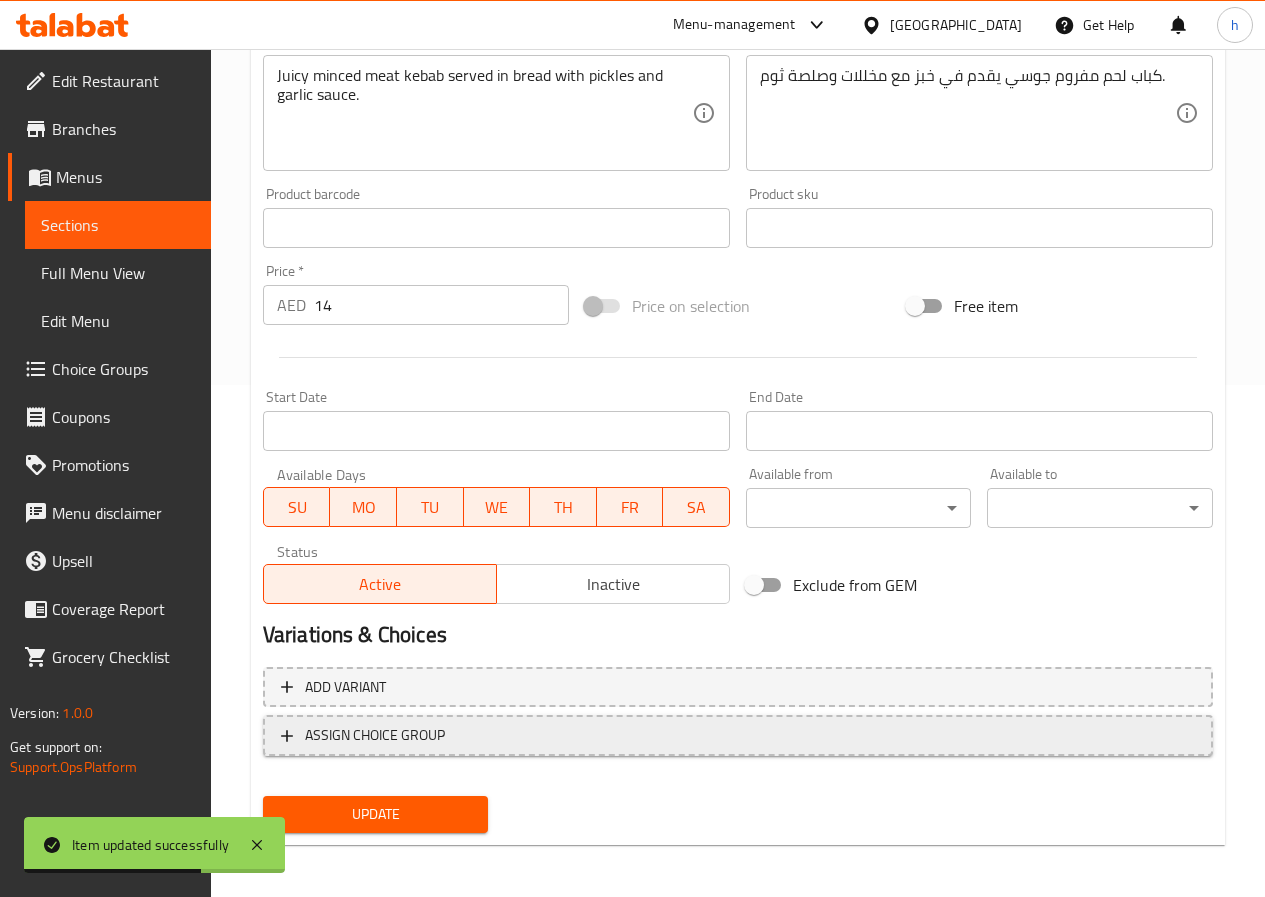 scroll, scrollTop: 516, scrollLeft: 0, axis: vertical 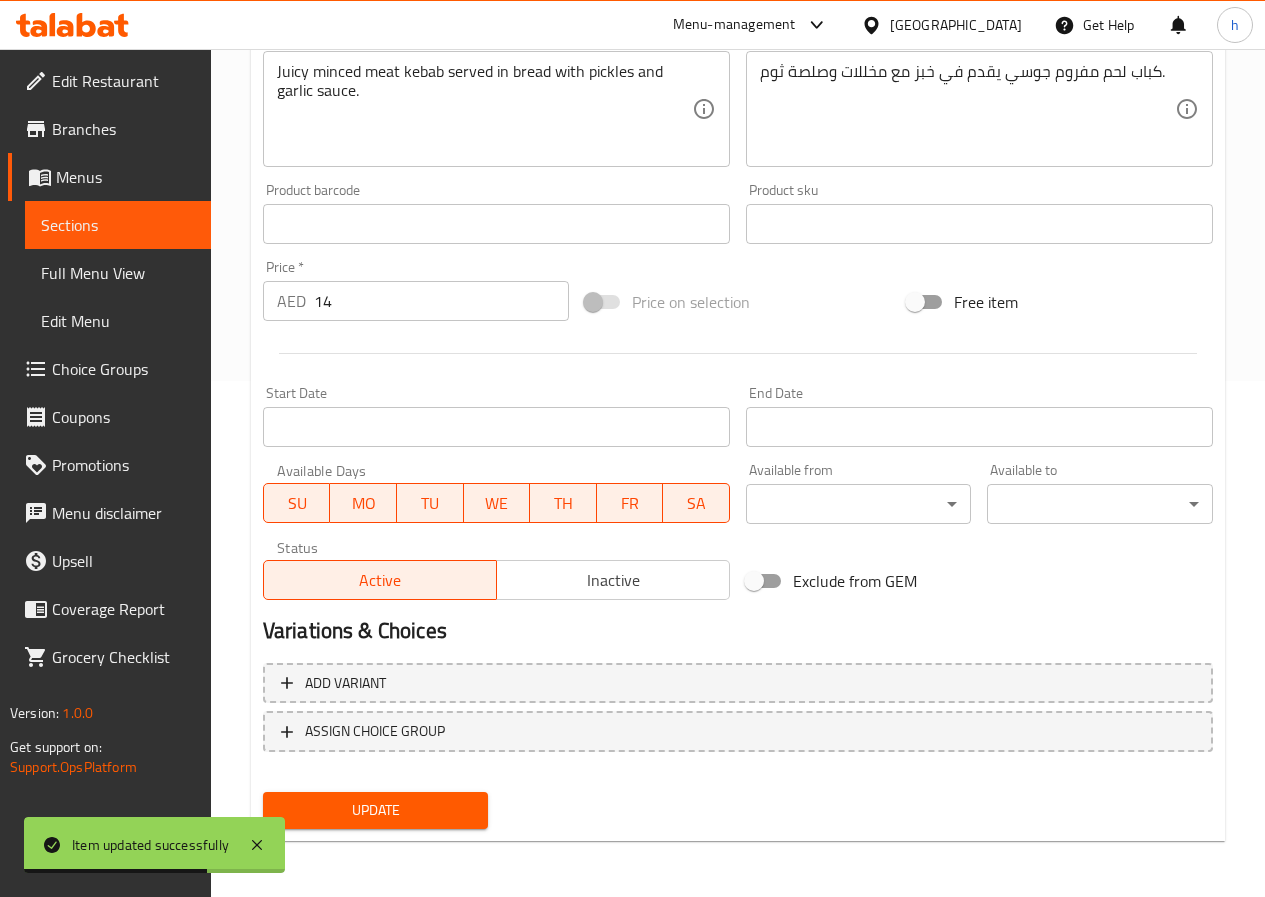 type on "سندويتش كباب" 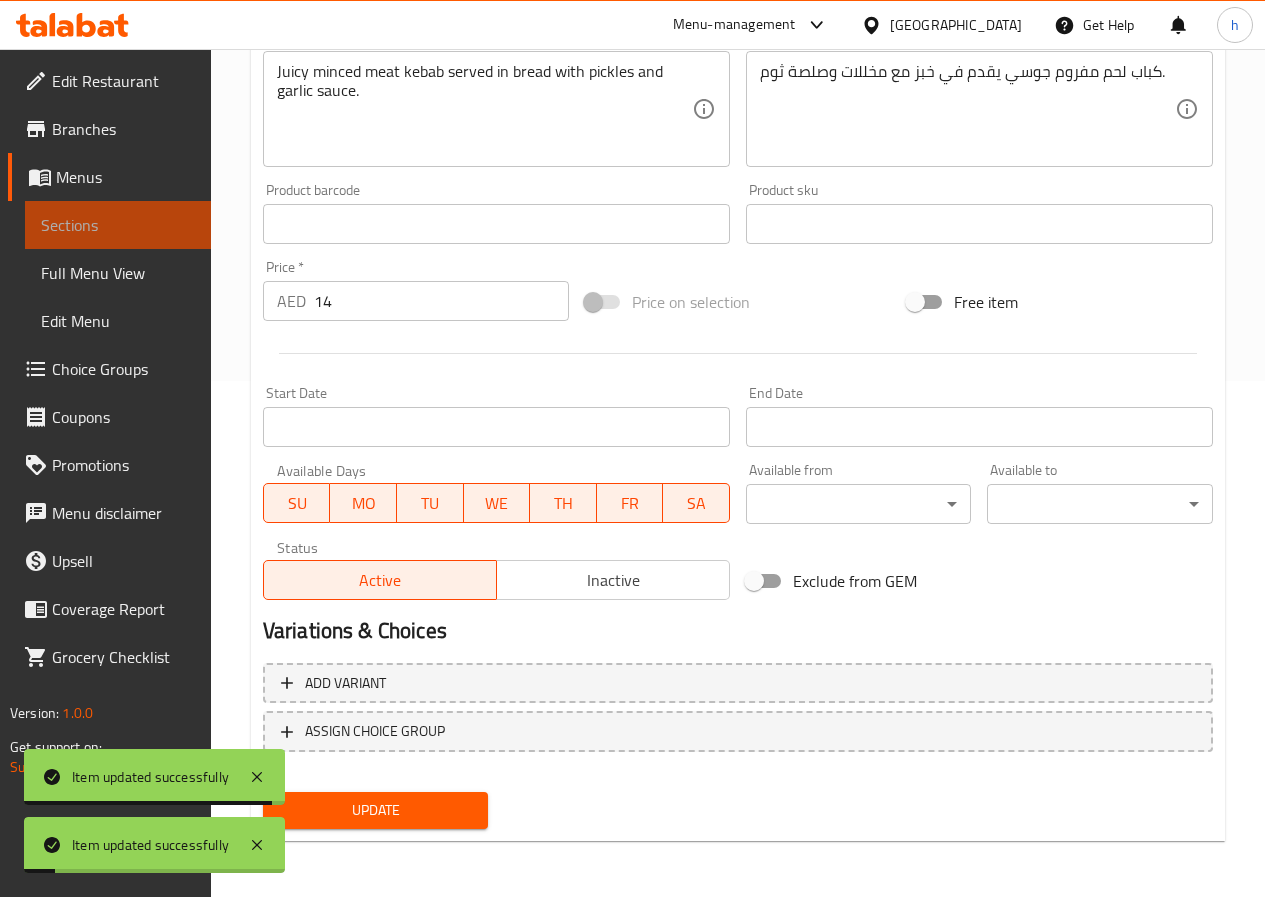 click on "Sections" at bounding box center (118, 225) 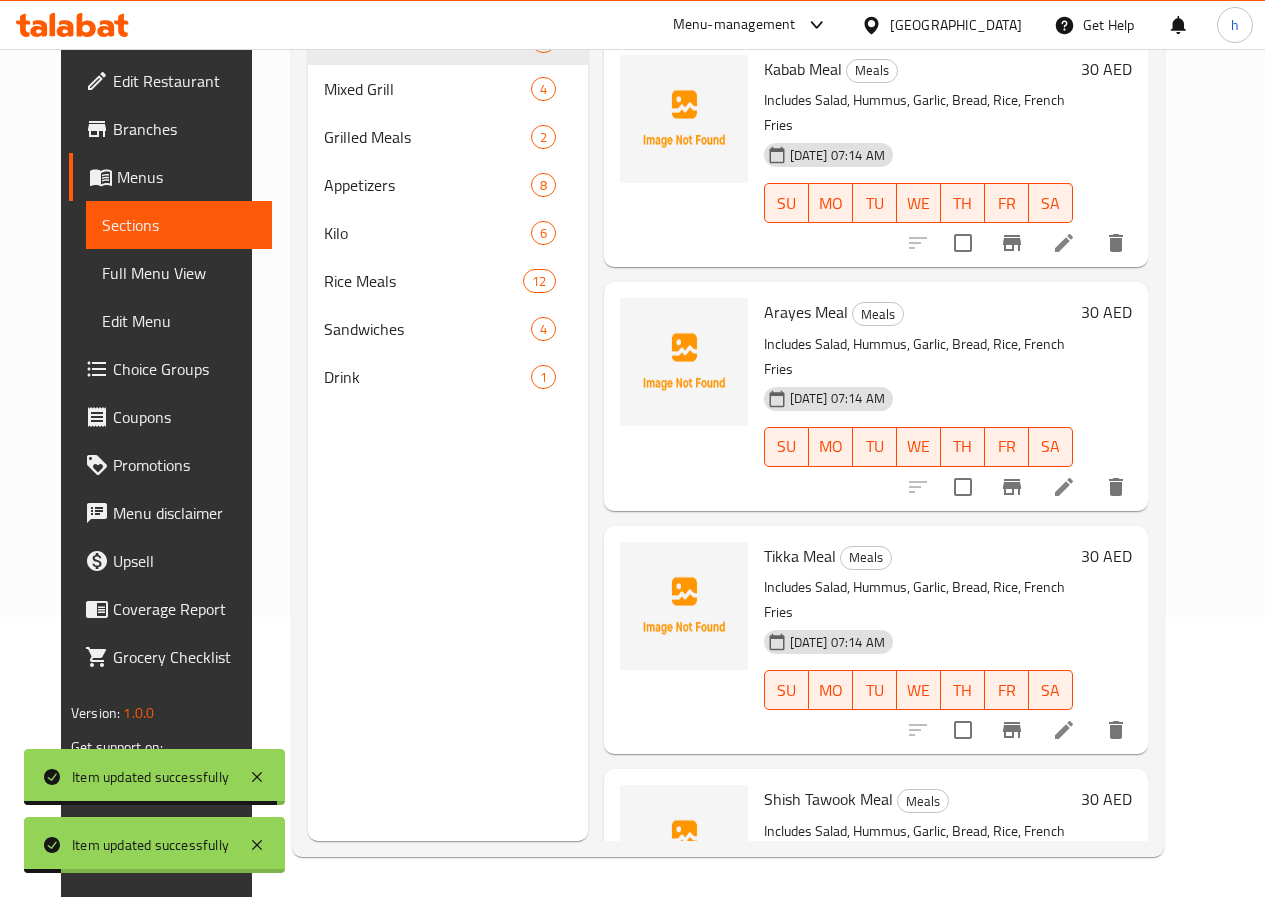 scroll, scrollTop: 280, scrollLeft: 0, axis: vertical 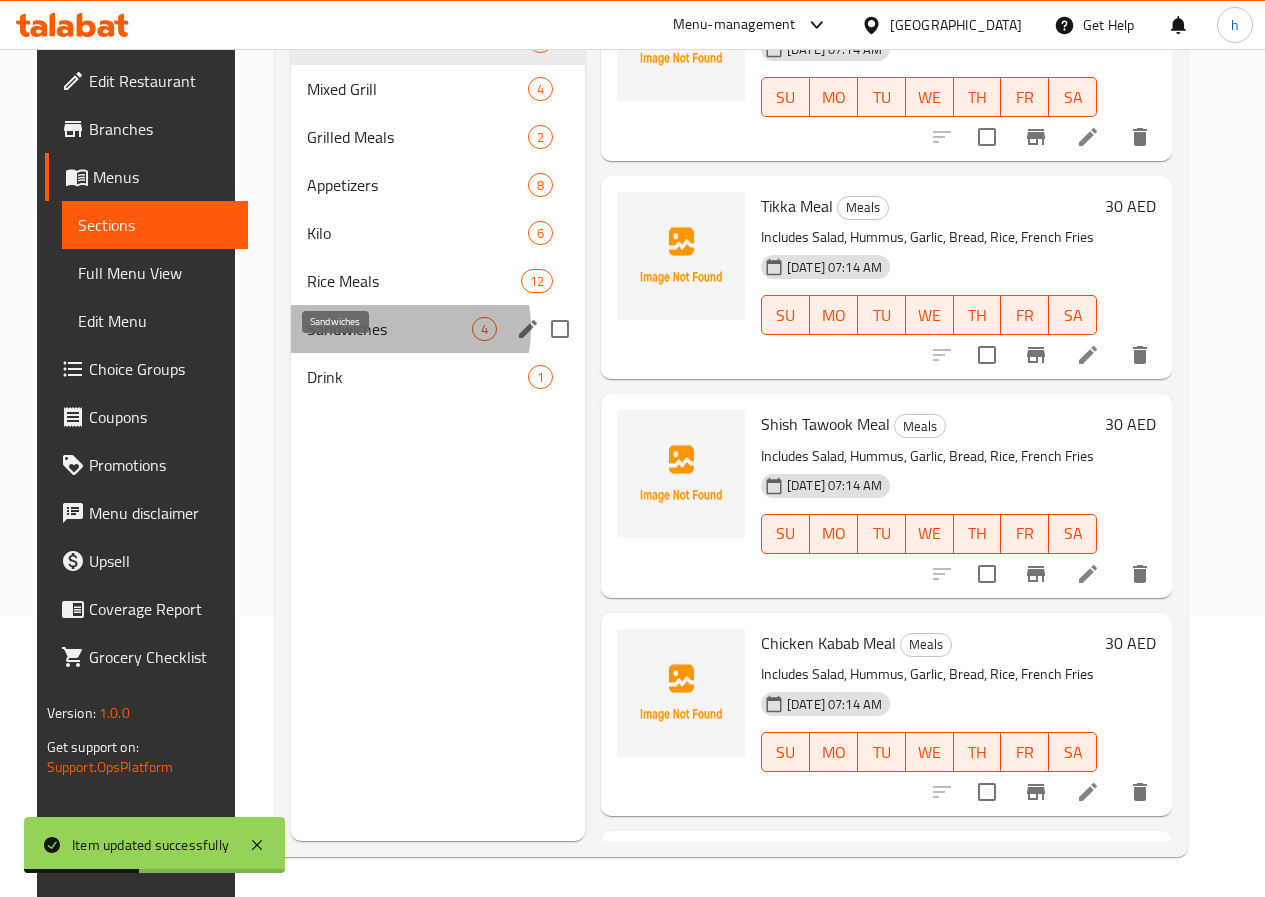 click on "Sandwiches" at bounding box center [389, 329] 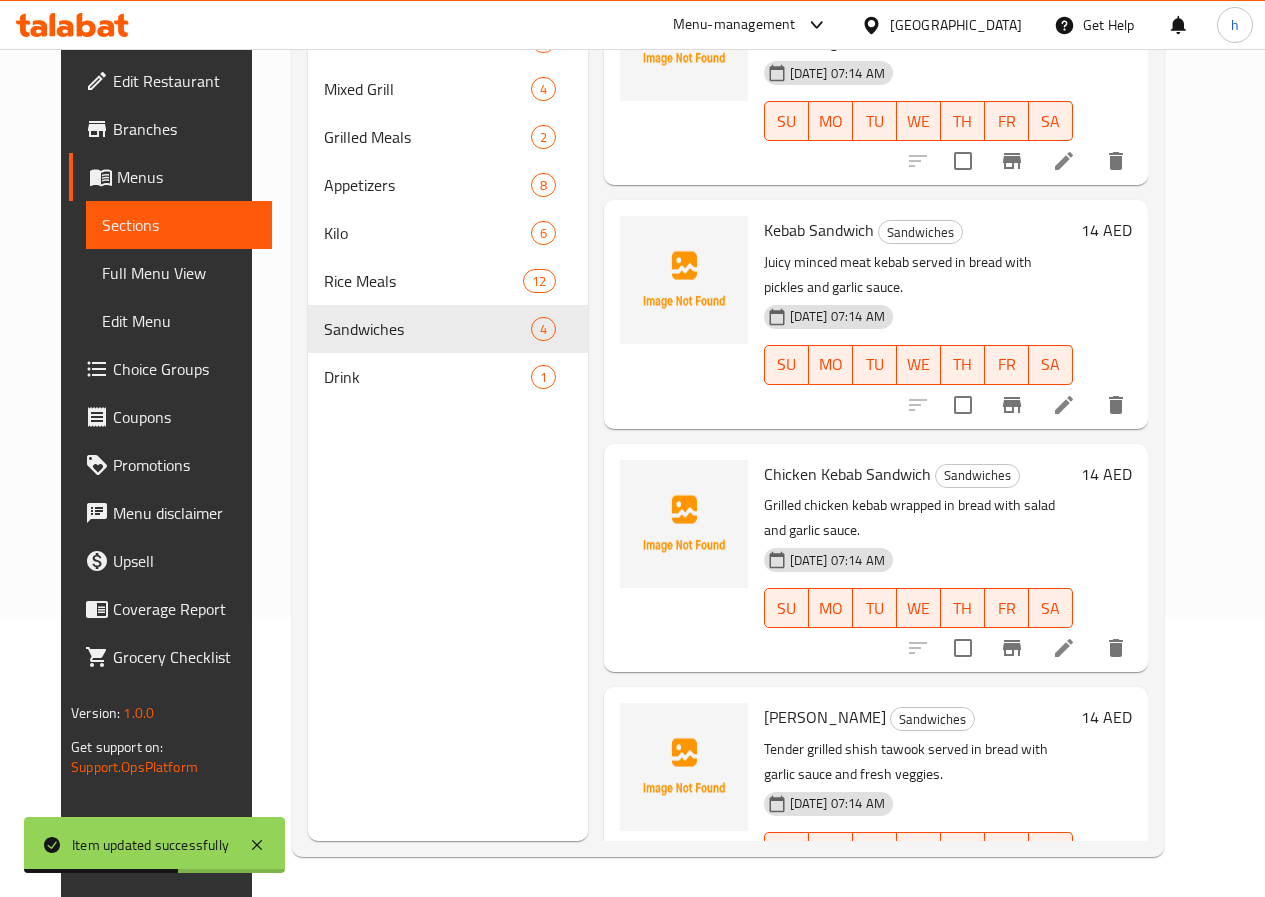 scroll, scrollTop: 0, scrollLeft: 0, axis: both 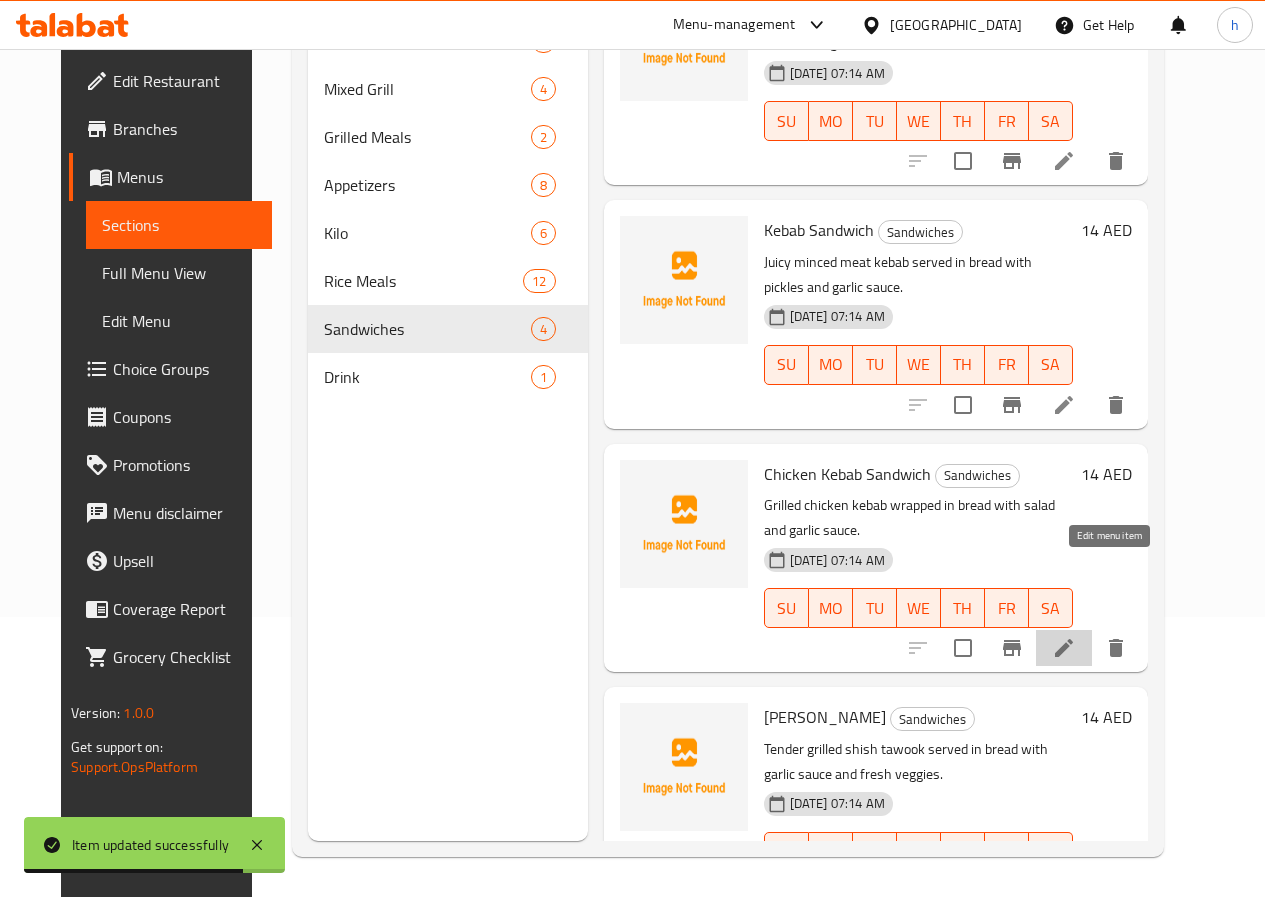 click 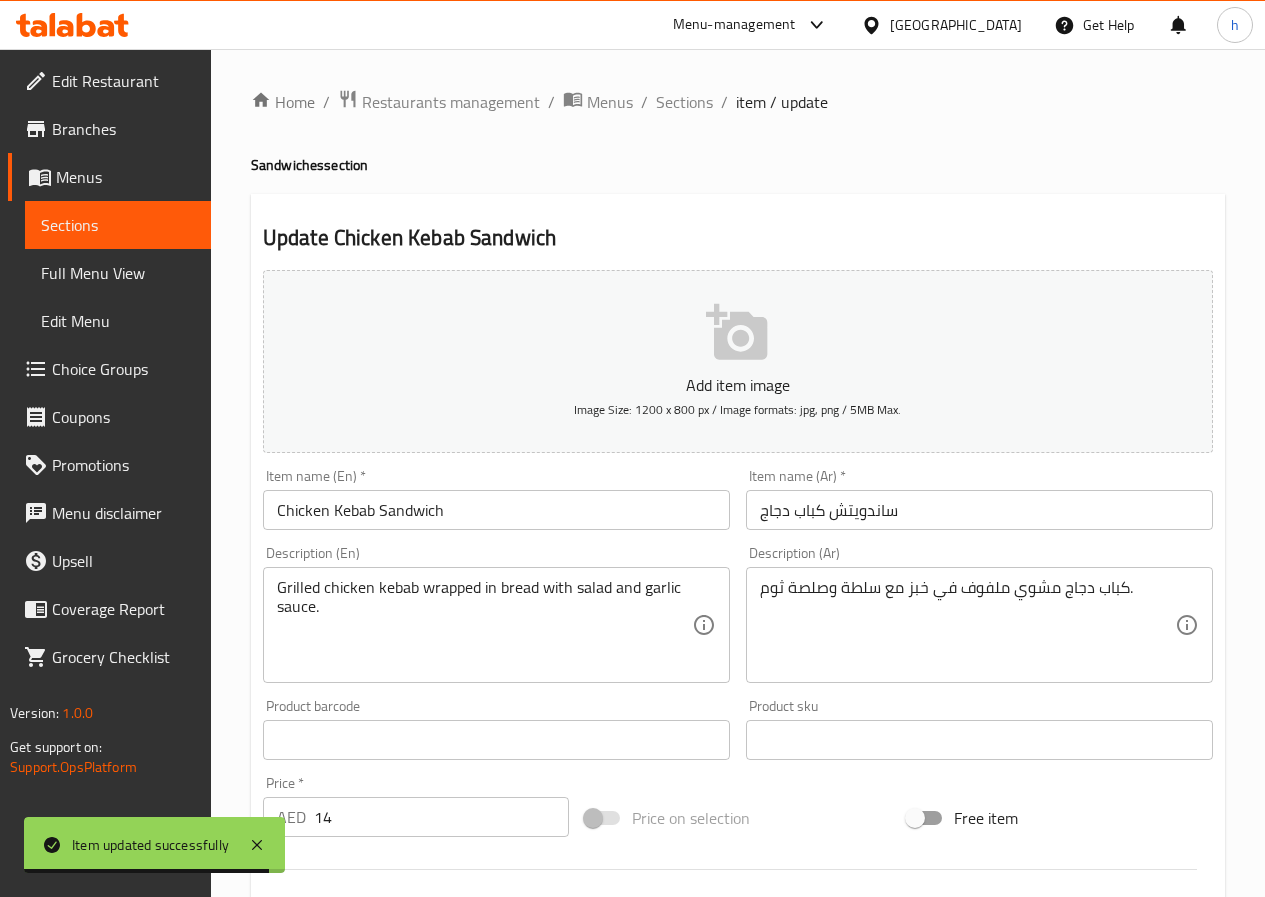 click on "ساندويتش كباب دجاج" at bounding box center (979, 510) 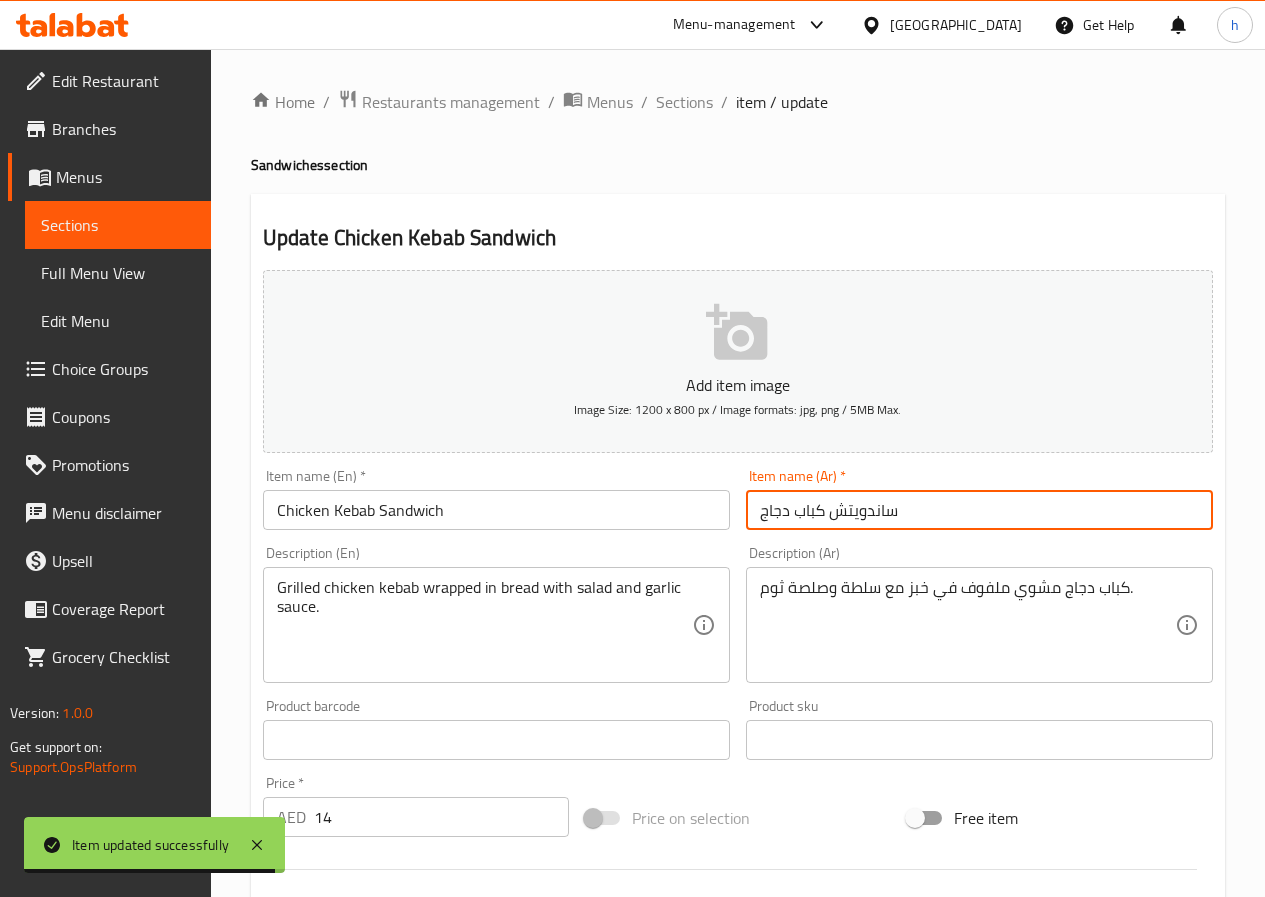 click on "ساندويتش كباب دجاج" at bounding box center [979, 510] 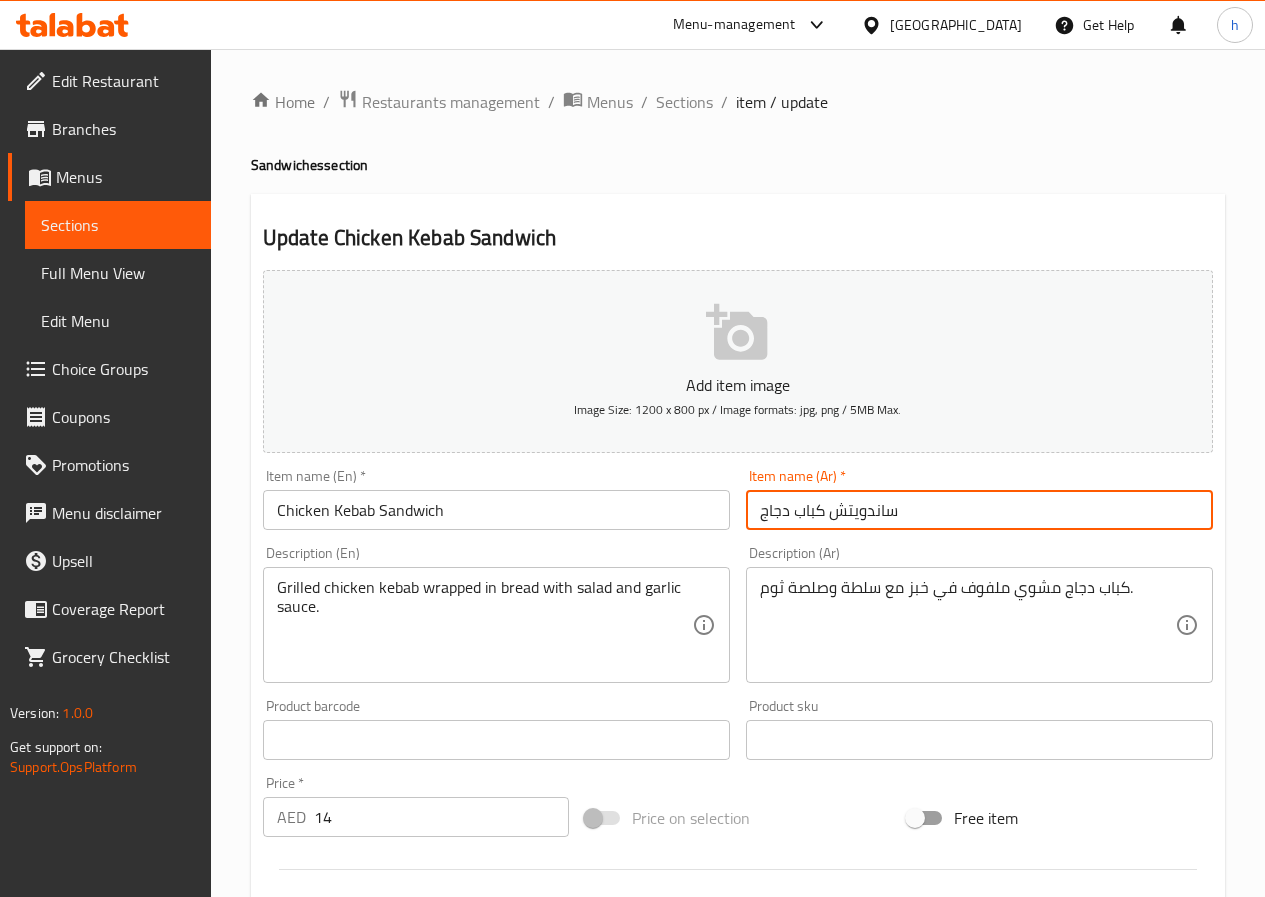 paste 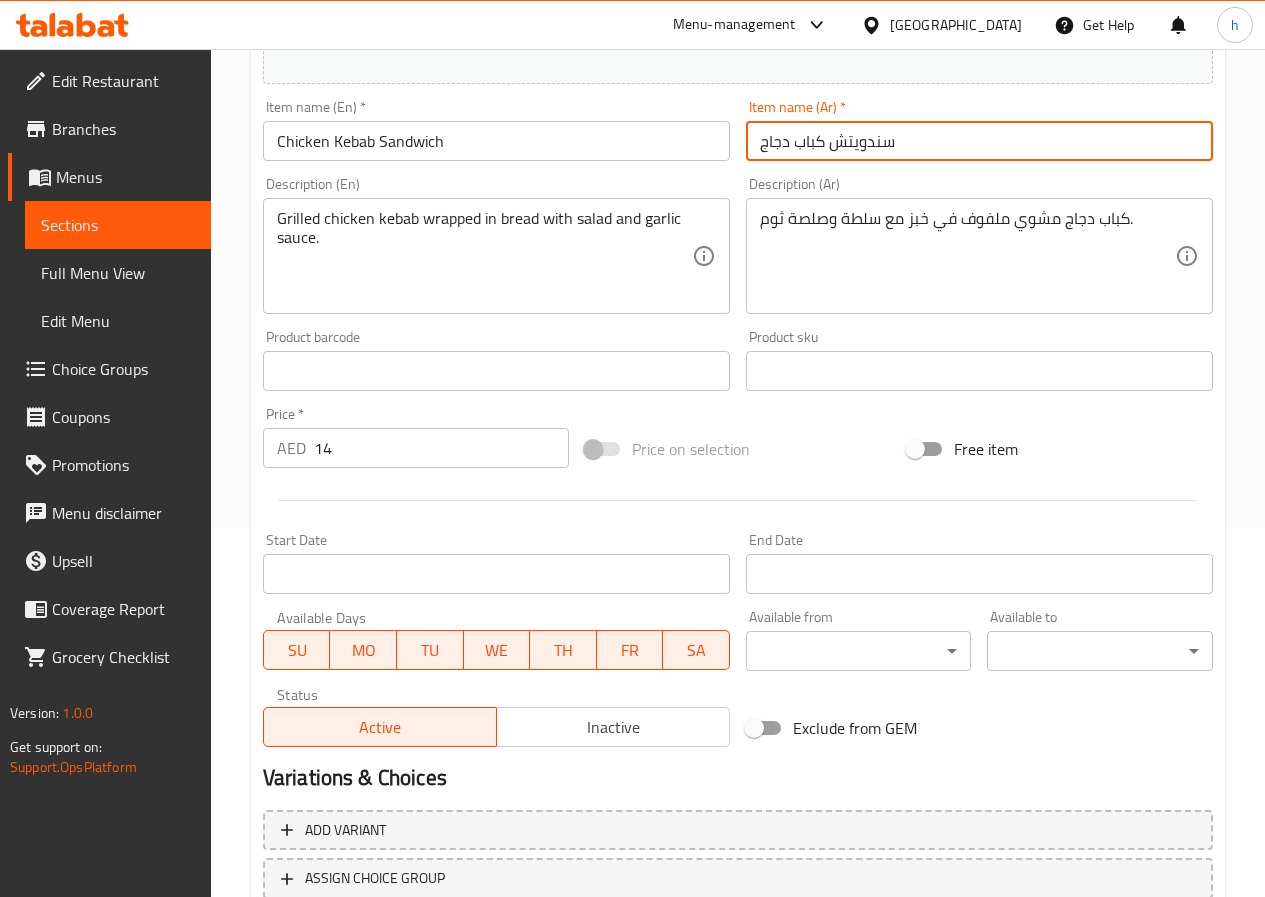 scroll, scrollTop: 516, scrollLeft: 0, axis: vertical 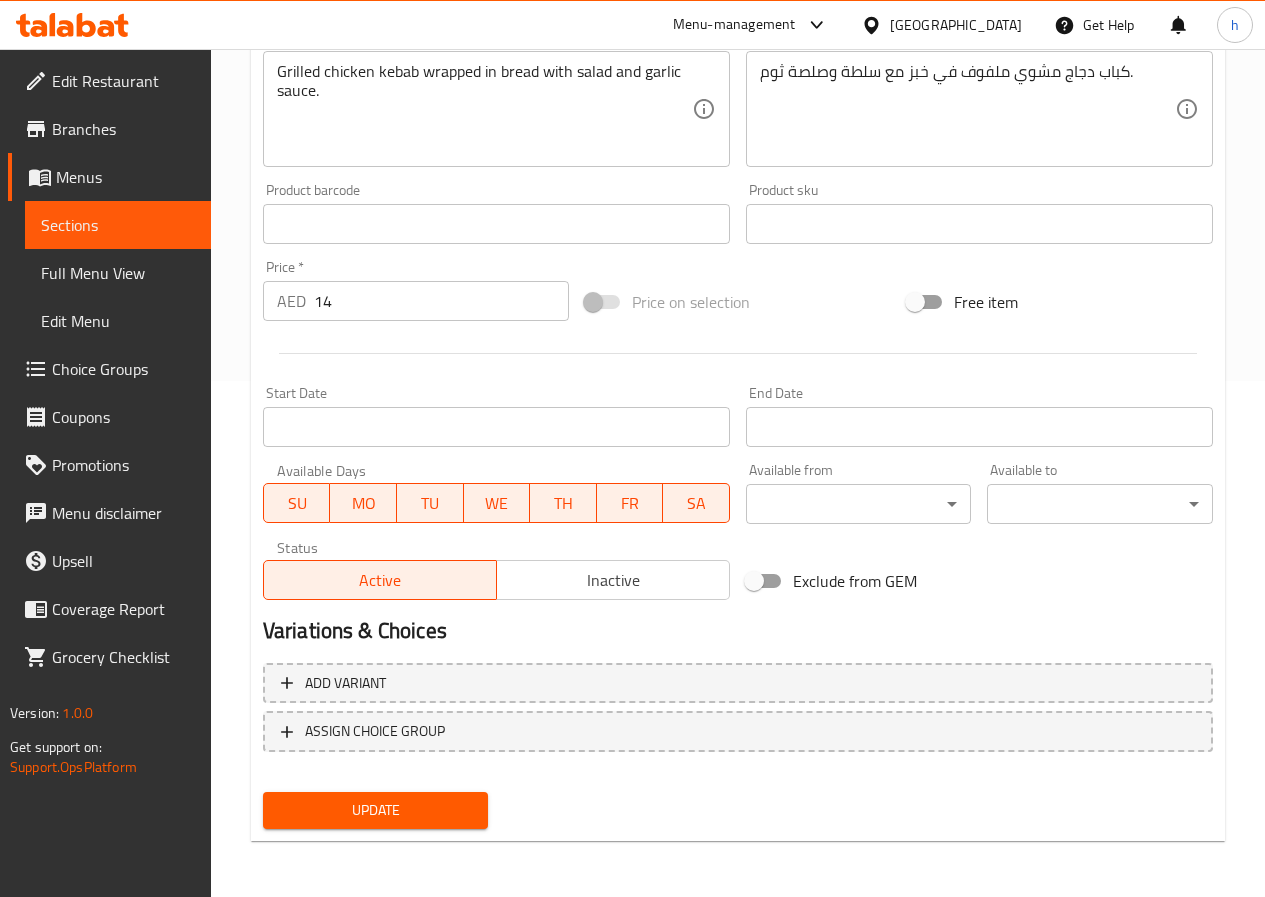 type on "سندويتش كباب دجاج" 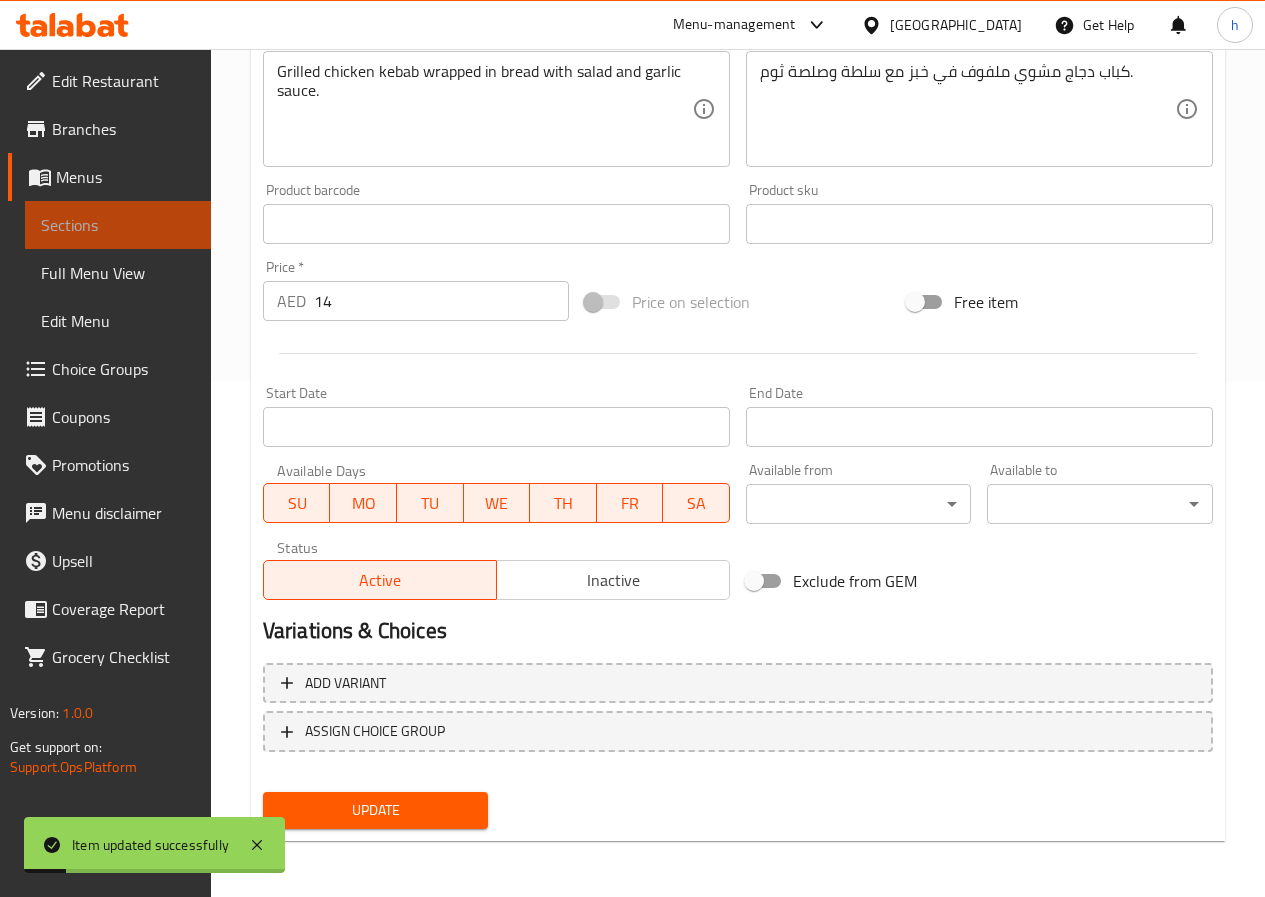 click on "Sections" at bounding box center (118, 225) 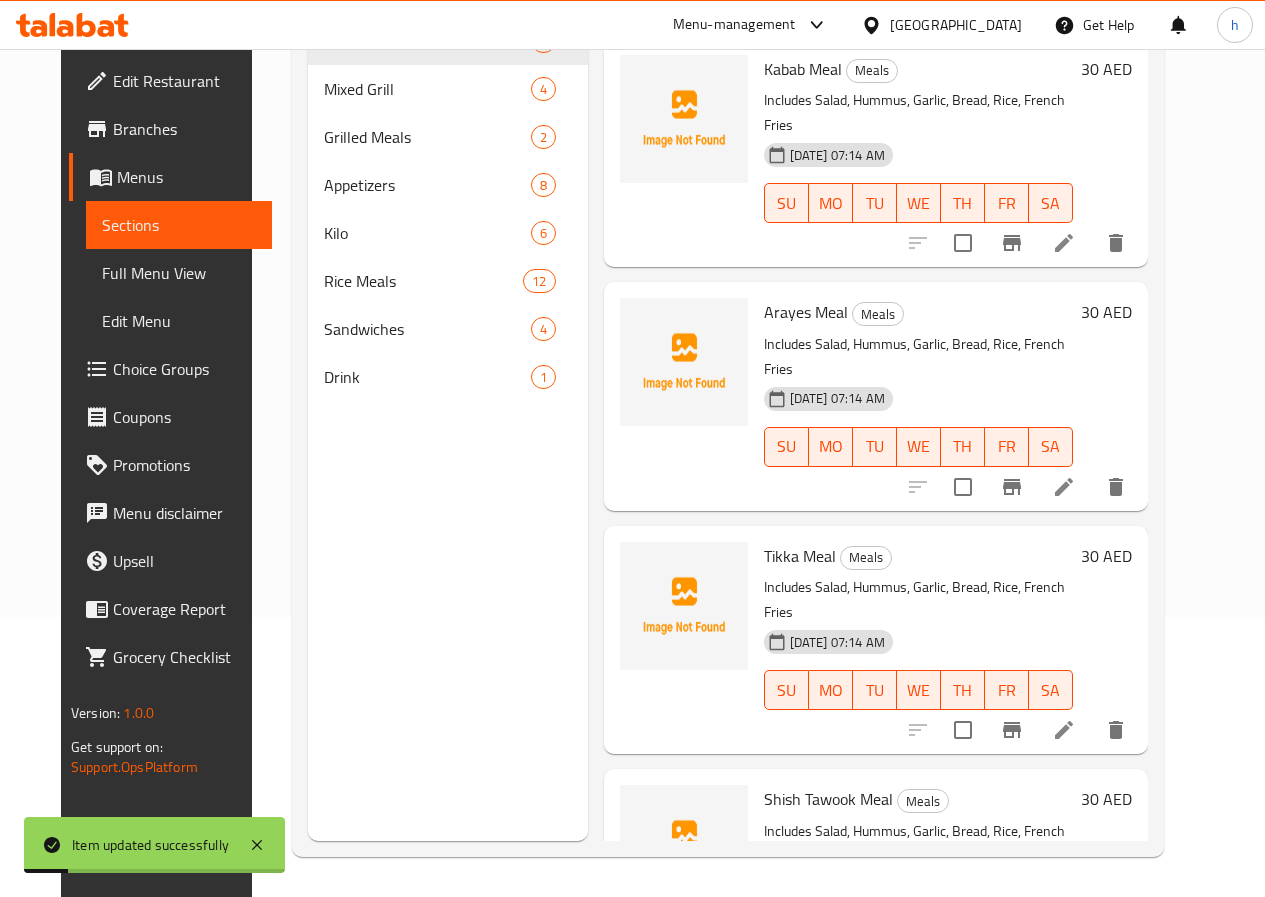 scroll, scrollTop: 280, scrollLeft: 0, axis: vertical 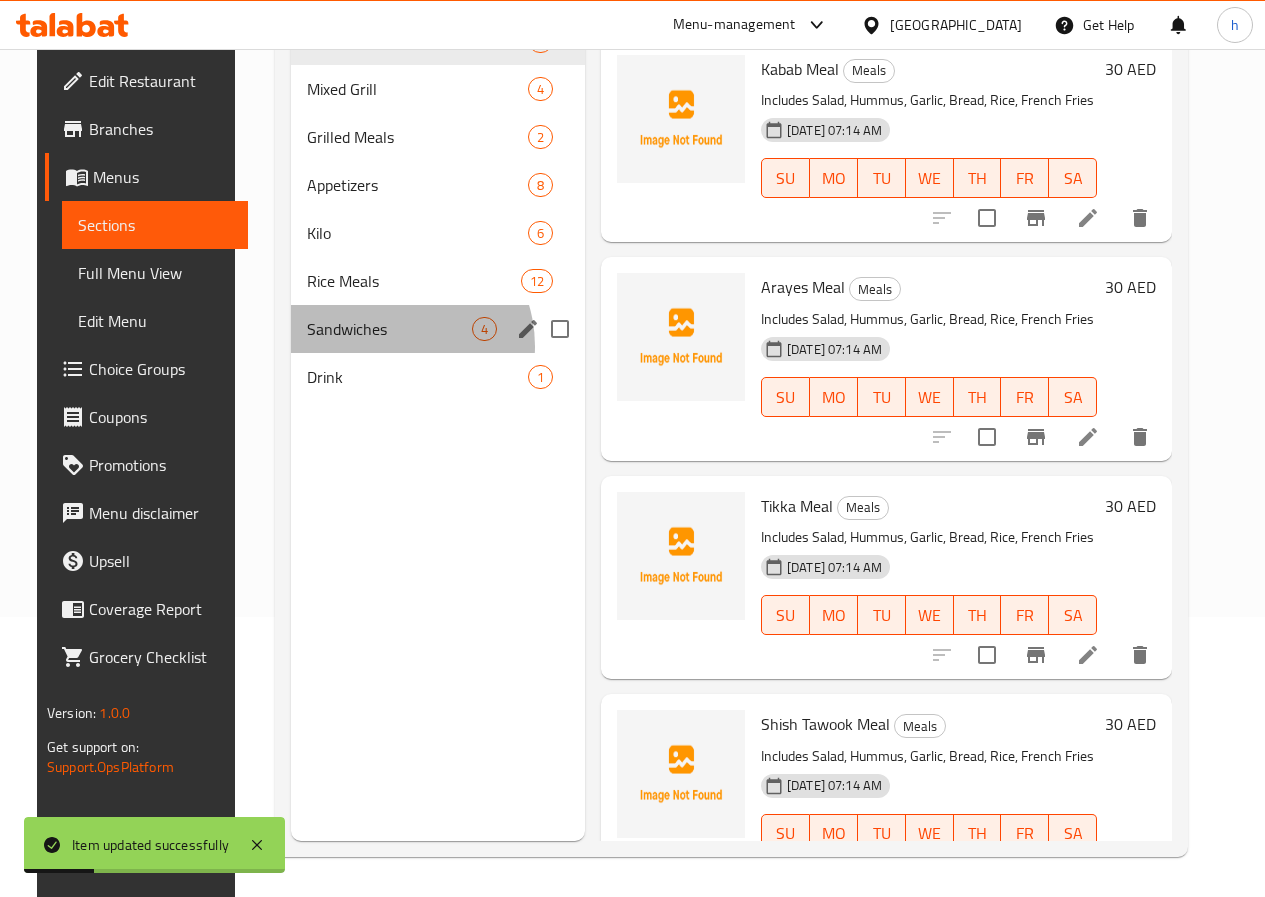 click on "Sandwiches 4" at bounding box center (438, 329) 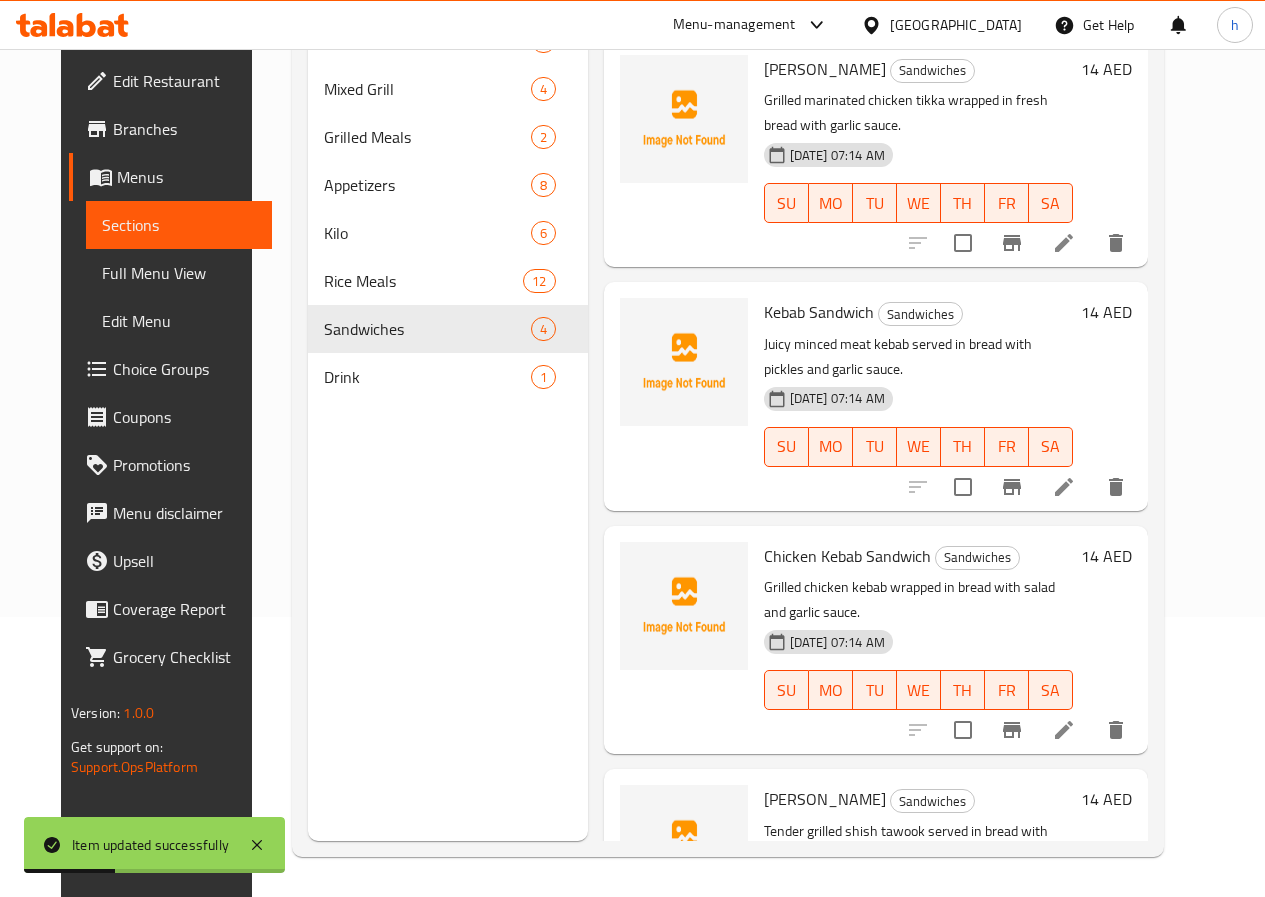 scroll, scrollTop: 82, scrollLeft: 0, axis: vertical 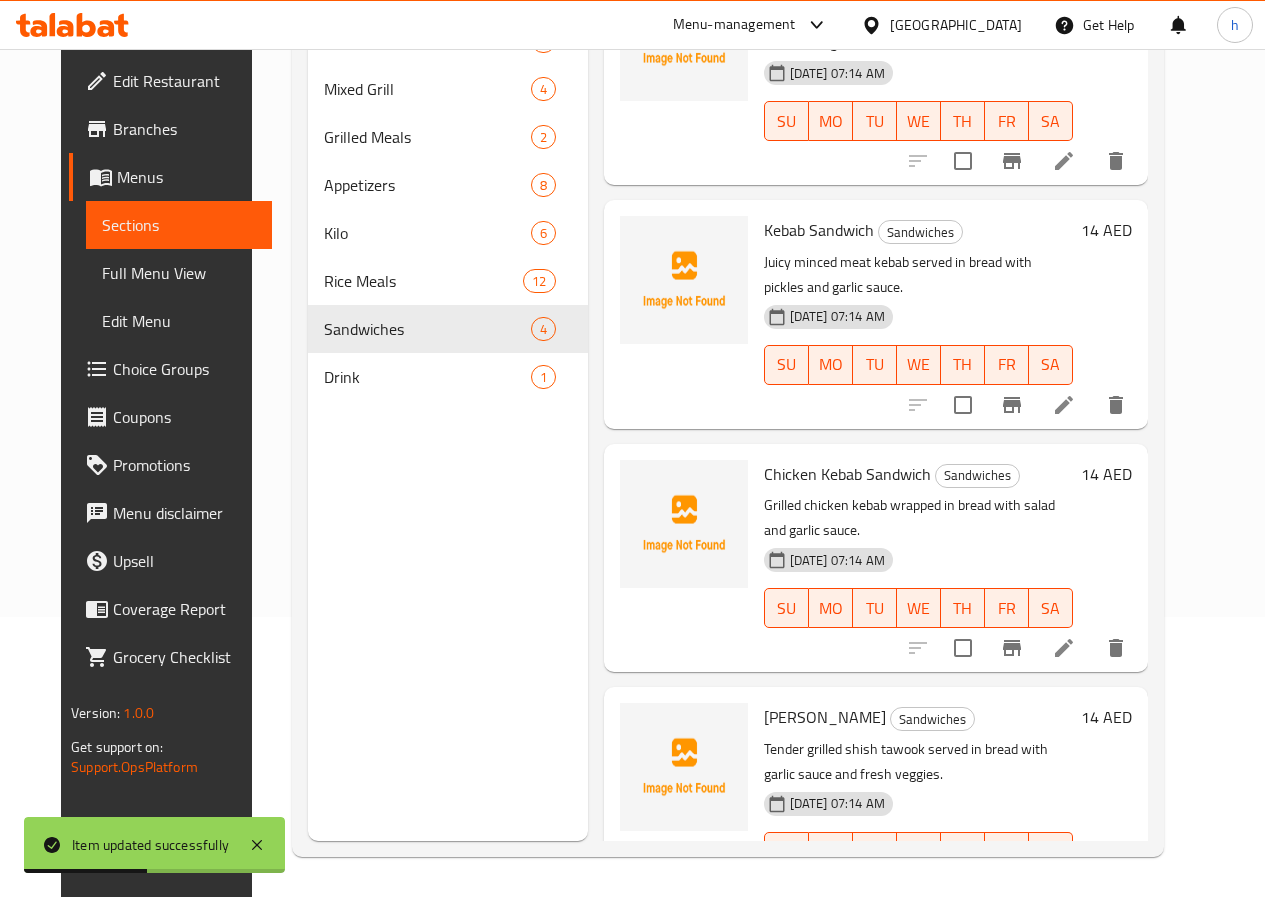 click 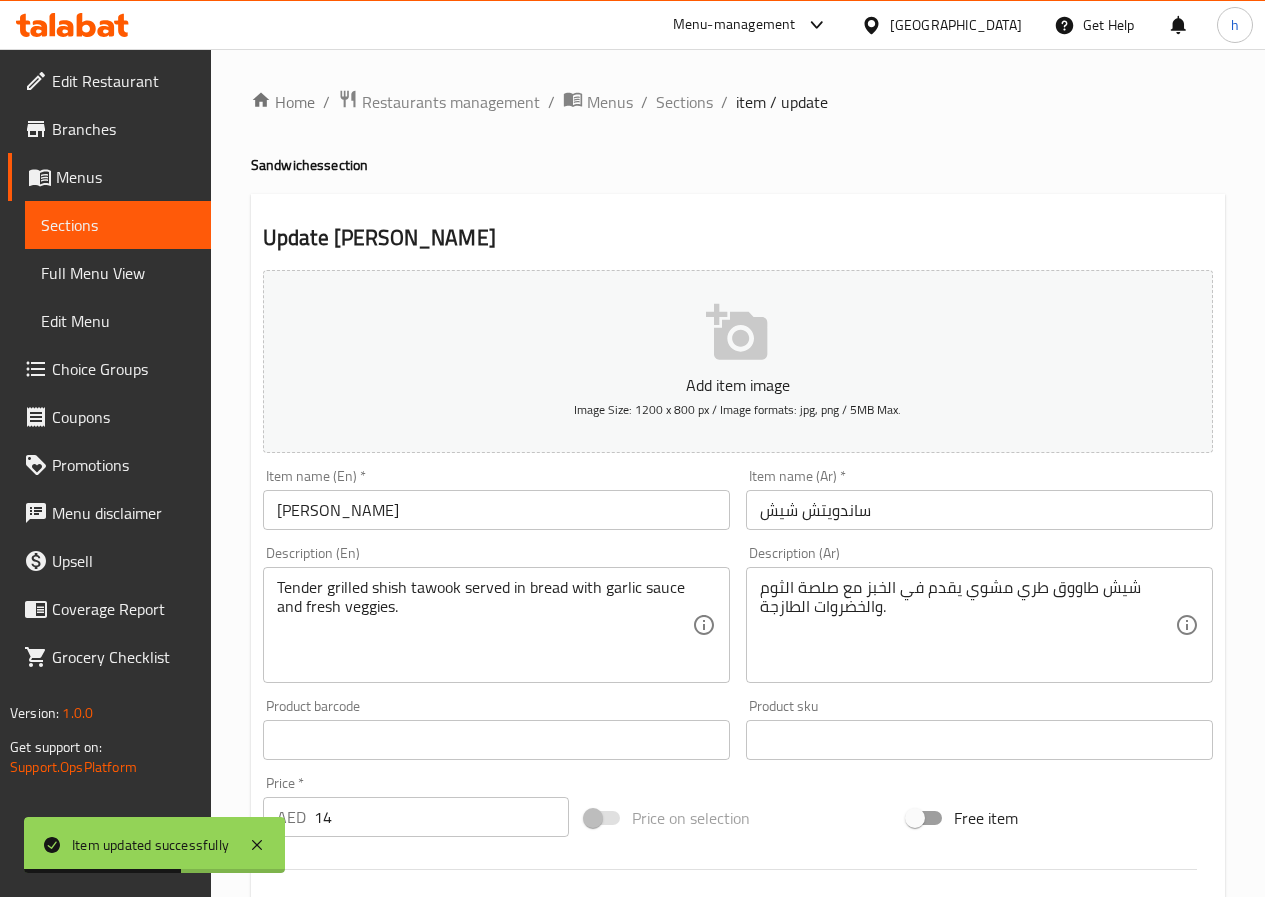 click on "ساندويتش شيش" at bounding box center (979, 510) 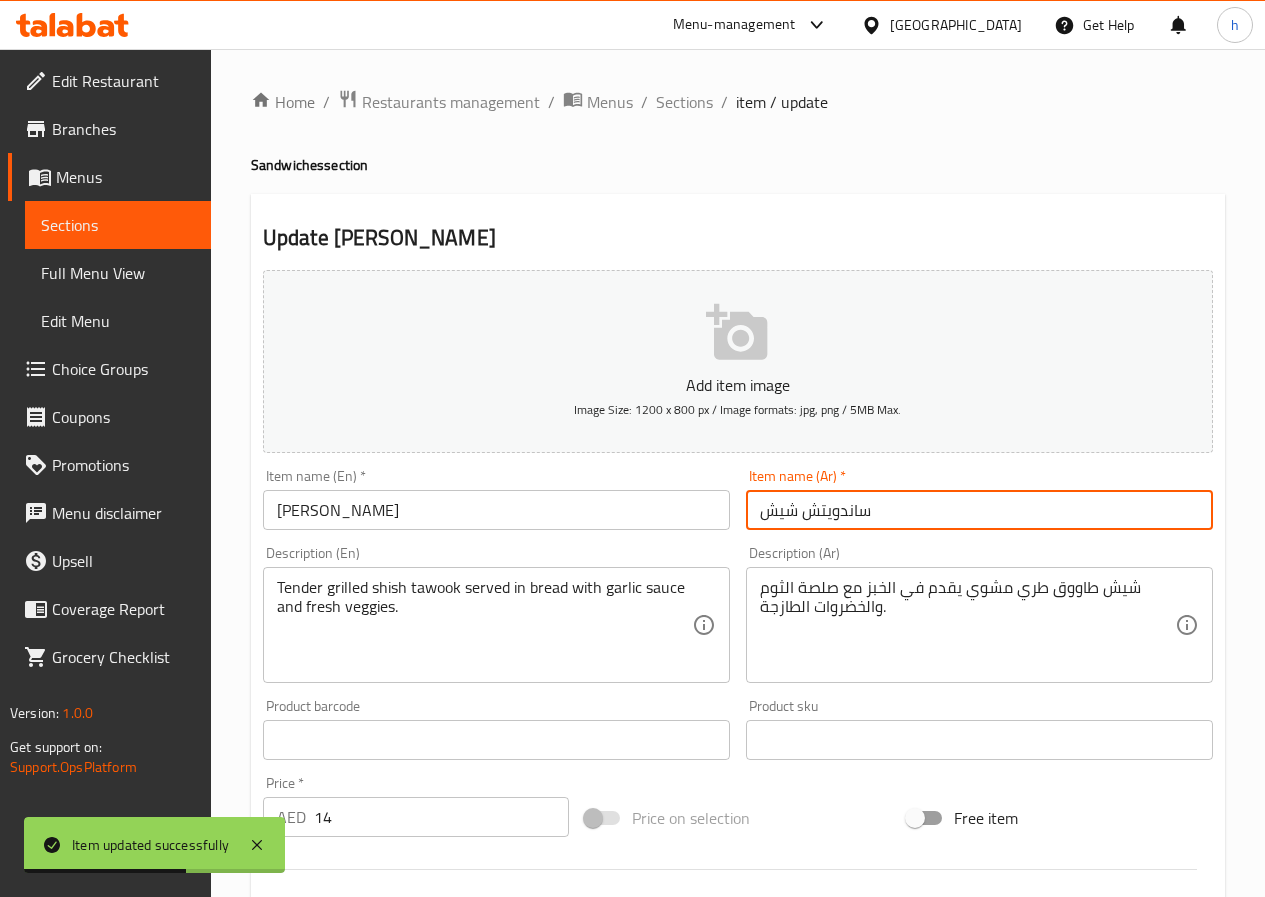 click on "ساندويتش شيش" at bounding box center [979, 510] 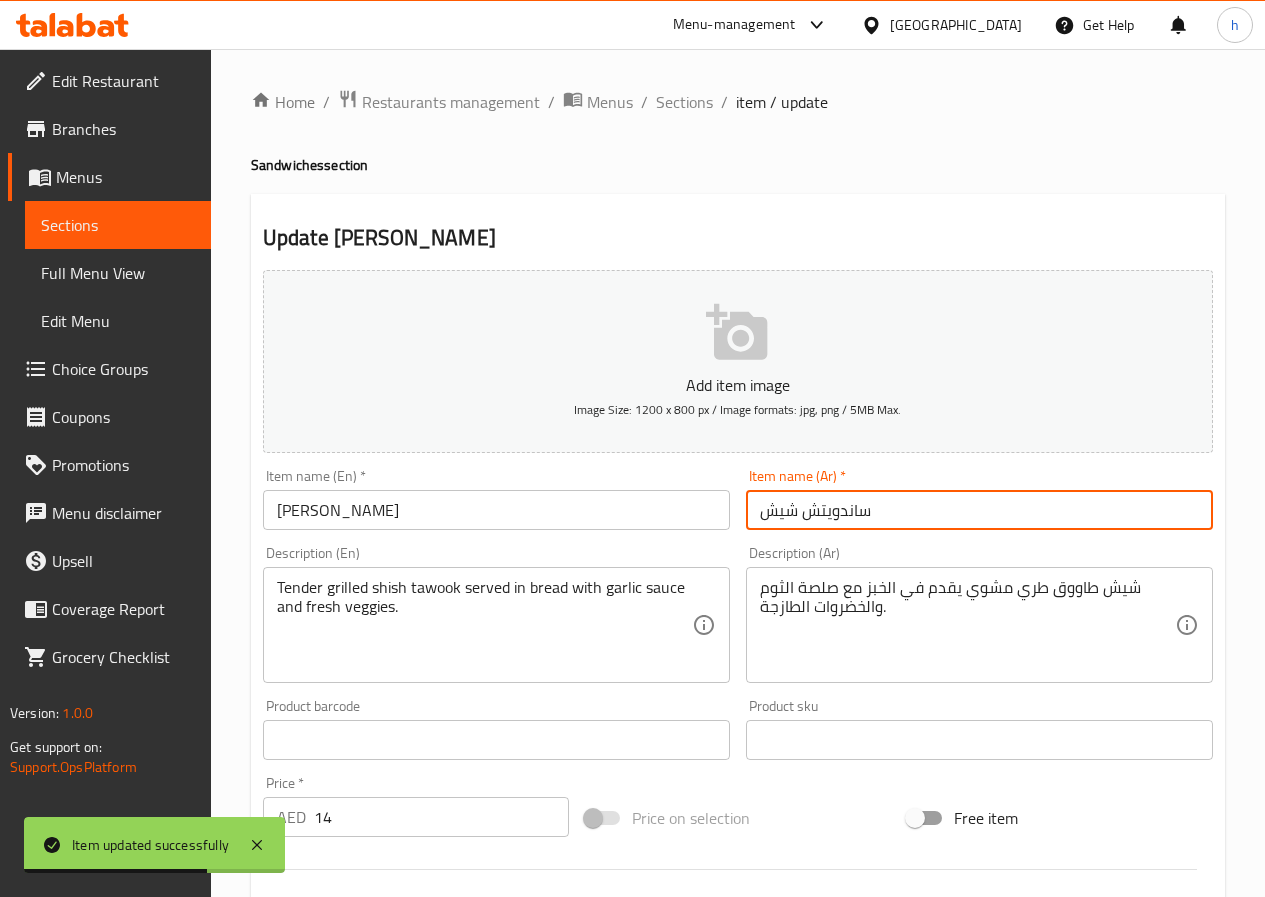 paste 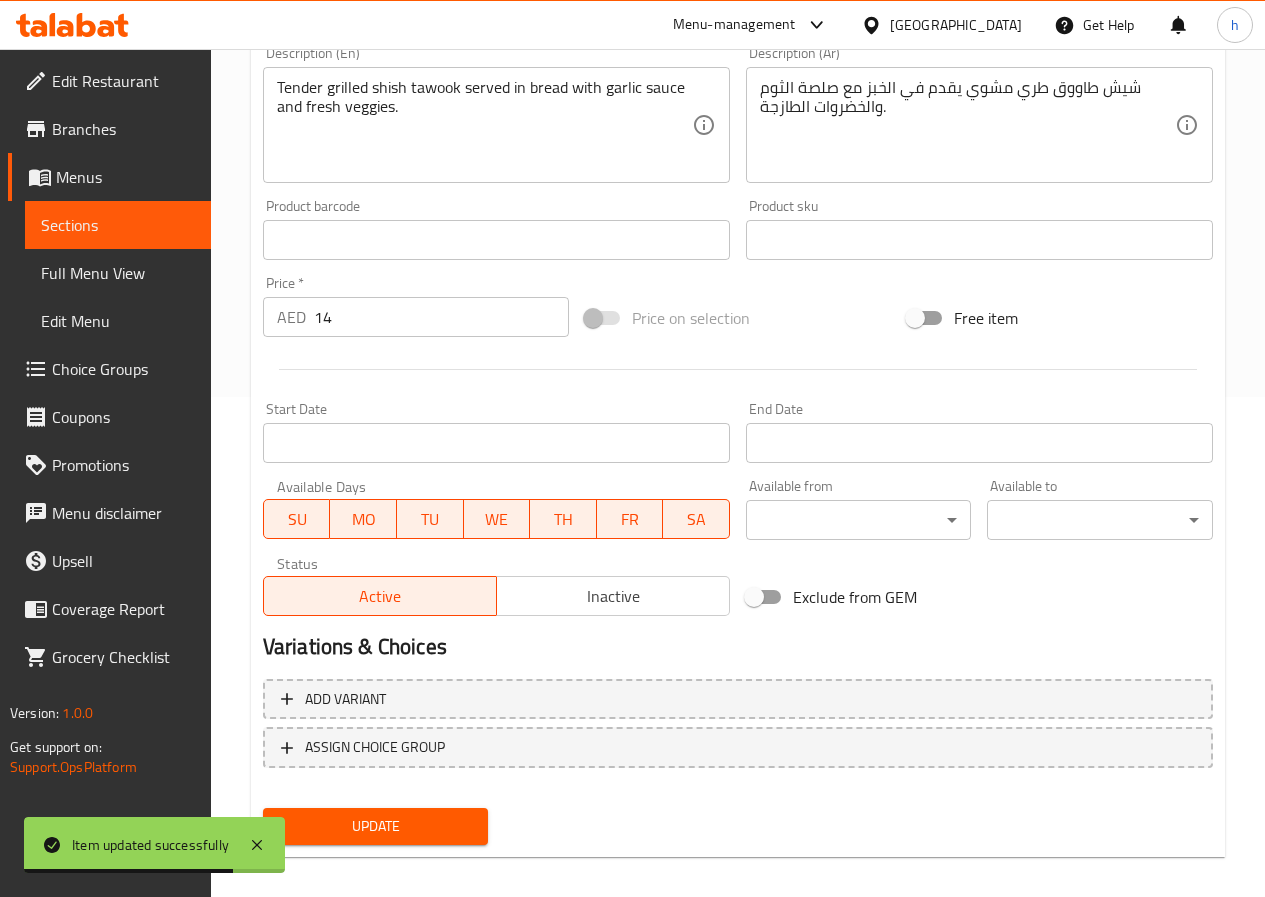 scroll, scrollTop: 516, scrollLeft: 0, axis: vertical 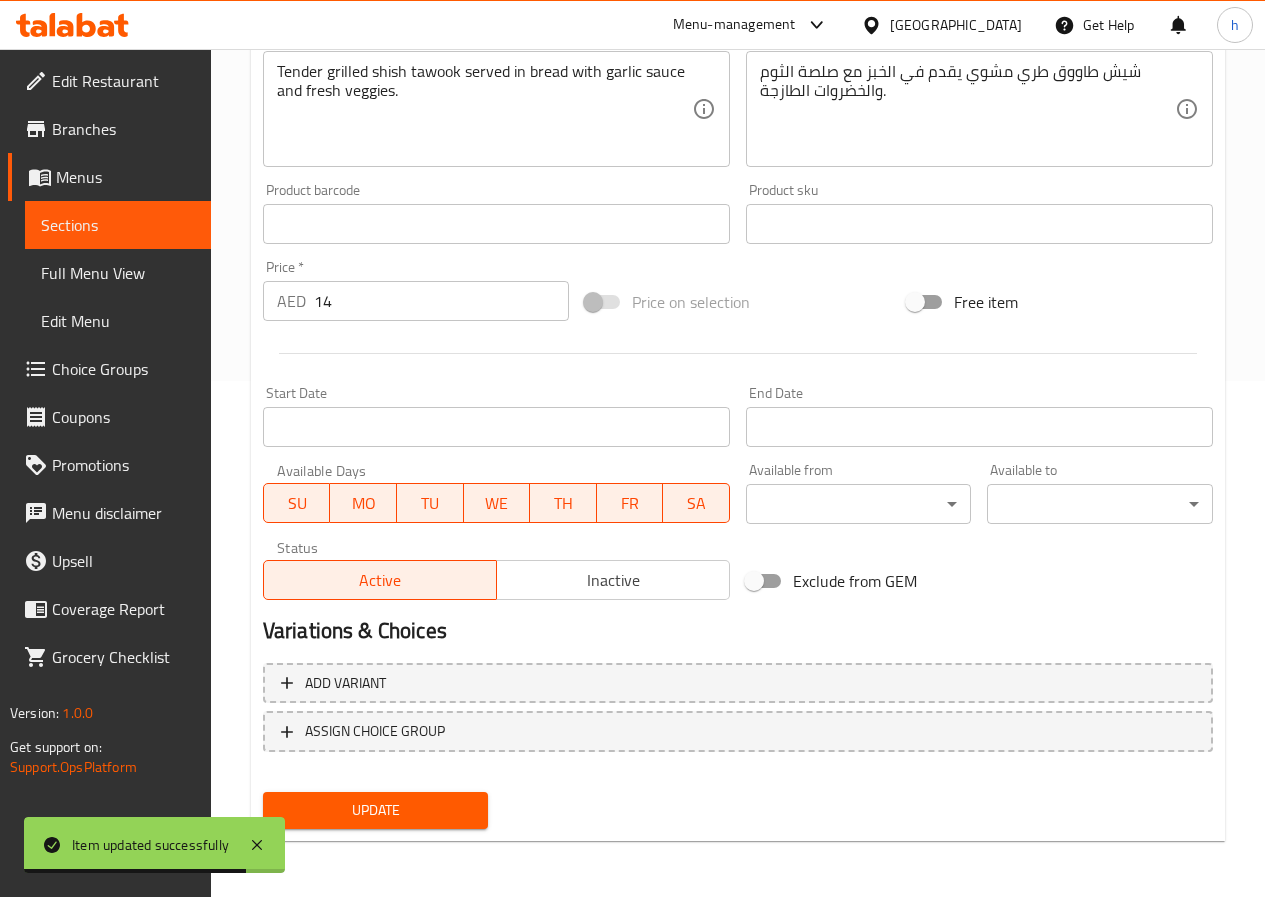 type on "سندويتش شيش" 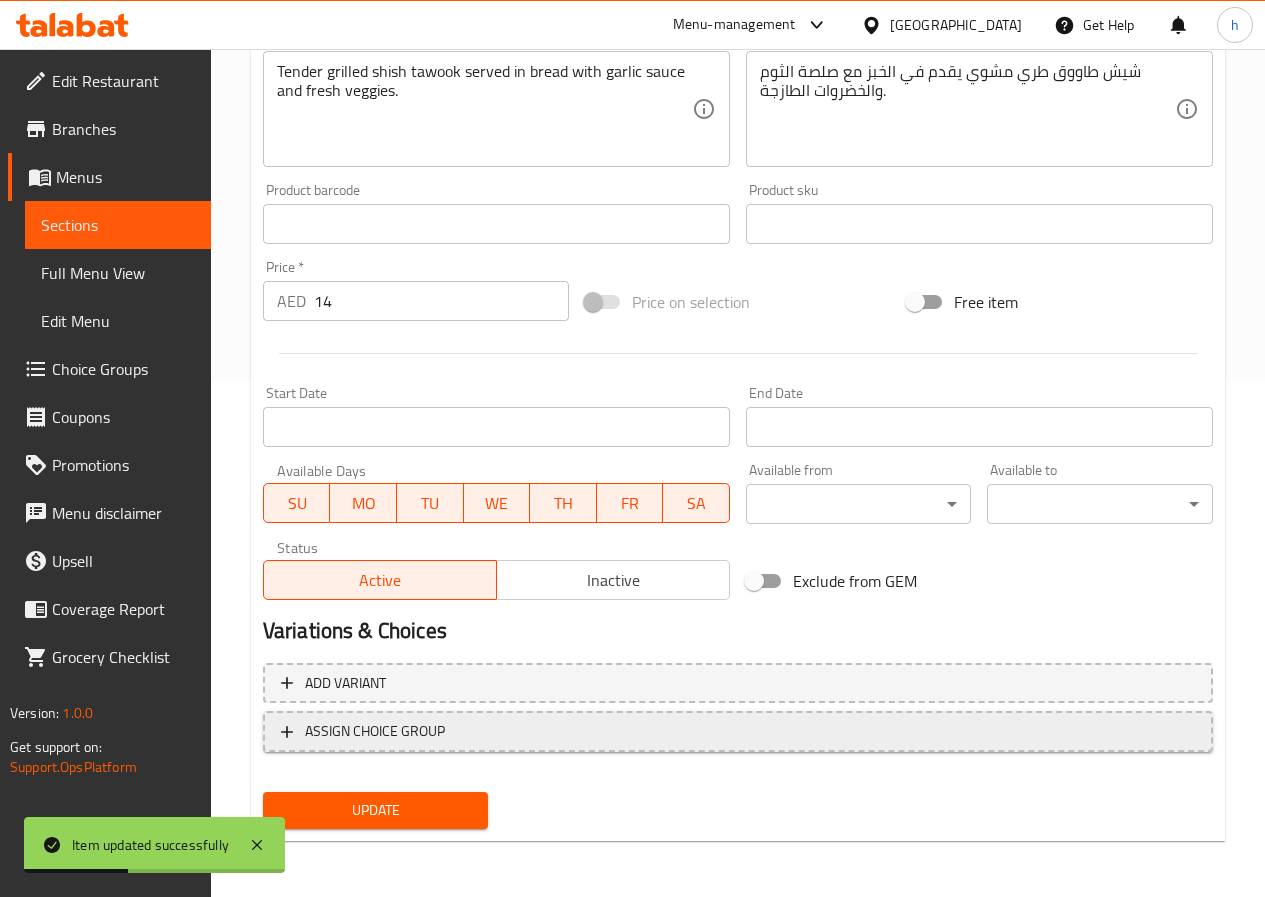 scroll, scrollTop: 116, scrollLeft: 0, axis: vertical 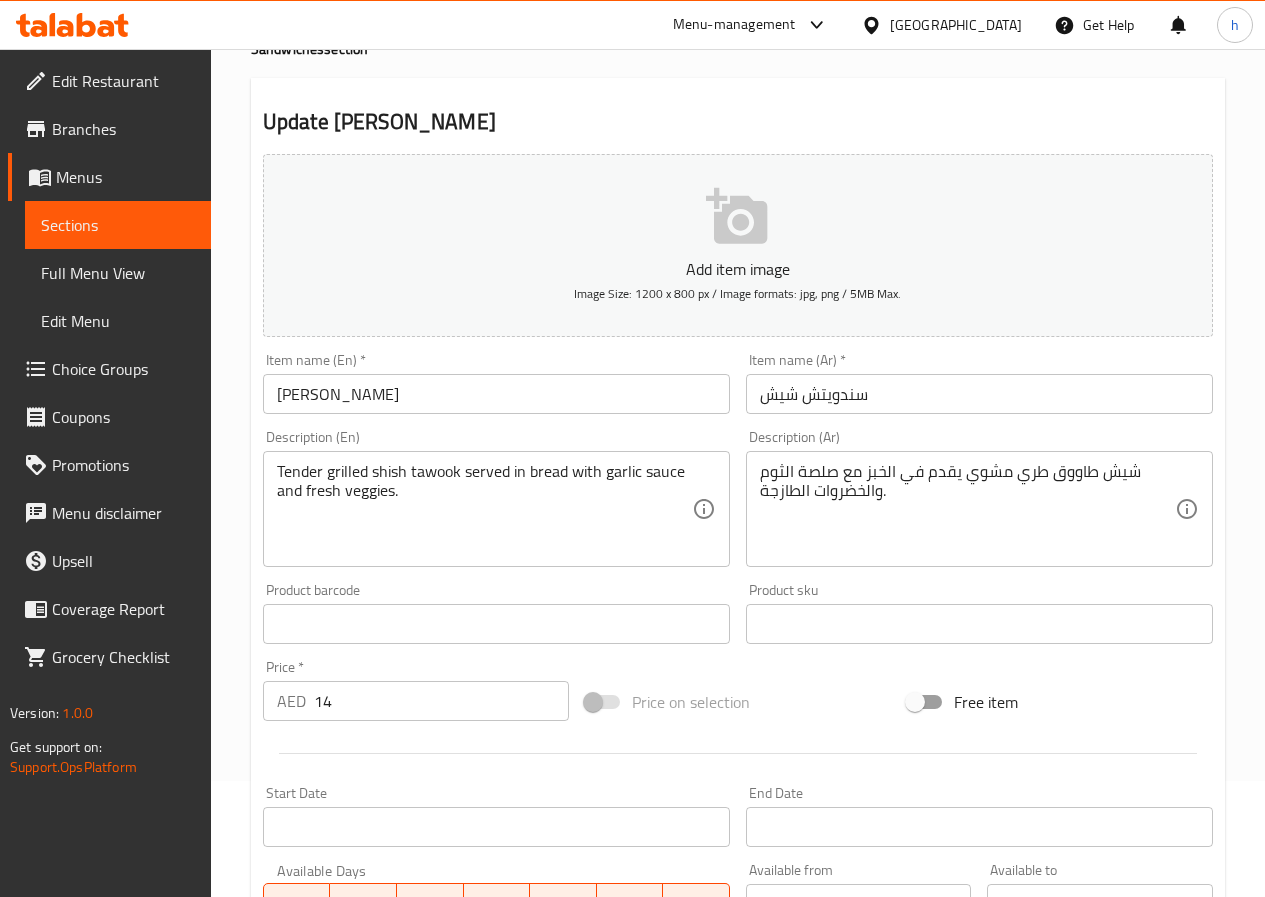 click on "Full Menu View" at bounding box center [118, 273] 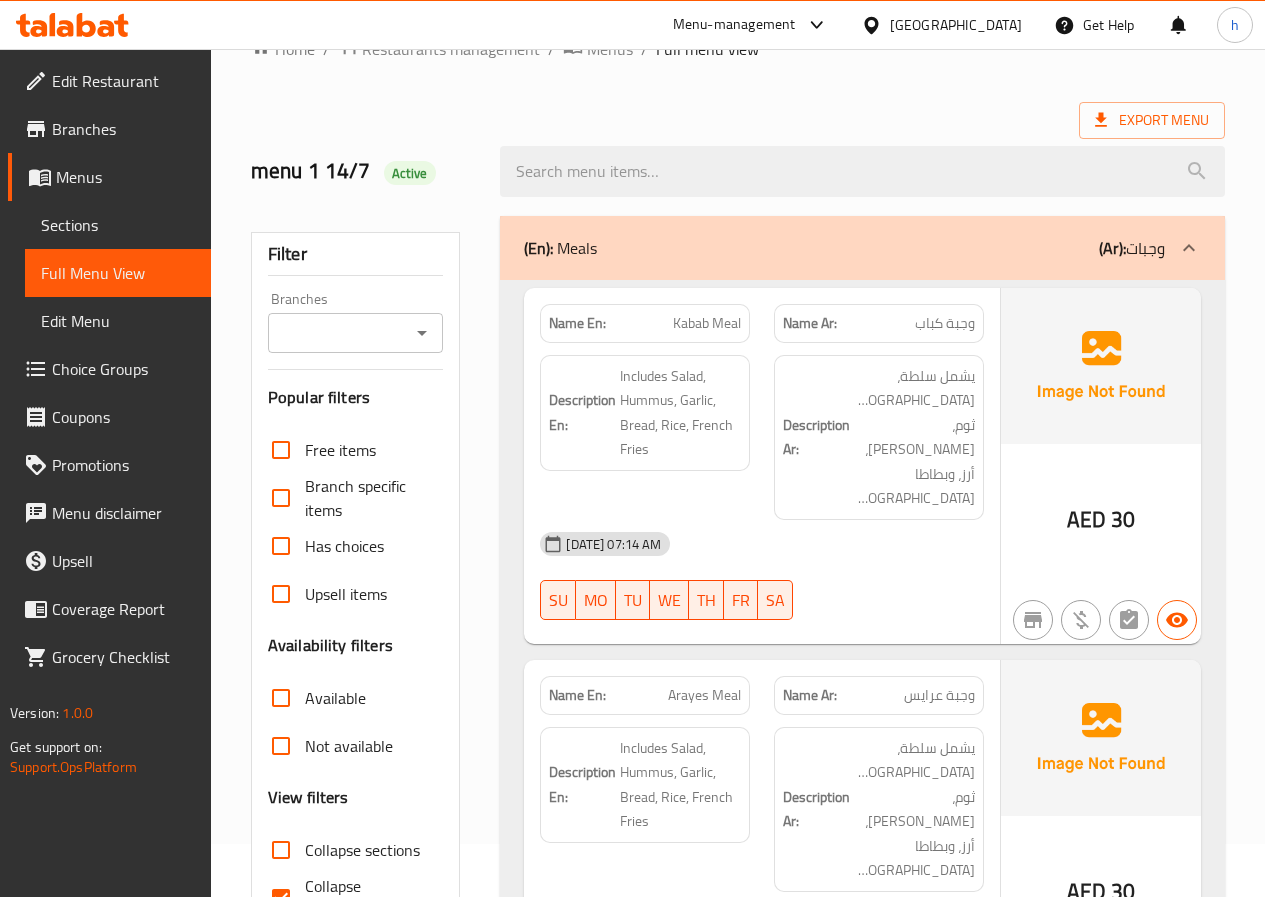 scroll, scrollTop: 0, scrollLeft: 0, axis: both 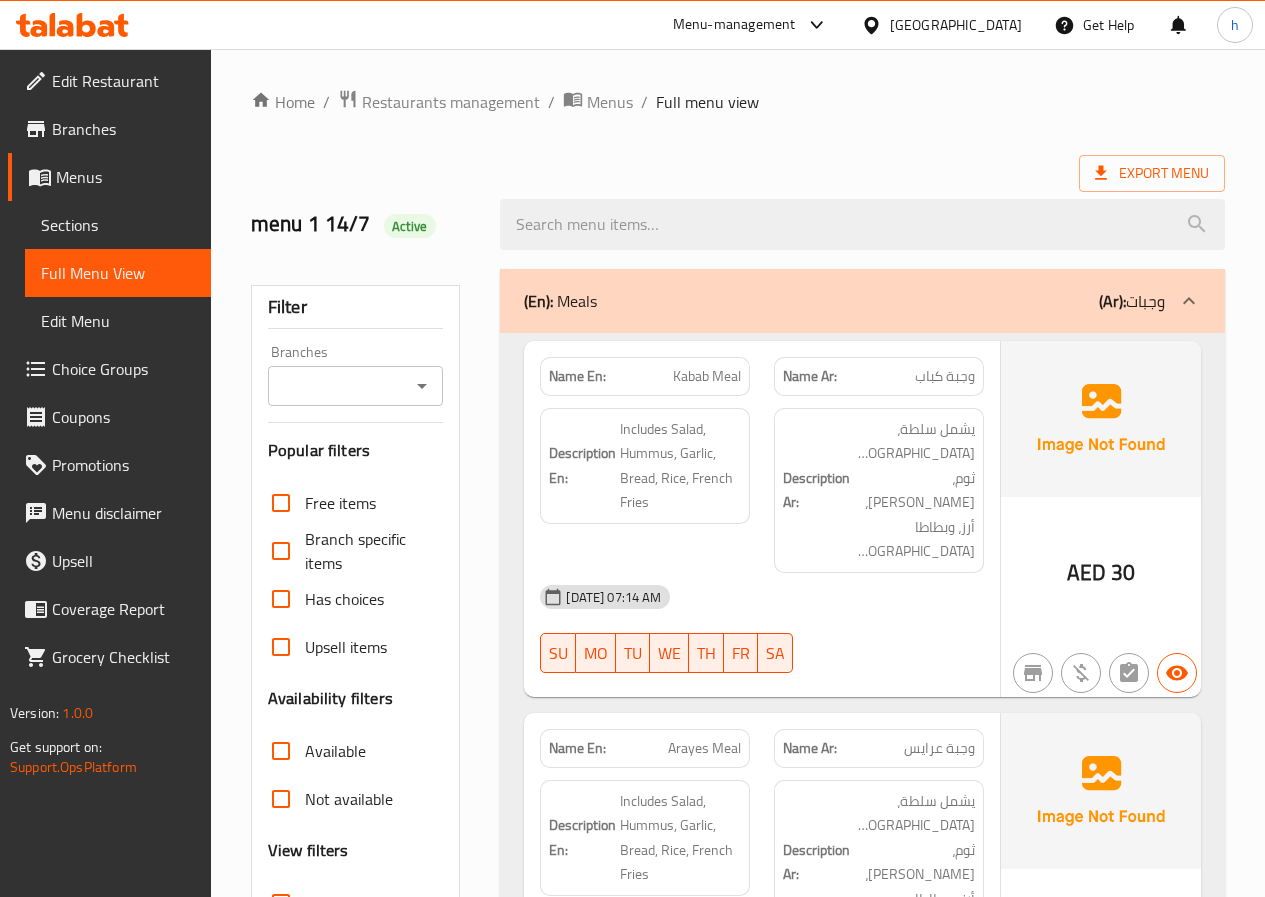 click on "(En):   Meals (Ar): وجبات" at bounding box center (862, 301) 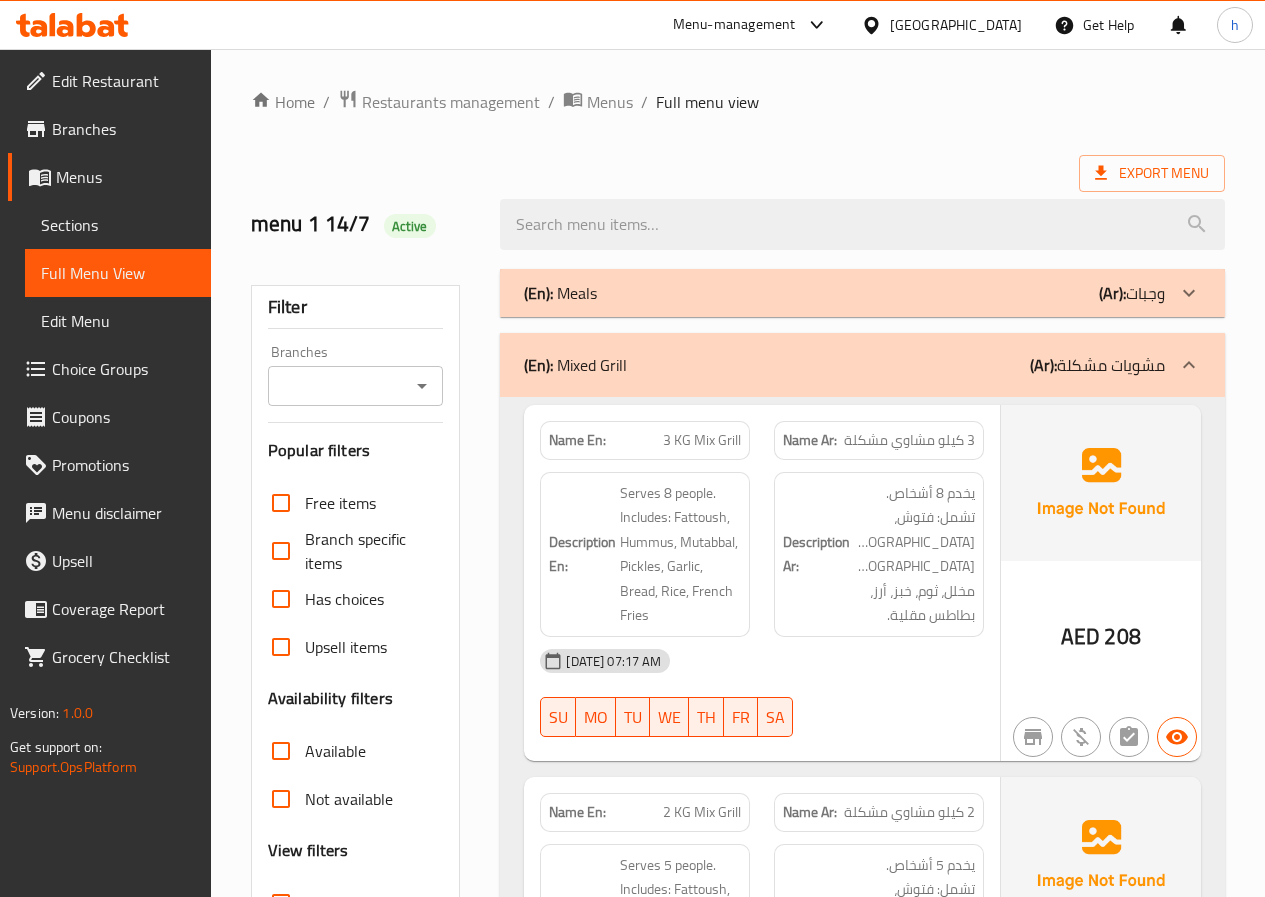 click on "(En):   Mixed Grill (Ar): مشويات مشكلة" at bounding box center (862, 365) 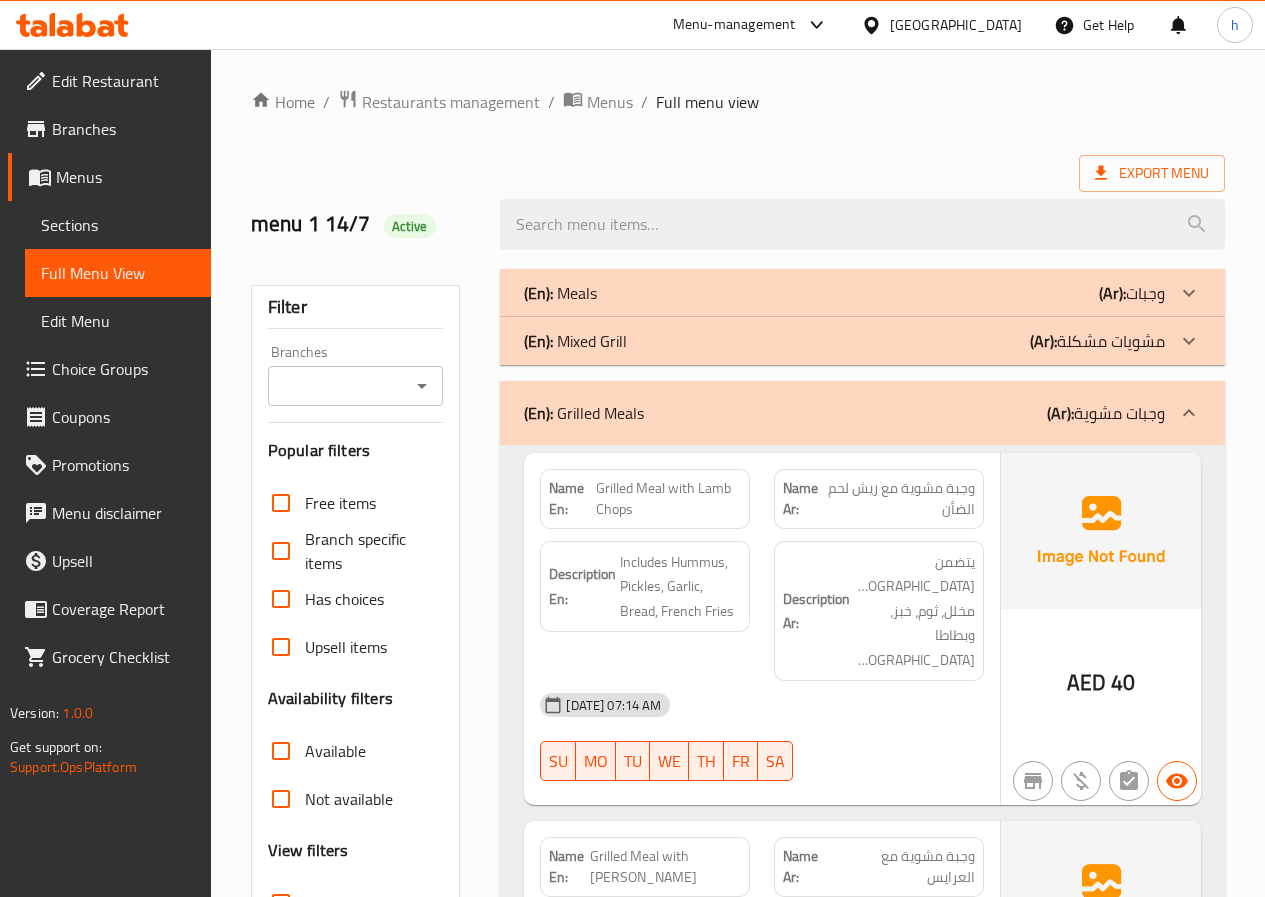 click on "(En):   Grilled Meals (Ar): وجبات مشوية" at bounding box center [862, 413] 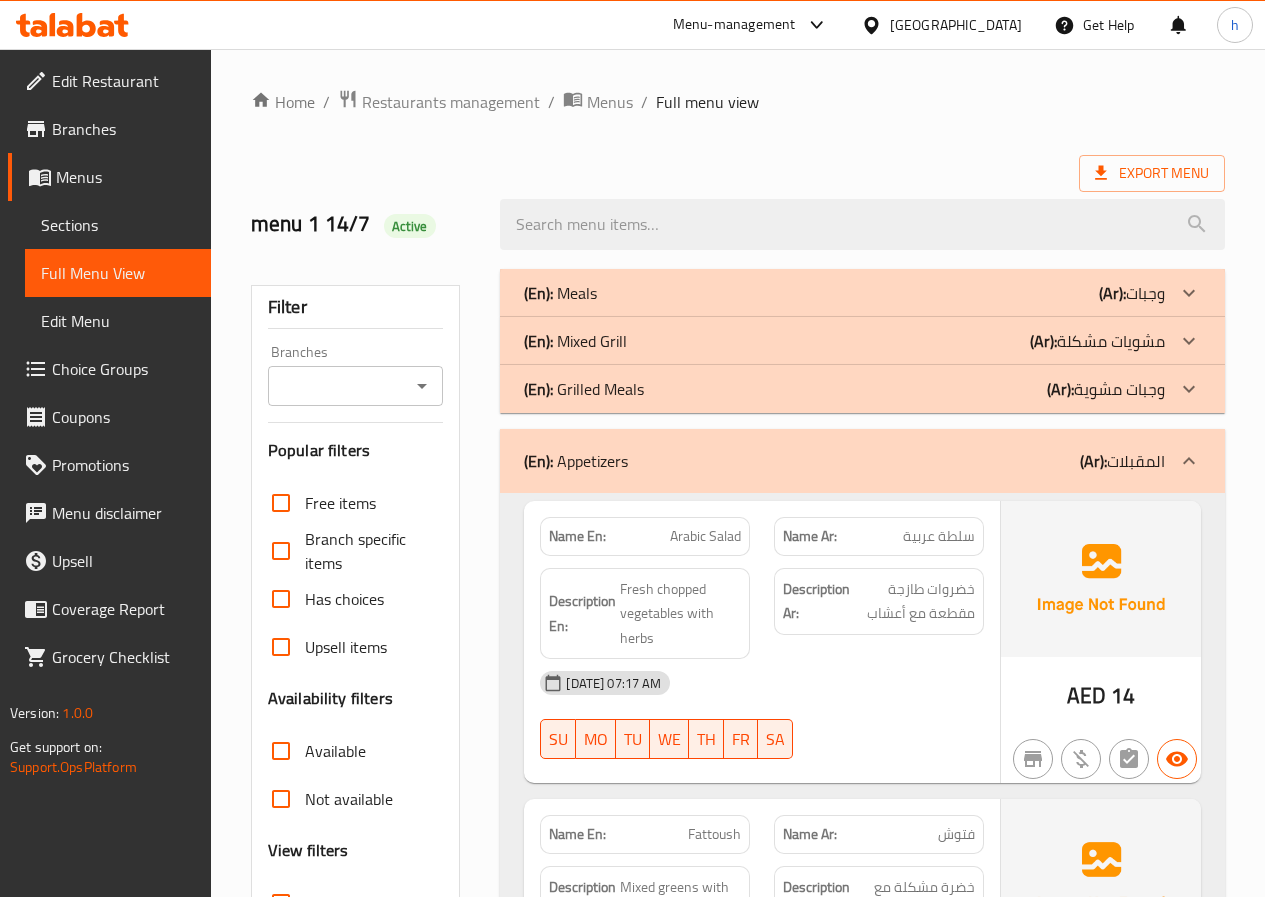 click at bounding box center (1189, 461) 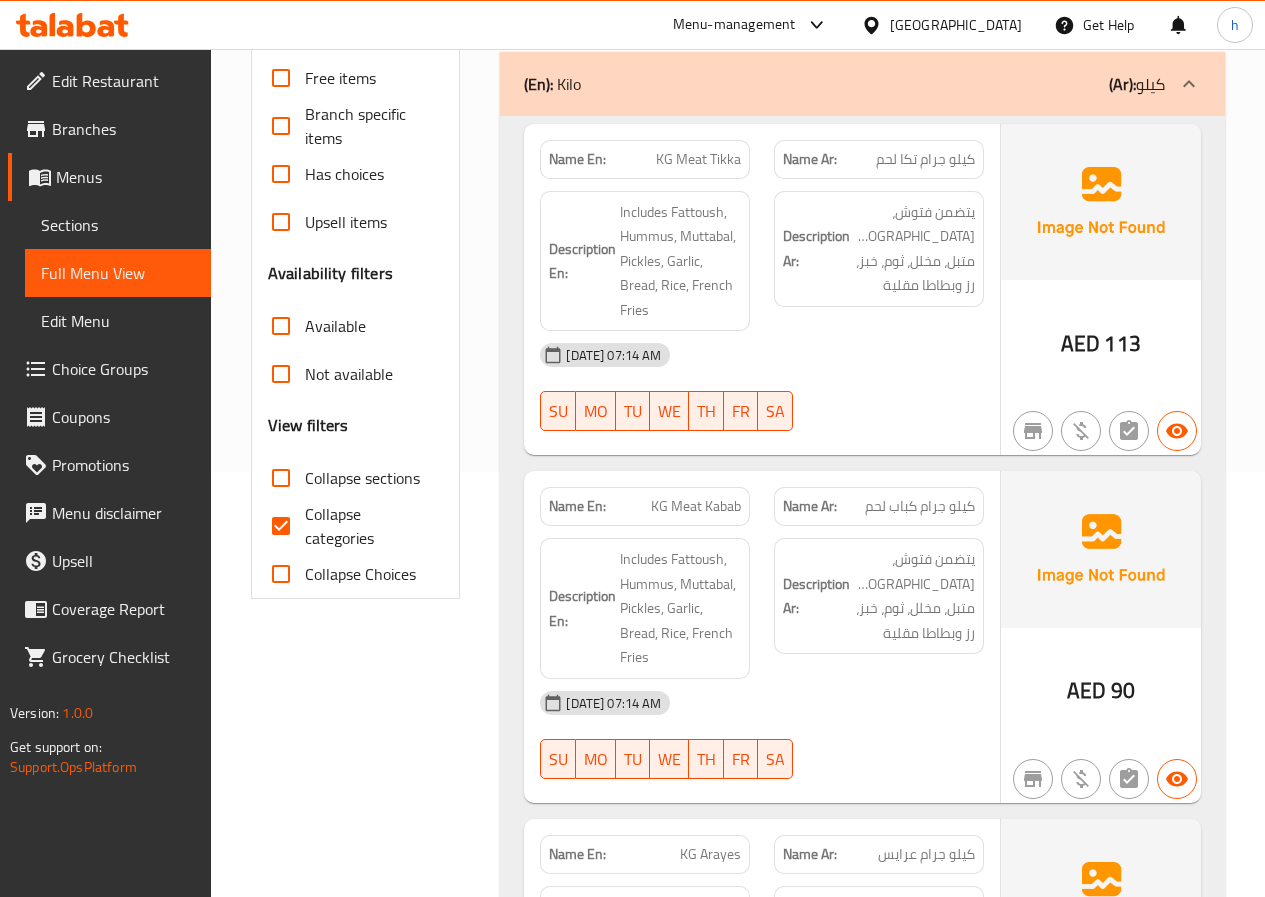 scroll, scrollTop: 400, scrollLeft: 0, axis: vertical 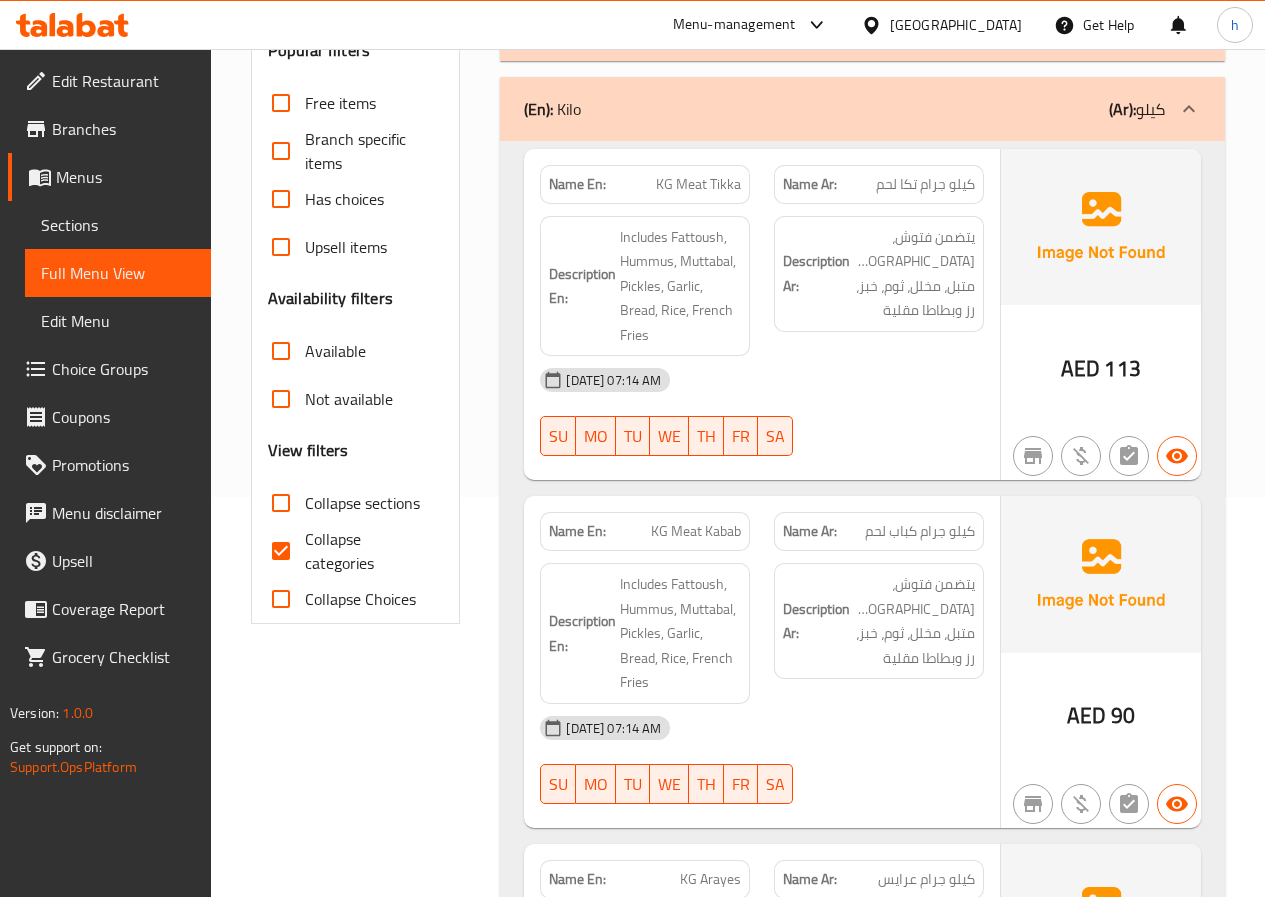 click at bounding box center (1189, 109) 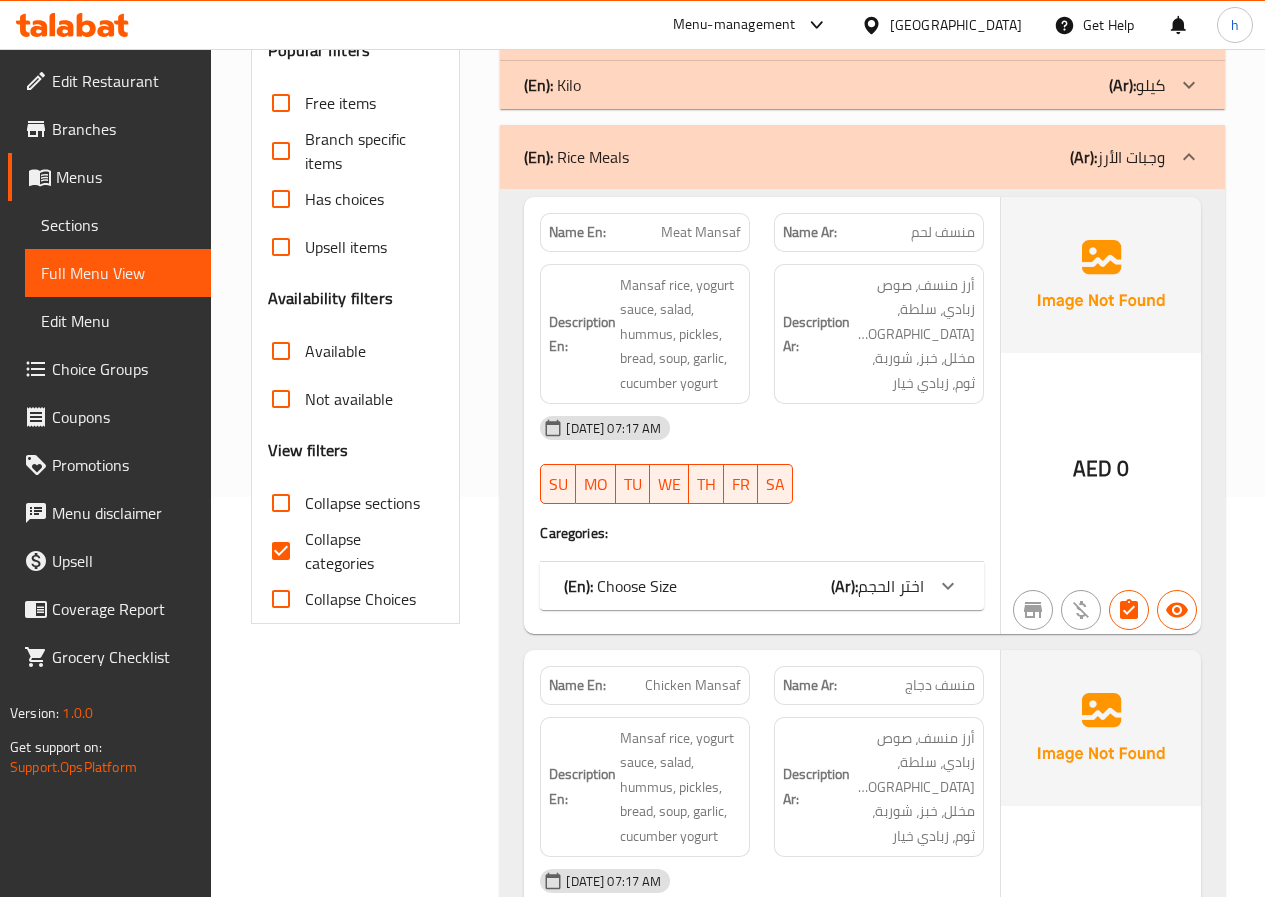 click on "(Ar): وجبات الأرز" at bounding box center [1117, 157] 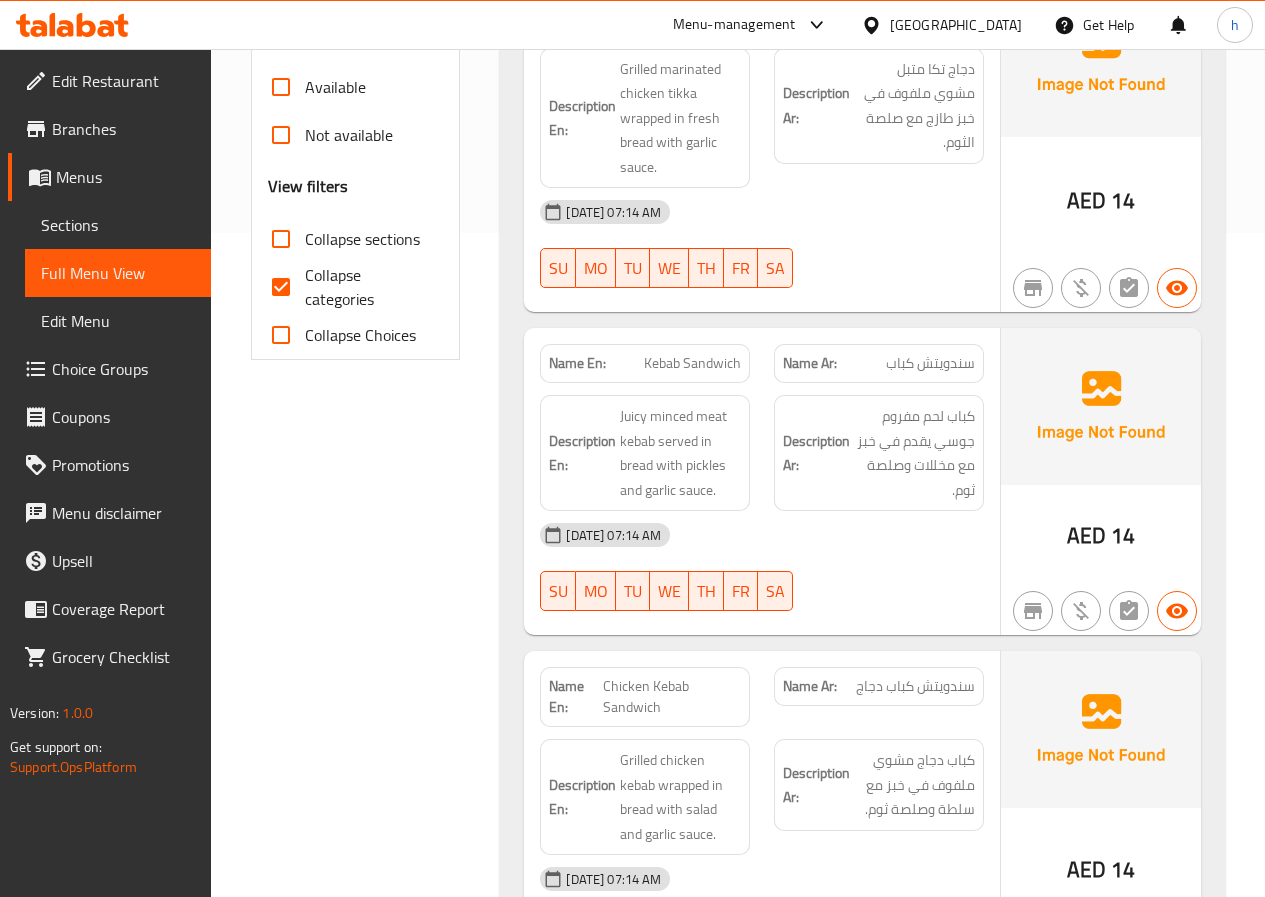 scroll, scrollTop: 700, scrollLeft: 0, axis: vertical 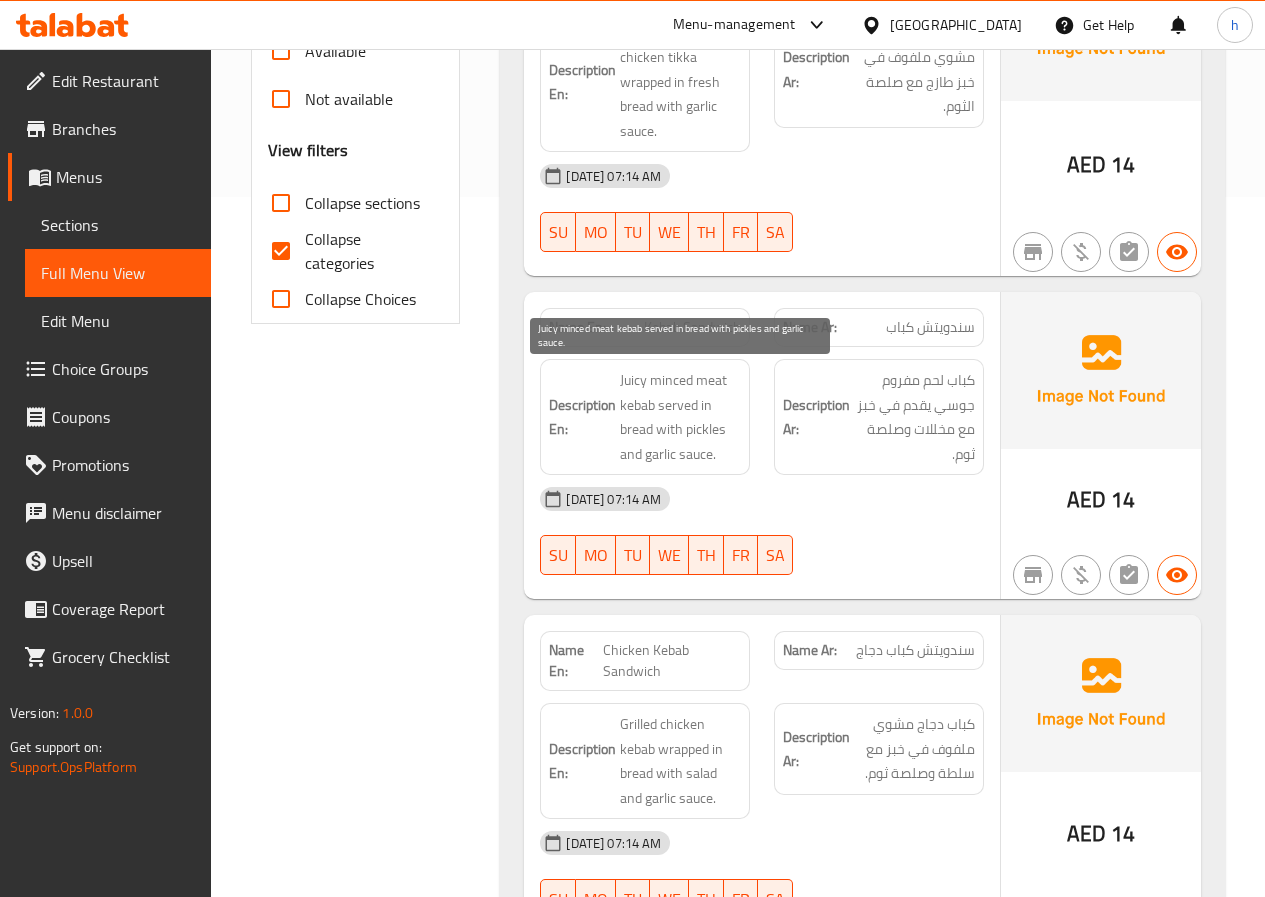 click on "Juicy minced meat kebab served in bread with pickles and garlic sauce." at bounding box center (680, 417) 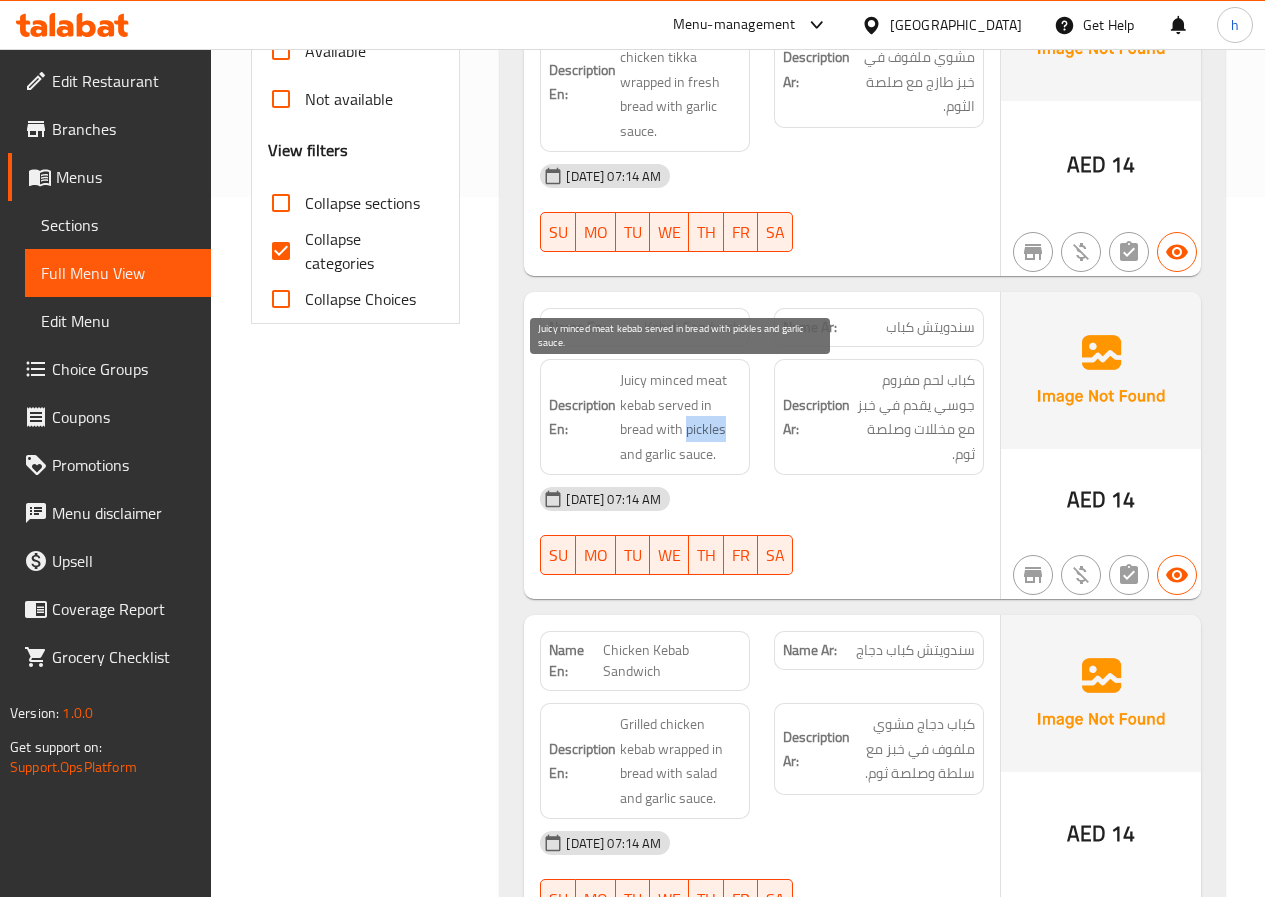 click on "Juicy minced meat kebab served in bread with pickles and garlic sauce." at bounding box center (680, 417) 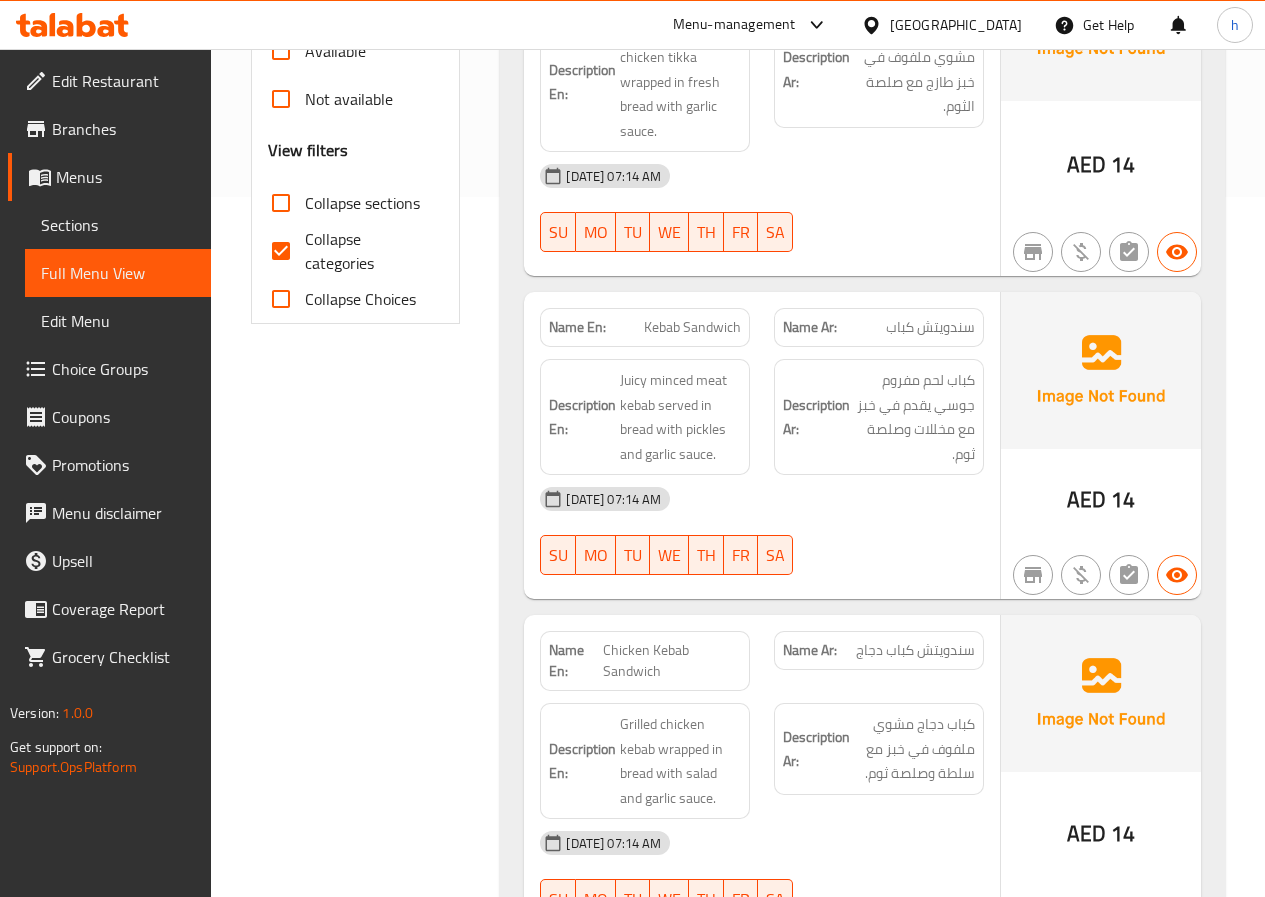 click on "14-07-2025 07:14 AM" at bounding box center [762, 499] 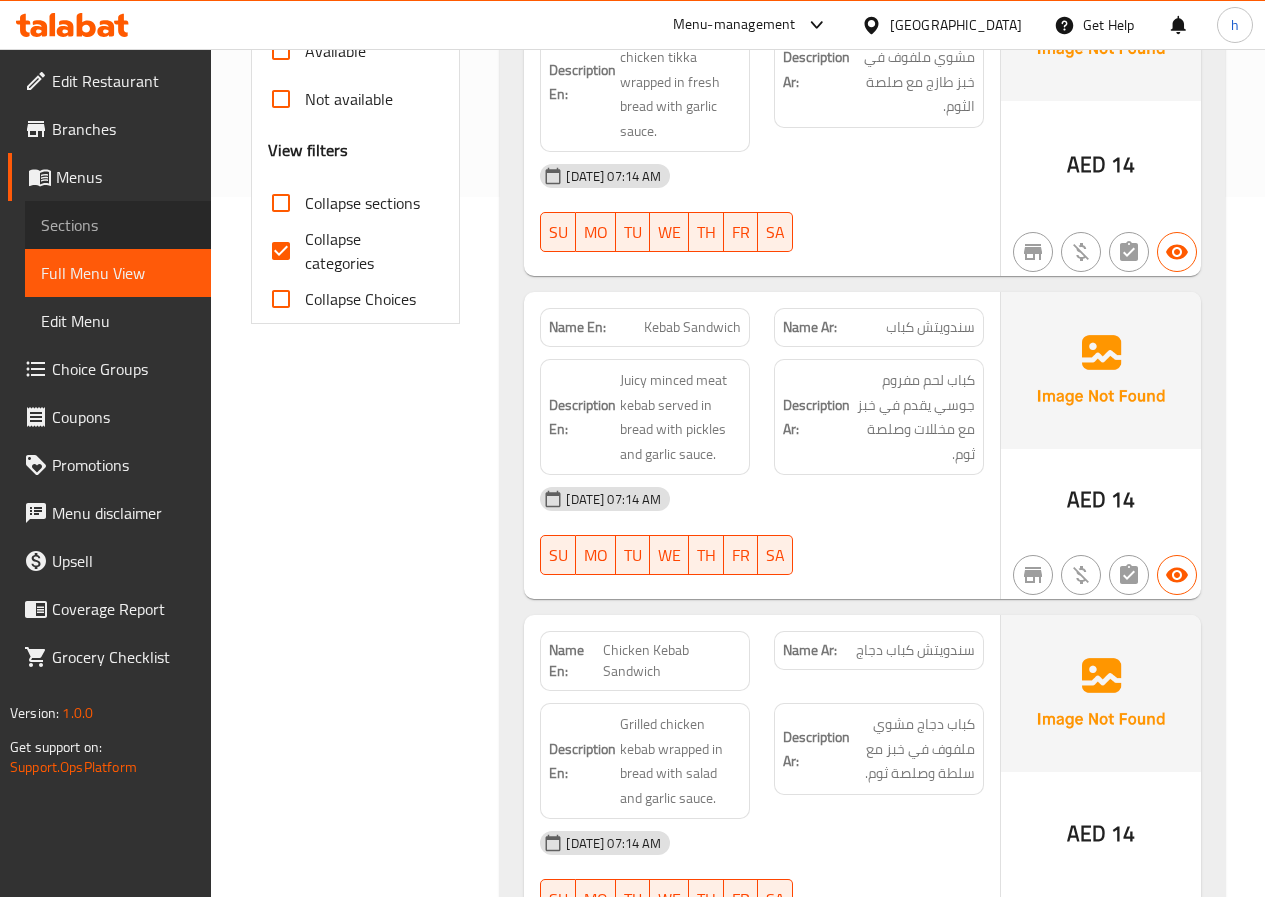 click on "Sections" at bounding box center [118, 225] 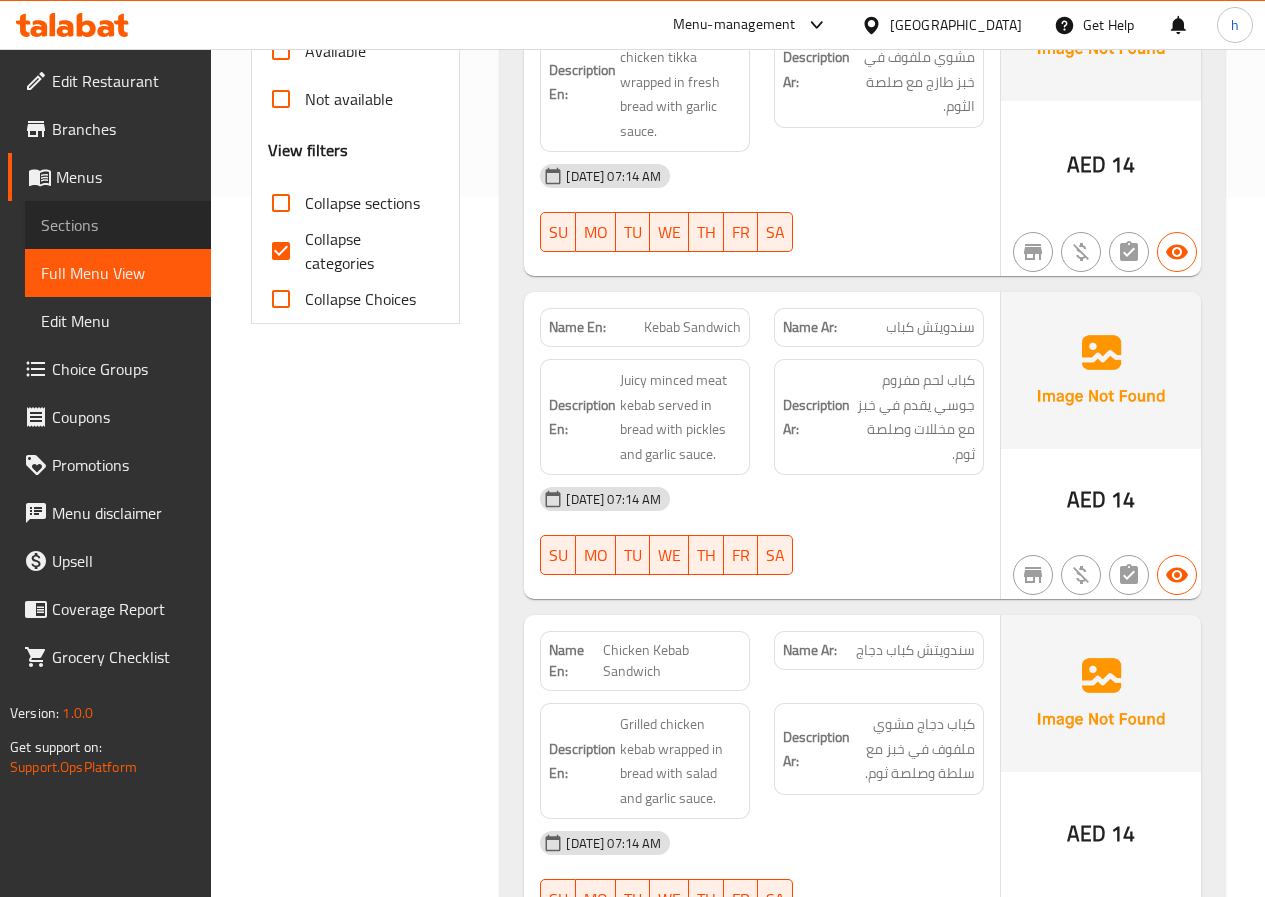 scroll, scrollTop: 280, scrollLeft: 0, axis: vertical 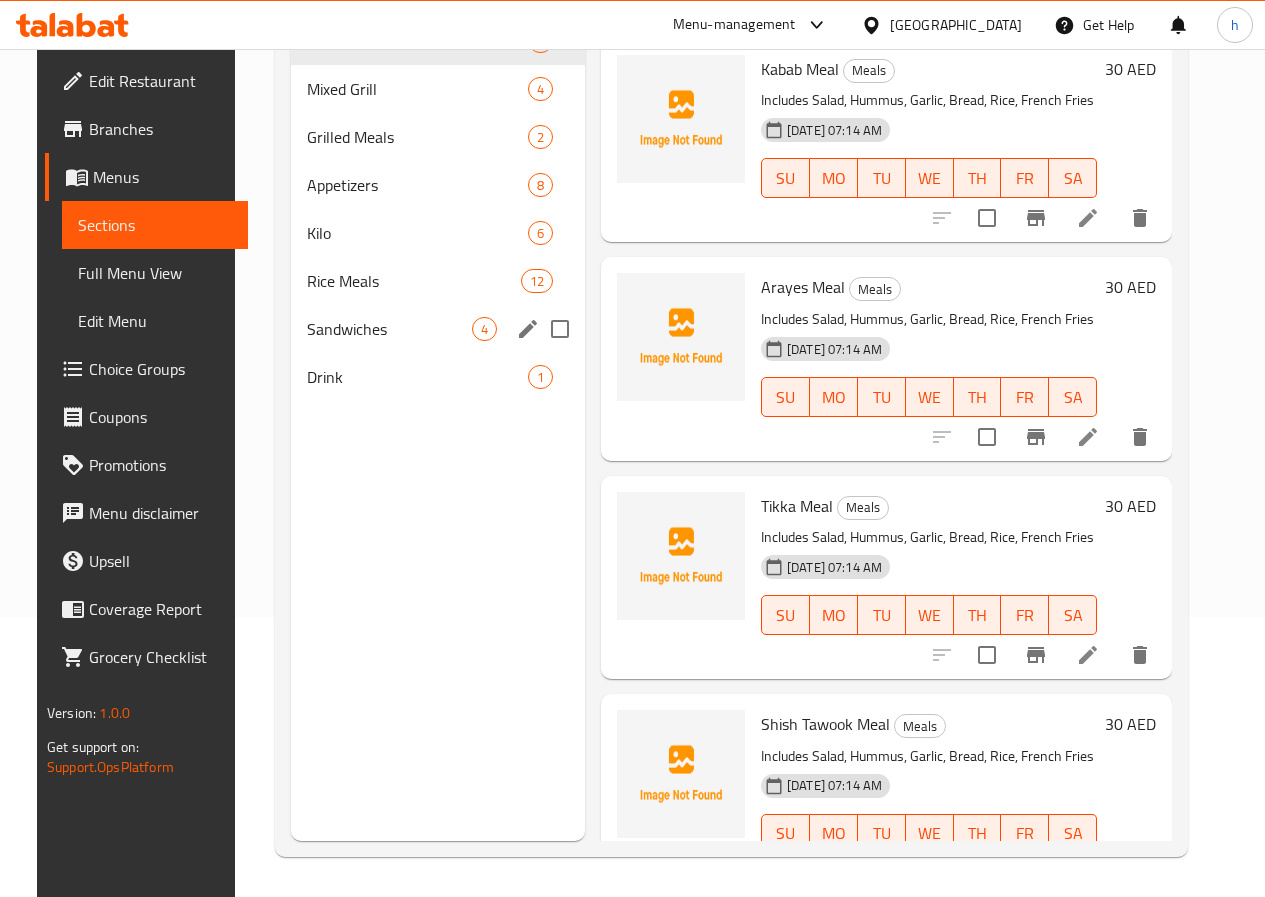 click on "Sandwiches" at bounding box center (389, 329) 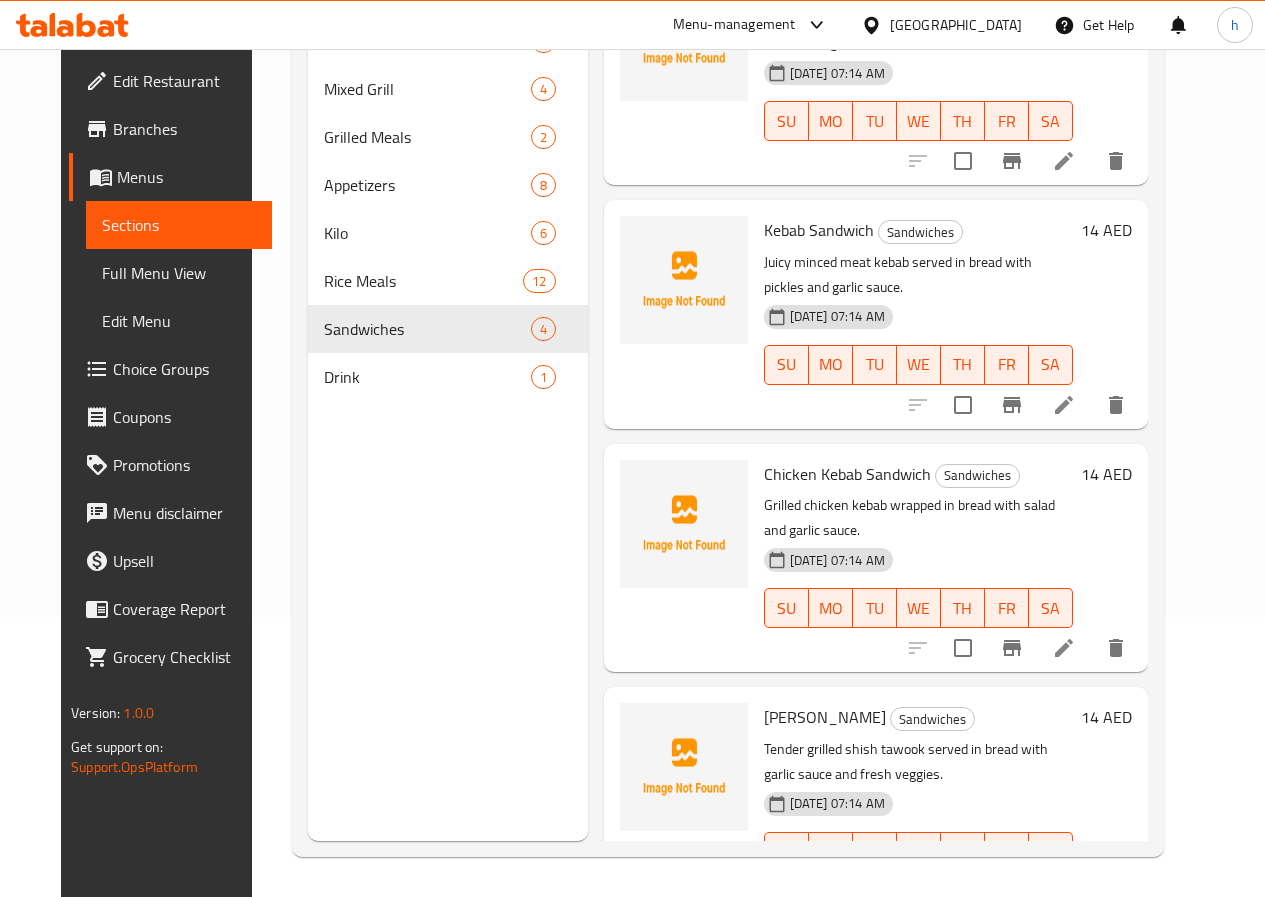 scroll, scrollTop: 0, scrollLeft: 0, axis: both 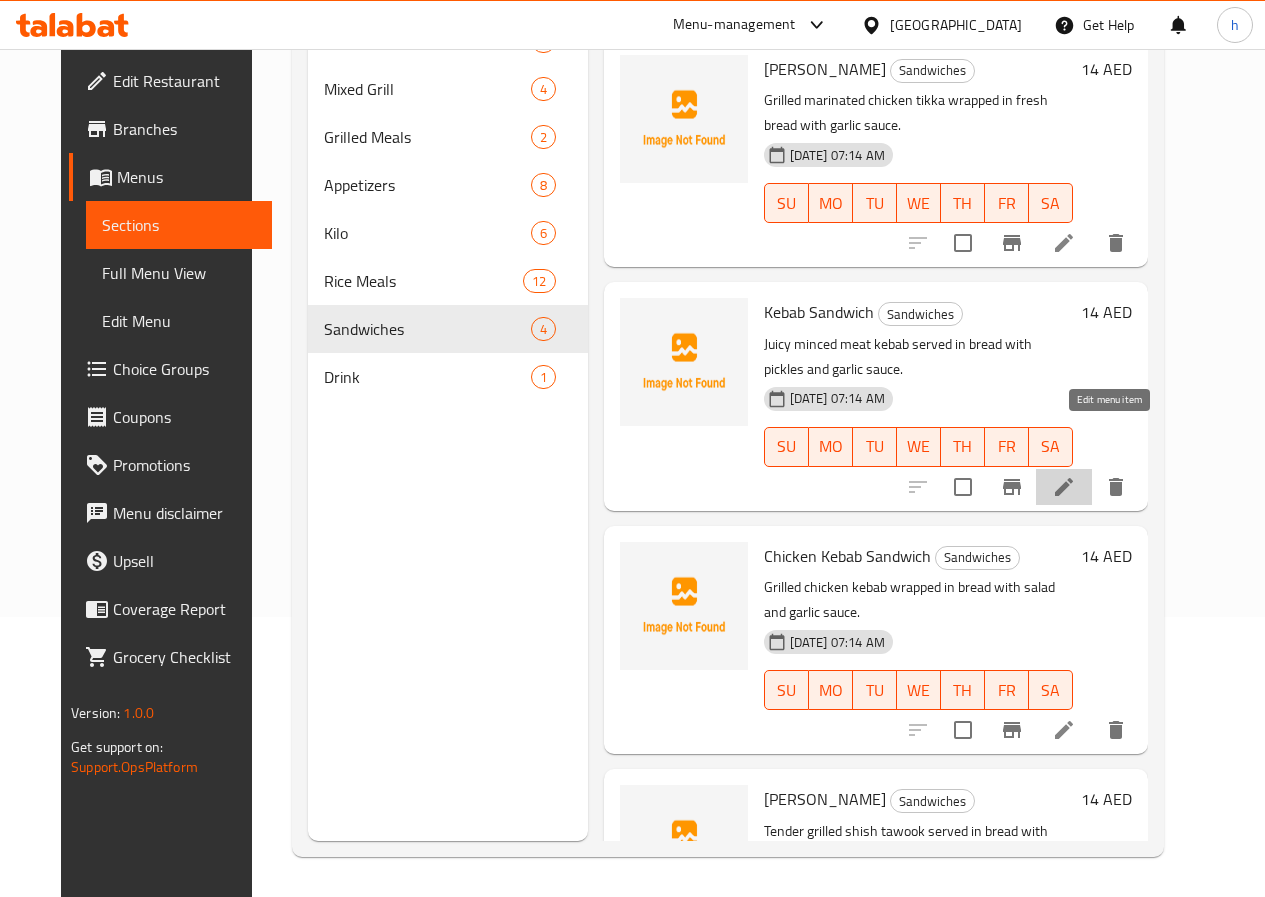 click 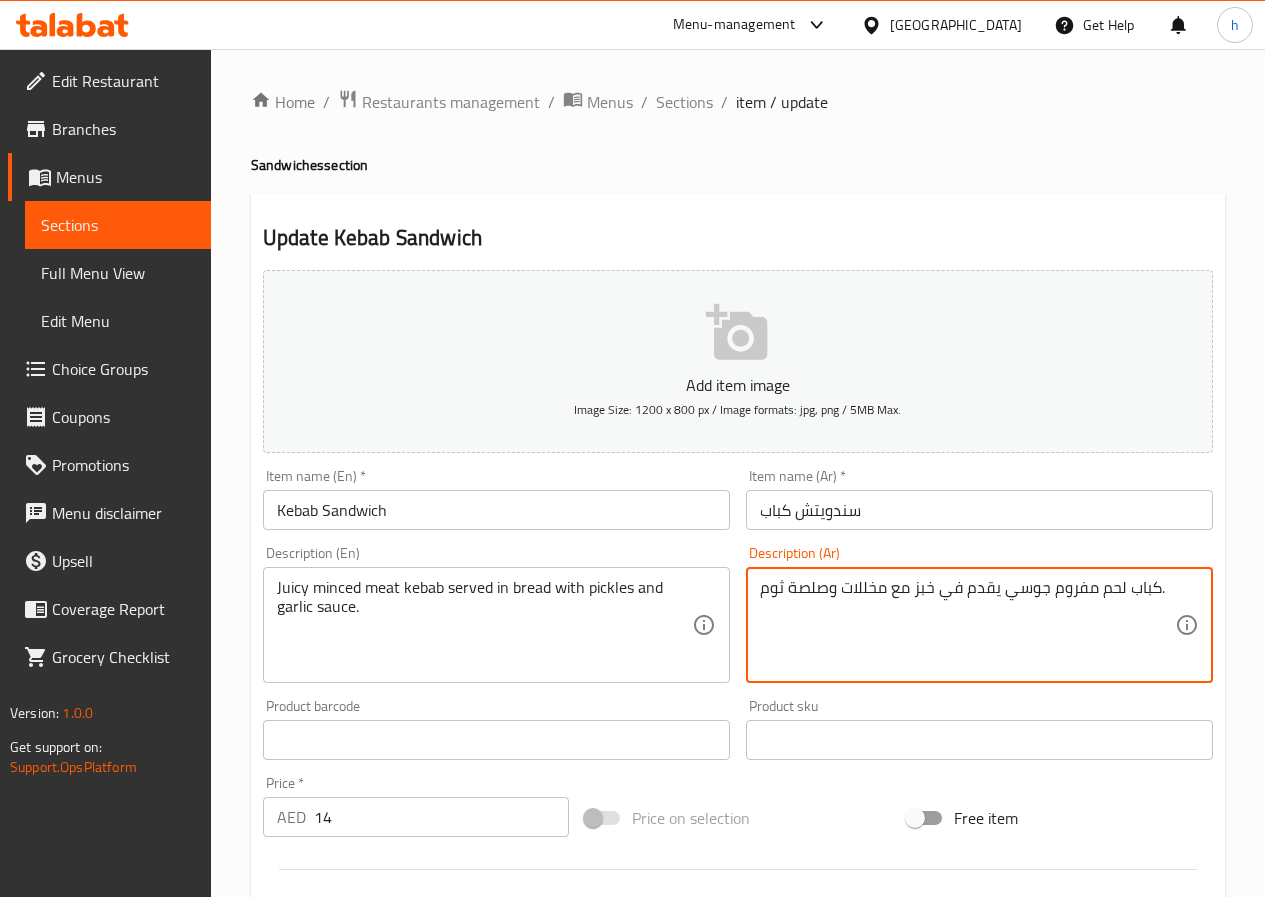 click on "كباب لحم مفروم جوسي يقدم في خبز مع مخللات وصلصة ثوم." at bounding box center [967, 625] 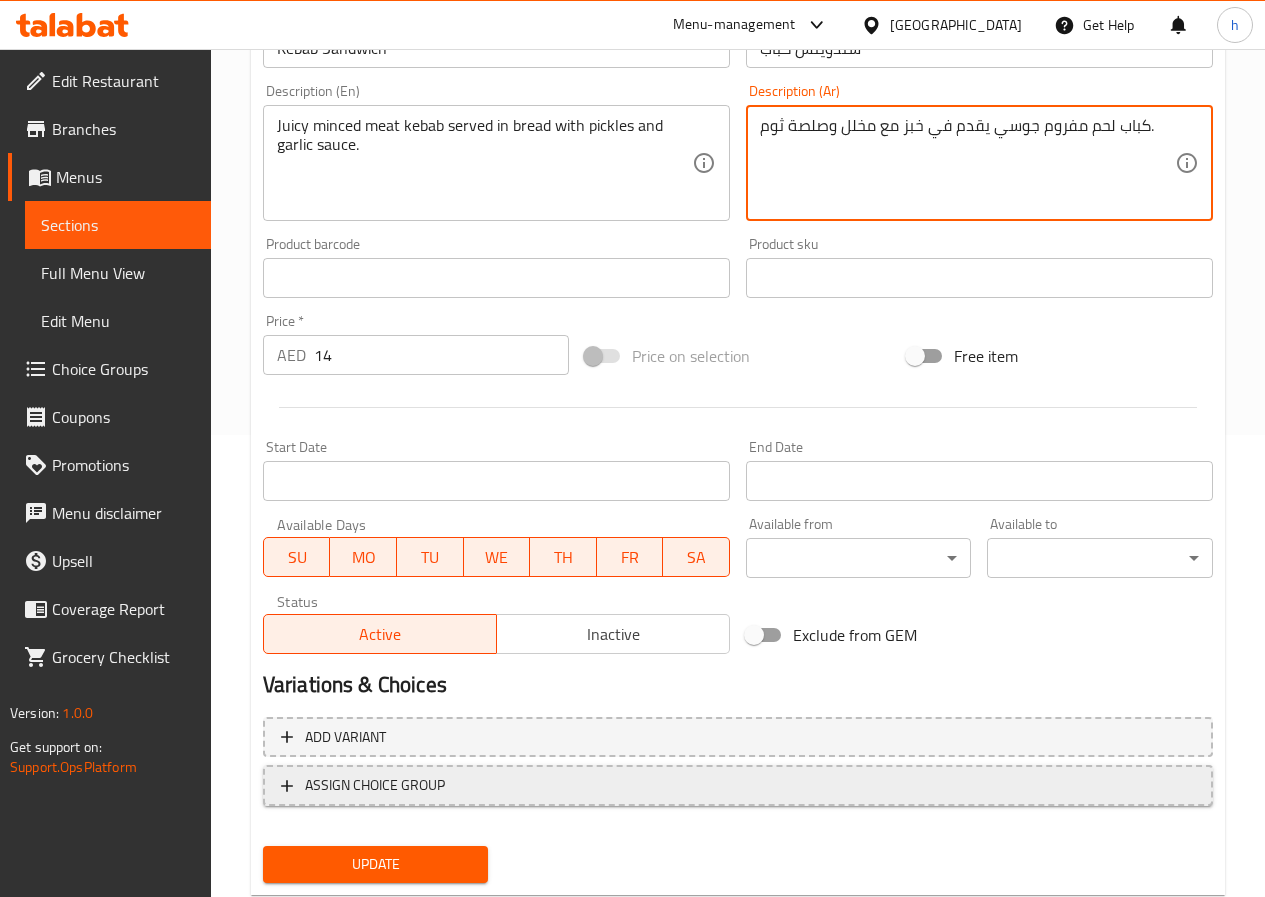 scroll, scrollTop: 516, scrollLeft: 0, axis: vertical 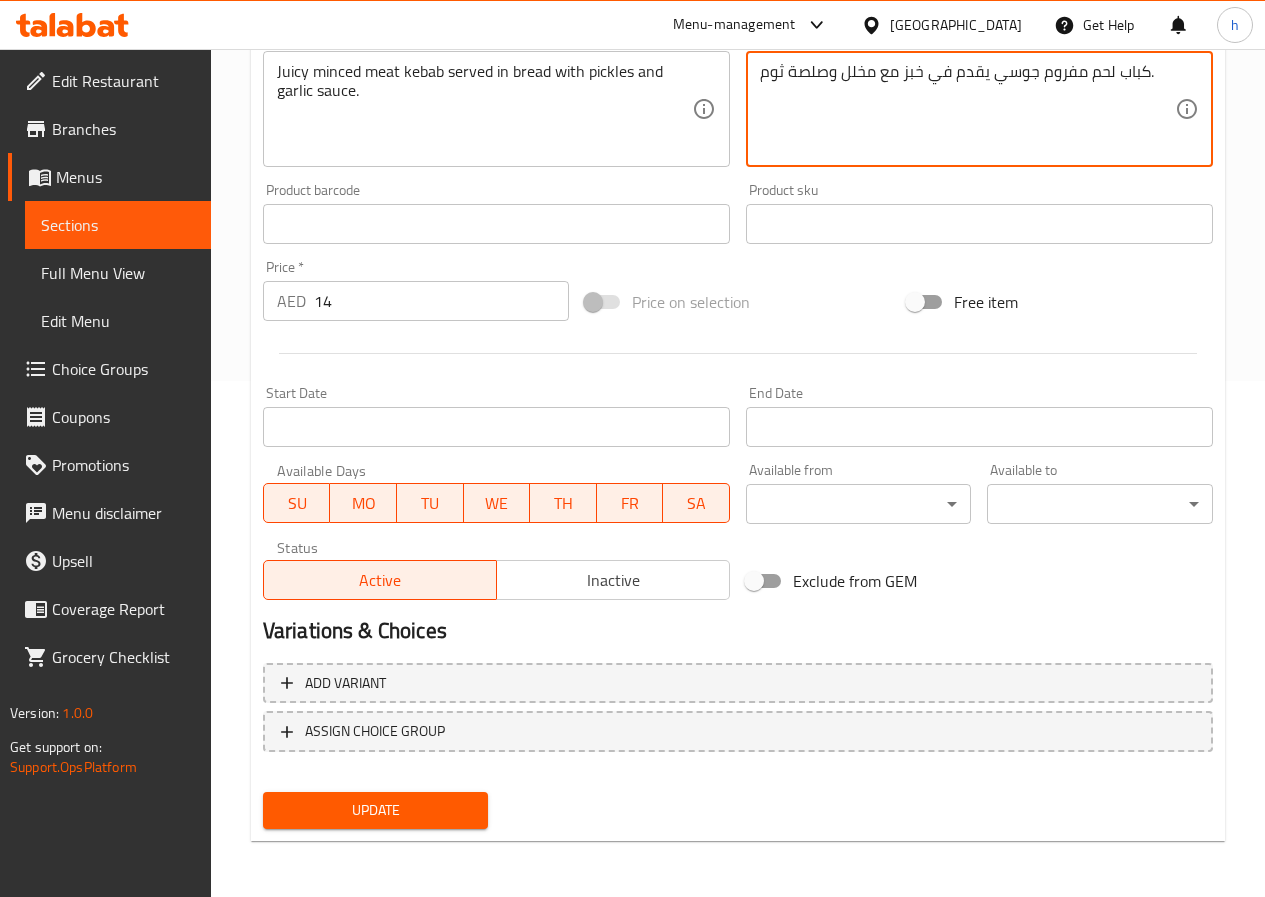 type on "كباب لحم مفروم جوسي يقدم في خبز مع مخلل وصلصة ثوم." 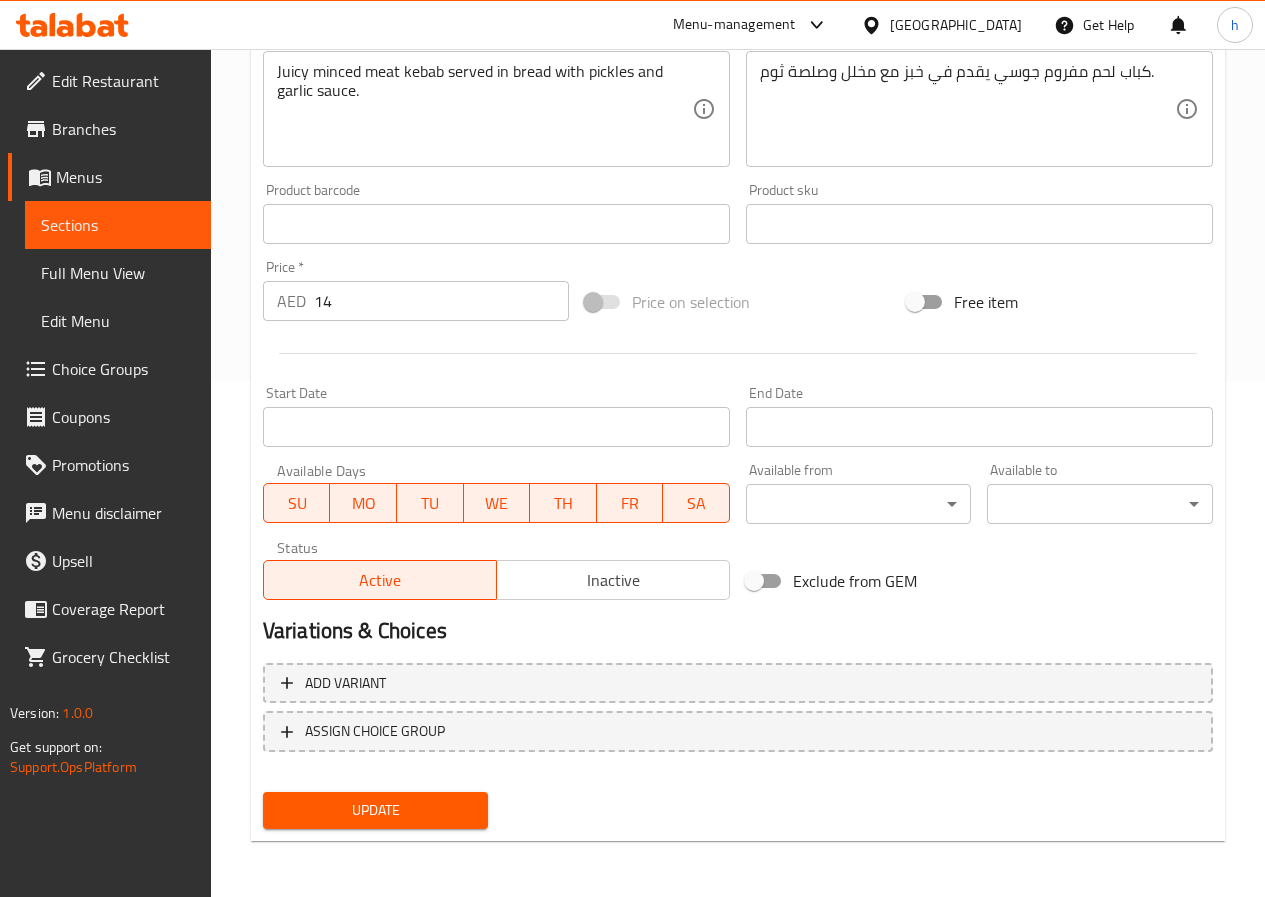 click on "Full Menu View" at bounding box center [118, 273] 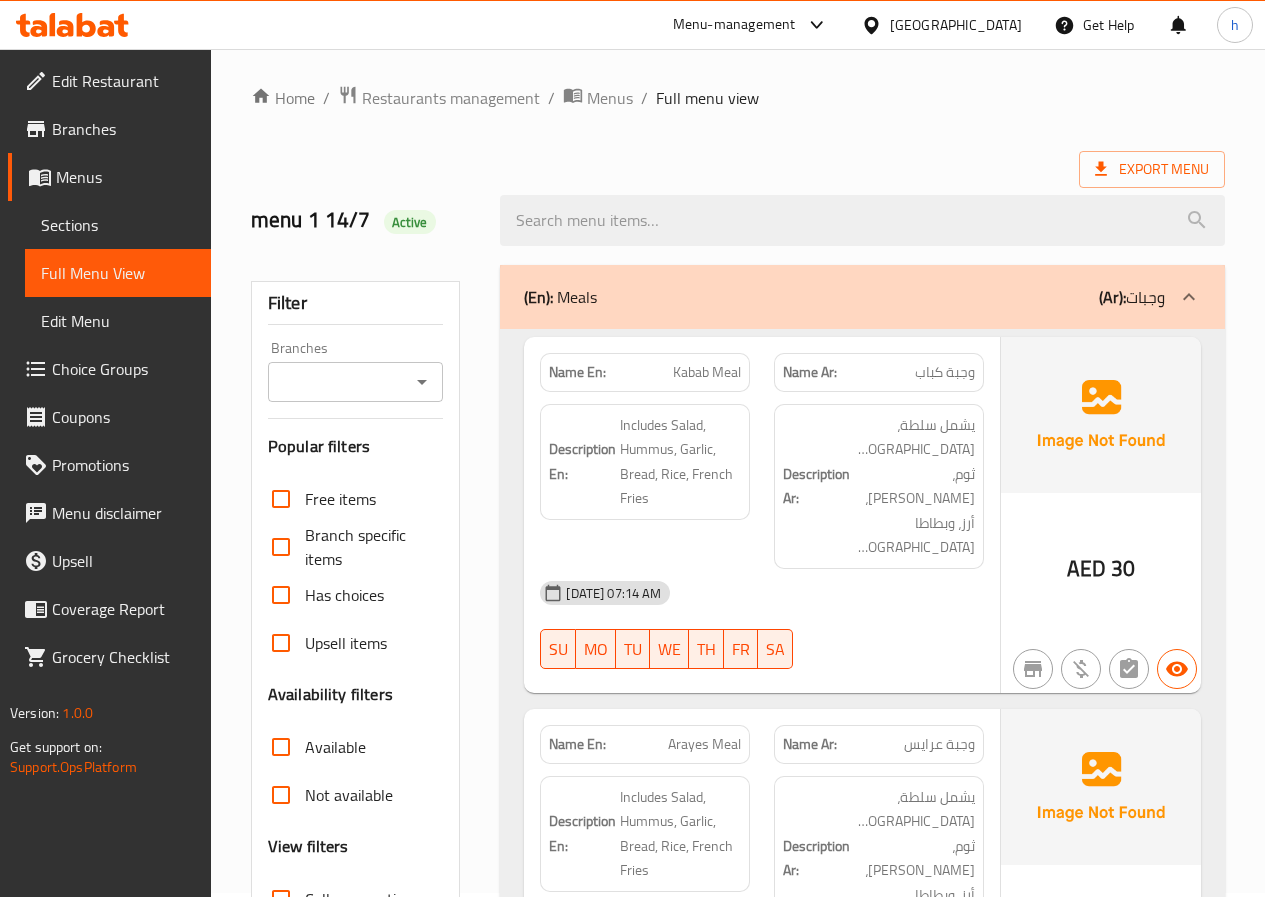 scroll, scrollTop: 0, scrollLeft: 0, axis: both 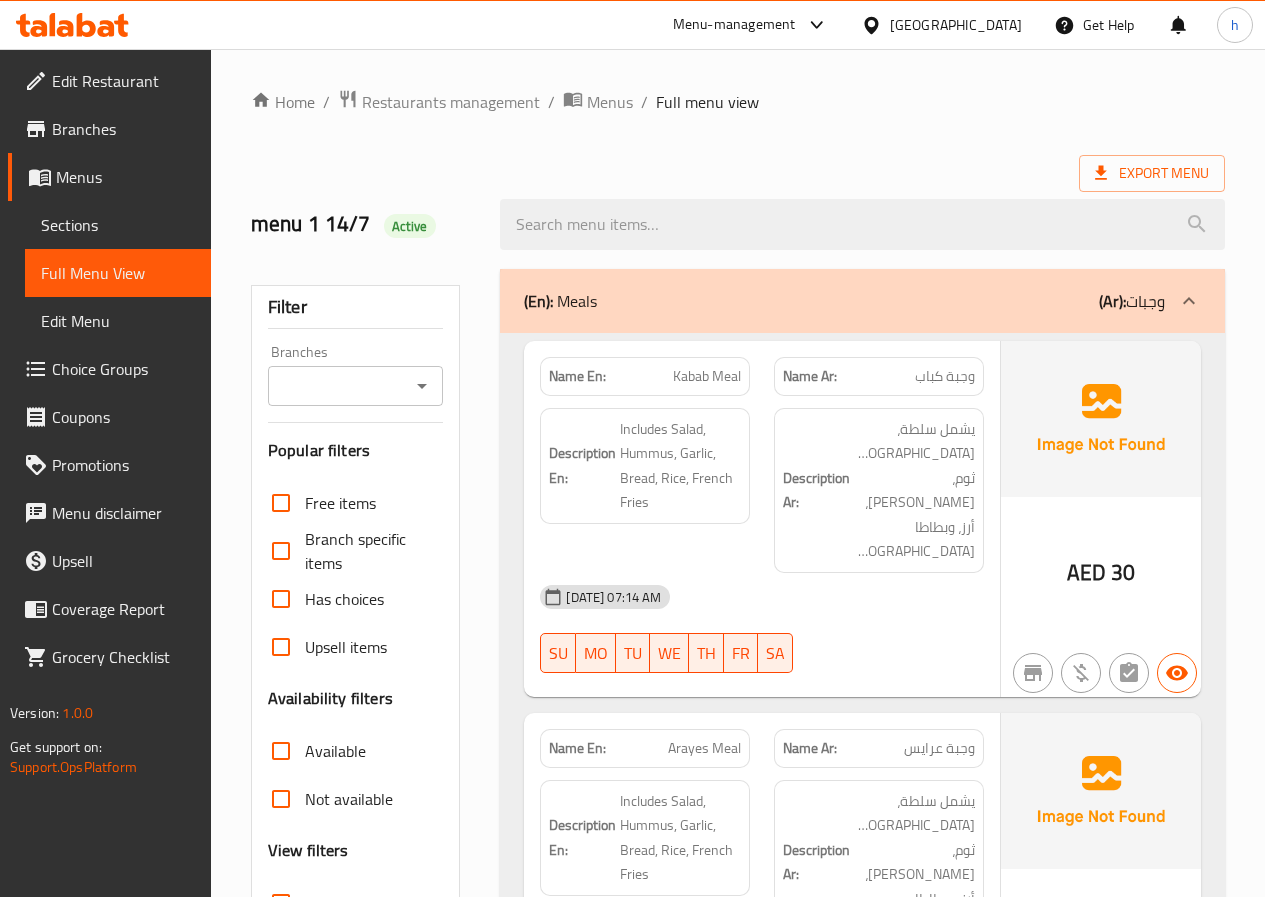 click on "(En):   Meals (Ar): وجبات" at bounding box center [862, 301] 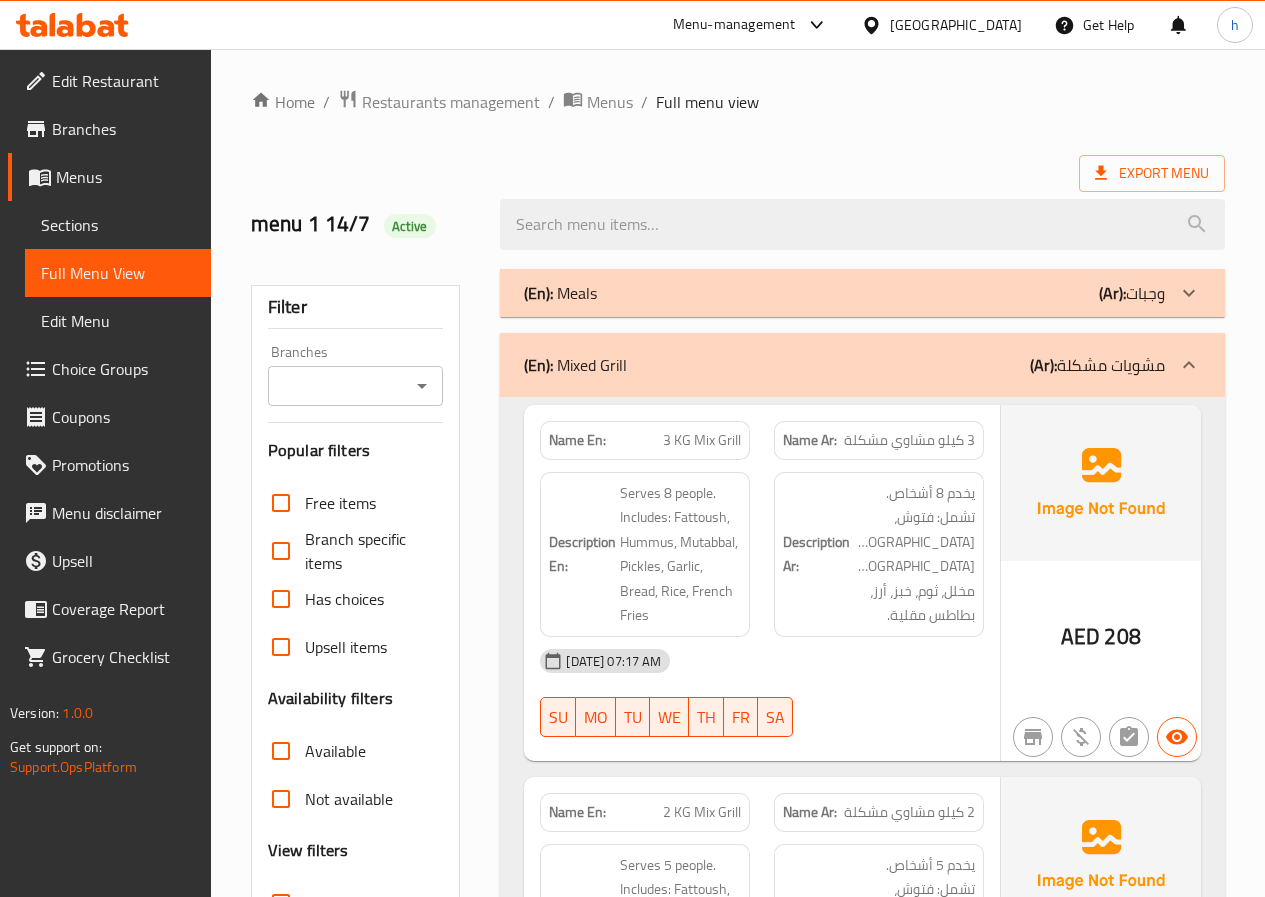 drag, startPoint x: 909, startPoint y: 374, endPoint x: 900, endPoint y: 365, distance: 12.727922 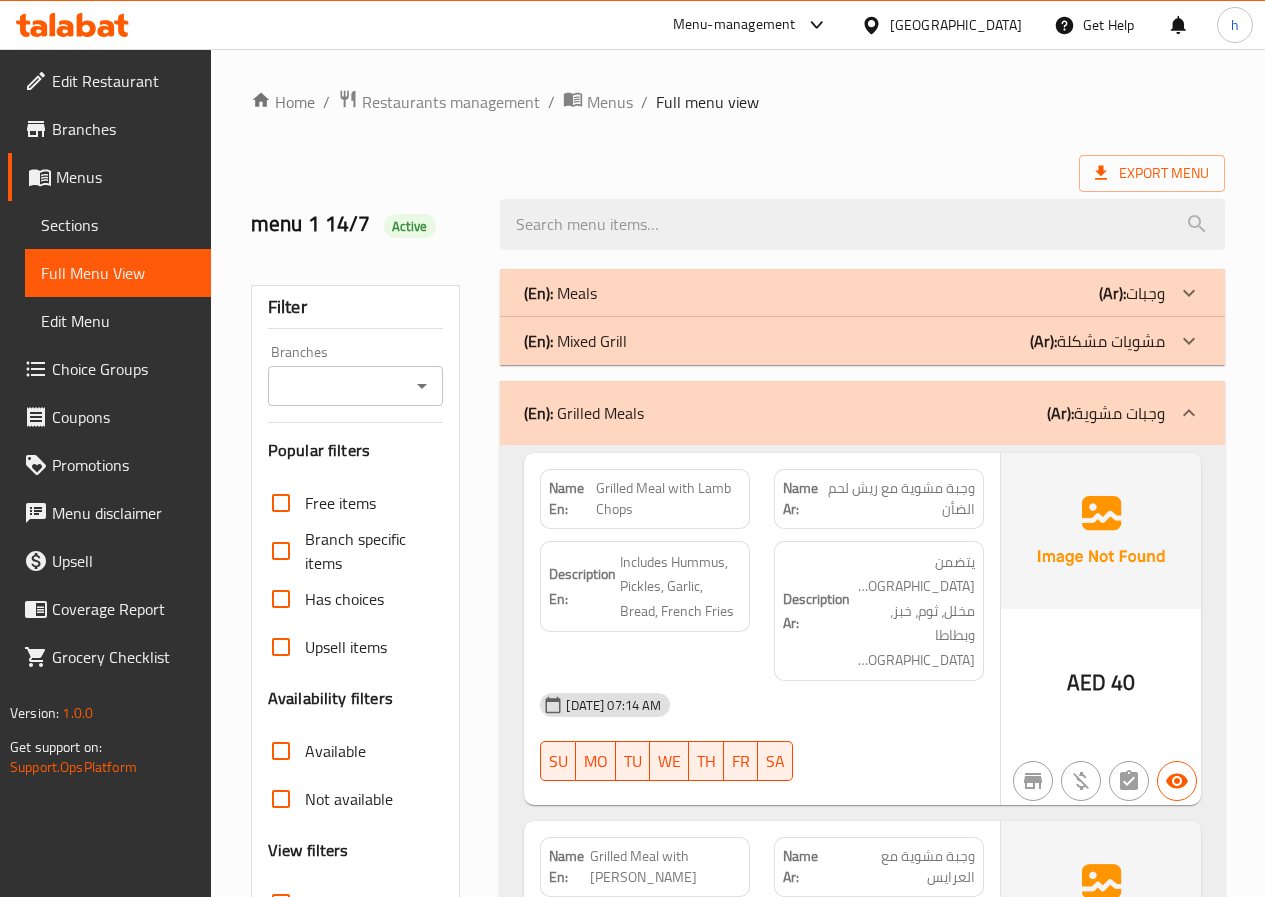 click on "(En):   Grilled Meals (Ar): وجبات مشوية" at bounding box center [862, 413] 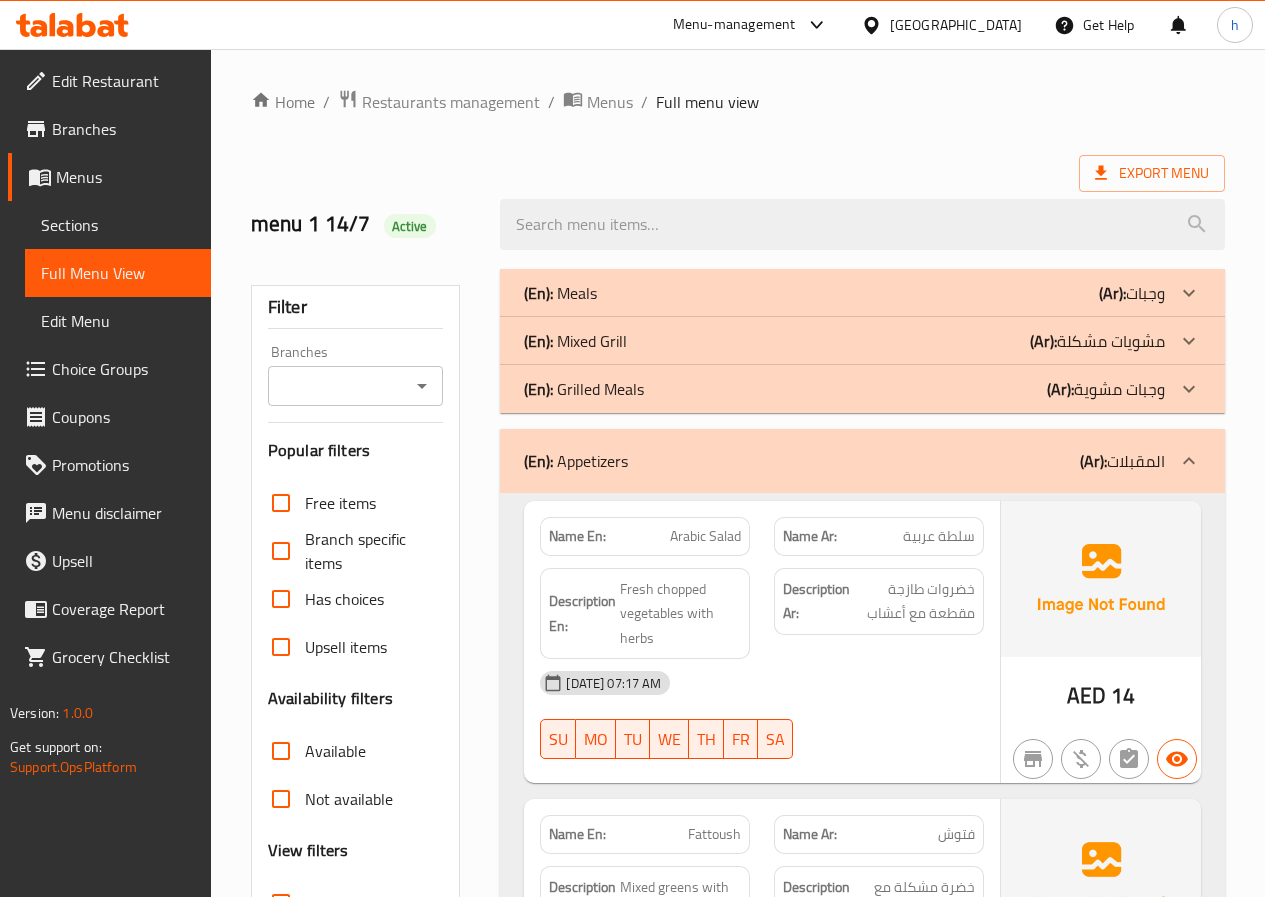 click on "(En):   Appetizers (Ar): المقبلات" at bounding box center (862, 461) 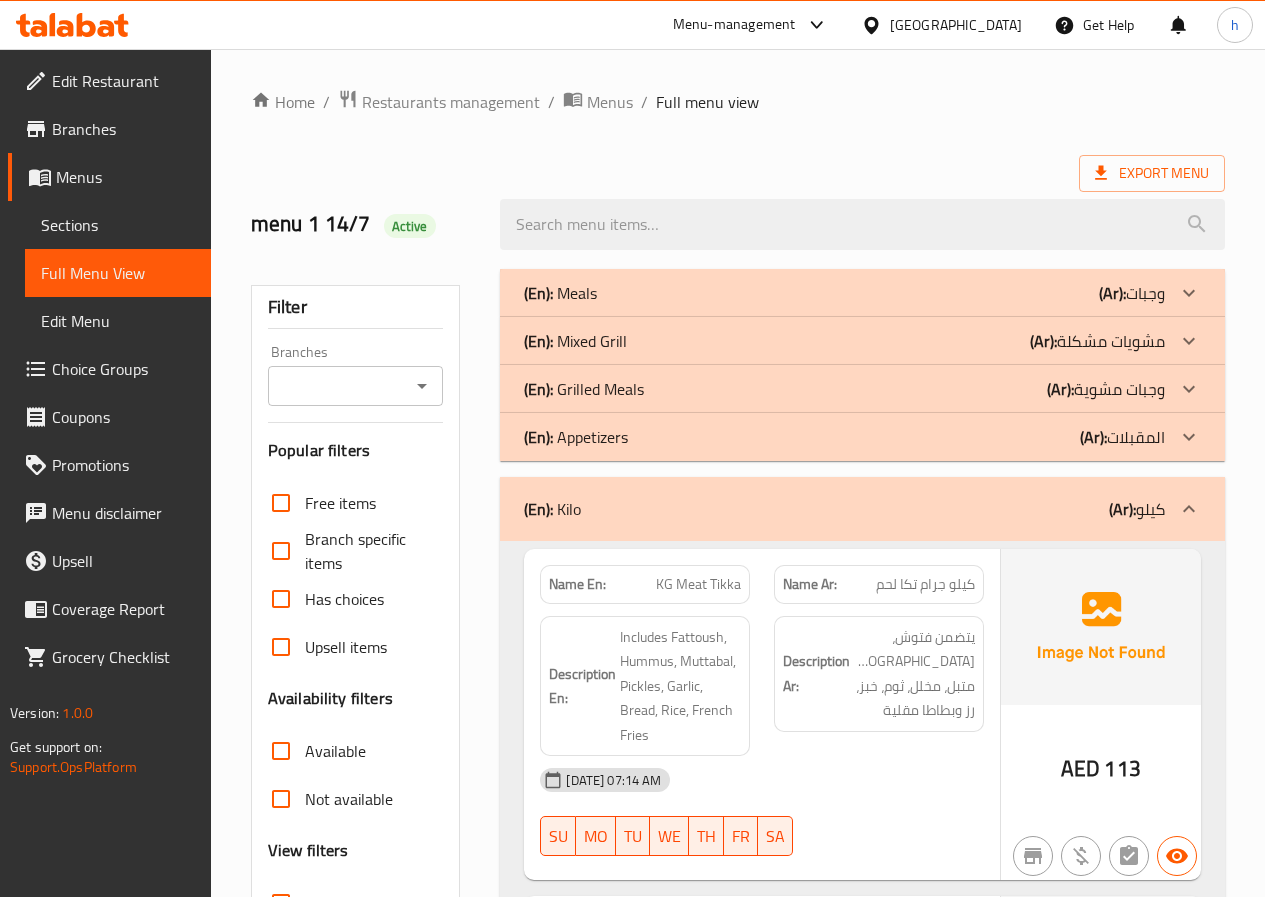 click on "(En):   Kilo (Ar): كيلو" at bounding box center (844, 509) 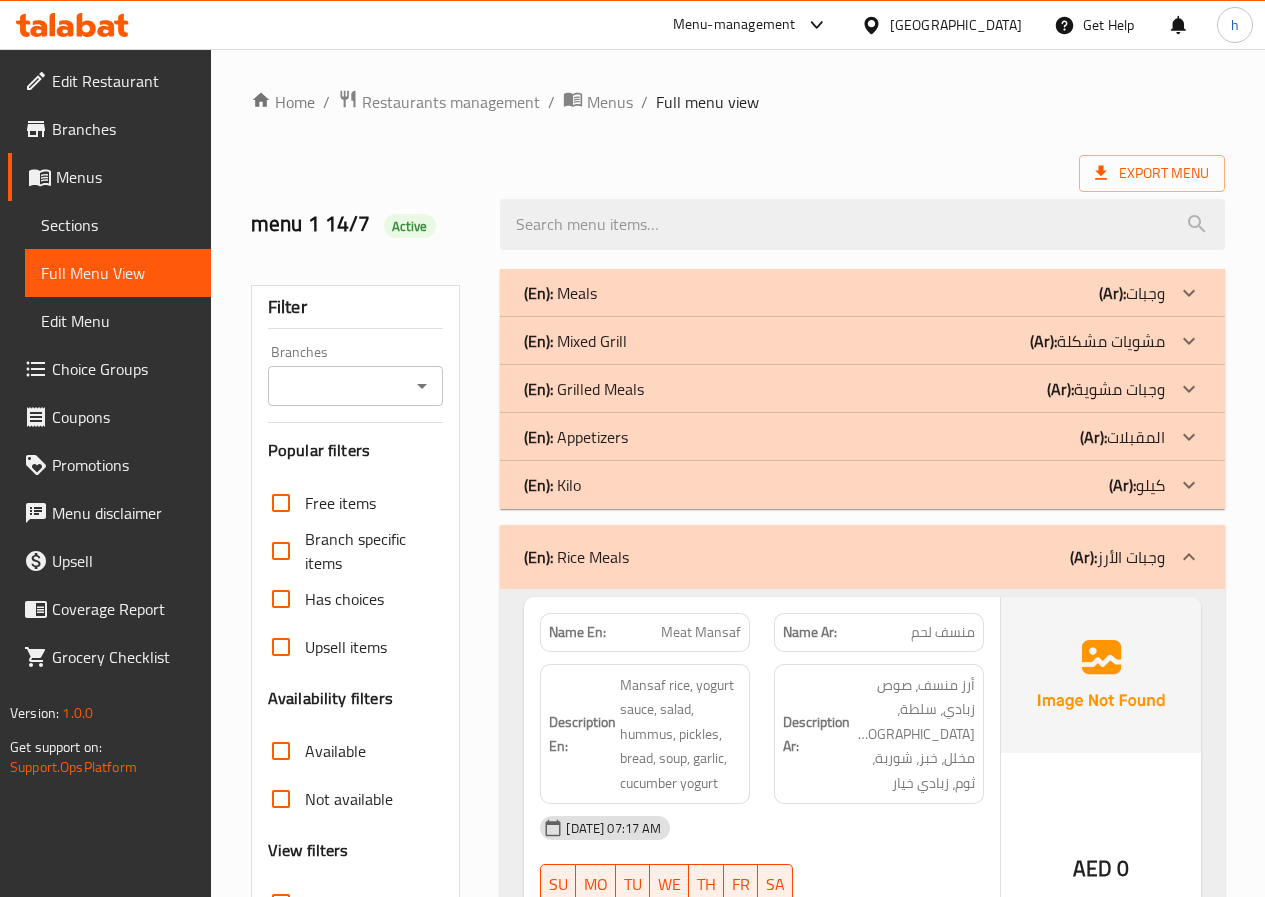 click on "(En):   Rice Meals (Ar): وجبات الأرز" at bounding box center [844, 557] 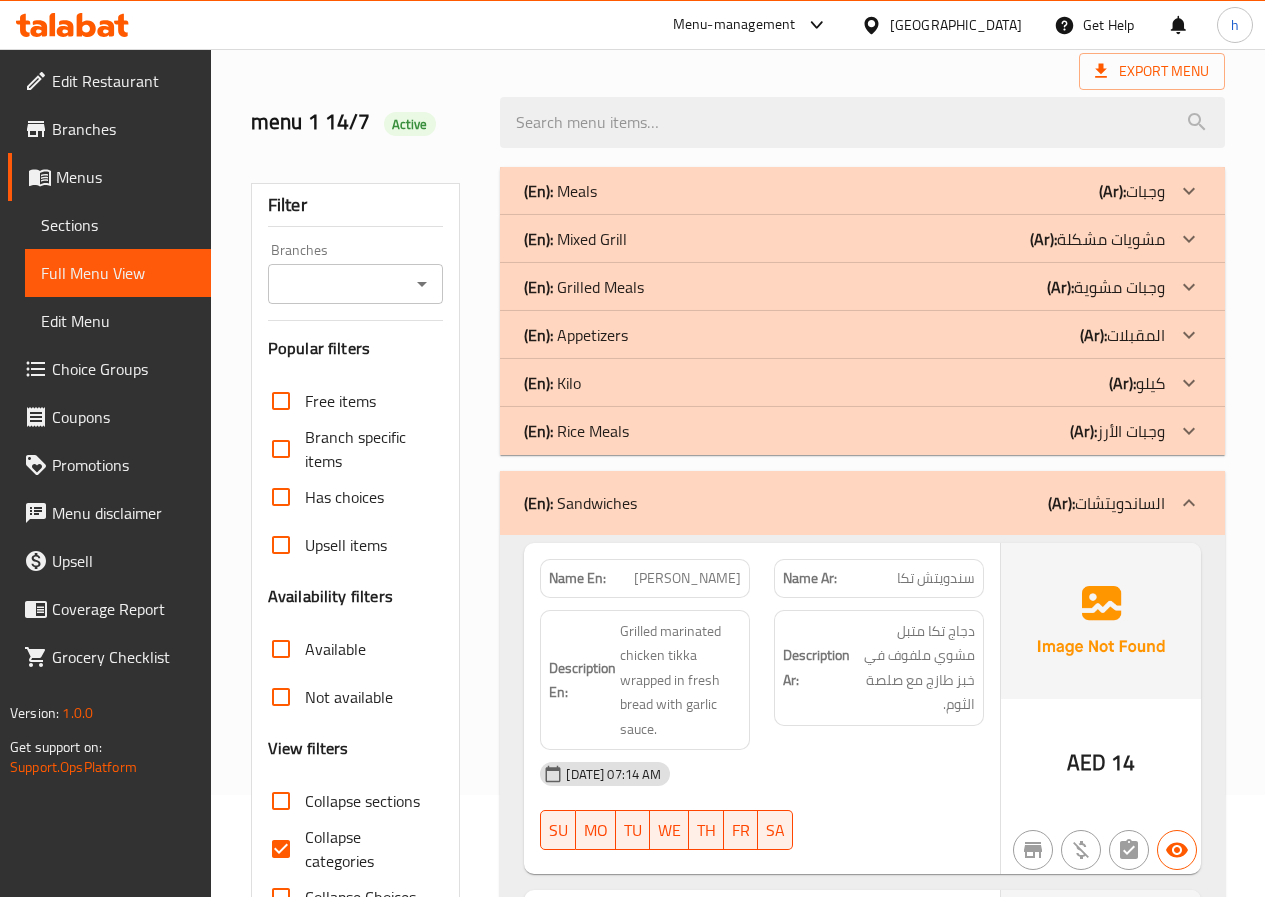 scroll, scrollTop: 0, scrollLeft: 0, axis: both 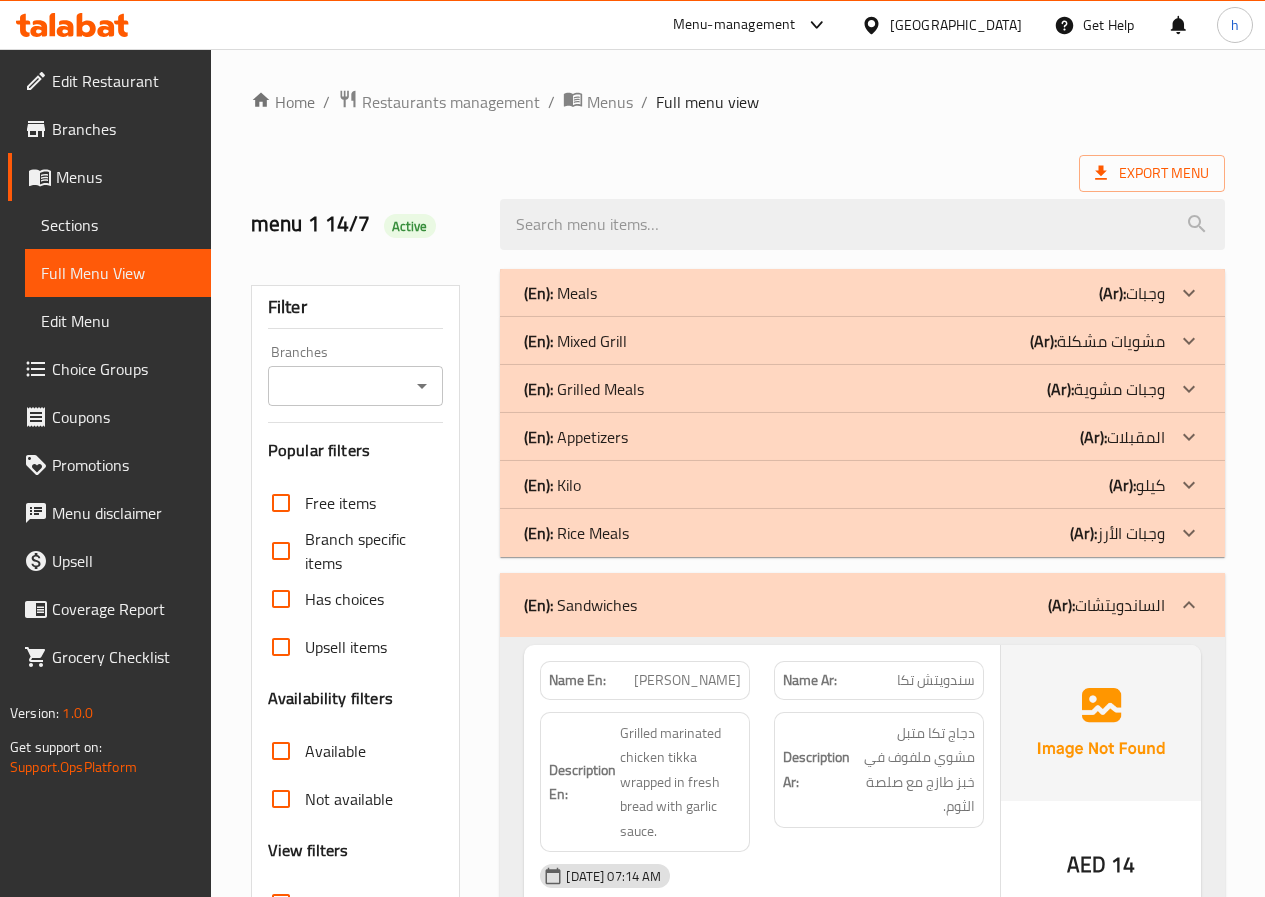 click at bounding box center [1189, 605] 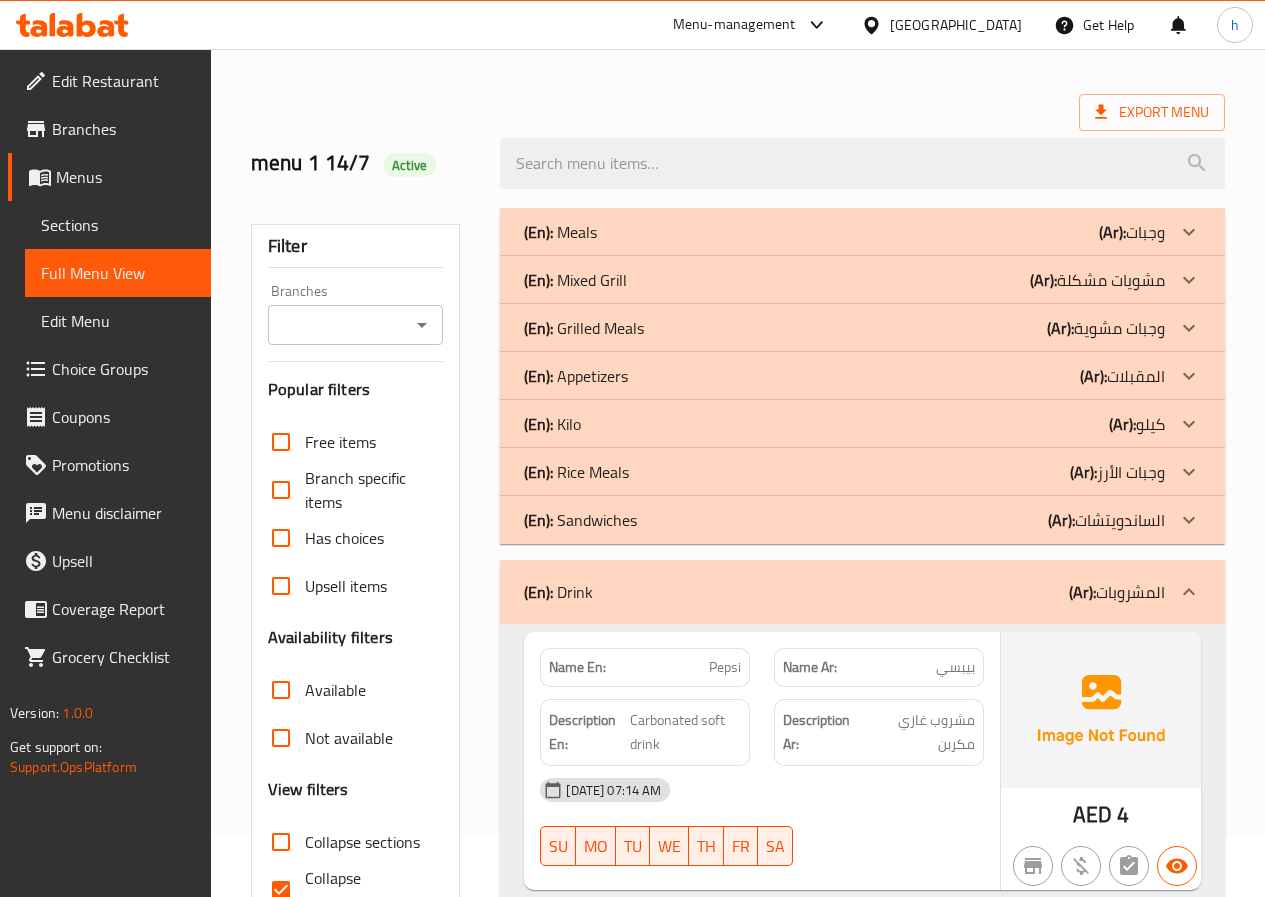 scroll, scrollTop: 167, scrollLeft: 0, axis: vertical 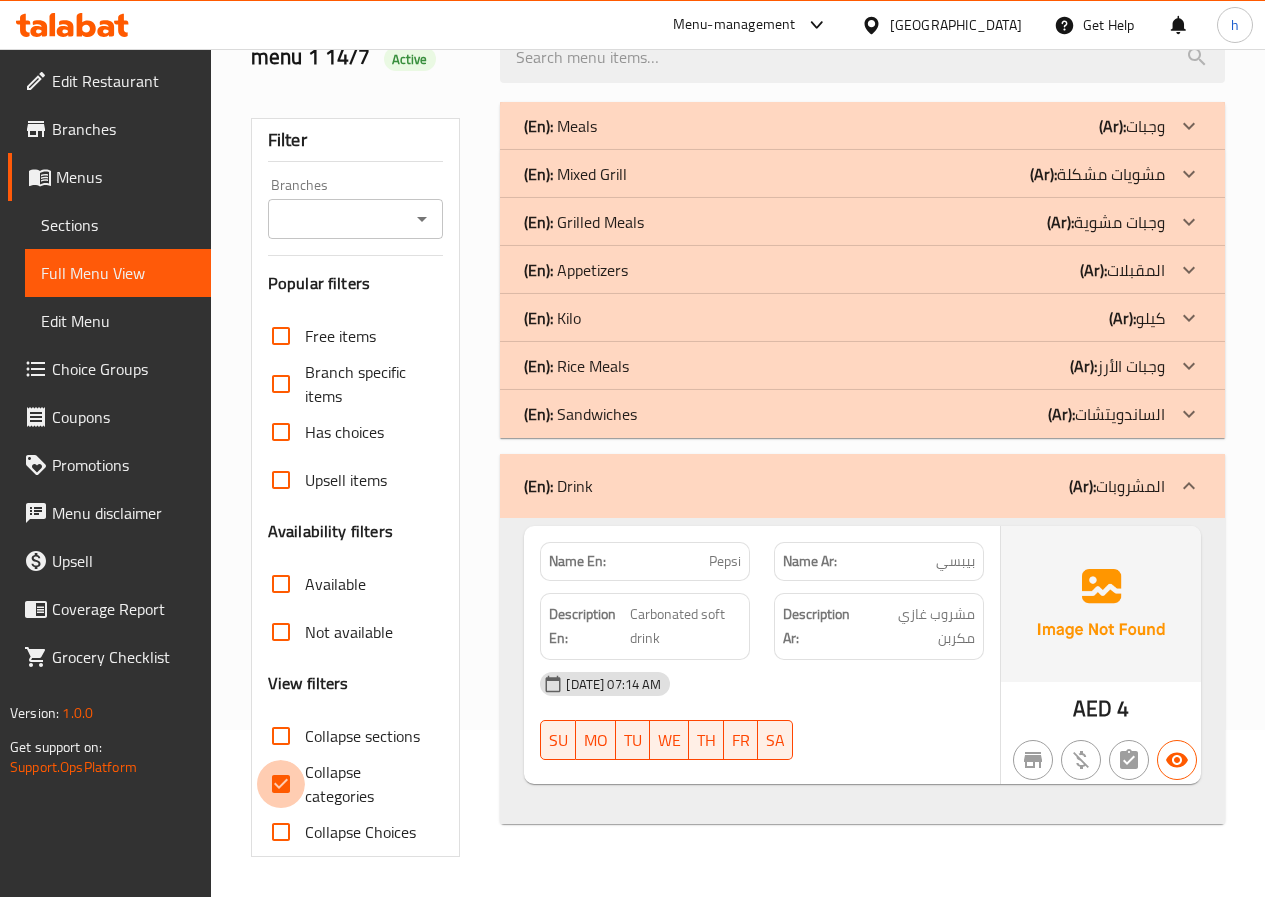 click on "Collapse categories" at bounding box center [281, 784] 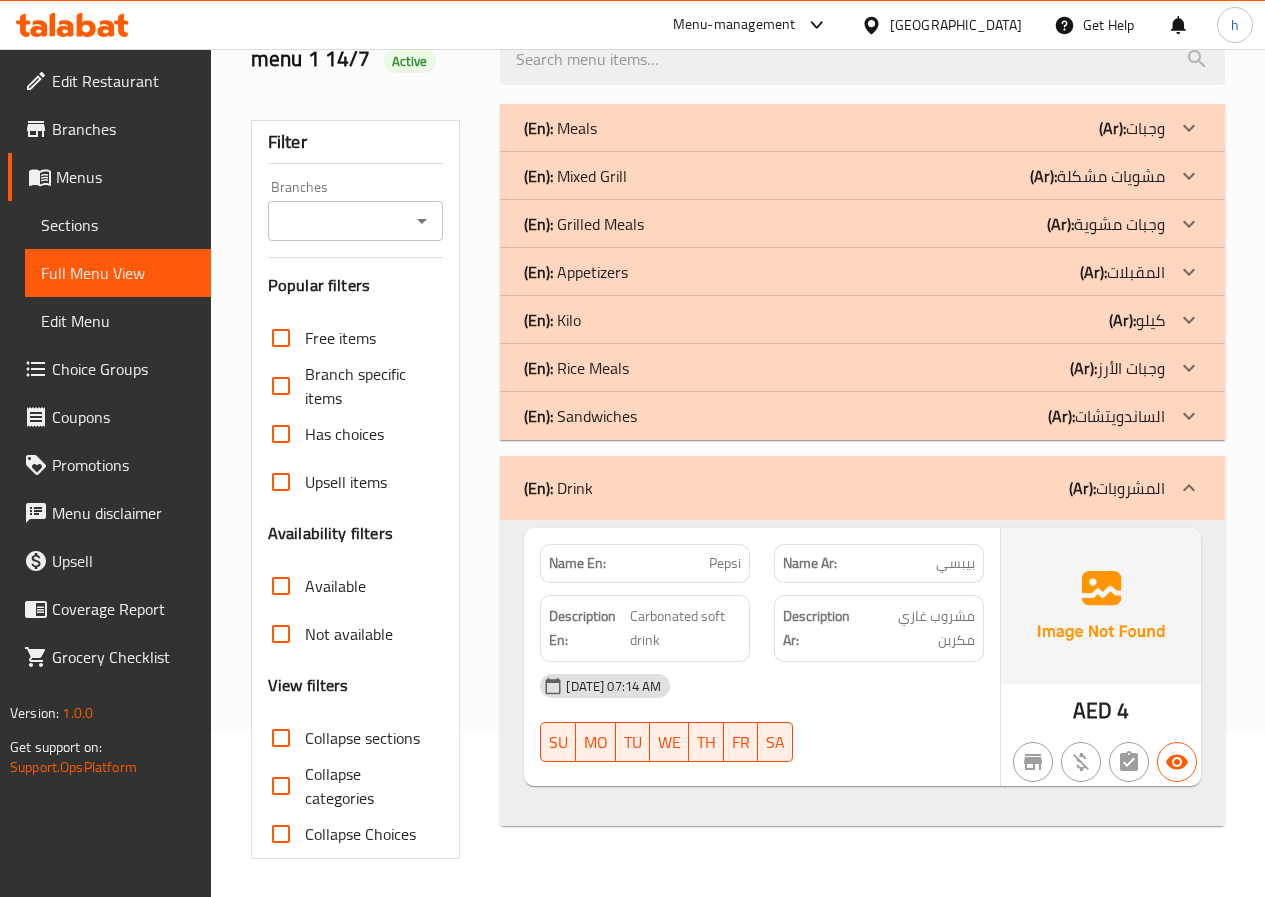 scroll, scrollTop: 167, scrollLeft: 0, axis: vertical 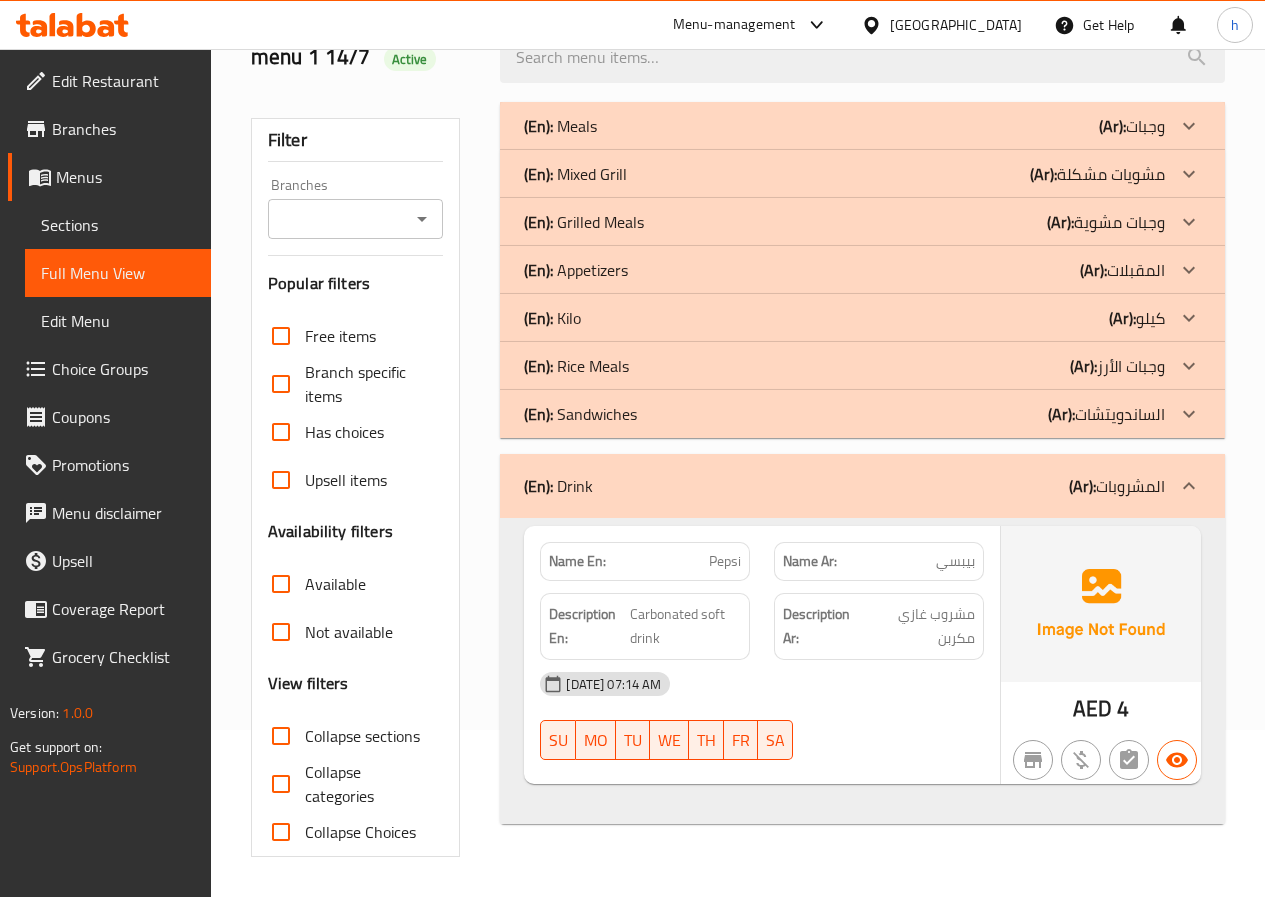 click on "Sections" at bounding box center (118, 225) 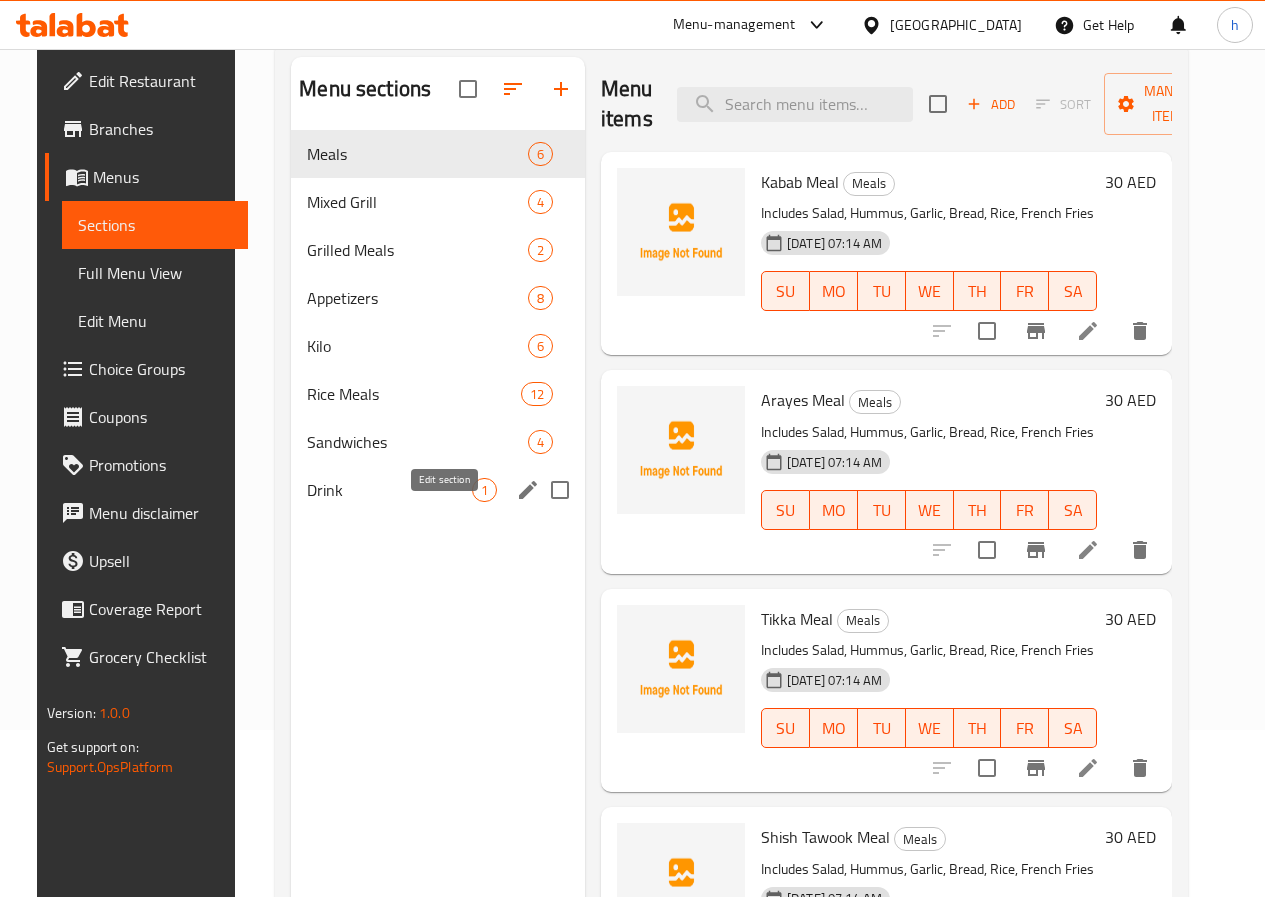 click 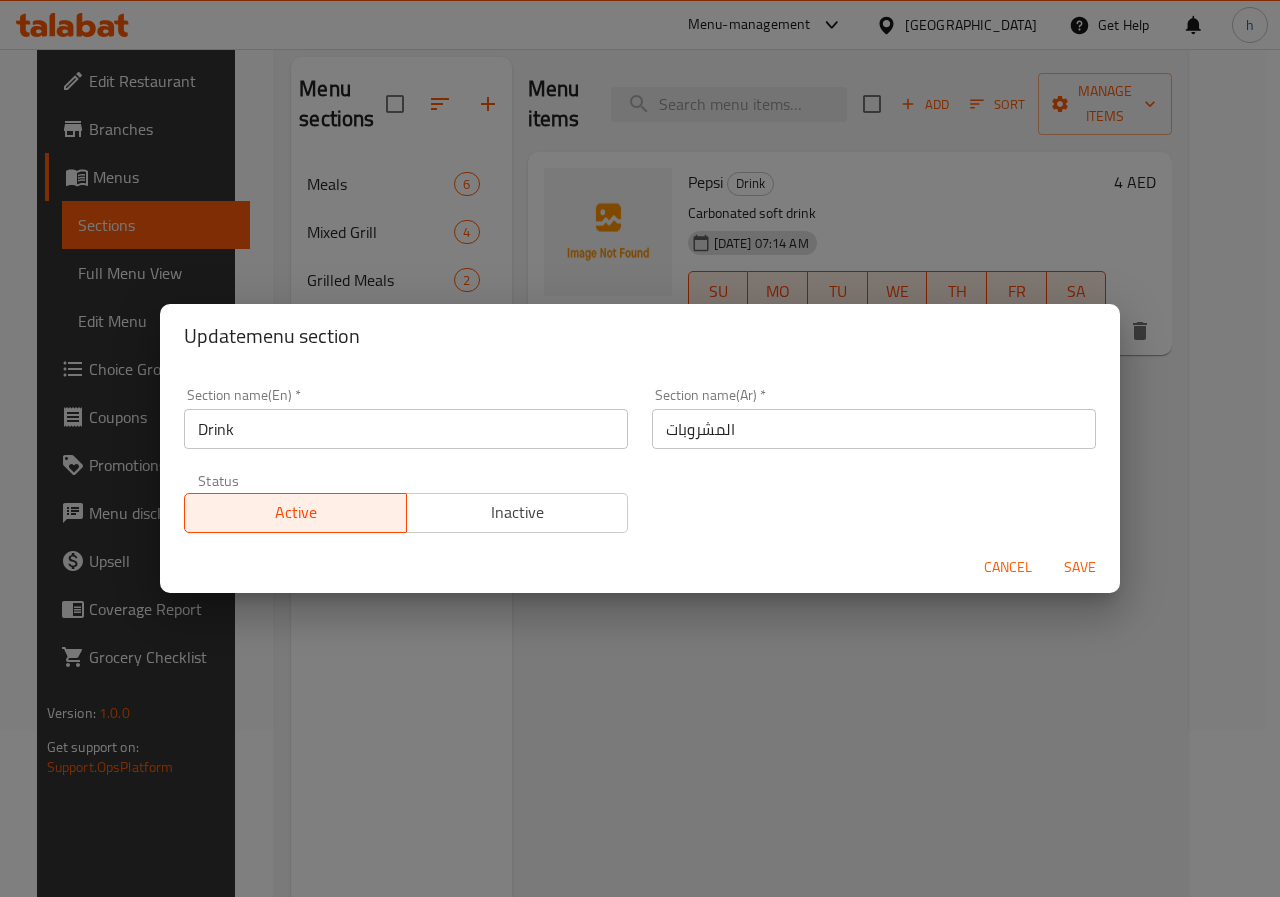 click on "Cancel" at bounding box center [1008, 567] 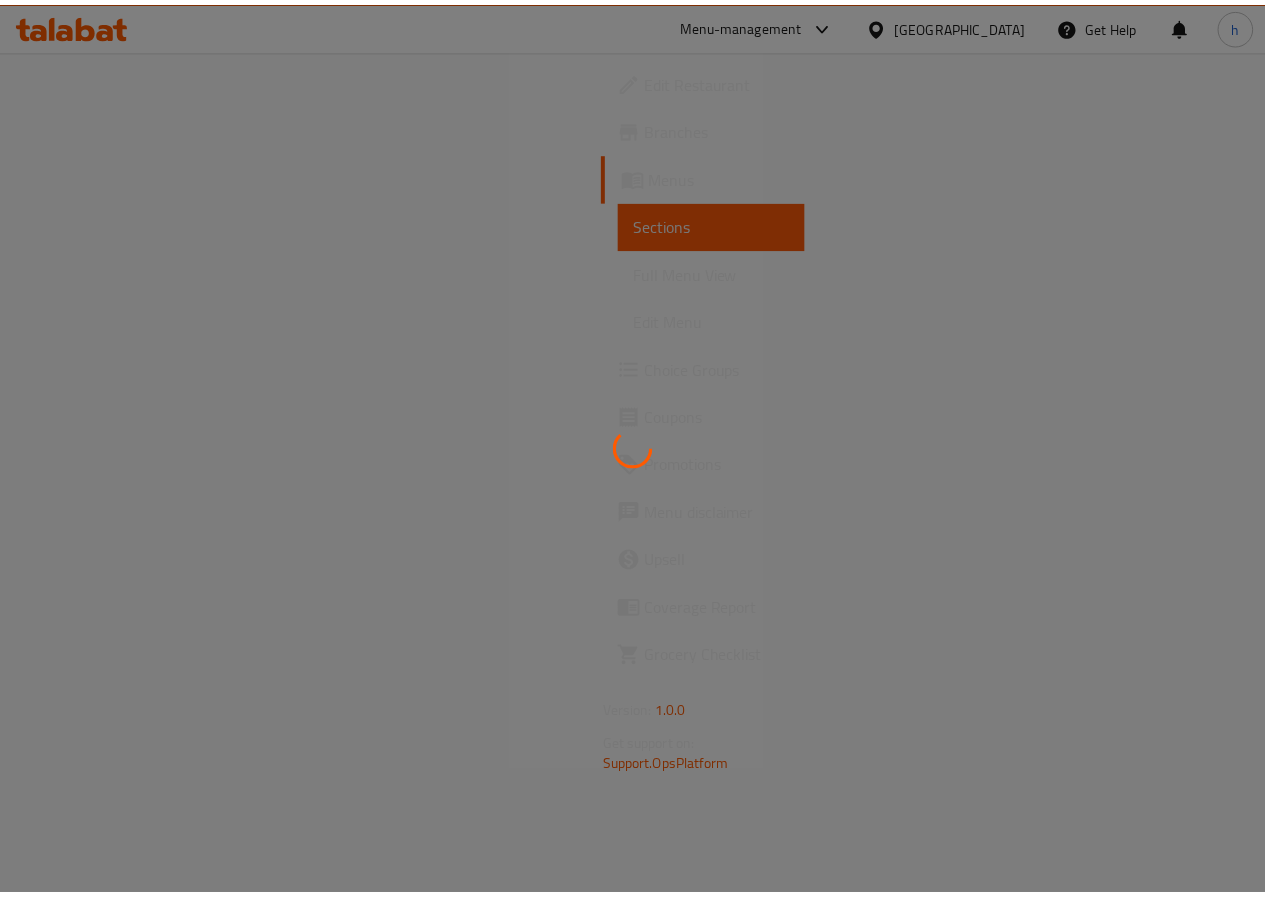 scroll, scrollTop: 0, scrollLeft: 0, axis: both 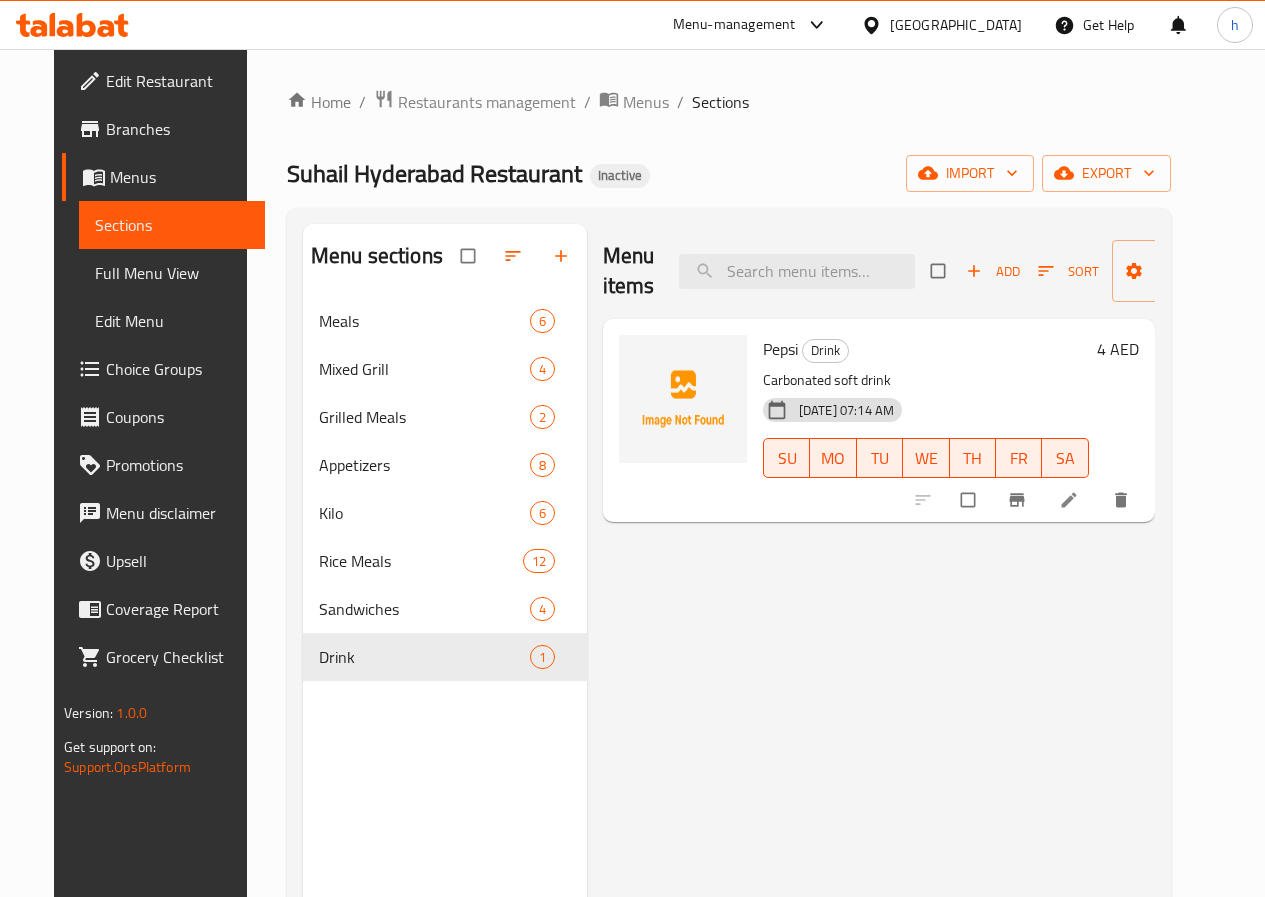 click on "Add" at bounding box center [993, 271] 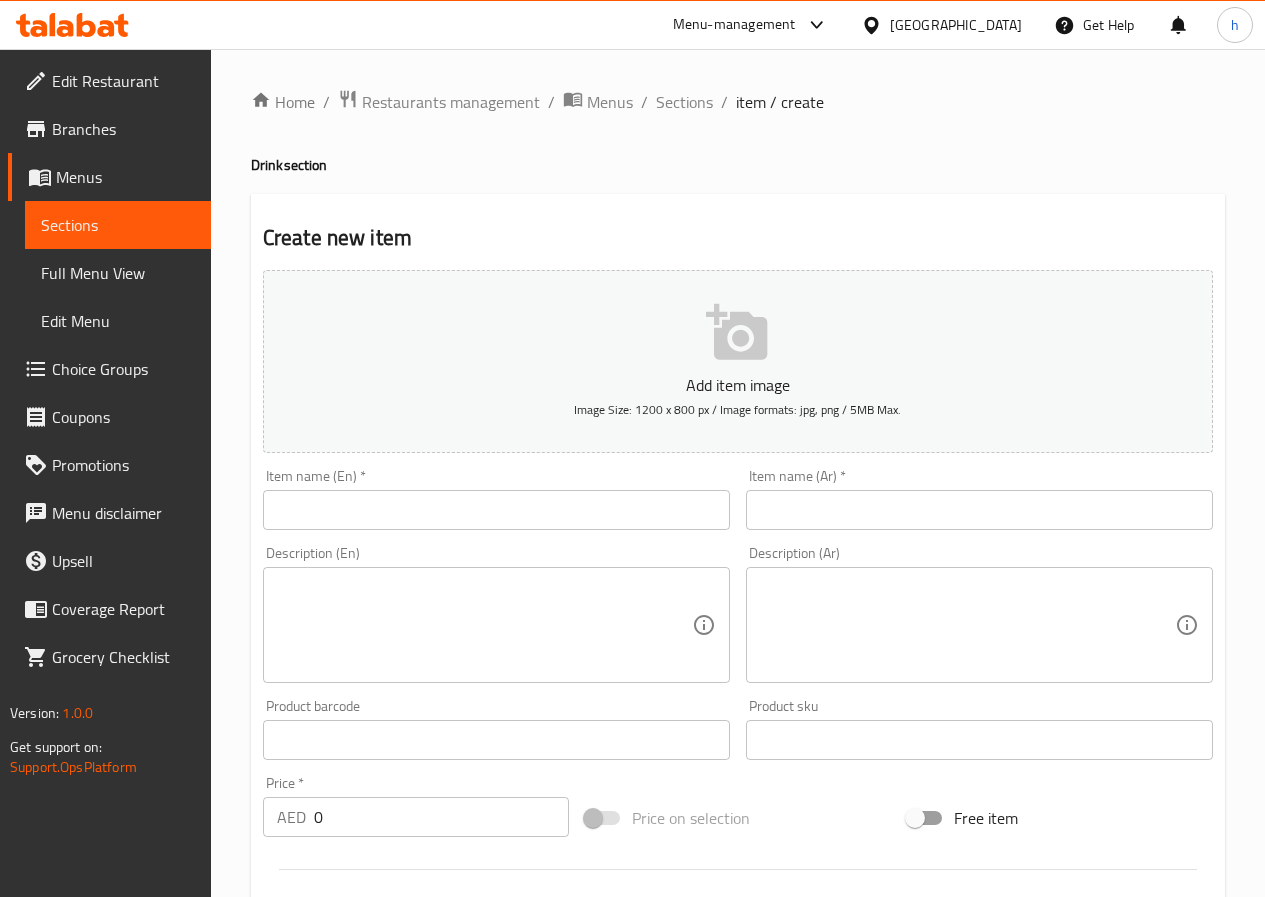 click at bounding box center (496, 510) 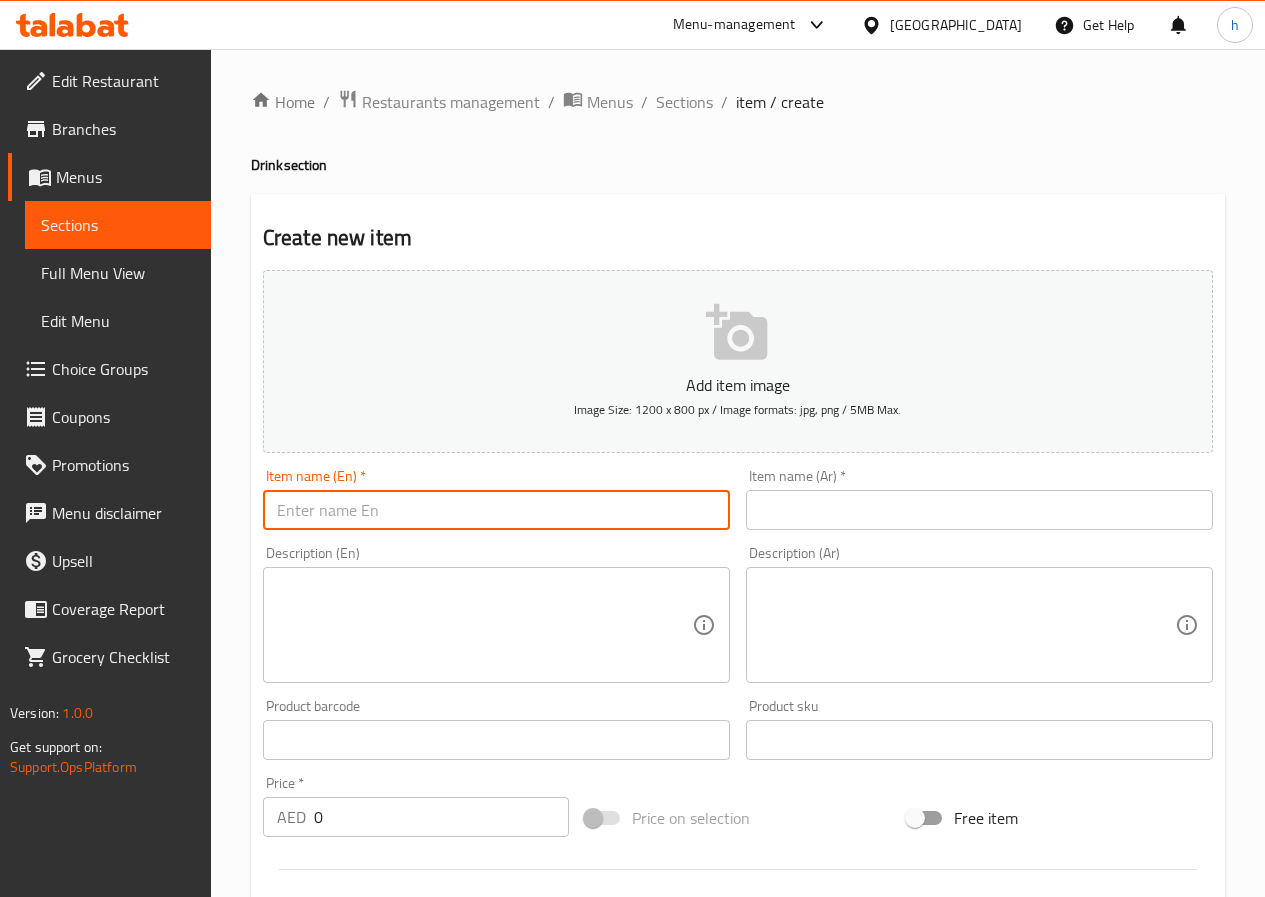 drag, startPoint x: 530, startPoint y: 511, endPoint x: 470, endPoint y: 485, distance: 65.39113 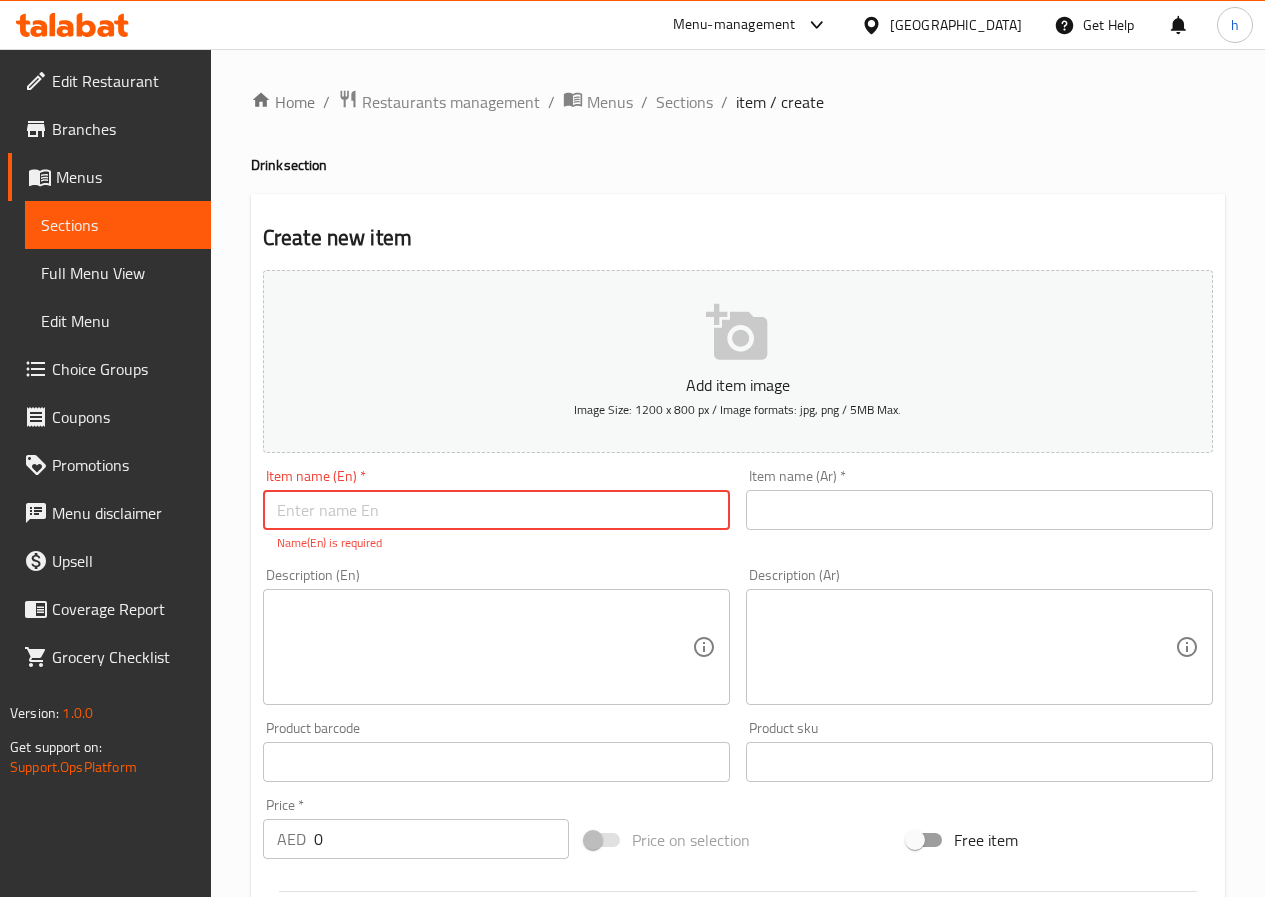 drag, startPoint x: 470, startPoint y: 485, endPoint x: 392, endPoint y: 503, distance: 80.04999 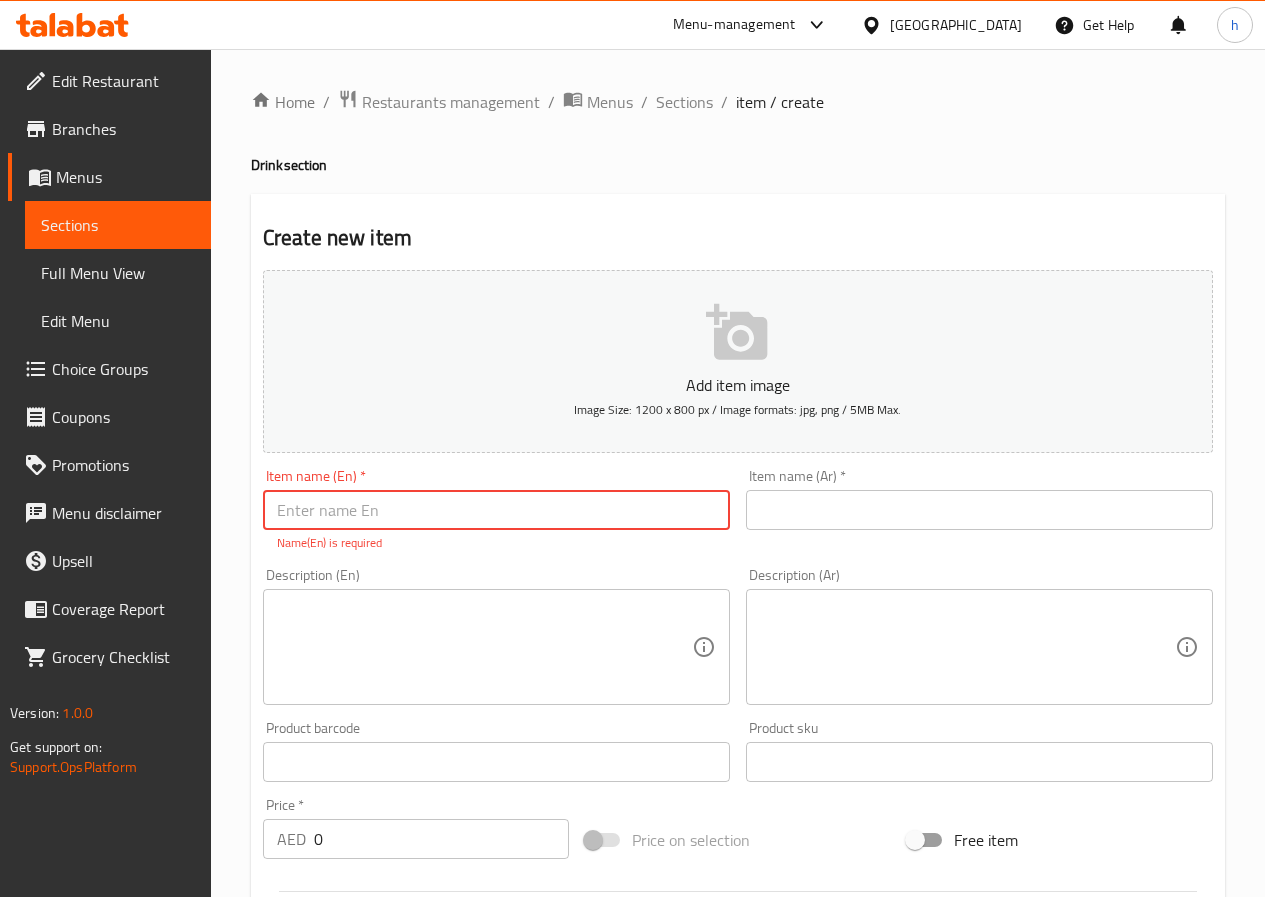 click at bounding box center (496, 510) 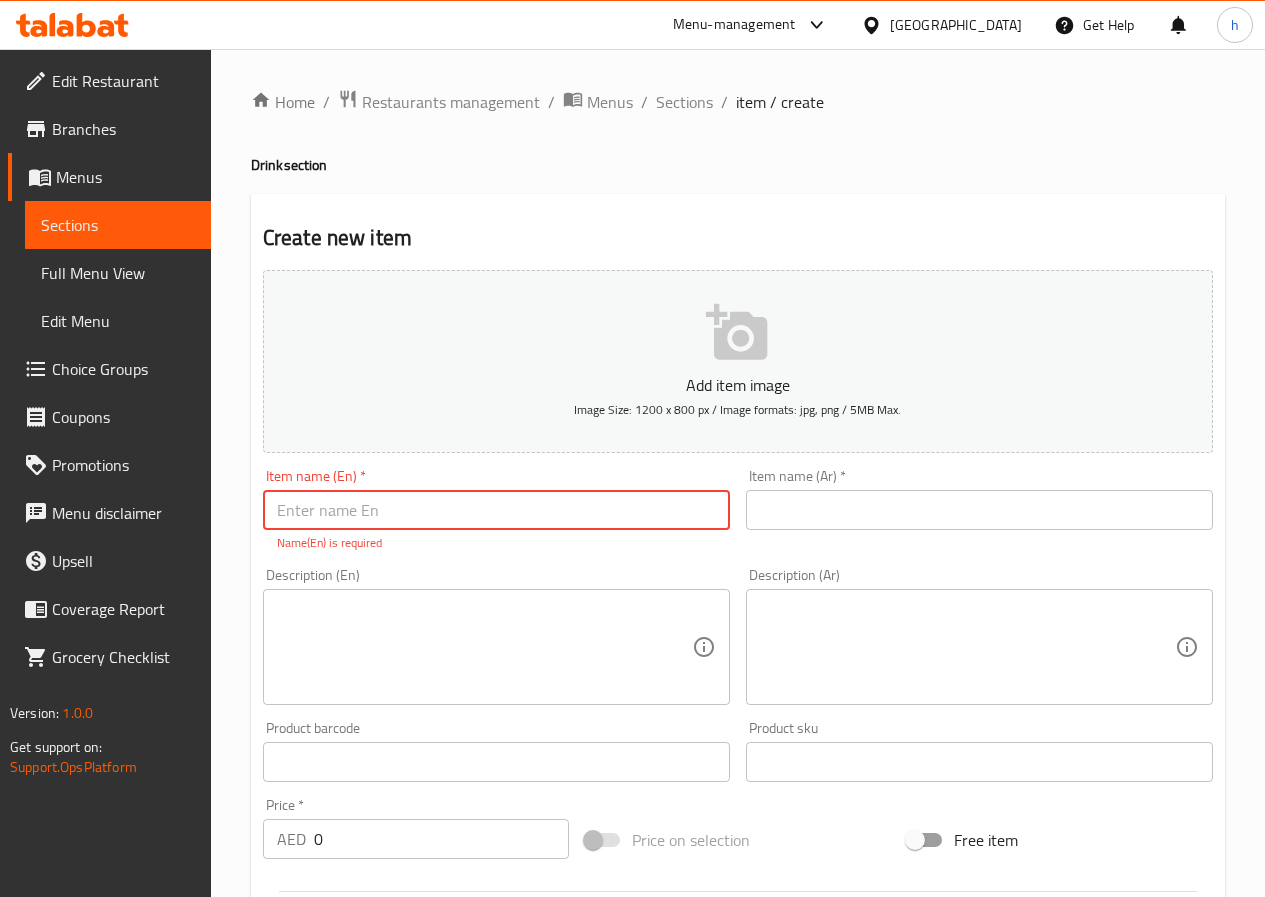paste on "Small Water" 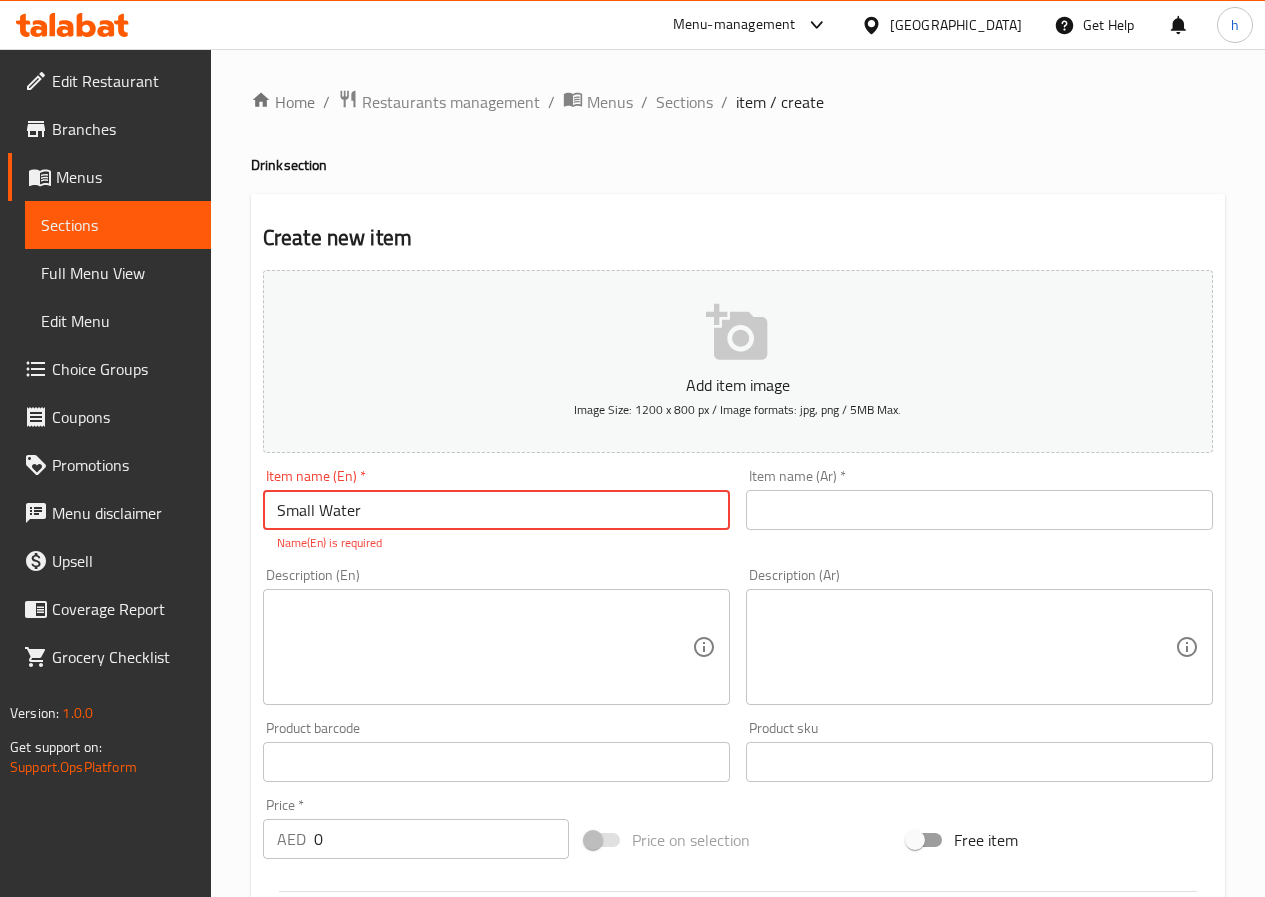 type on "Small Water" 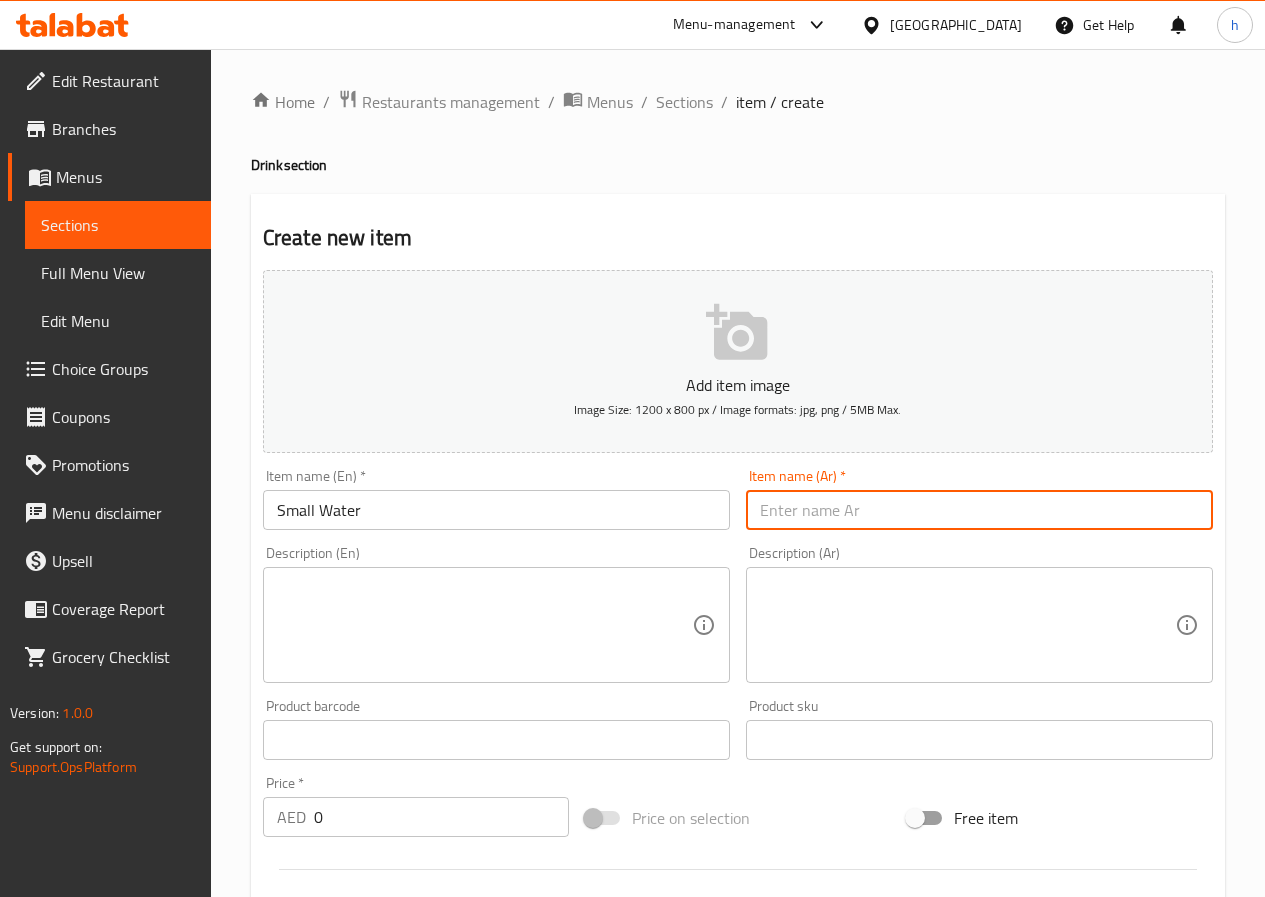 click at bounding box center [979, 510] 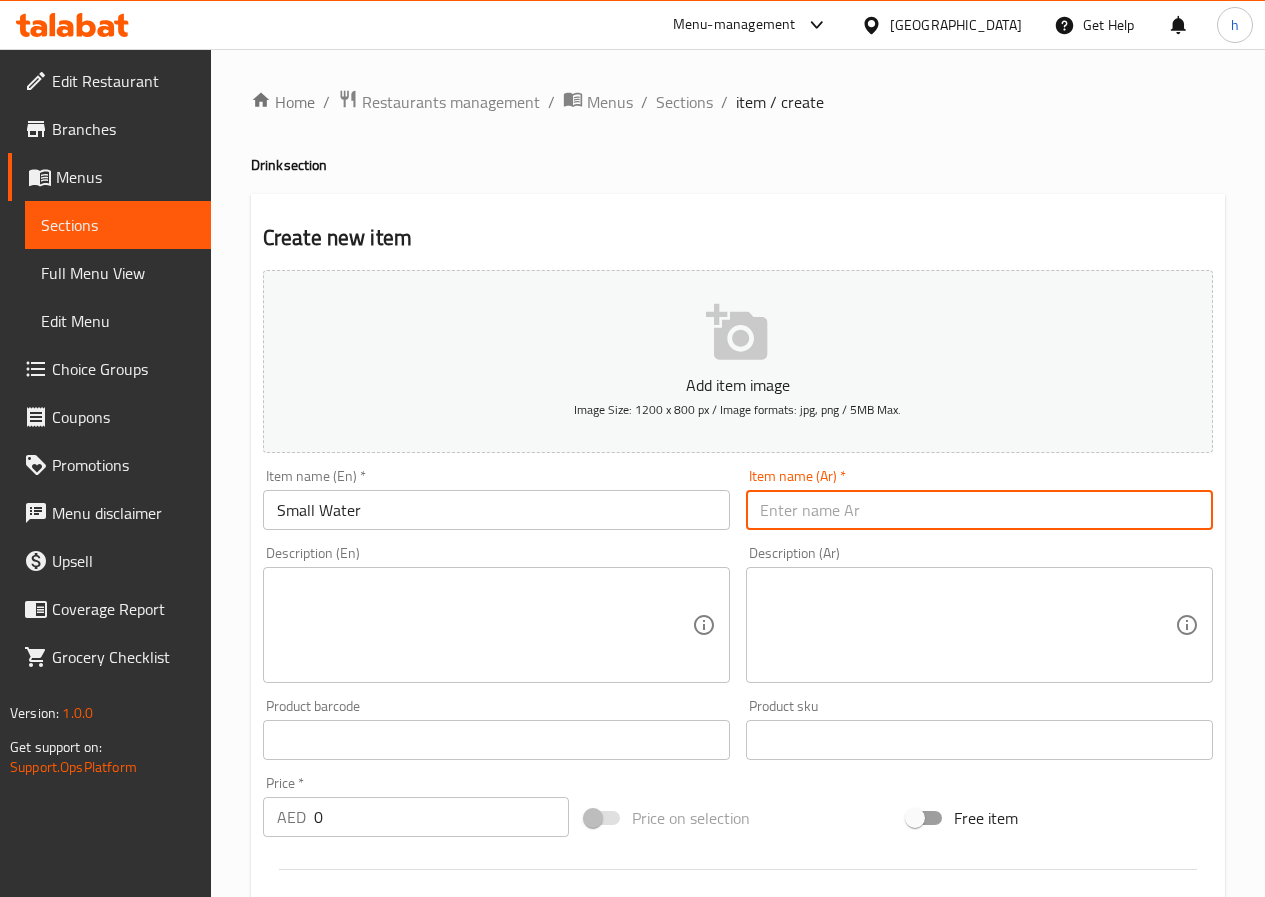 paste on "مياه صغيرة" 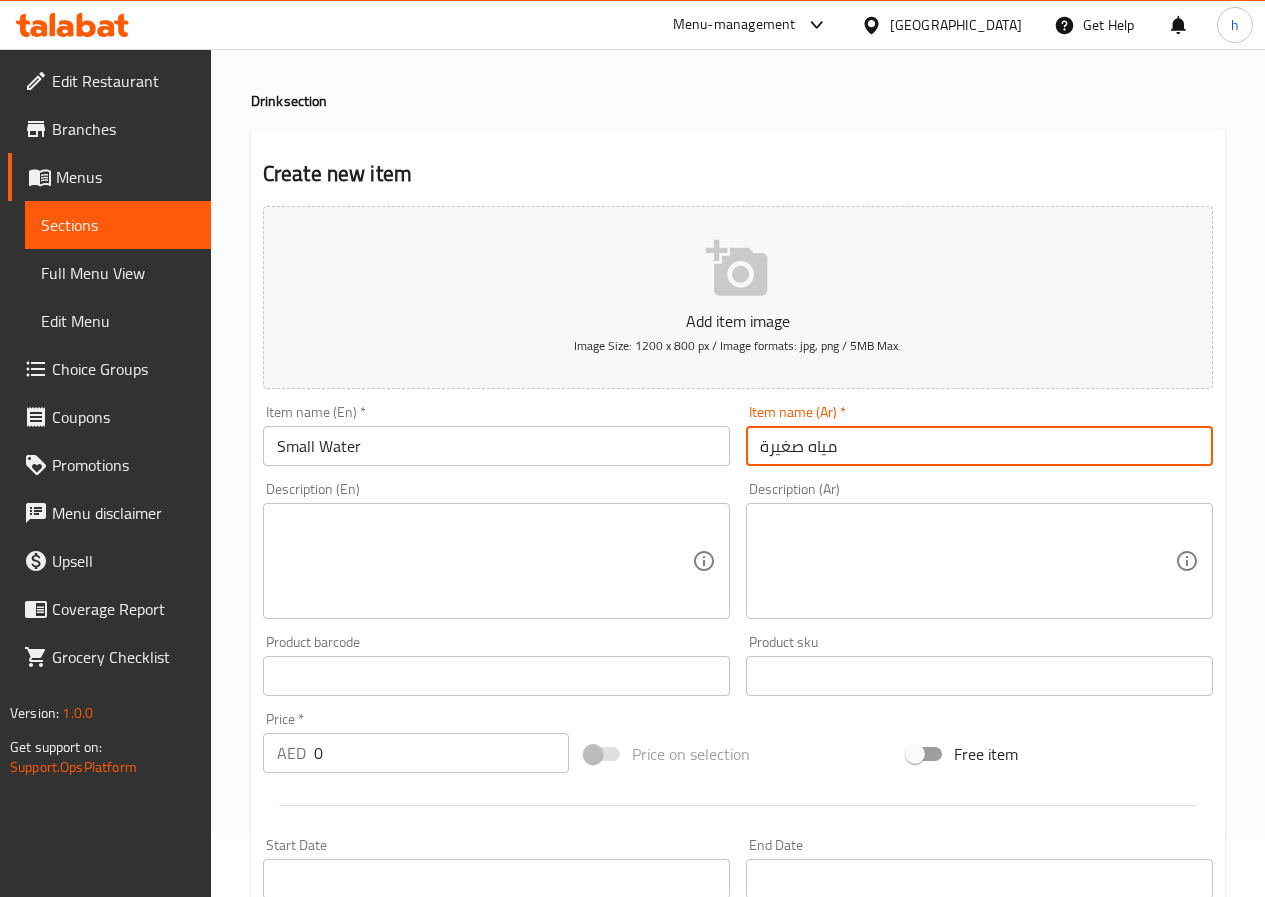scroll, scrollTop: 100, scrollLeft: 0, axis: vertical 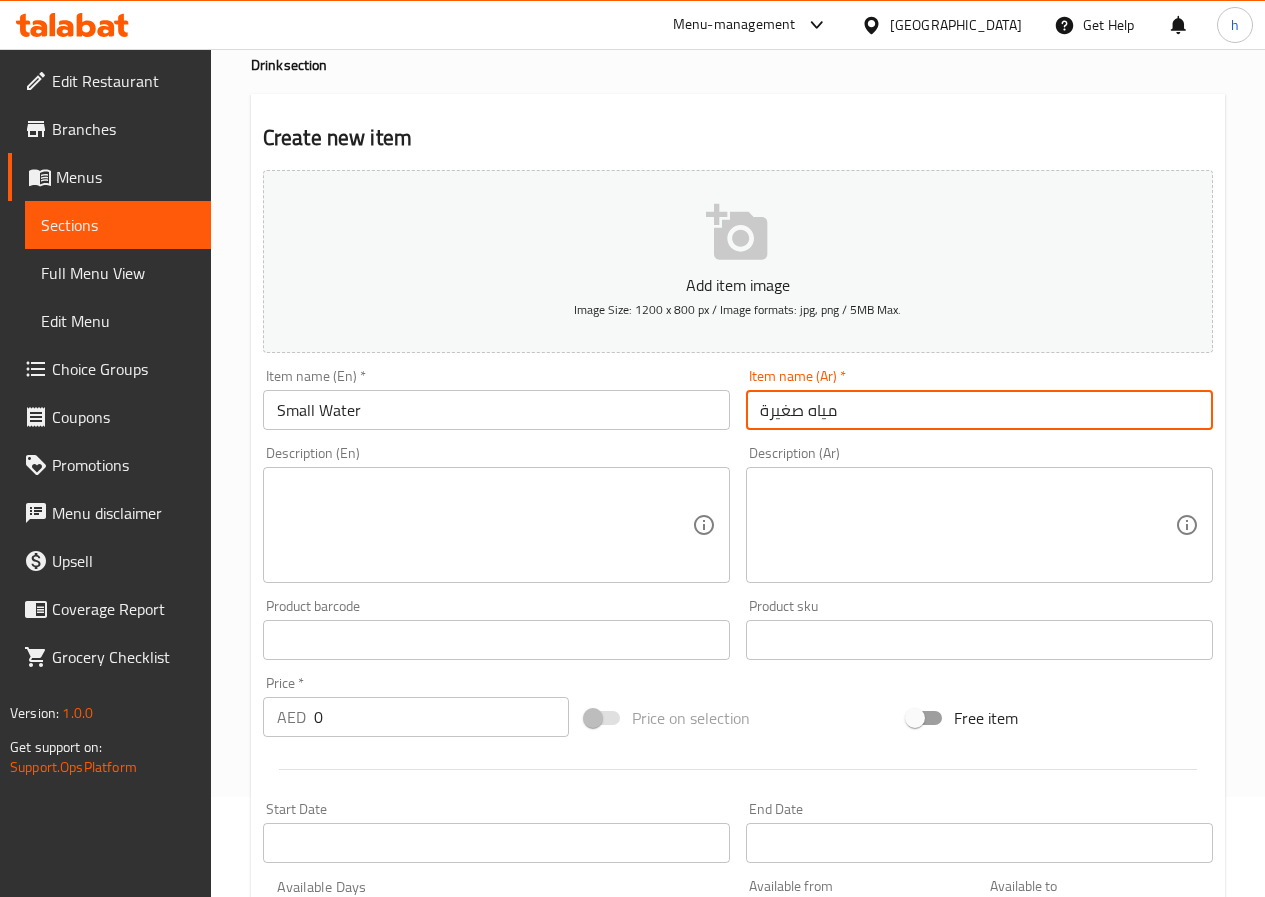 type on "مياه صغيرة" 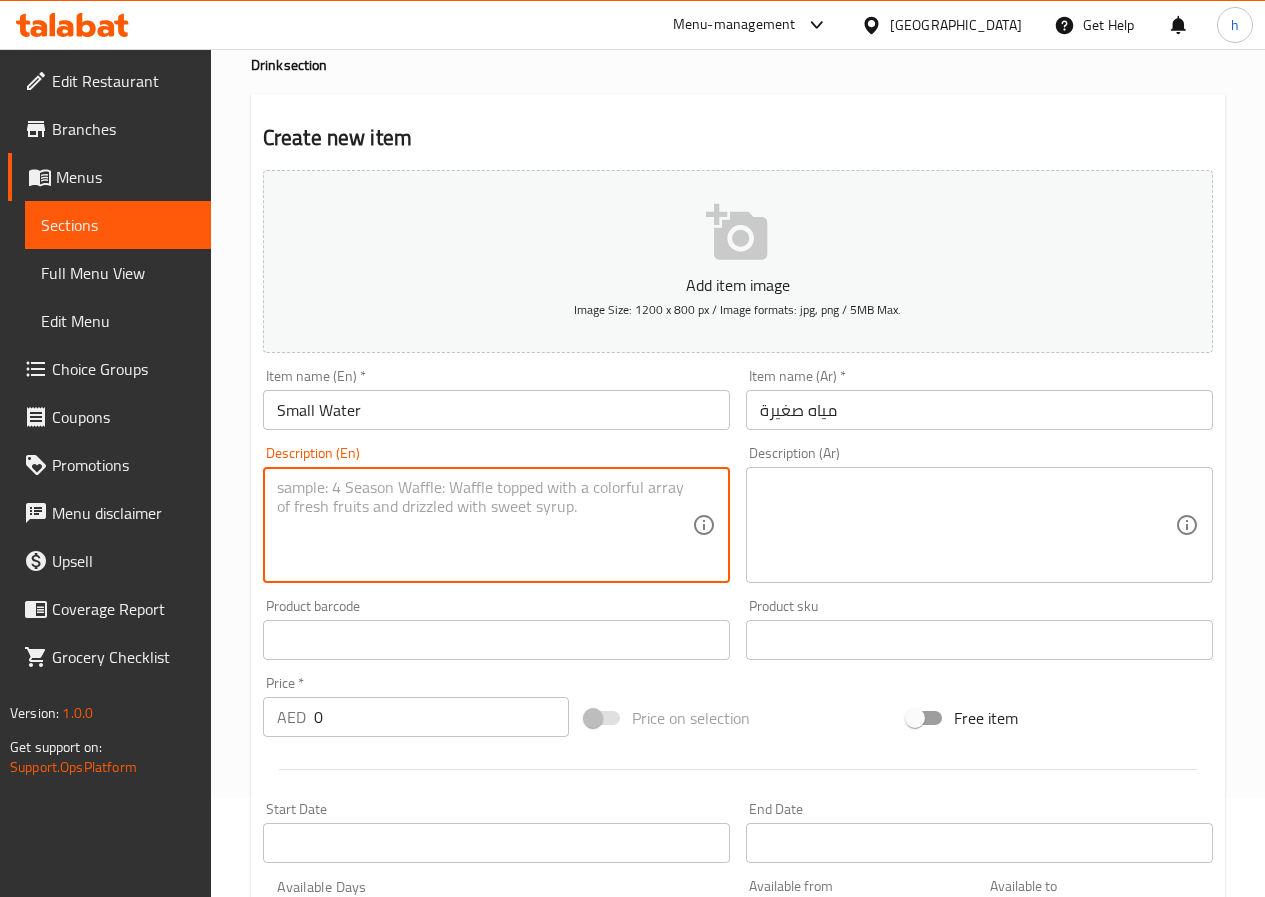 click at bounding box center [484, 525] 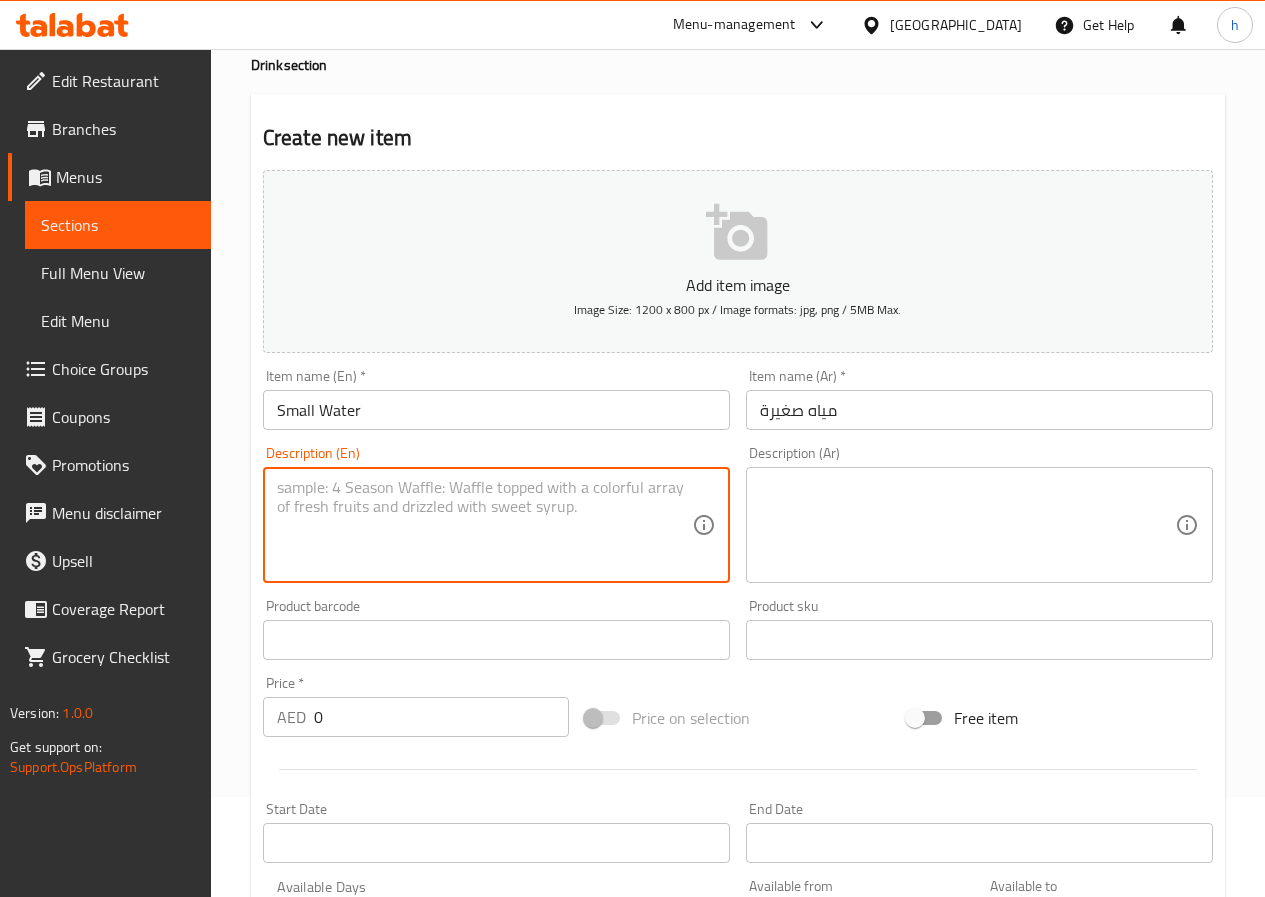 paste on "Small bottled water" 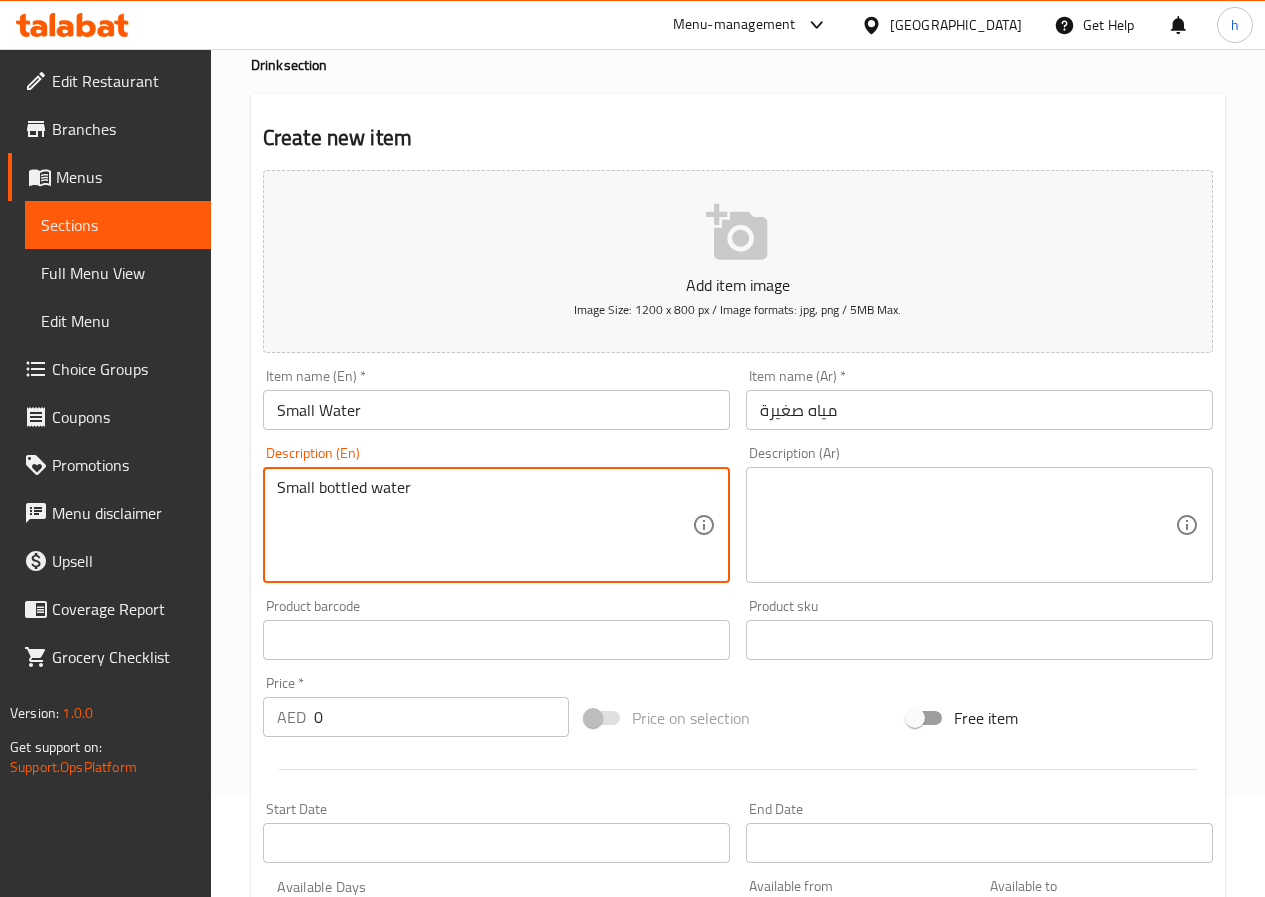type on "Small bottled water" 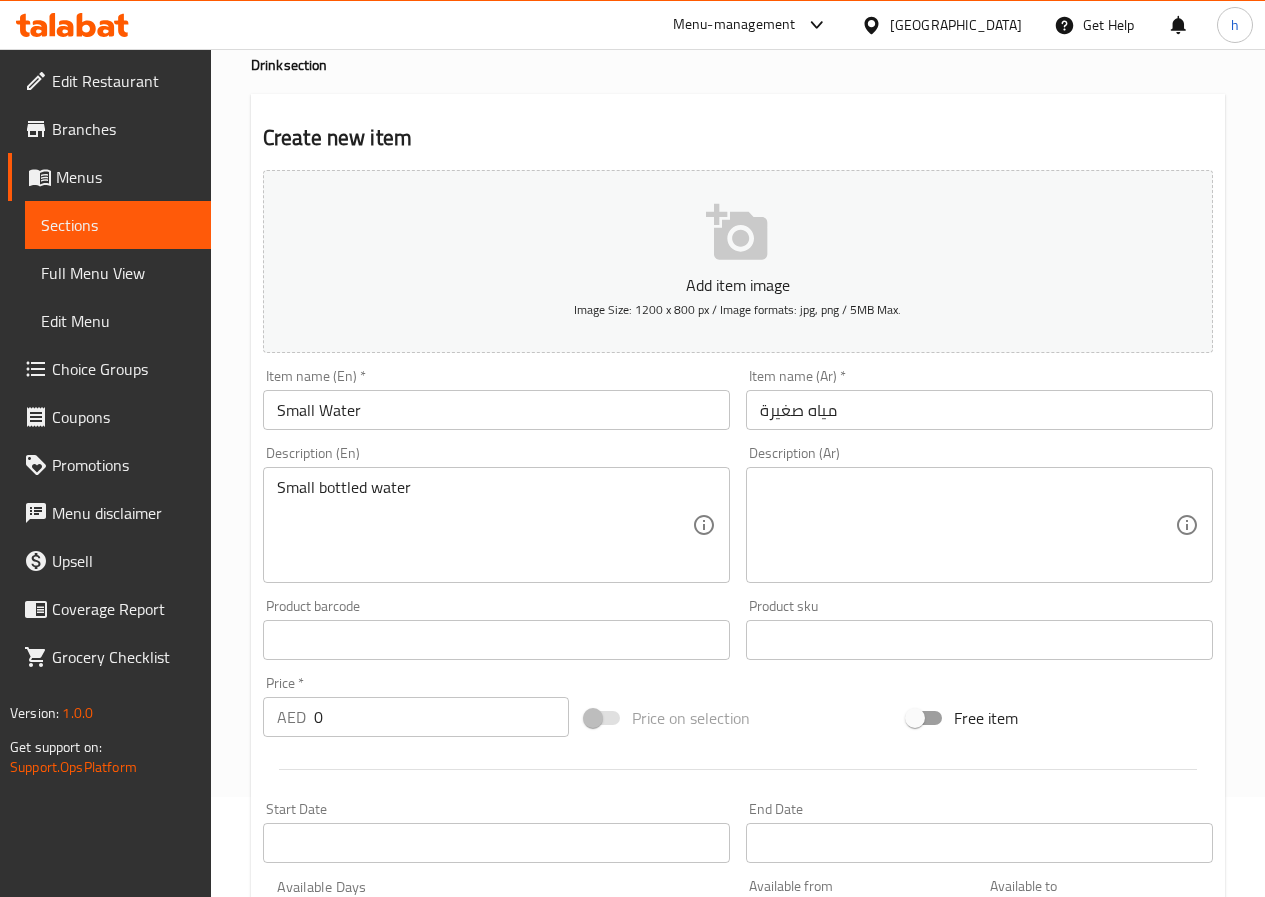click at bounding box center (967, 525) 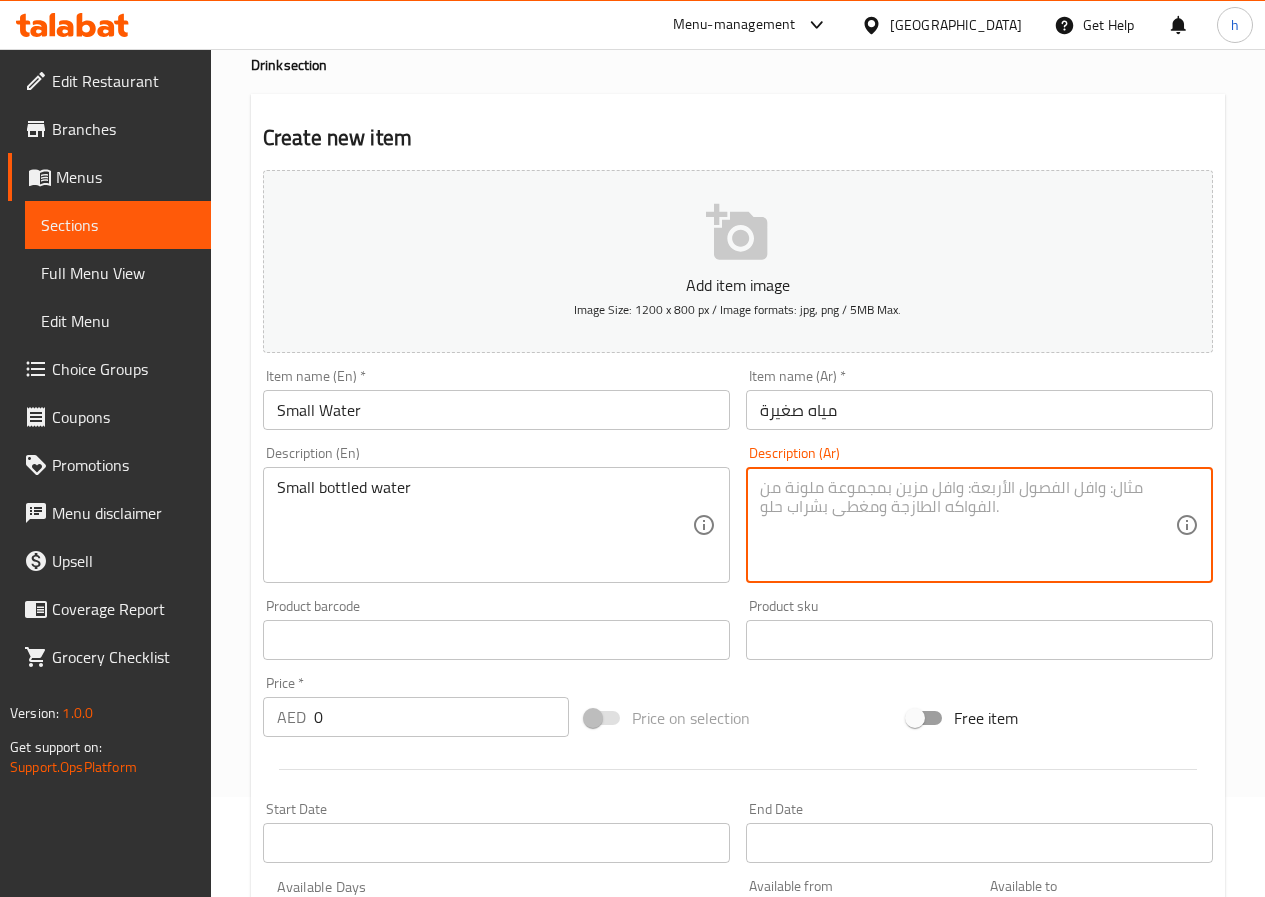paste on "مياه معبأة في زجاجات صغيرة" 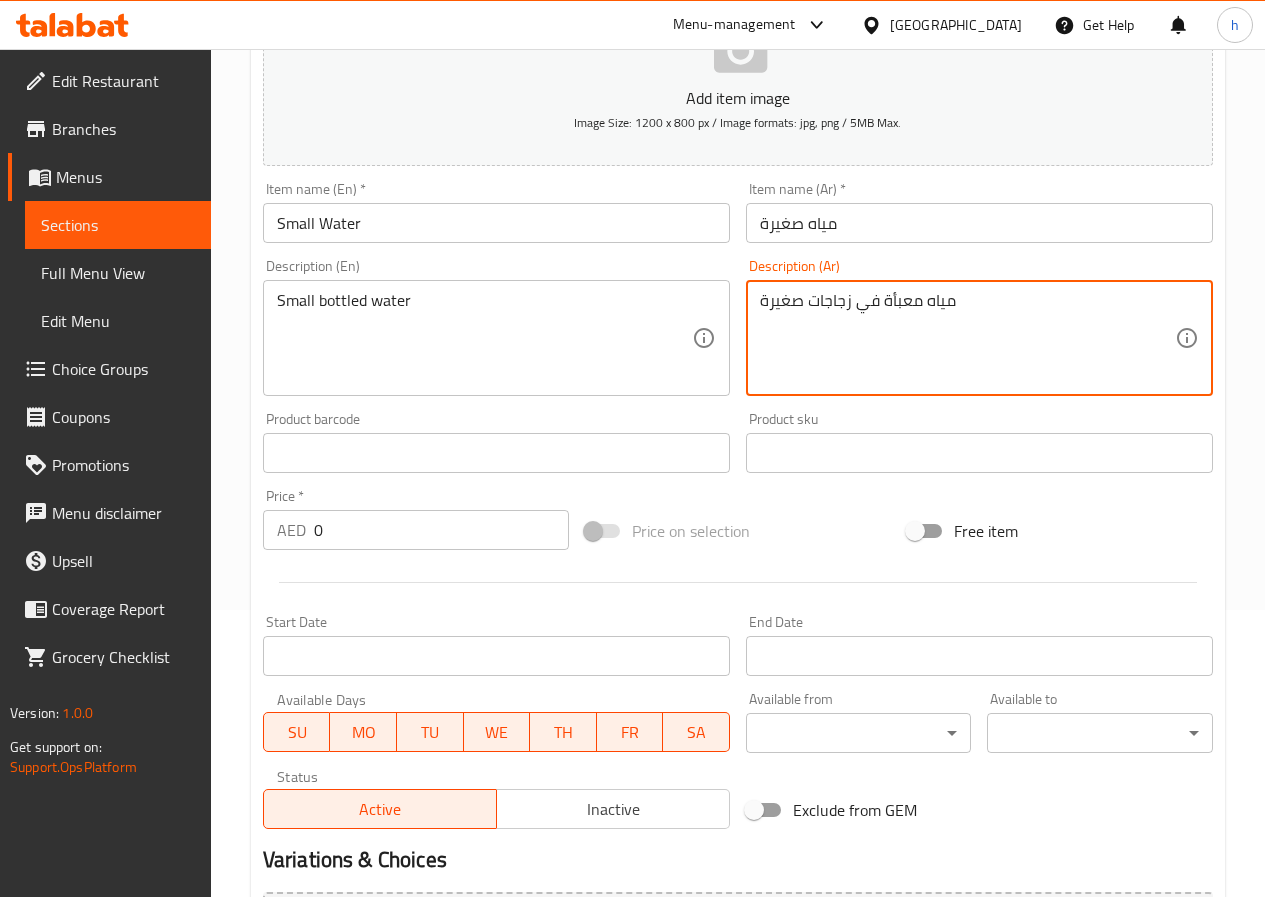 scroll, scrollTop: 300, scrollLeft: 0, axis: vertical 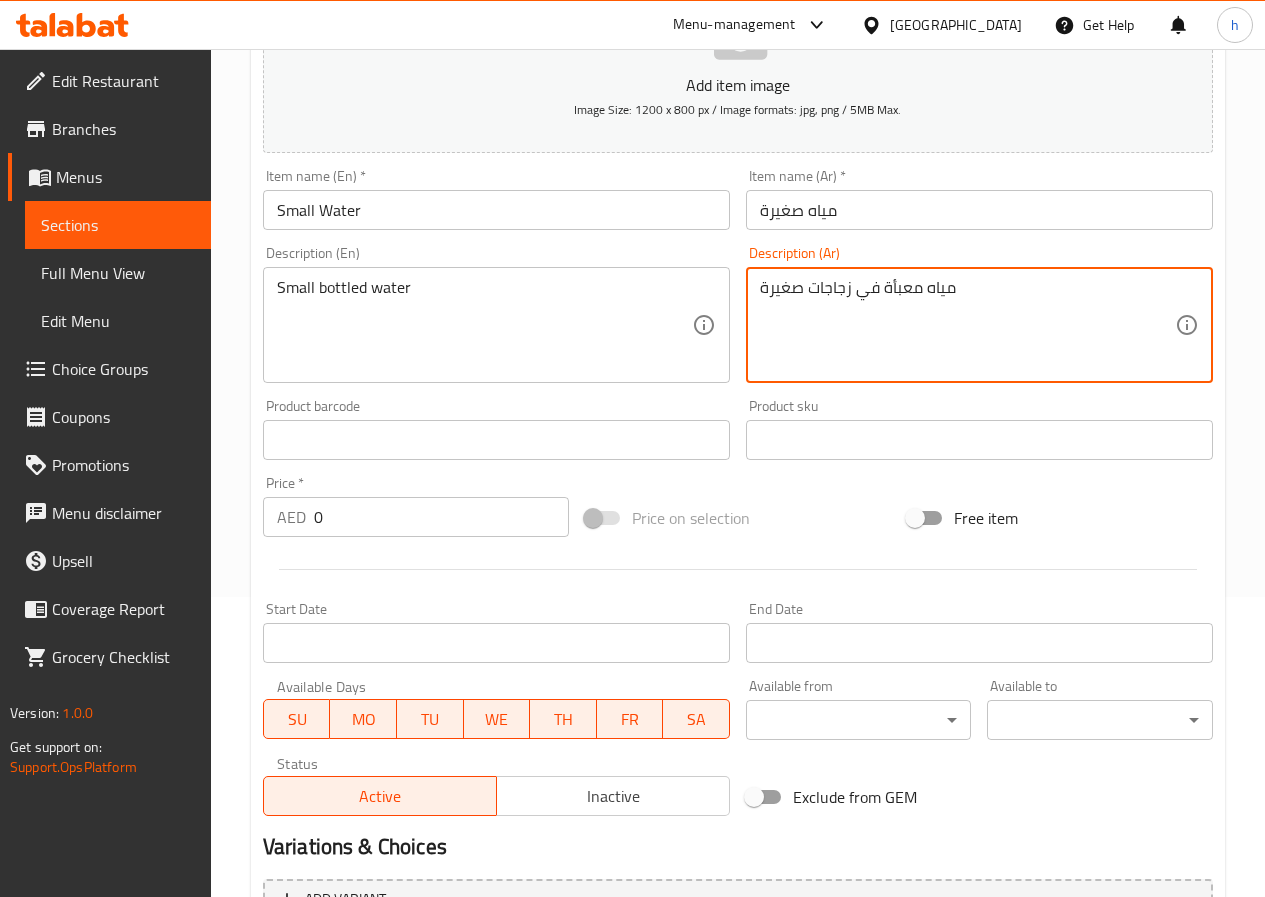type on "مياه معبأة في زجاجات صغيرة" 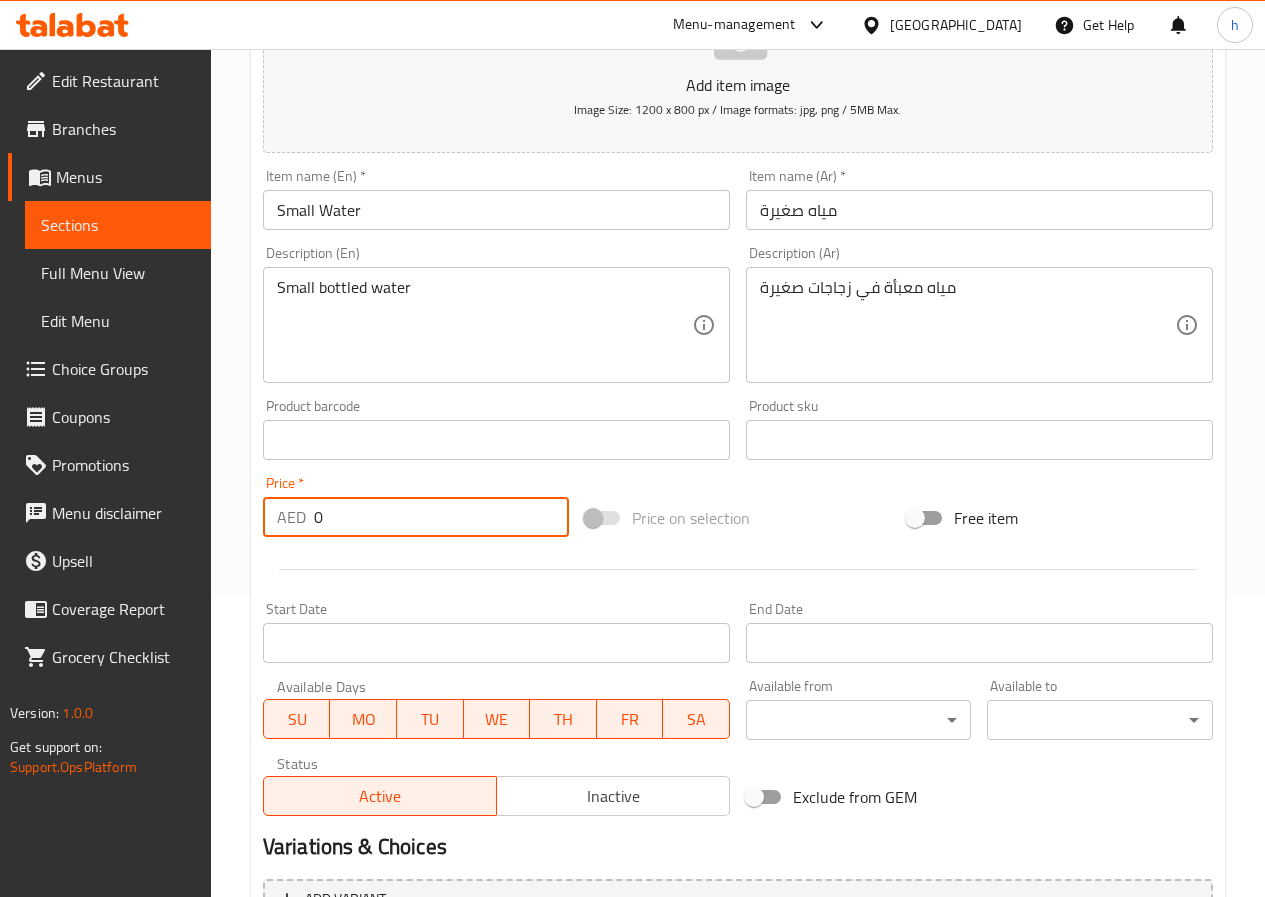 click on "0" at bounding box center (441, 517) 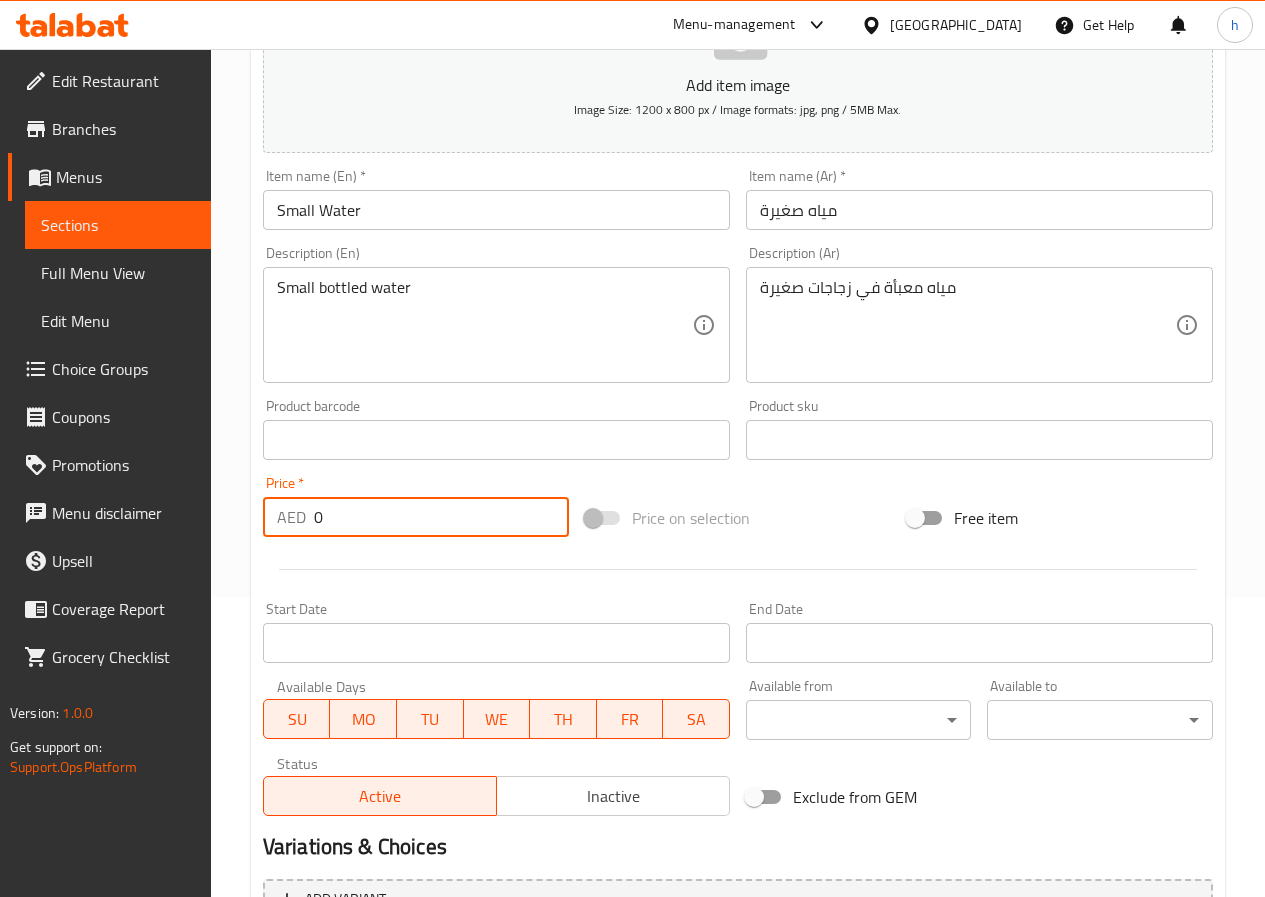 click on "0" at bounding box center [441, 517] 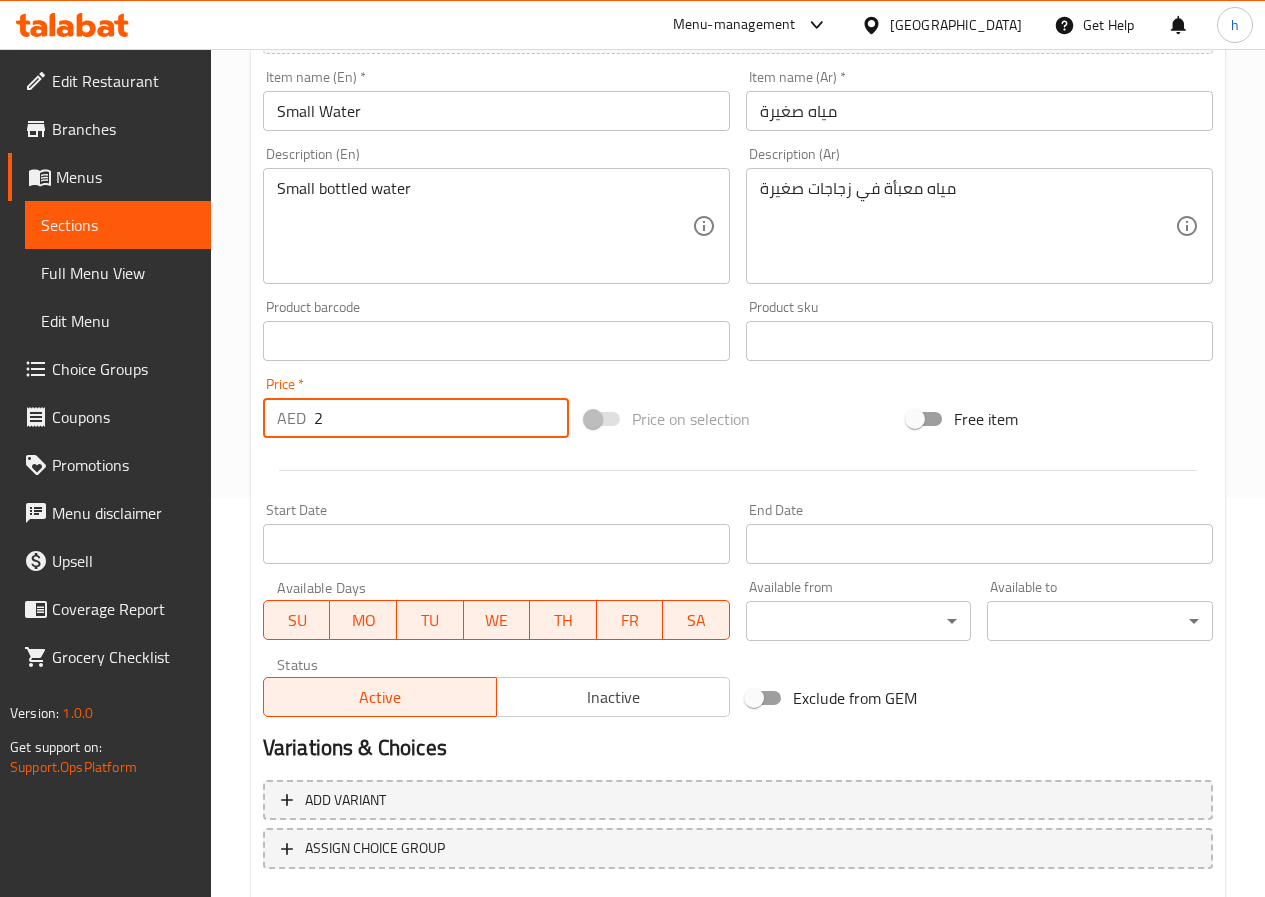 scroll, scrollTop: 516, scrollLeft: 0, axis: vertical 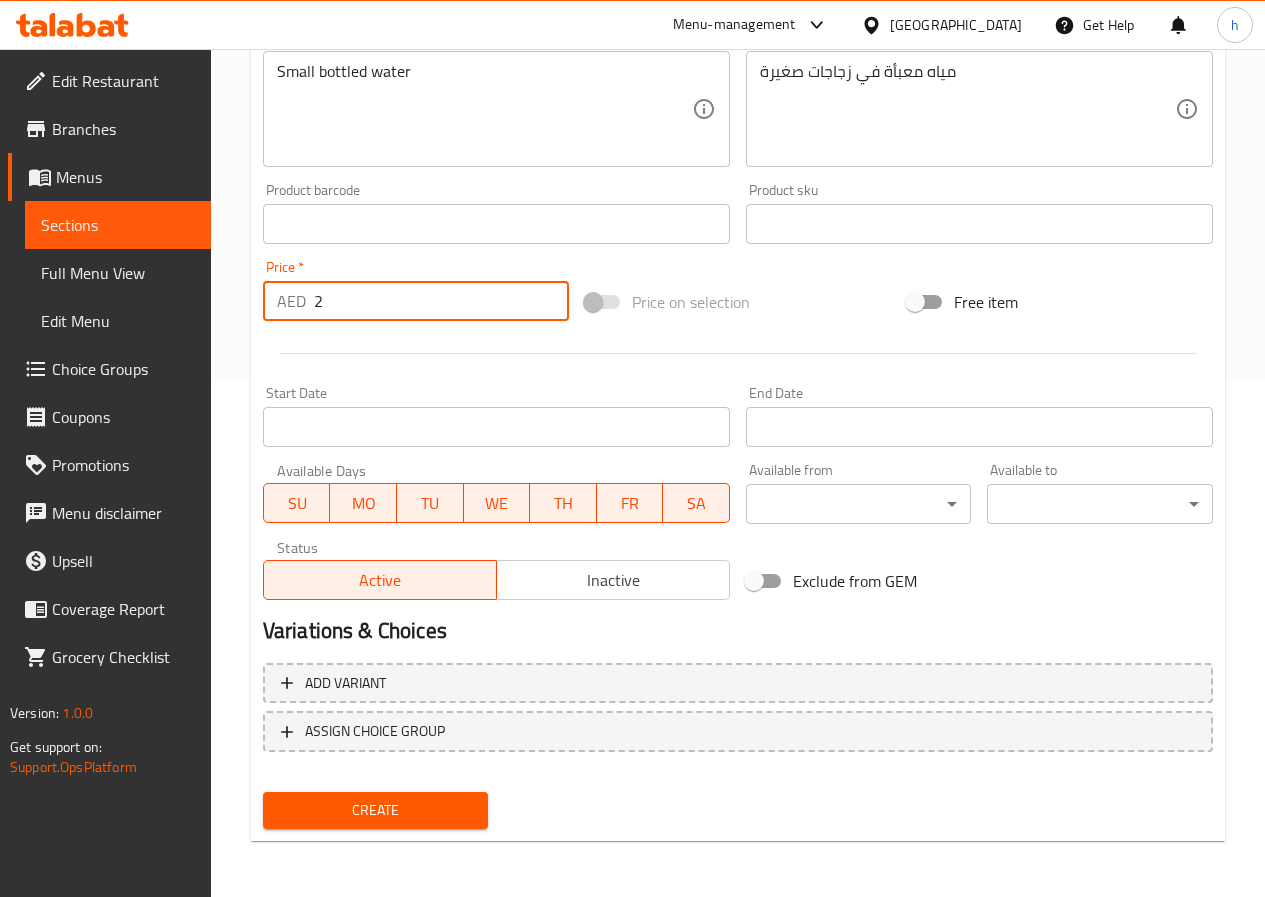 type on "2" 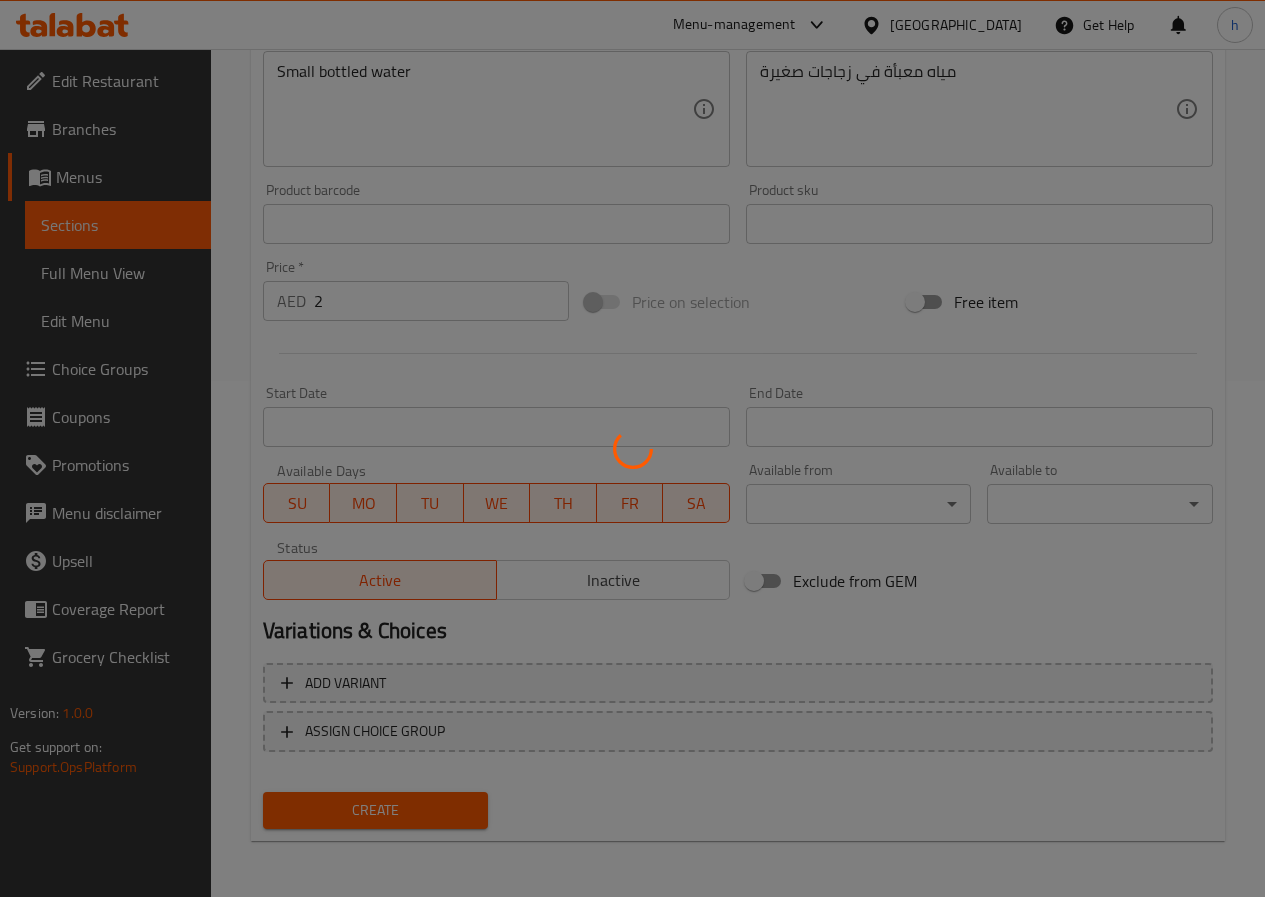 type 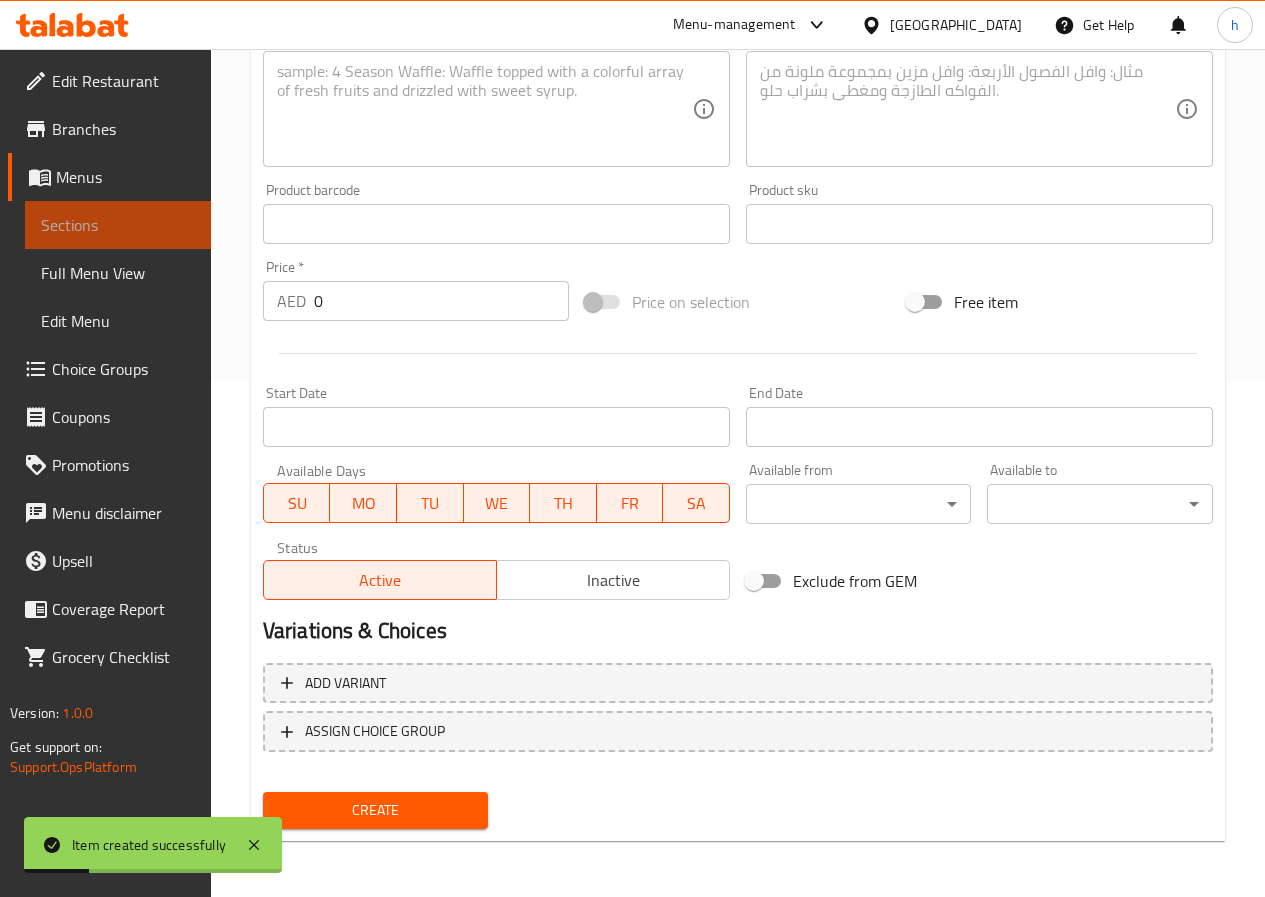 click on "Sections" at bounding box center (118, 225) 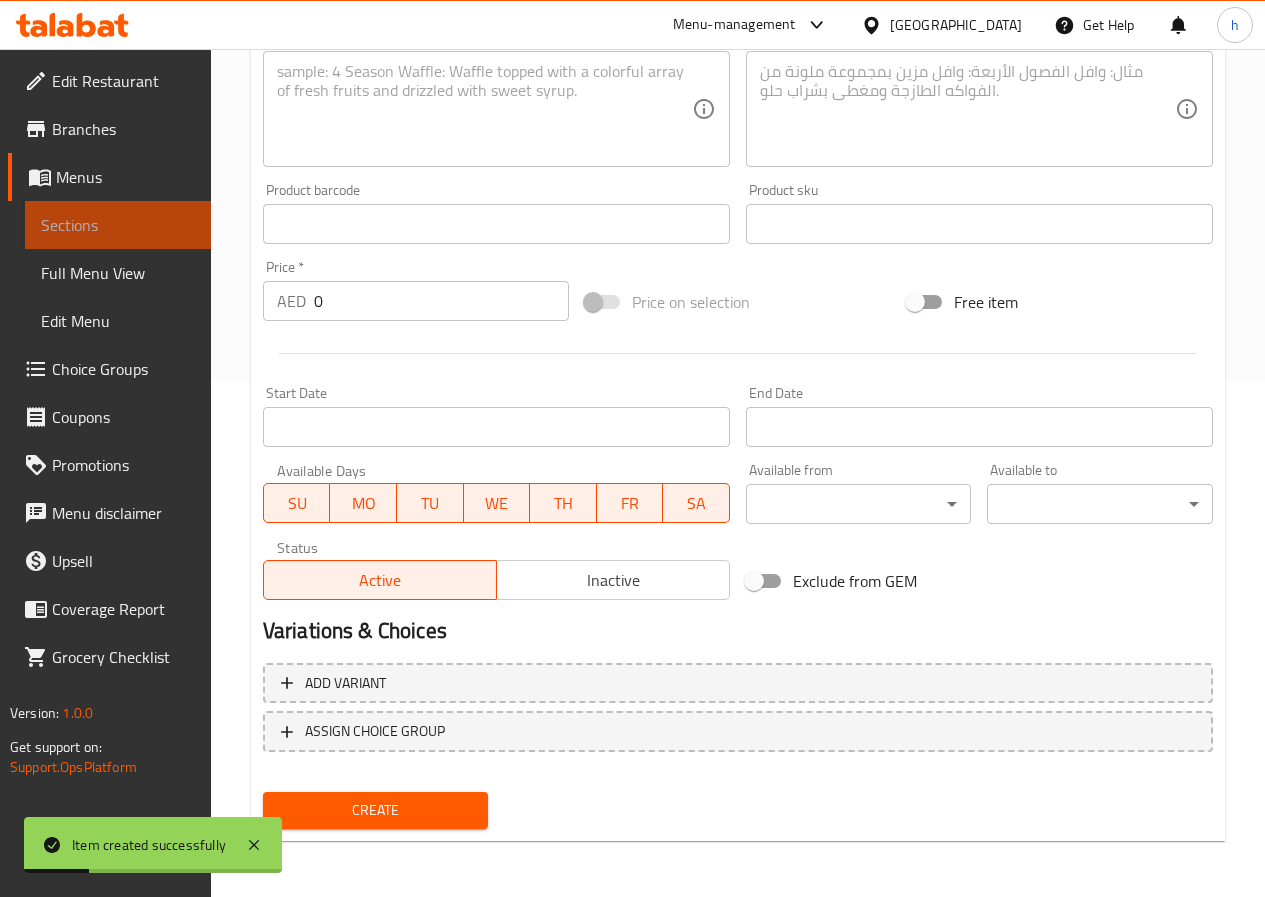 scroll, scrollTop: 280, scrollLeft: 0, axis: vertical 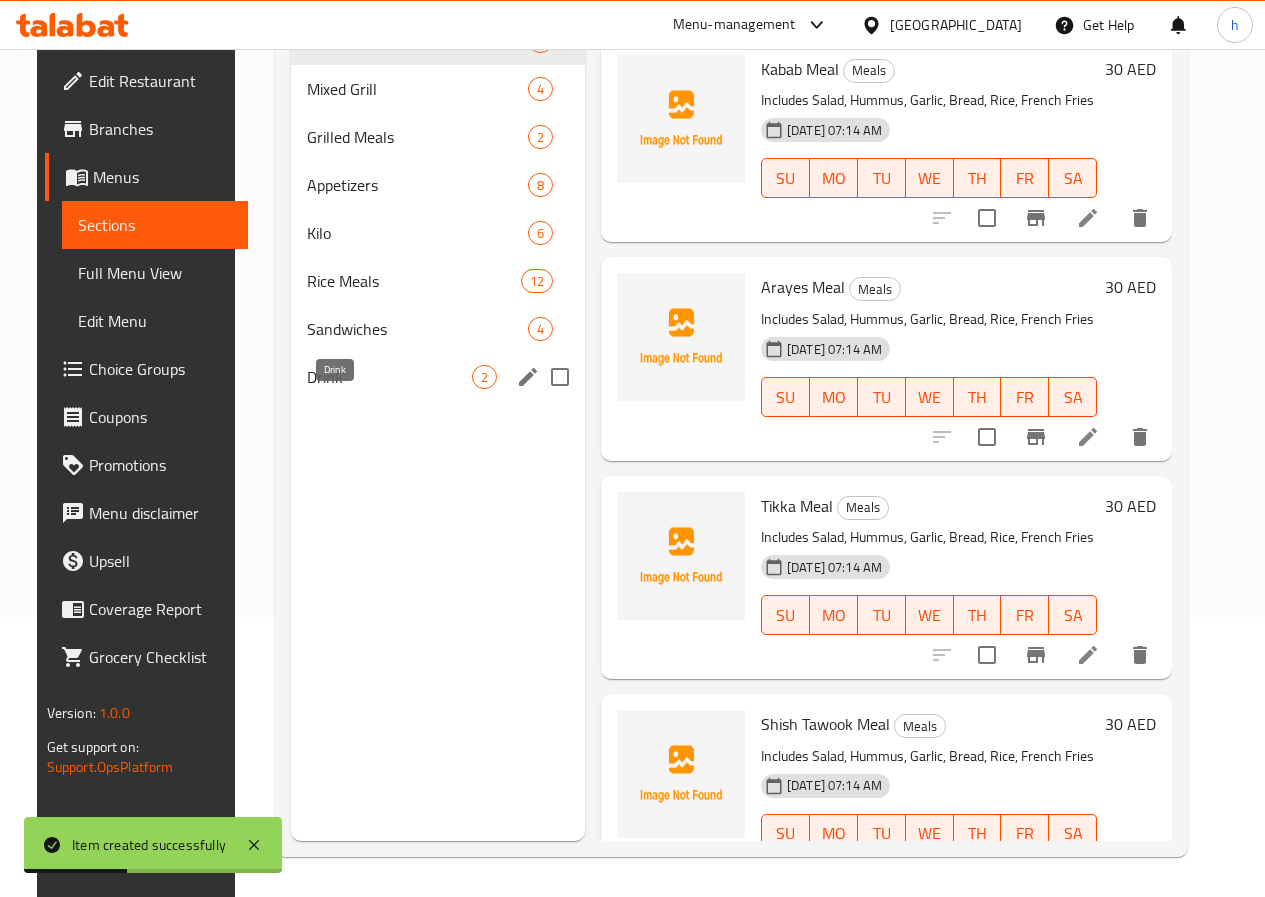 click on "Drink" at bounding box center (389, 377) 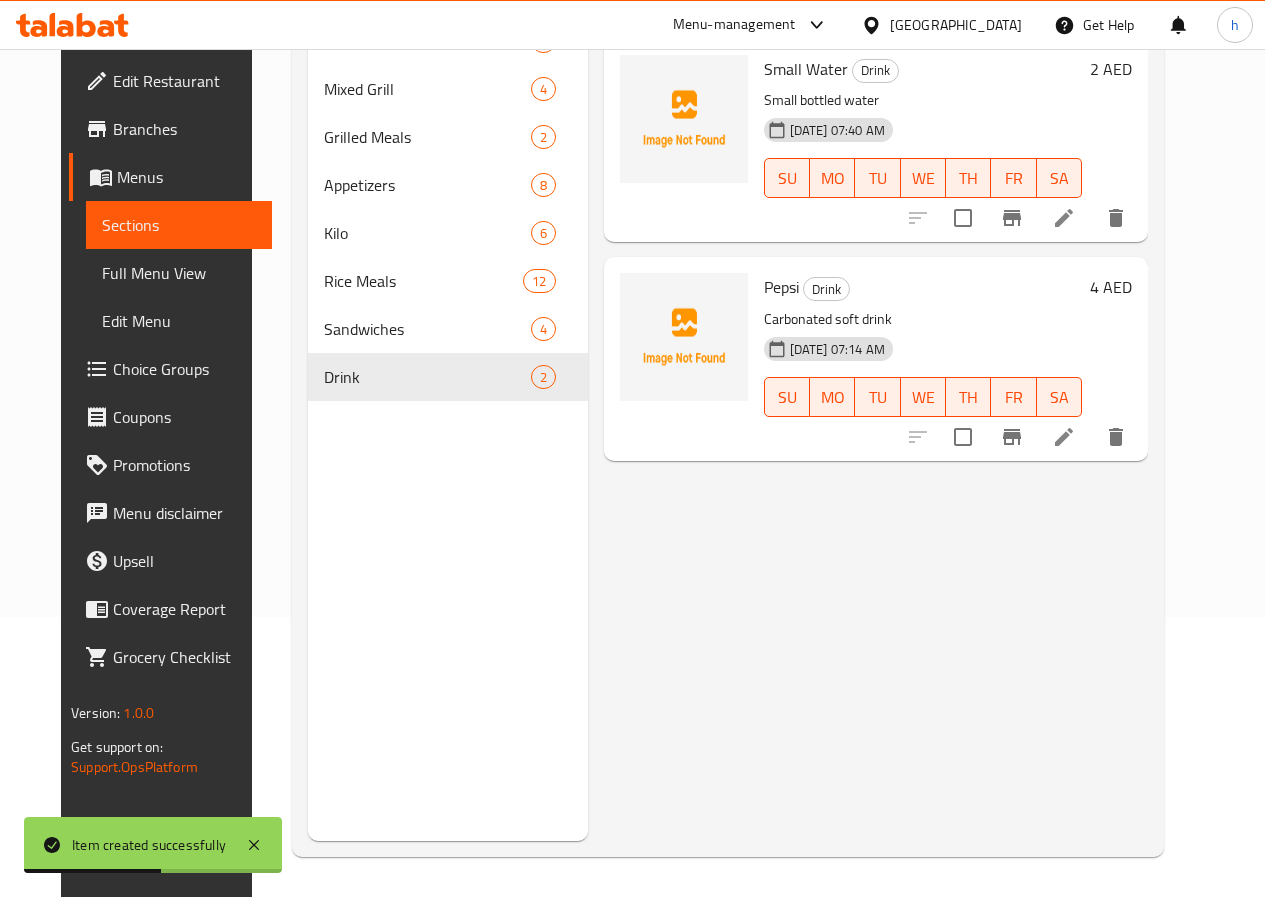 scroll, scrollTop: 0, scrollLeft: 0, axis: both 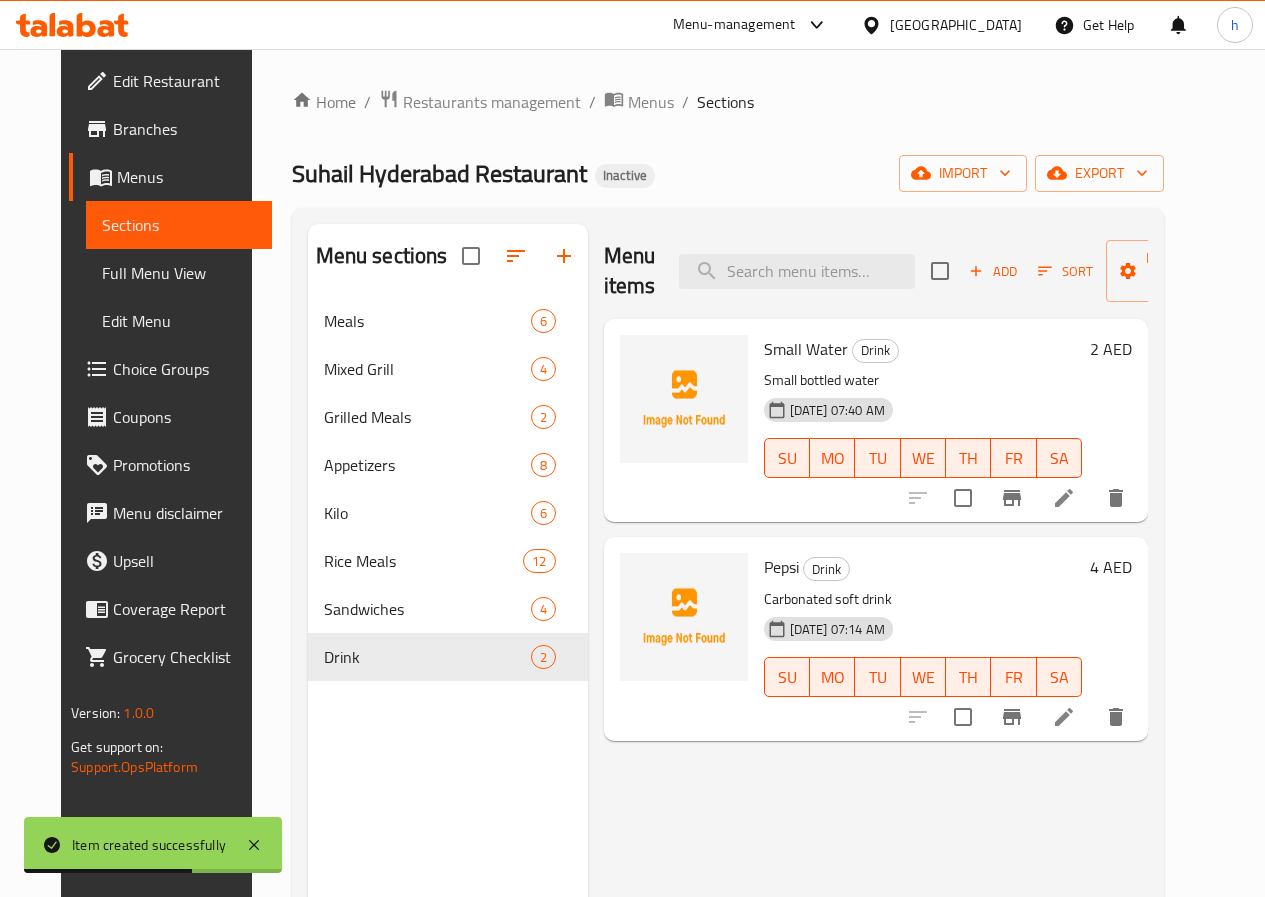 click on "Add" at bounding box center [993, 271] 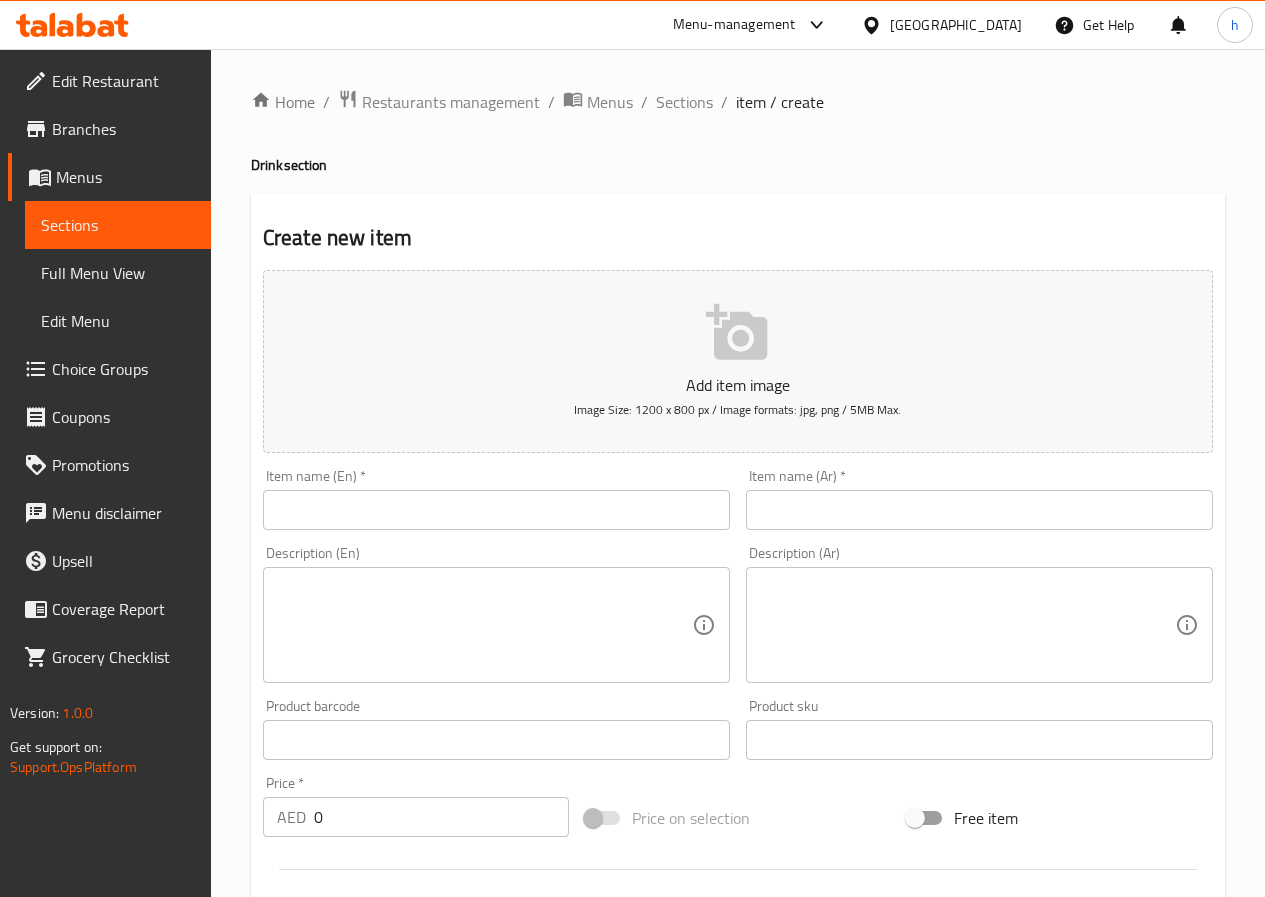 click at bounding box center (496, 510) 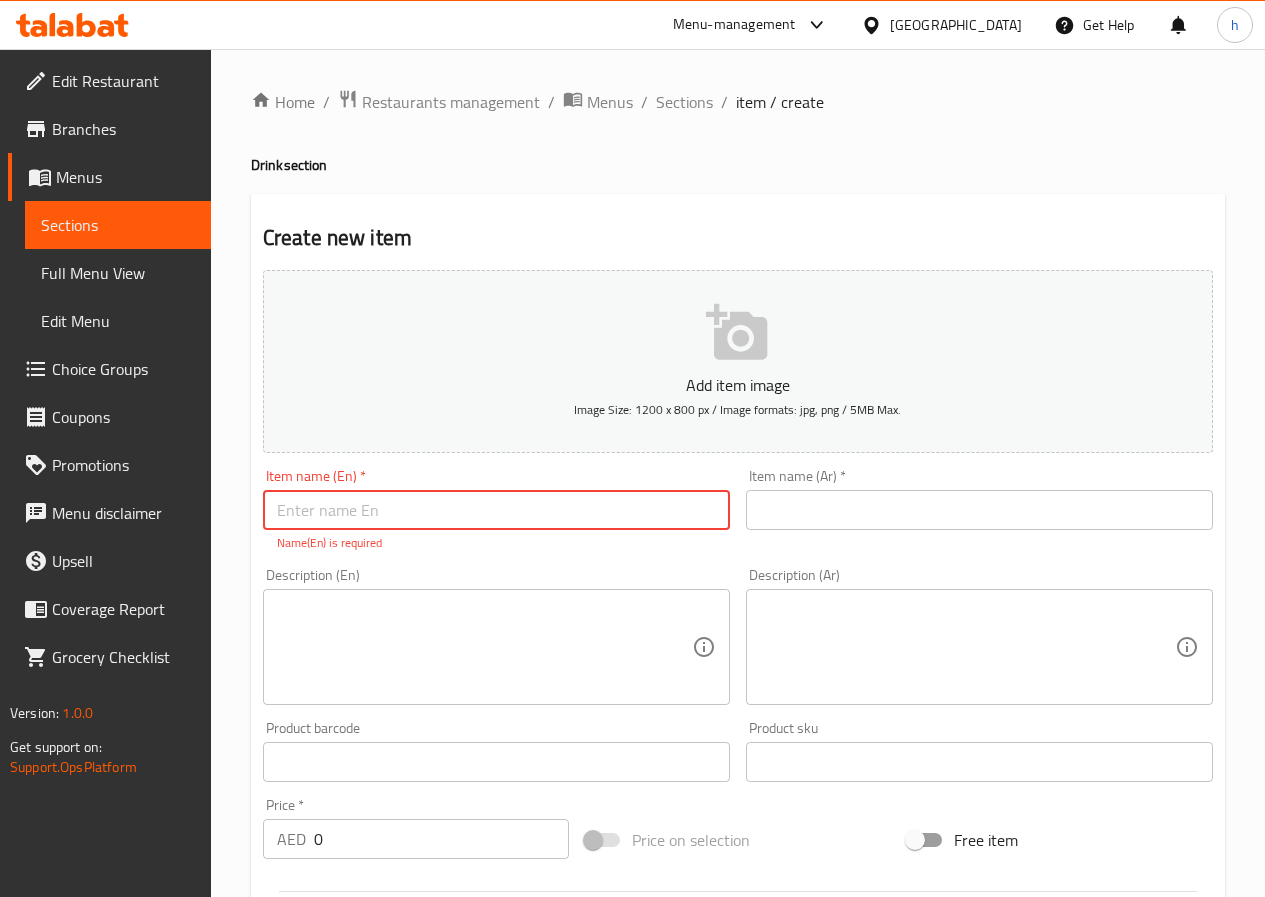click at bounding box center (496, 510) 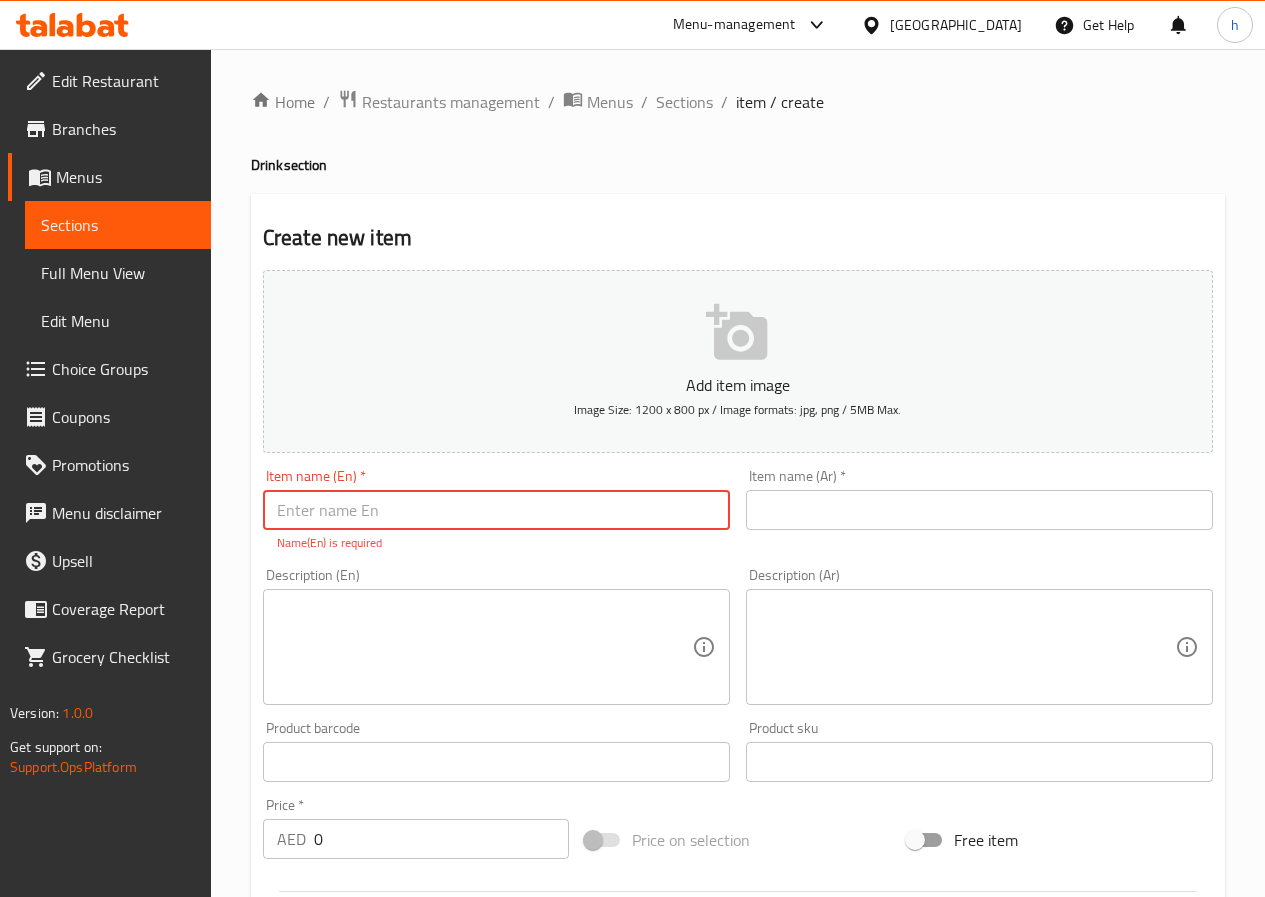 paste on "Large Water" 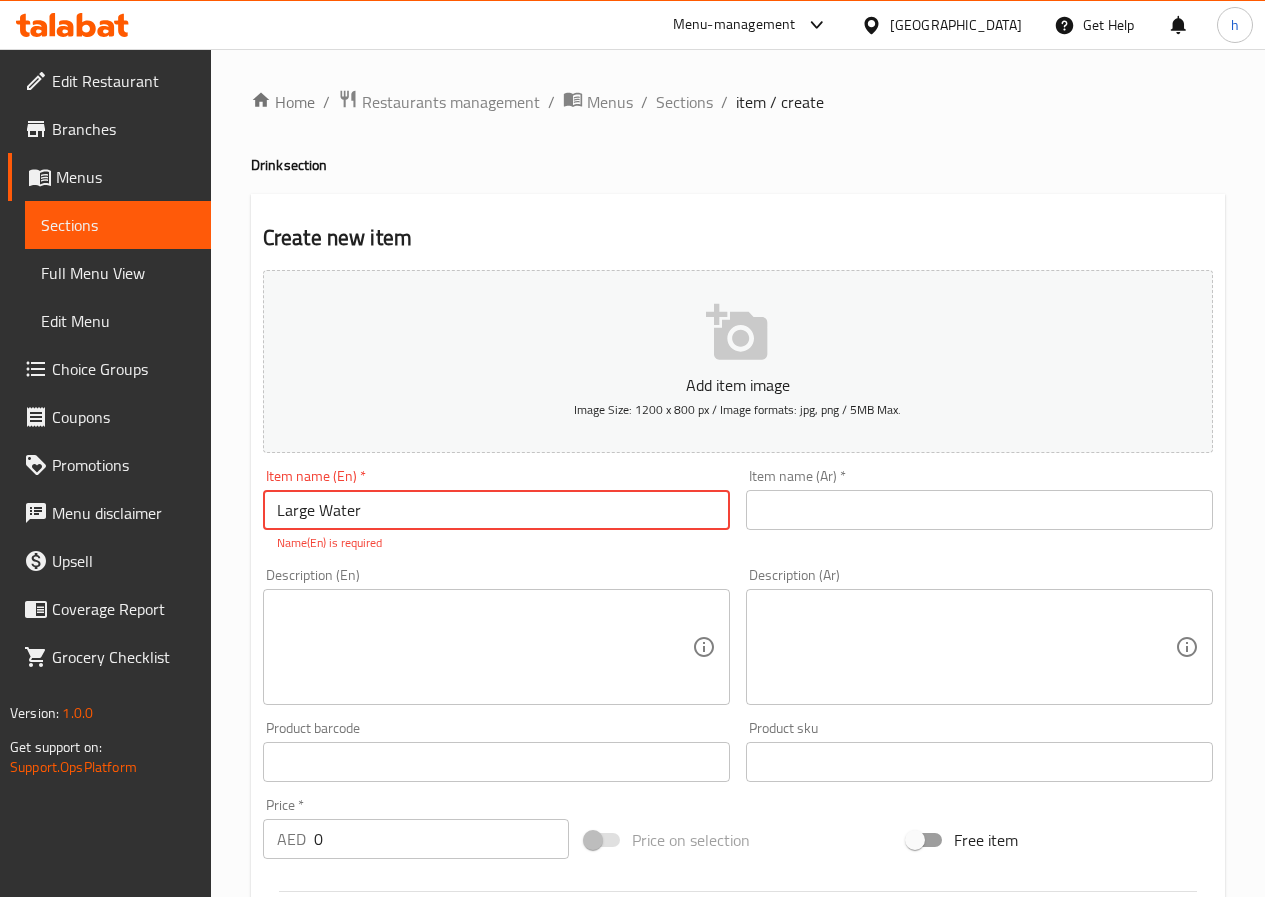 type on "Large Water" 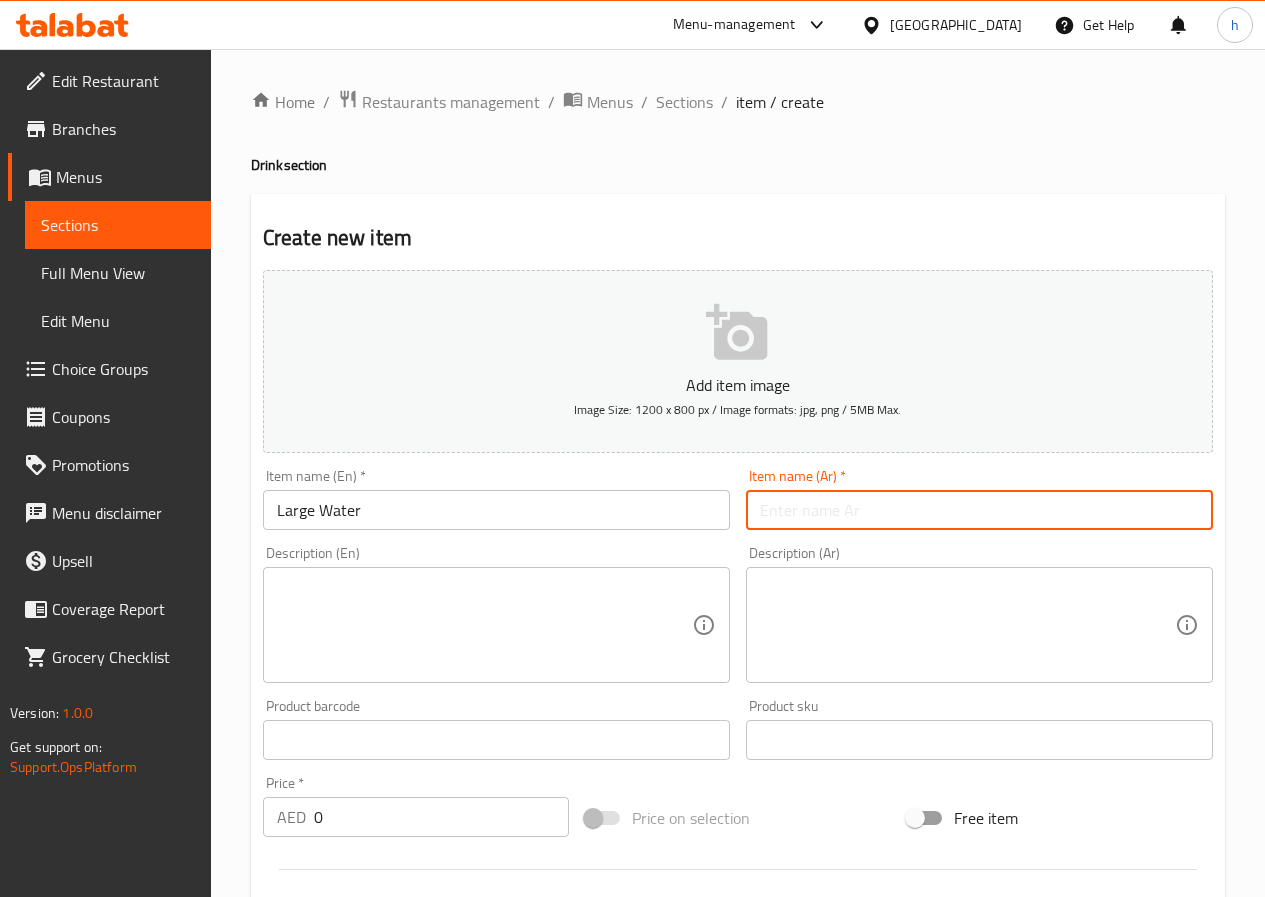 click at bounding box center [979, 510] 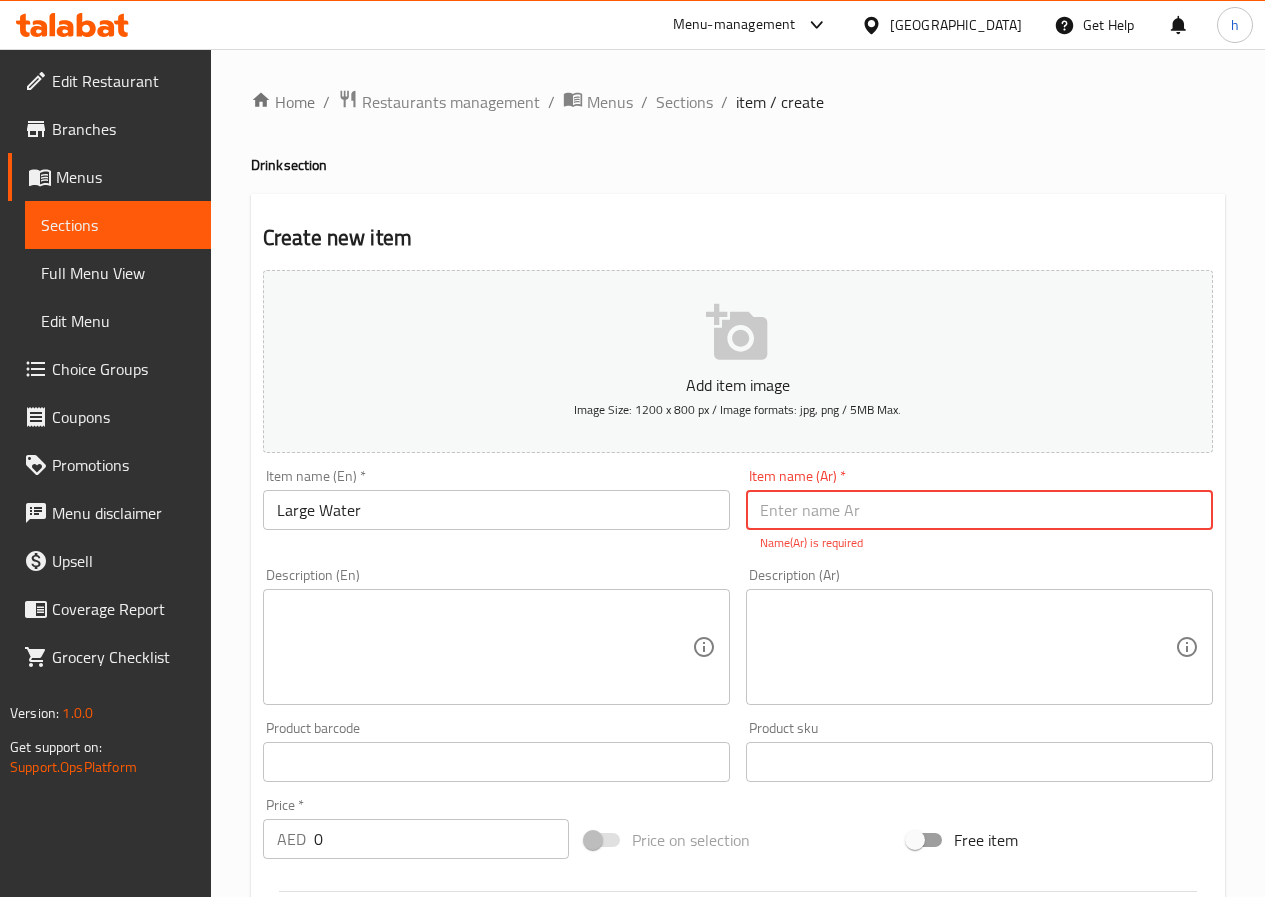 paste on "مياه كبيرة" 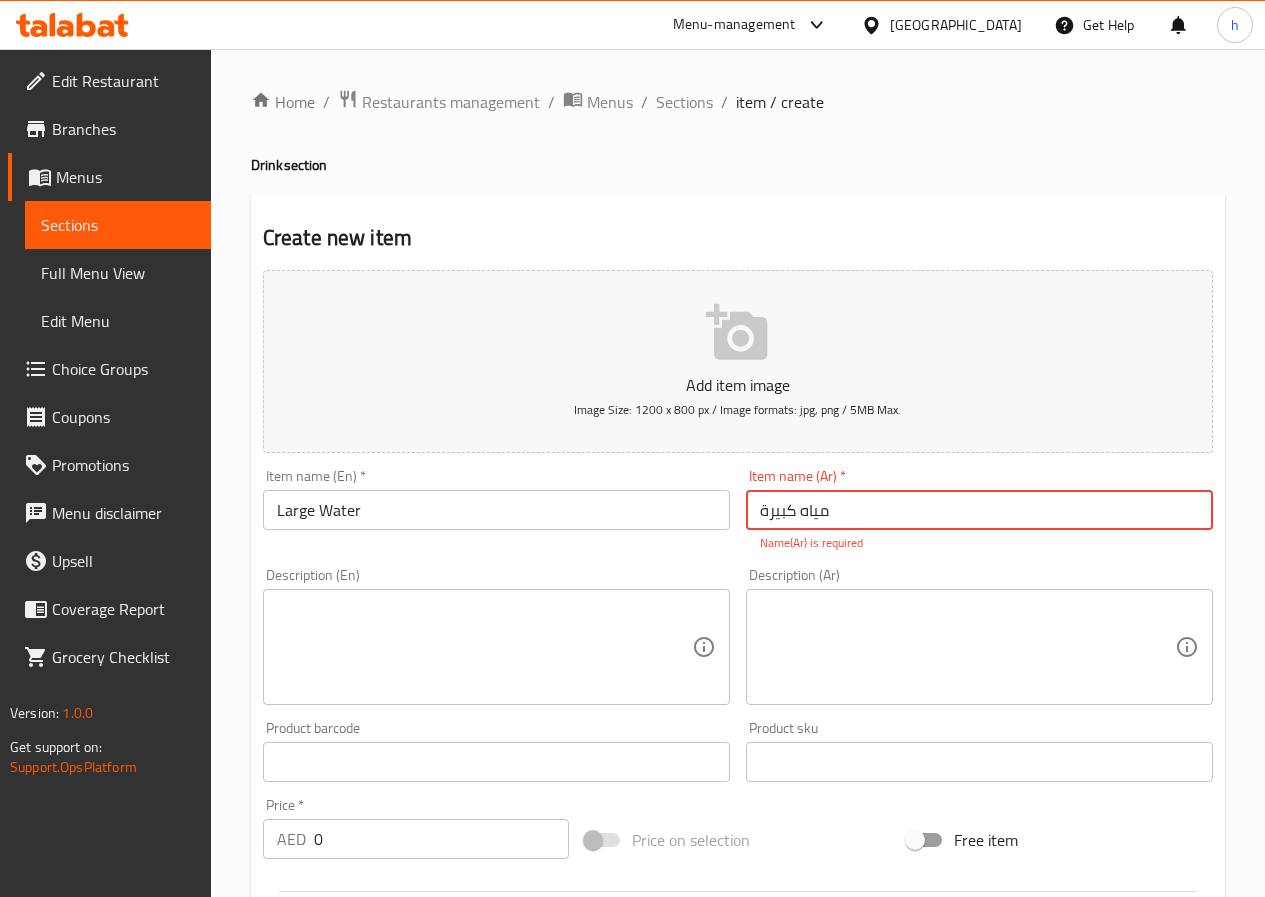 type on "مياه كبيرة" 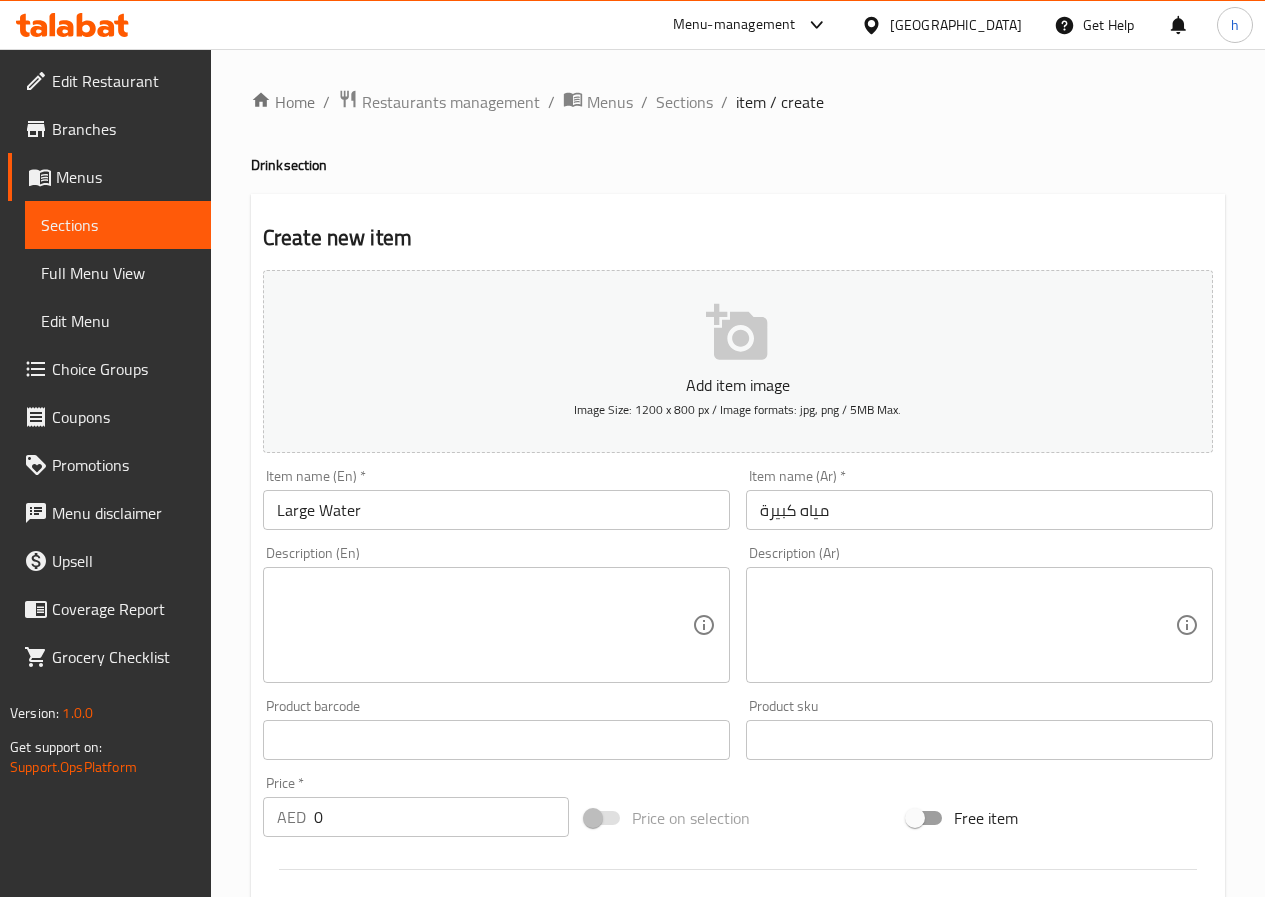 click at bounding box center (484, 625) 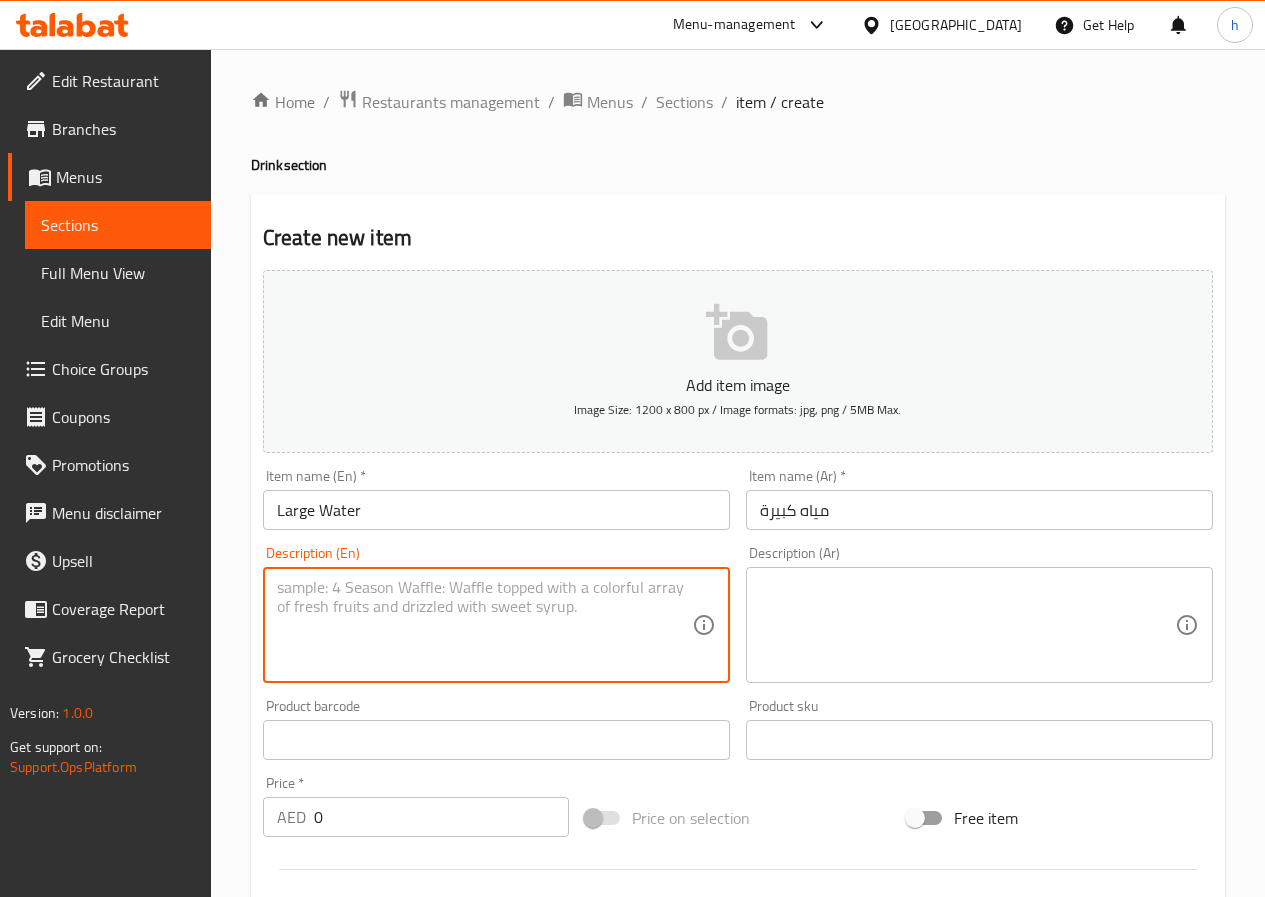 paste on "Large bottled water" 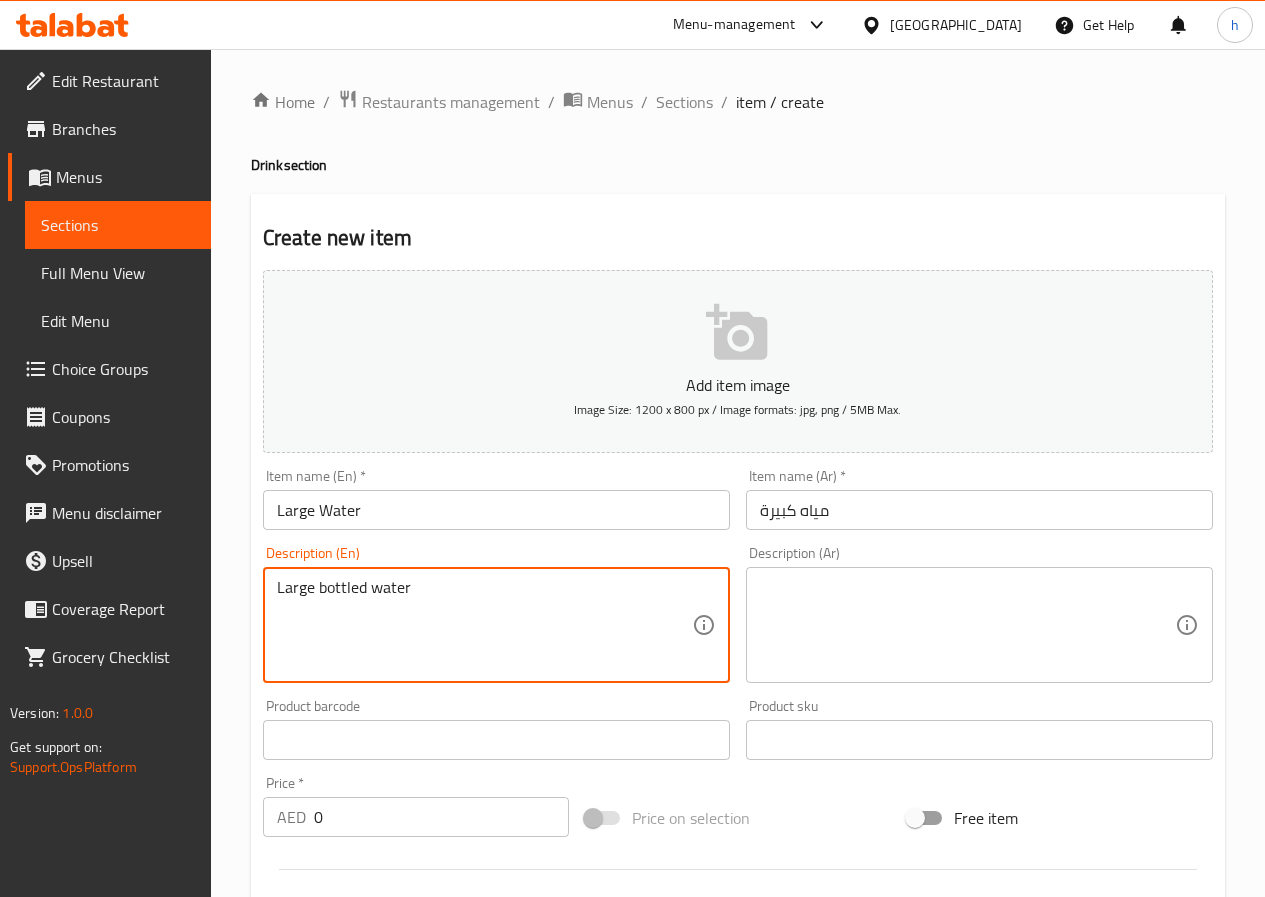 type on "Large bottled water" 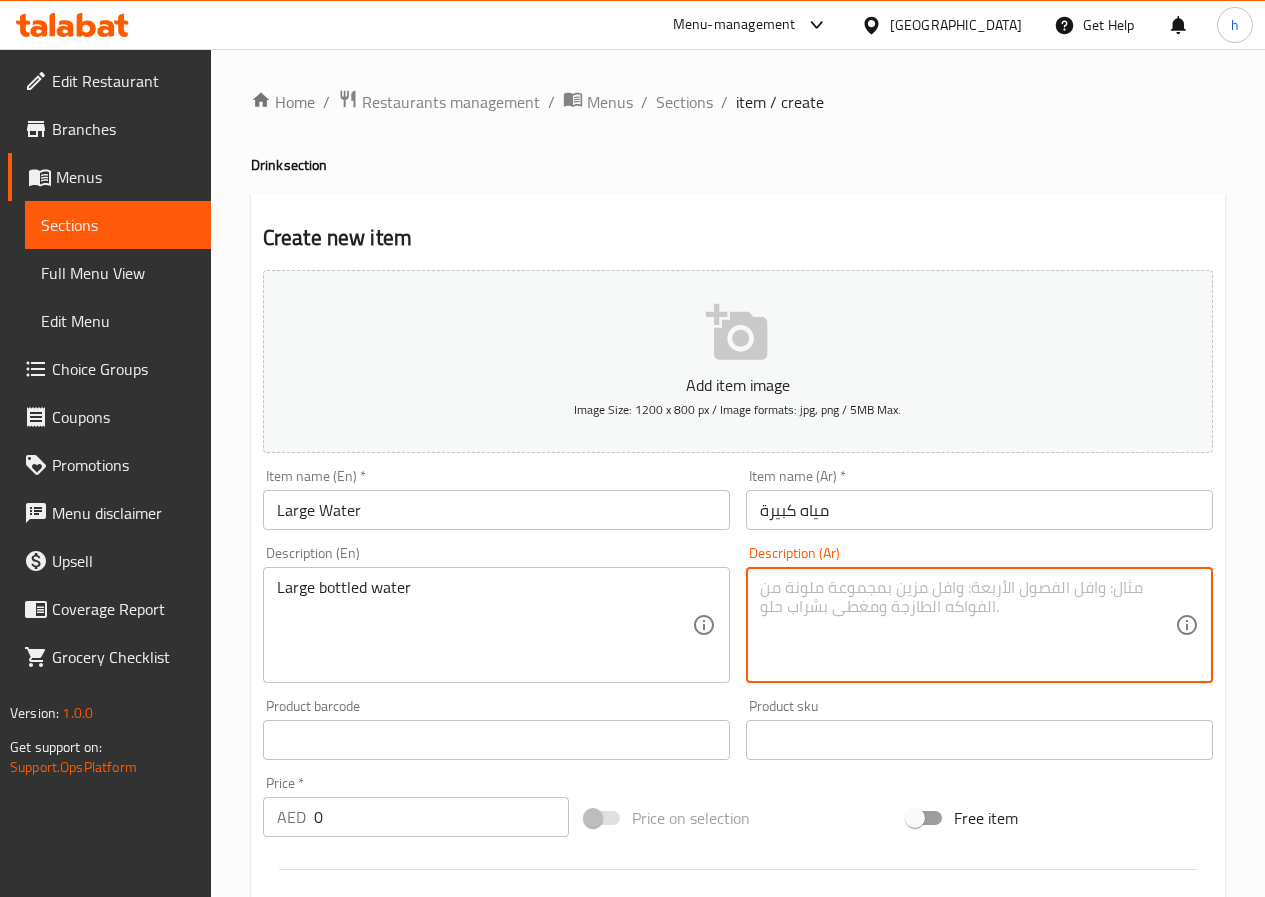 click at bounding box center [967, 625] 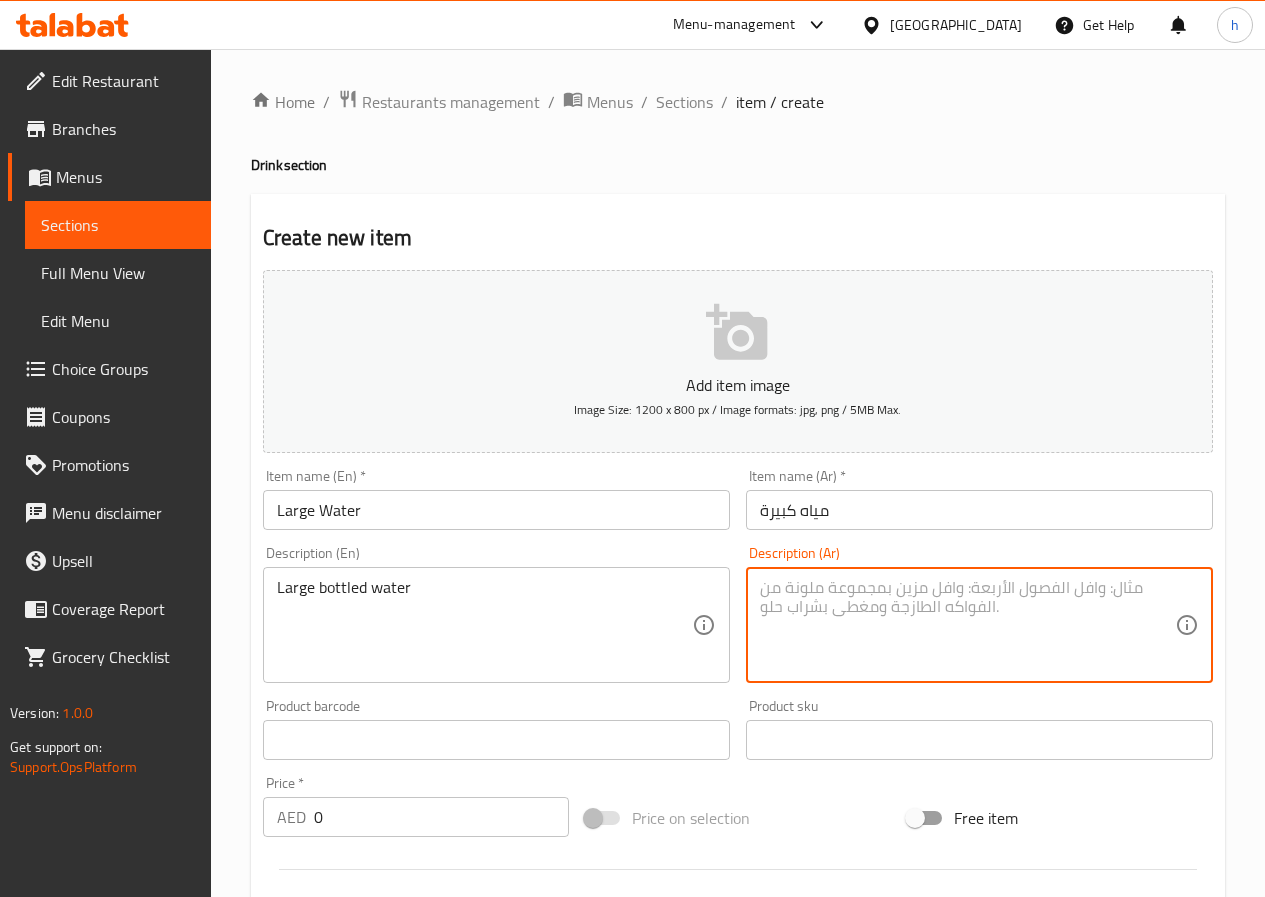 paste on "مياه معبأة في زجاجات كبيرة" 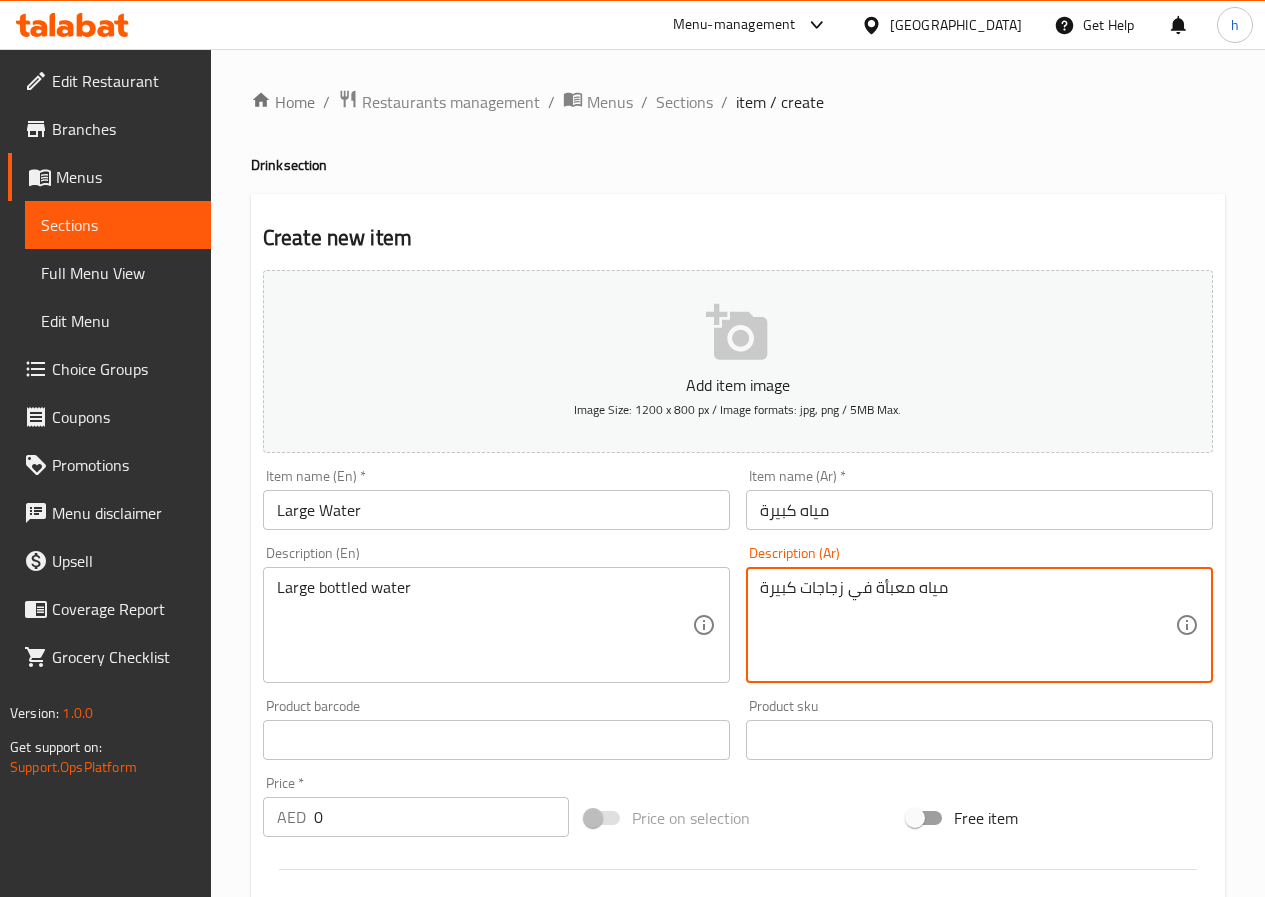 type on "مياه معبأة في زجاجات كبيرة" 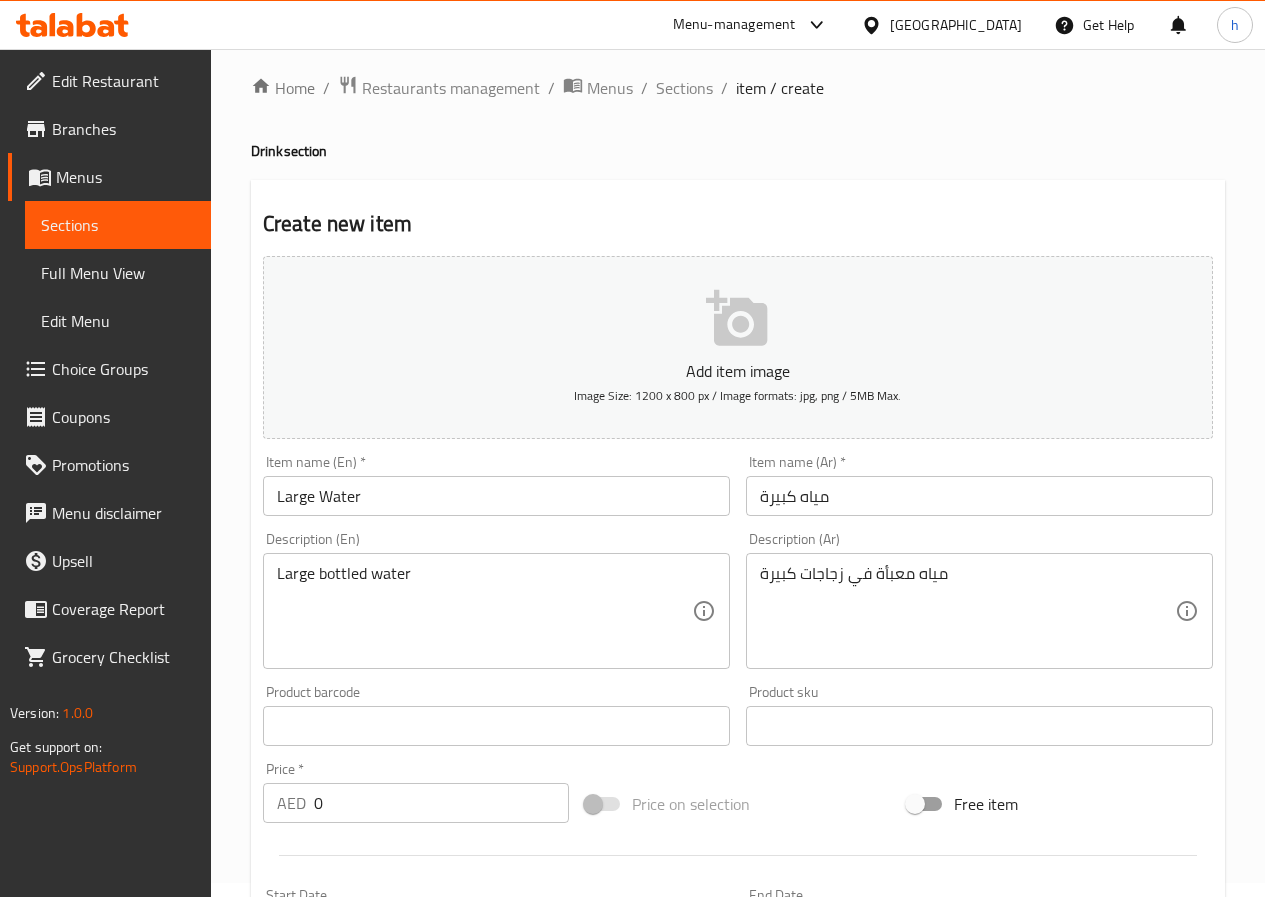 scroll, scrollTop: 100, scrollLeft: 0, axis: vertical 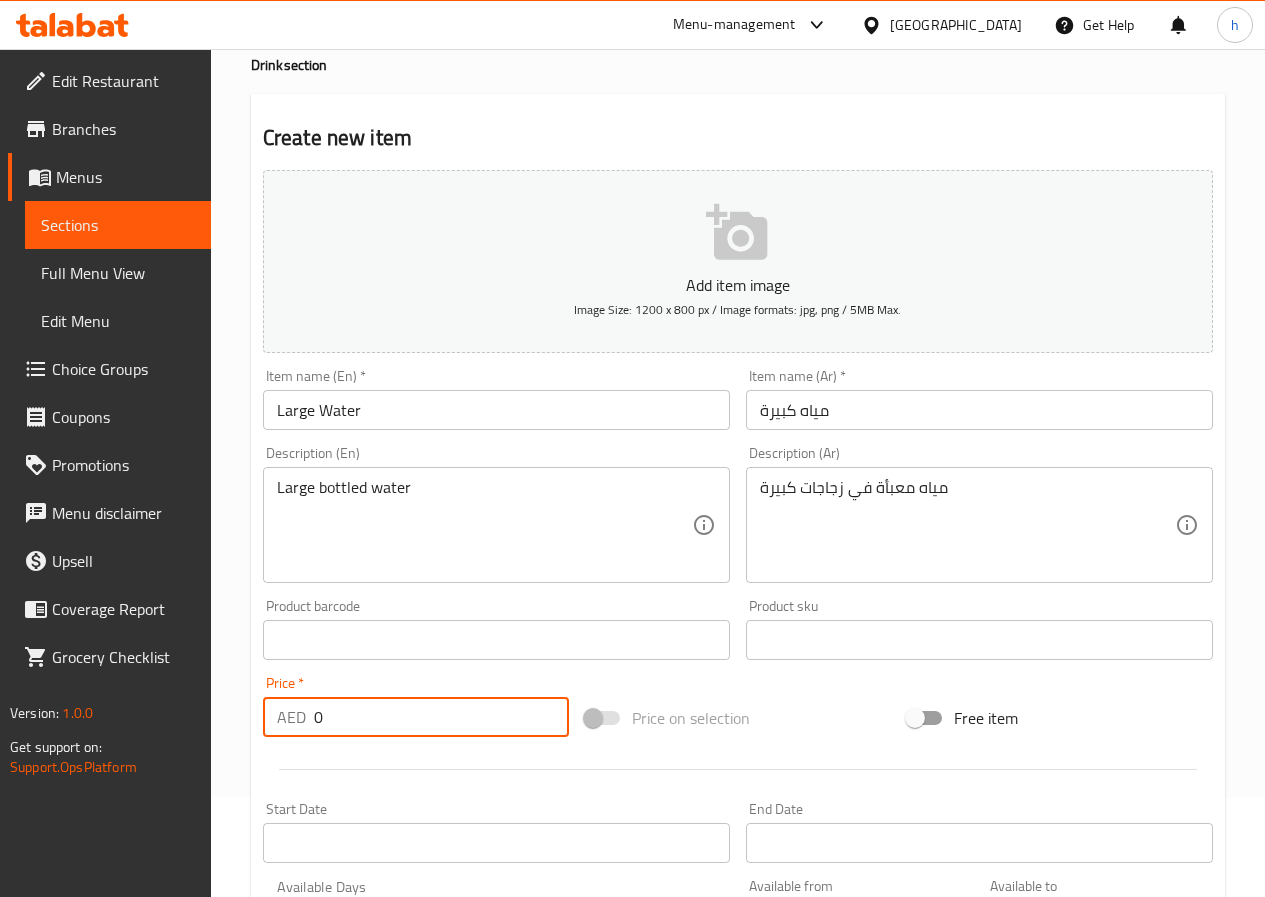 drag, startPoint x: 322, startPoint y: 715, endPoint x: 294, endPoint y: 710, distance: 28.442924 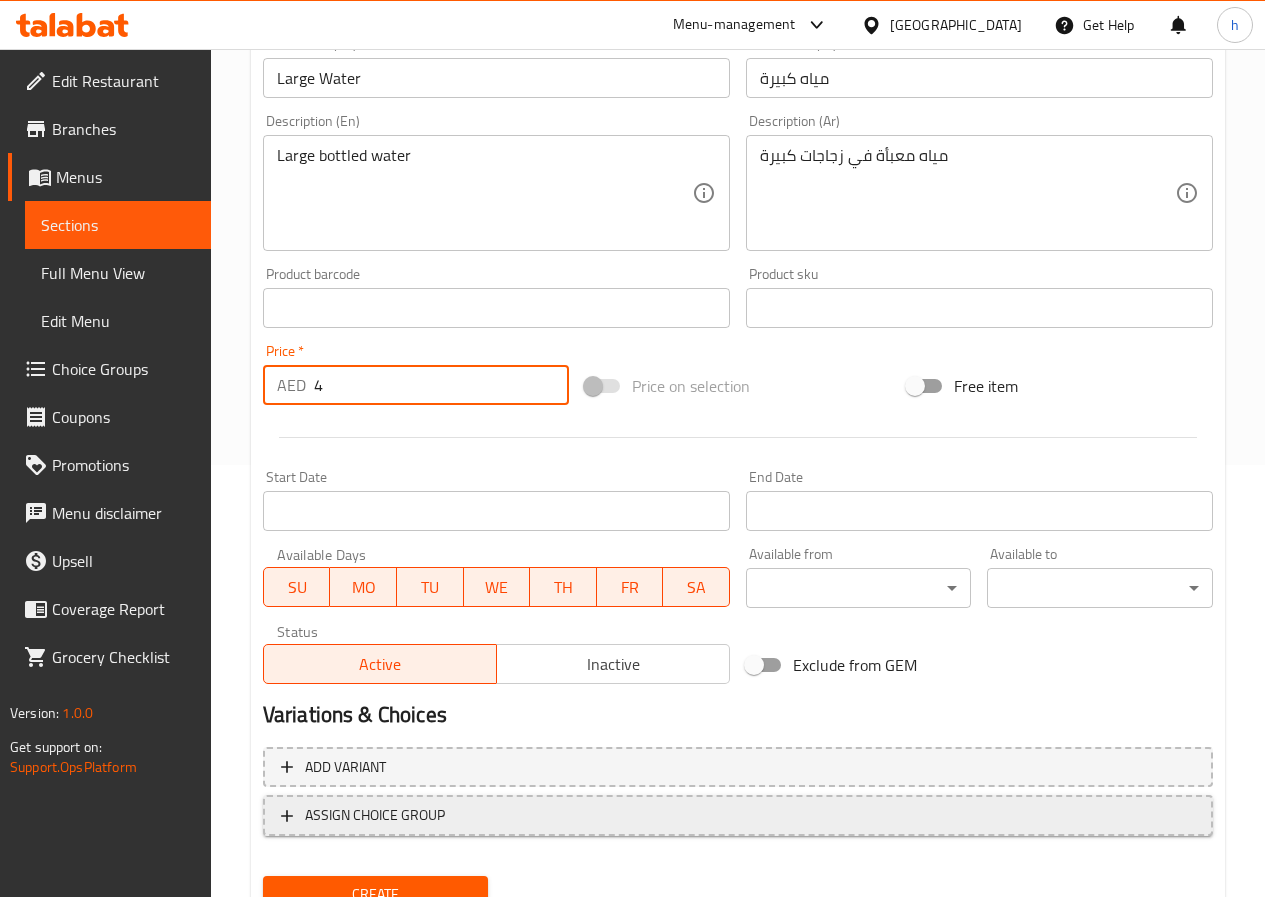 scroll, scrollTop: 516, scrollLeft: 0, axis: vertical 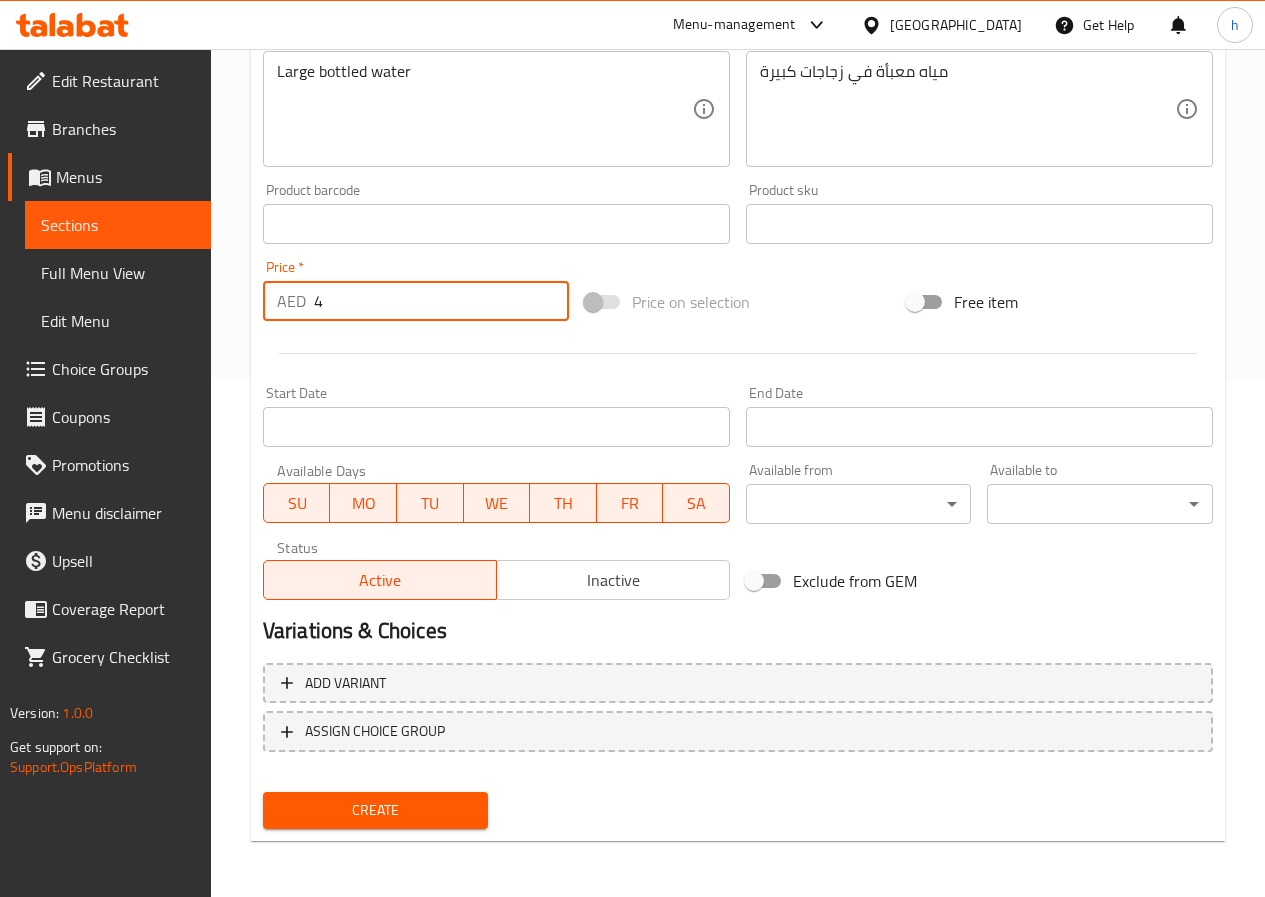 type on "4" 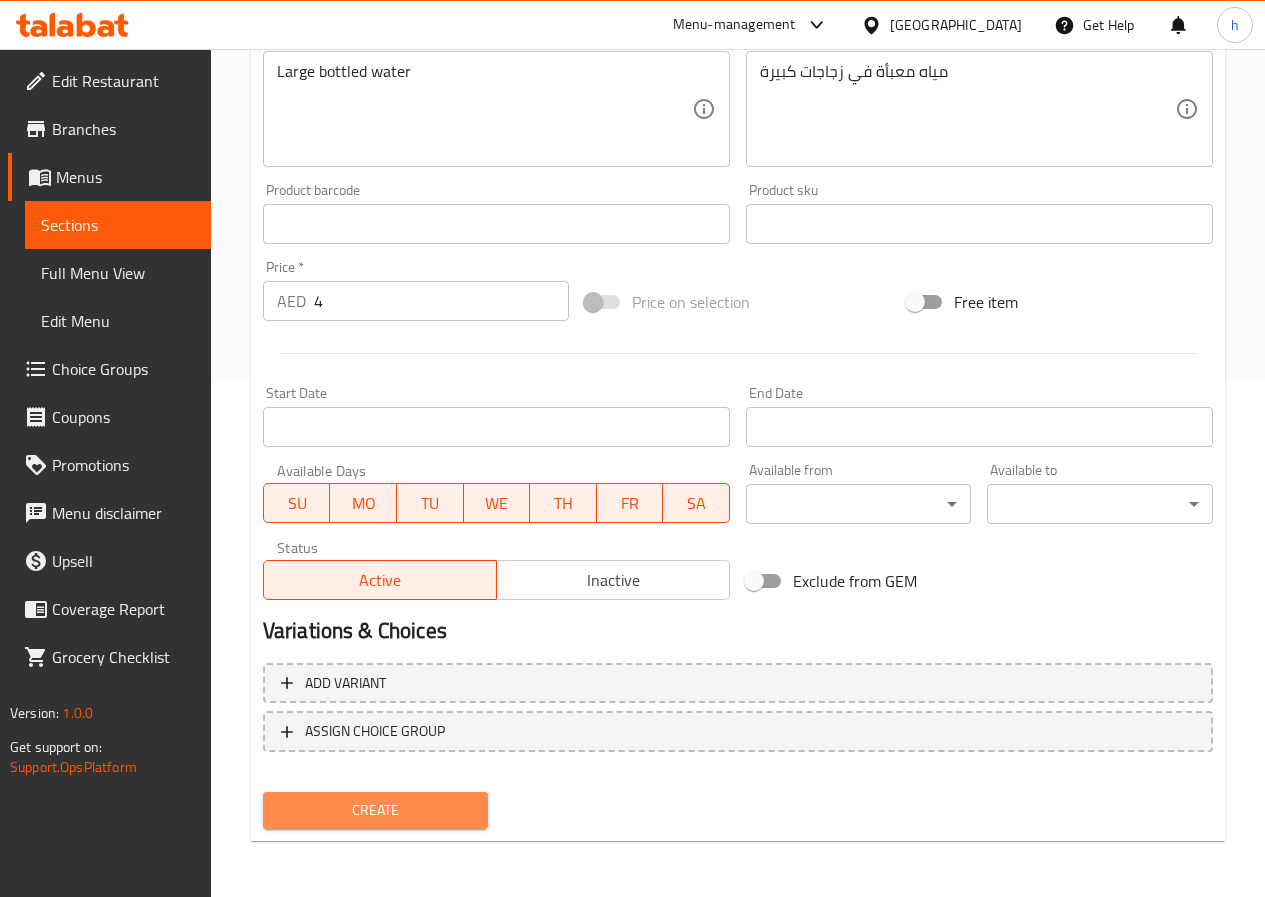 click on "Create" at bounding box center [376, 810] 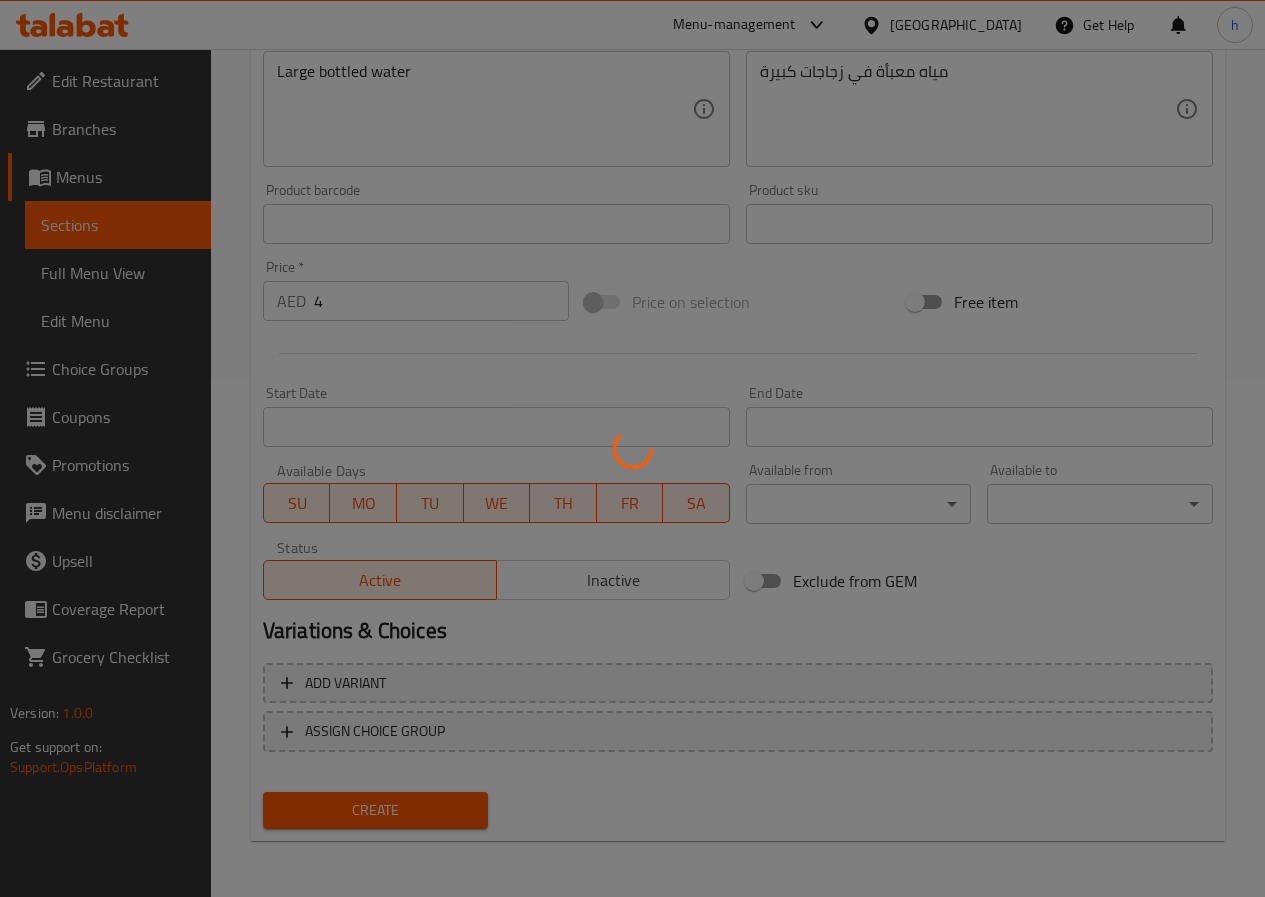 type 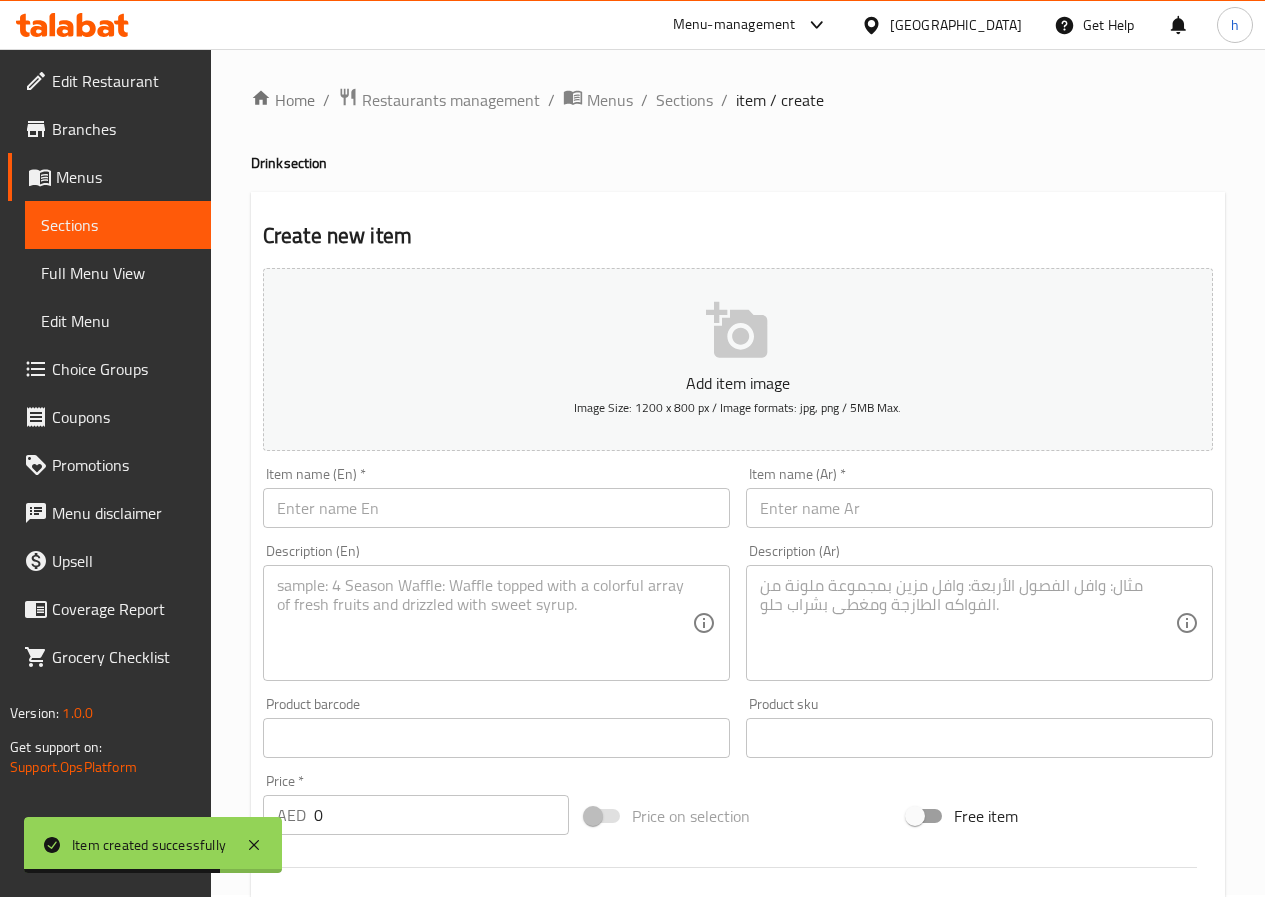 scroll, scrollTop: 0, scrollLeft: 0, axis: both 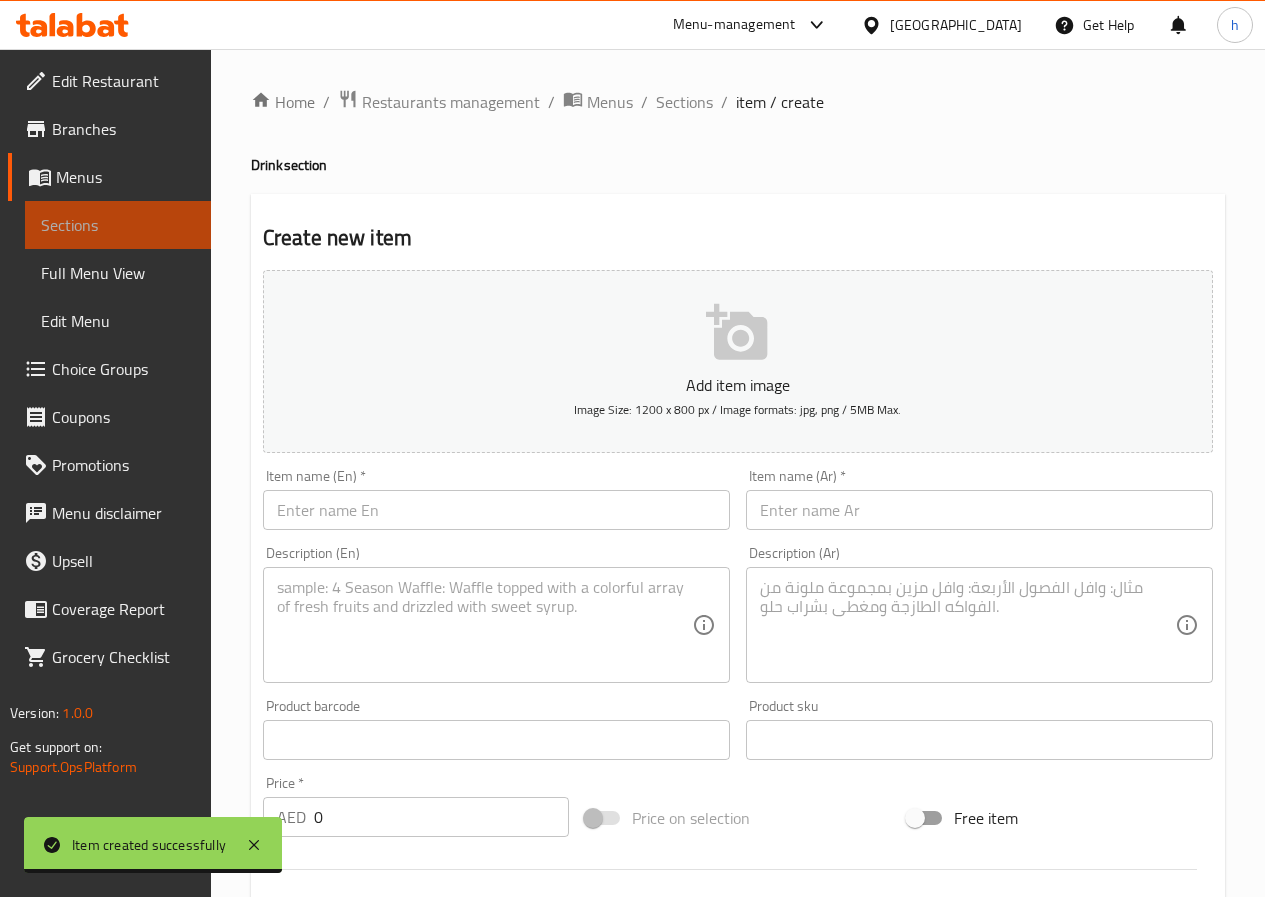 click on "Sections" at bounding box center (118, 225) 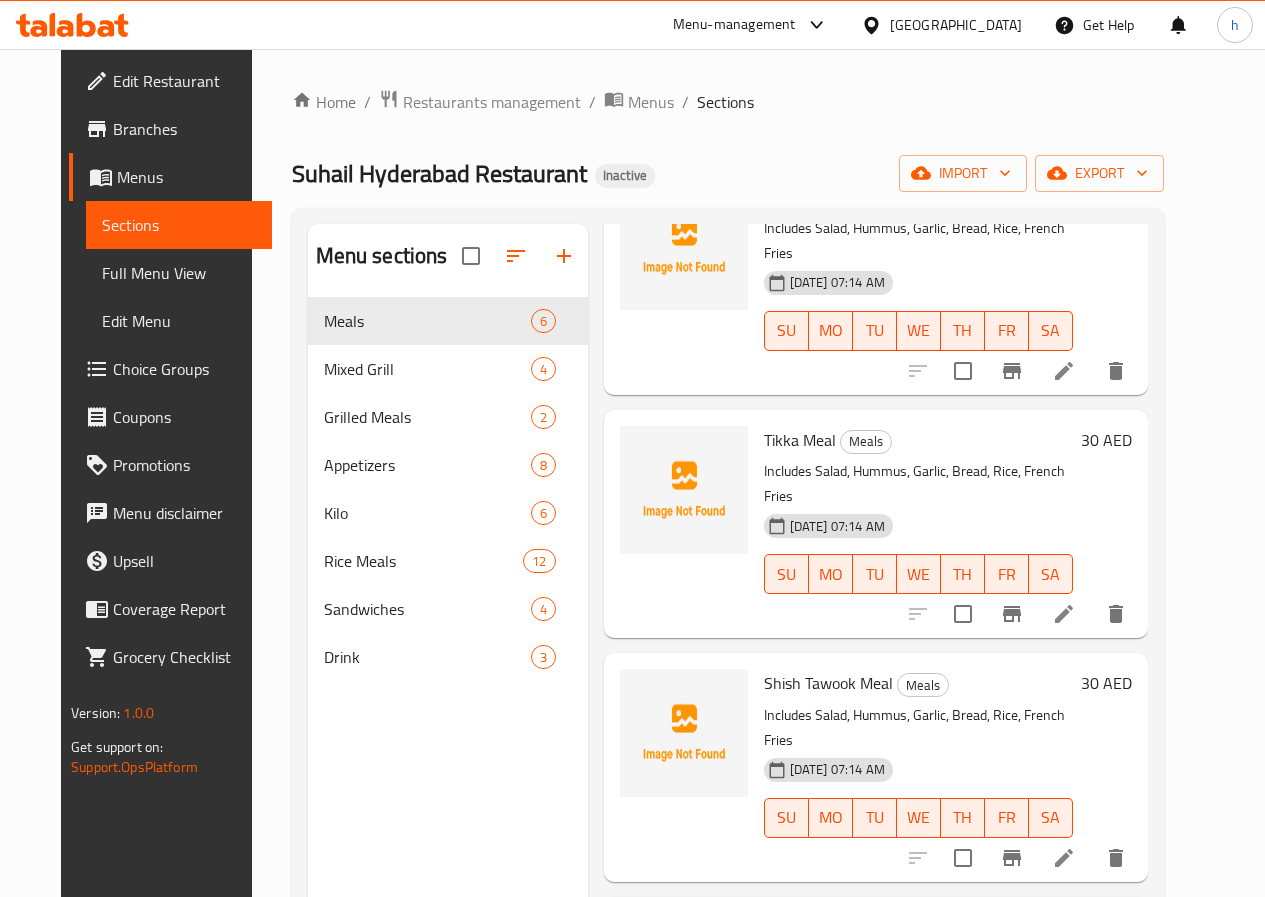 scroll, scrollTop: 494, scrollLeft: 0, axis: vertical 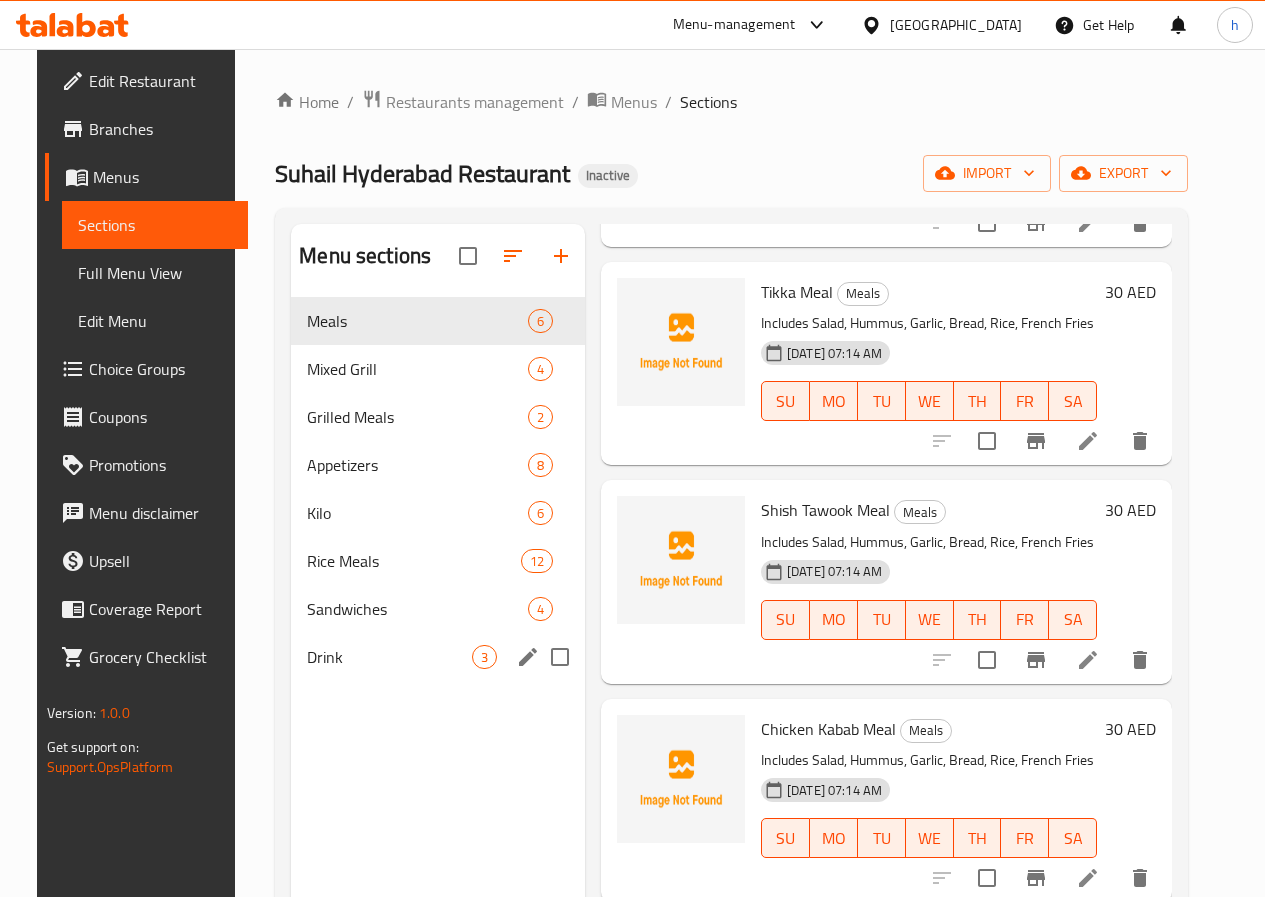 click on "3" at bounding box center (484, 657) 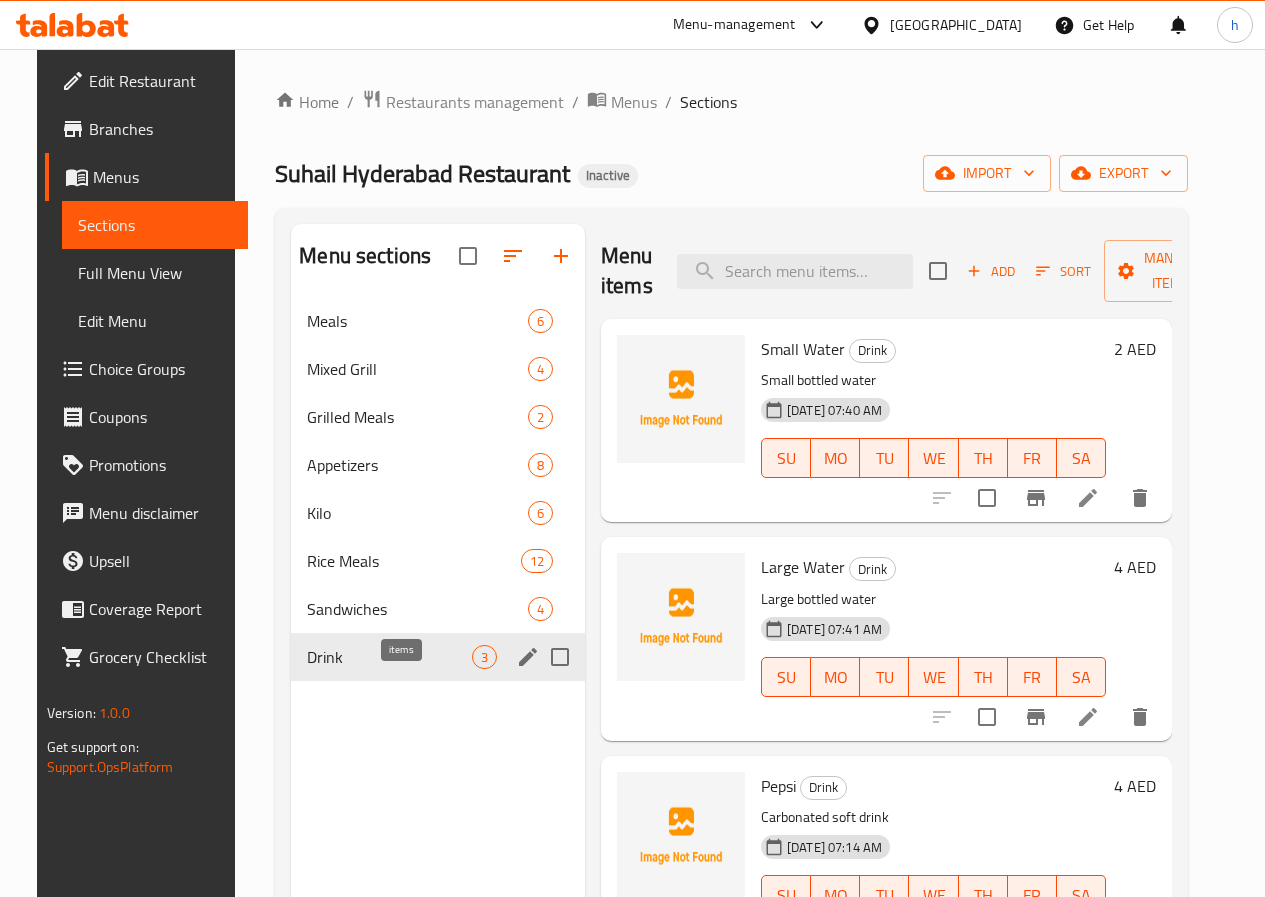 scroll, scrollTop: 0, scrollLeft: 0, axis: both 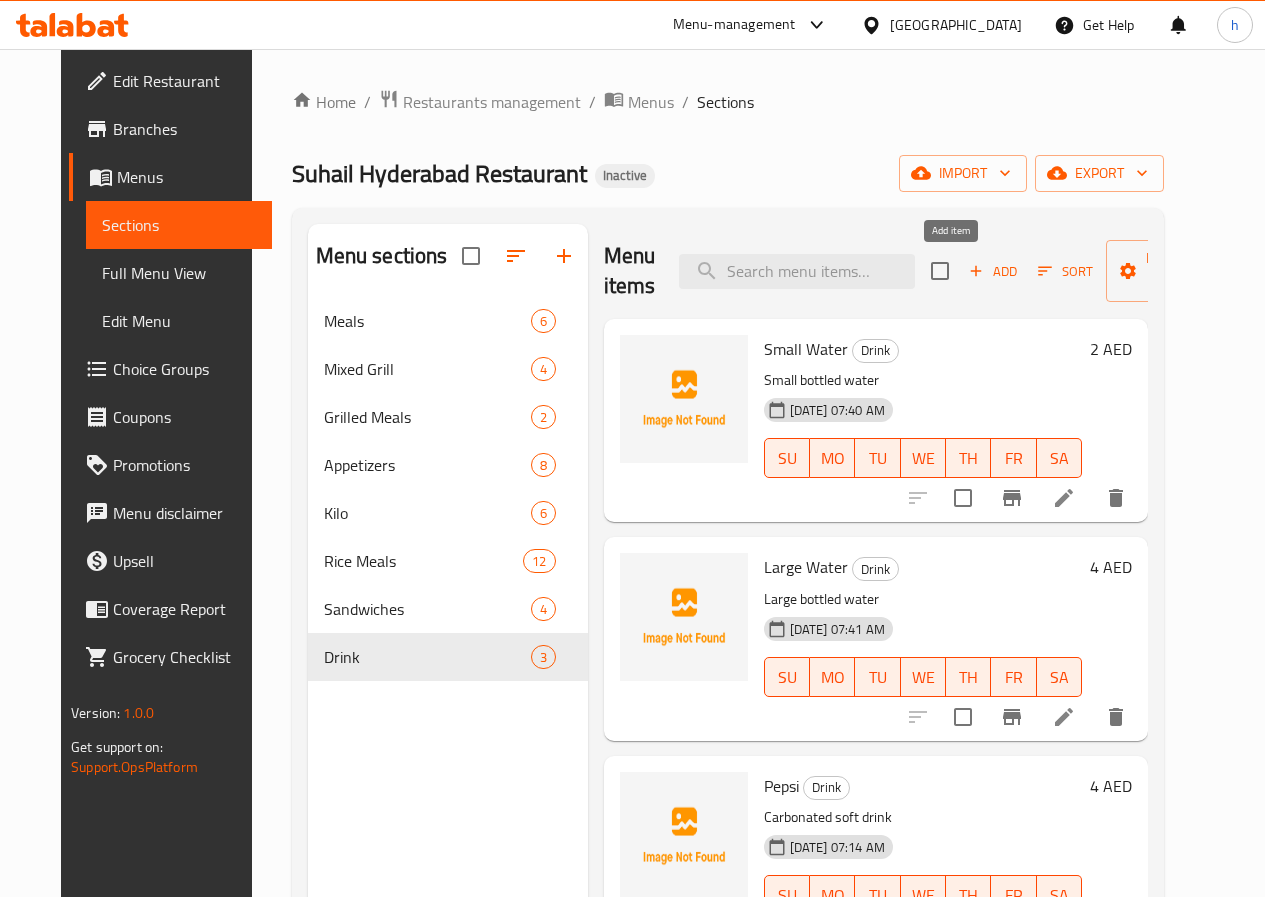 click 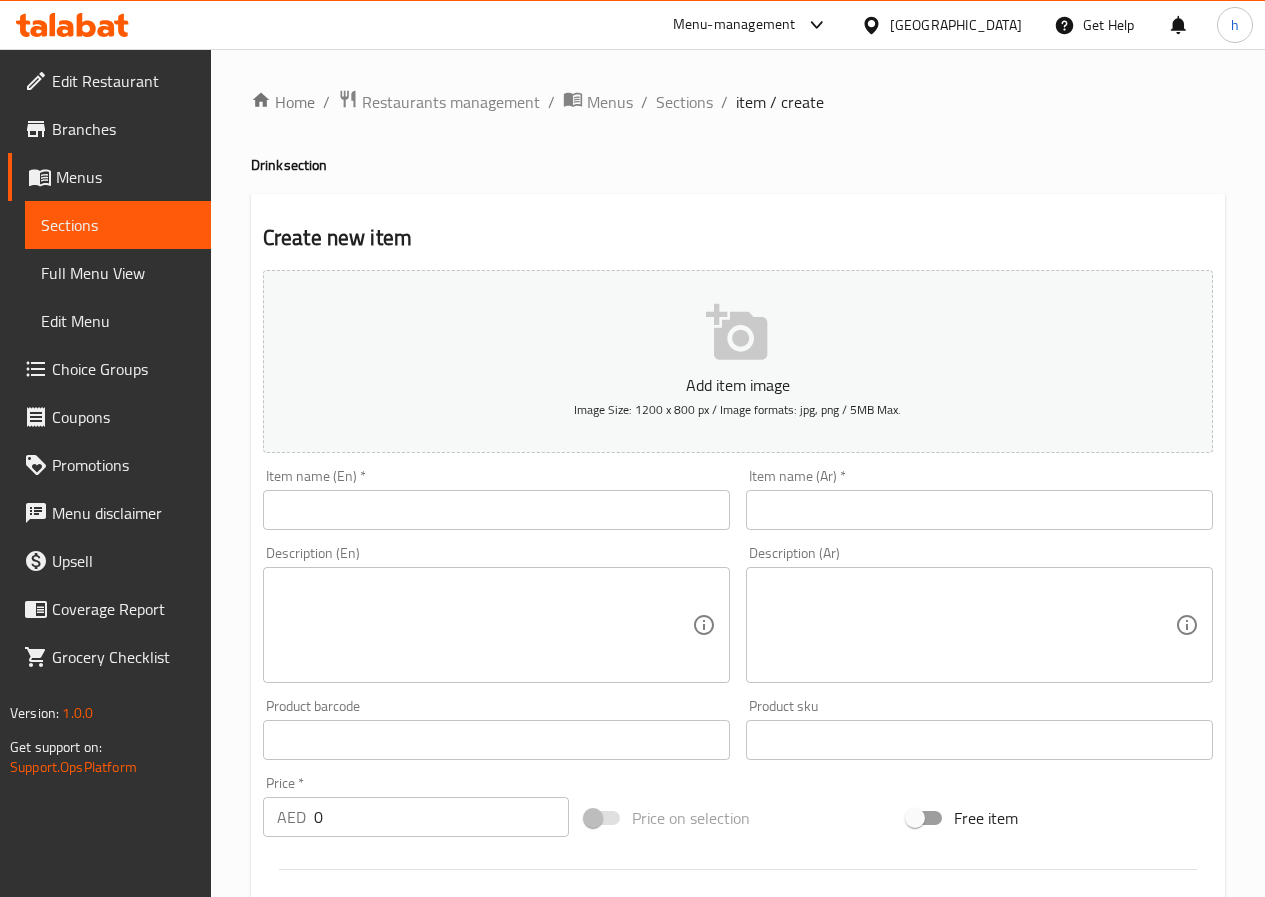 click at bounding box center [496, 510] 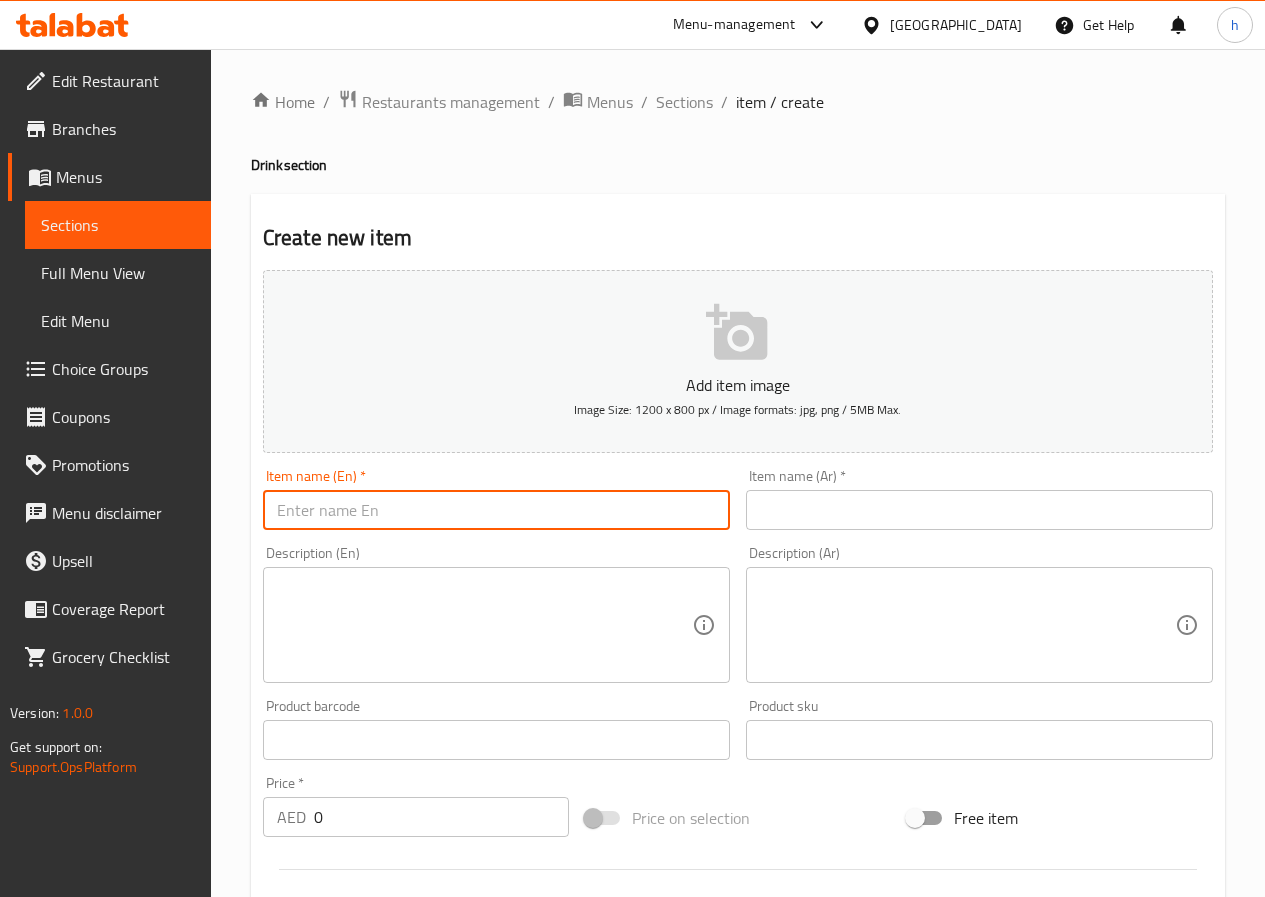 paste on "Ayran Liter" 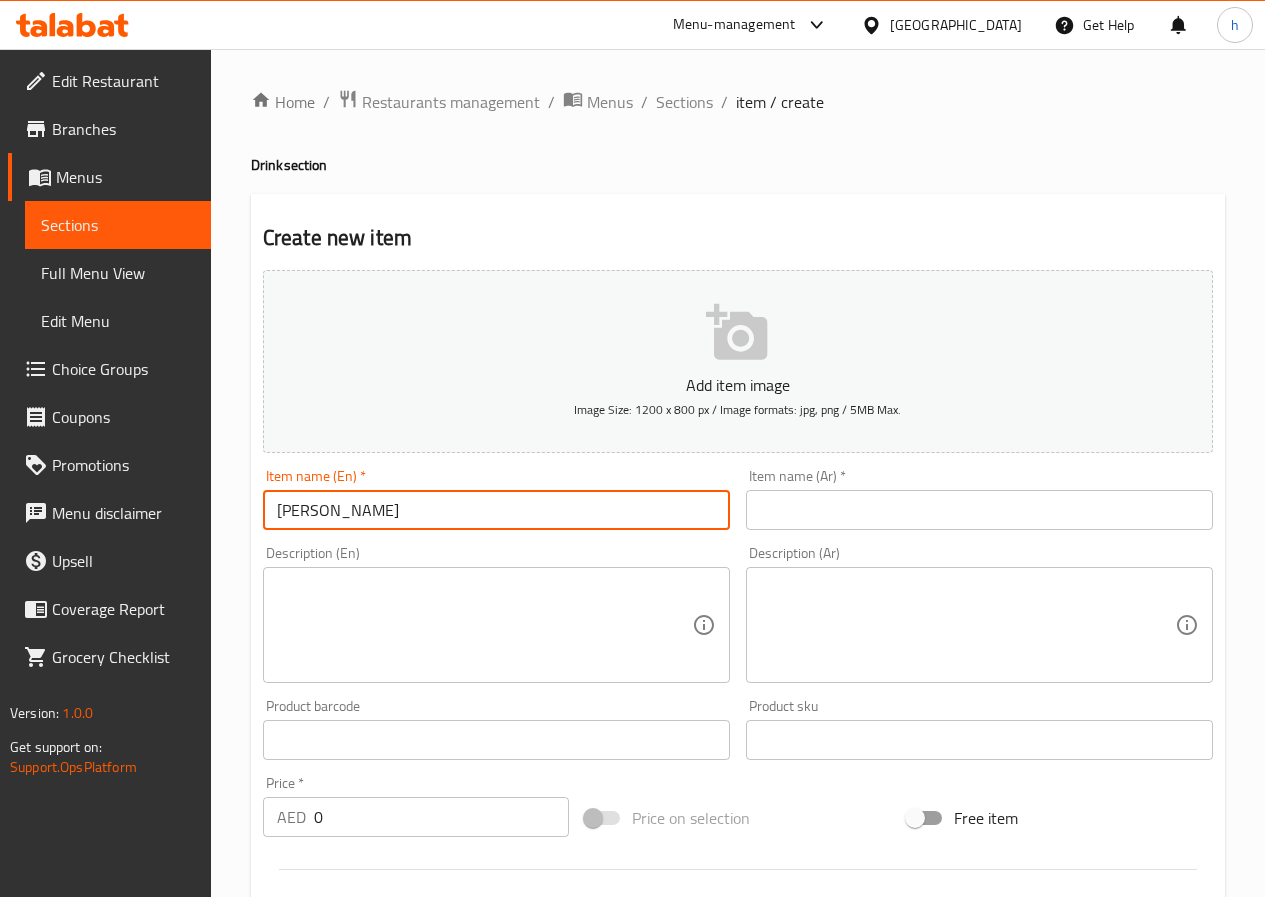 type on "Ayran Liter" 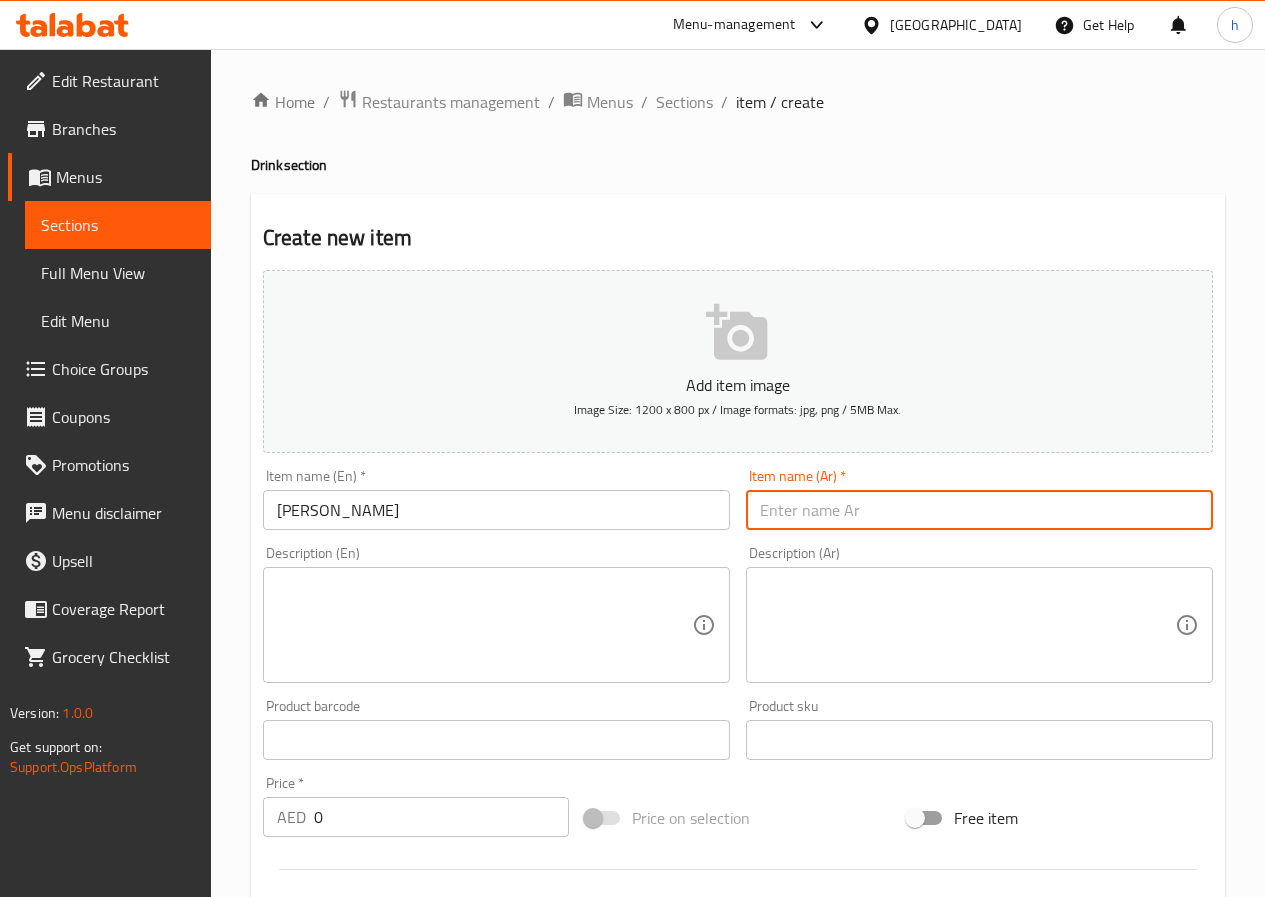 click at bounding box center (979, 510) 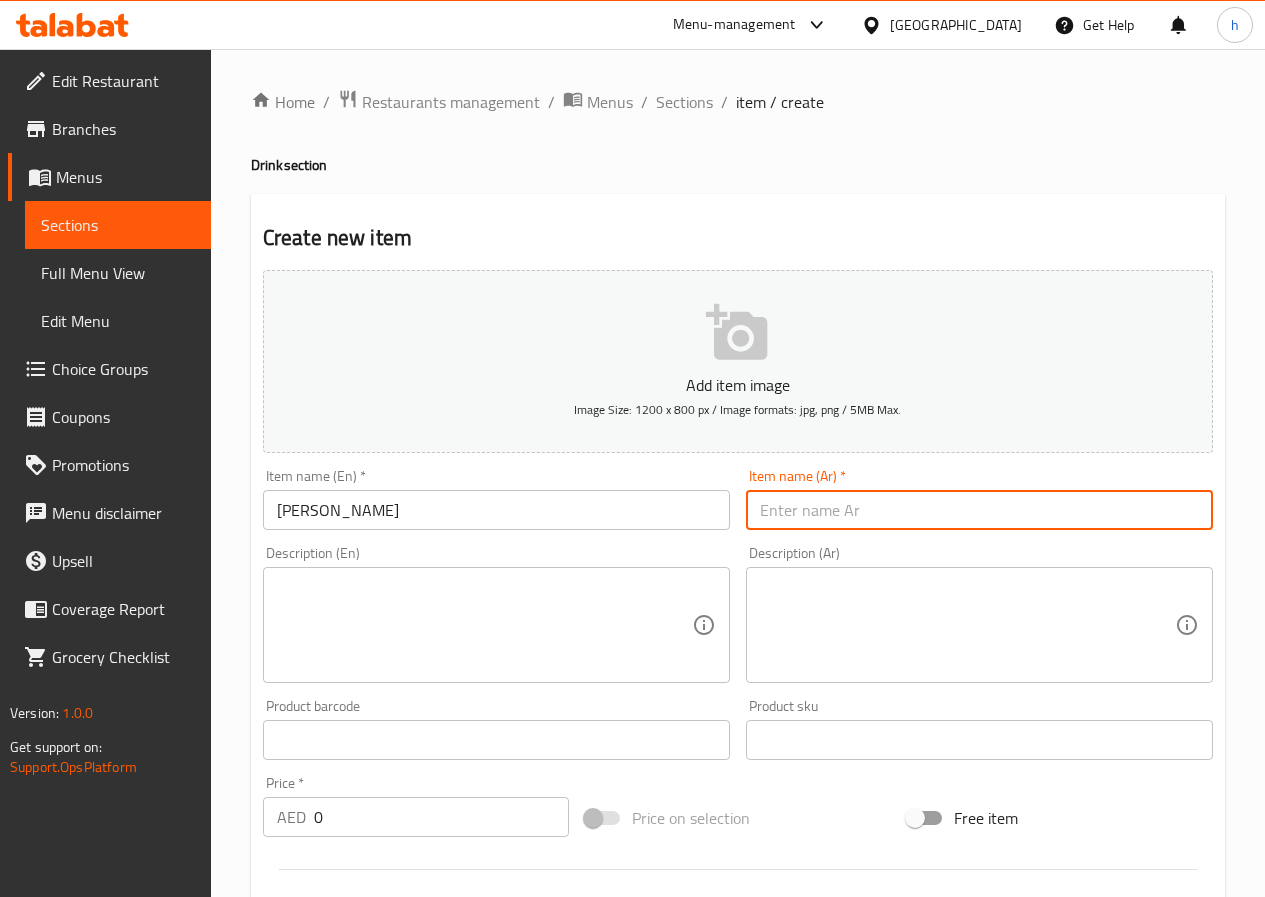 paste on "عيران لتر" 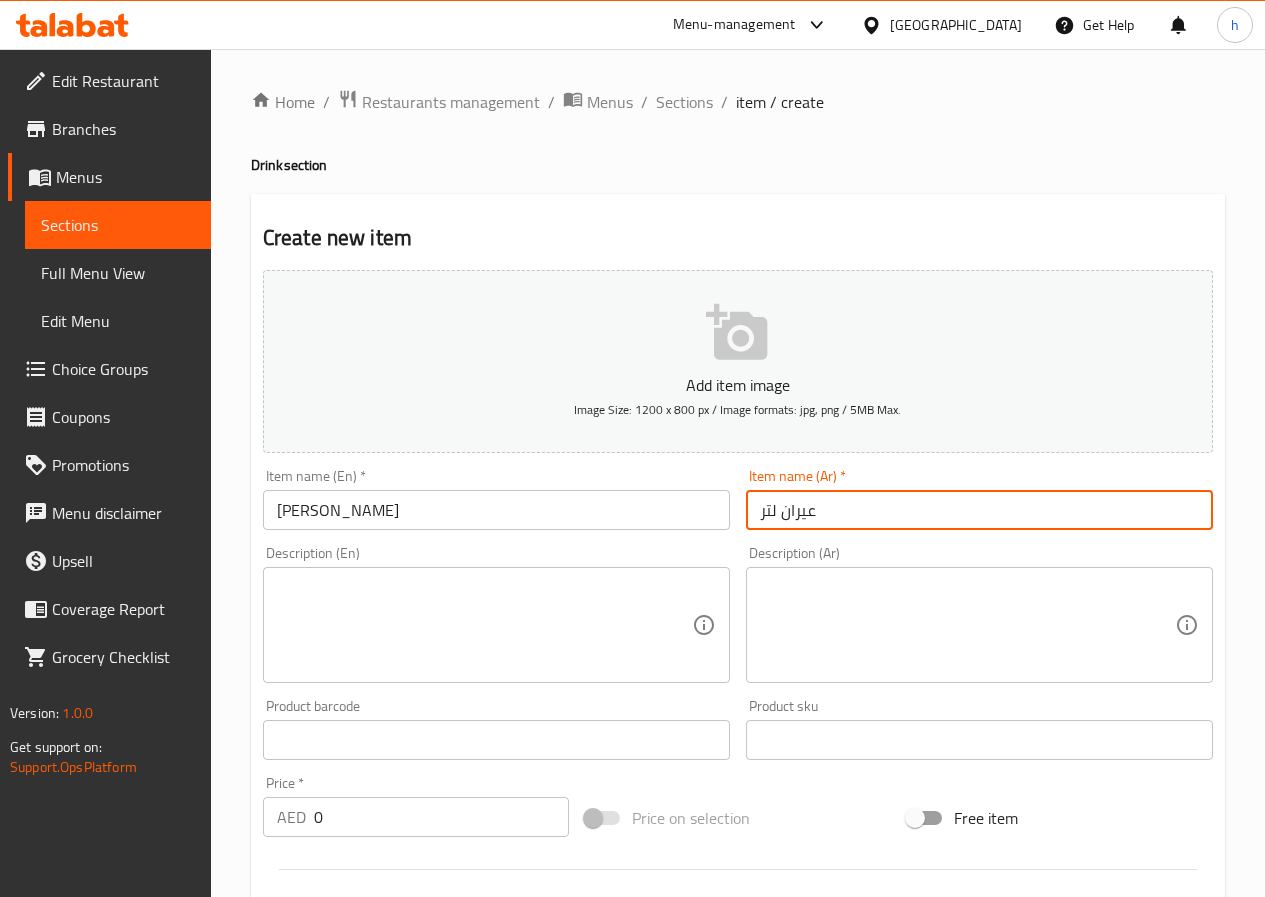 type on "عيران لتر" 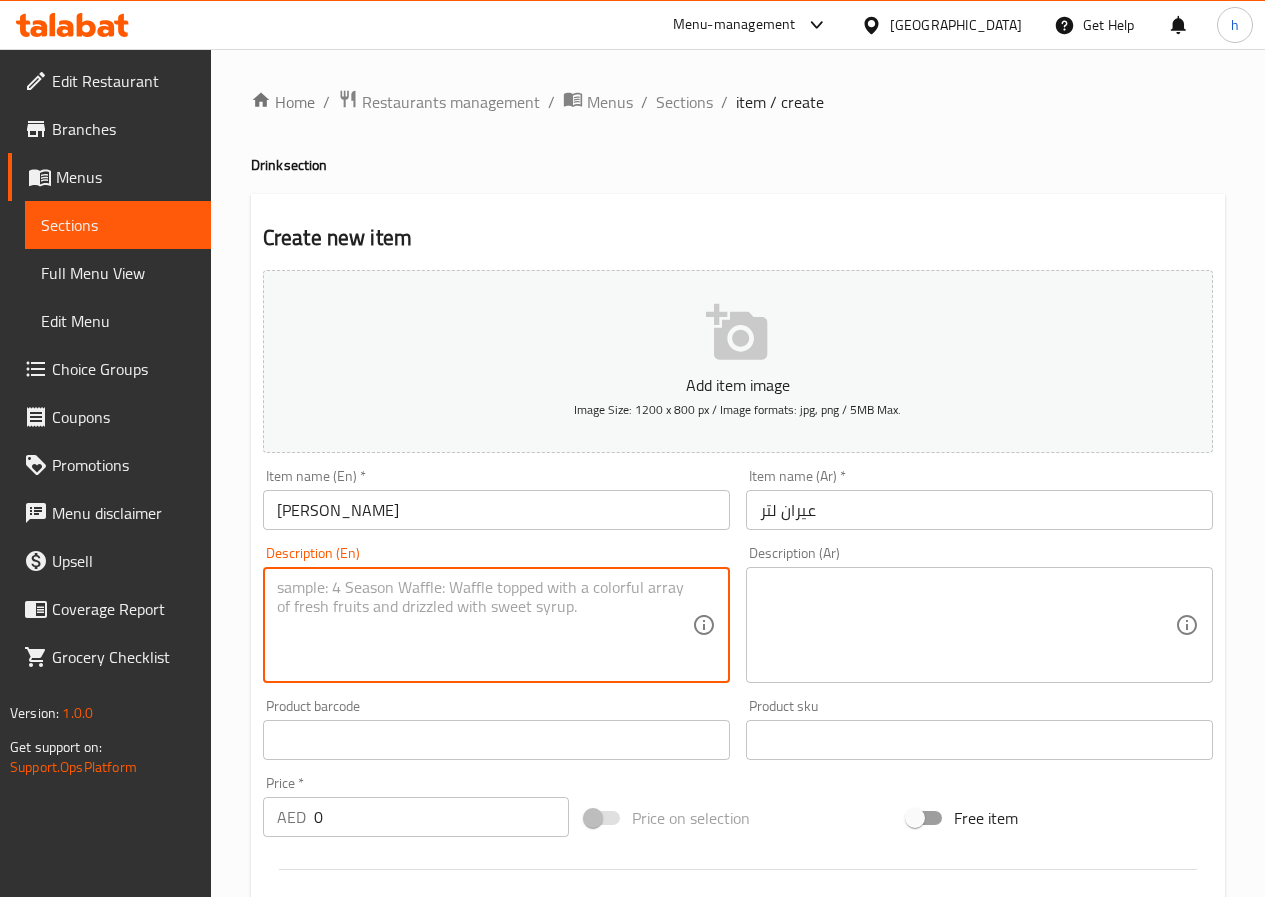 click at bounding box center (484, 625) 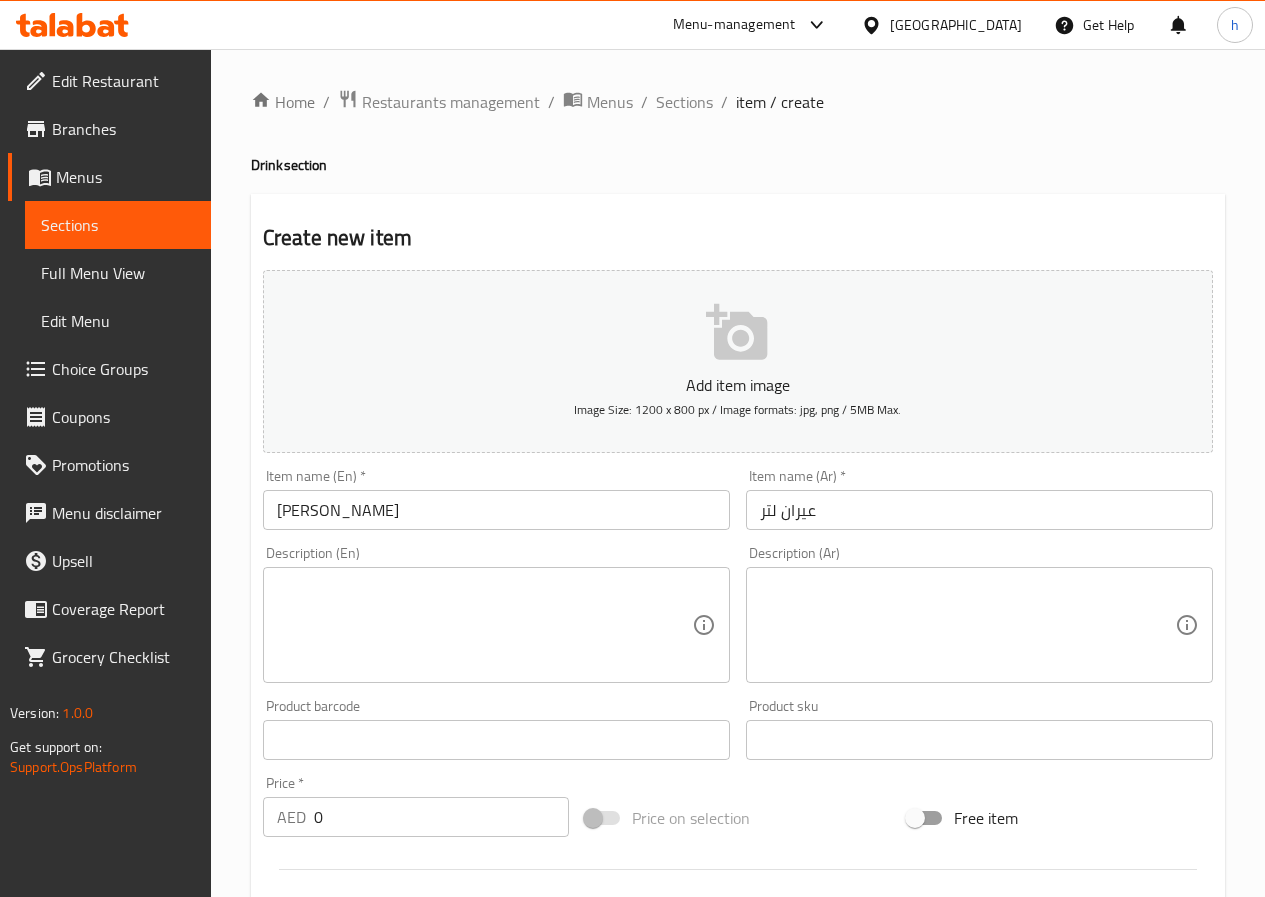 click at bounding box center [484, 625] 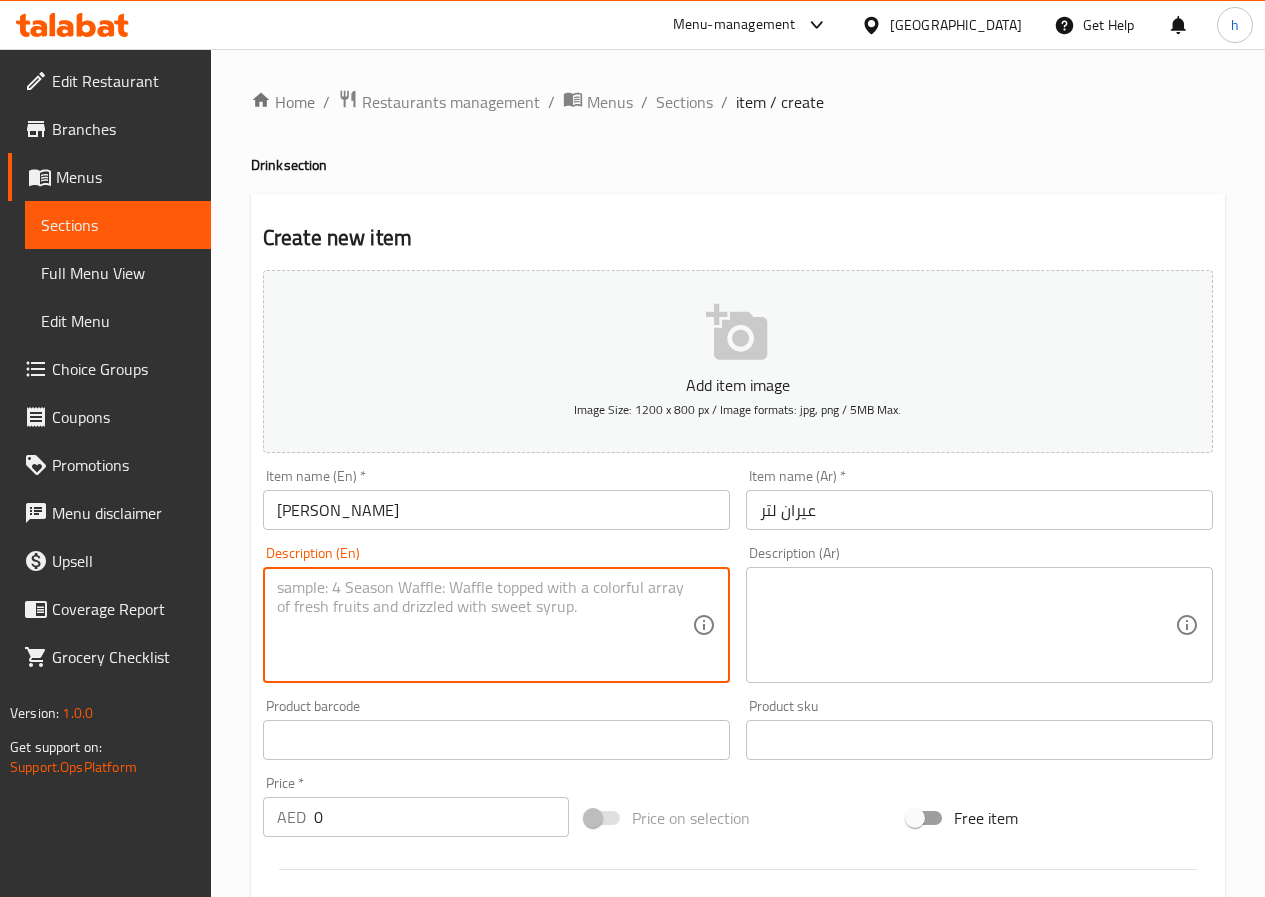 paste on "1-liter yogurt drink" 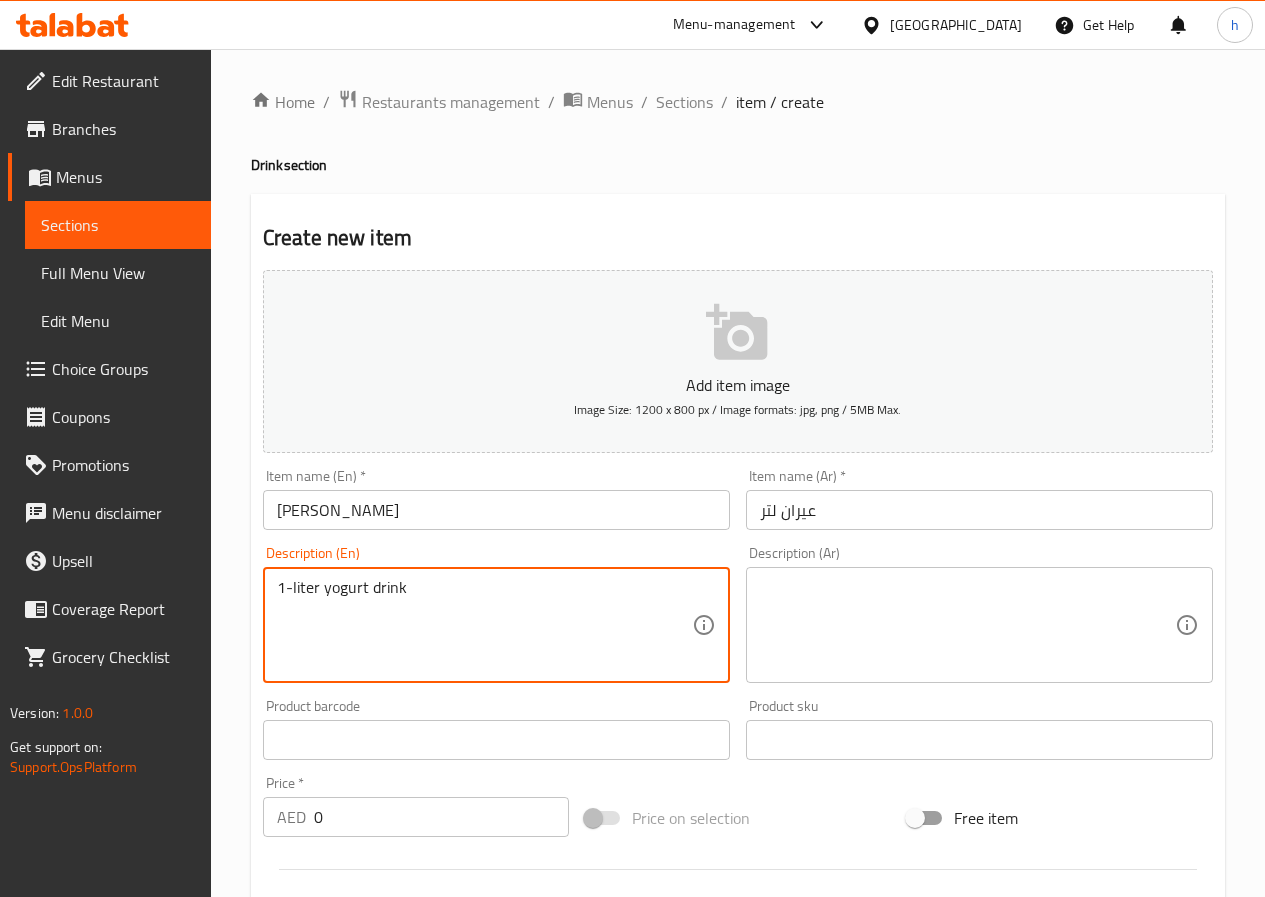type on "1-liter yogurt drink" 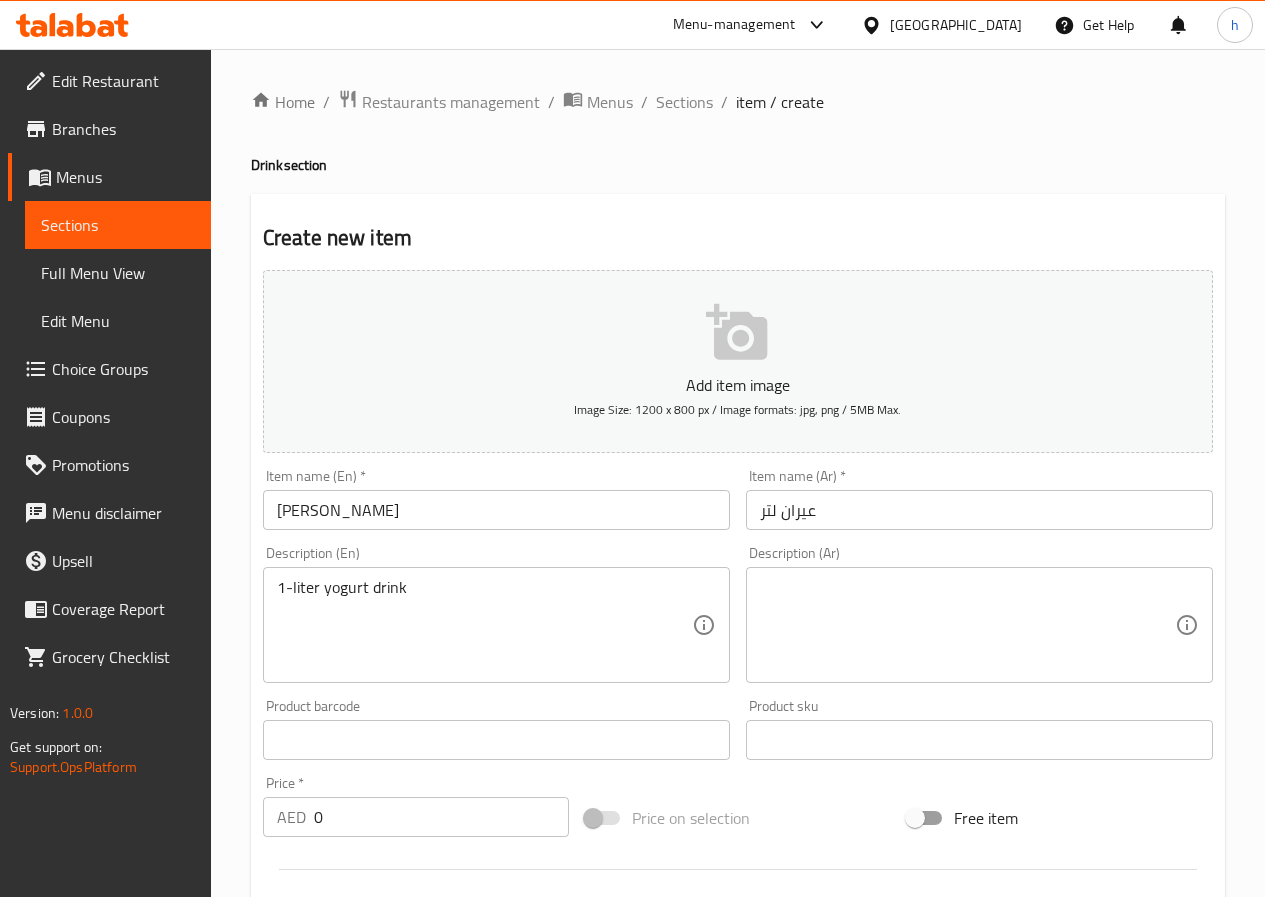 click at bounding box center [967, 625] 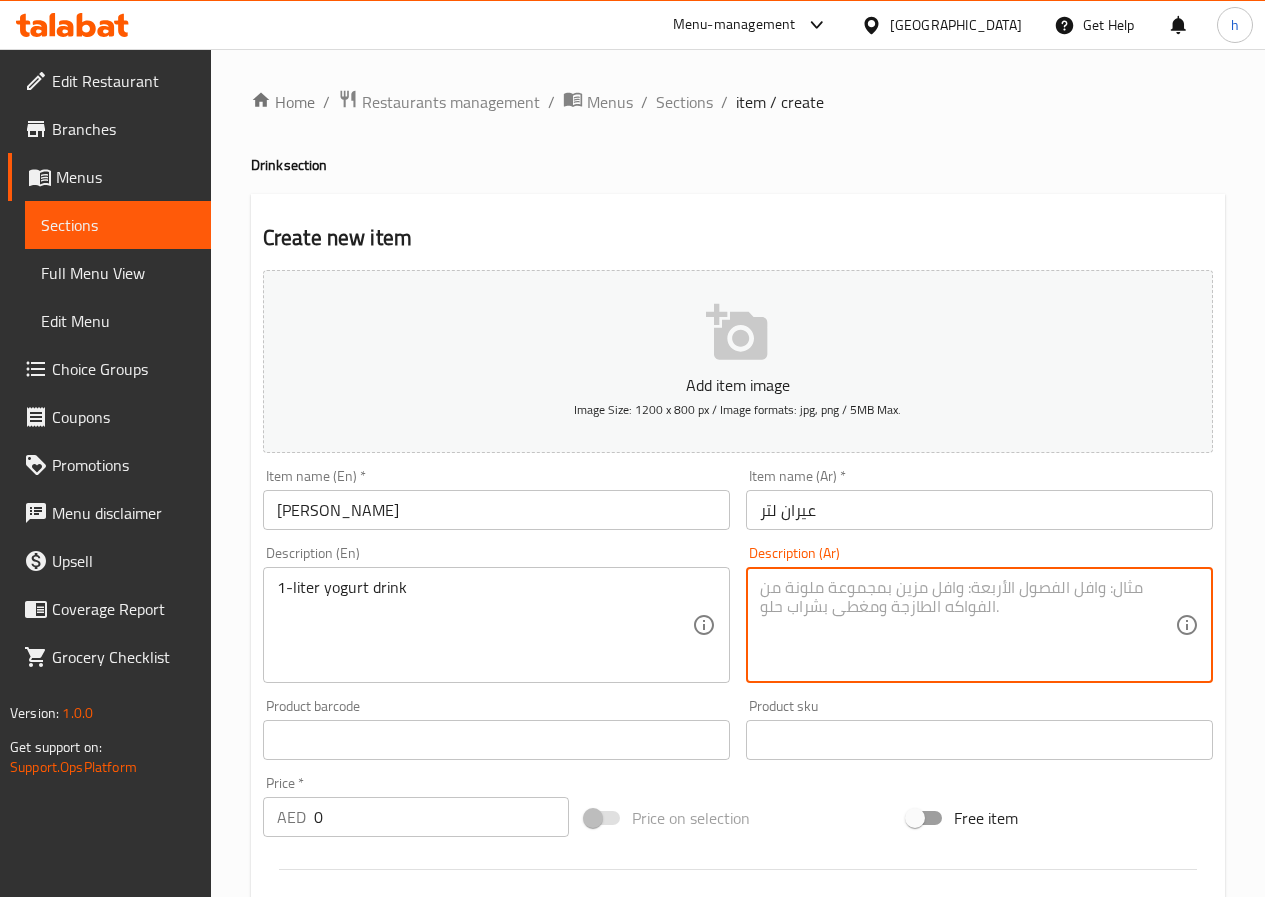 paste on "مشروب زبادي لتر واحد" 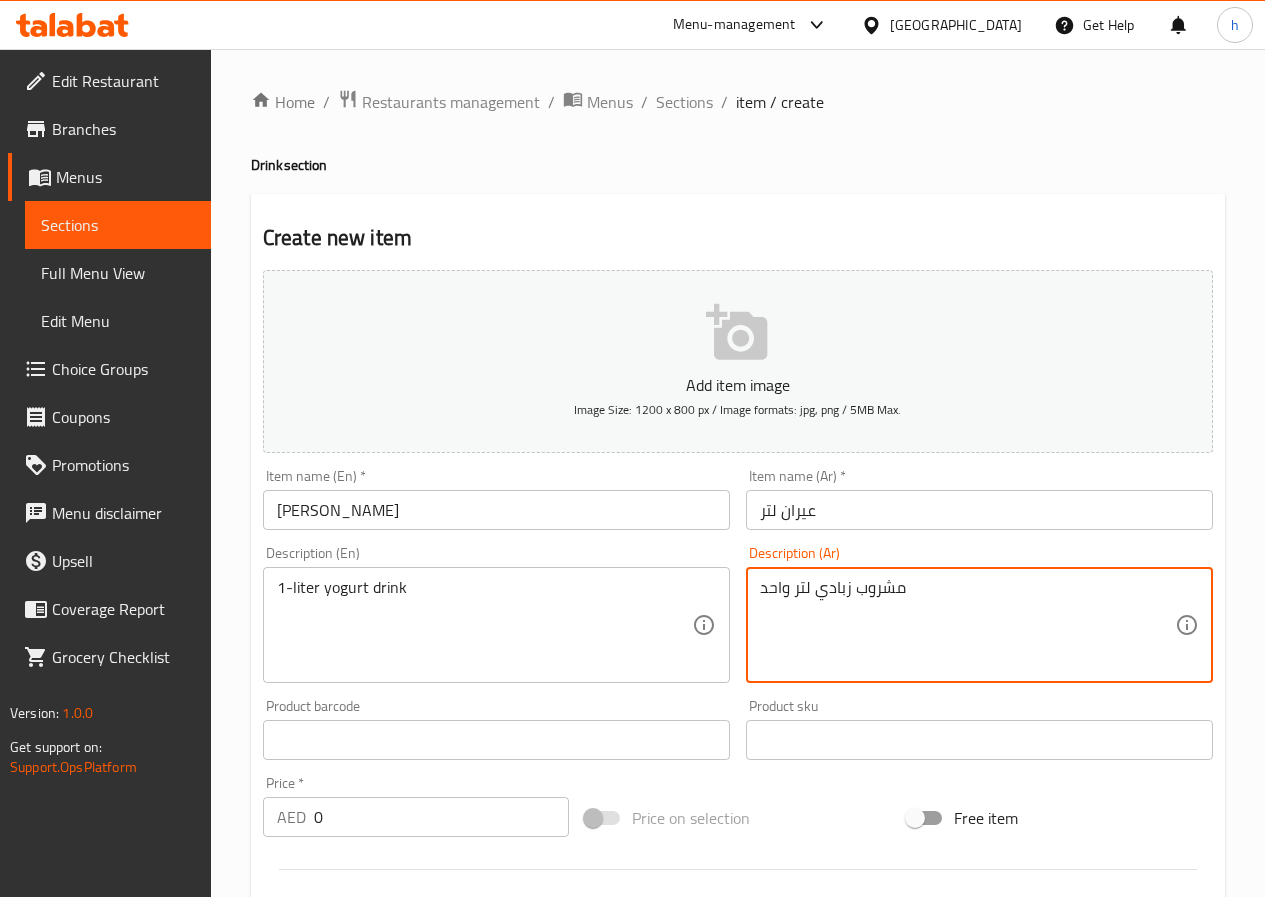 type on "مشروب زبادي لتر واحد" 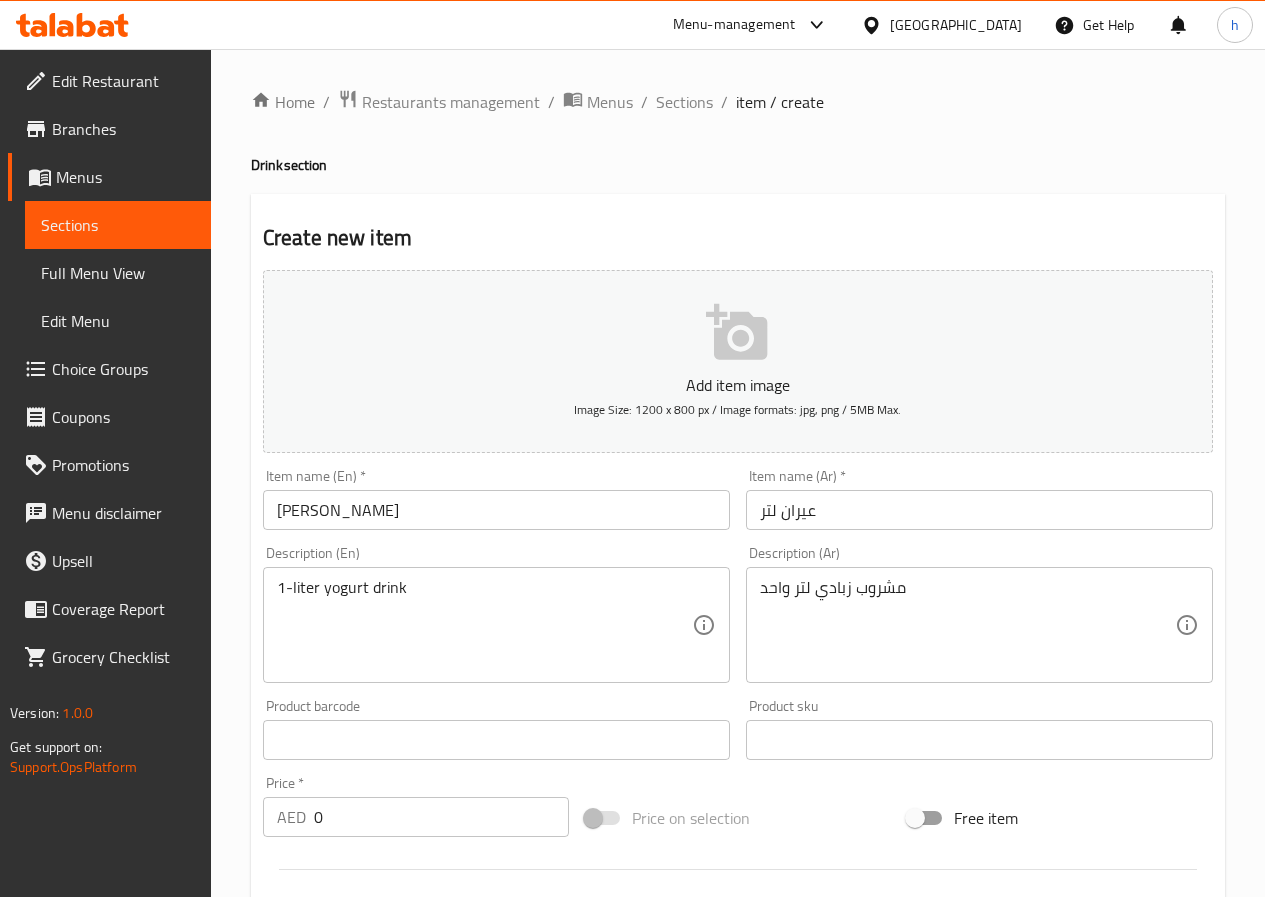 scroll, scrollTop: 516, scrollLeft: 0, axis: vertical 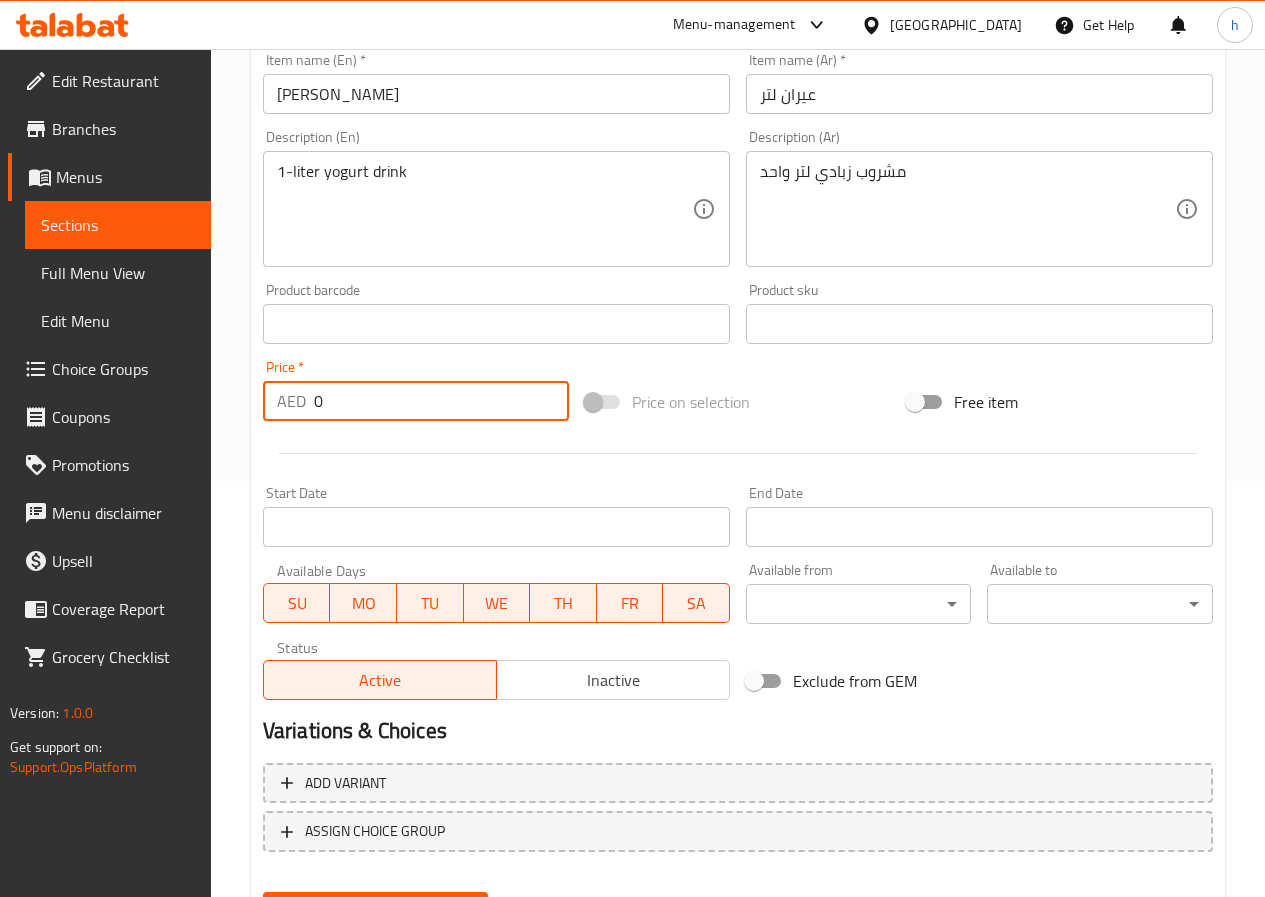 click on "0" at bounding box center (441, 401) 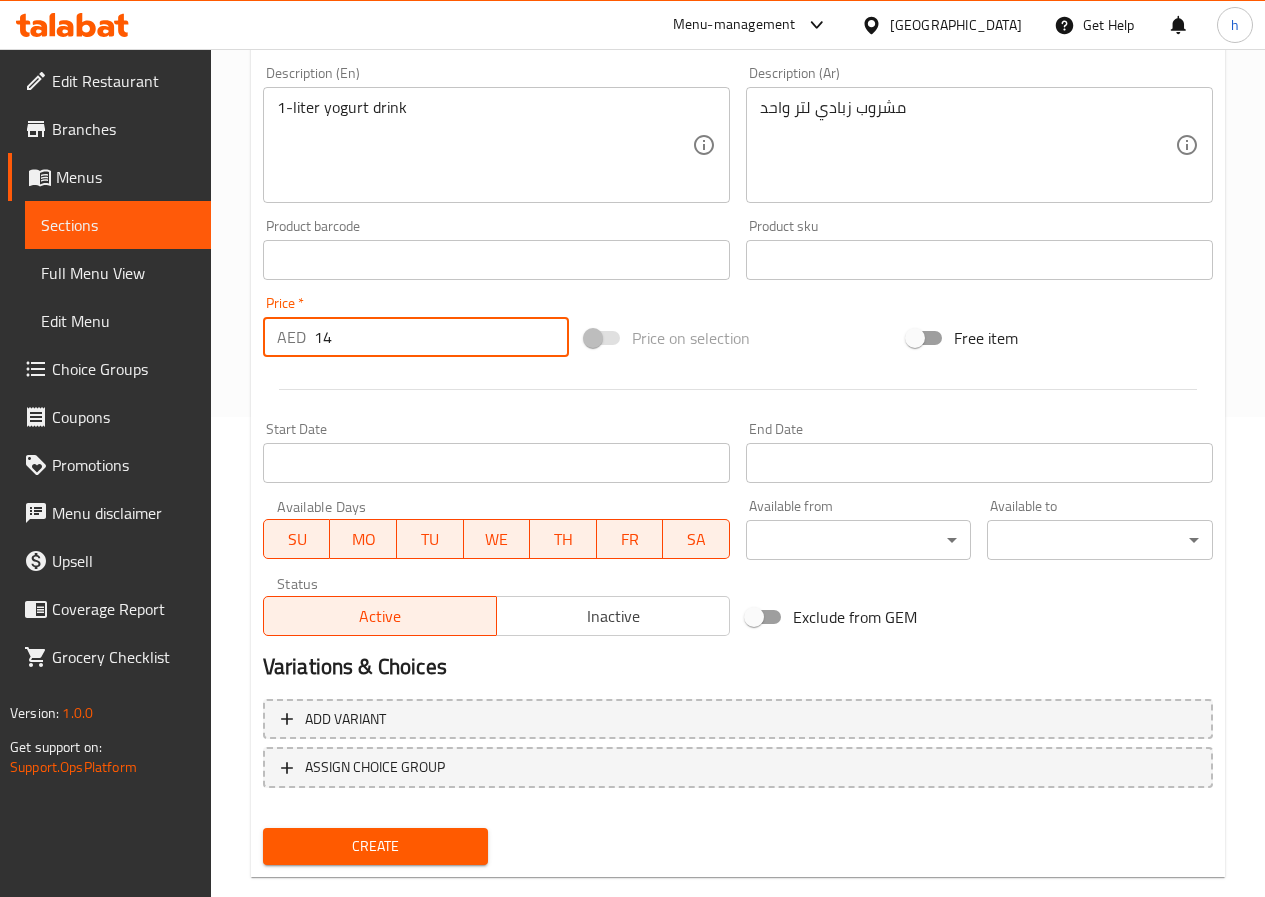 scroll, scrollTop: 516, scrollLeft: 0, axis: vertical 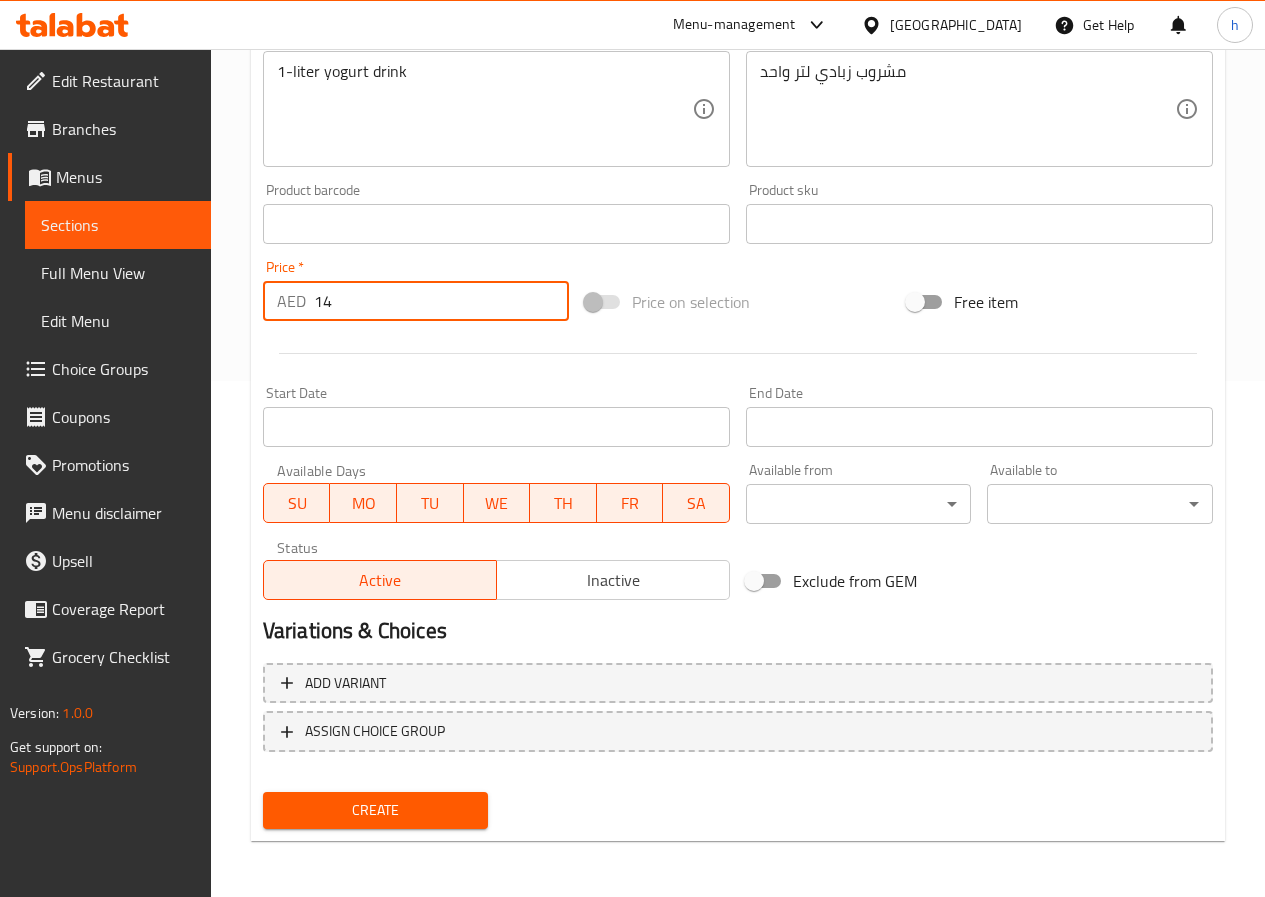 type on "14" 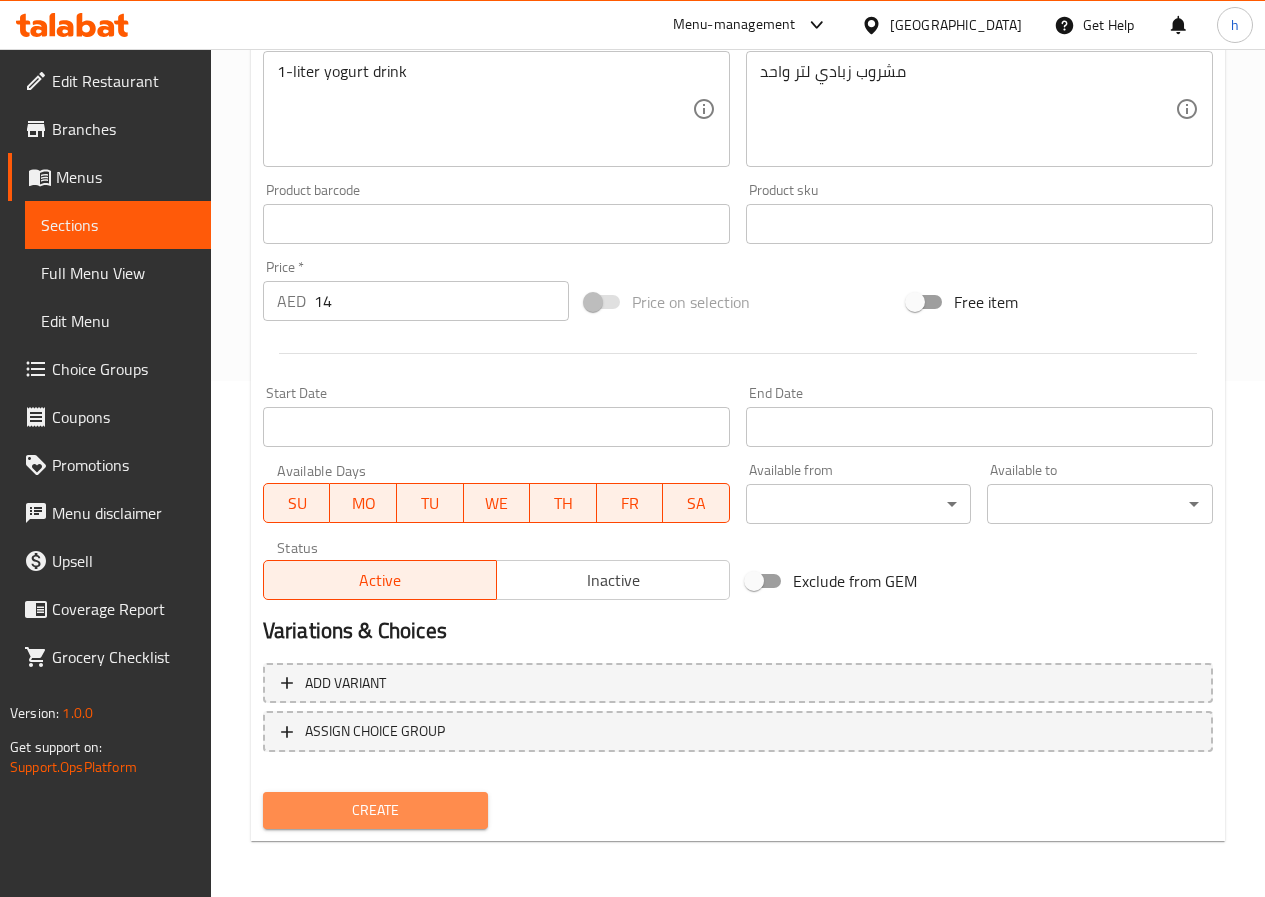 click on "Create" at bounding box center [376, 810] 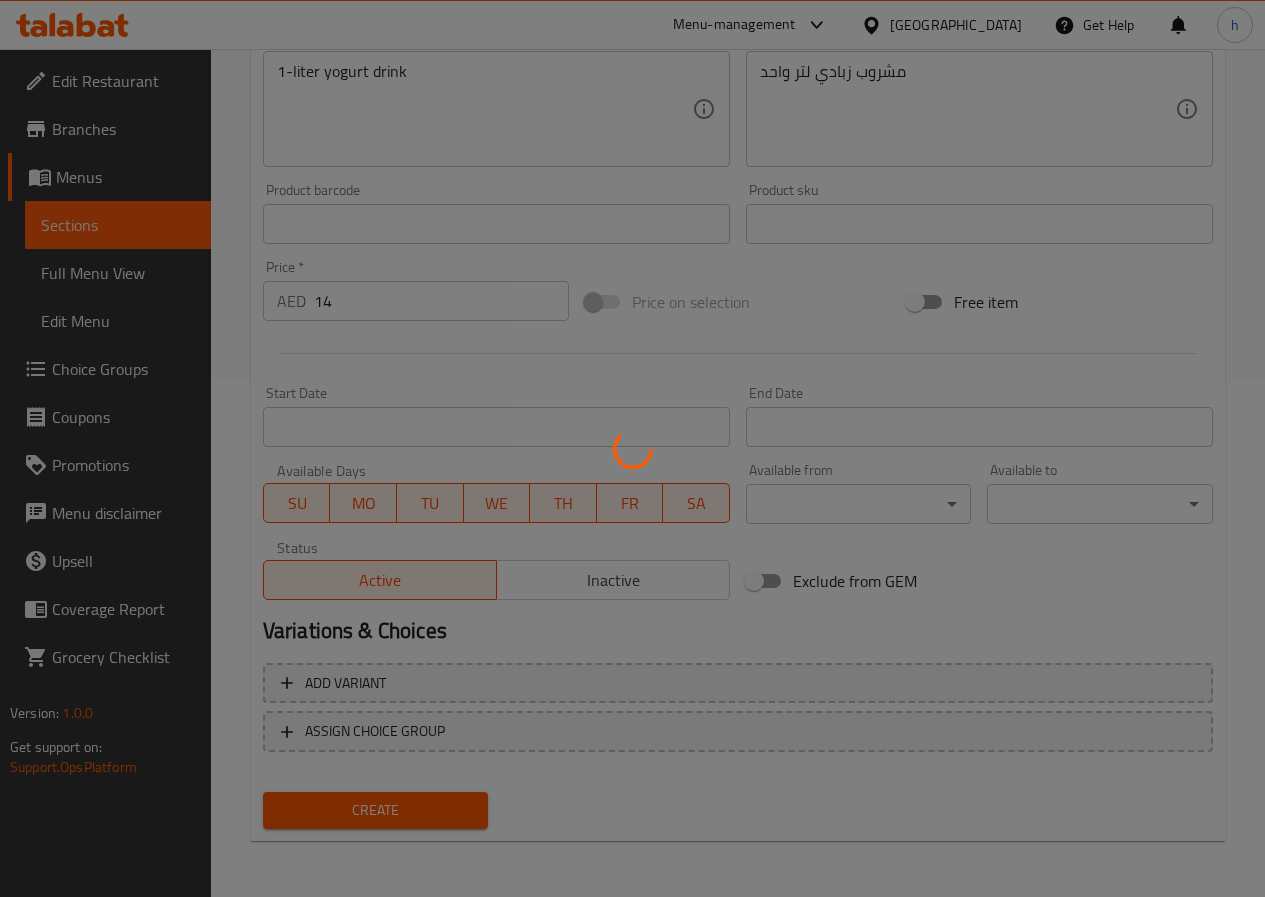 type 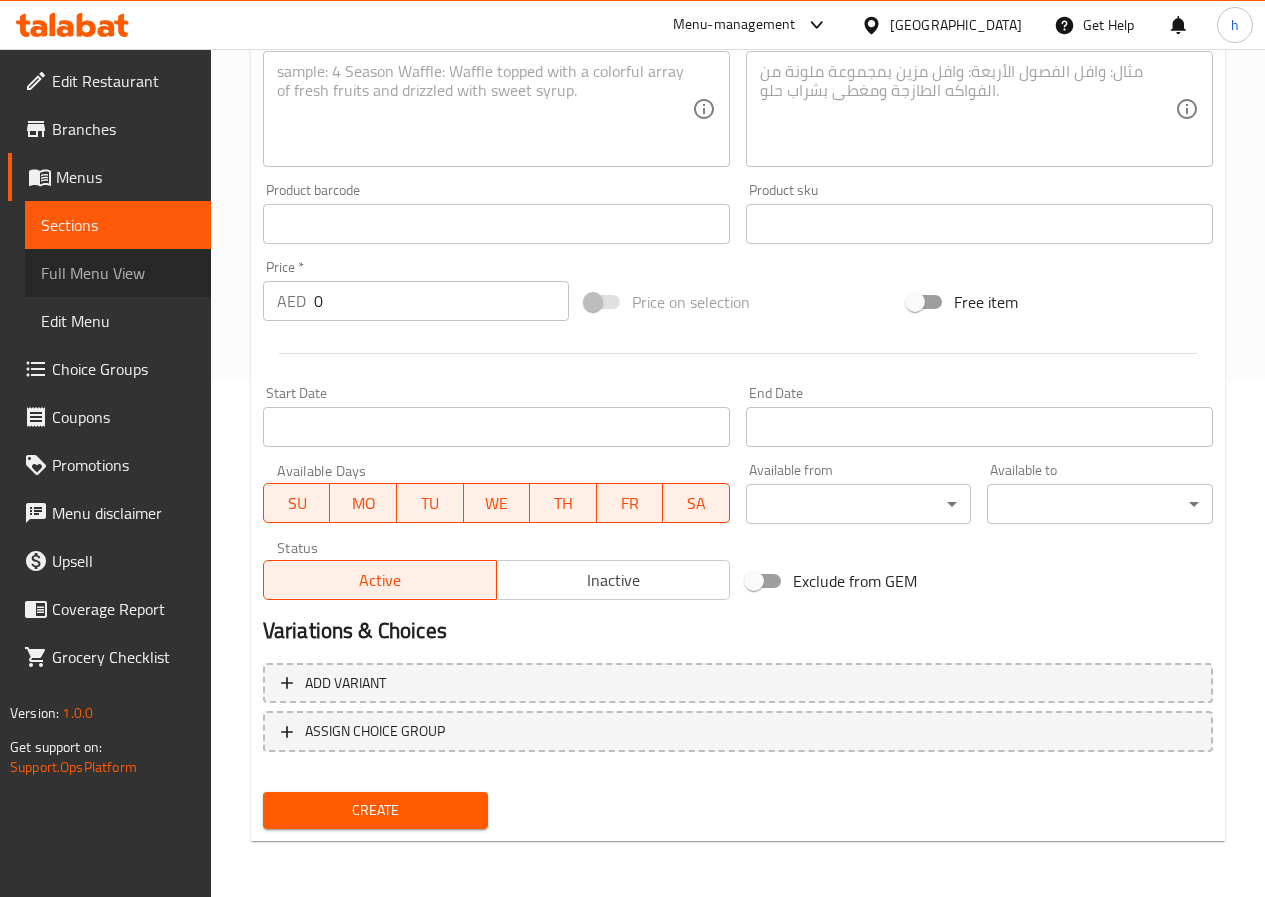 click on "Full Menu View" at bounding box center [118, 273] 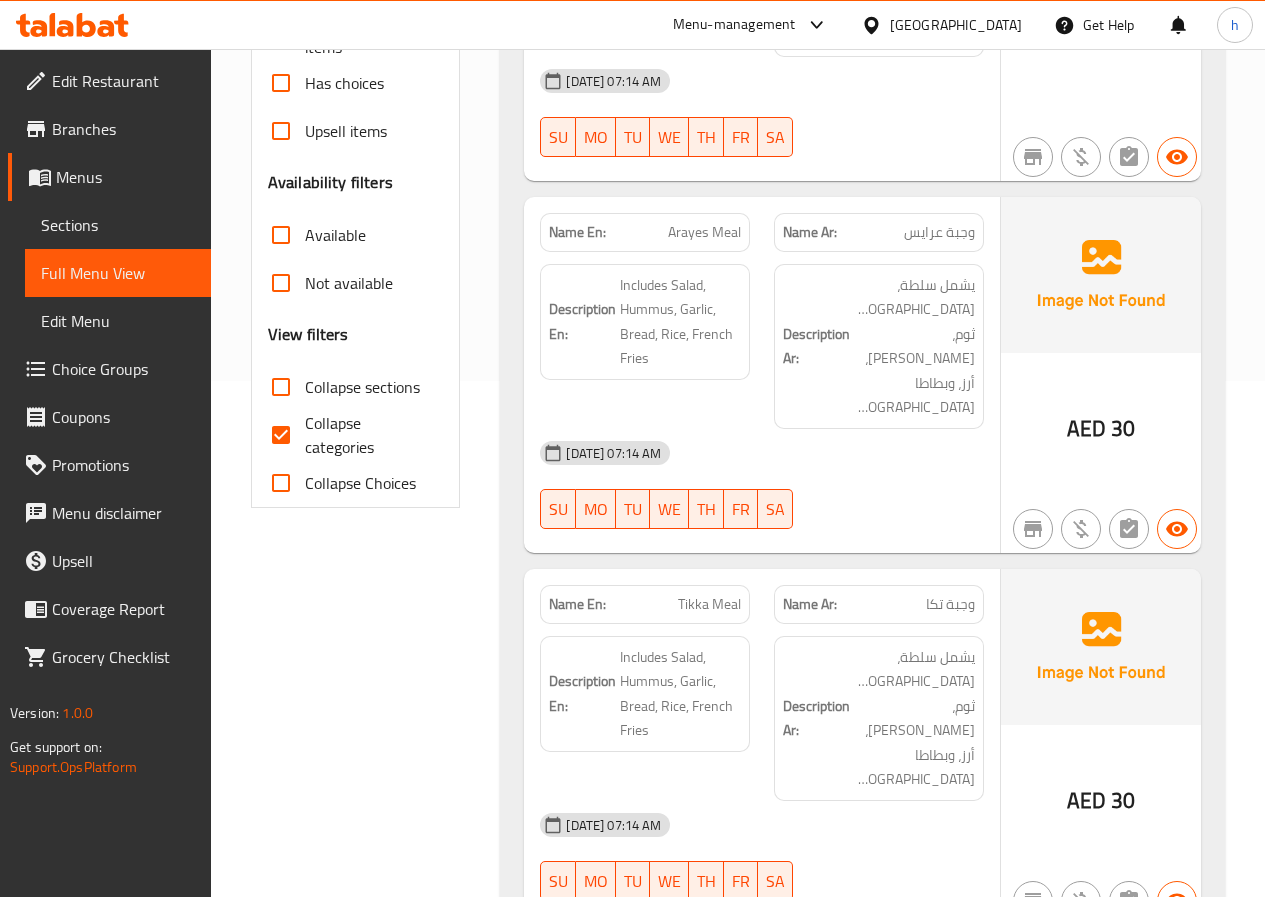 click on "Collapse categories" at bounding box center [366, 435] 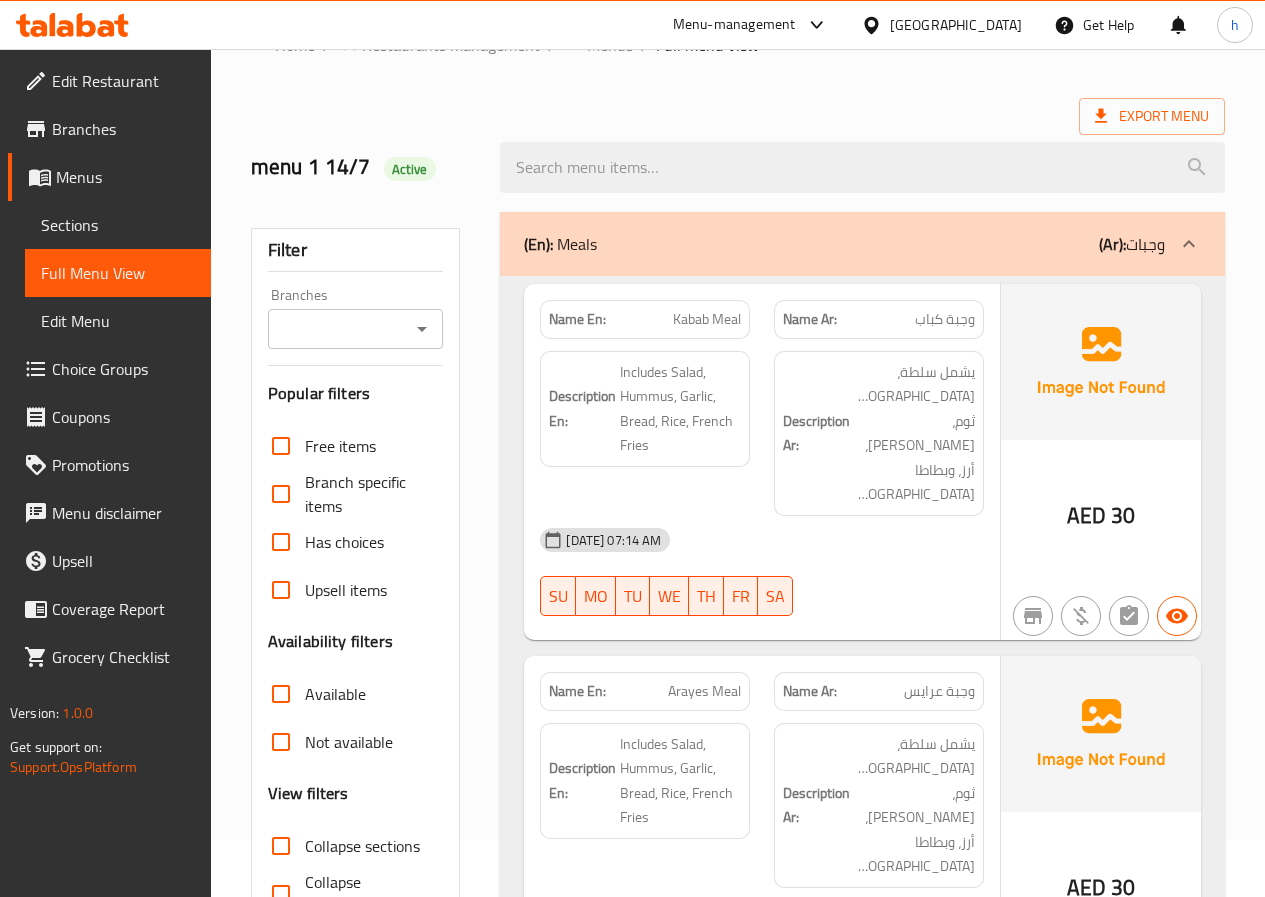 scroll, scrollTop: 0, scrollLeft: 0, axis: both 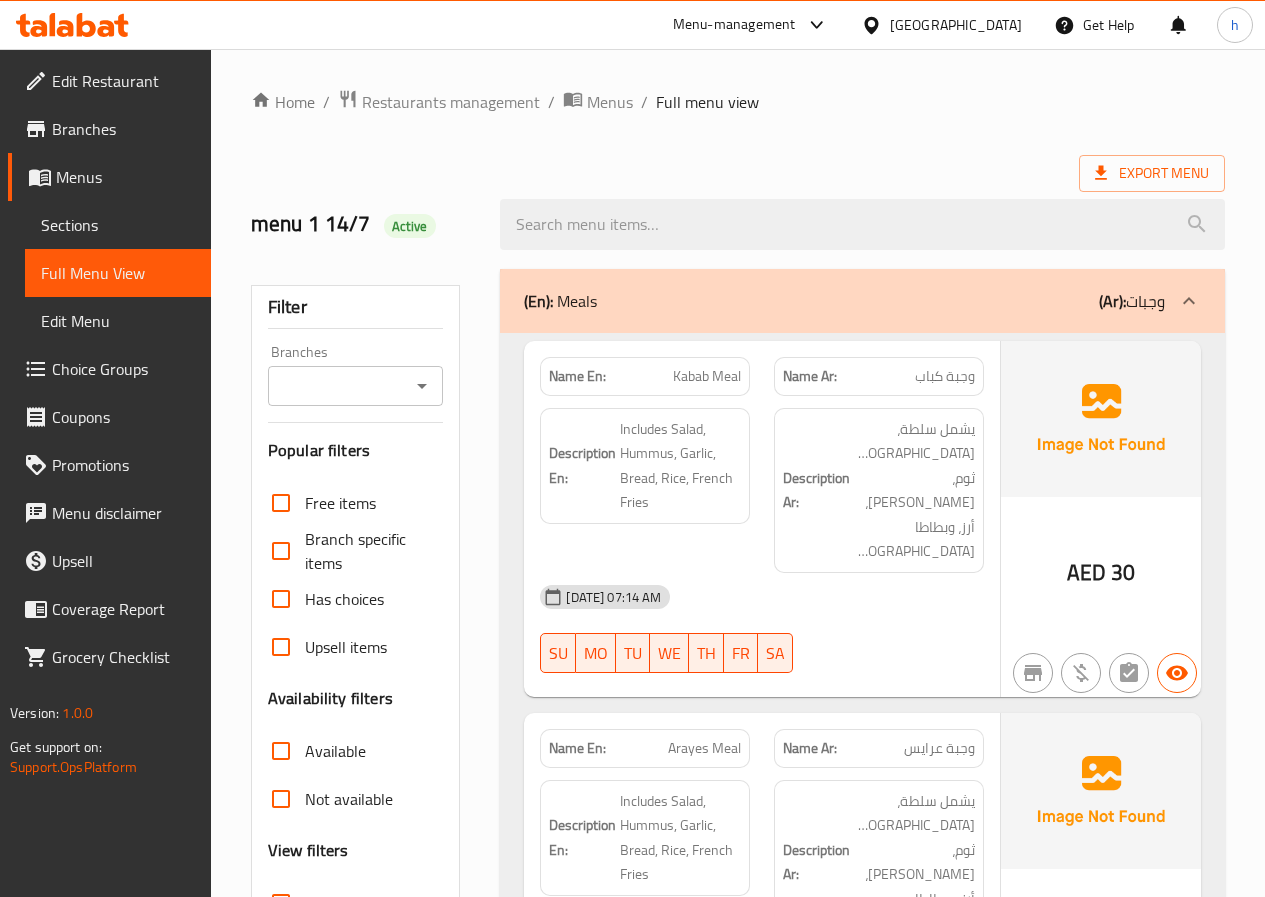 click on "(En):   Meals (Ar): وجبات" at bounding box center [844, 301] 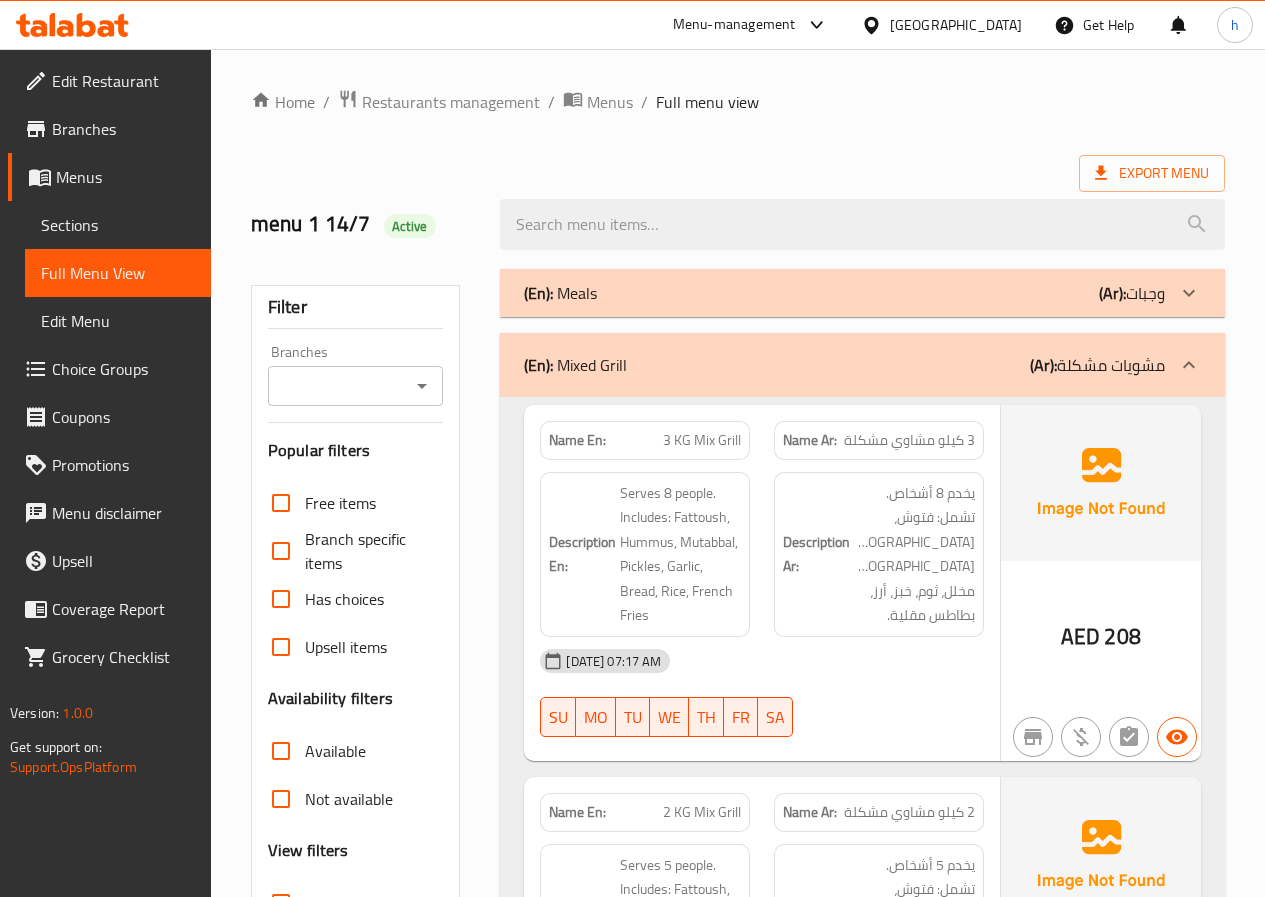 click on "(En):   Meals (Ar): وجبات" at bounding box center [844, 293] 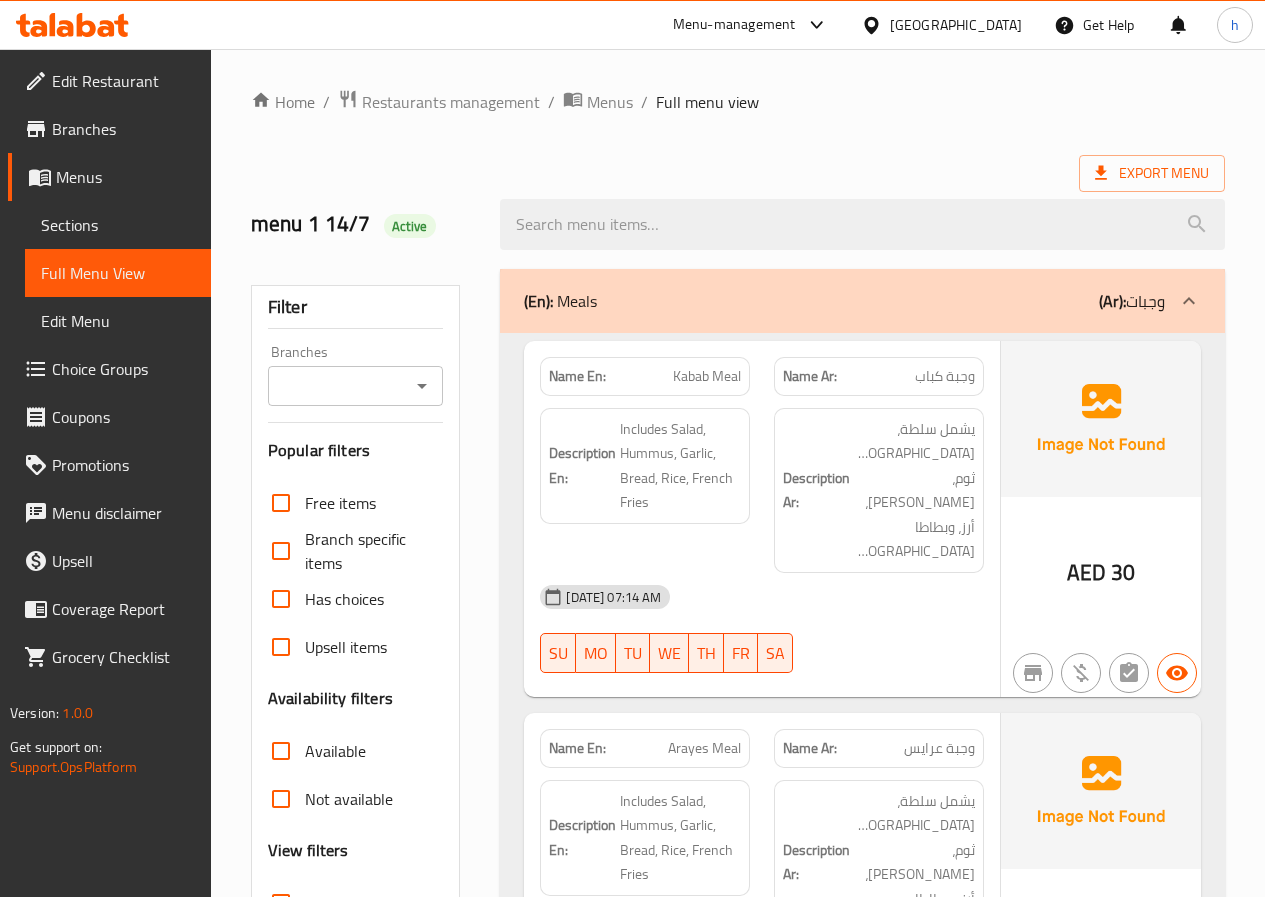 click on "(En):   Meals (Ar): وجبات" at bounding box center (862, 301) 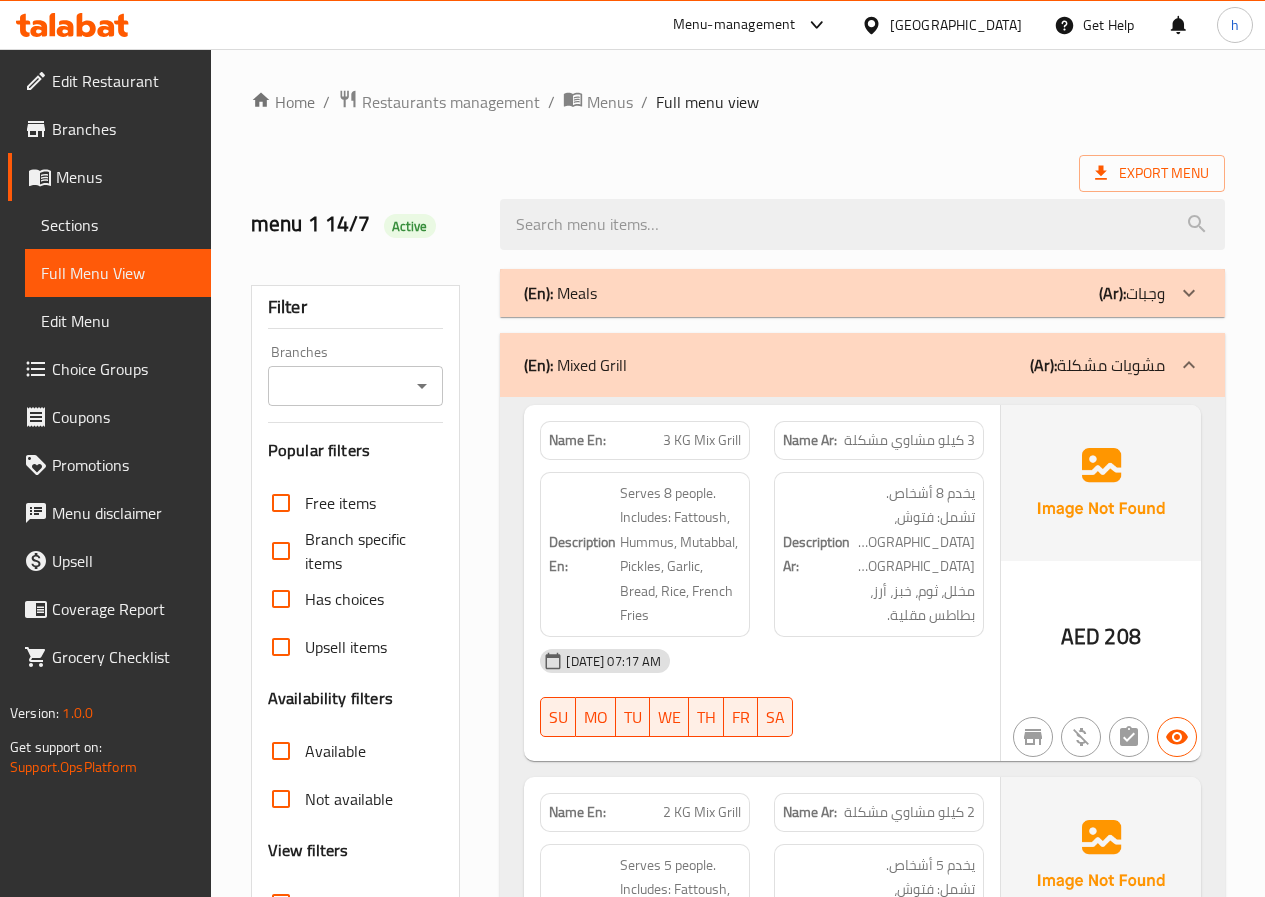 click on "(En):   Mixed Grill (Ar): مشويات مشكلة" at bounding box center [862, 365] 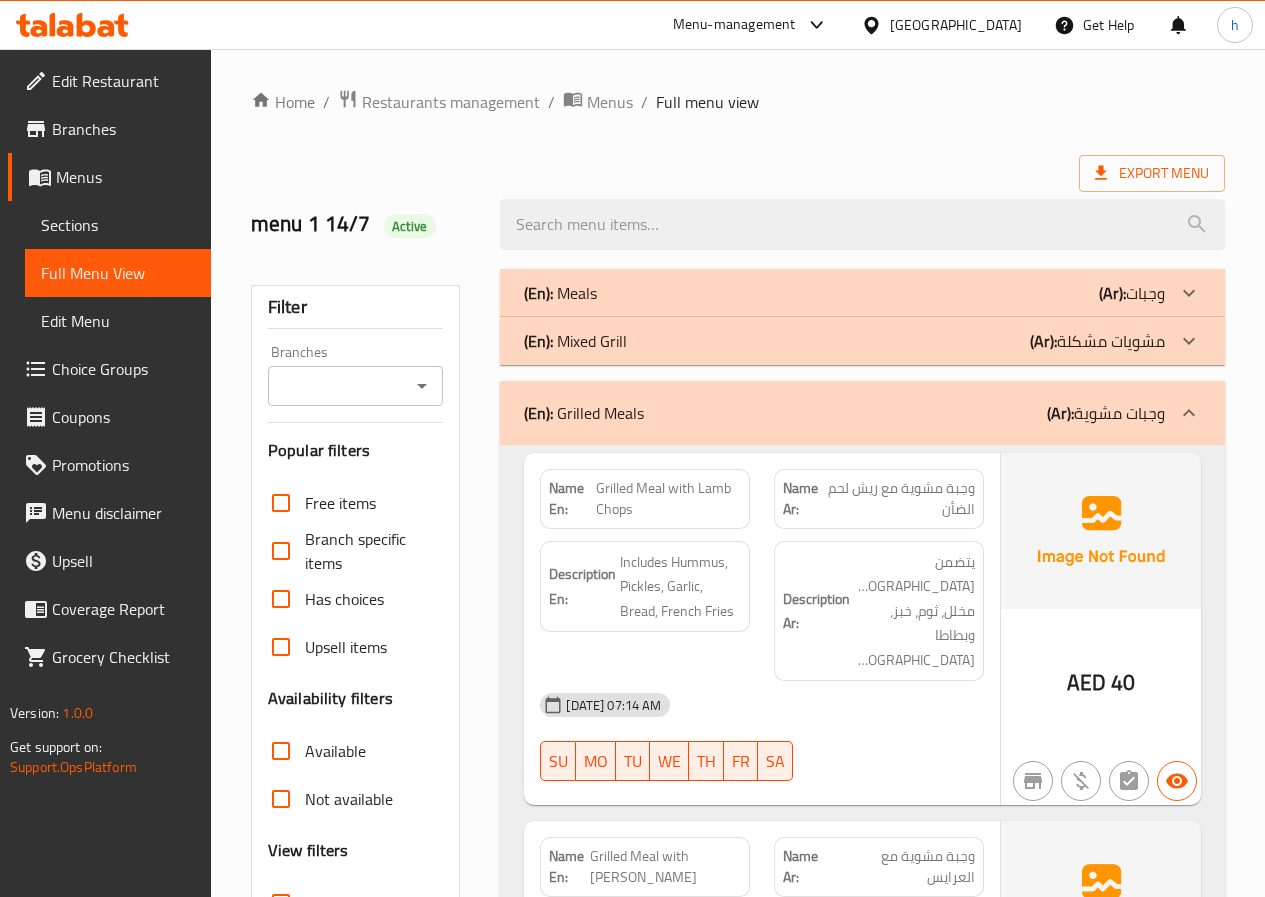 click on "(En):   Grilled Meals (Ar): وجبات مشوية" at bounding box center [862, 413] 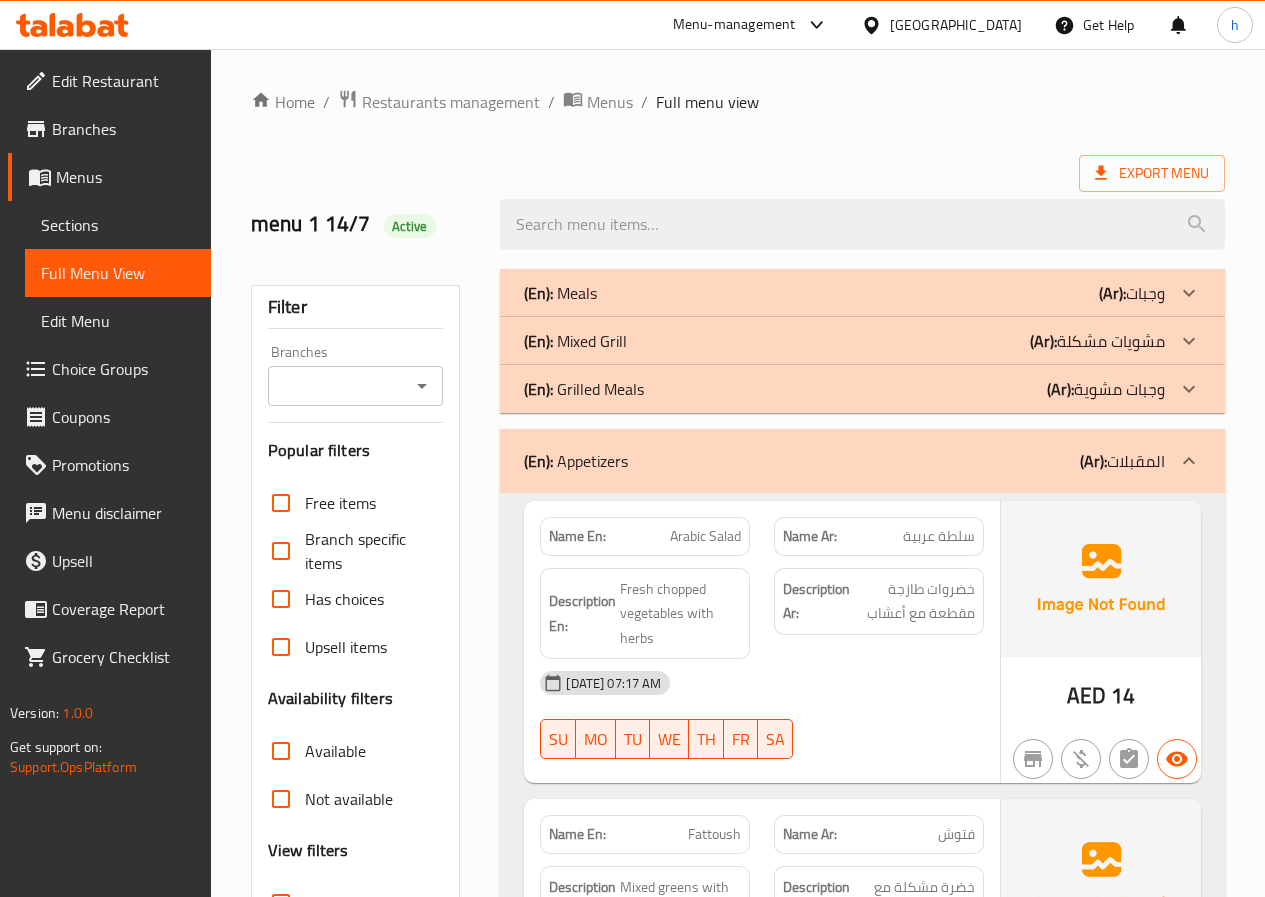 click on "(En):   Appetizers (Ar): المقبلات" at bounding box center [862, 461] 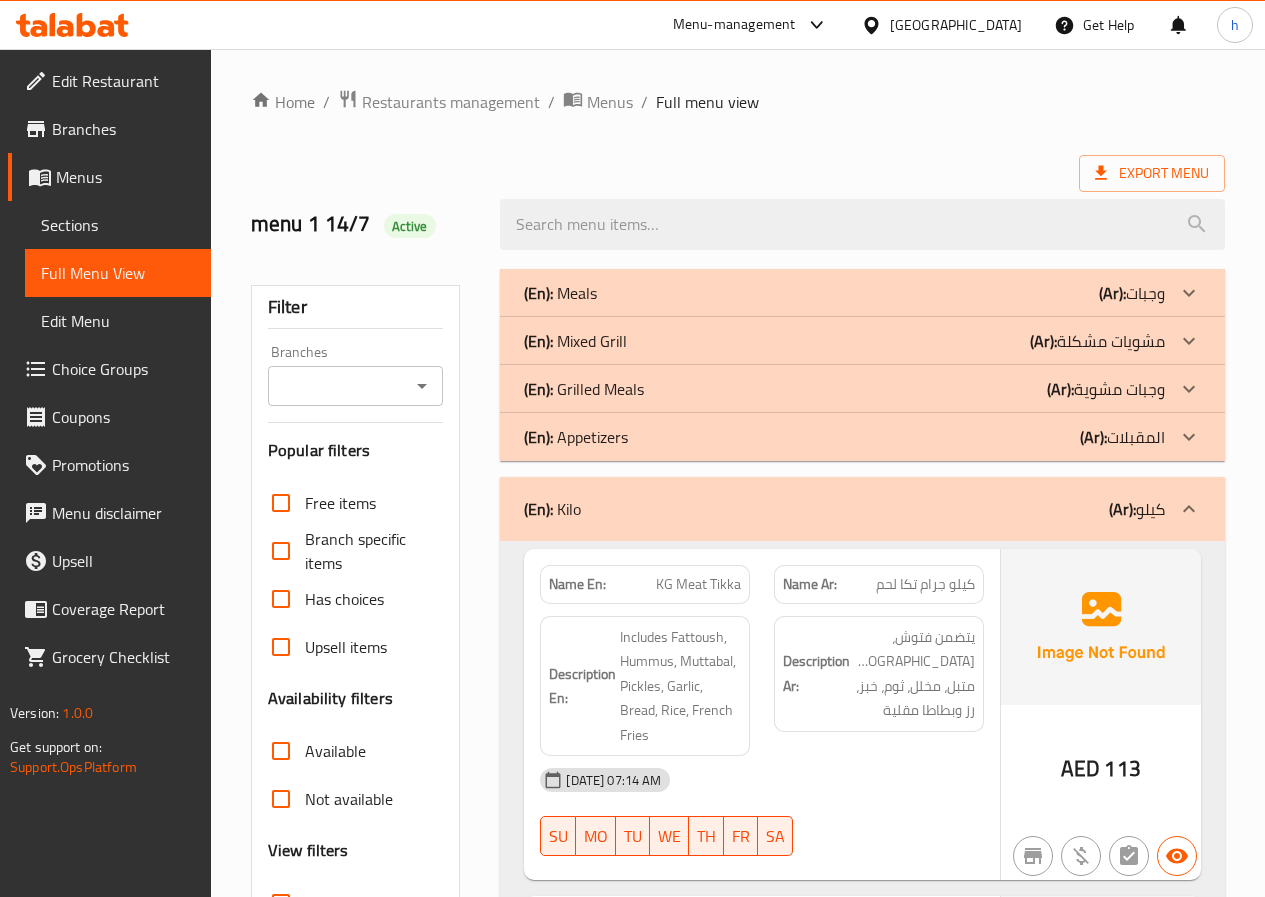click on "(En):   Kilo (Ar): كيلو" at bounding box center [844, 509] 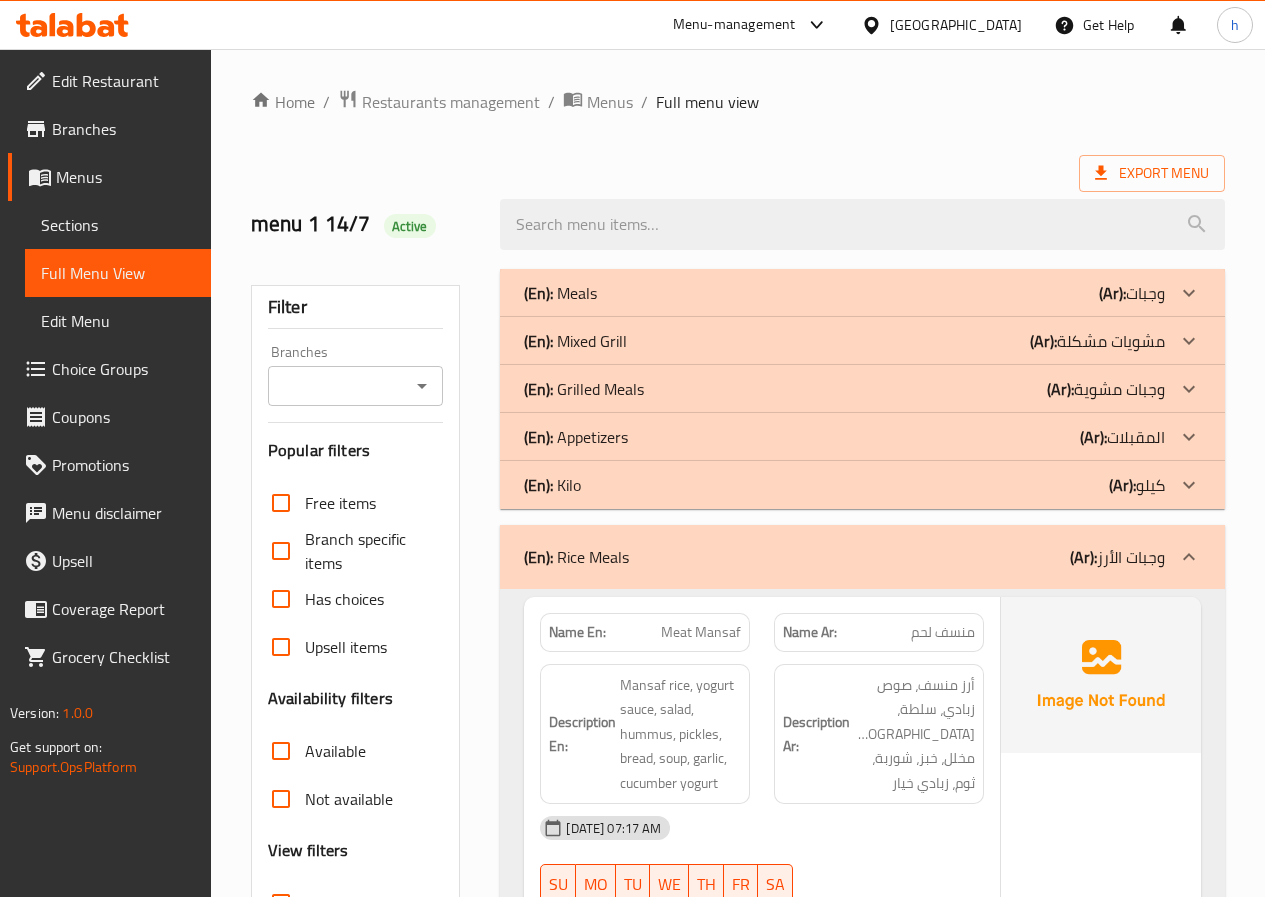 click on "(Ar):" at bounding box center [1083, 557] 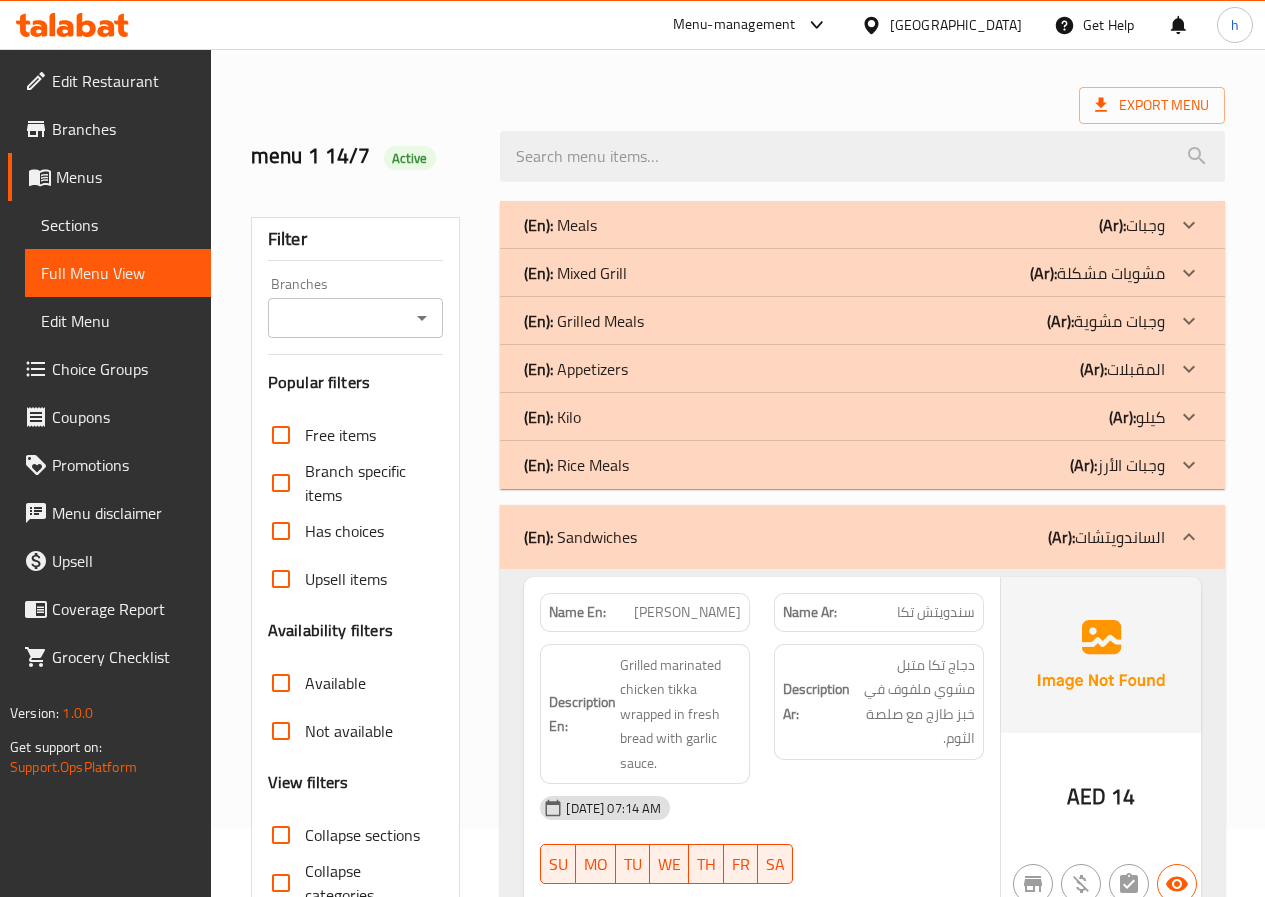 scroll, scrollTop: 100, scrollLeft: 0, axis: vertical 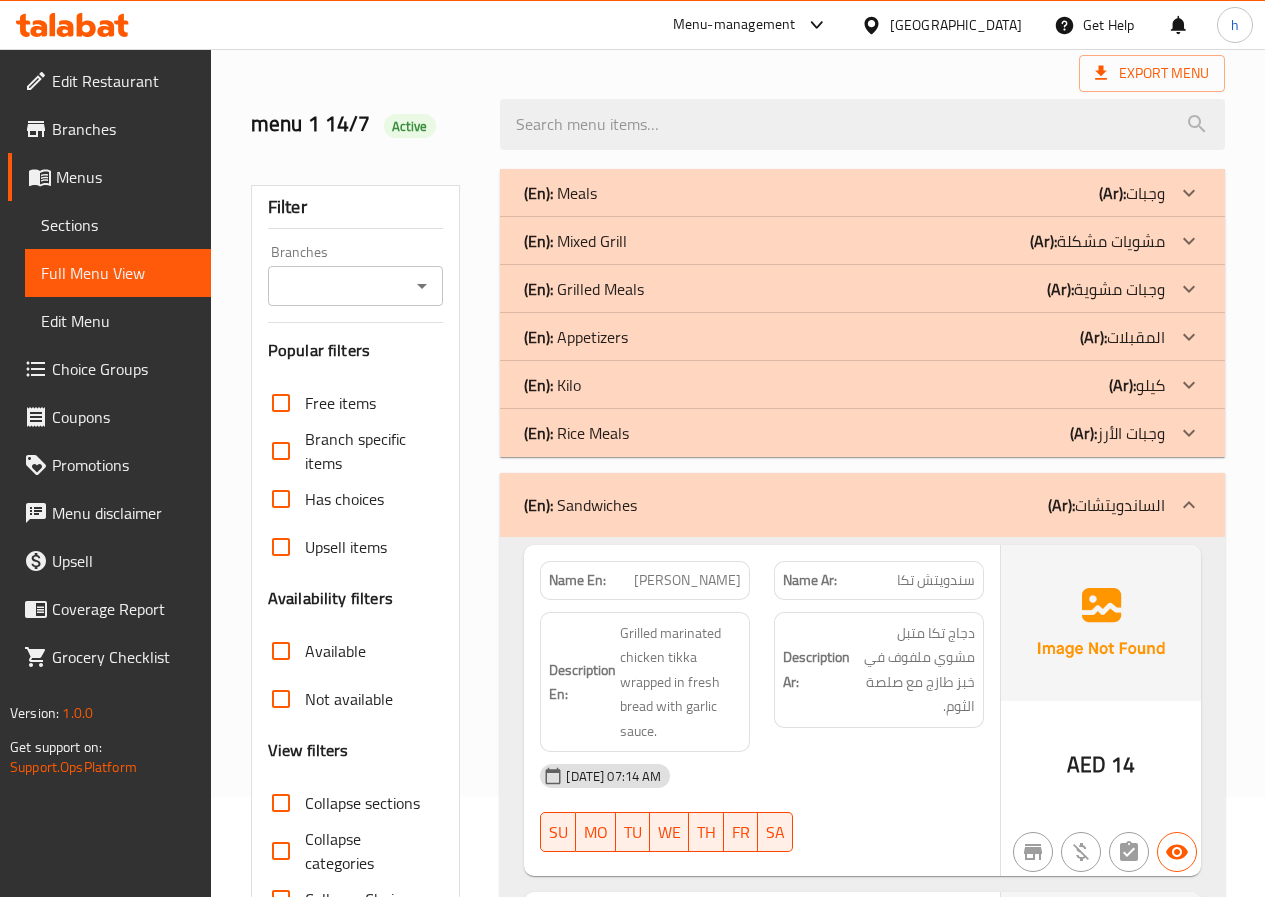 click on "(En):   Sandwiches (Ar): الساندويتشات" at bounding box center (862, 505) 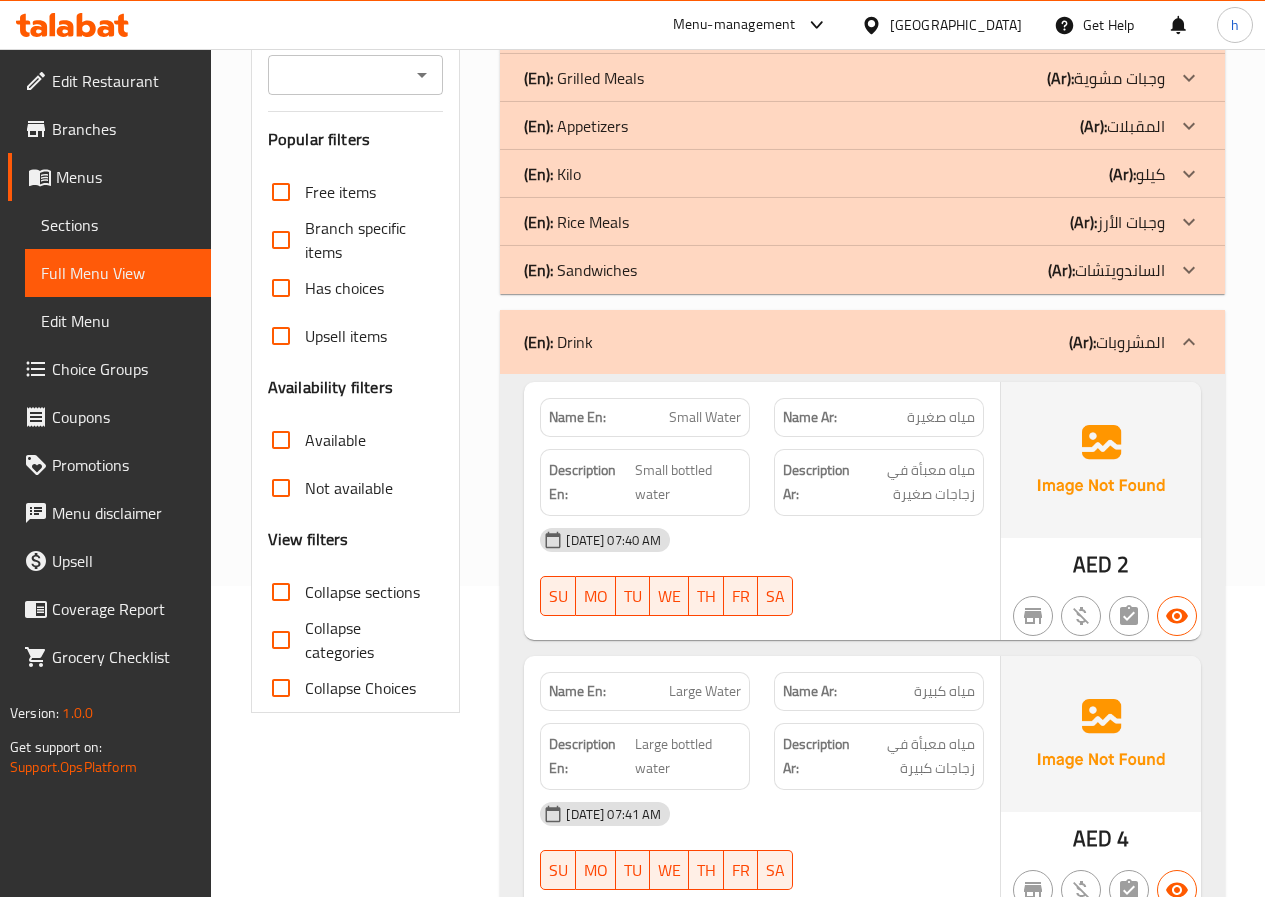 scroll, scrollTop: 56, scrollLeft: 0, axis: vertical 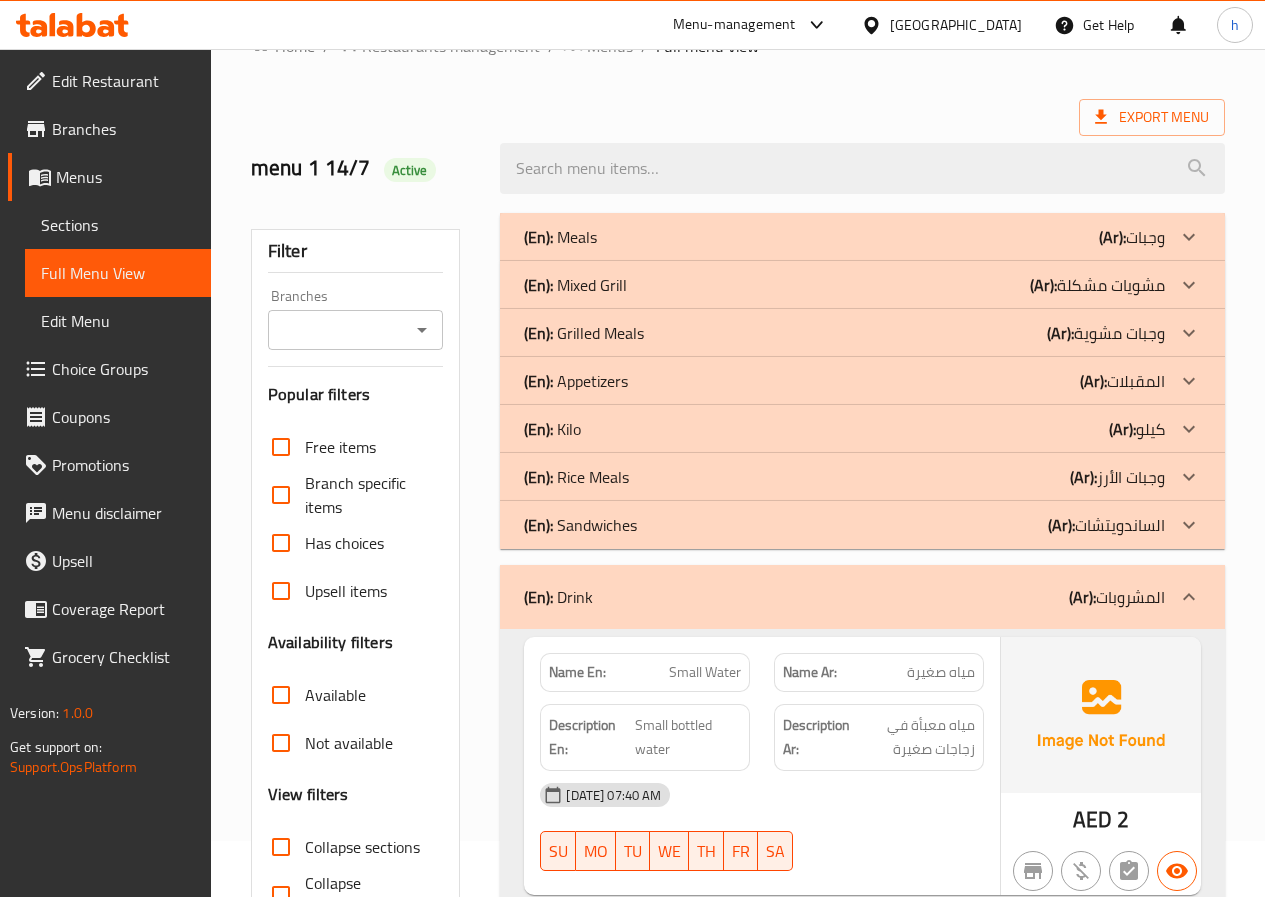 click on "Sections" at bounding box center (118, 225) 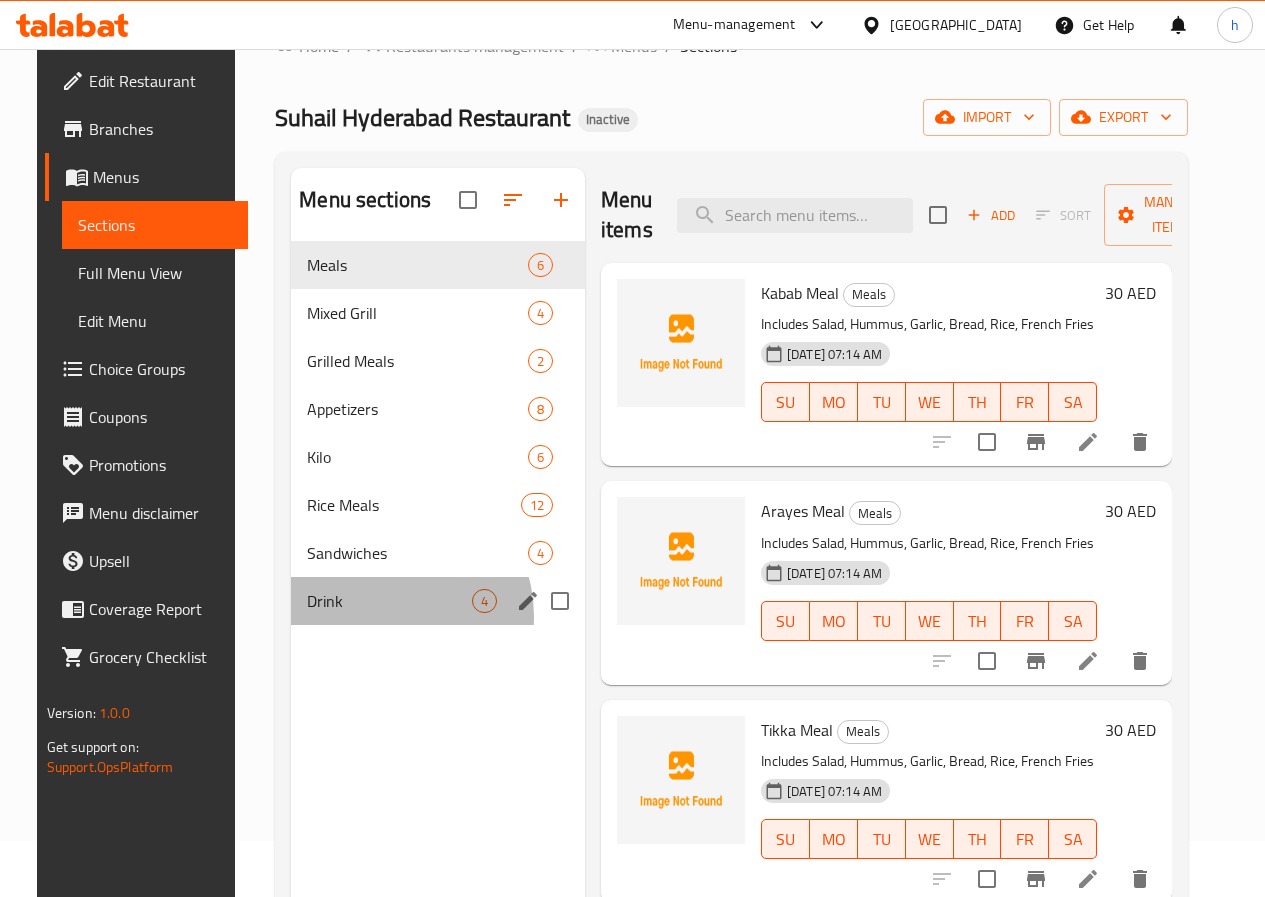 click on "Drink 4" at bounding box center [438, 601] 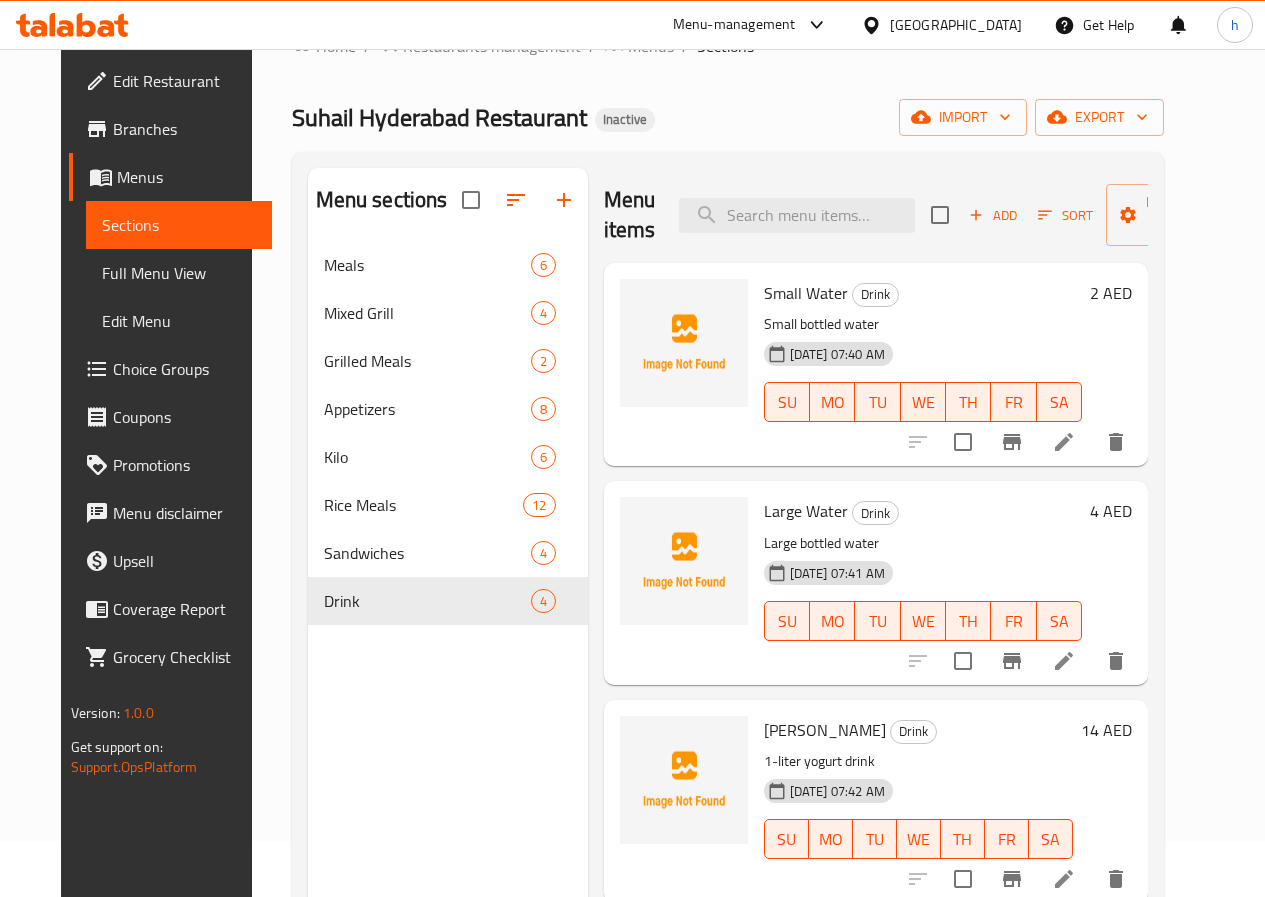 scroll, scrollTop: 57, scrollLeft: 0, axis: vertical 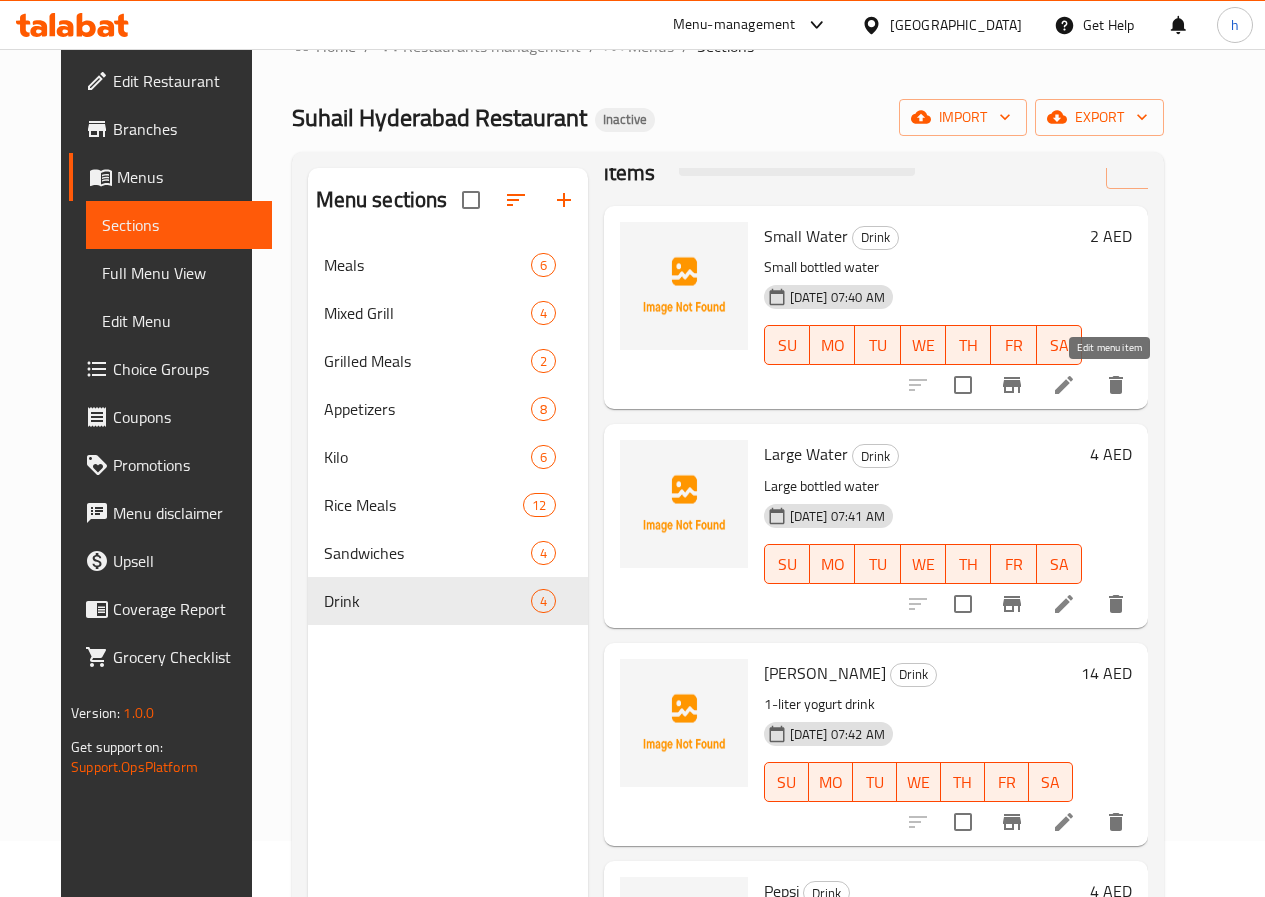 click 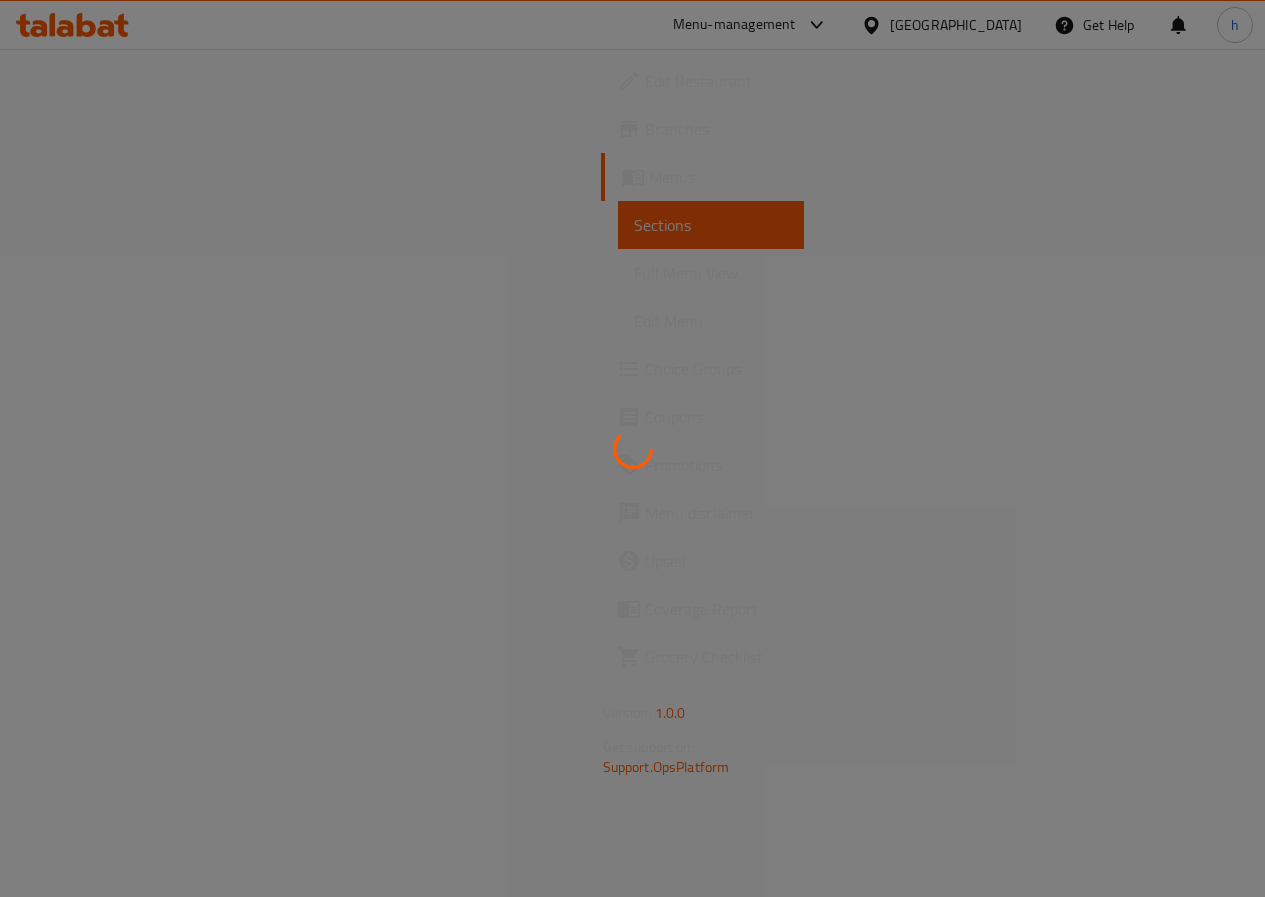 scroll, scrollTop: 0, scrollLeft: 0, axis: both 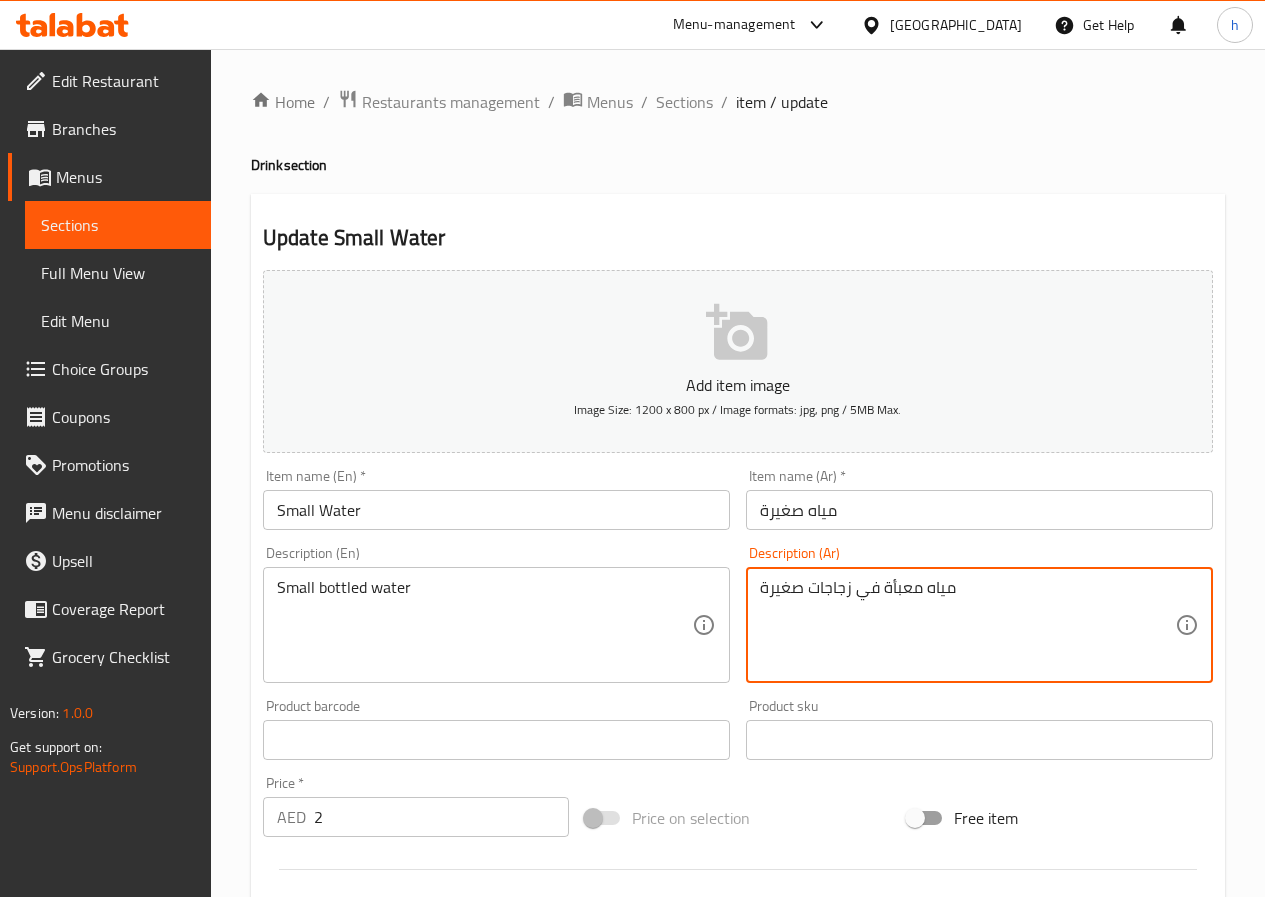 drag, startPoint x: 875, startPoint y: 585, endPoint x: 807, endPoint y: 574, distance: 68.88396 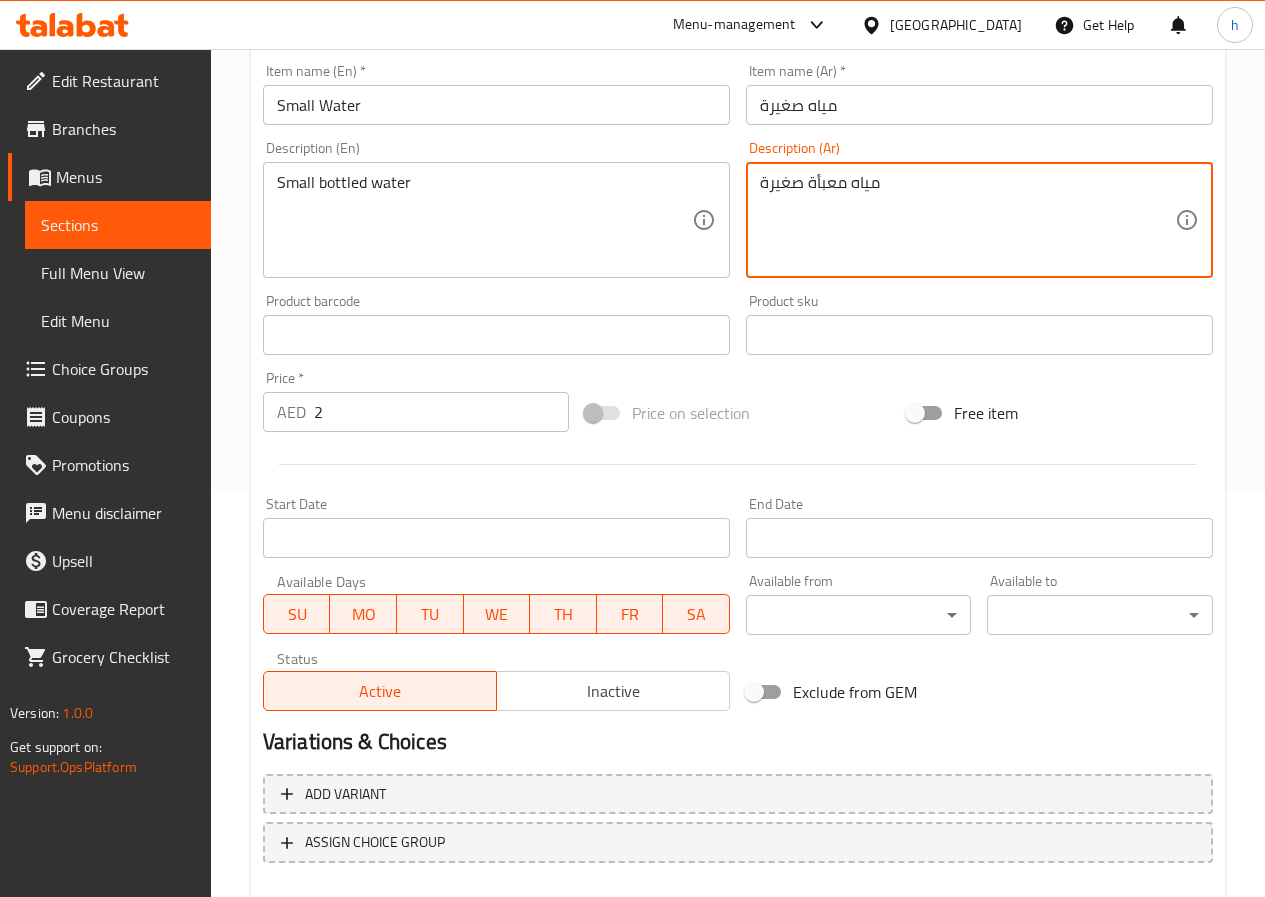 scroll, scrollTop: 516, scrollLeft: 0, axis: vertical 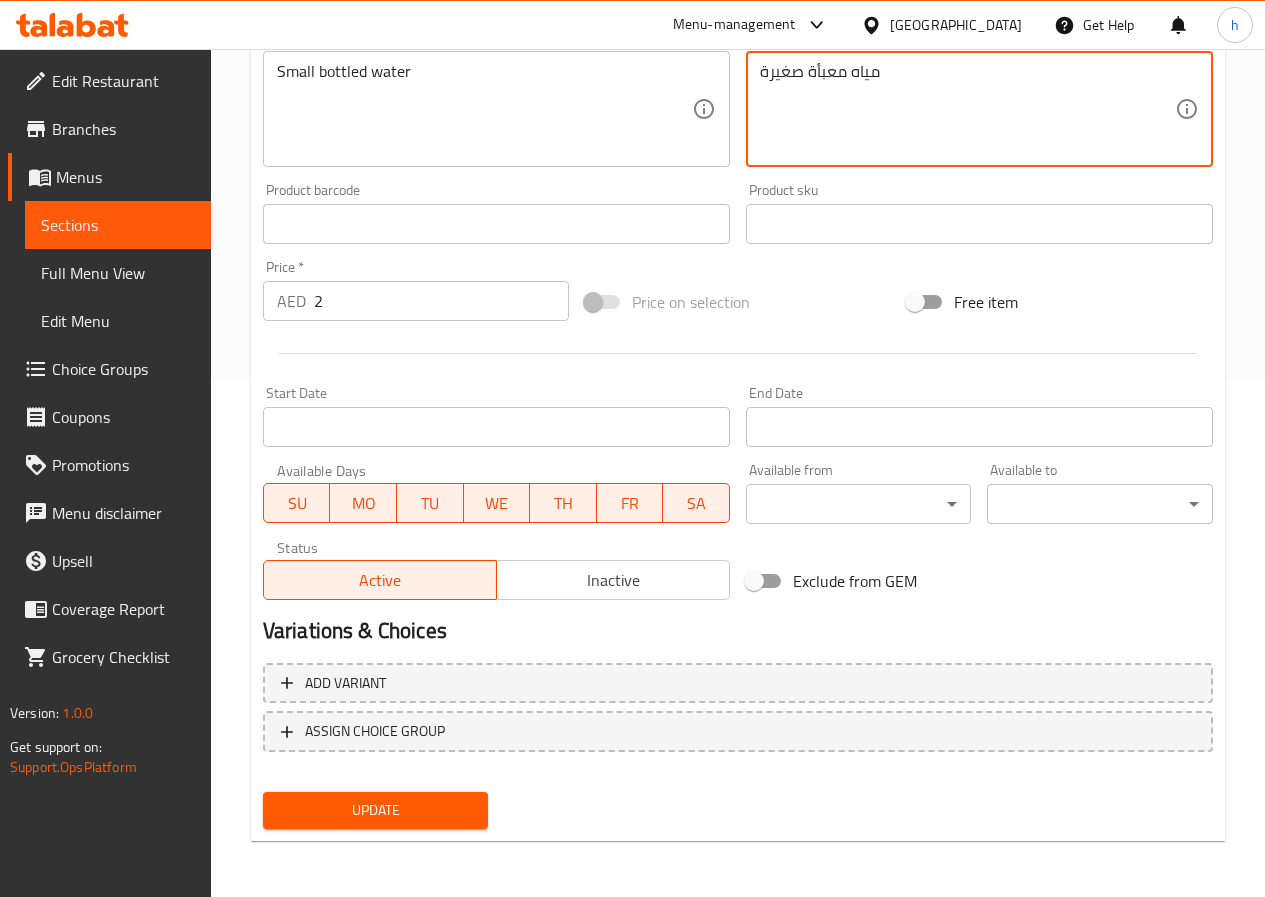 type on "مياه معبأة صغيرة" 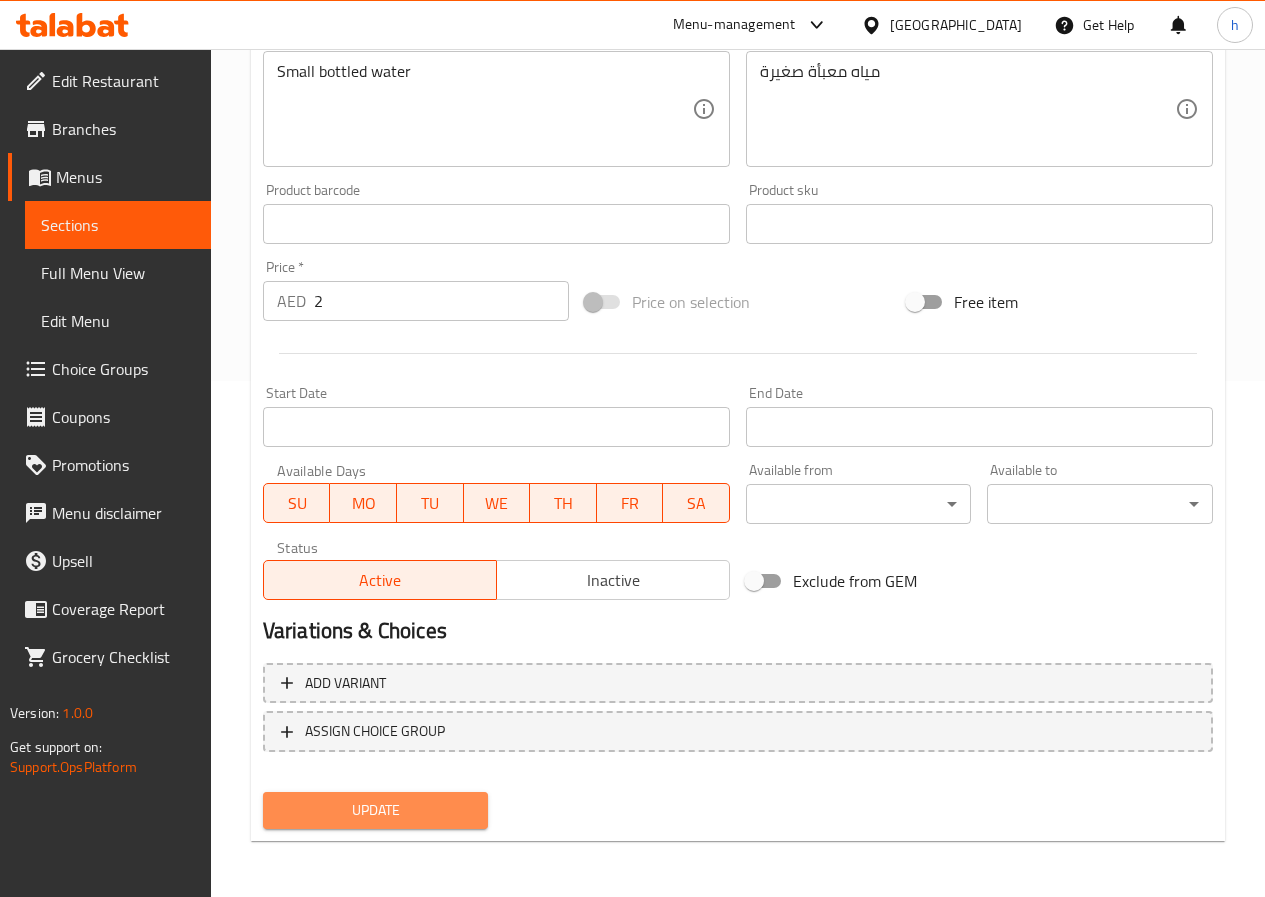 click on "Update" at bounding box center [376, 810] 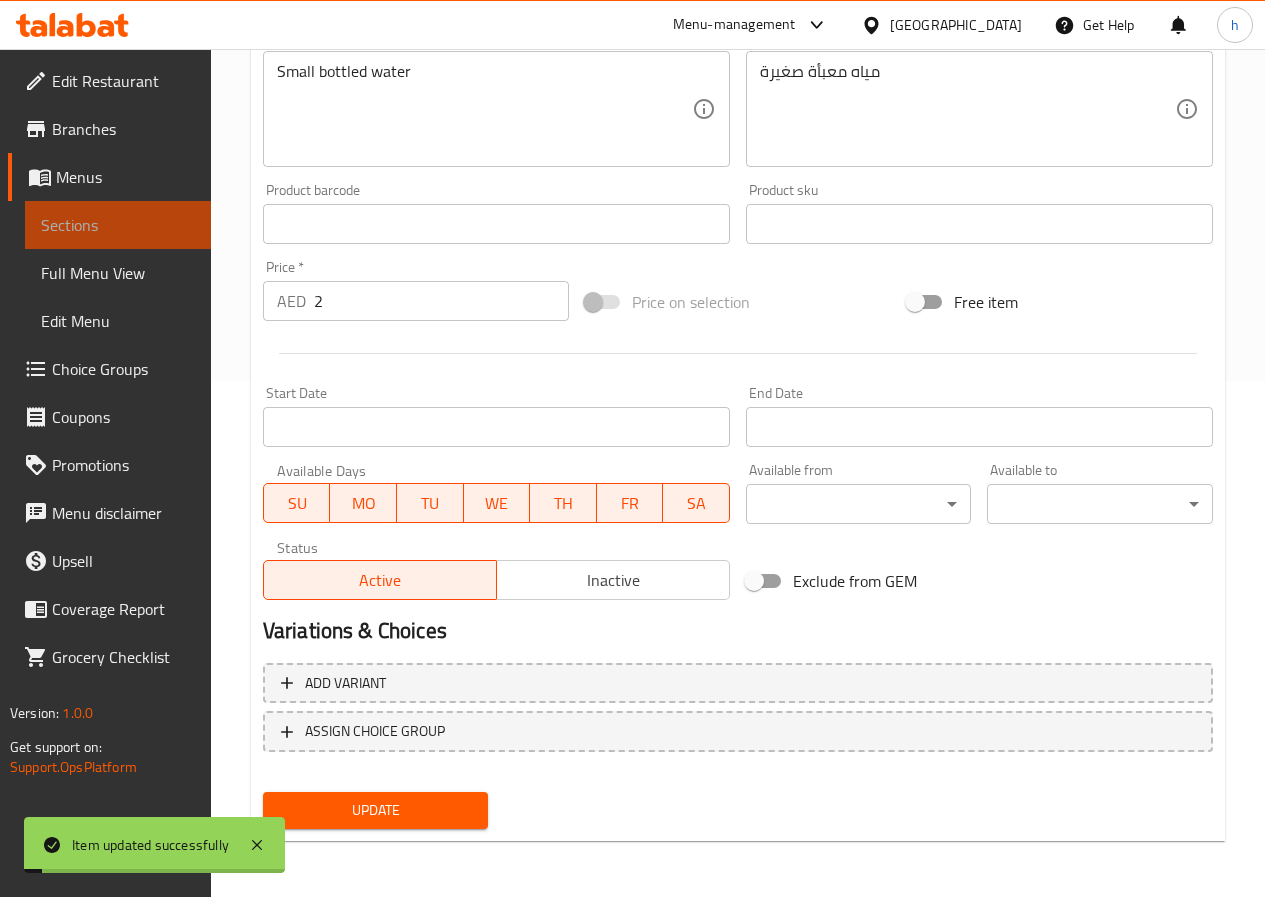 click on "Sections" at bounding box center [118, 225] 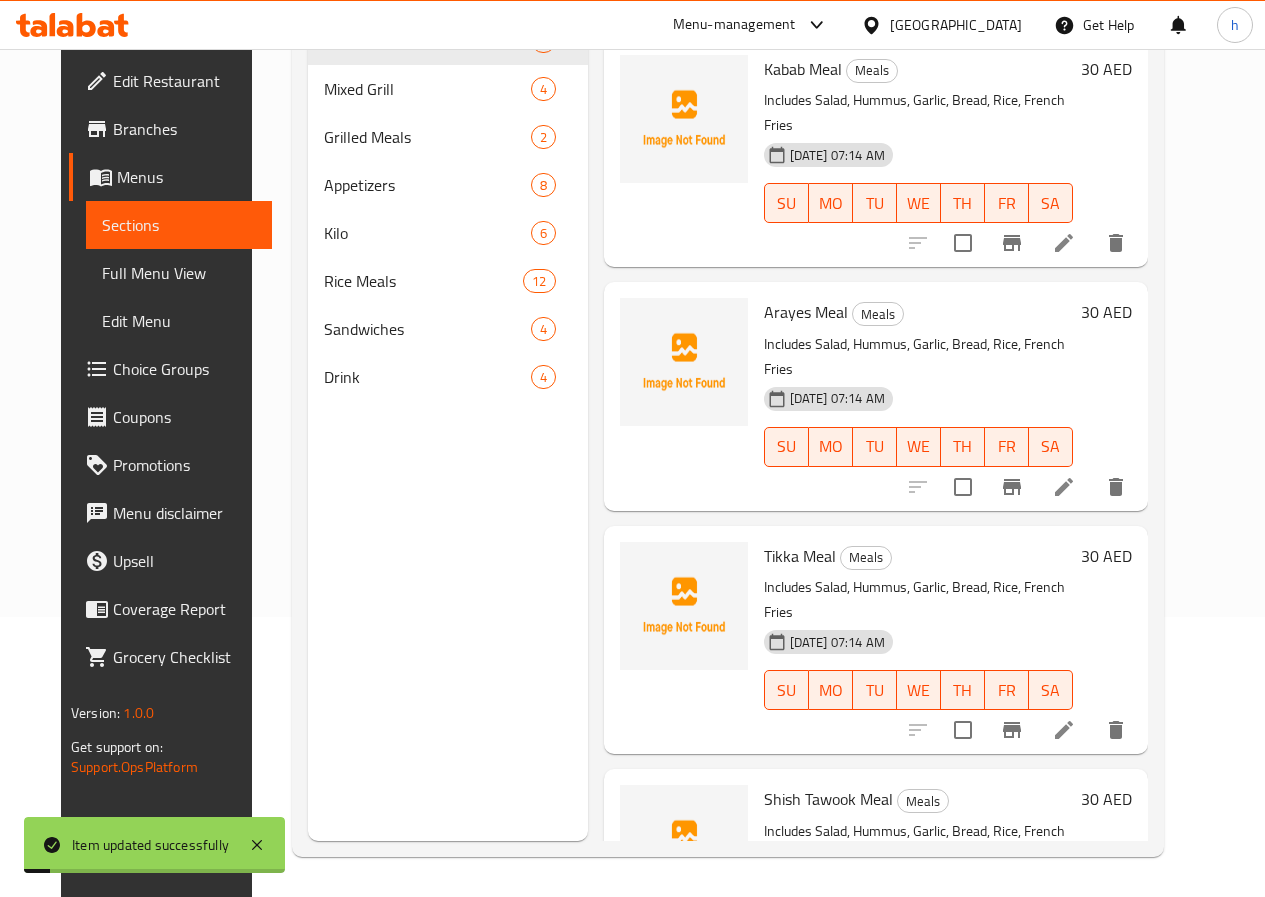 scroll, scrollTop: 280, scrollLeft: 0, axis: vertical 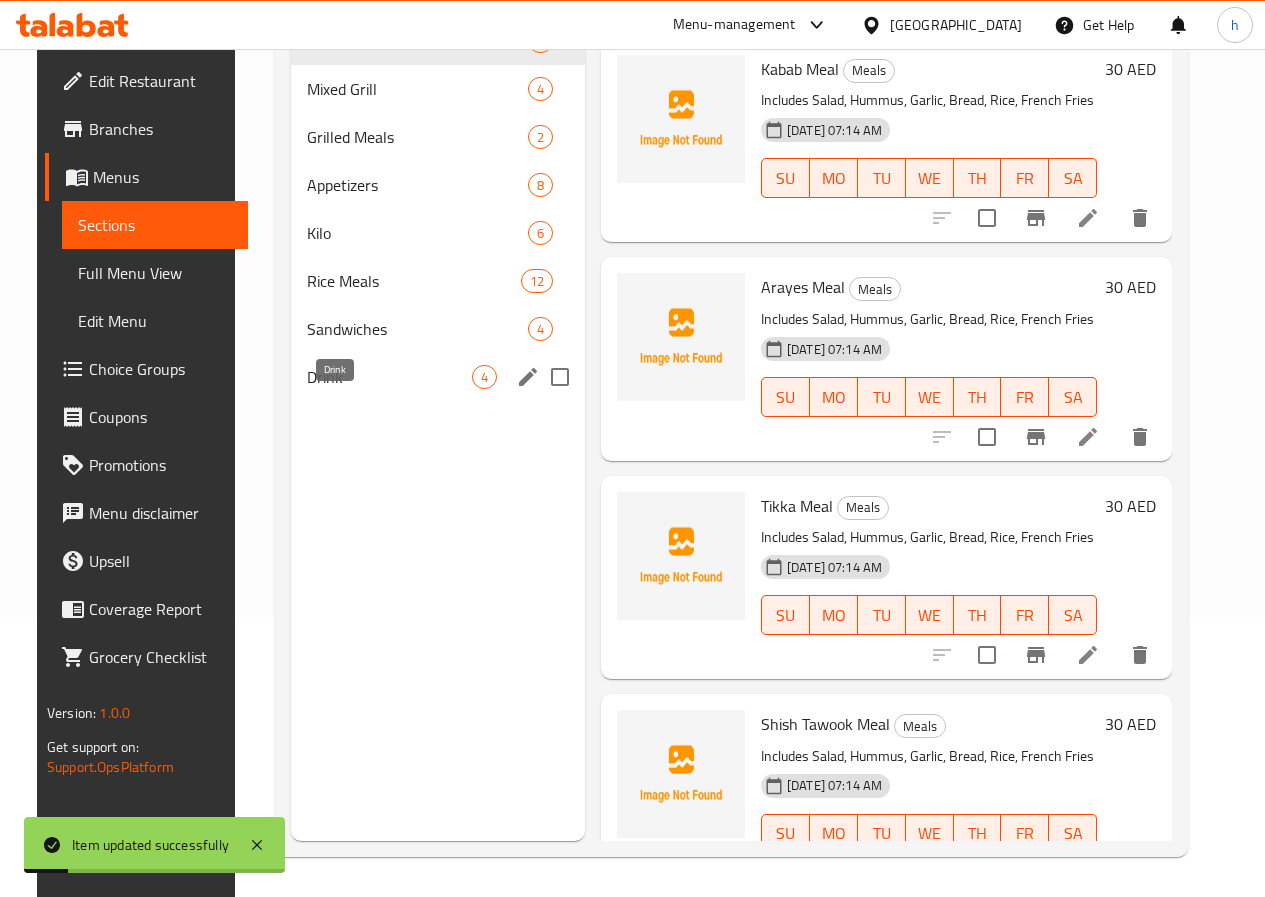 click on "Drink" at bounding box center (389, 377) 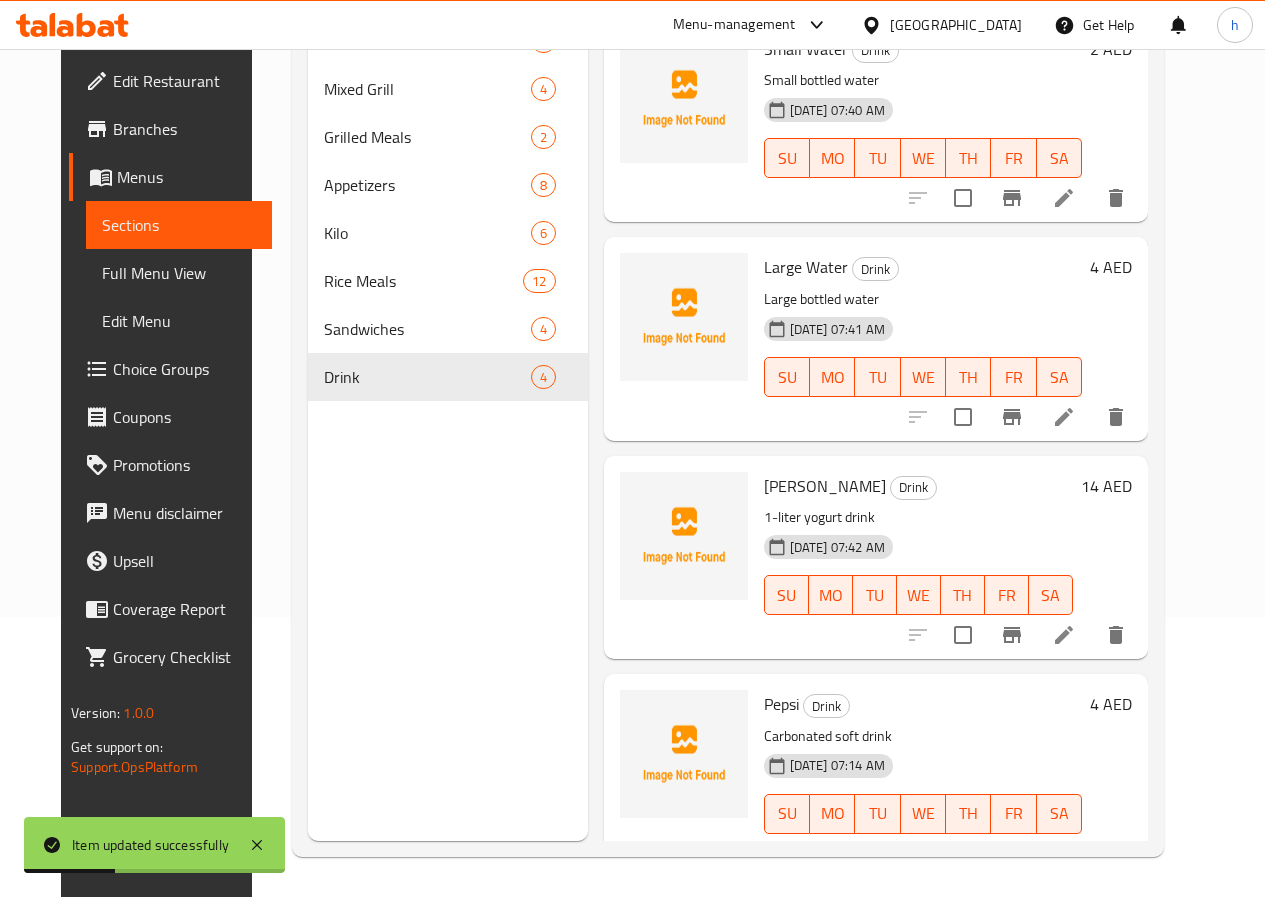 scroll, scrollTop: 0, scrollLeft: 0, axis: both 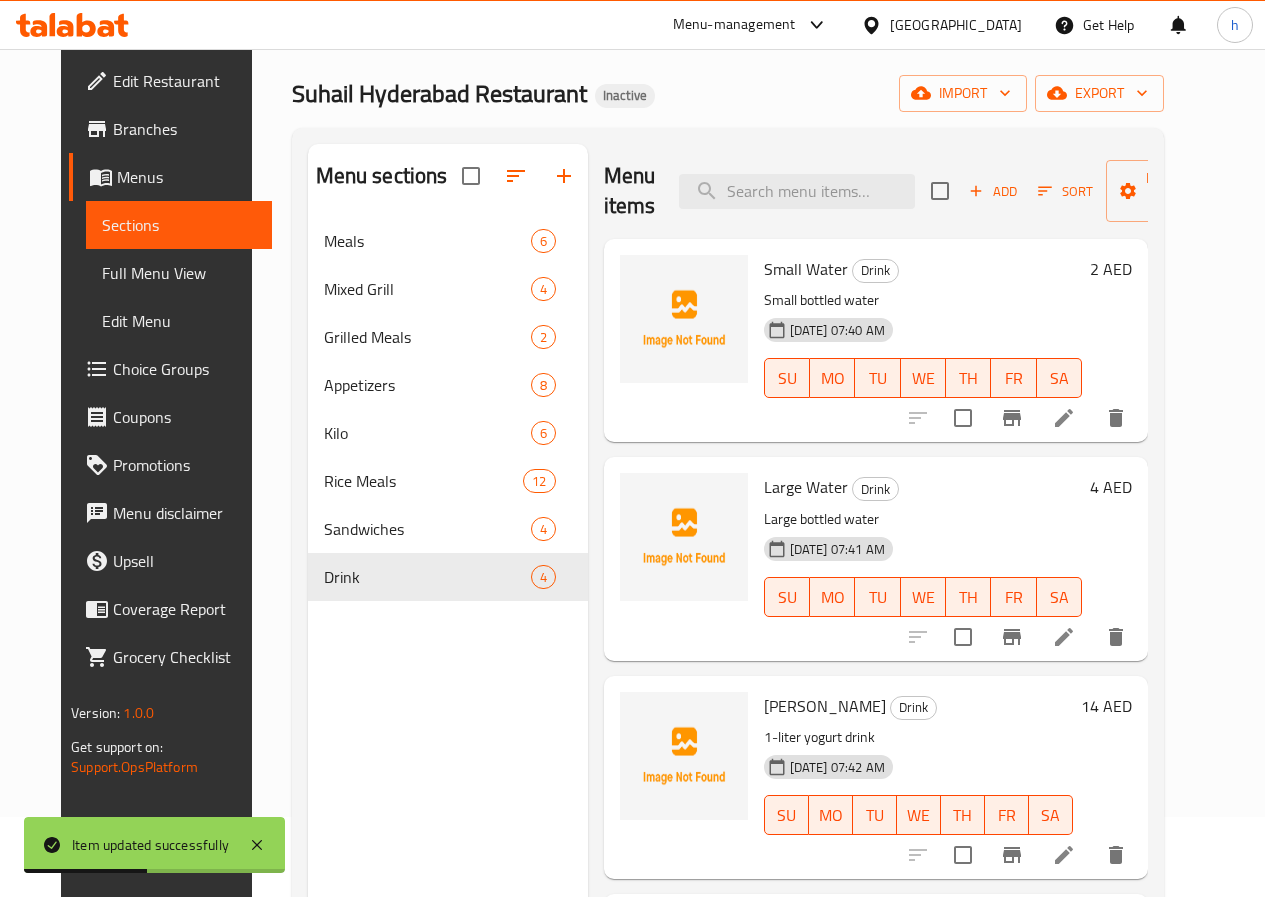 click 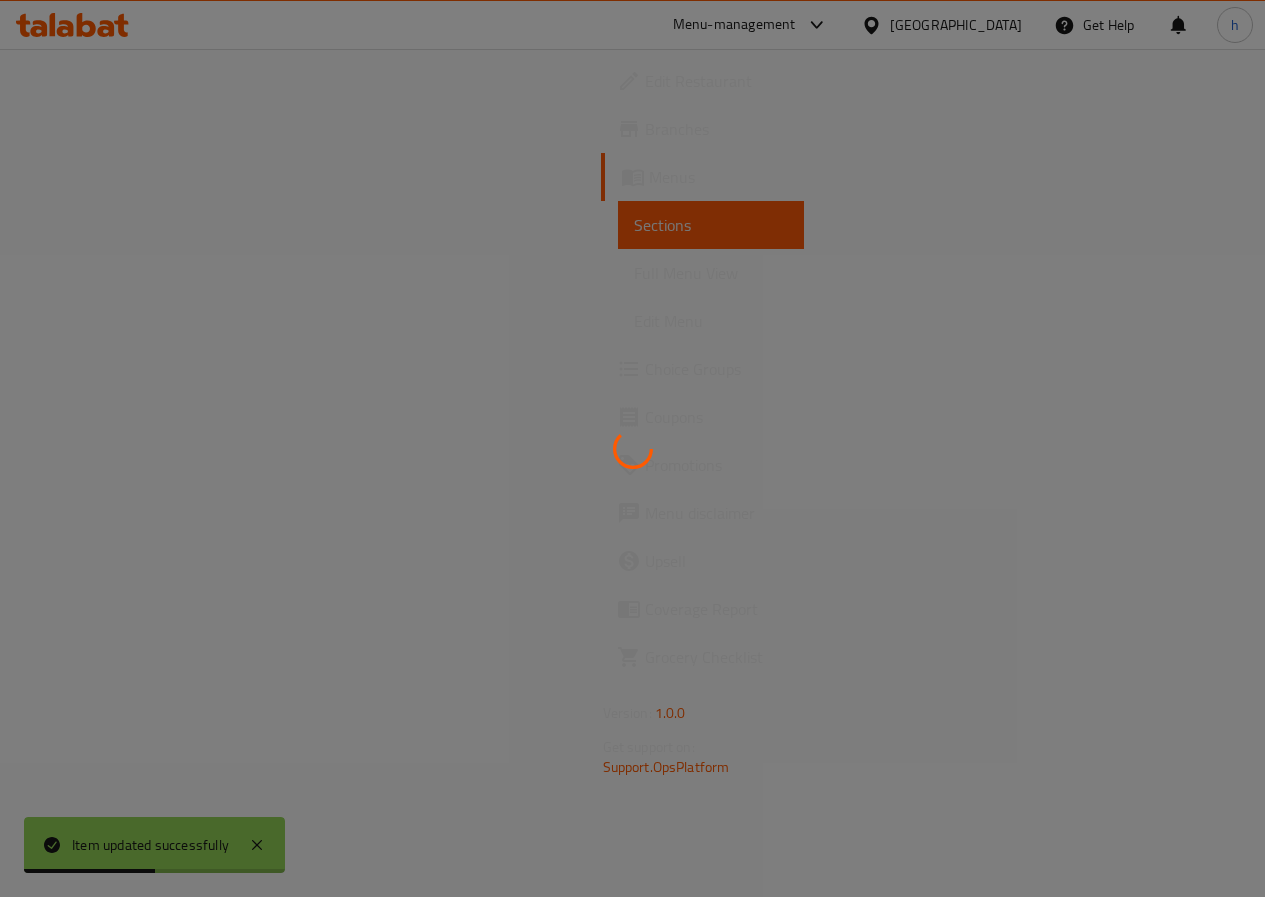 scroll, scrollTop: 0, scrollLeft: 0, axis: both 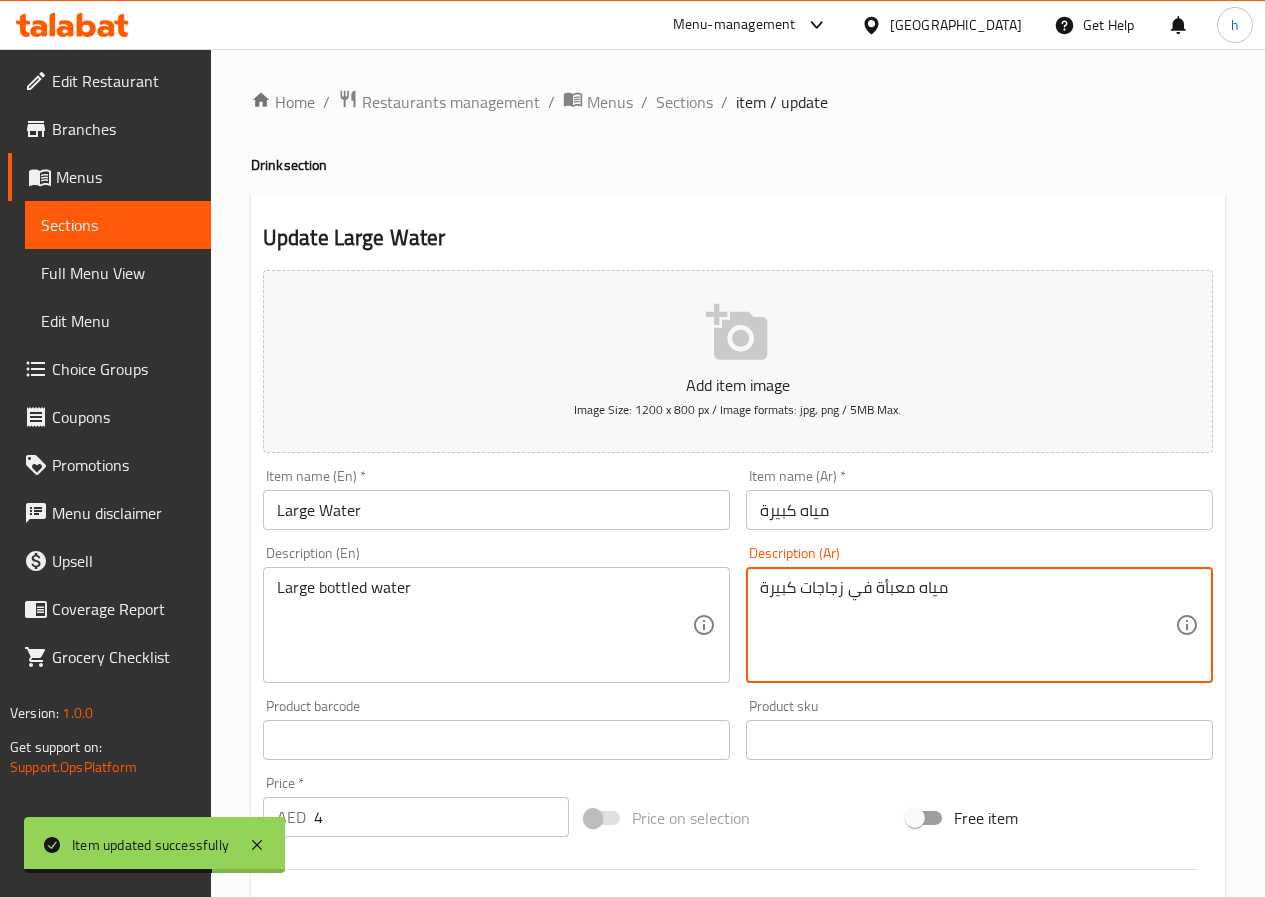 drag, startPoint x: 868, startPoint y: 591, endPoint x: 799, endPoint y: 582, distance: 69.58448 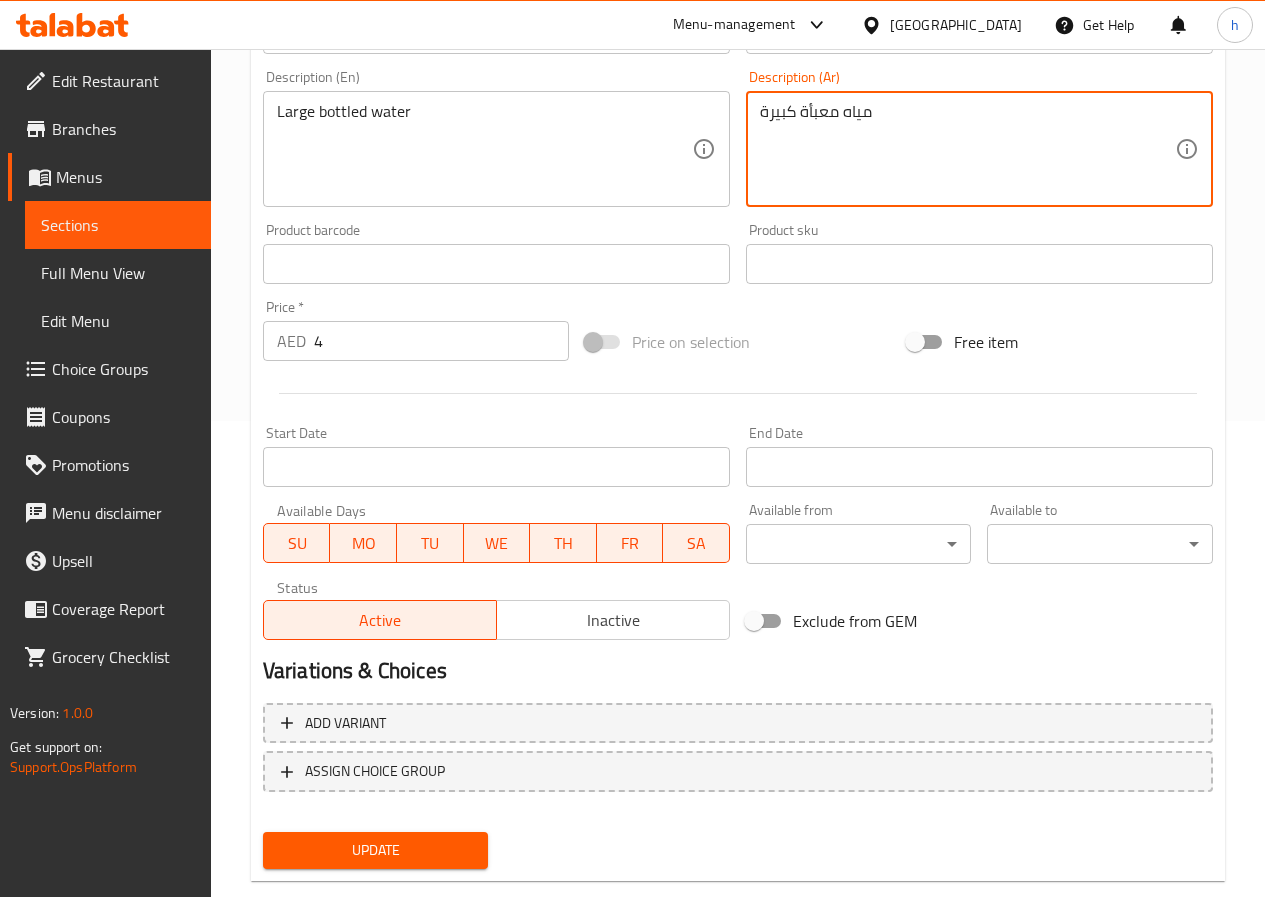 scroll, scrollTop: 516, scrollLeft: 0, axis: vertical 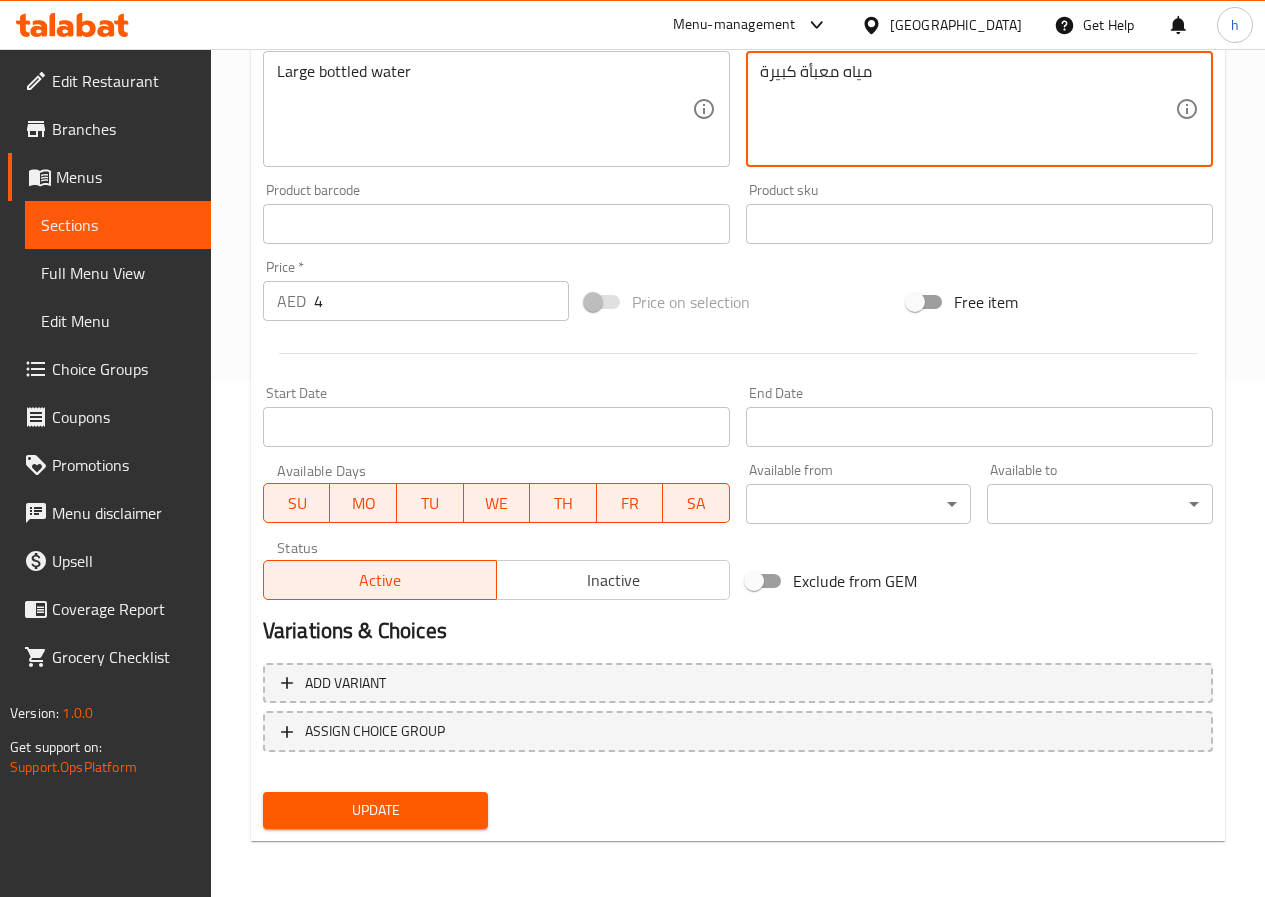 type on "مياه معبأة كبيرة" 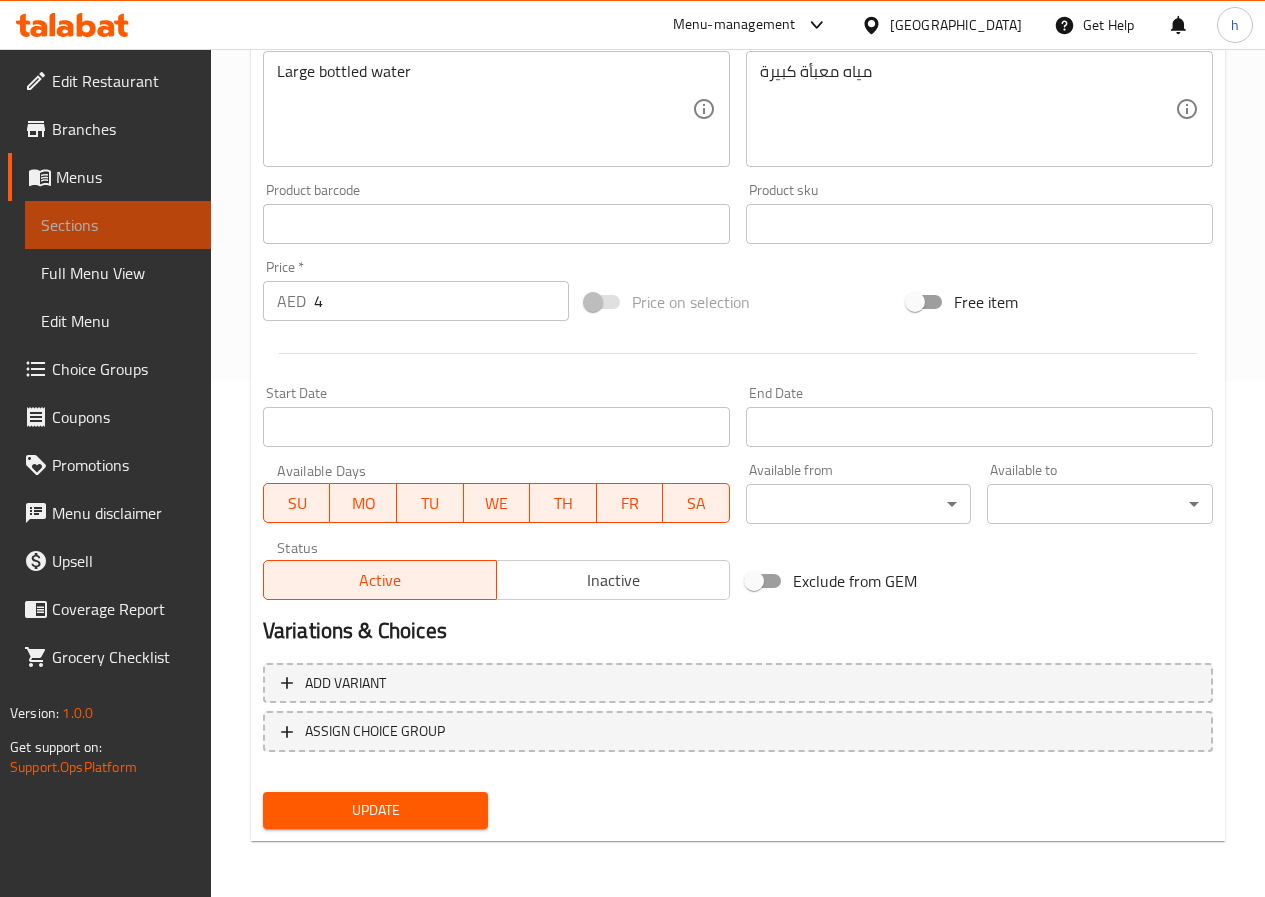 click on "Sections" at bounding box center [118, 225] 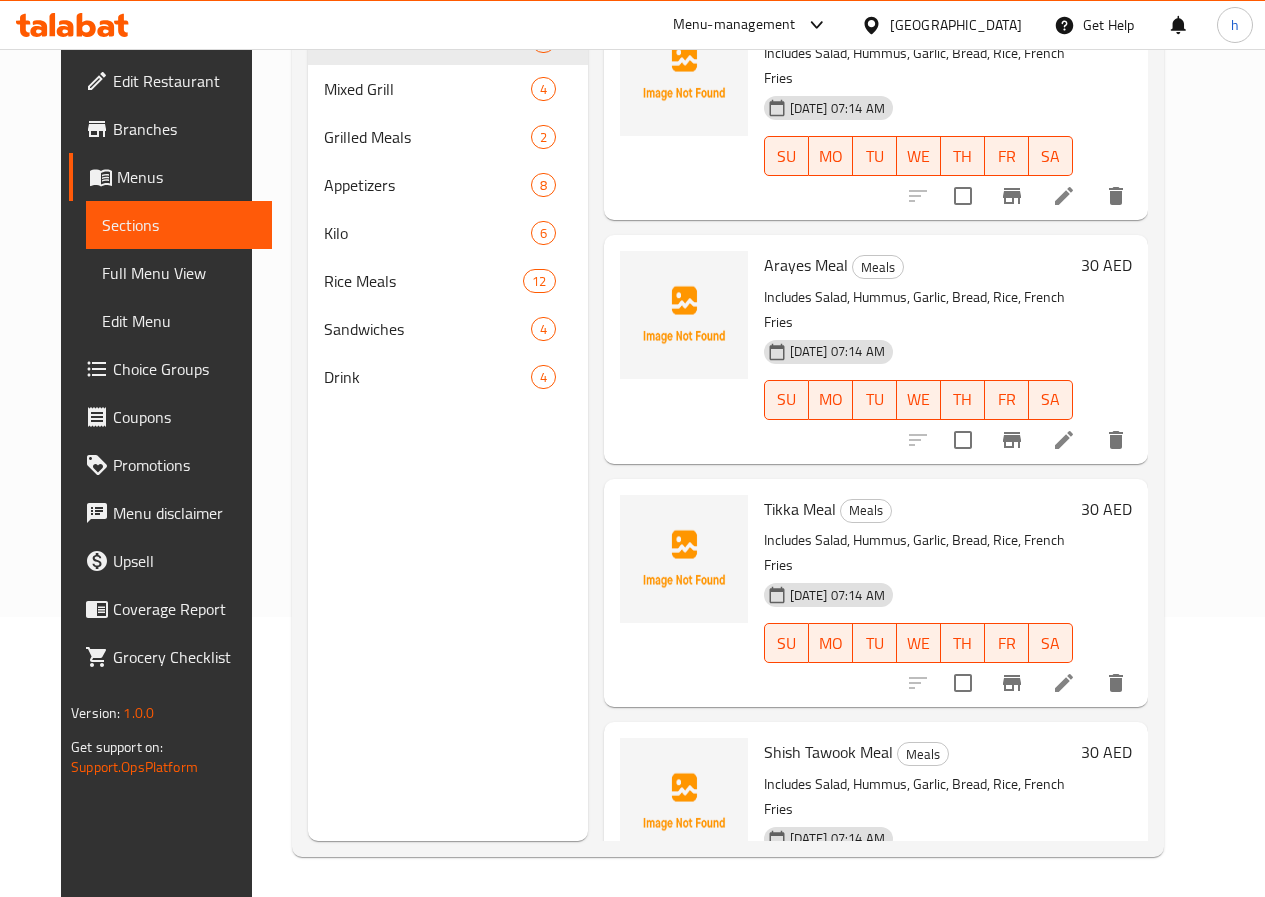scroll, scrollTop: 0, scrollLeft: 0, axis: both 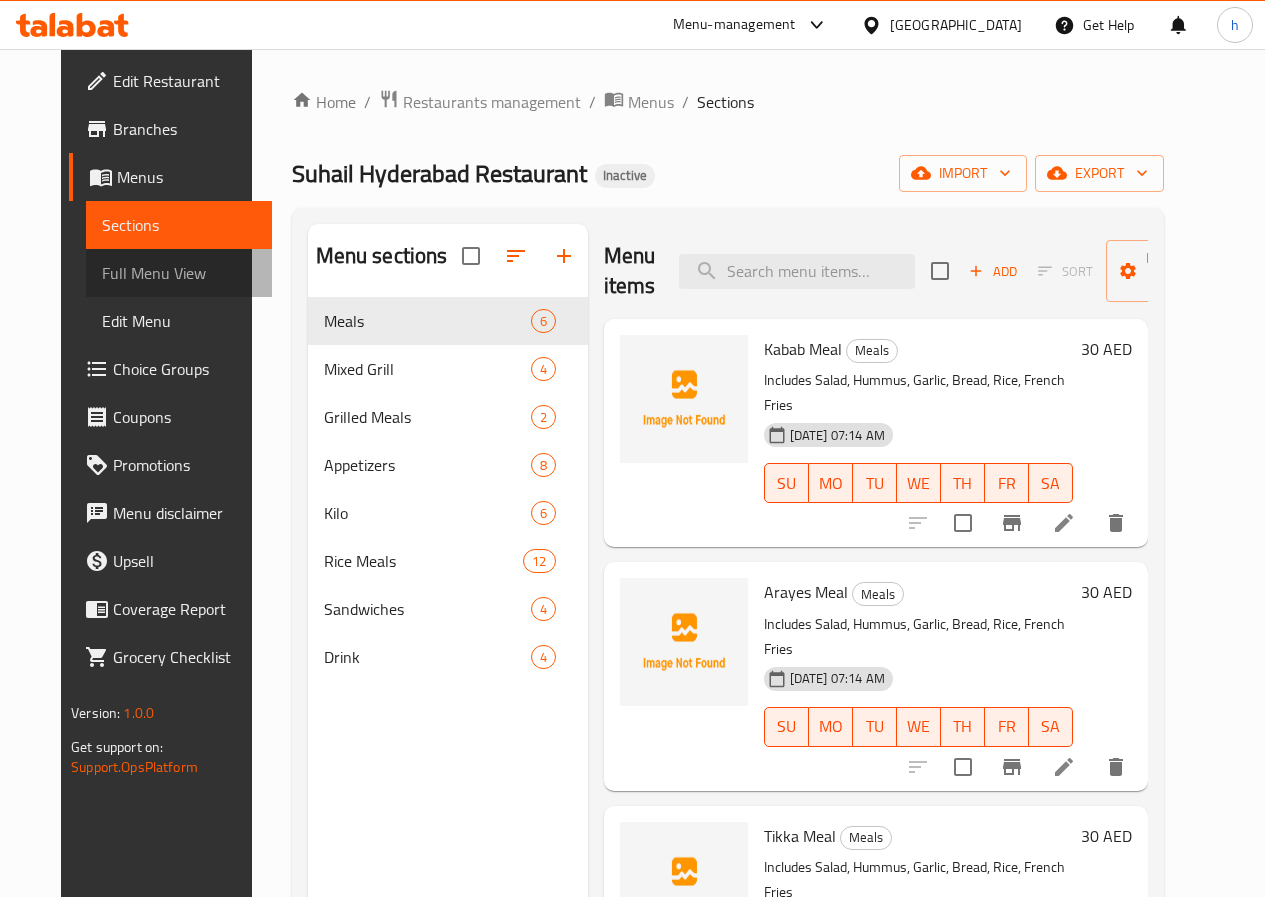 click on "Full Menu View" at bounding box center [179, 273] 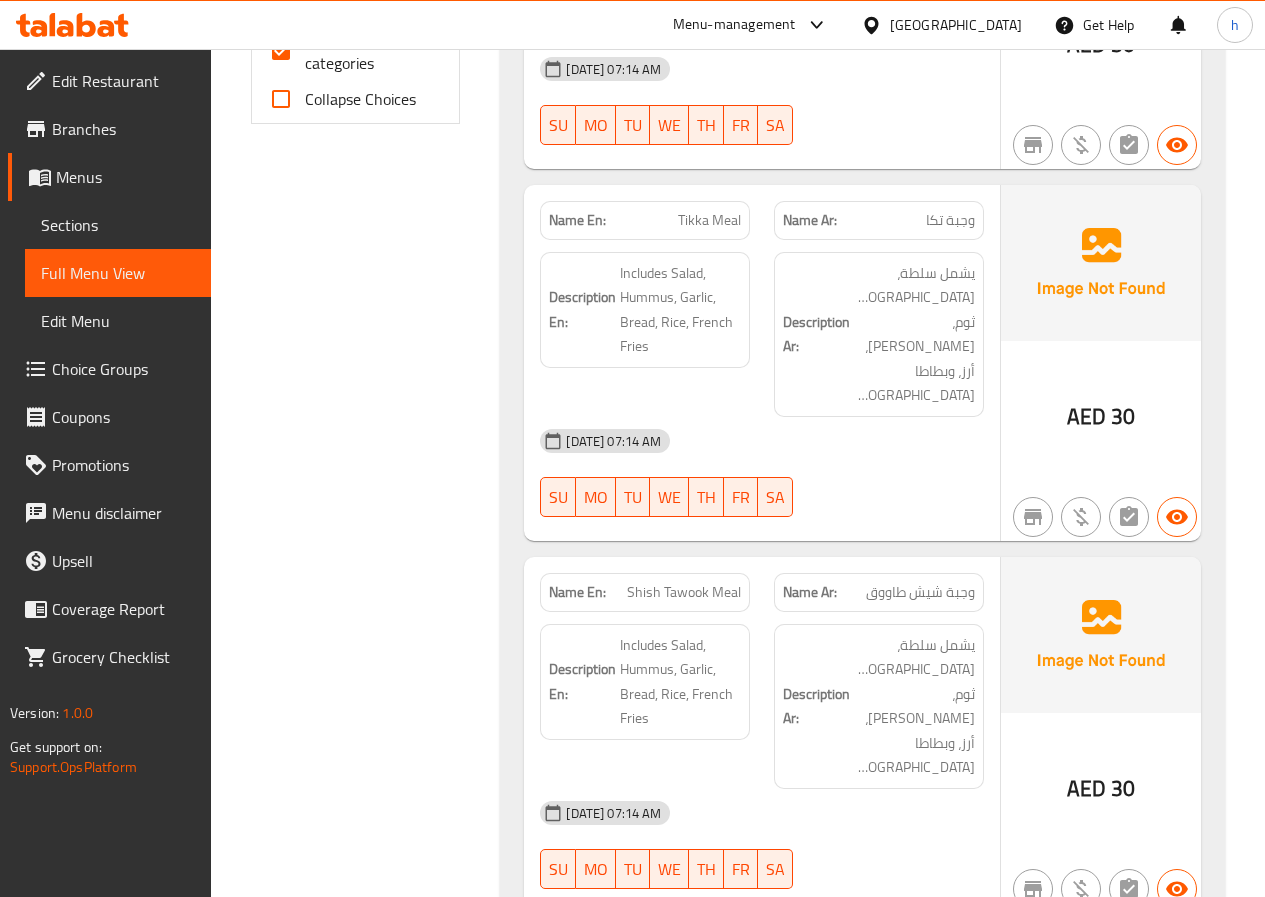 scroll, scrollTop: 700, scrollLeft: 0, axis: vertical 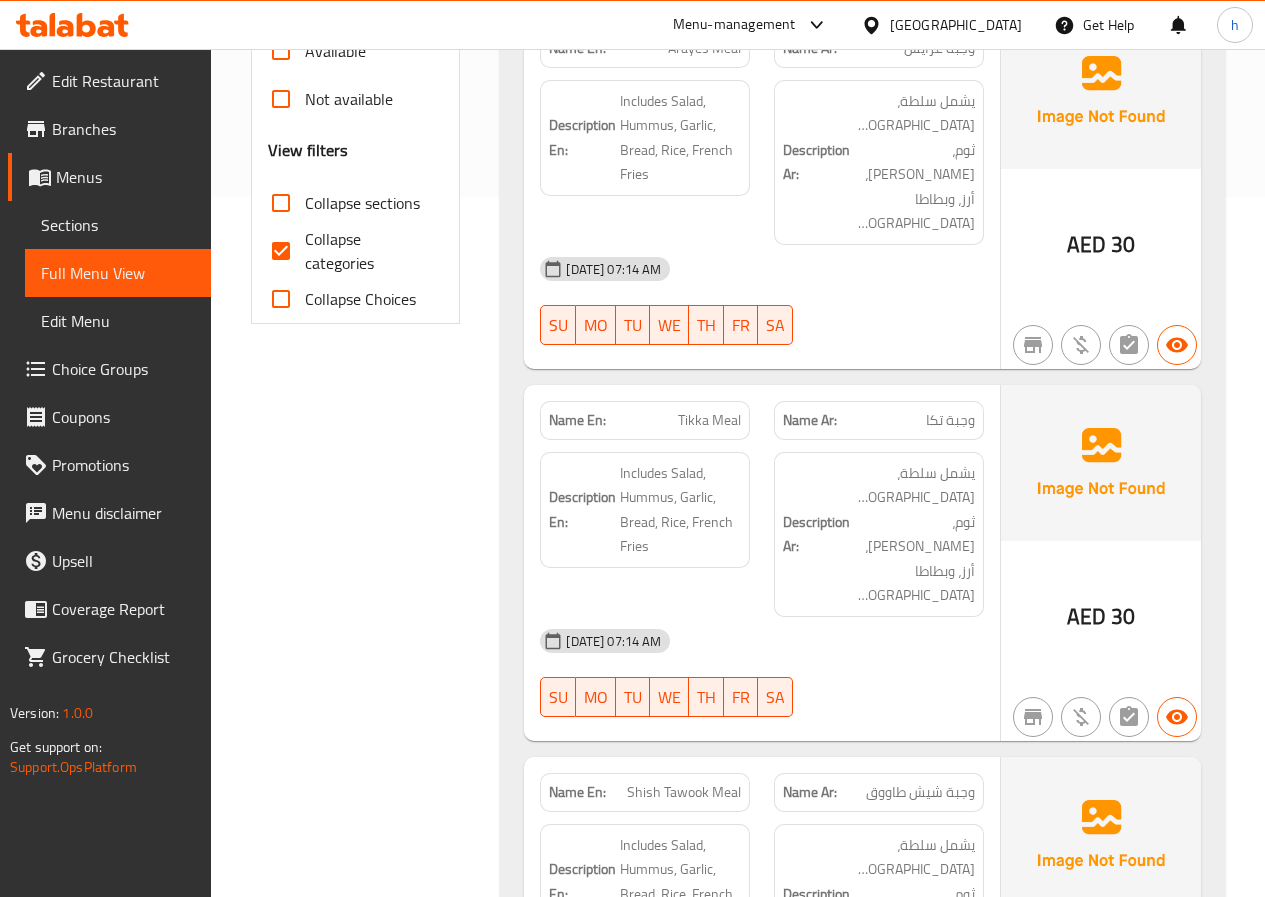 click on "Collapse categories" at bounding box center [366, 251] 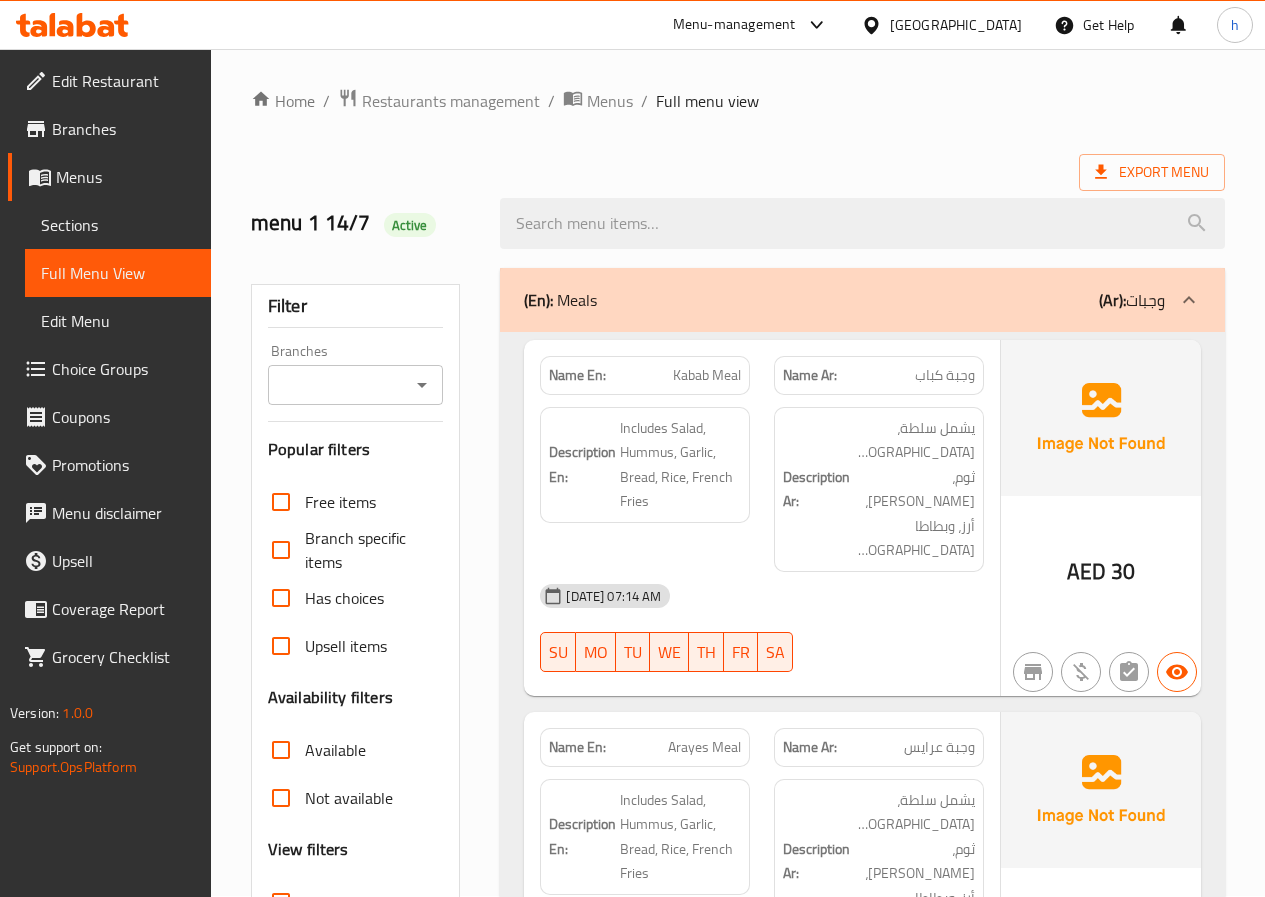 scroll, scrollTop: 0, scrollLeft: 0, axis: both 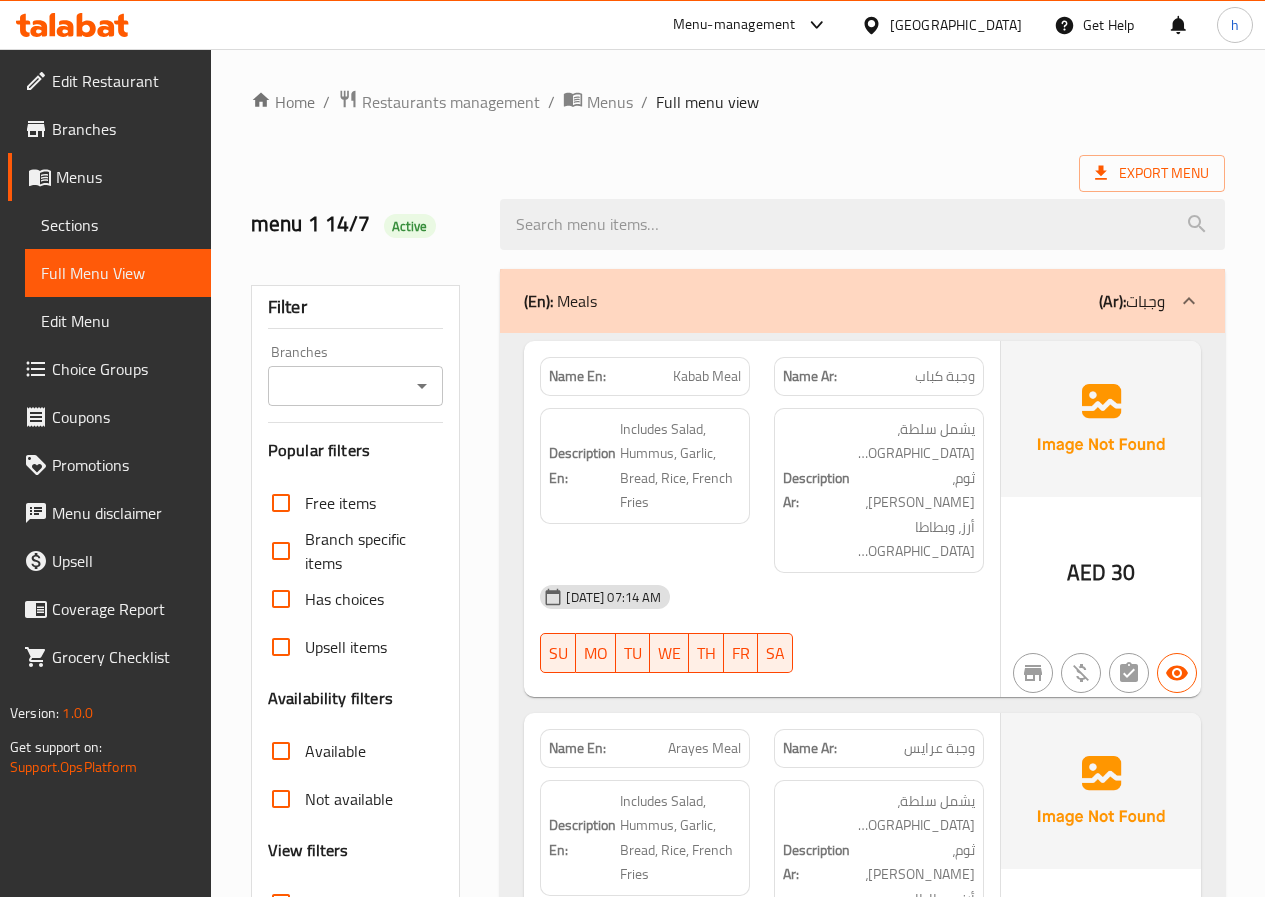 click on "(En):   Meals (Ar): وجبات" at bounding box center [862, 301] 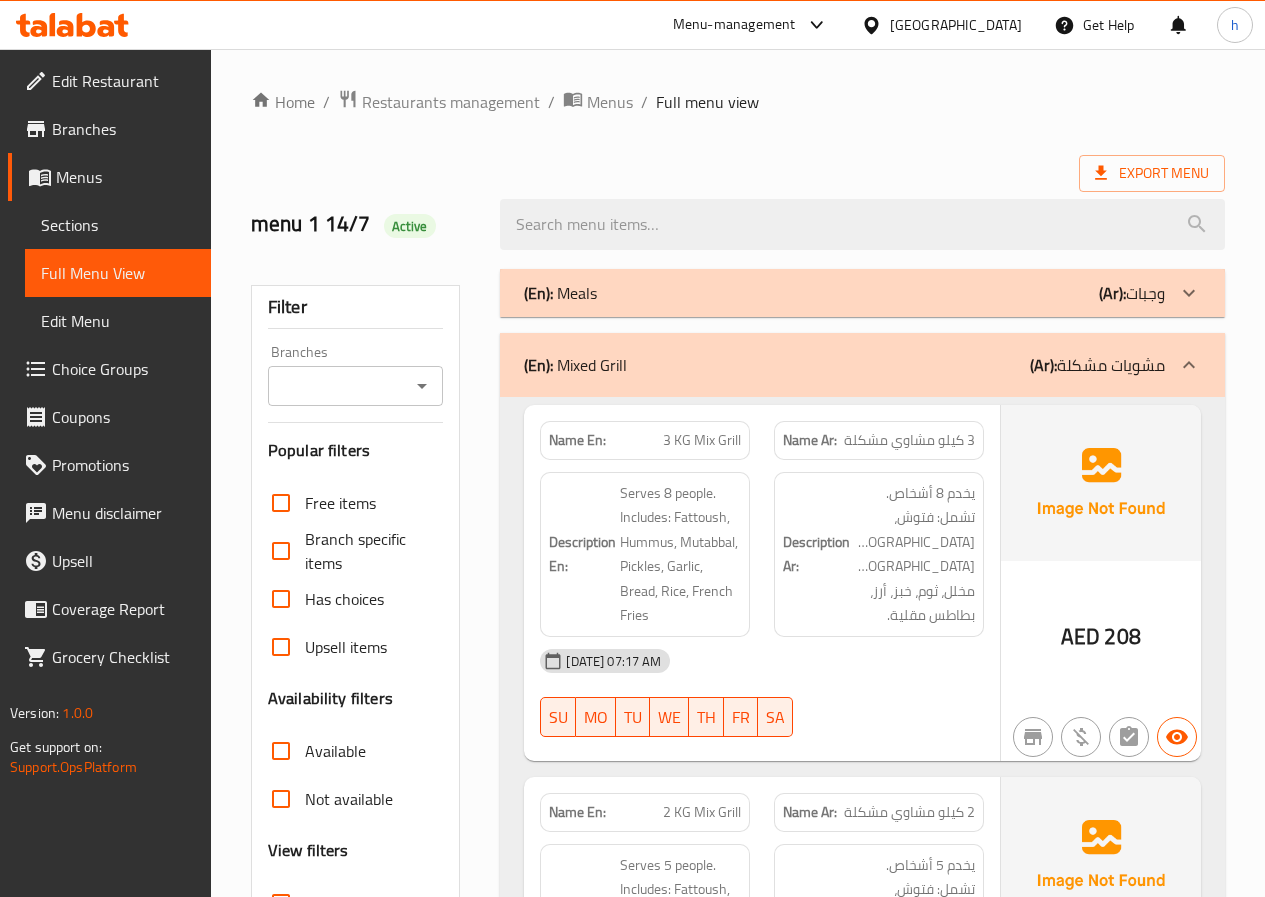 click on "(En):   Meals (Ar): وجبات Name En: Kabab Meal Name Ar: وجبة كباب Description En: Includes Salad, Hummus, Garlic, Bread, Rice, French Fries Description Ar: يشمل سلطة، حمص، ثوم، خبز، أرز، وبطاطا مقلية 14-07-2025 07:14 AM SU MO TU WE TH FR SA AED 30 Name En: Arayes Meal Name Ar: وجبة عرايس Description En: Includes Salad, Hummus, Garlic, Bread, Rice, French Fries Description Ar: يشمل سلطة، حمص، ثوم، خبز، أرز، وبطاطا مقلية 14-07-2025 07:14 AM SU MO TU WE TH FR SA AED 30 Name En: Tikka Meal Name Ar: وجبة تكا Description En: Includes Salad, Hummus, Garlic, Bread, Rice, French Fries Description Ar: يشمل سلطة، حمص، ثوم، خبز، أرز، وبطاطا مقلية 14-07-2025 07:14 AM SU MO TU WE TH FR SA AED 30 Name En: Shish Tawook Meal Name Ar: وجبة شيش طاووق Description En: Includes Salad, Hummus, Garlic, Bread, Rice, French Fries Description Ar: 14-07-2025 07:14 AM SU MO TU WE TH FR SA AED" at bounding box center [862, 9052] 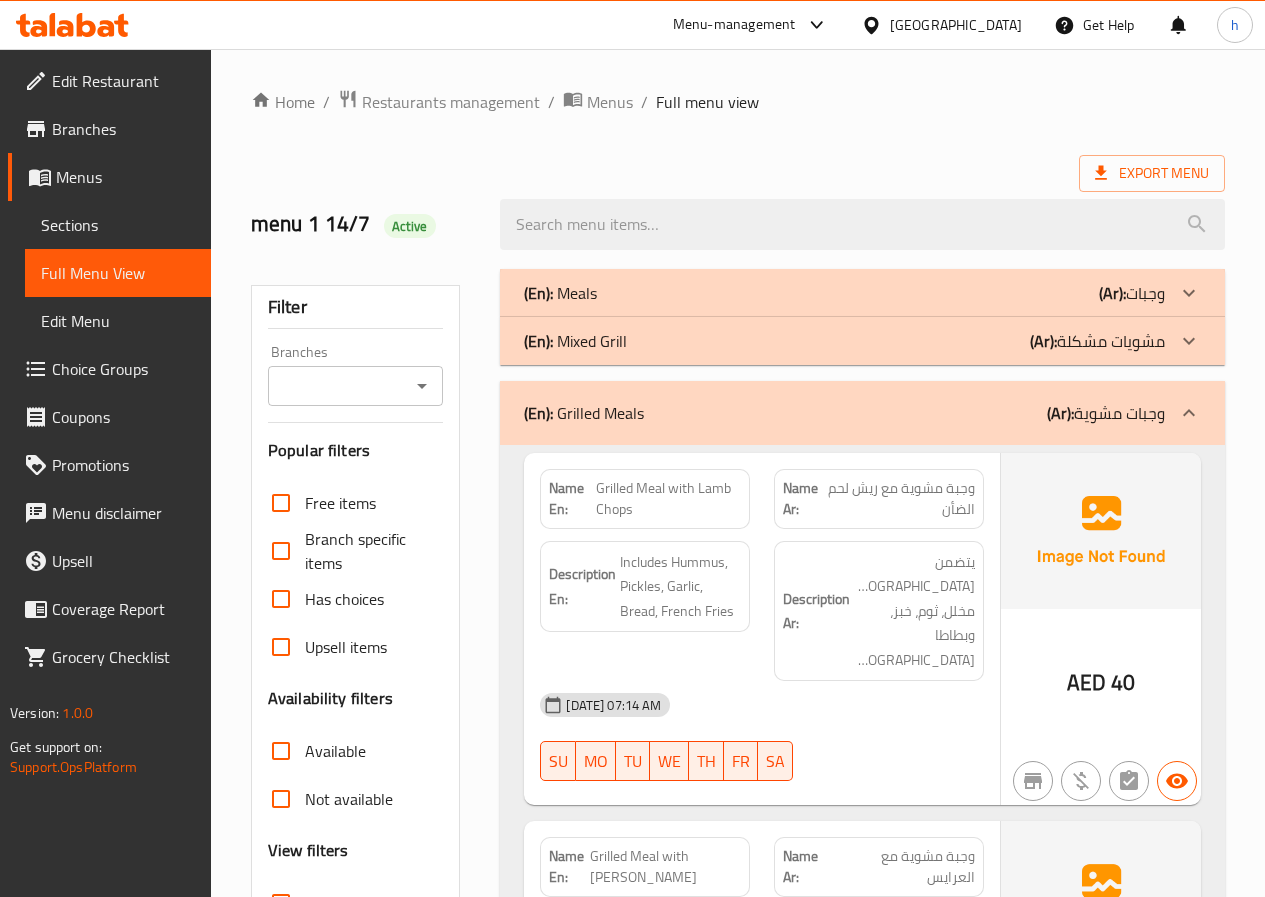 click on "(En):   Grilled Meals (Ar): وجبات مشوية" at bounding box center [862, 413] 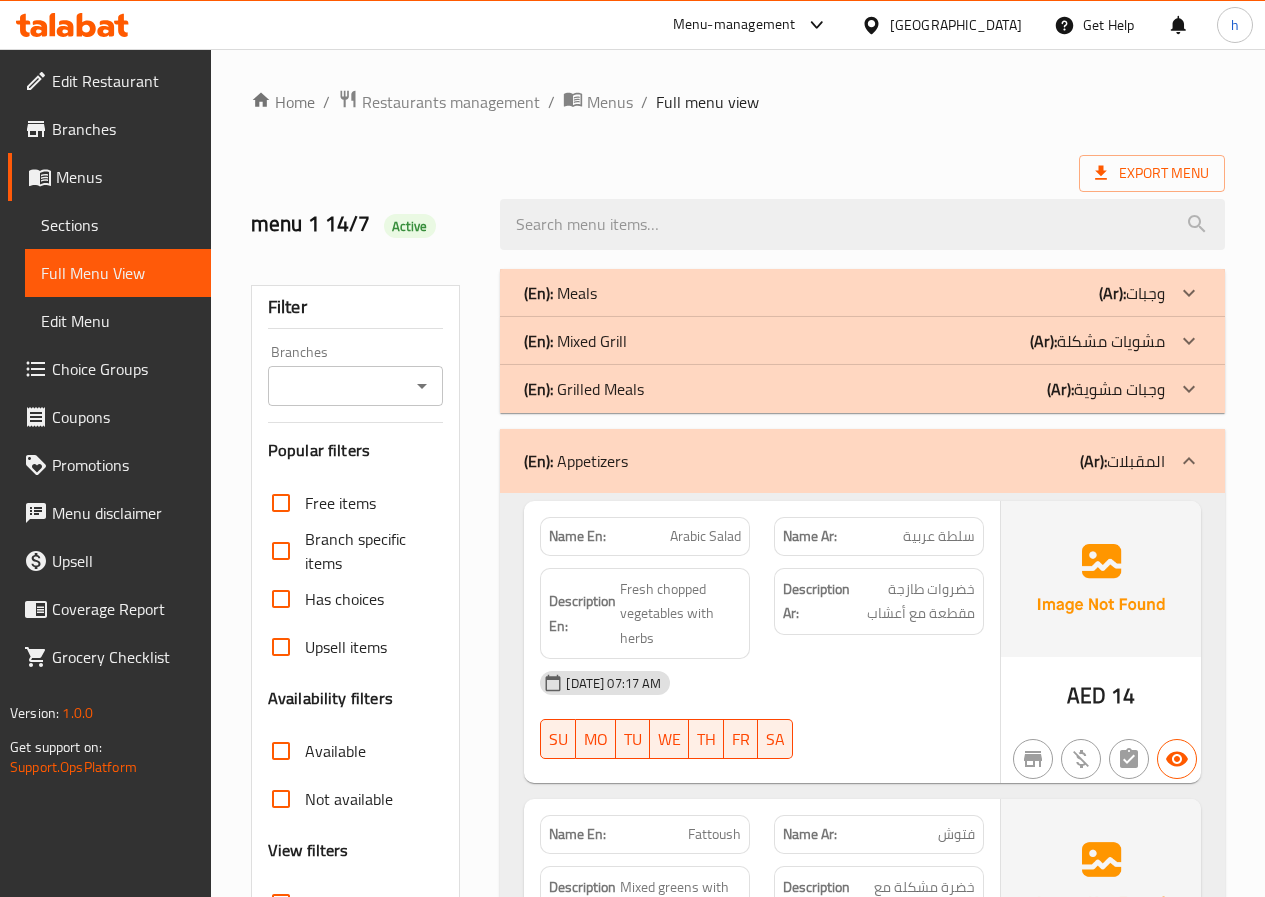 click on "(En):   Appetizers (Ar): المقبلات" at bounding box center [862, 461] 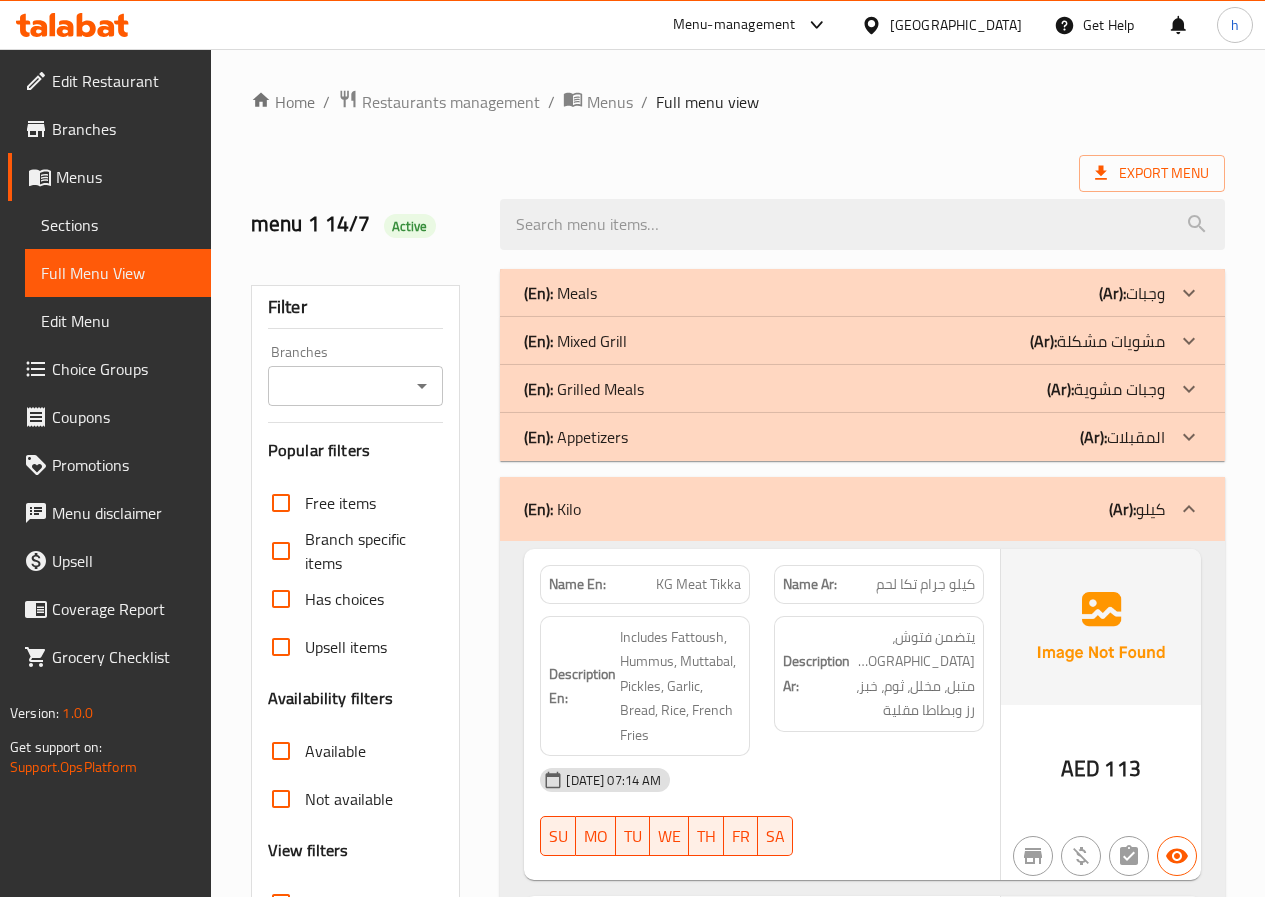 click on "(En):   Kilo (Ar): كيلو" at bounding box center (862, 509) 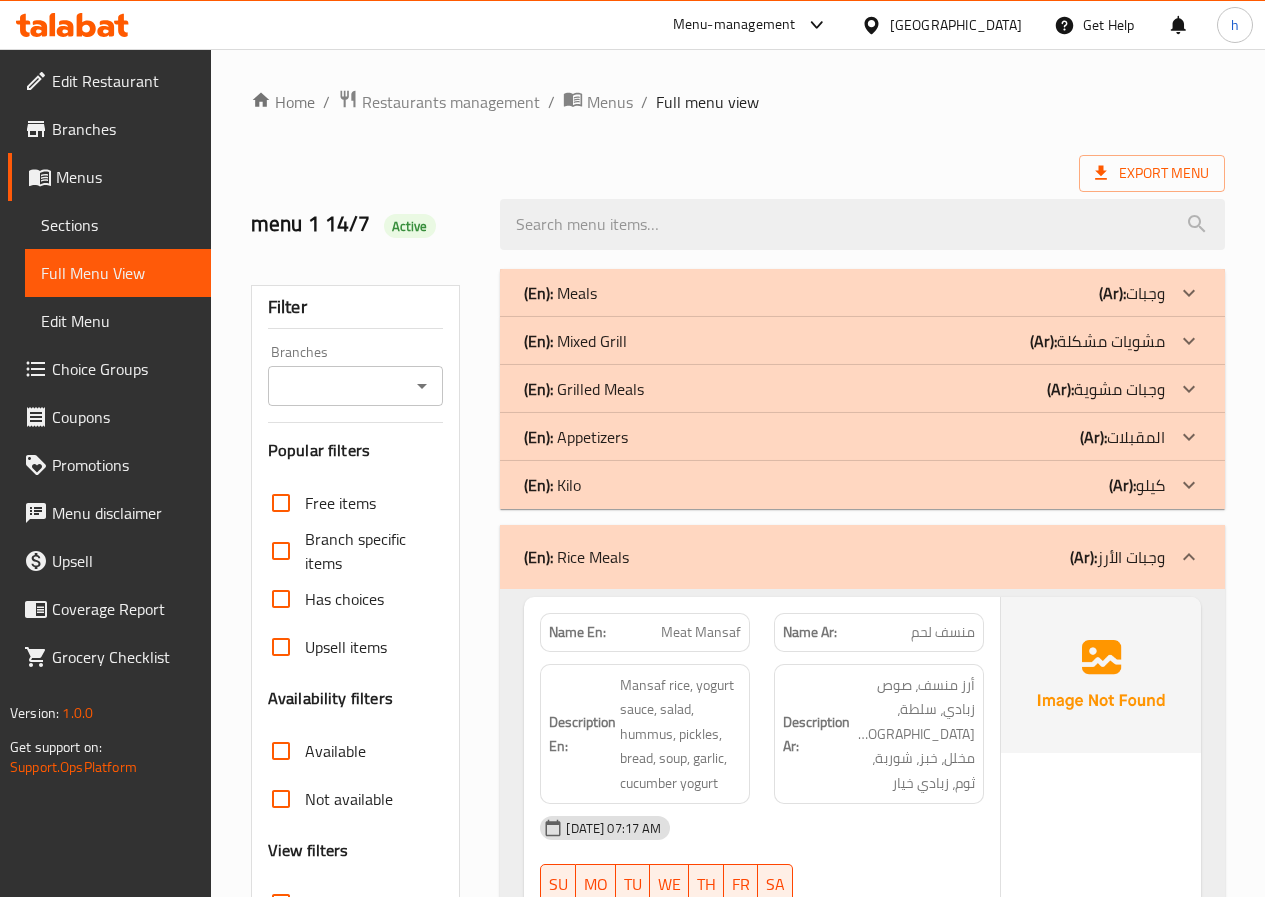 click on "(Ar): وجبات الأرز" at bounding box center [1117, 557] 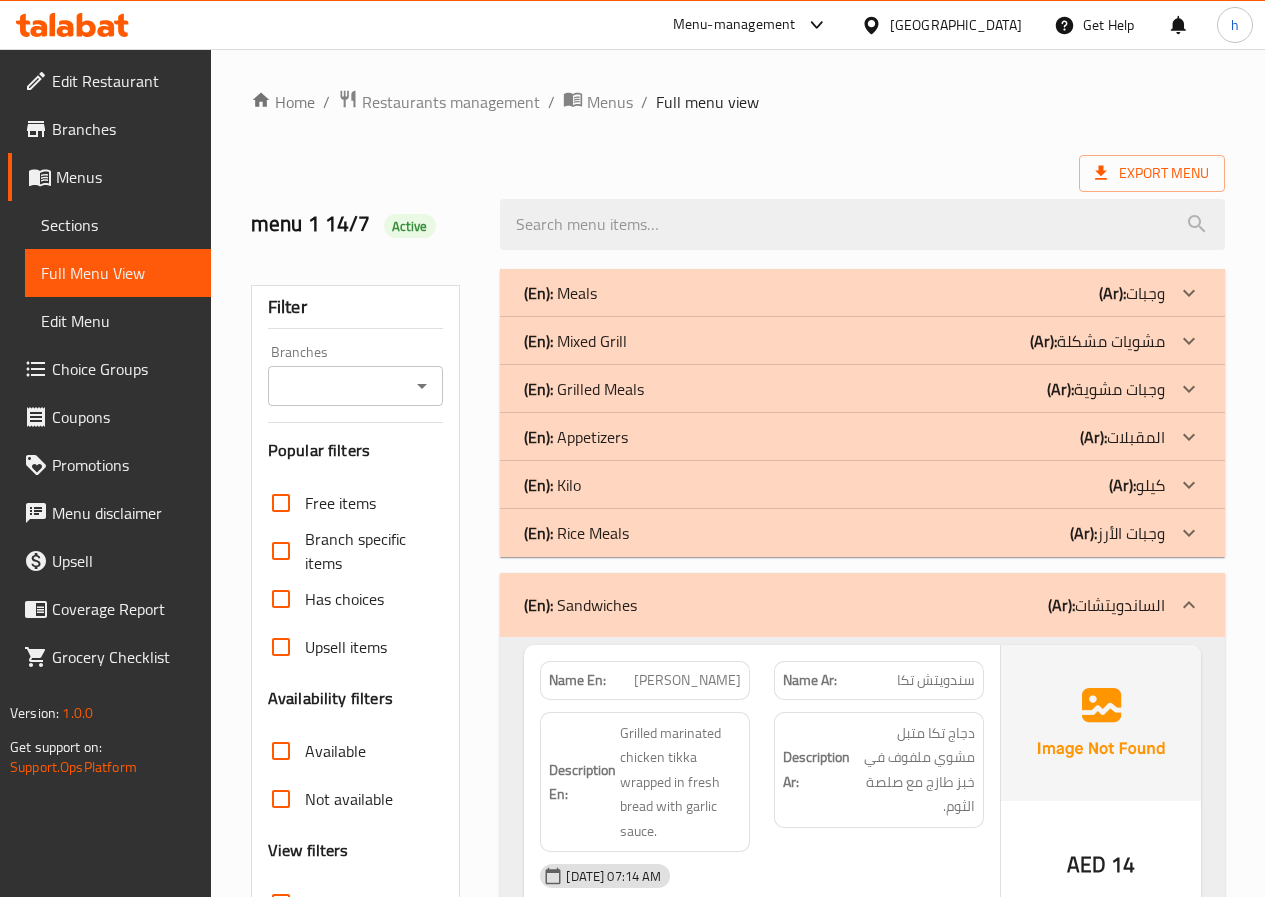 click at bounding box center [1189, 293] 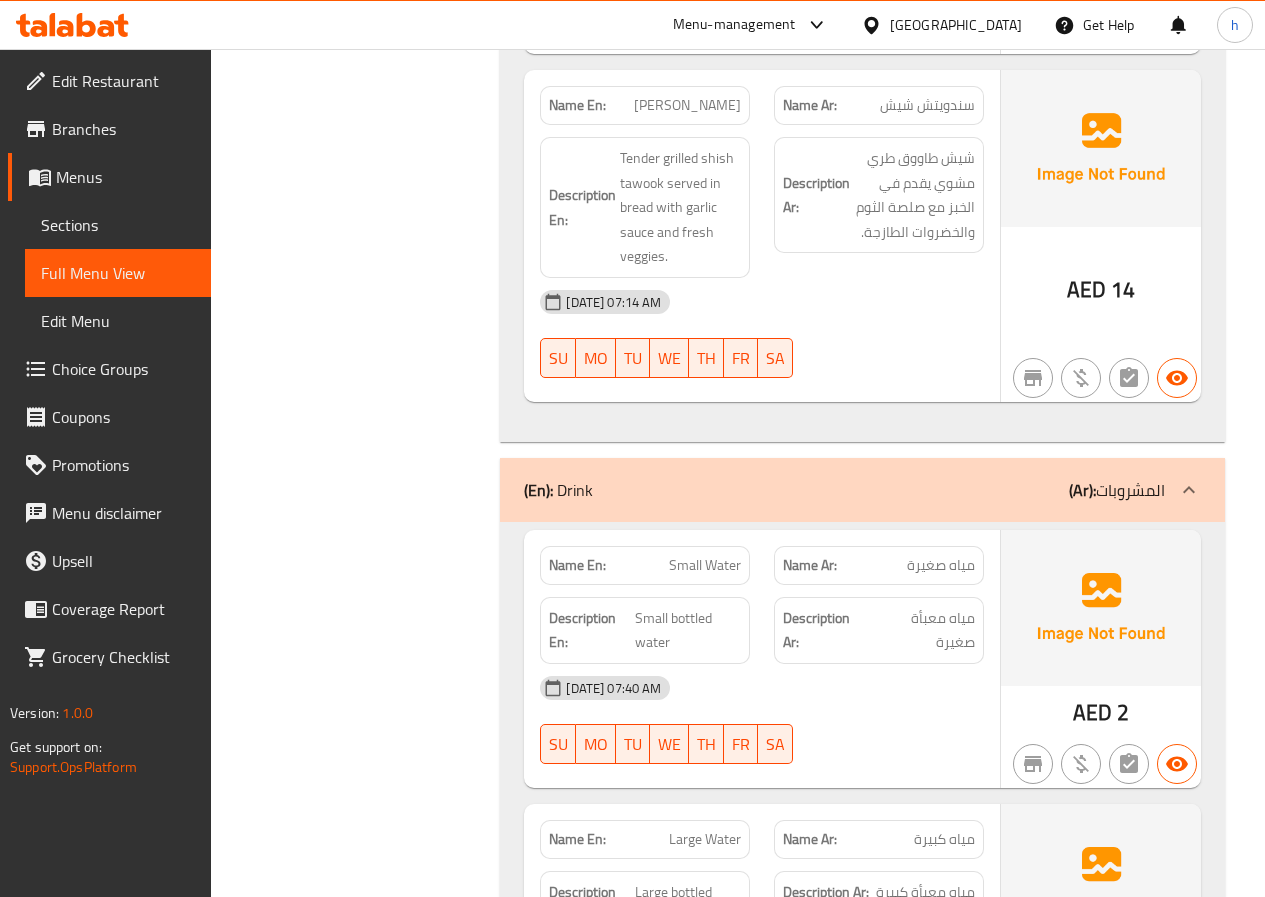 scroll, scrollTop: 3747, scrollLeft: 0, axis: vertical 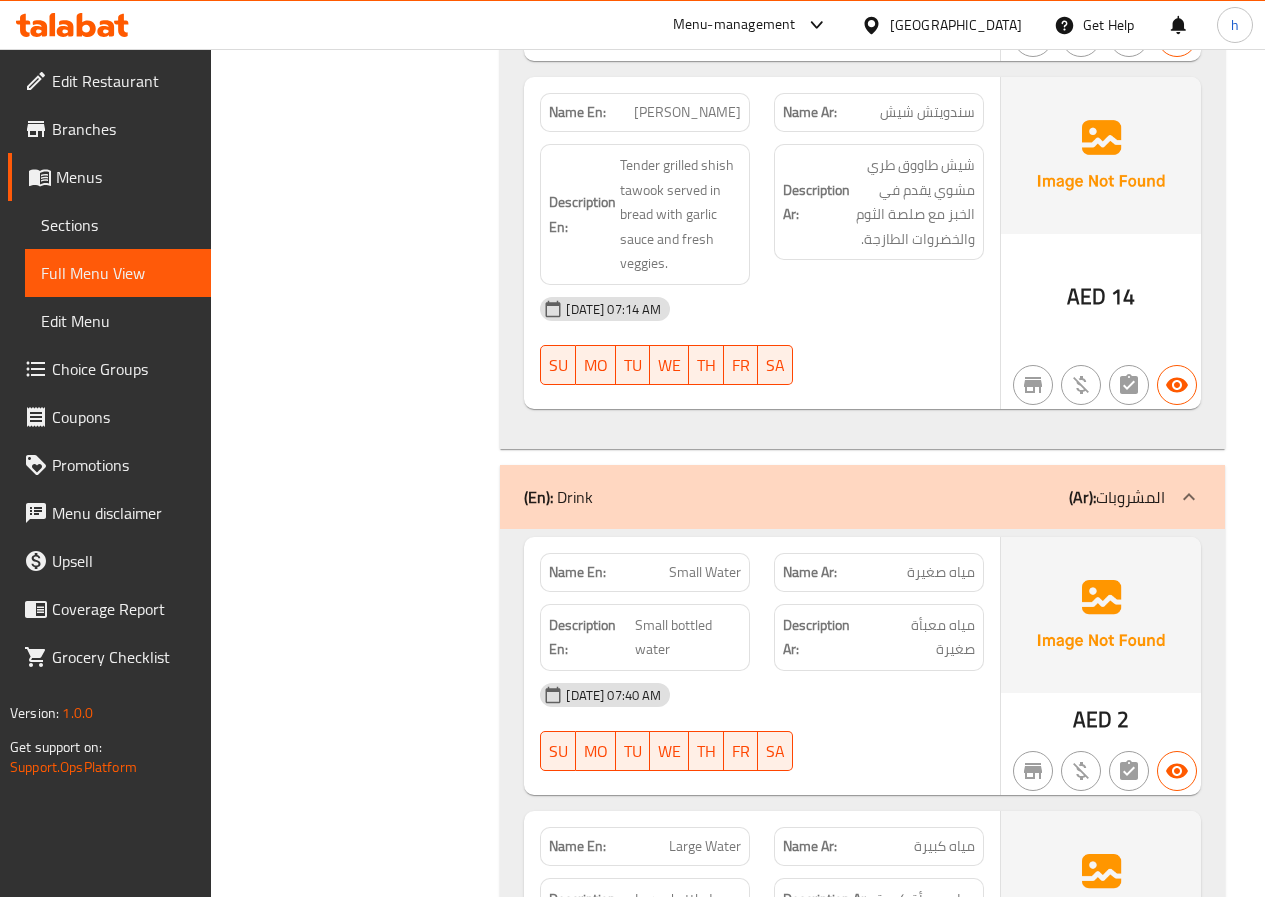click on "(Ar): المشروبات" at bounding box center (1137, -3238) 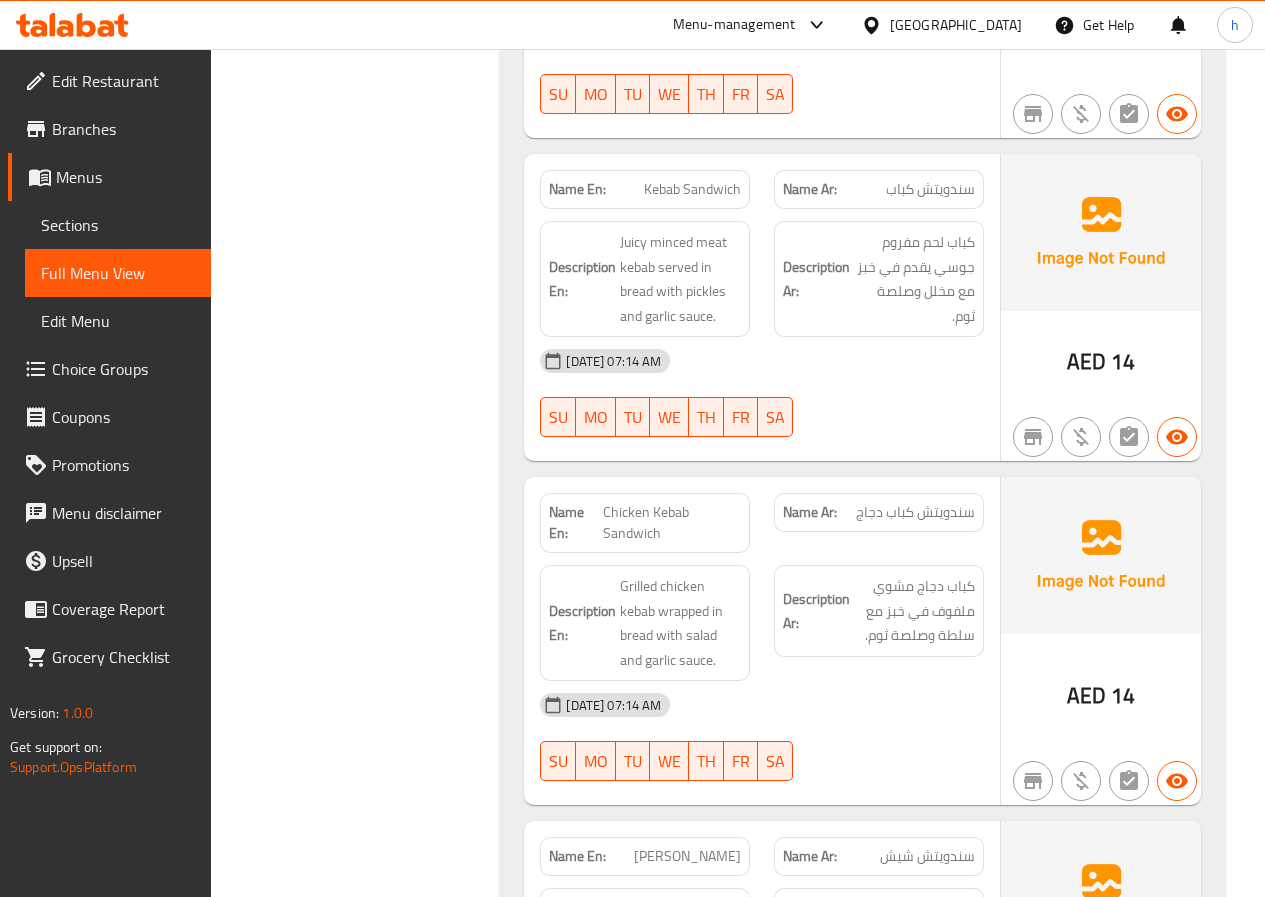 scroll, scrollTop: 3403, scrollLeft: 0, axis: vertical 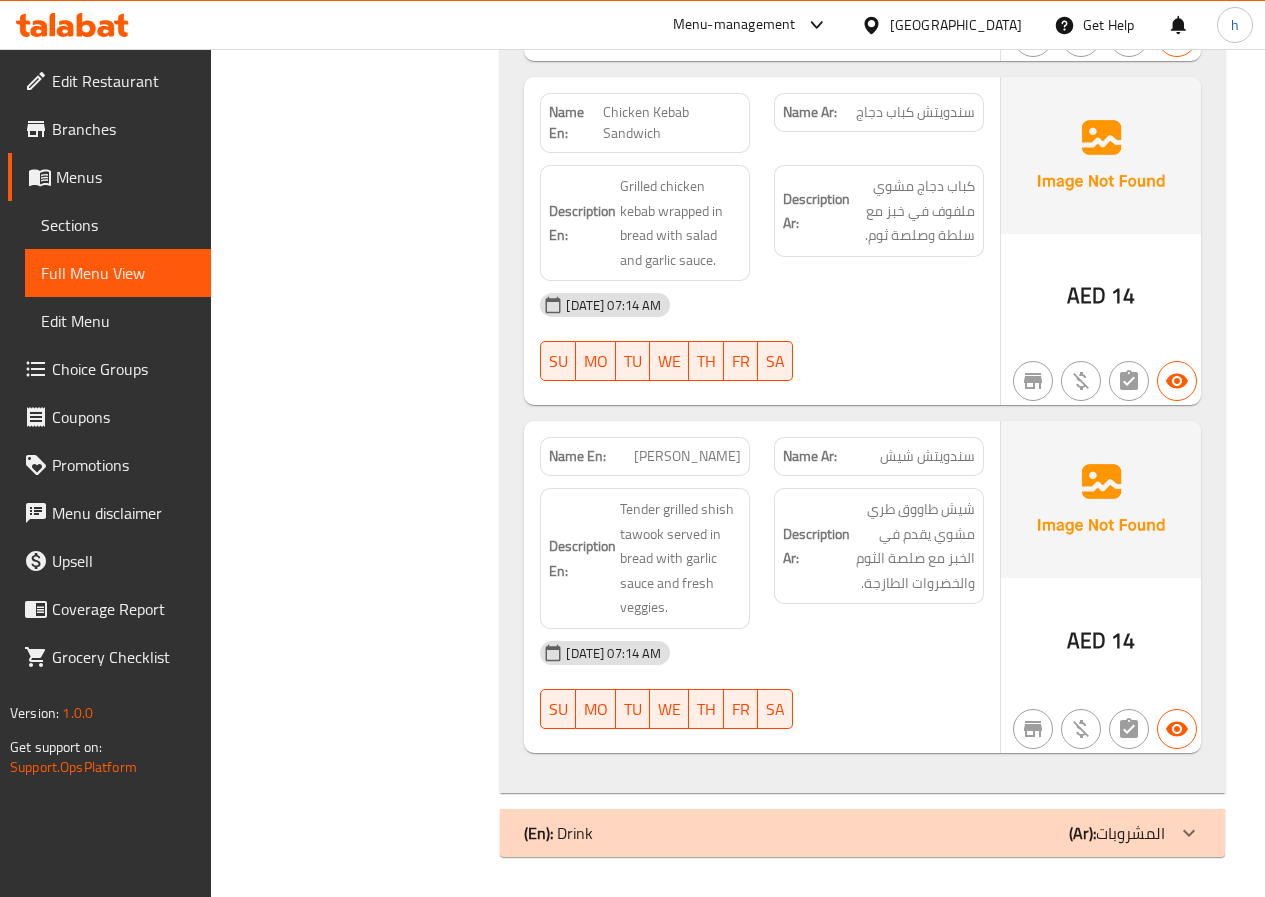 click on "(En):   Drink (Ar): المشروبات" at bounding box center (862, -3110) 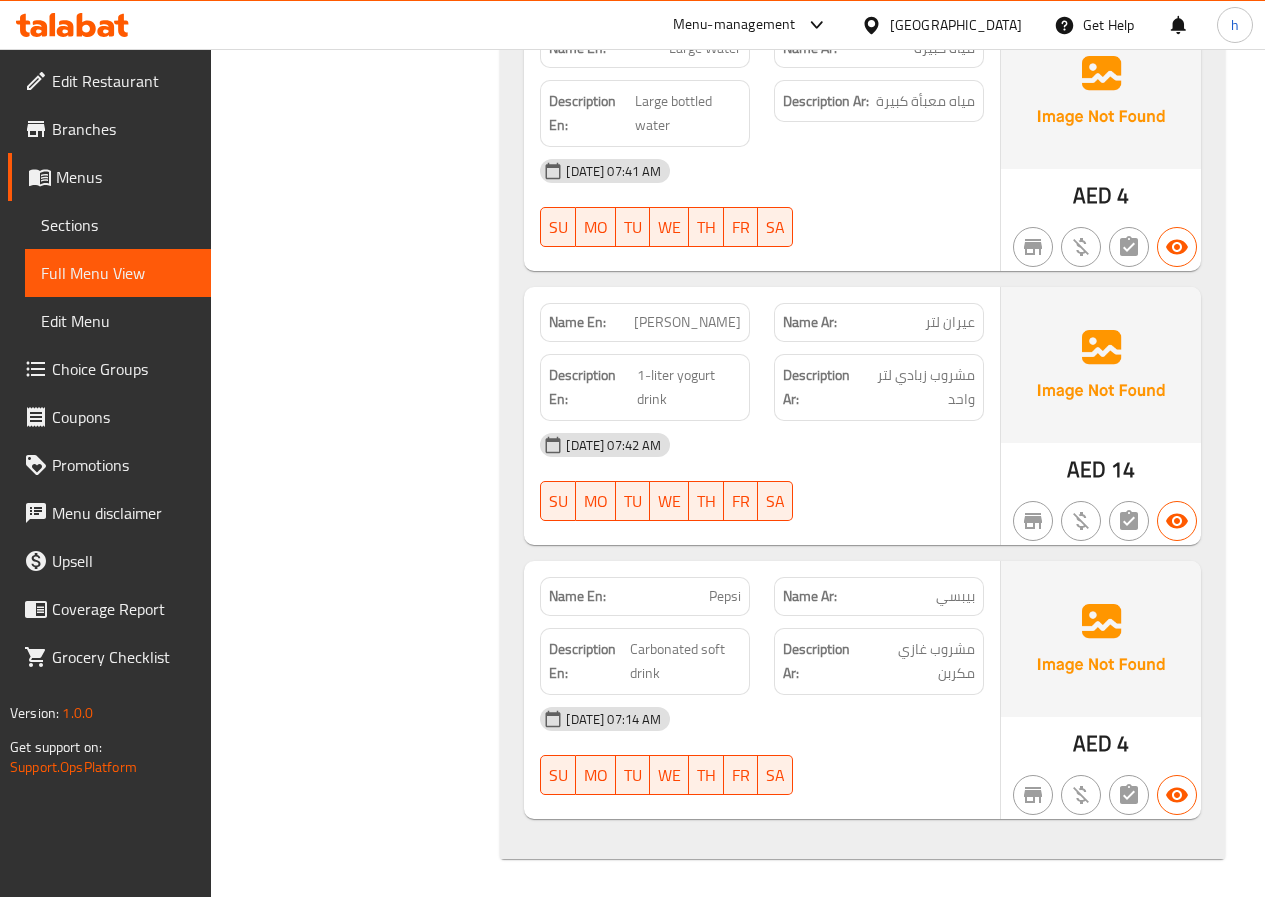 scroll, scrollTop: 4547, scrollLeft: 0, axis: vertical 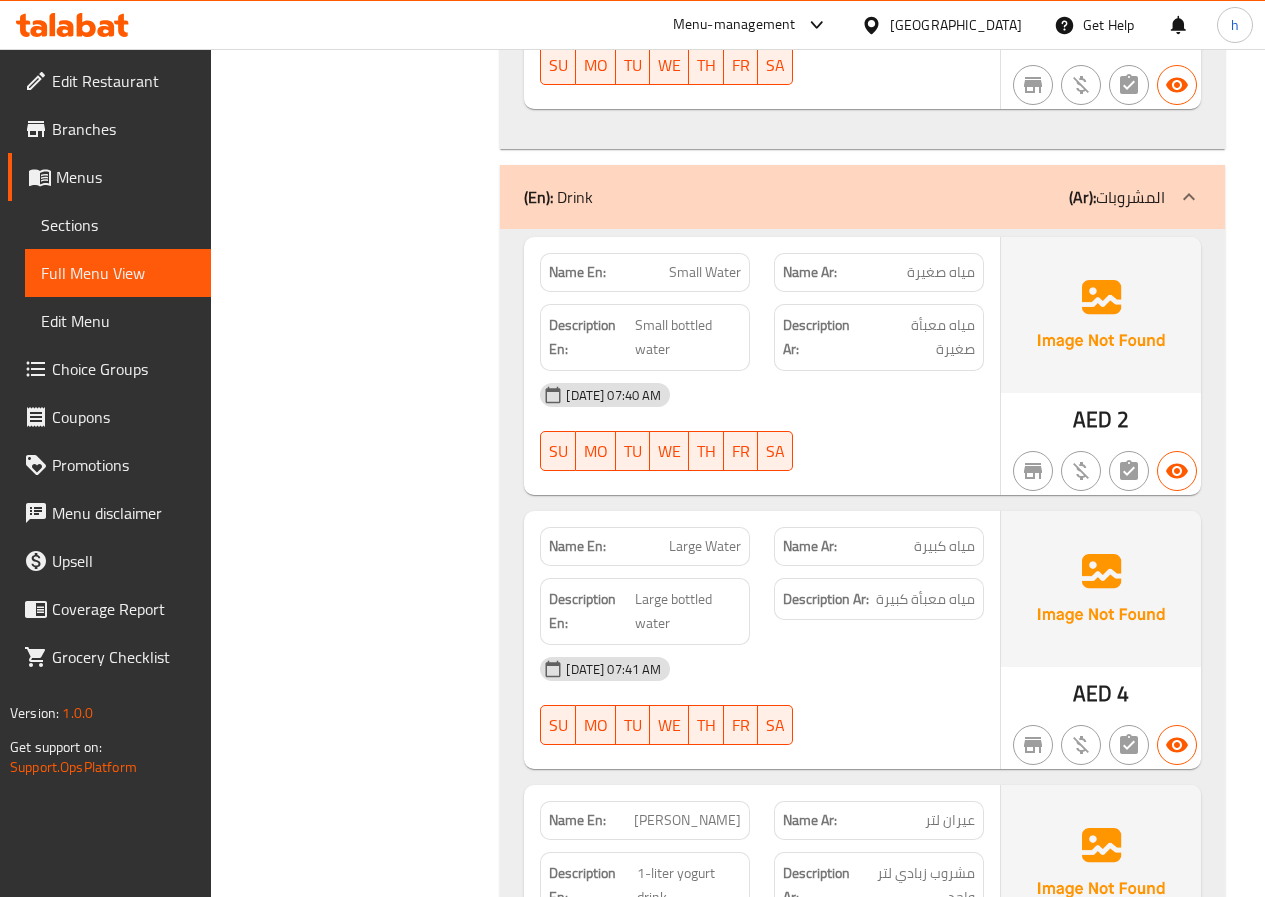 click on "Sections" at bounding box center [118, 225] 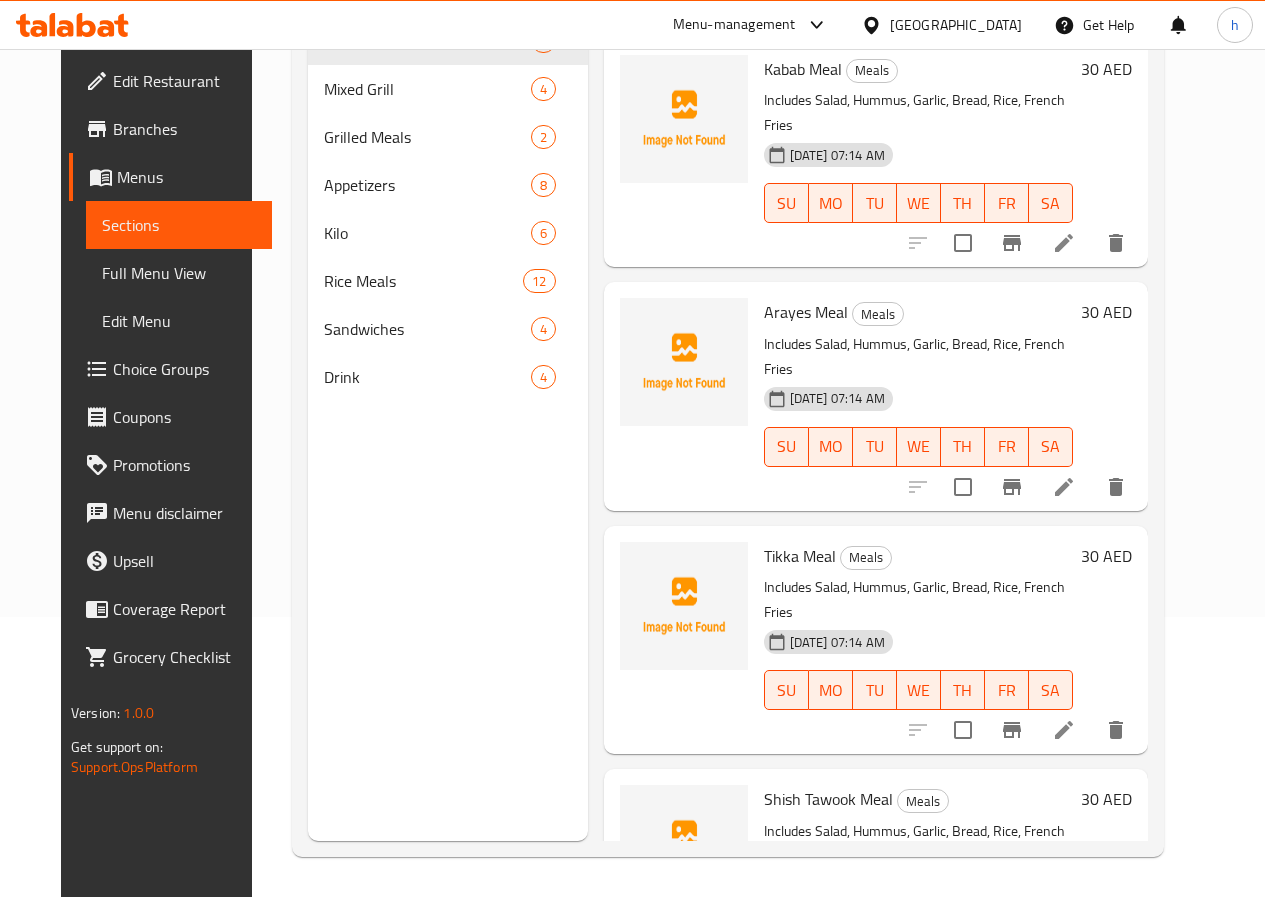 scroll, scrollTop: 280, scrollLeft: 0, axis: vertical 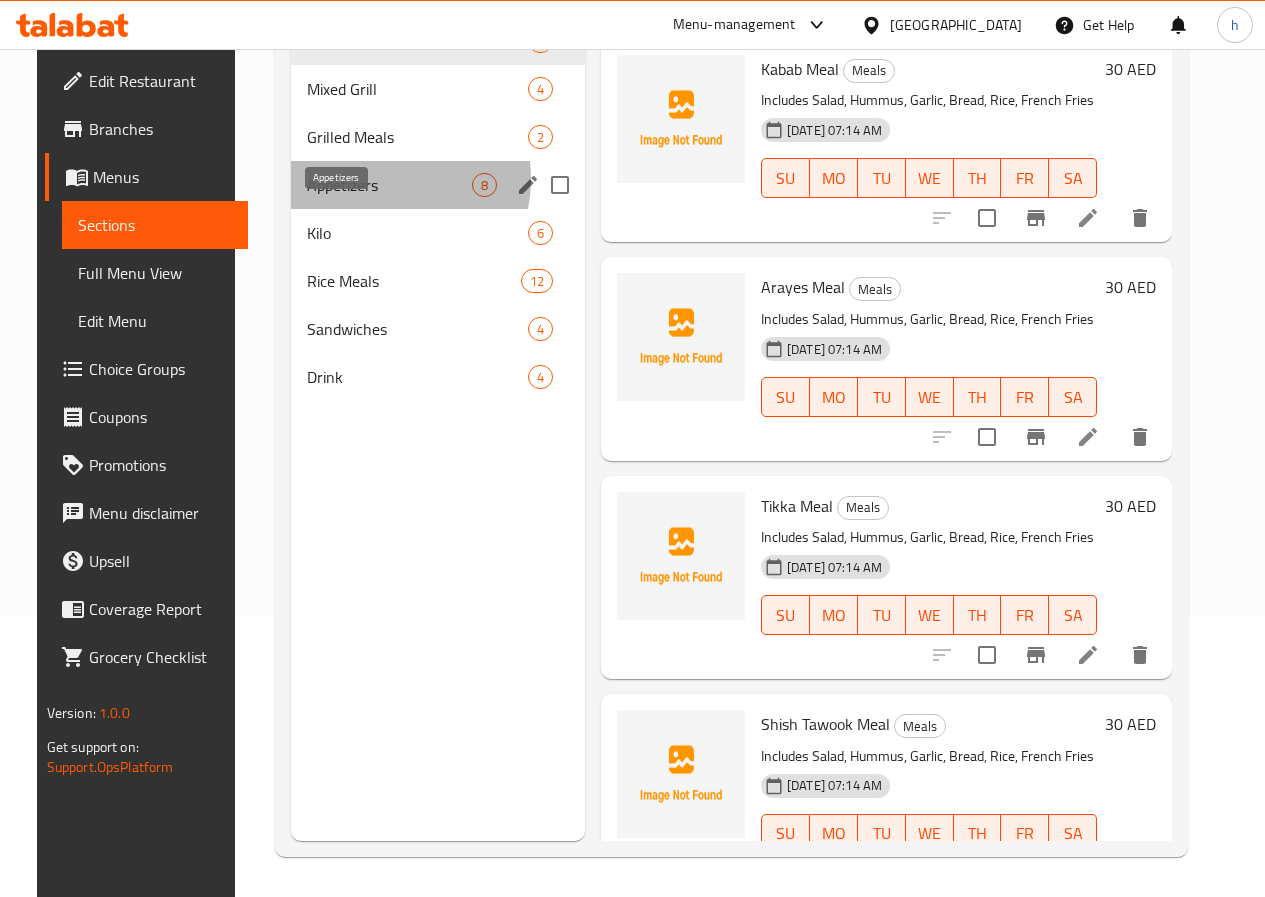 click on "Appetizers" at bounding box center [389, 185] 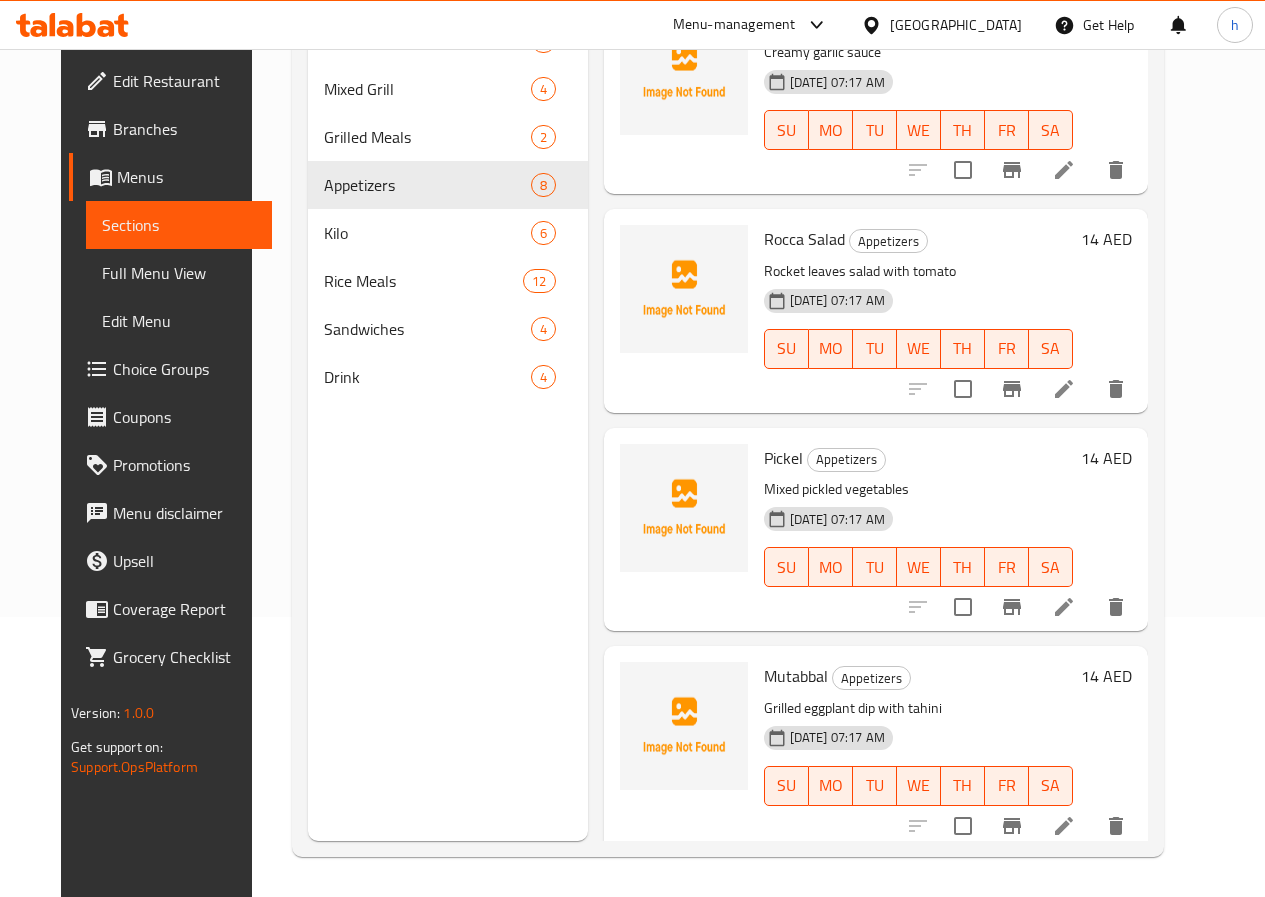 scroll, scrollTop: 931, scrollLeft: 0, axis: vertical 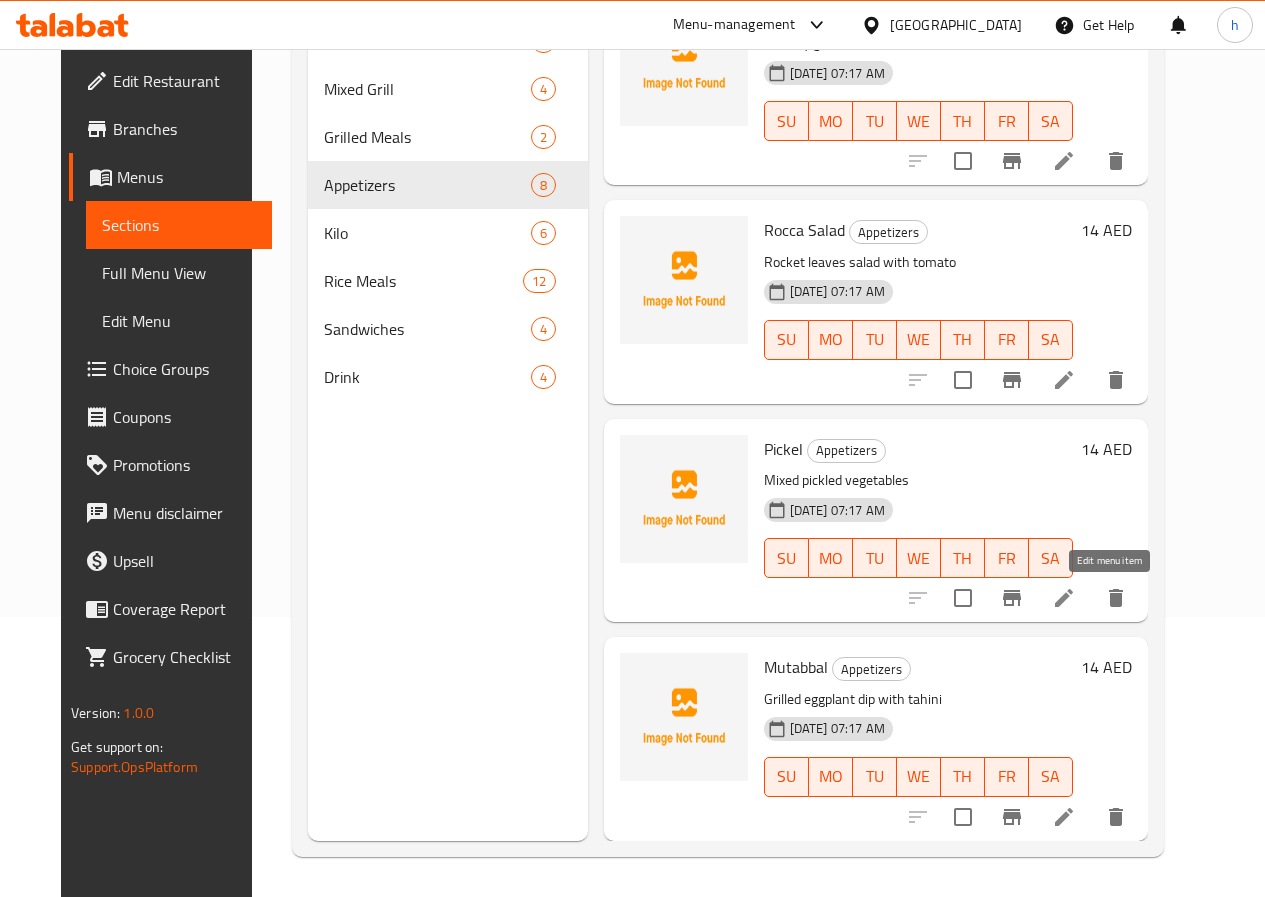 click 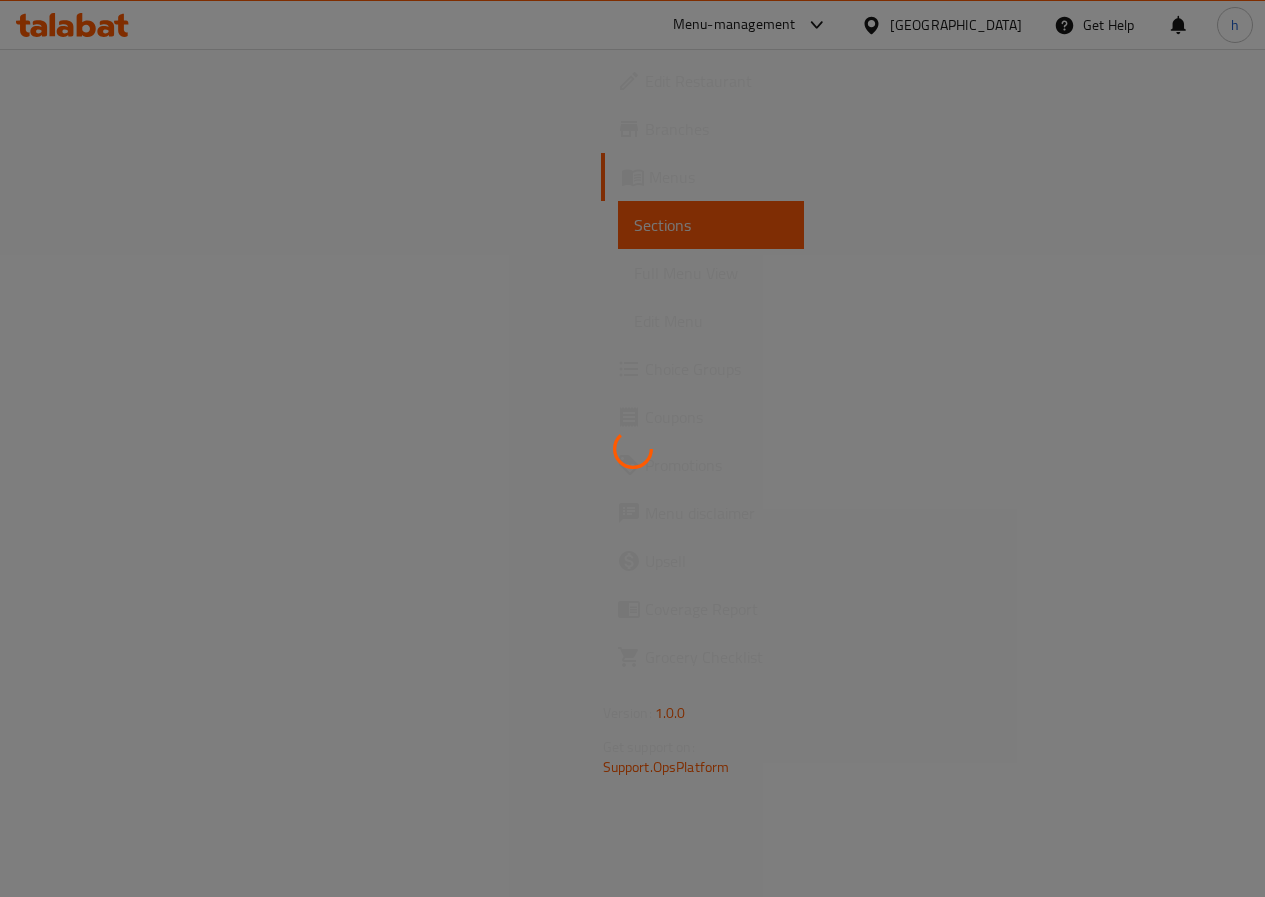 scroll, scrollTop: 0, scrollLeft: 0, axis: both 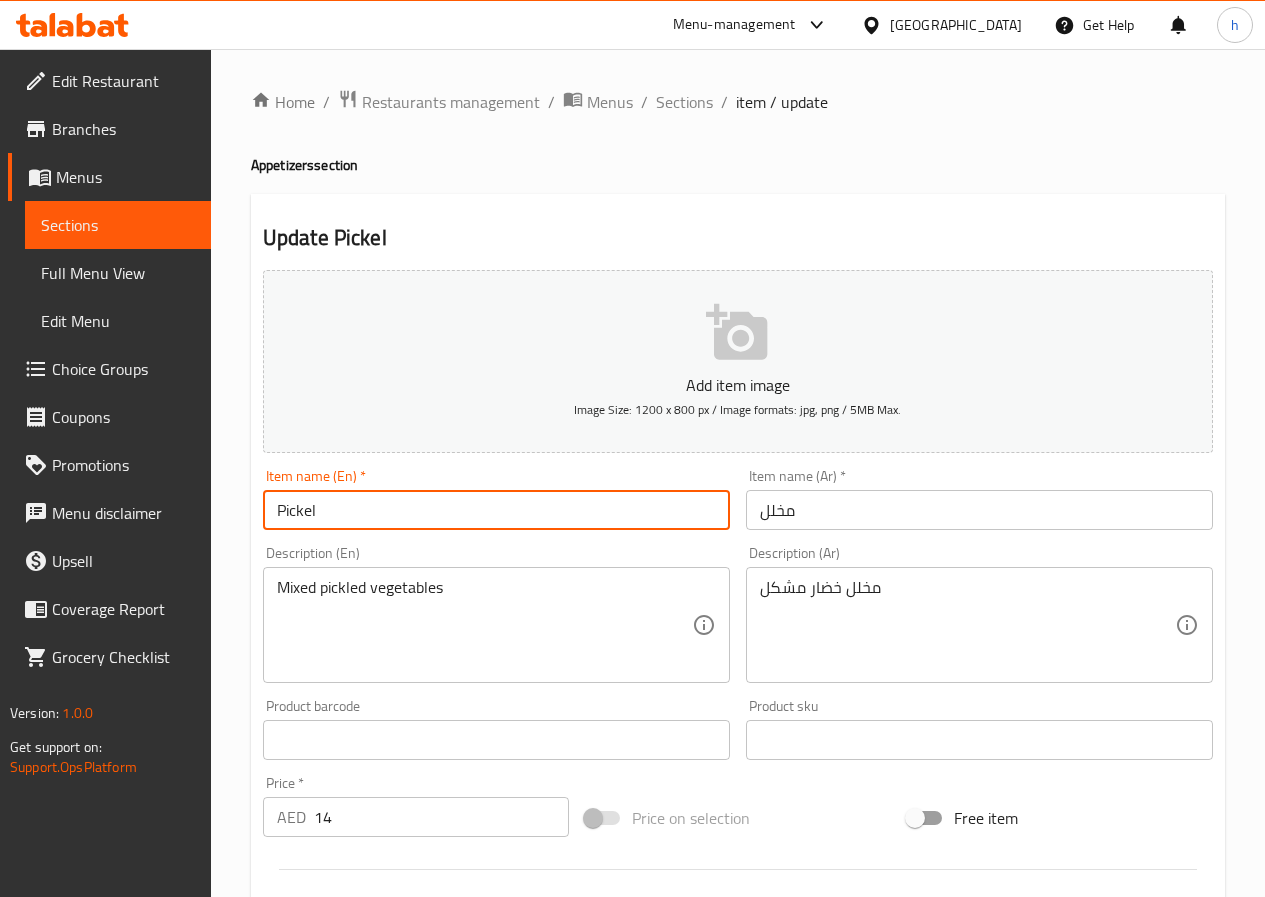 click on "Pickel" at bounding box center [496, 510] 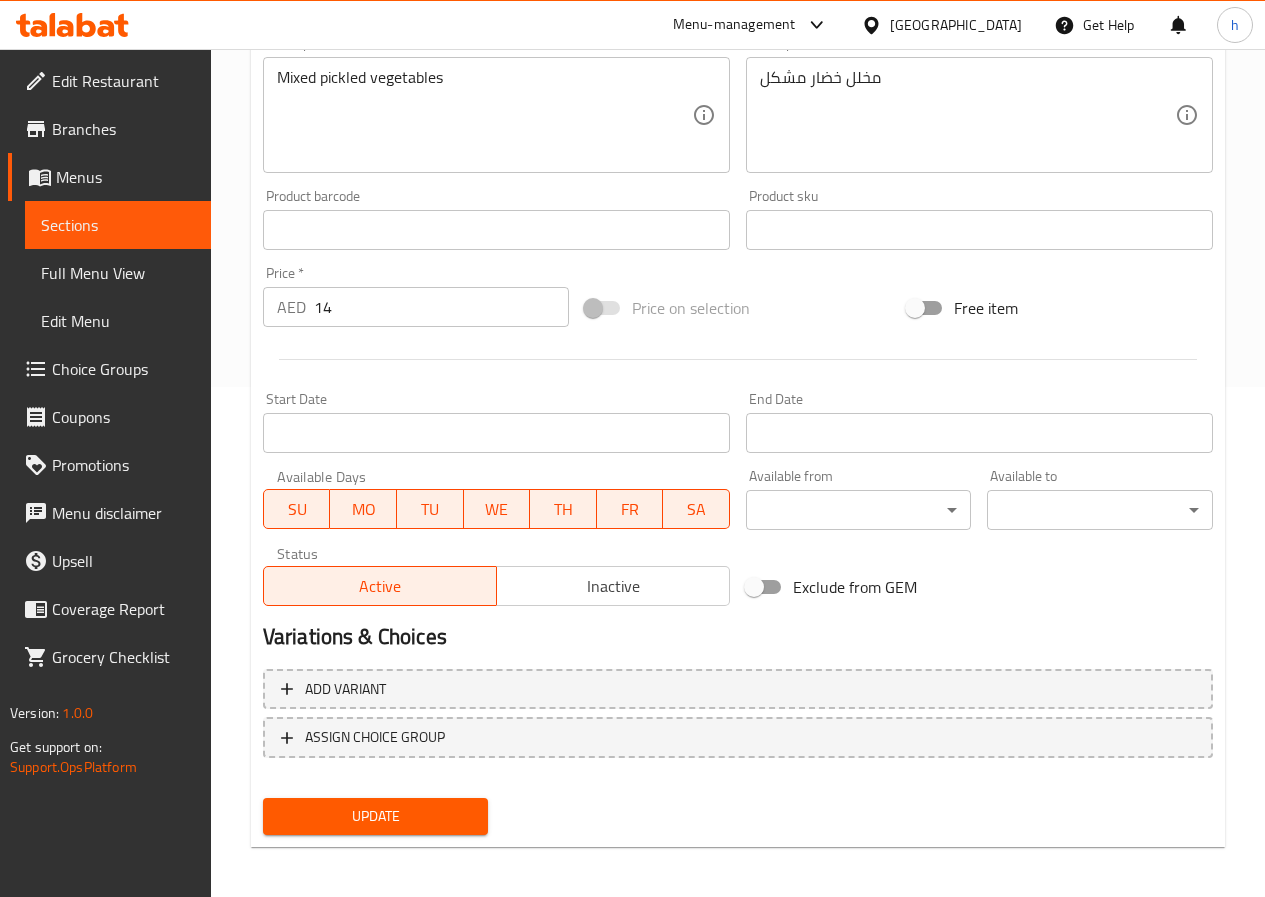 scroll, scrollTop: 516, scrollLeft: 0, axis: vertical 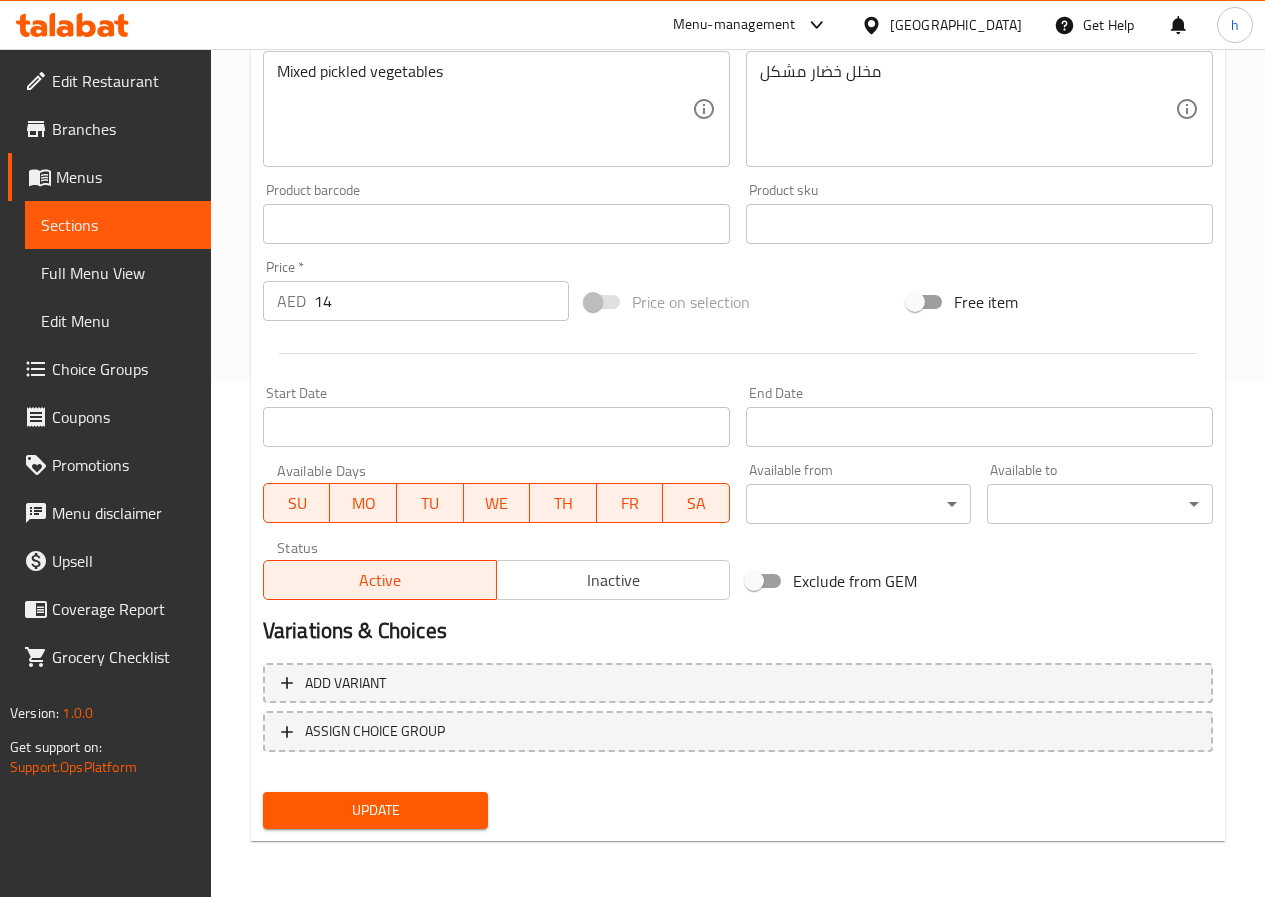 type on "Pickels" 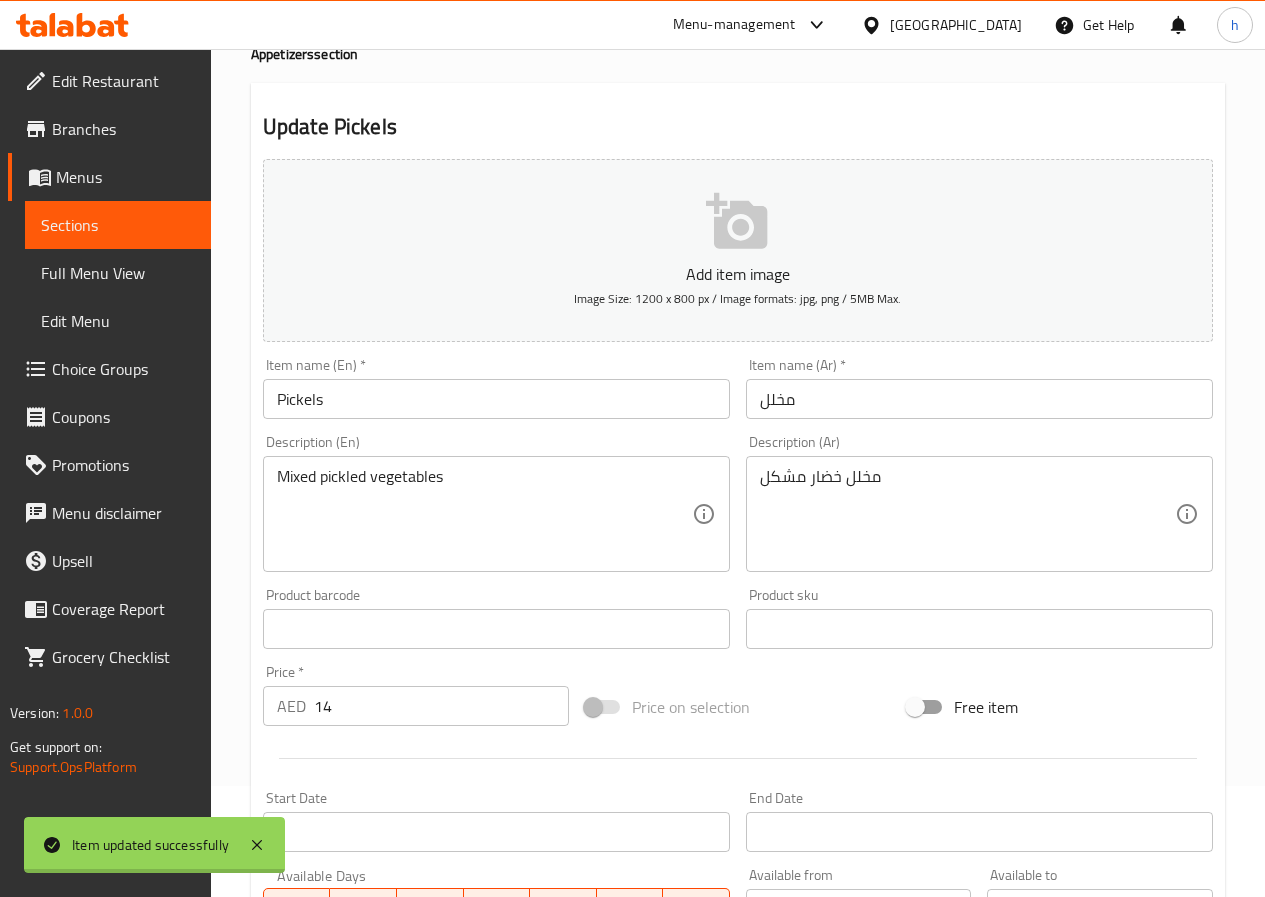 scroll, scrollTop: 0, scrollLeft: 0, axis: both 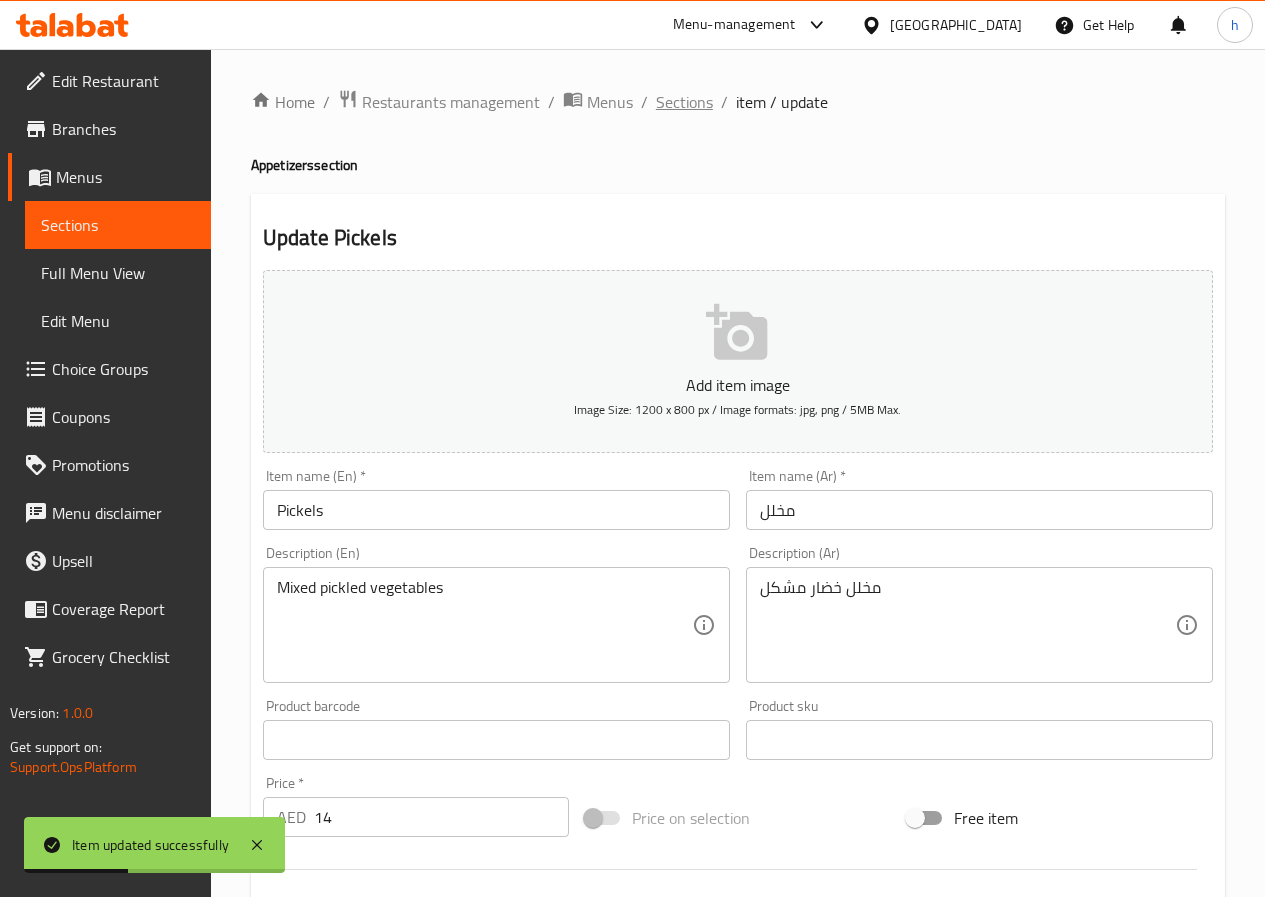 click on "Sections" at bounding box center [684, 102] 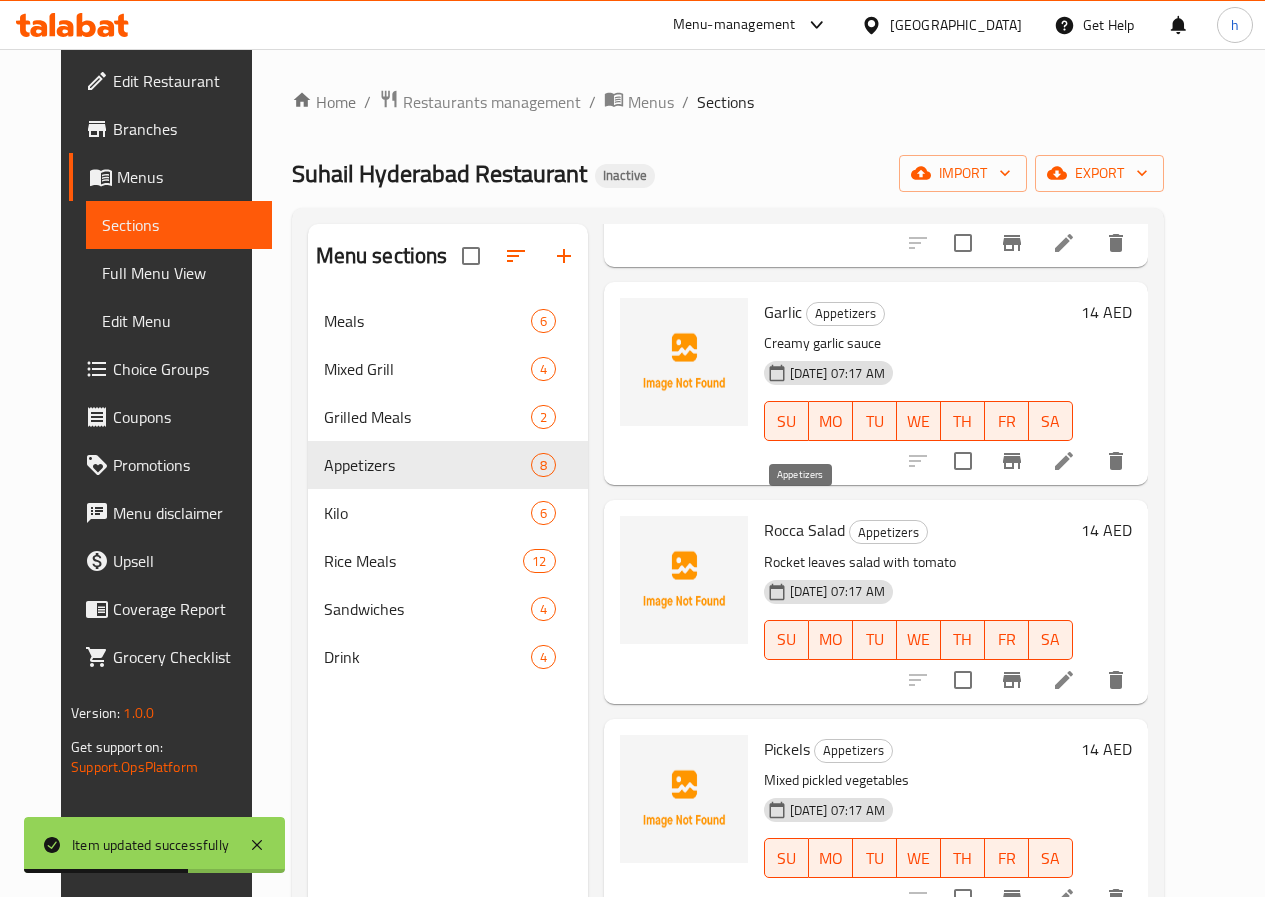 scroll, scrollTop: 931, scrollLeft: 0, axis: vertical 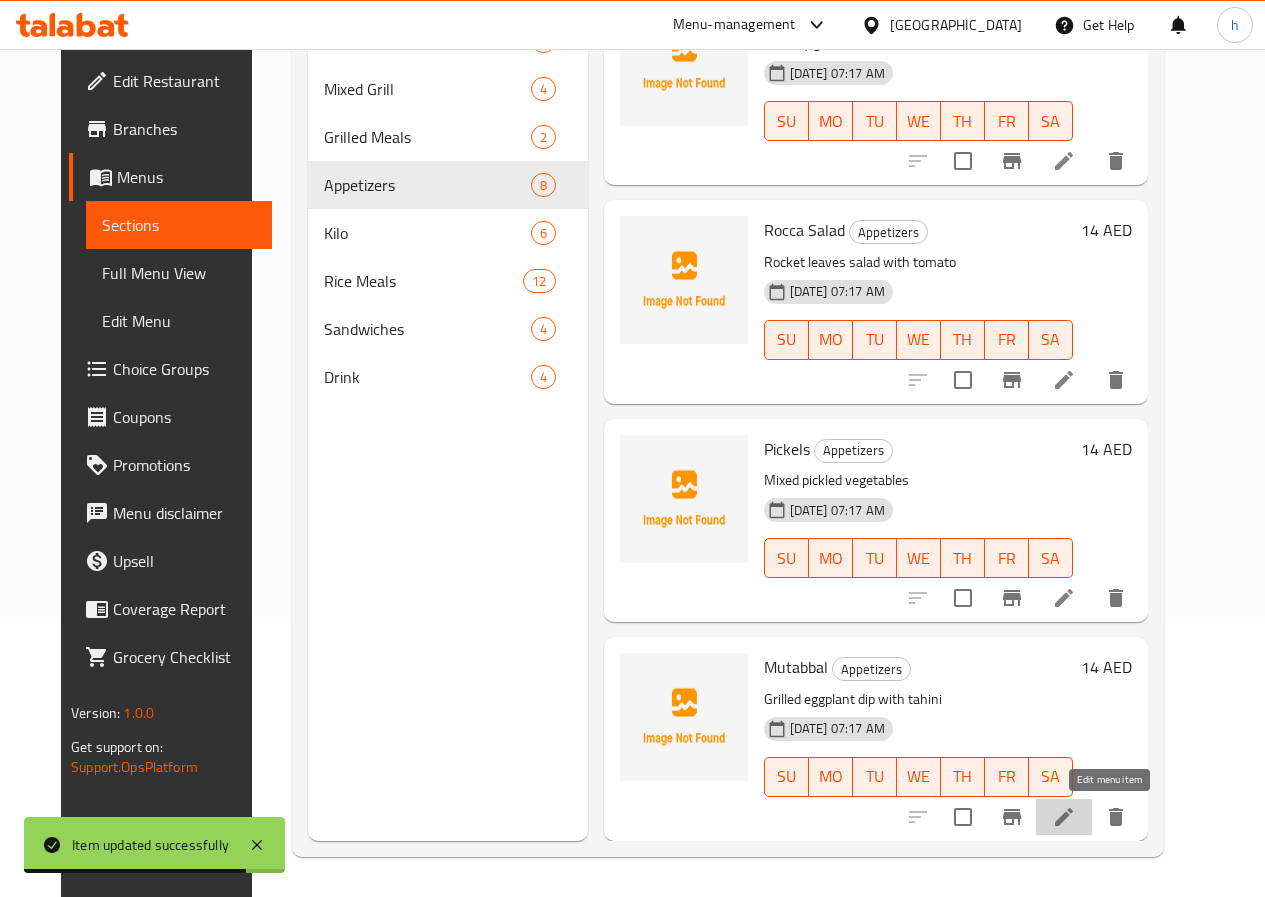 click 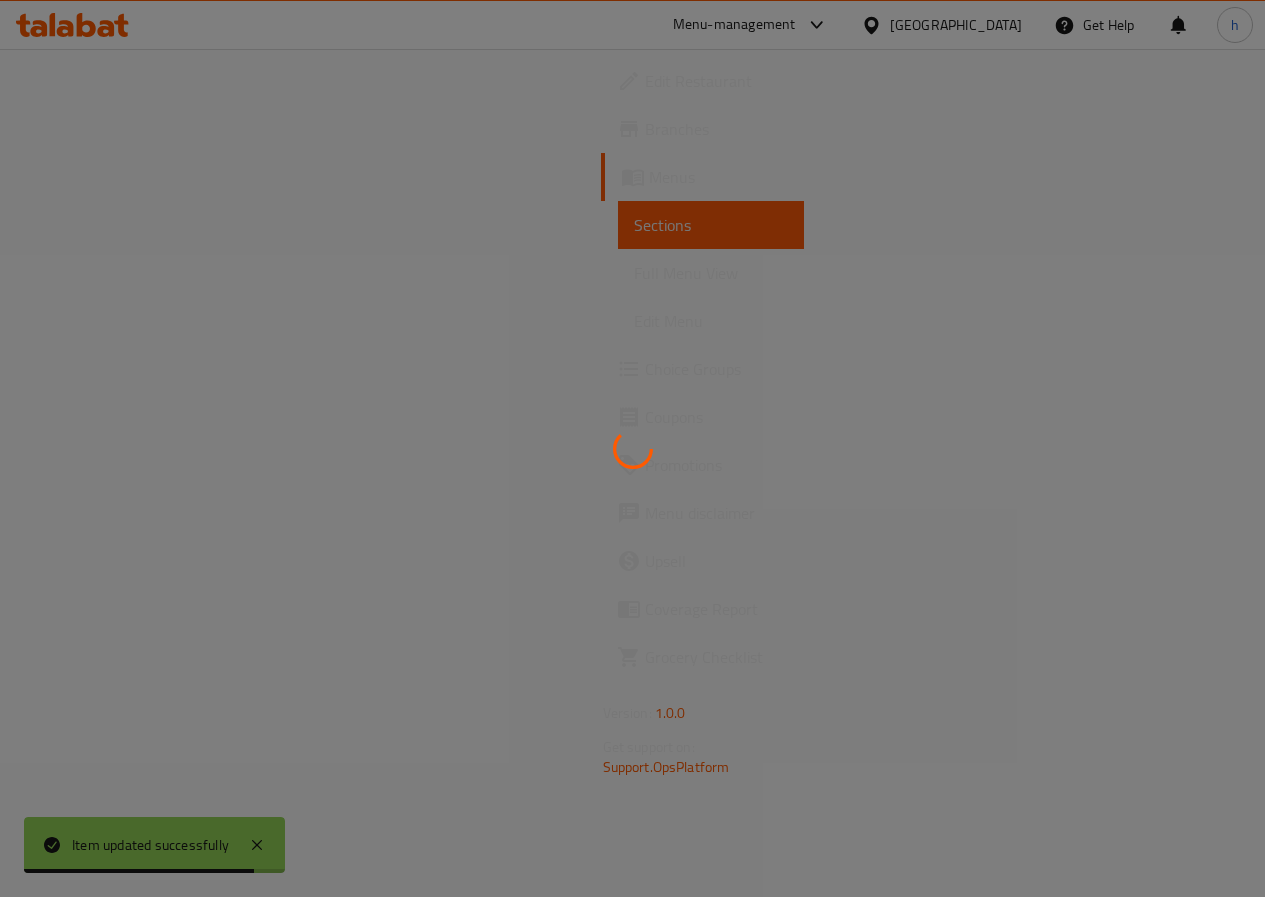 scroll, scrollTop: 0, scrollLeft: 0, axis: both 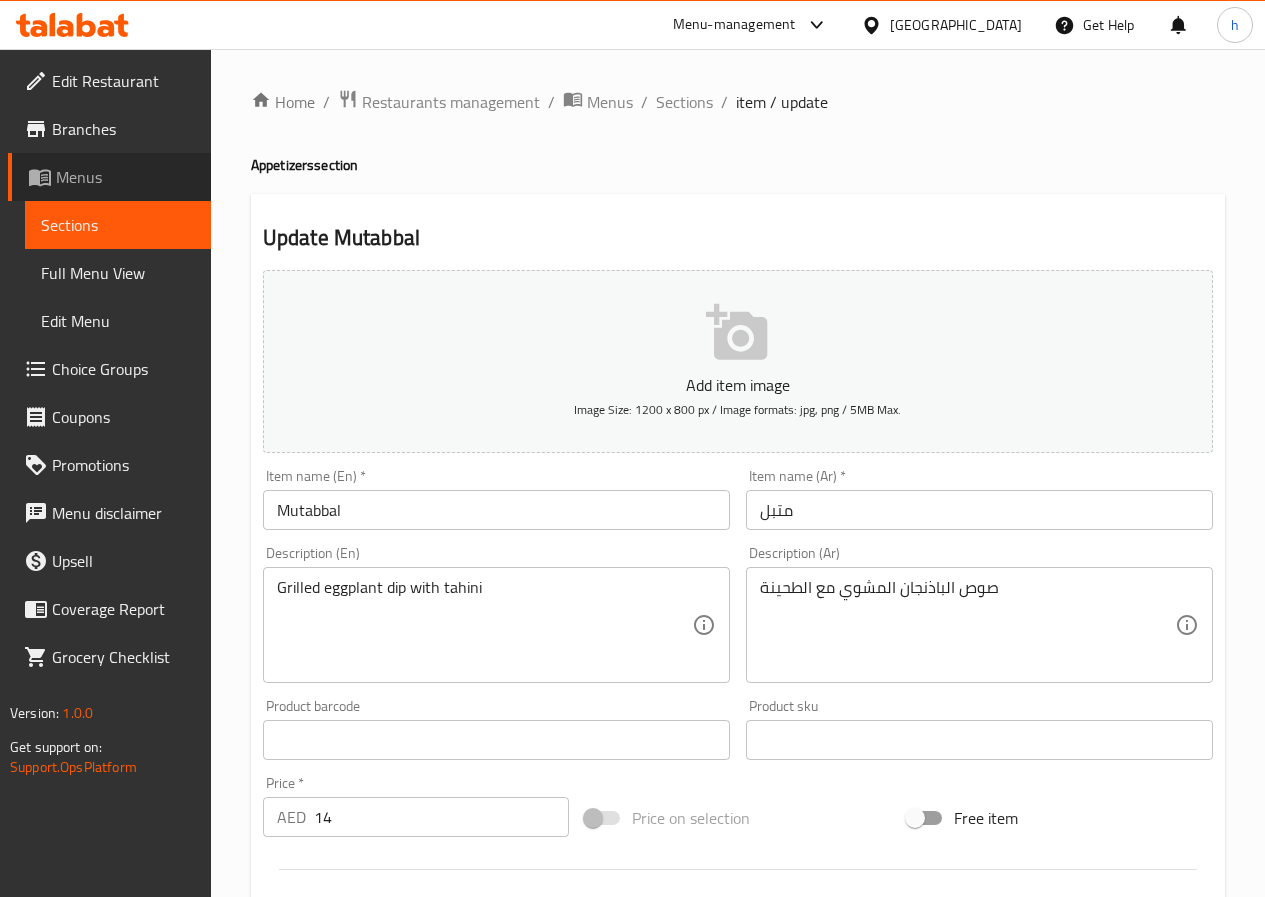 click on "Menus" at bounding box center [125, 177] 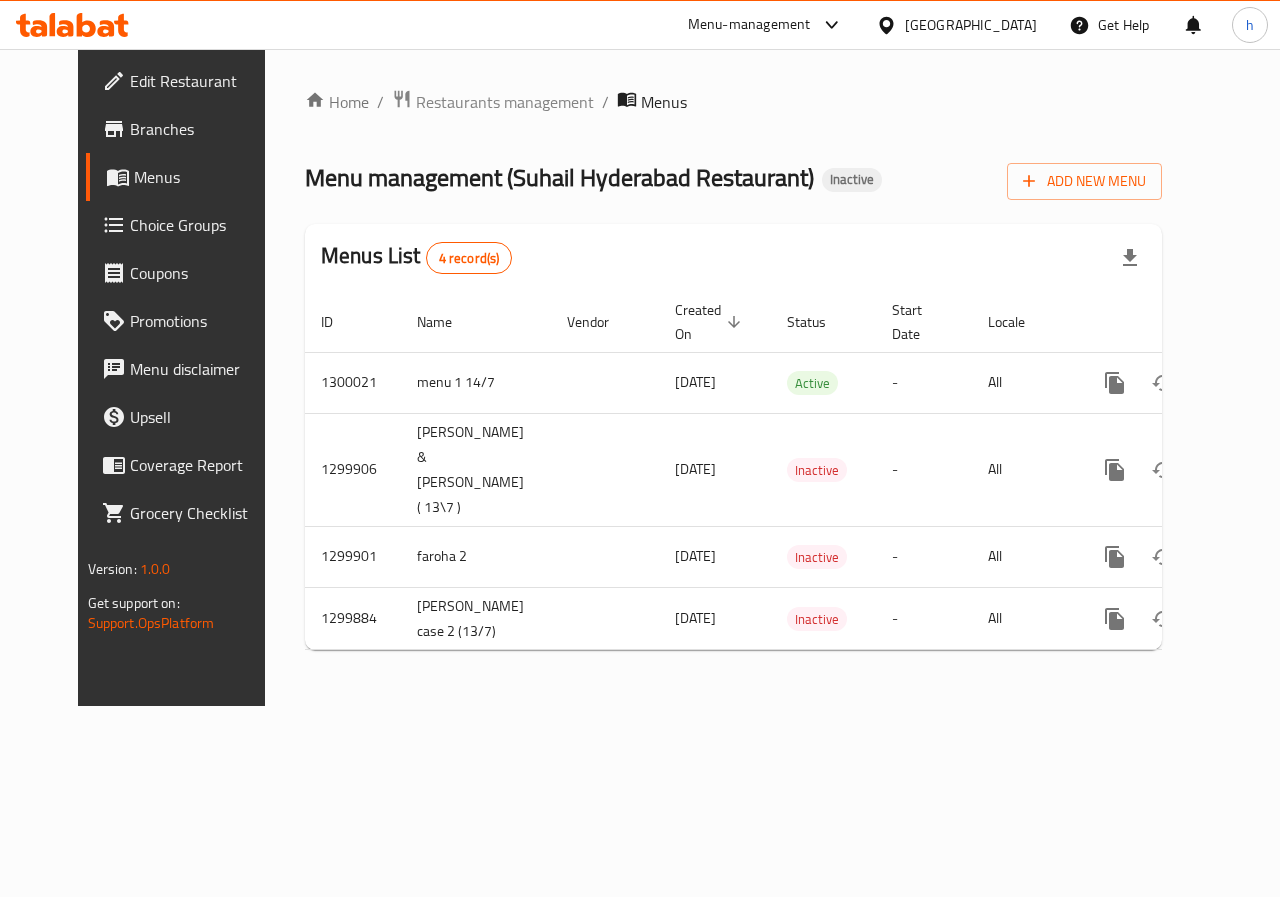 click on "Choice Groups" at bounding box center (203, 225) 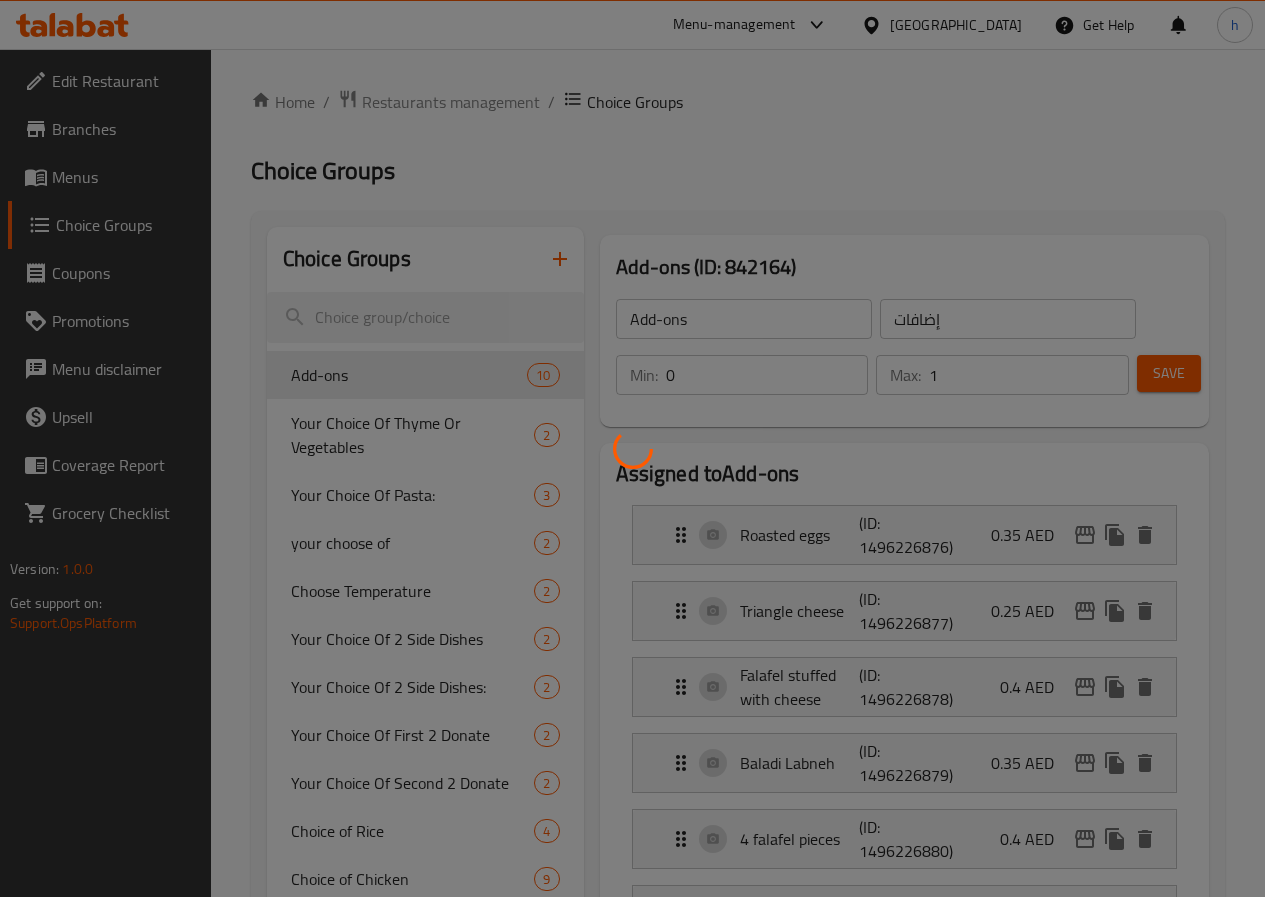 click at bounding box center (632, 448) 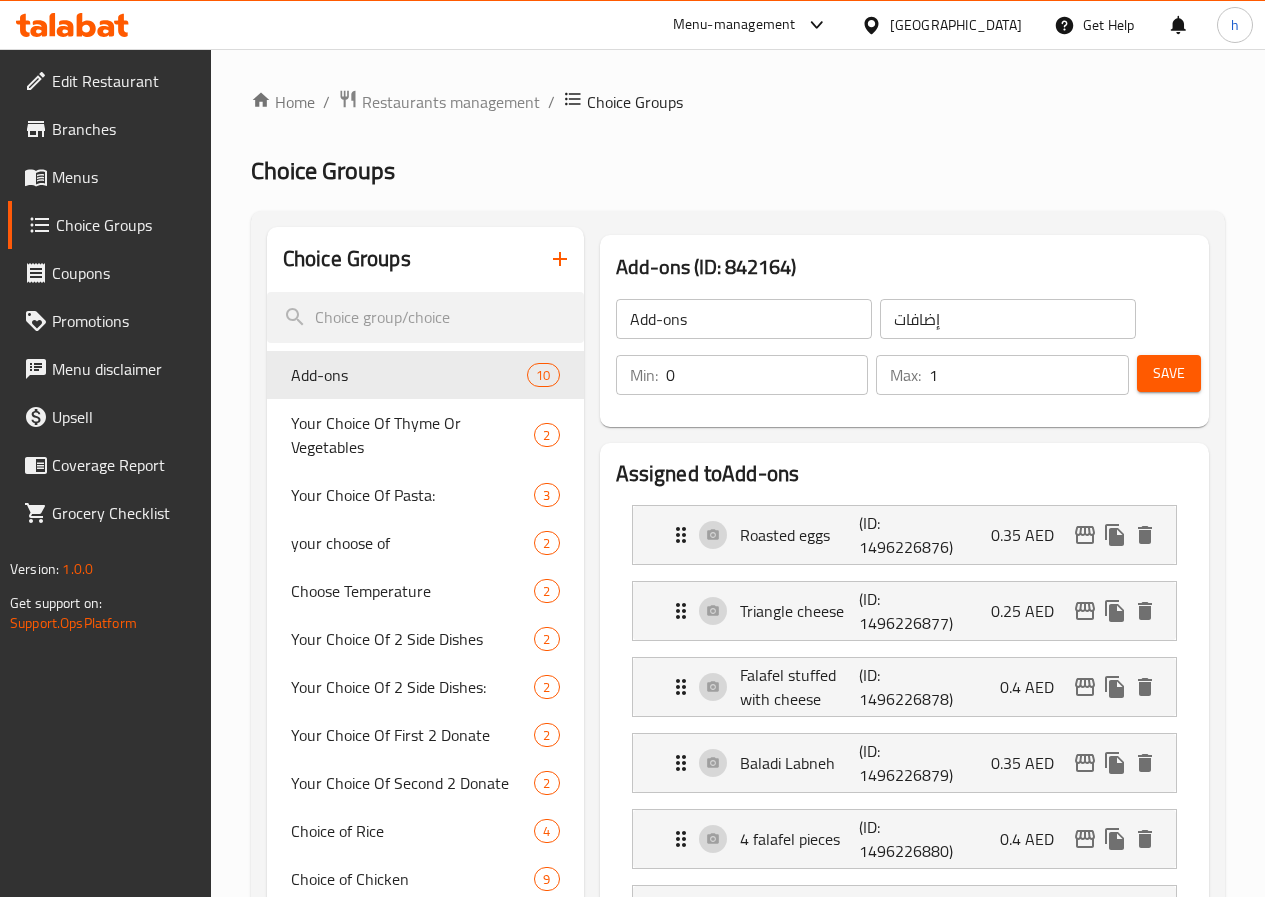 click at bounding box center (38, 177) 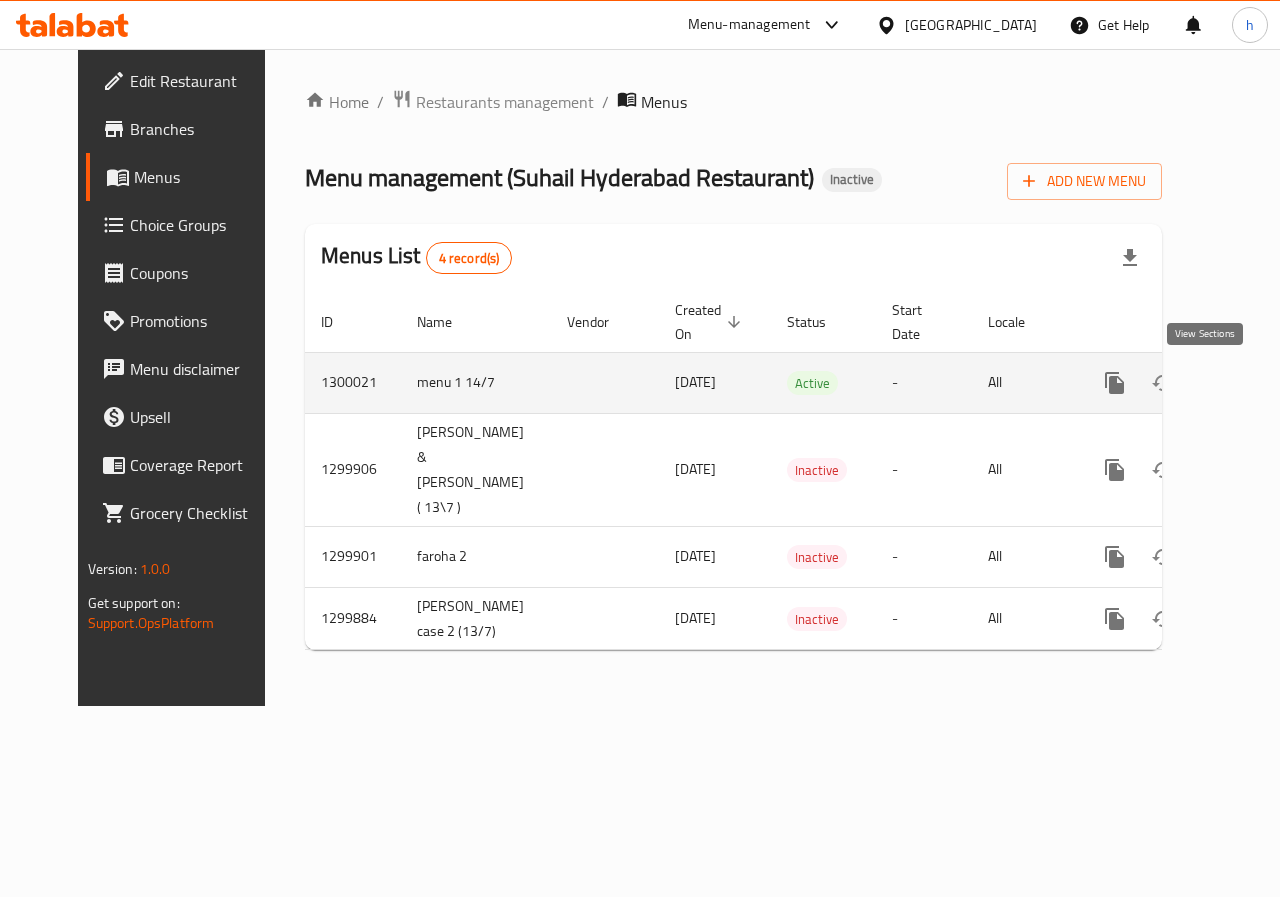 click 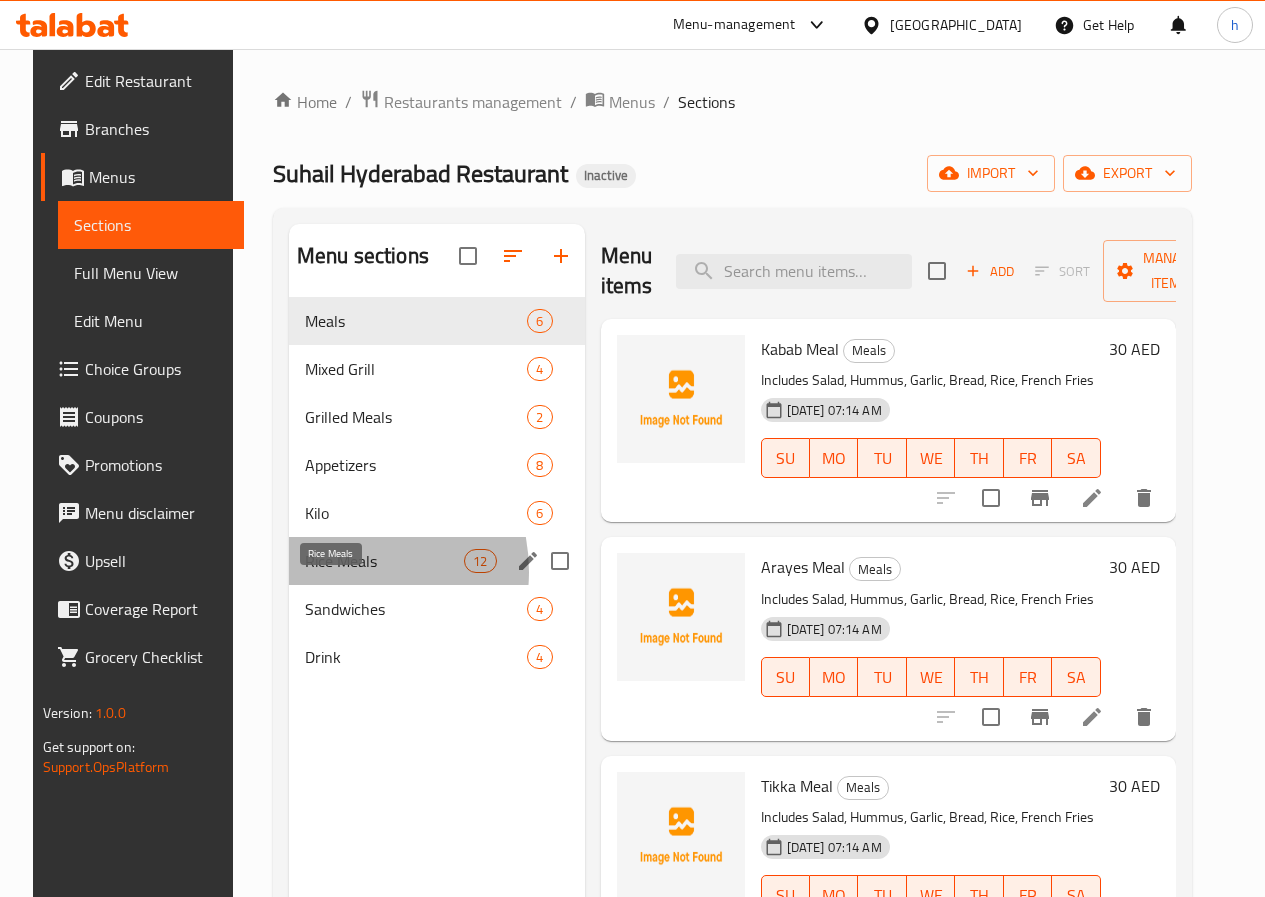 click on "Rice Meals" at bounding box center (384, 561) 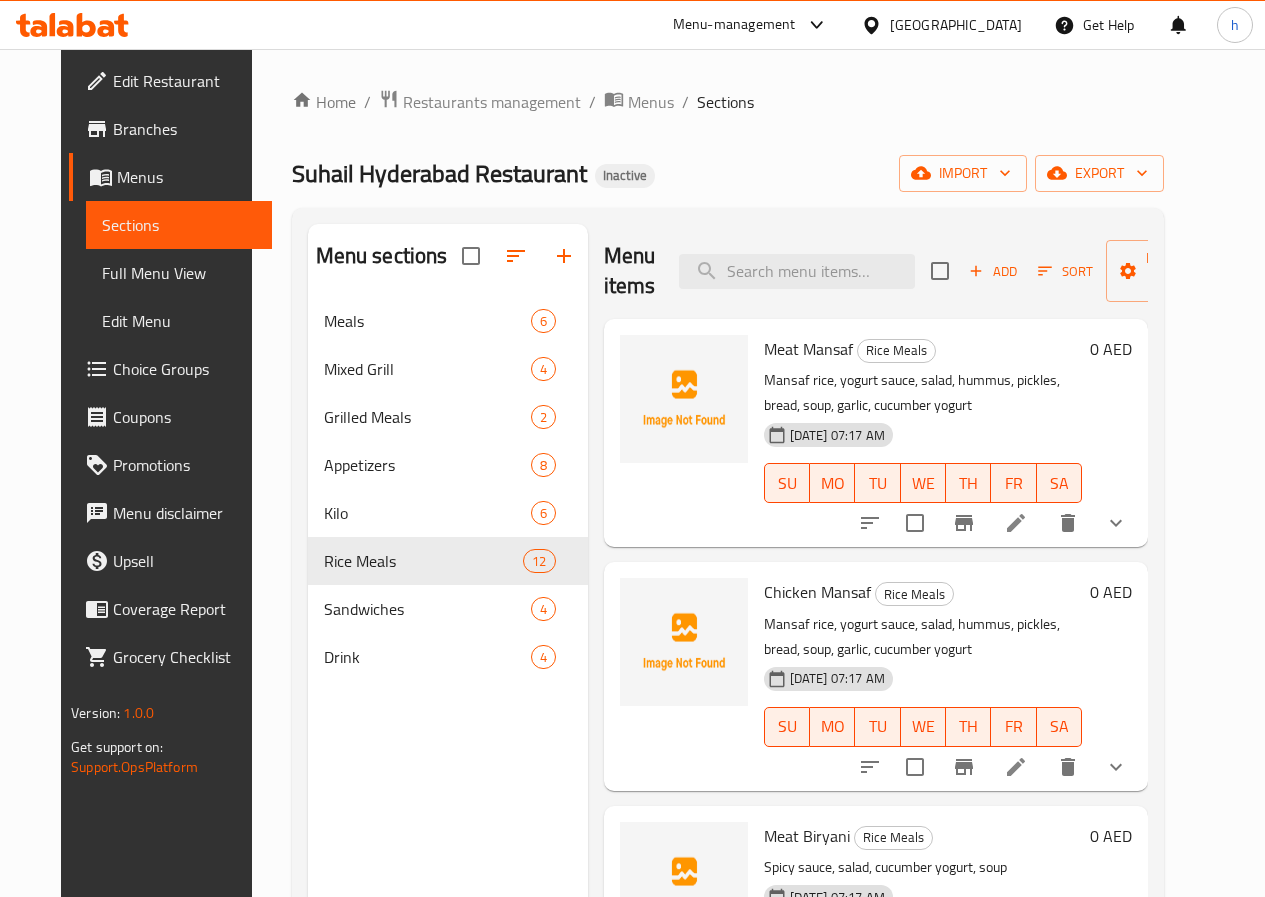 click on "Full Menu View" at bounding box center [179, 273] 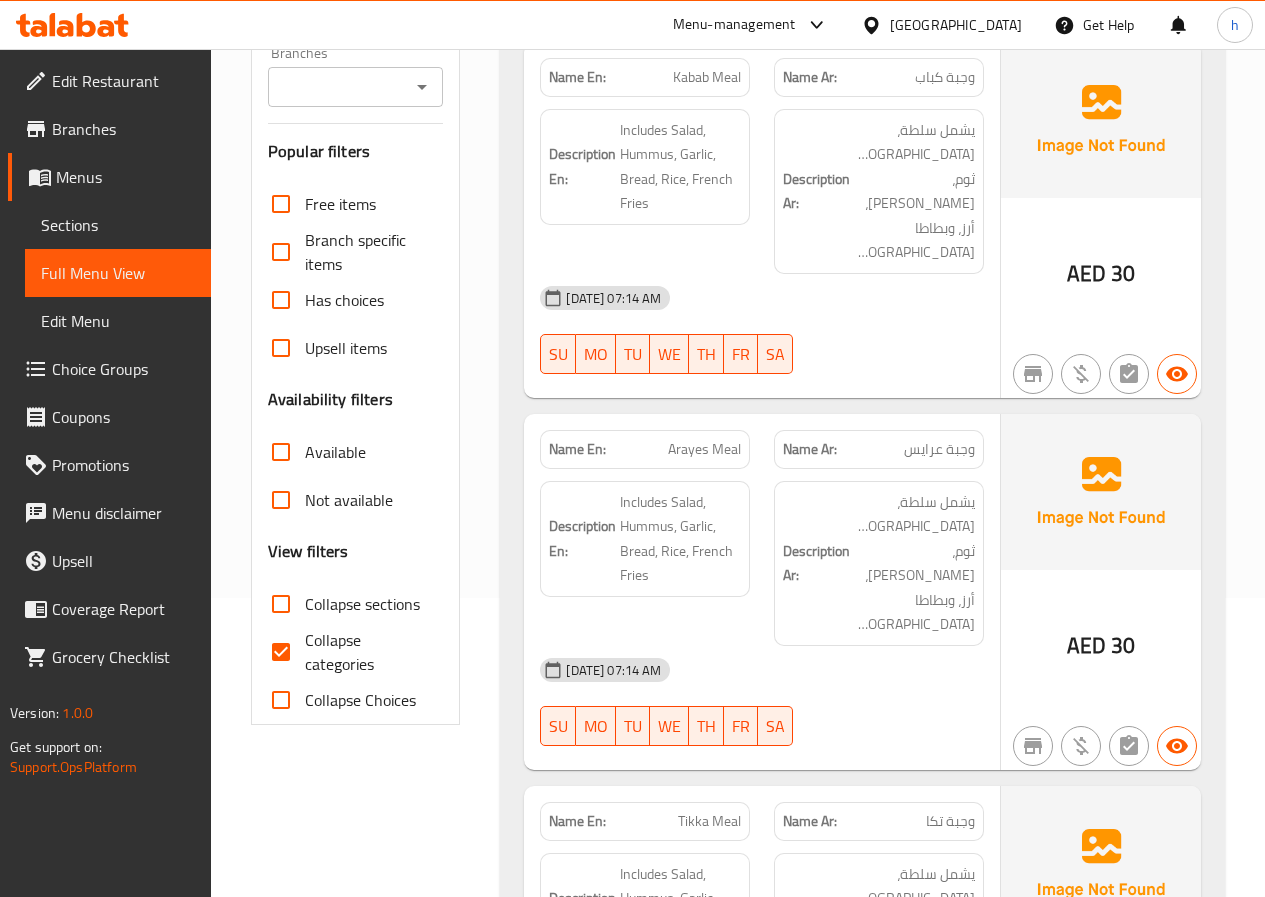 scroll, scrollTop: 300, scrollLeft: 0, axis: vertical 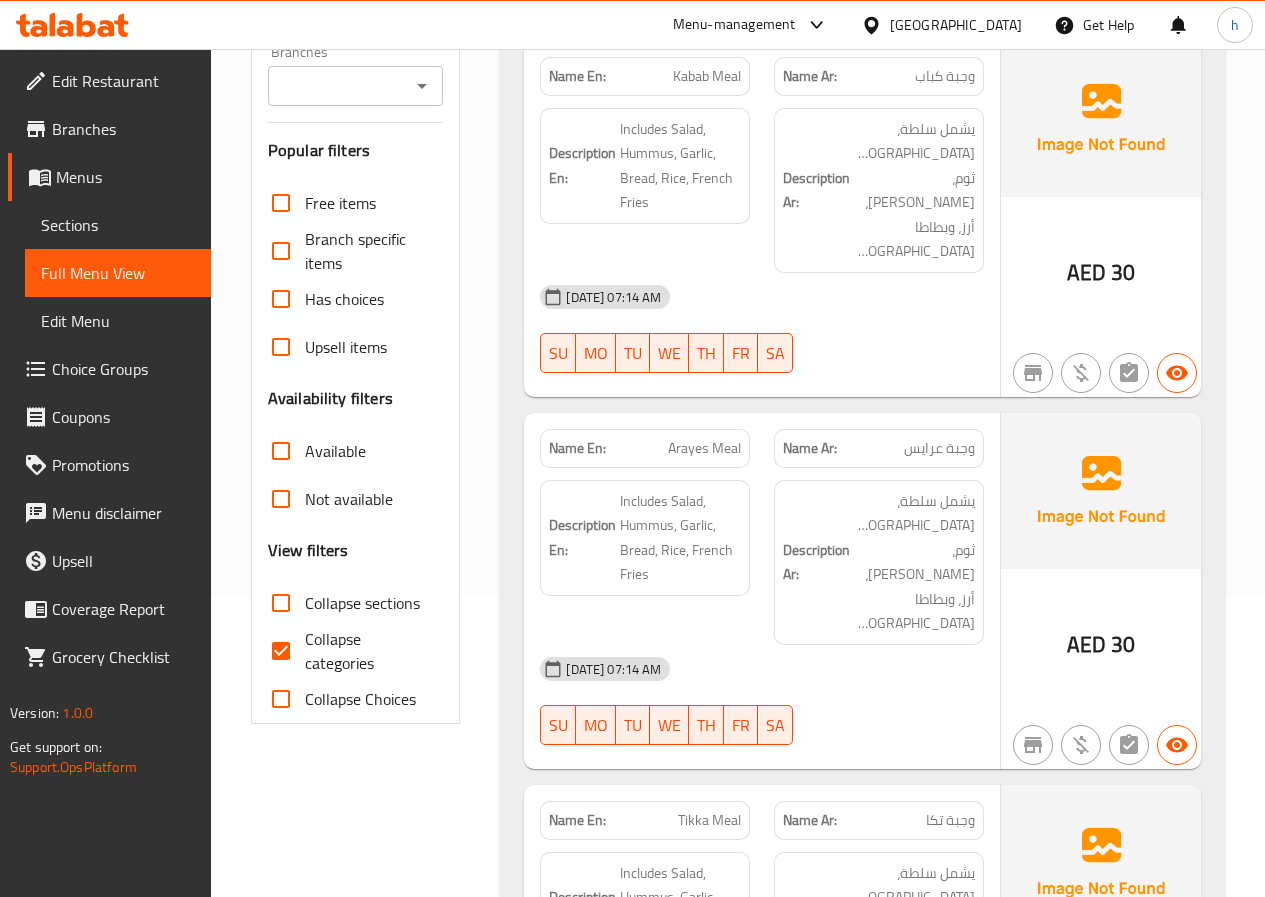 click on "Collapse sections" at bounding box center [362, 603] 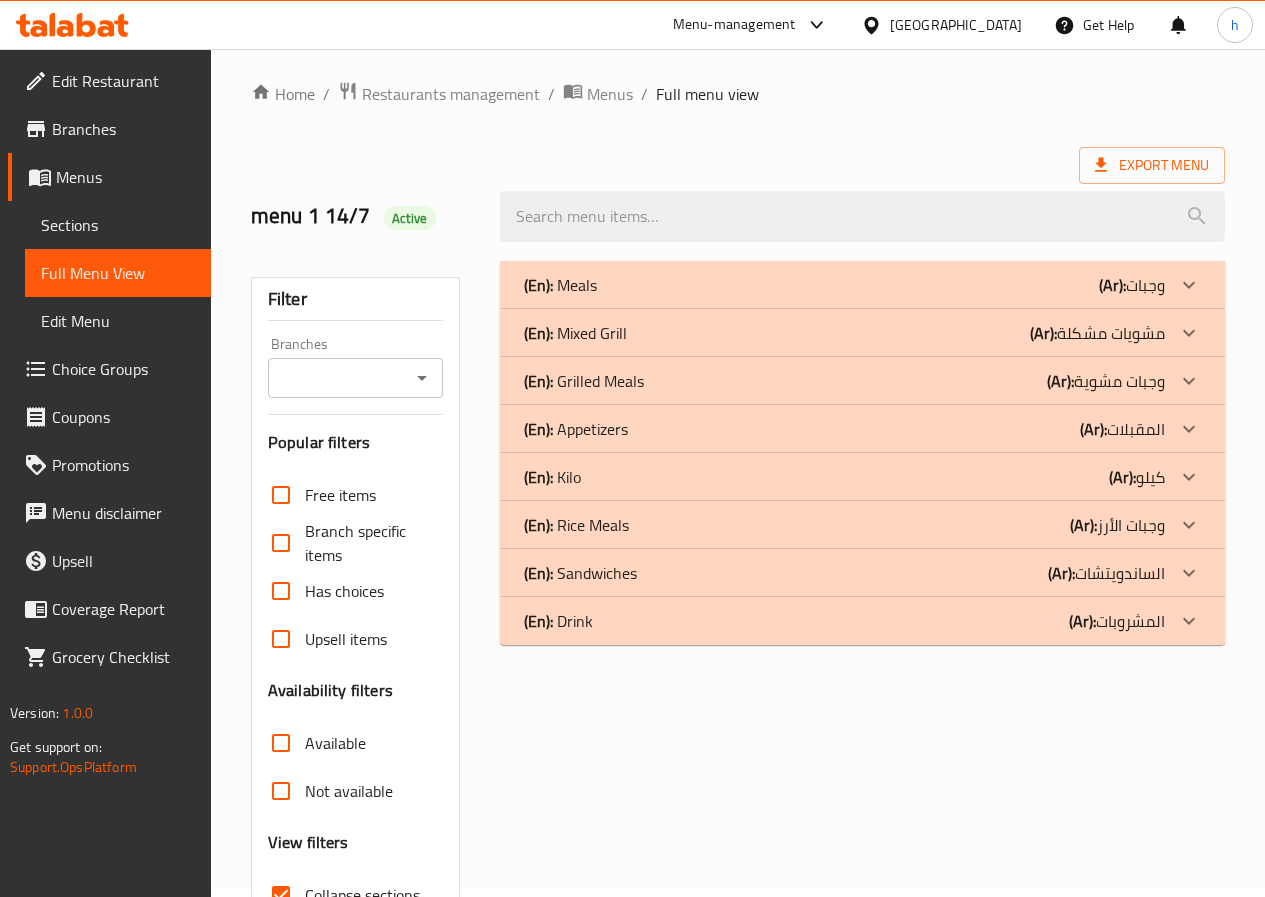scroll, scrollTop: 0, scrollLeft: 0, axis: both 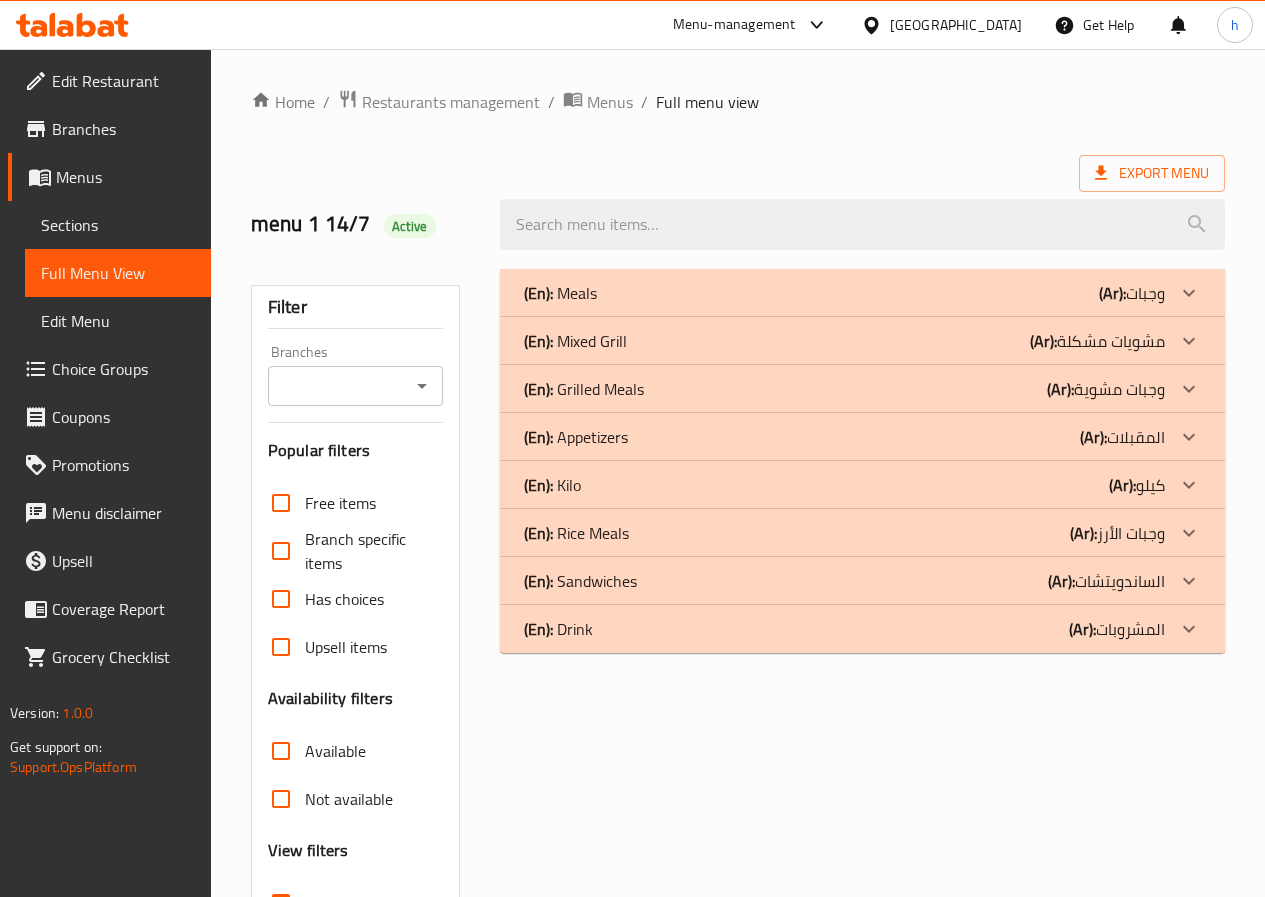 click on "(Ar): وجبات الأرز" at bounding box center (1132, 293) 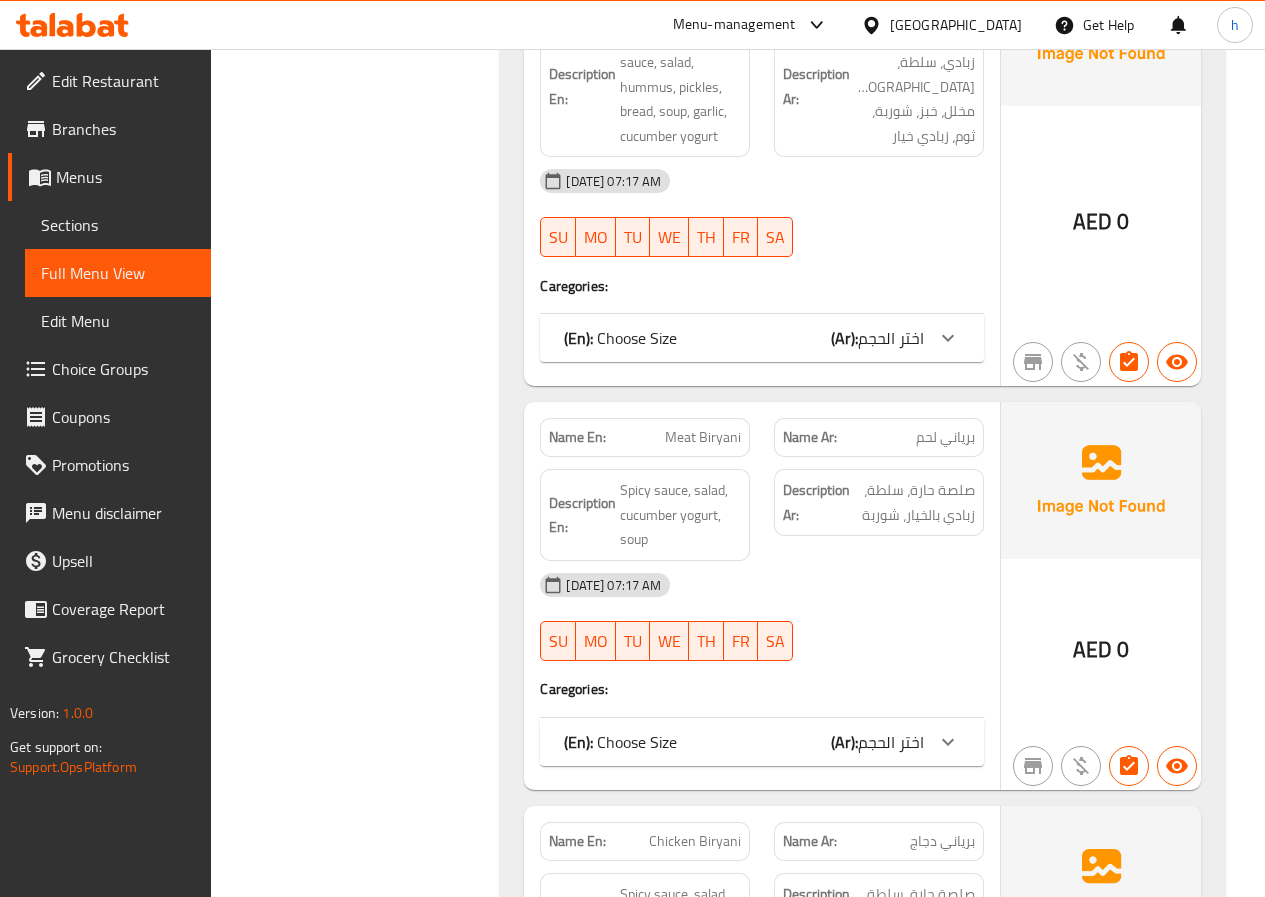 scroll, scrollTop: 1000, scrollLeft: 0, axis: vertical 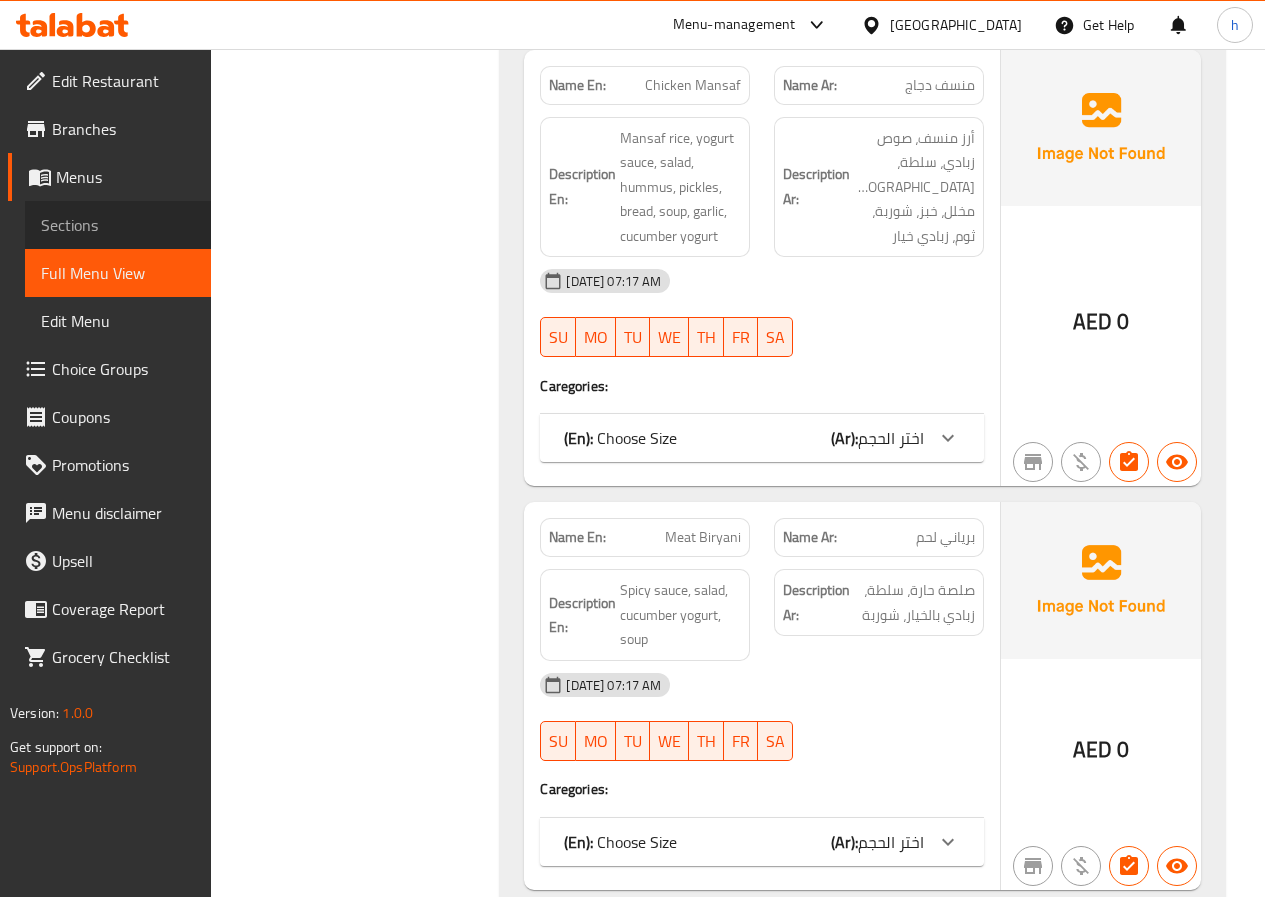 click on "Sections" at bounding box center [118, 225] 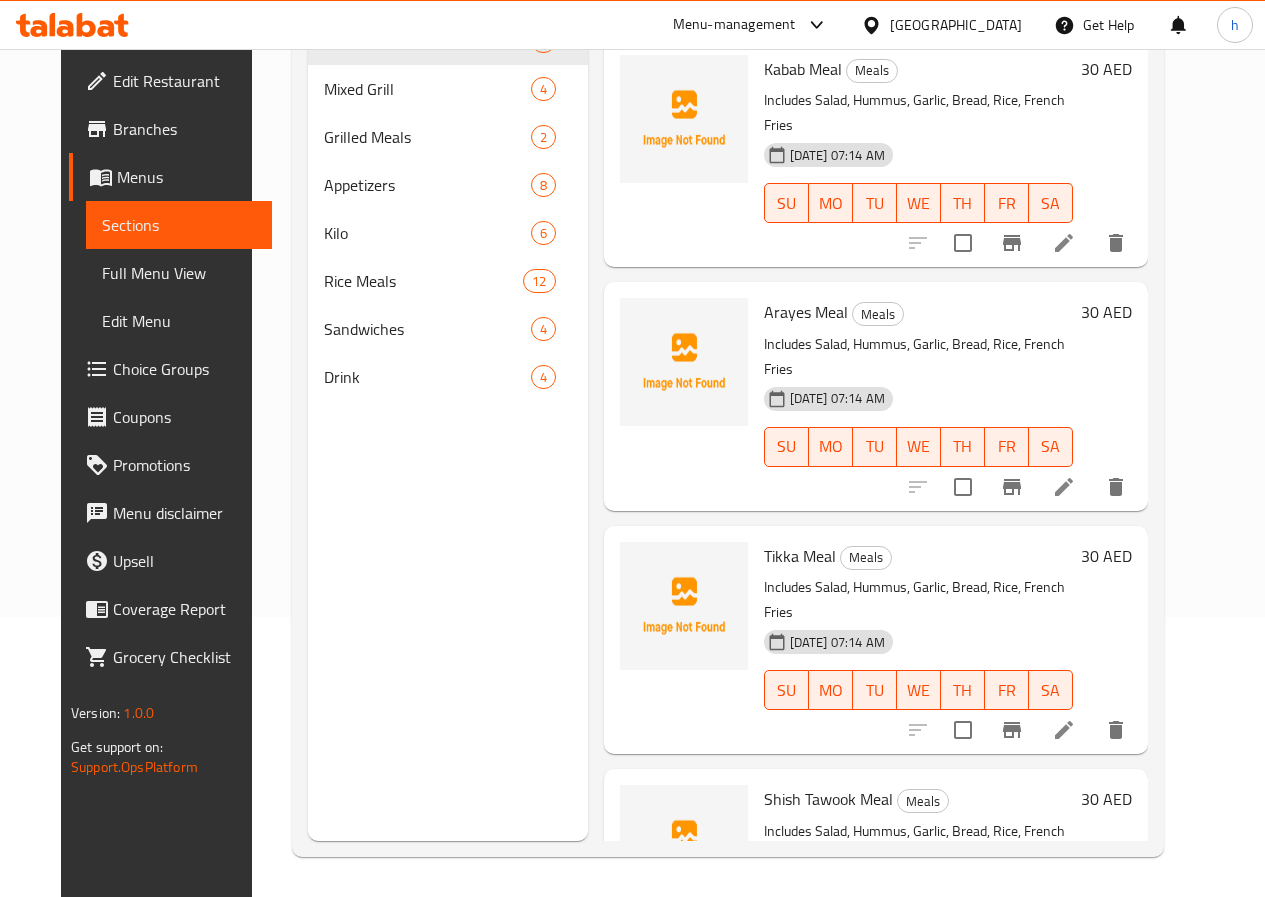 scroll, scrollTop: 280, scrollLeft: 0, axis: vertical 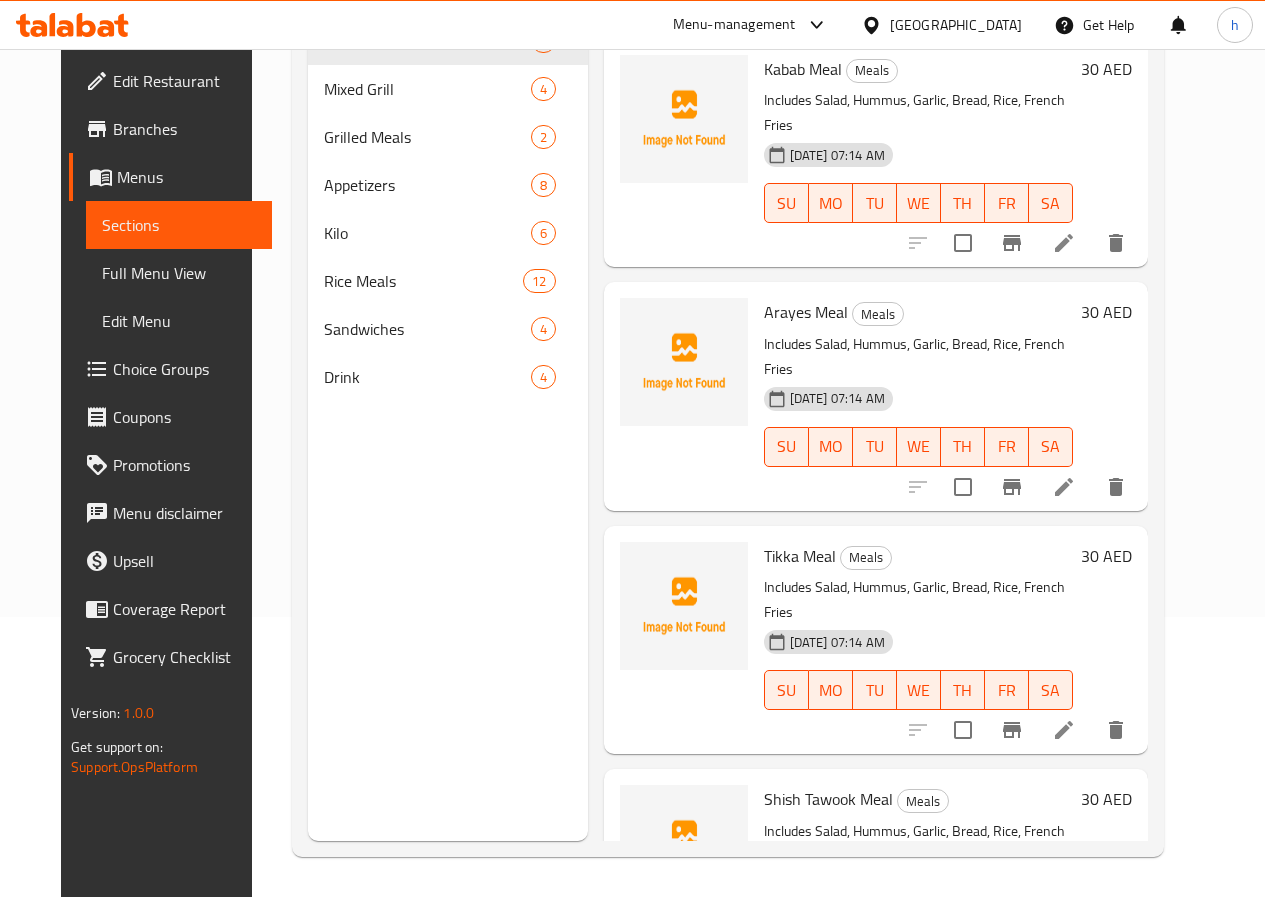 click on "Full Menu View" at bounding box center [179, 273] 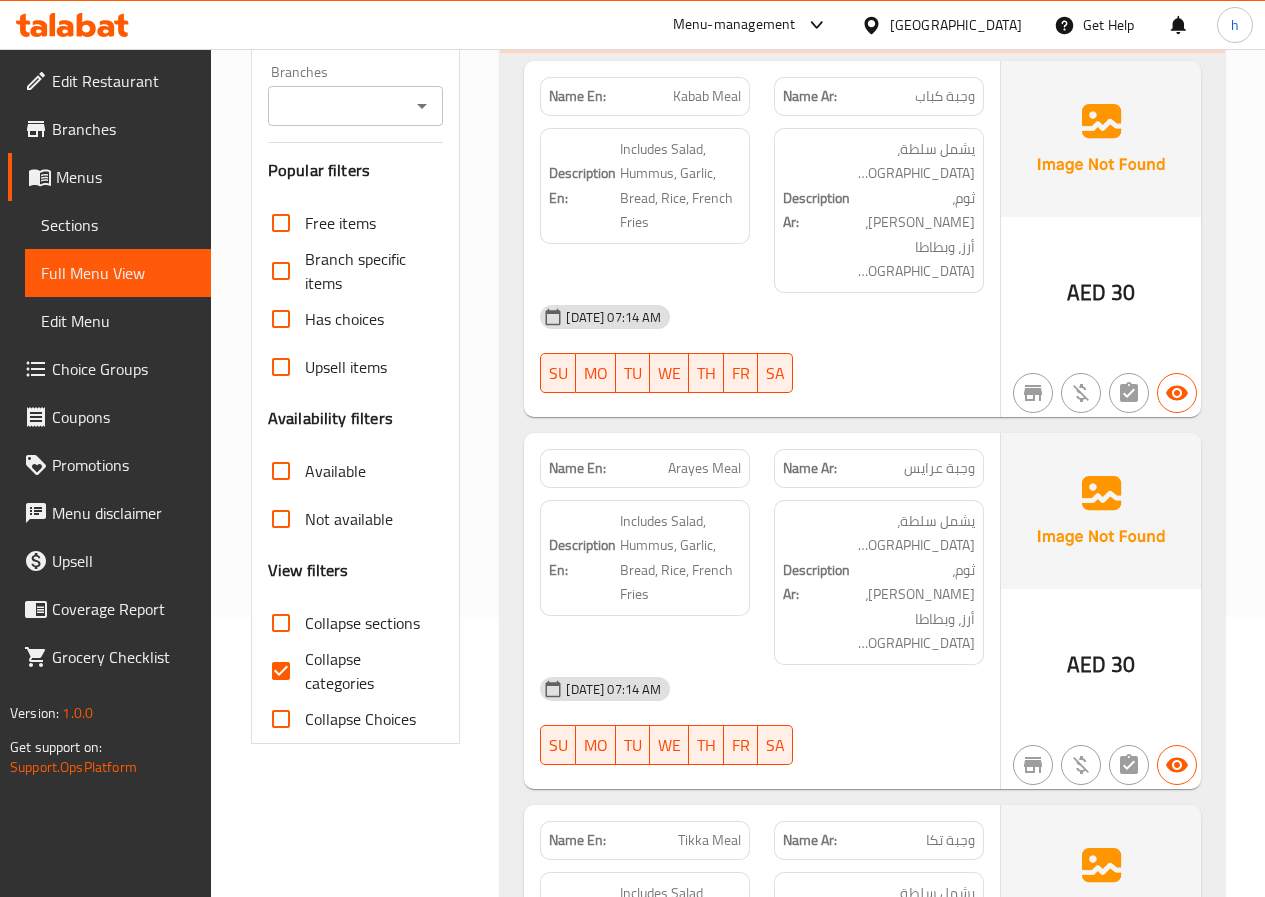 click on "Collapse categories" at bounding box center [366, 671] 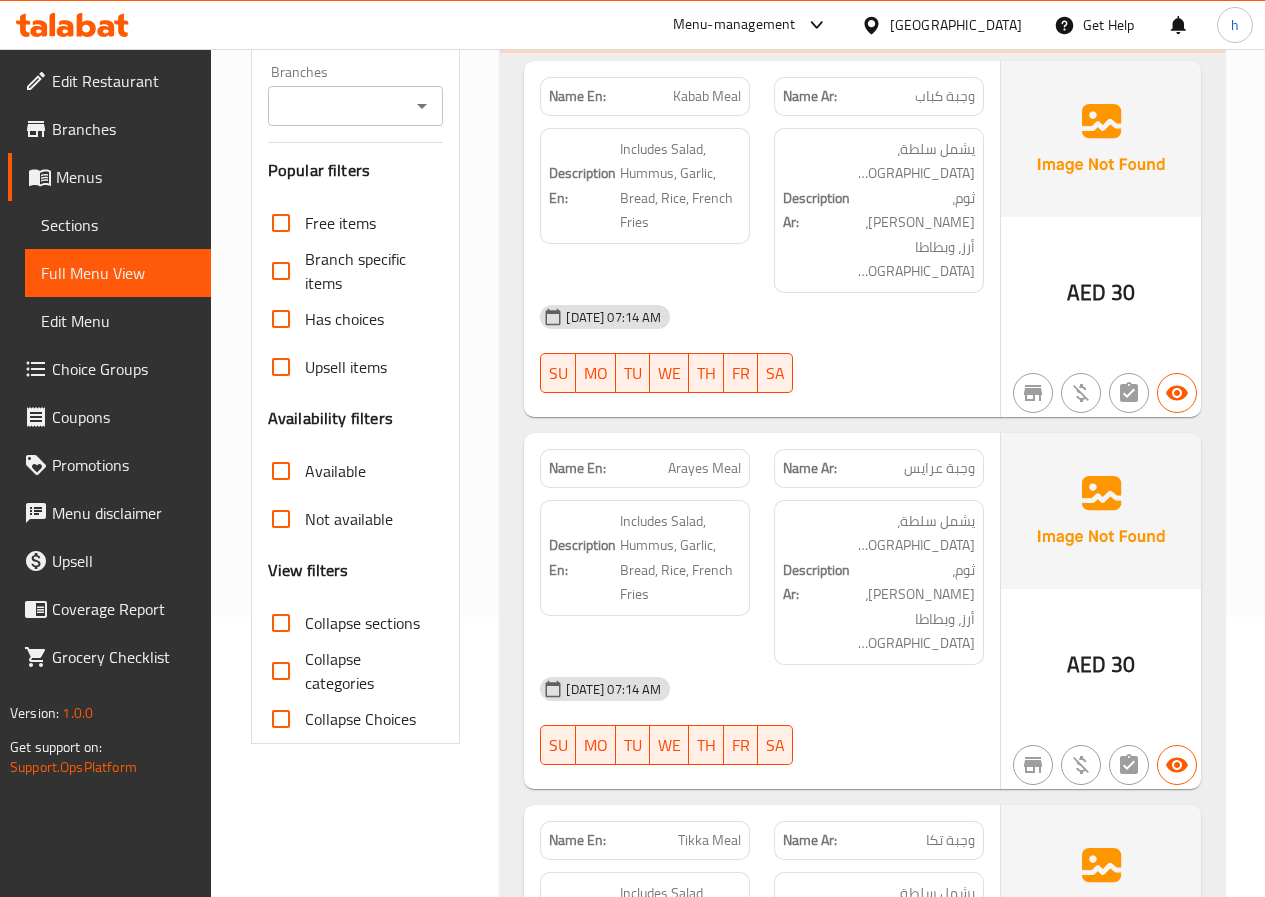 click on "Collapse sections" at bounding box center [362, 623] 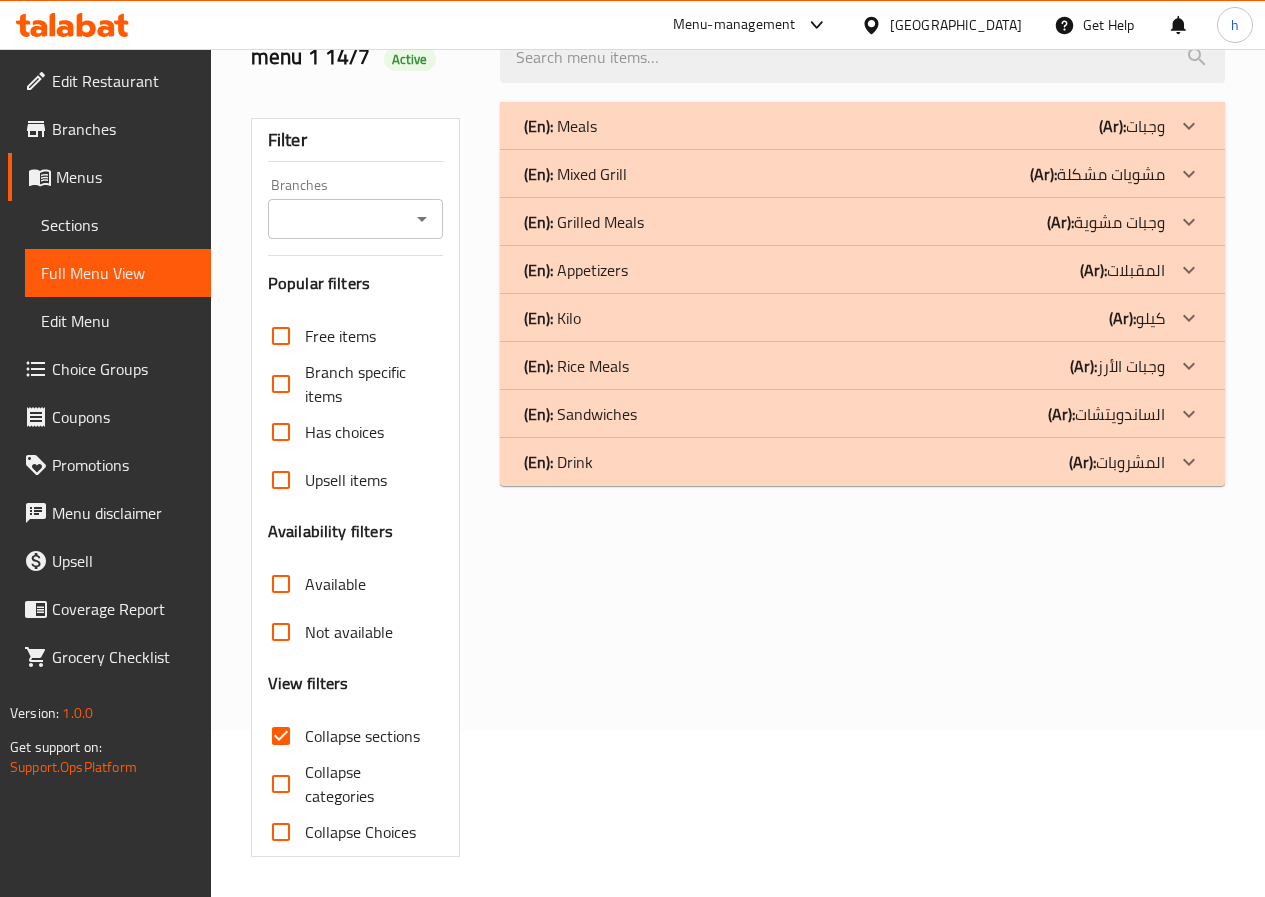 scroll, scrollTop: 167, scrollLeft: 0, axis: vertical 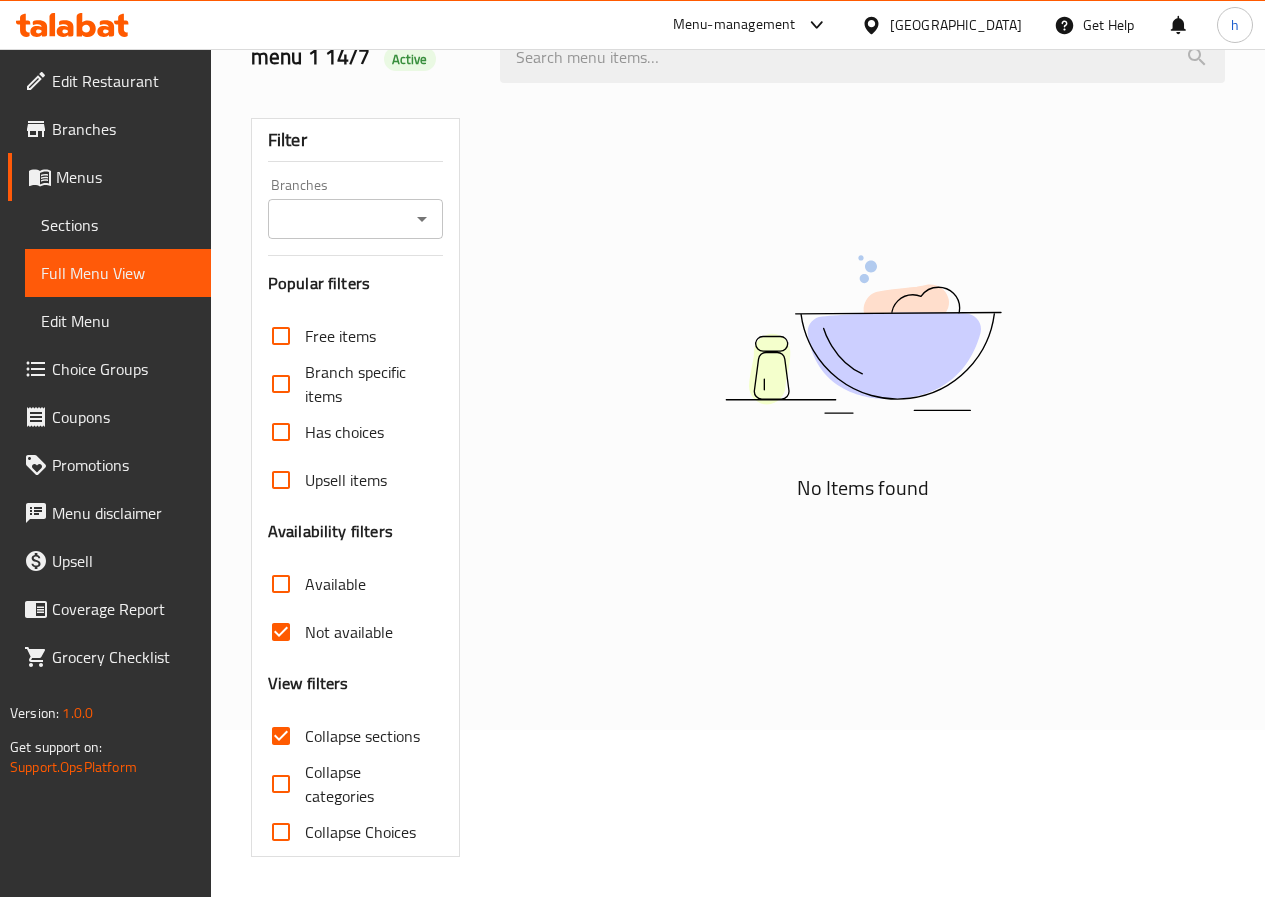 click on "Not available" at bounding box center (349, 632) 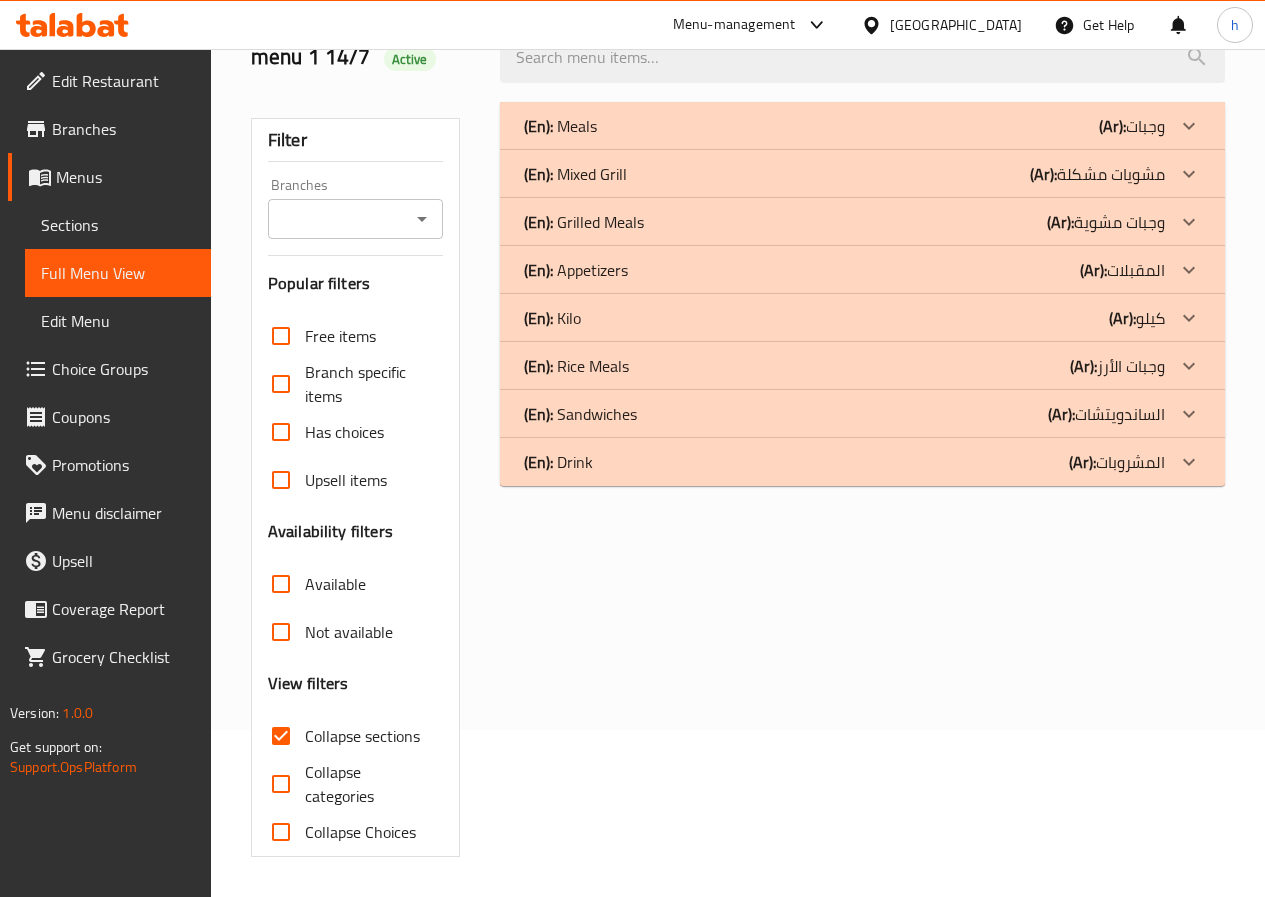 click on "Collapse sections" at bounding box center (362, 736) 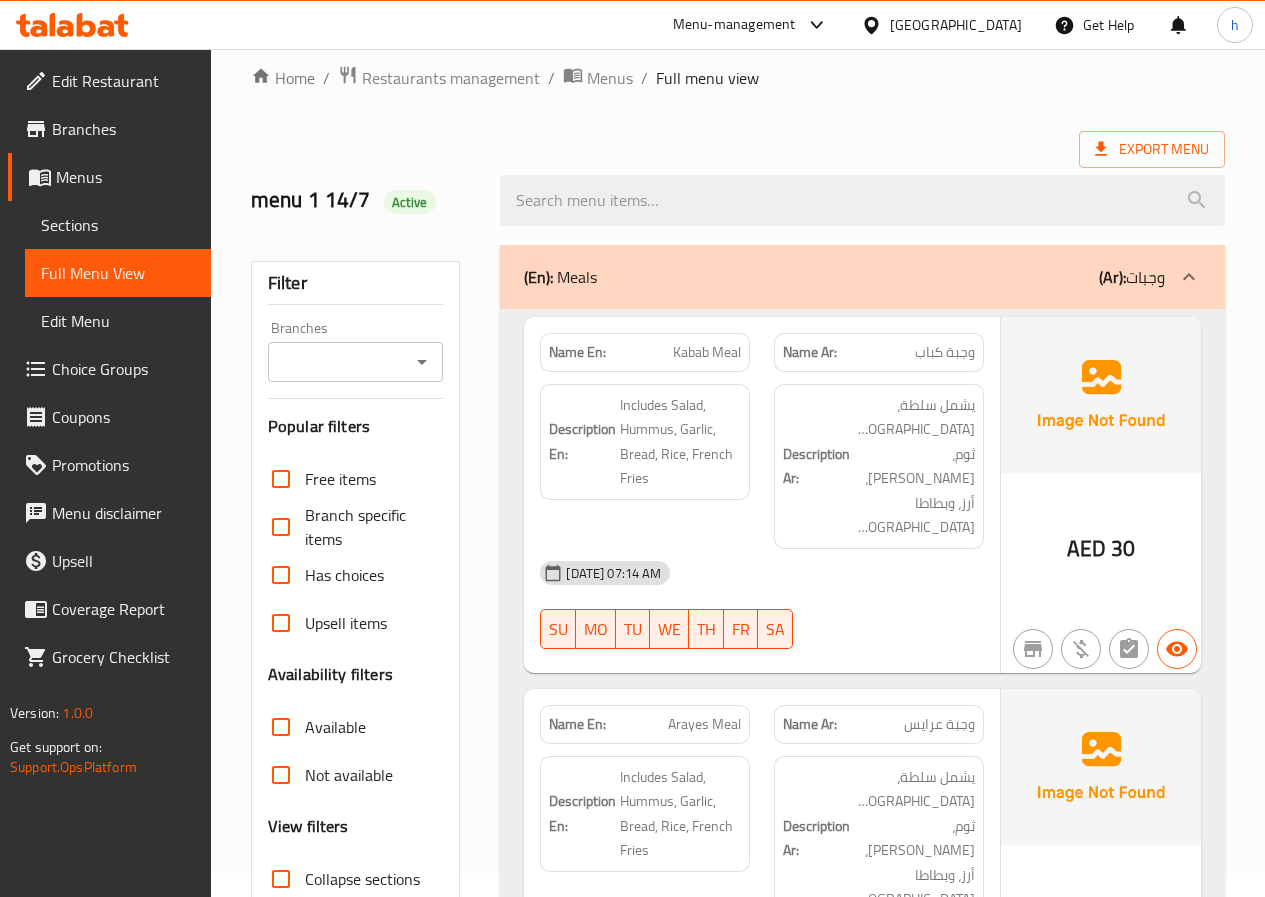 scroll, scrollTop: 0, scrollLeft: 0, axis: both 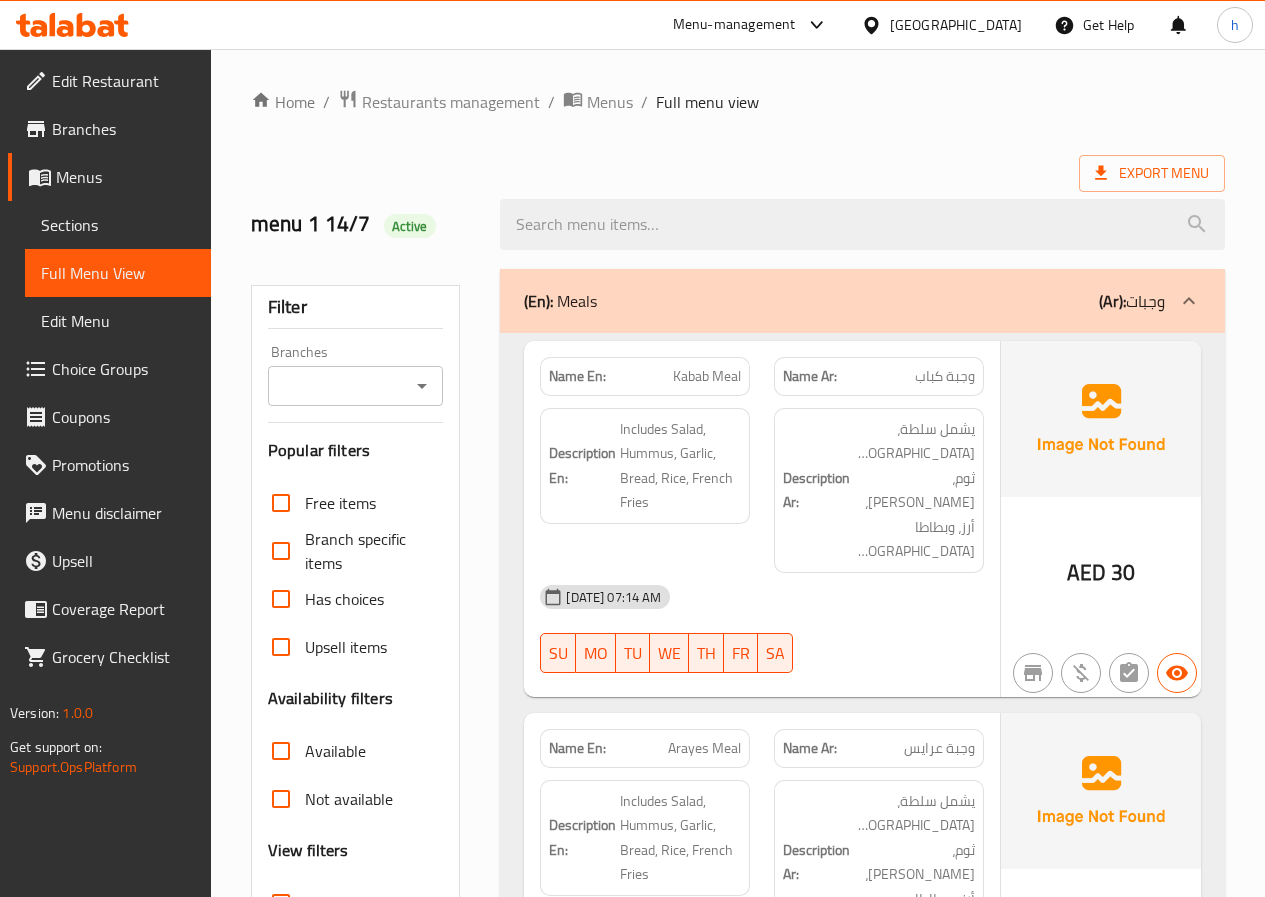 click on "(En):   Meals (Ar): وجبات" at bounding box center (844, 301) 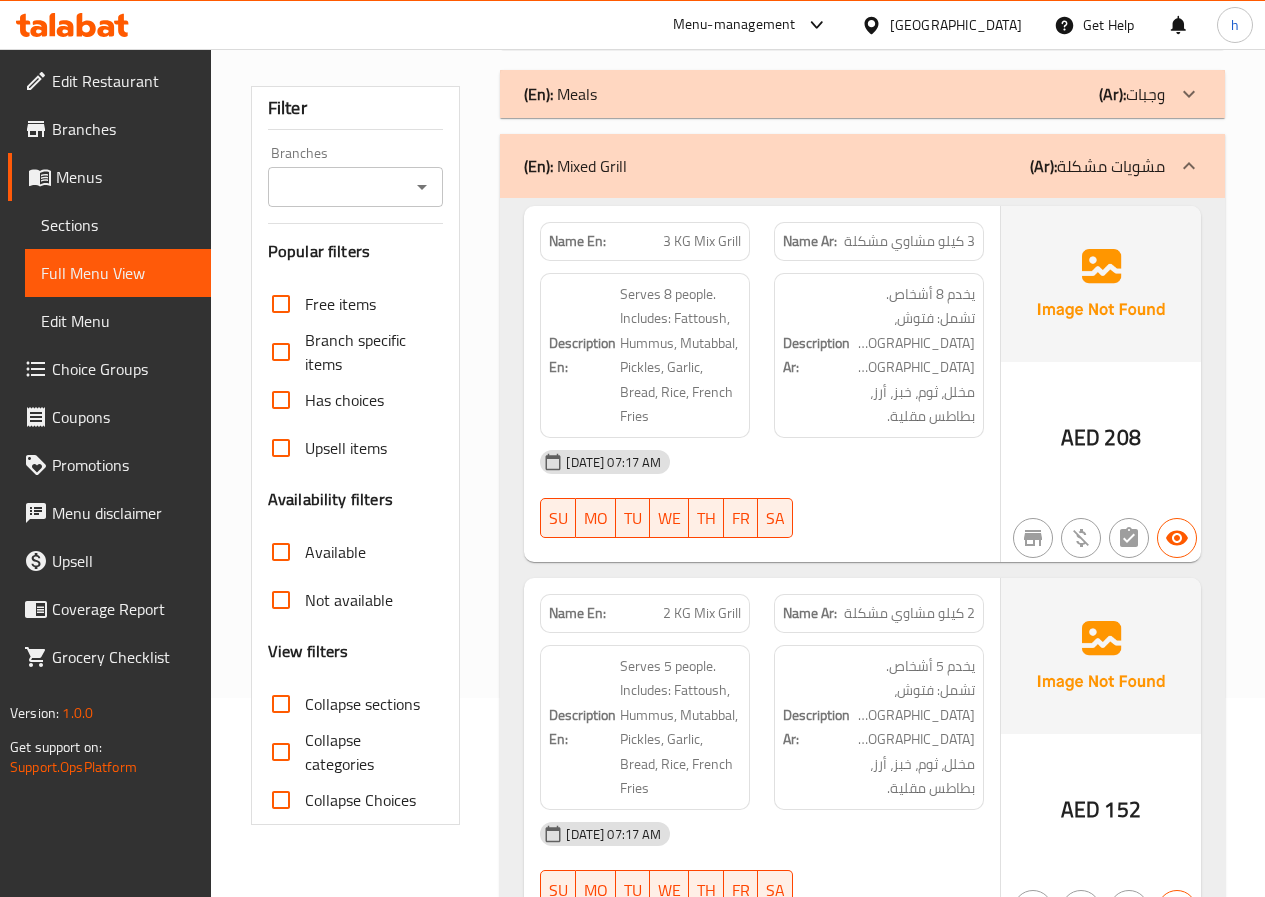 scroll, scrollTop: 200, scrollLeft: 0, axis: vertical 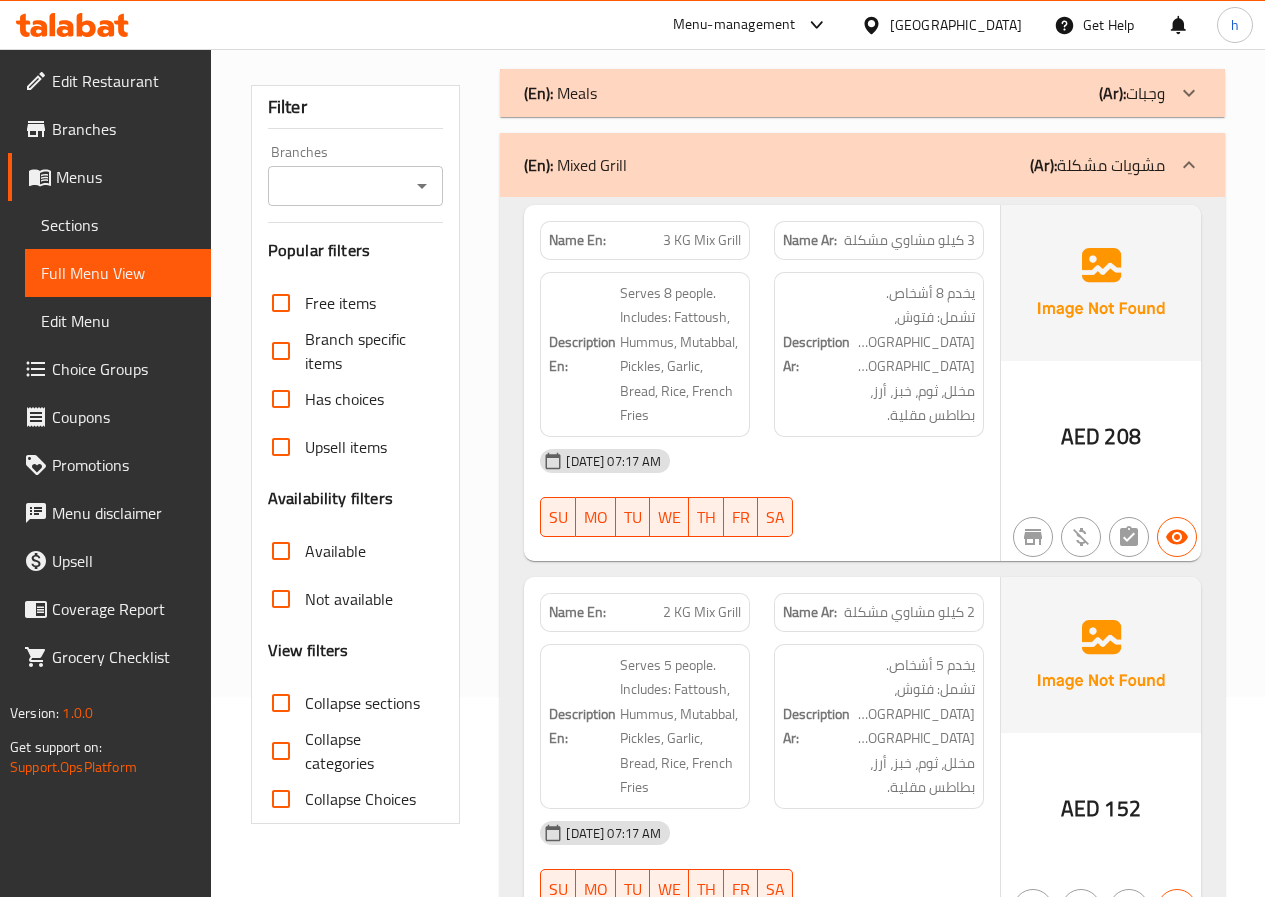 click on "(En):   Mixed Grill (Ar): مشويات مشكلة" at bounding box center (844, 165) 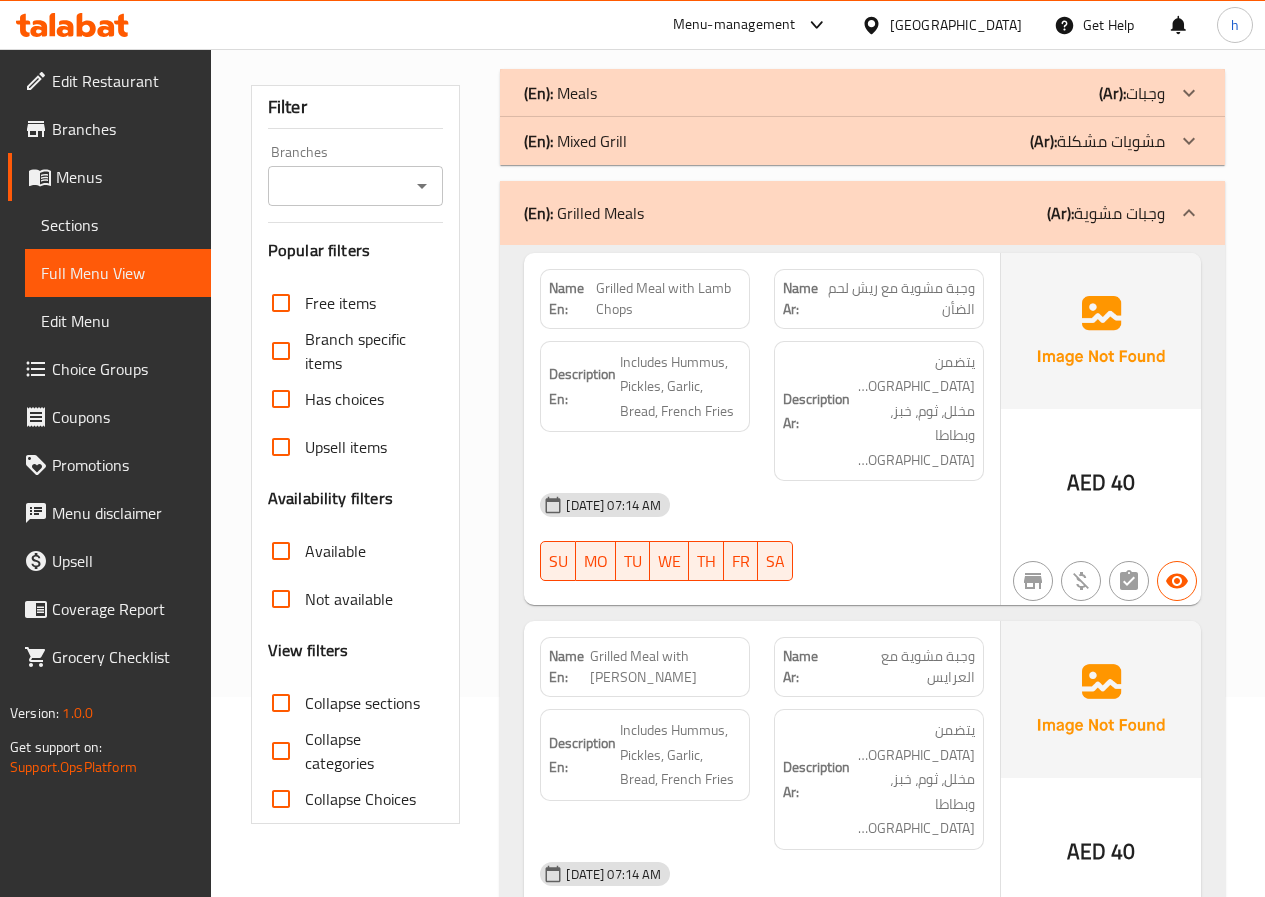 click on "(En):   Grilled Meals (Ar): وجبات مشوية" at bounding box center [844, 213] 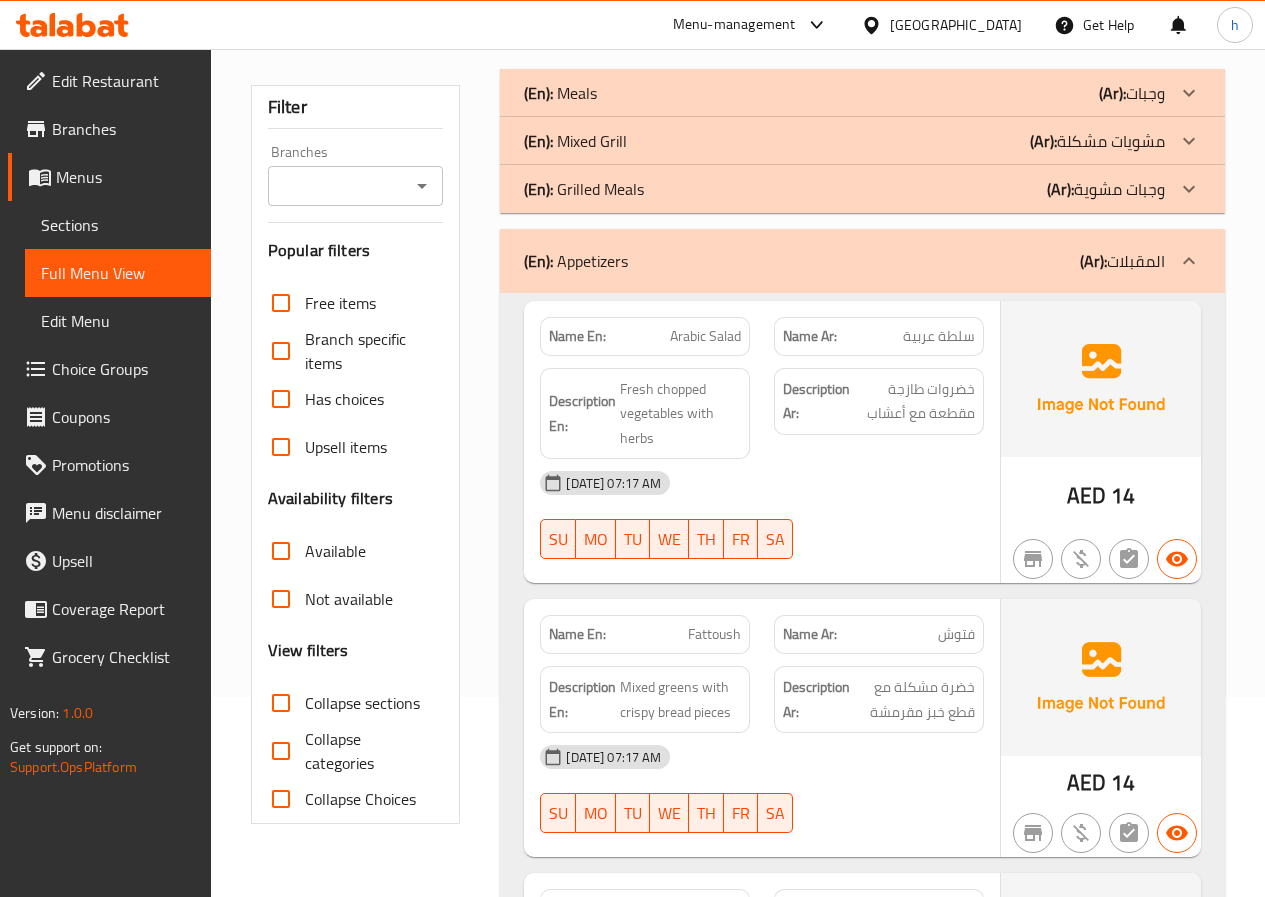 click on "(En):   Appetizers (Ar): المقبلات" at bounding box center [862, 261] 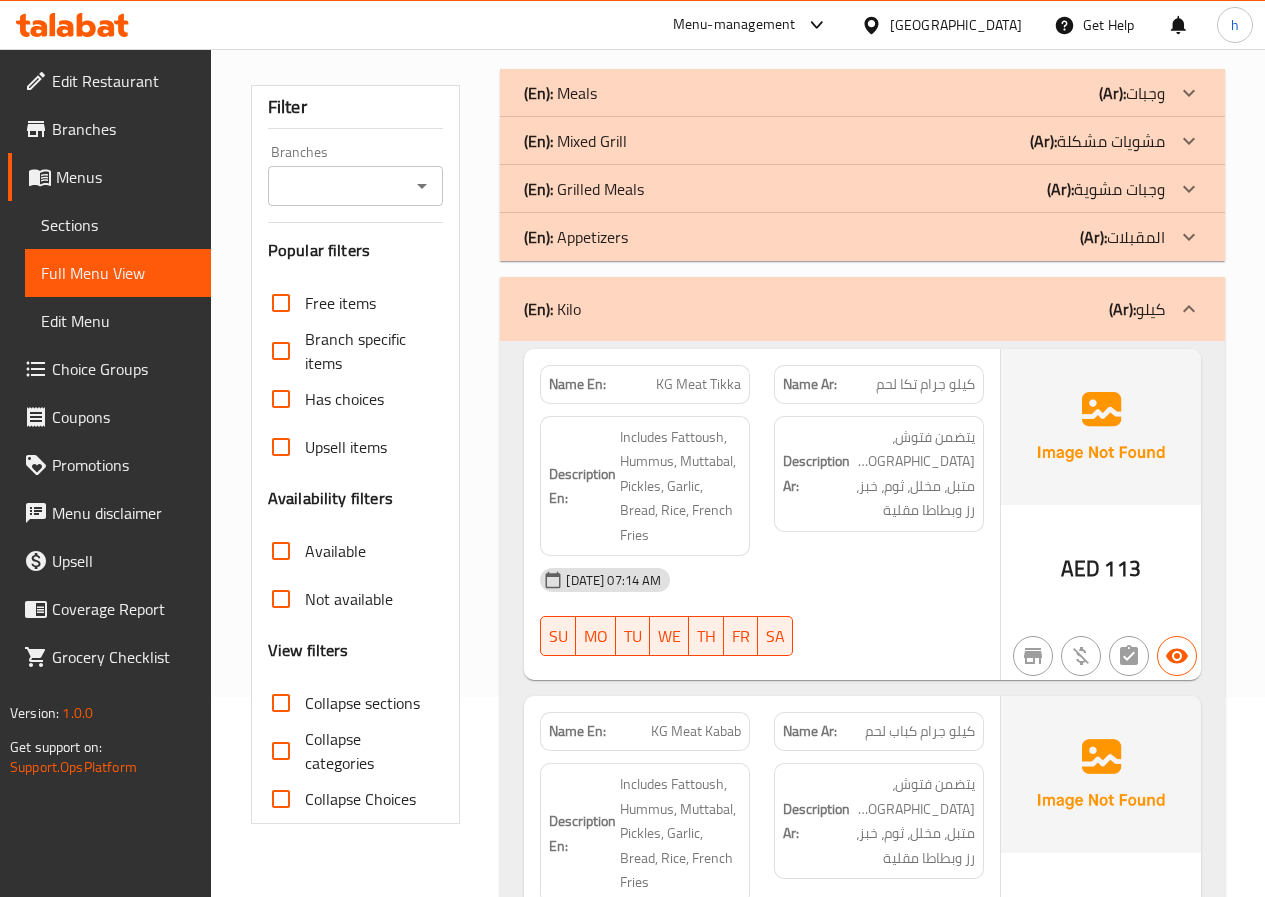 click on "(En):   Kilo (Ar): كيلو" at bounding box center [844, 309] 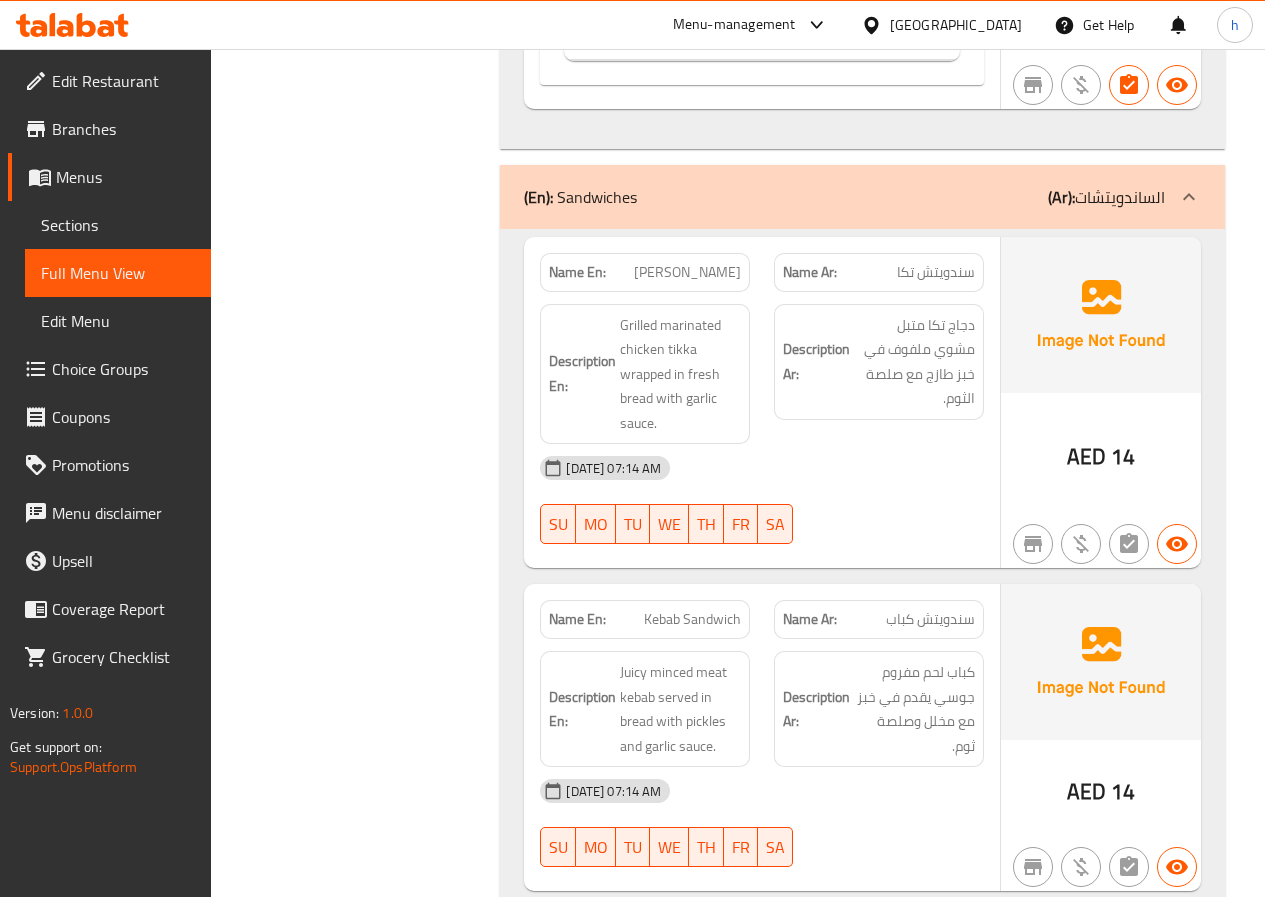 scroll, scrollTop: 8500, scrollLeft: 0, axis: vertical 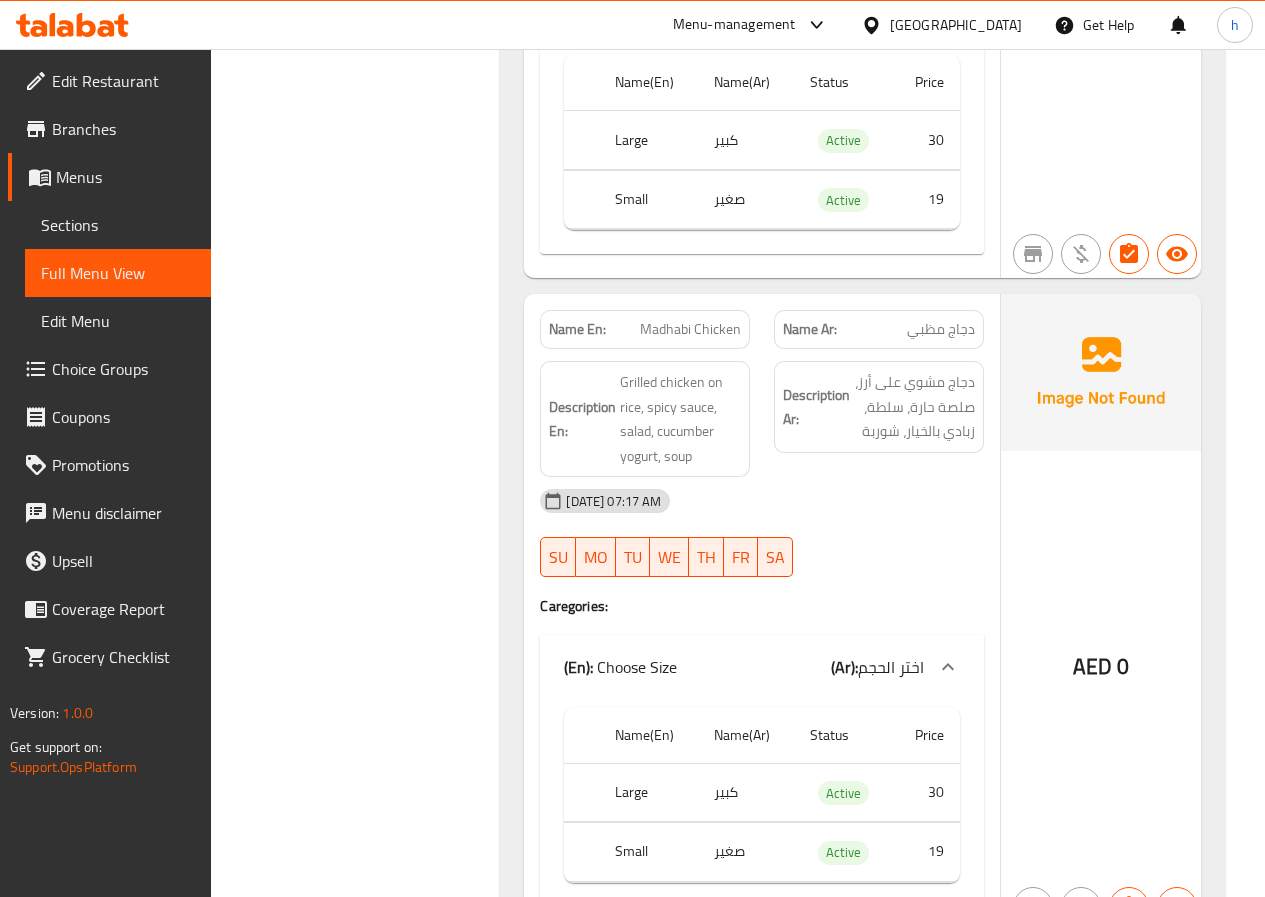 click on "Sections" at bounding box center (118, 225) 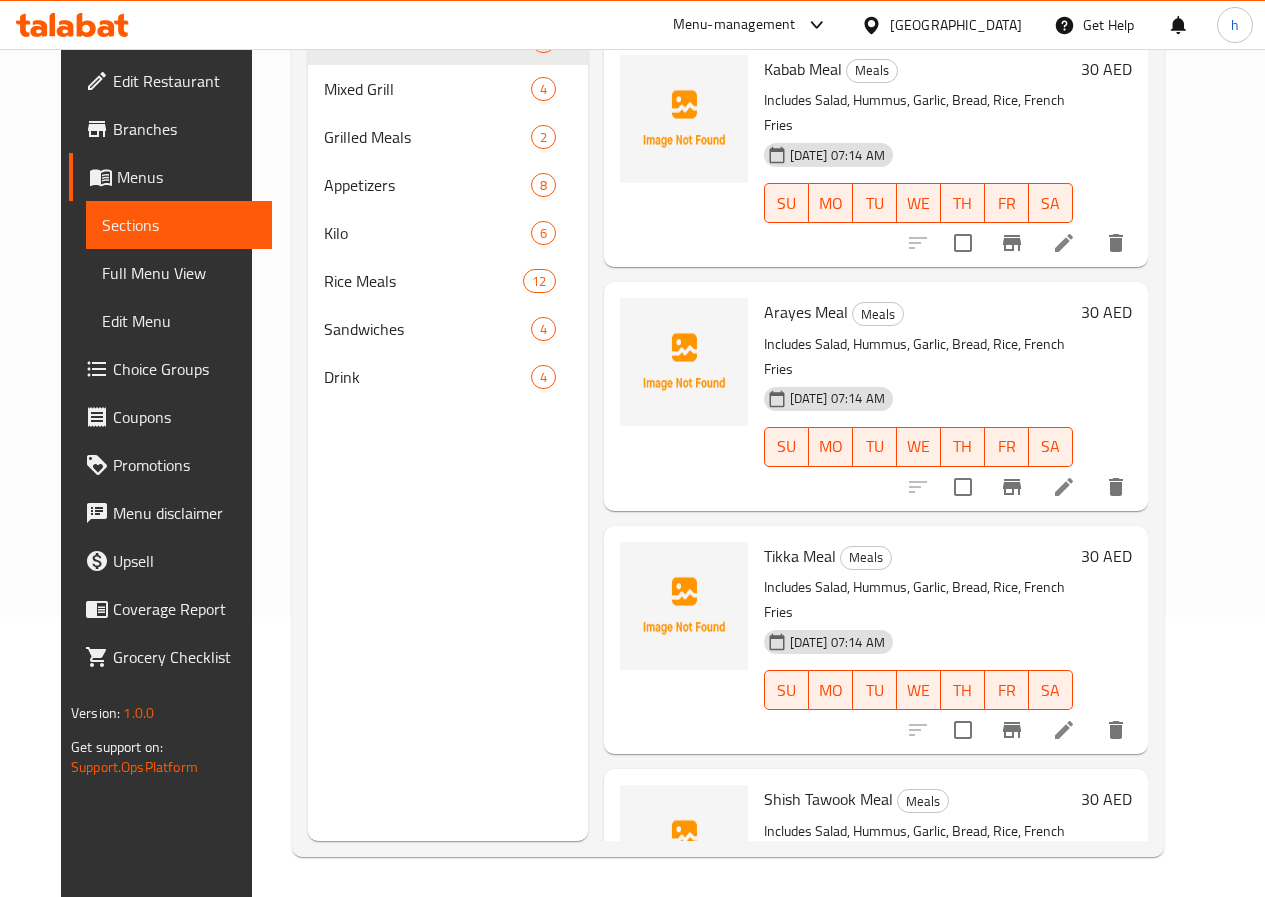 scroll, scrollTop: 280, scrollLeft: 0, axis: vertical 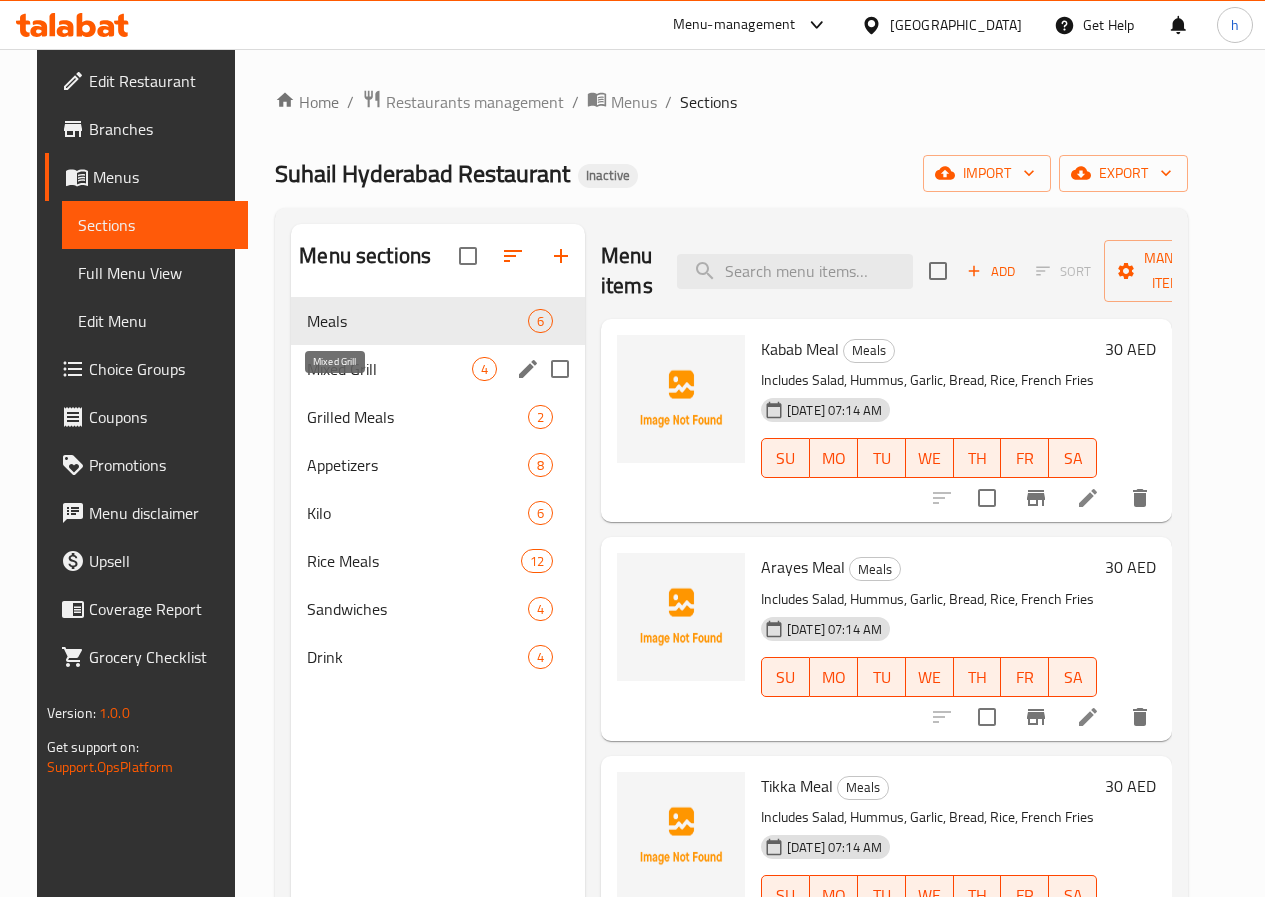 click on "Mixed Grill" at bounding box center [389, 369] 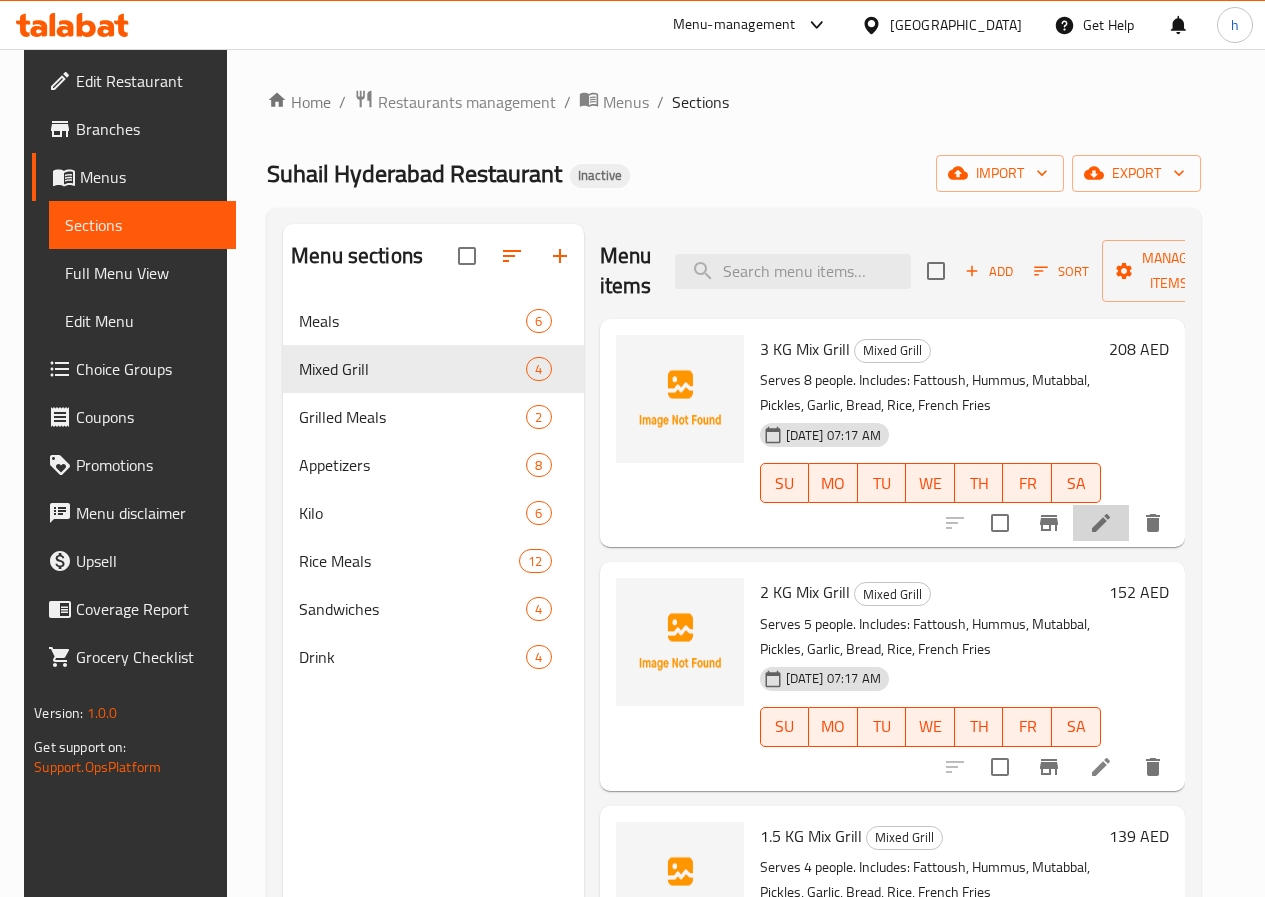 click at bounding box center [1101, 523] 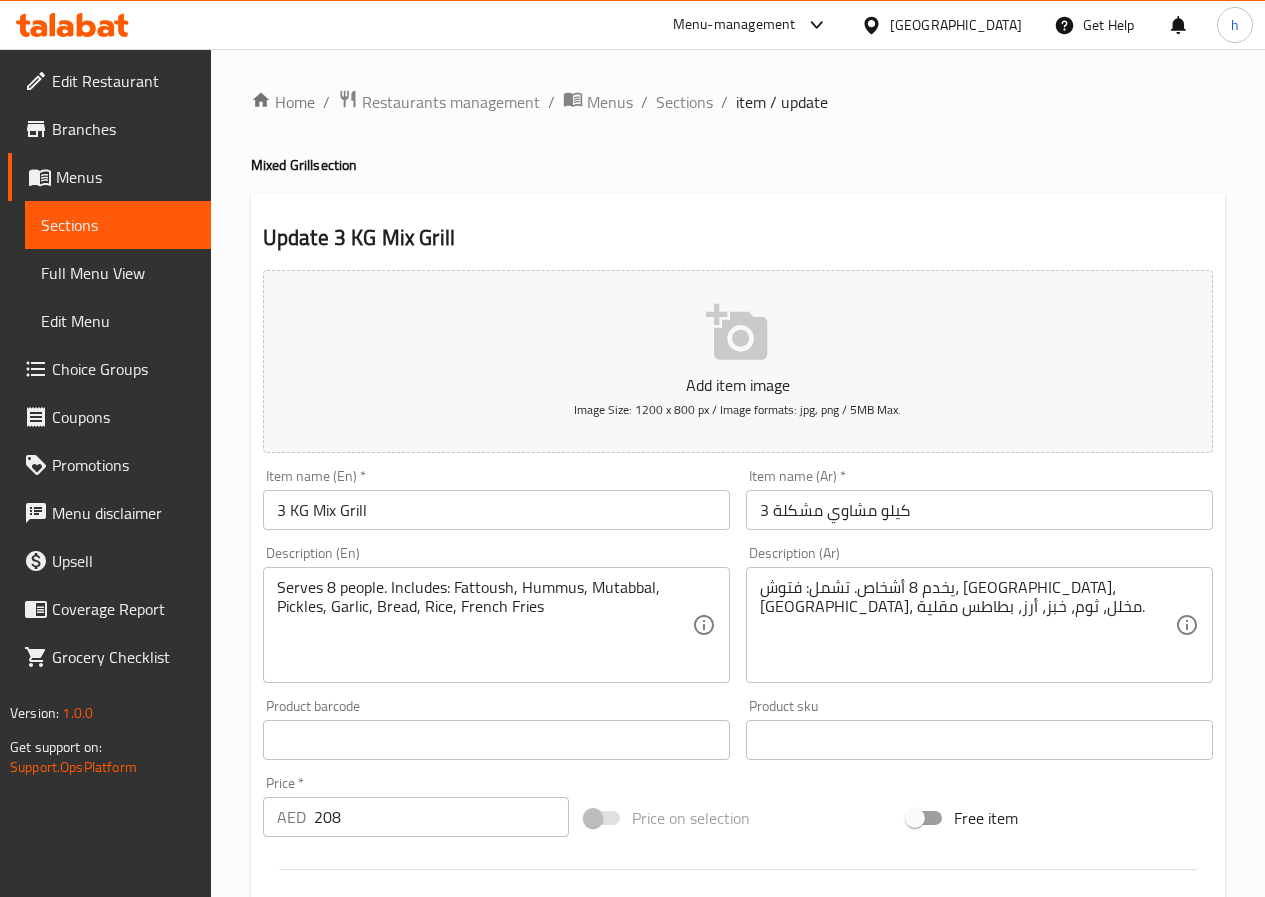 click on "3 كيلو مشاوي مشكلة" at bounding box center [979, 510] 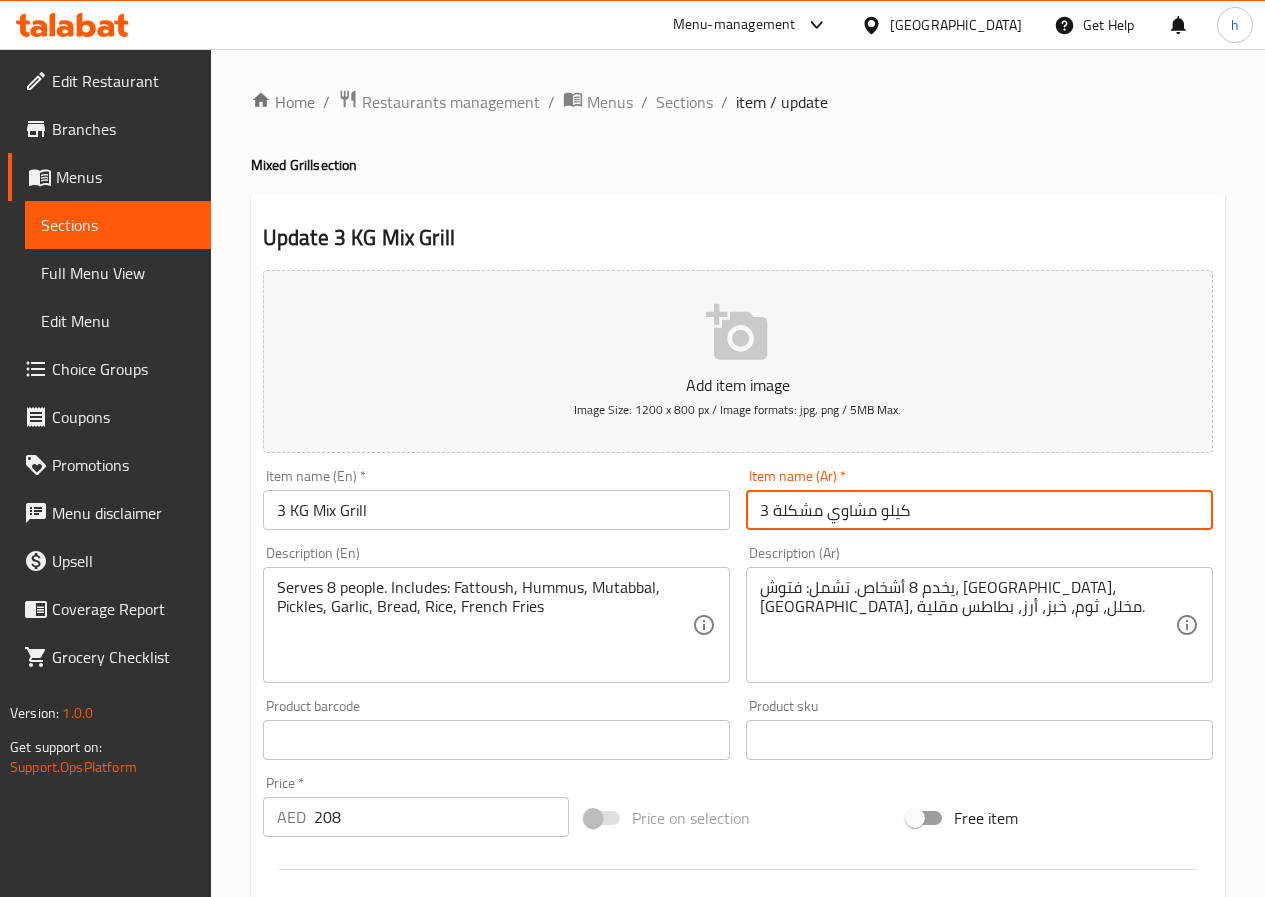 drag, startPoint x: 914, startPoint y: 512, endPoint x: 878, endPoint y: 510, distance: 36.05551 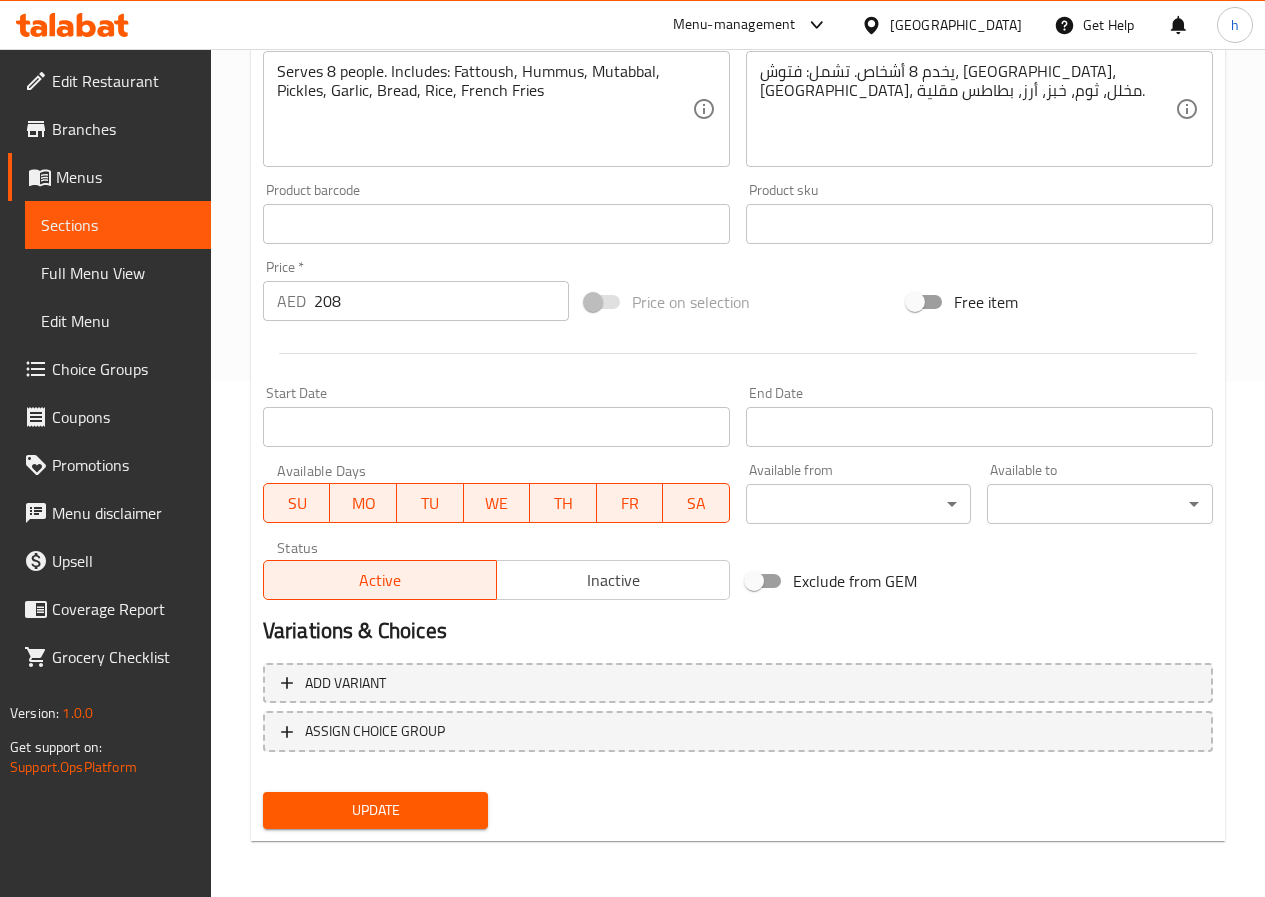 type on "3 كجم مشاوي مشكلة" 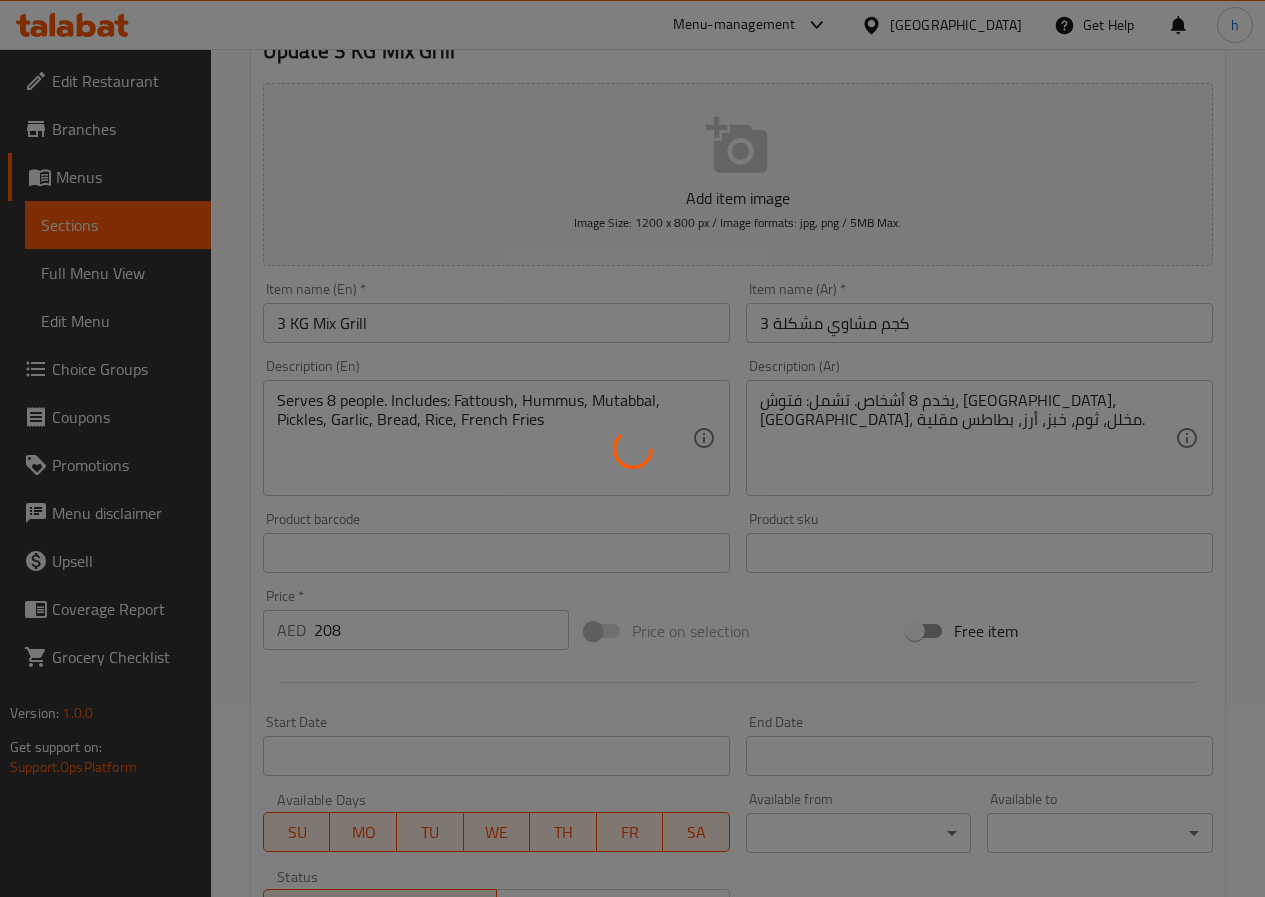 scroll, scrollTop: 0, scrollLeft: 0, axis: both 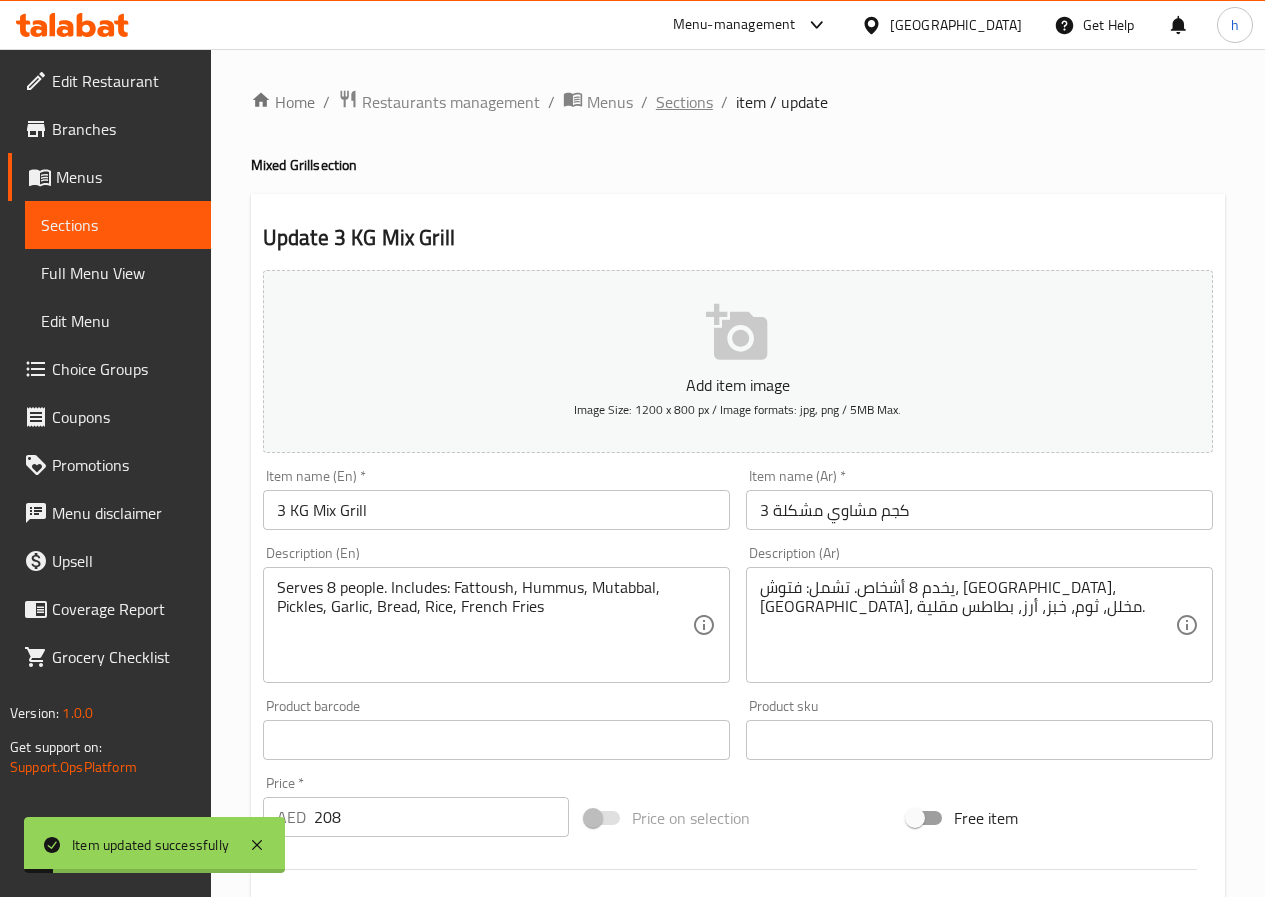 click on "Sections" at bounding box center (684, 102) 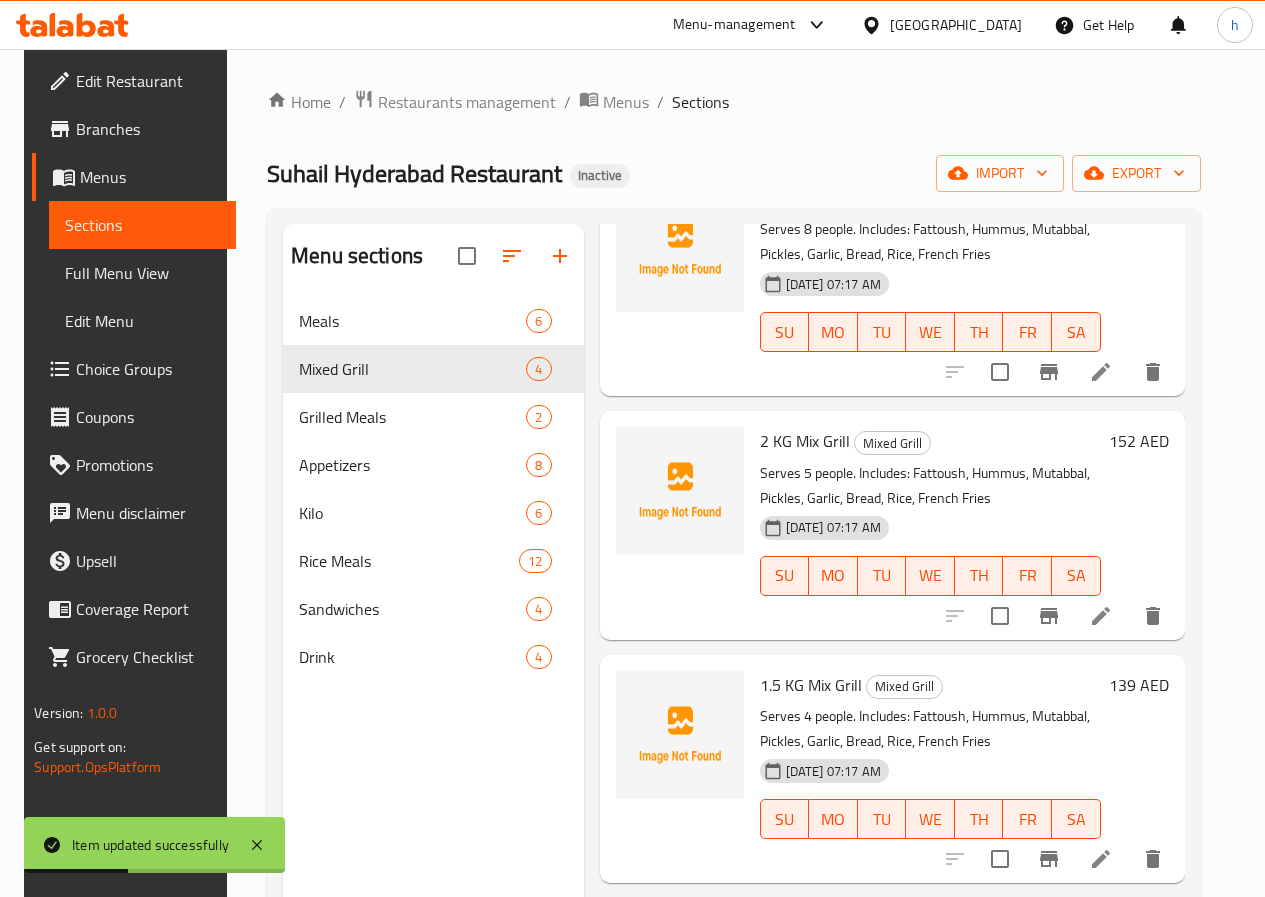 scroll, scrollTop: 157, scrollLeft: 0, axis: vertical 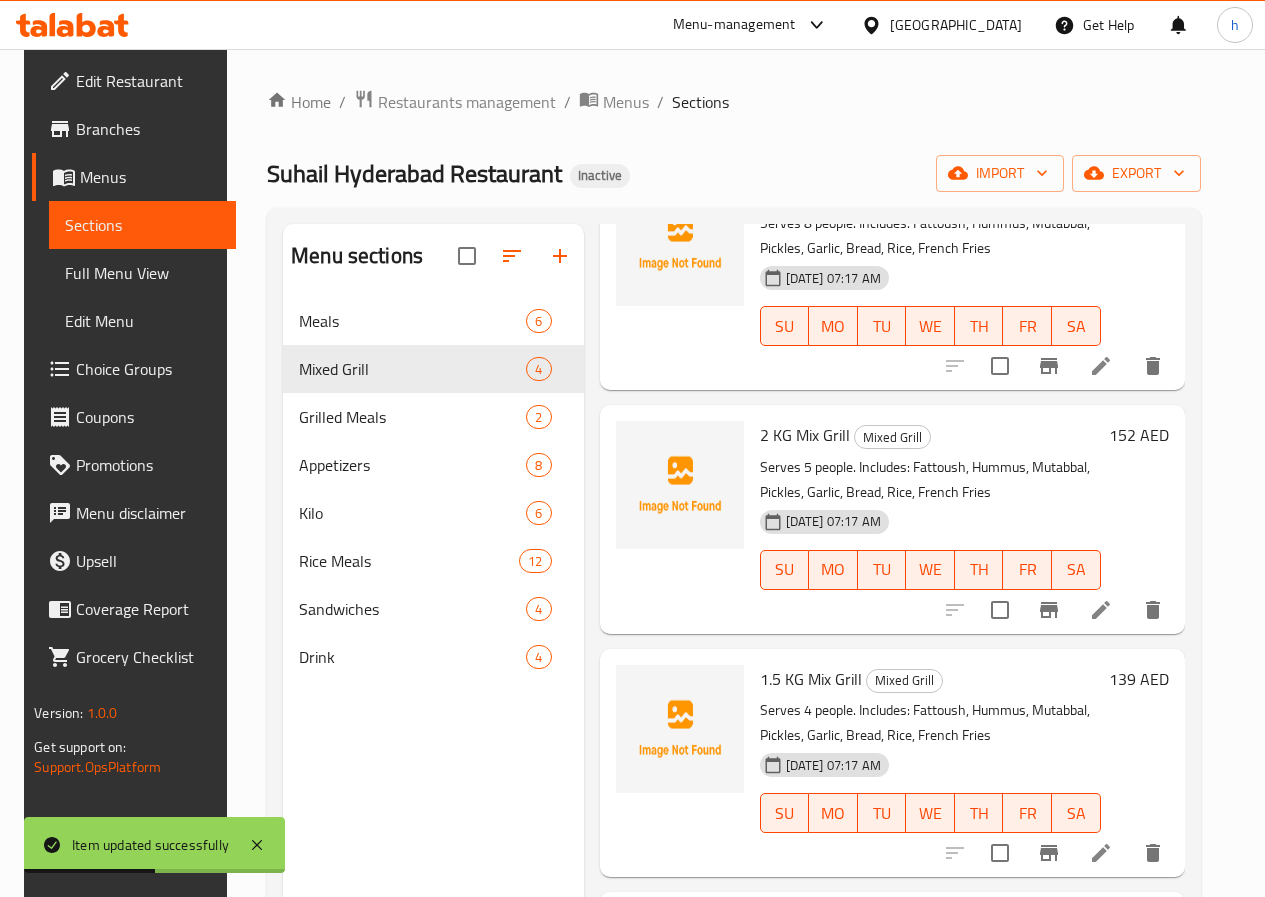 click at bounding box center [1101, 610] 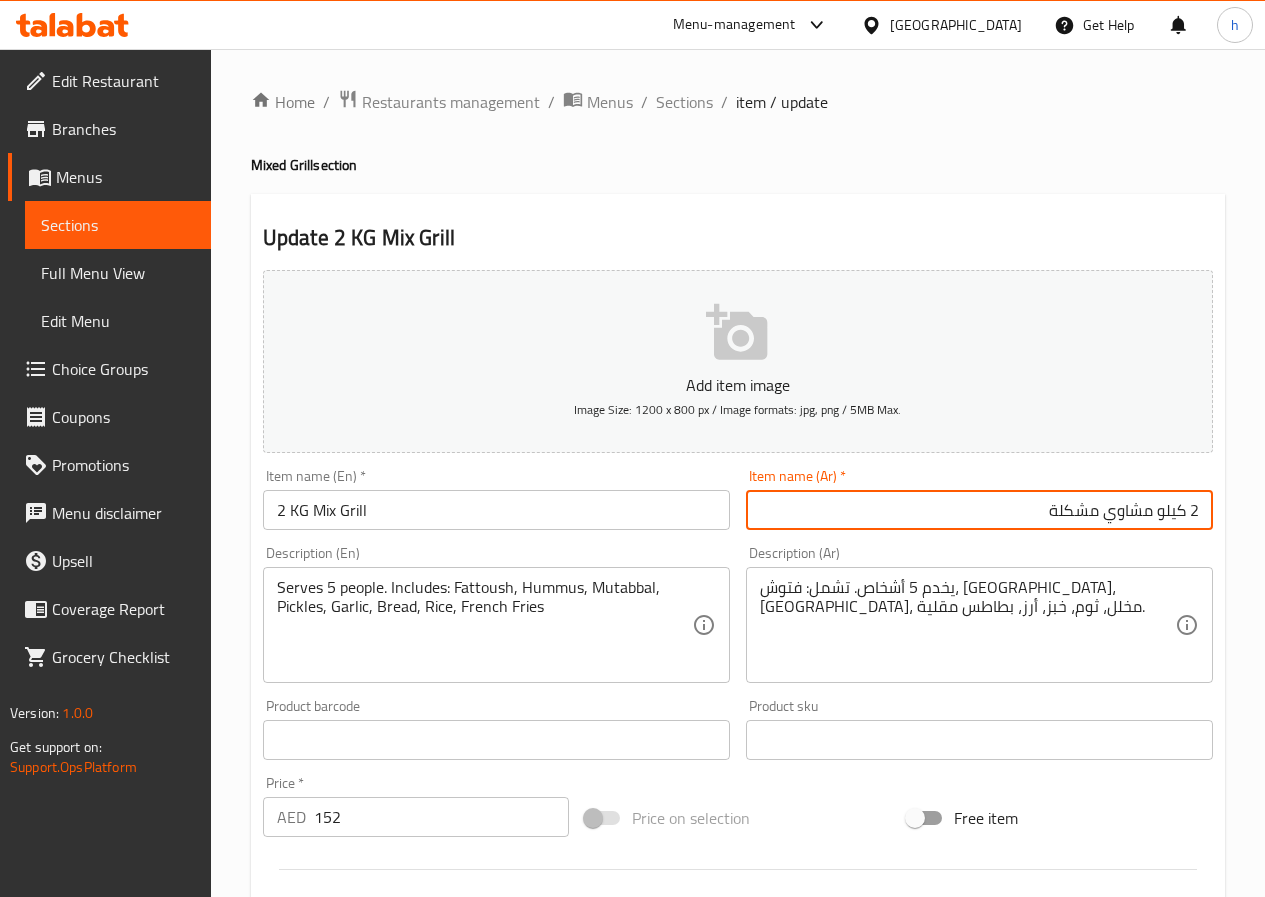 drag, startPoint x: 1186, startPoint y: 509, endPoint x: 1159, endPoint y: 522, distance: 29.966648 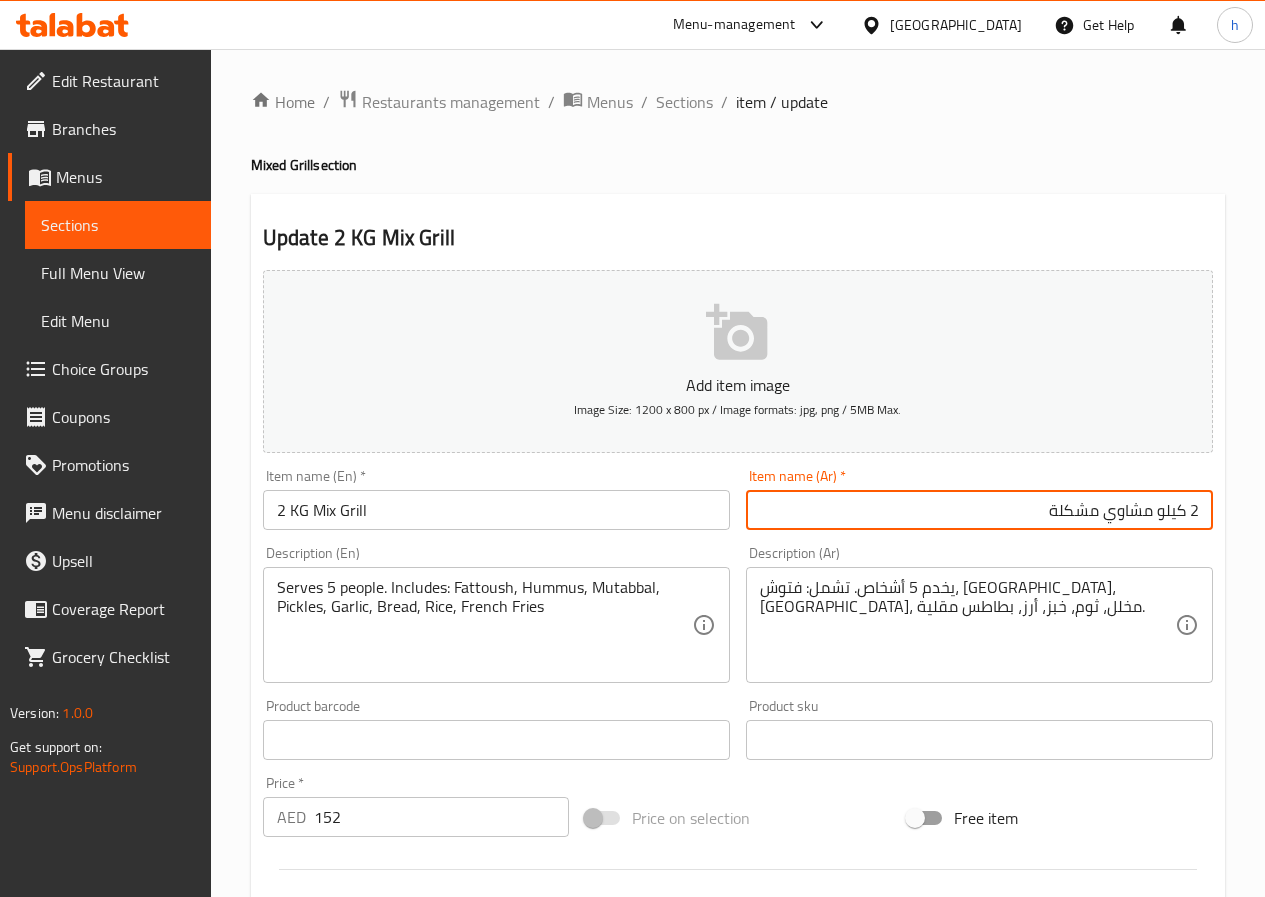 click on "2 كيلو مشاوي مشكلة" at bounding box center (979, 510) 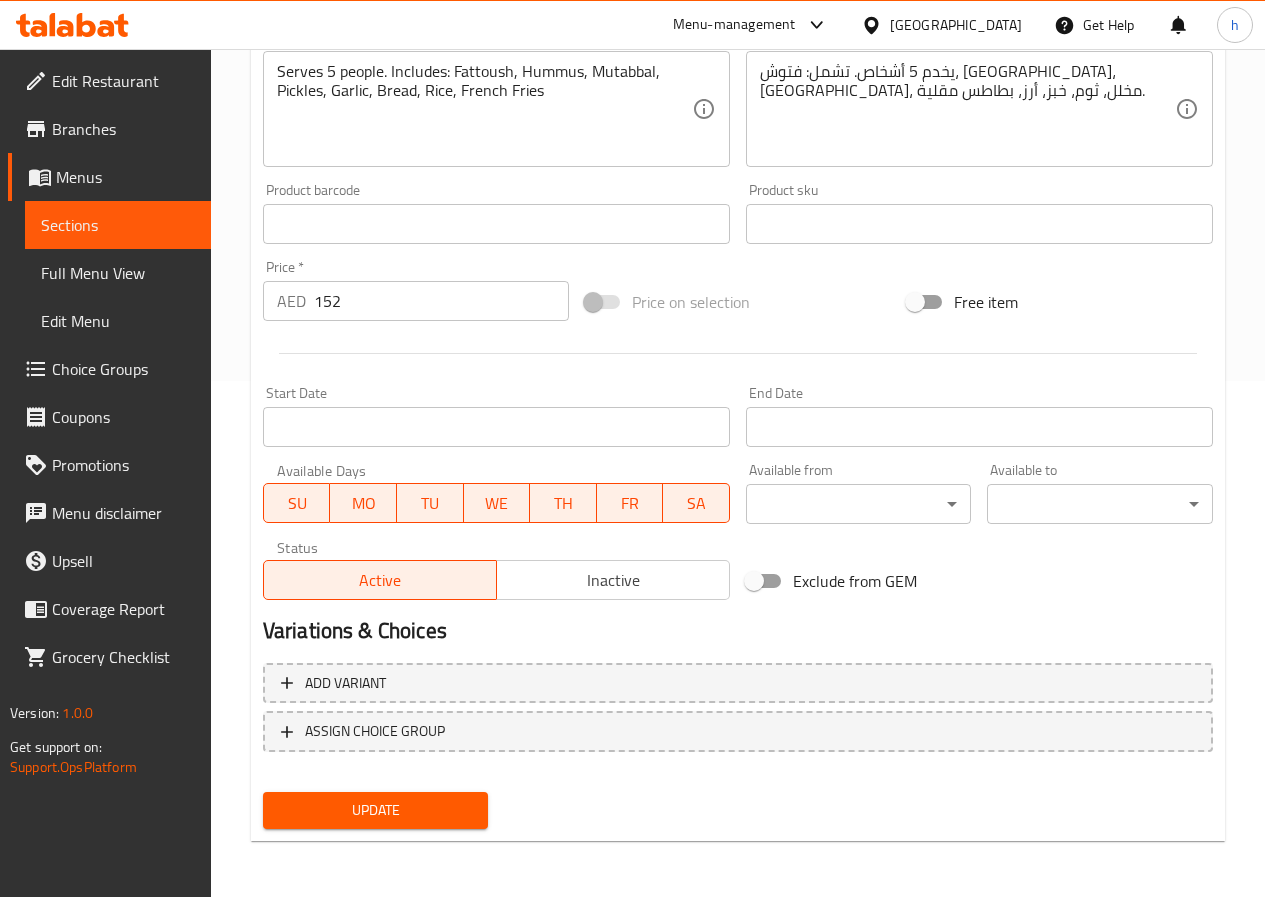 type on "2 كجم مشاوي مشكلة" 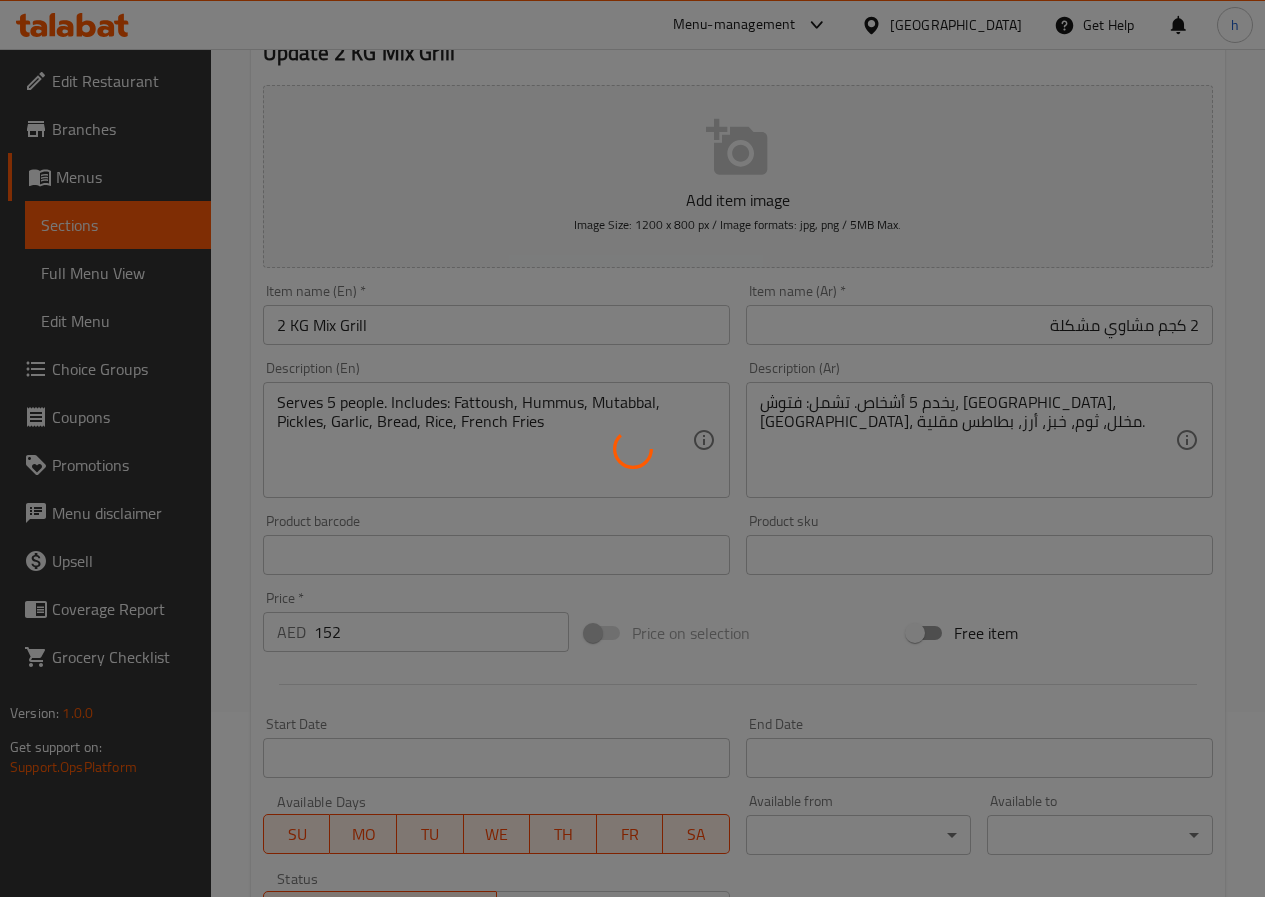 scroll, scrollTop: 0, scrollLeft: 0, axis: both 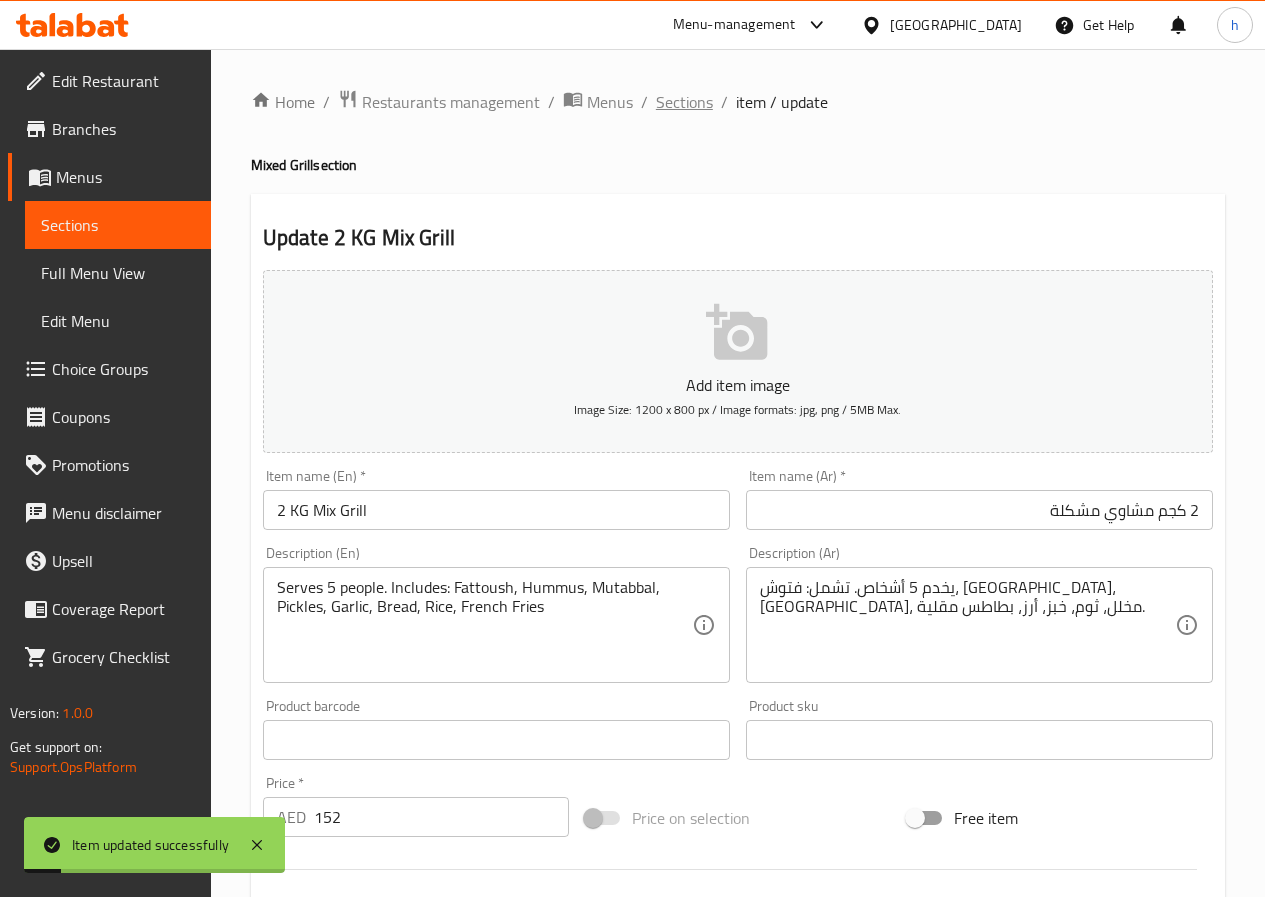 click on "Sections" at bounding box center (684, 102) 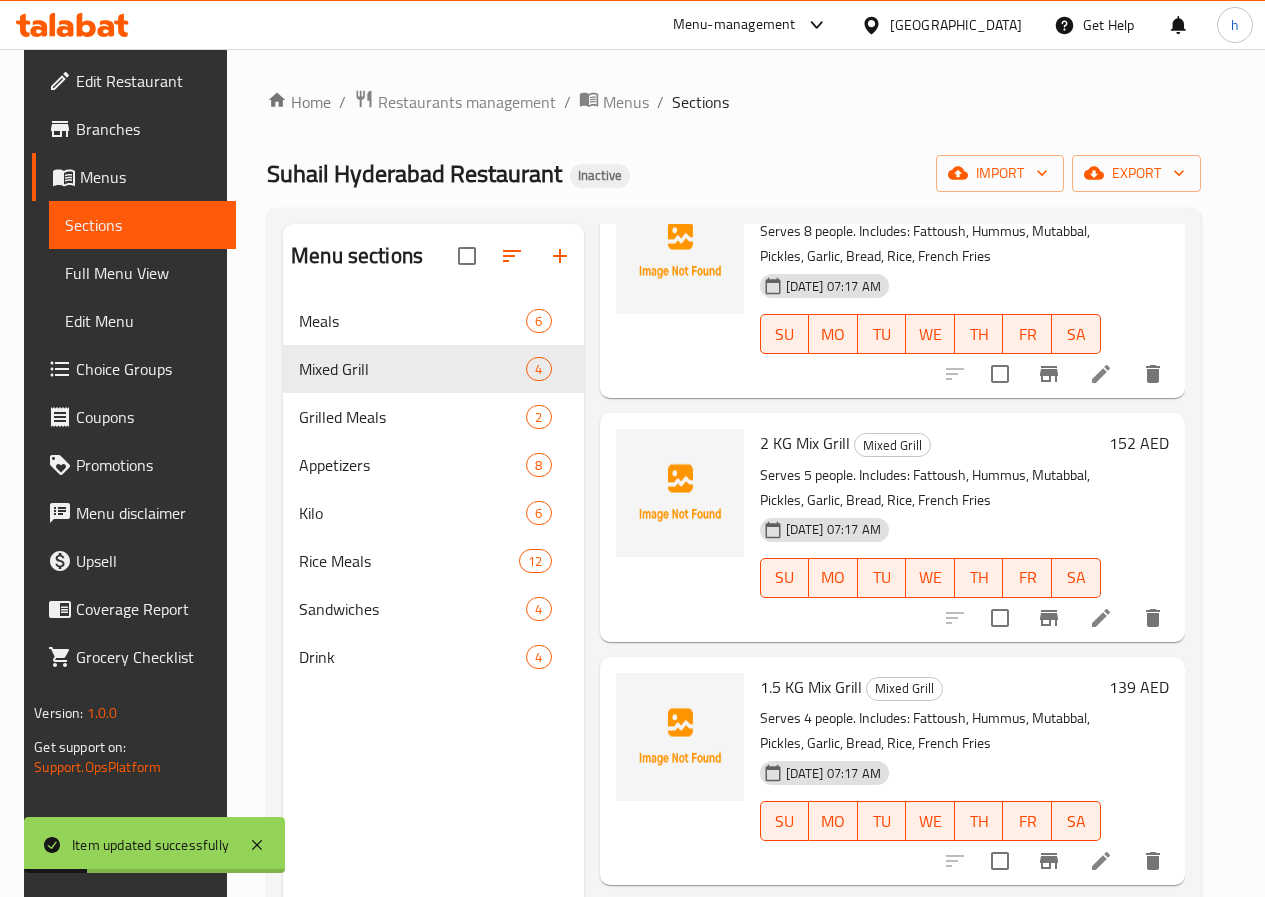 scroll, scrollTop: 157, scrollLeft: 0, axis: vertical 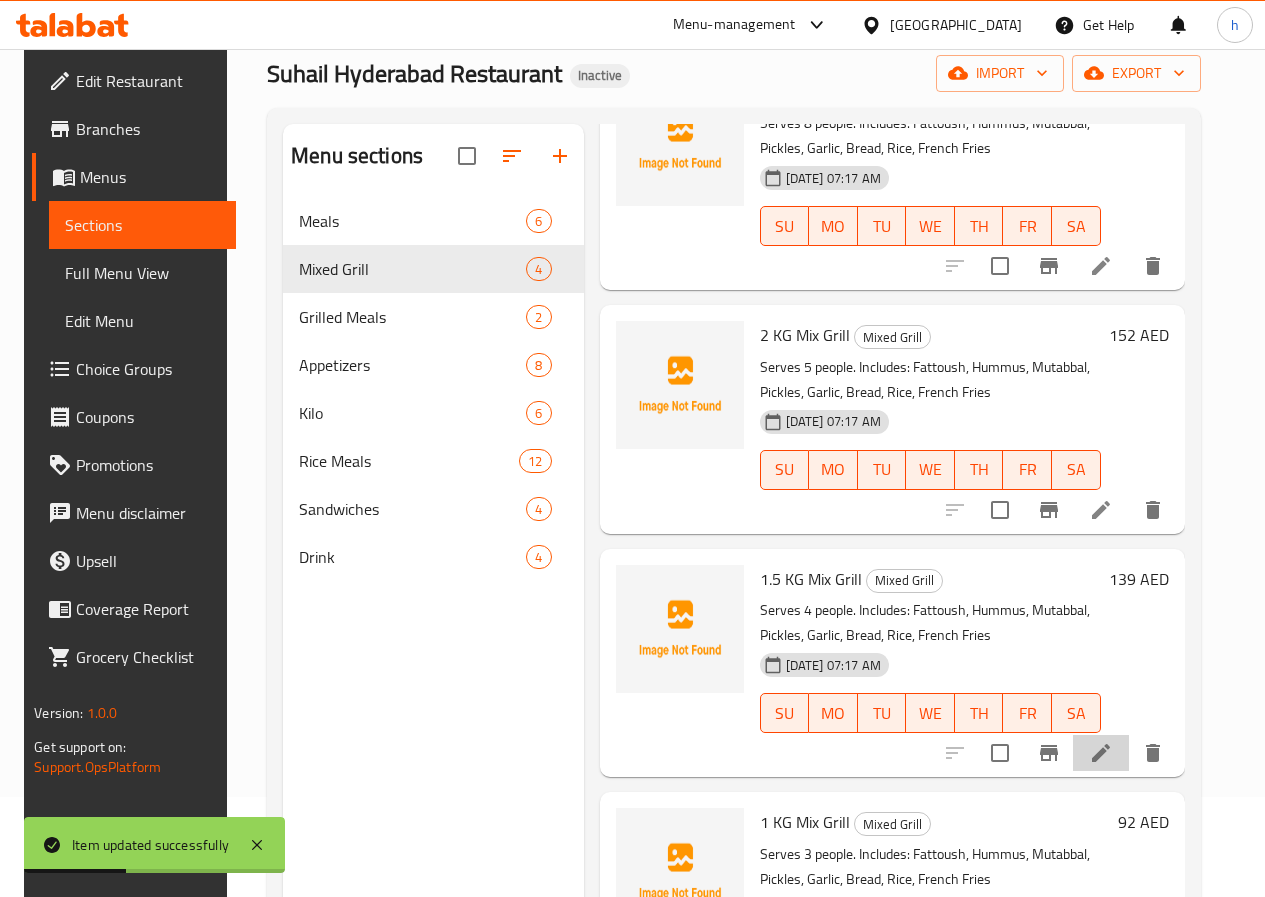 click at bounding box center [1101, 753] 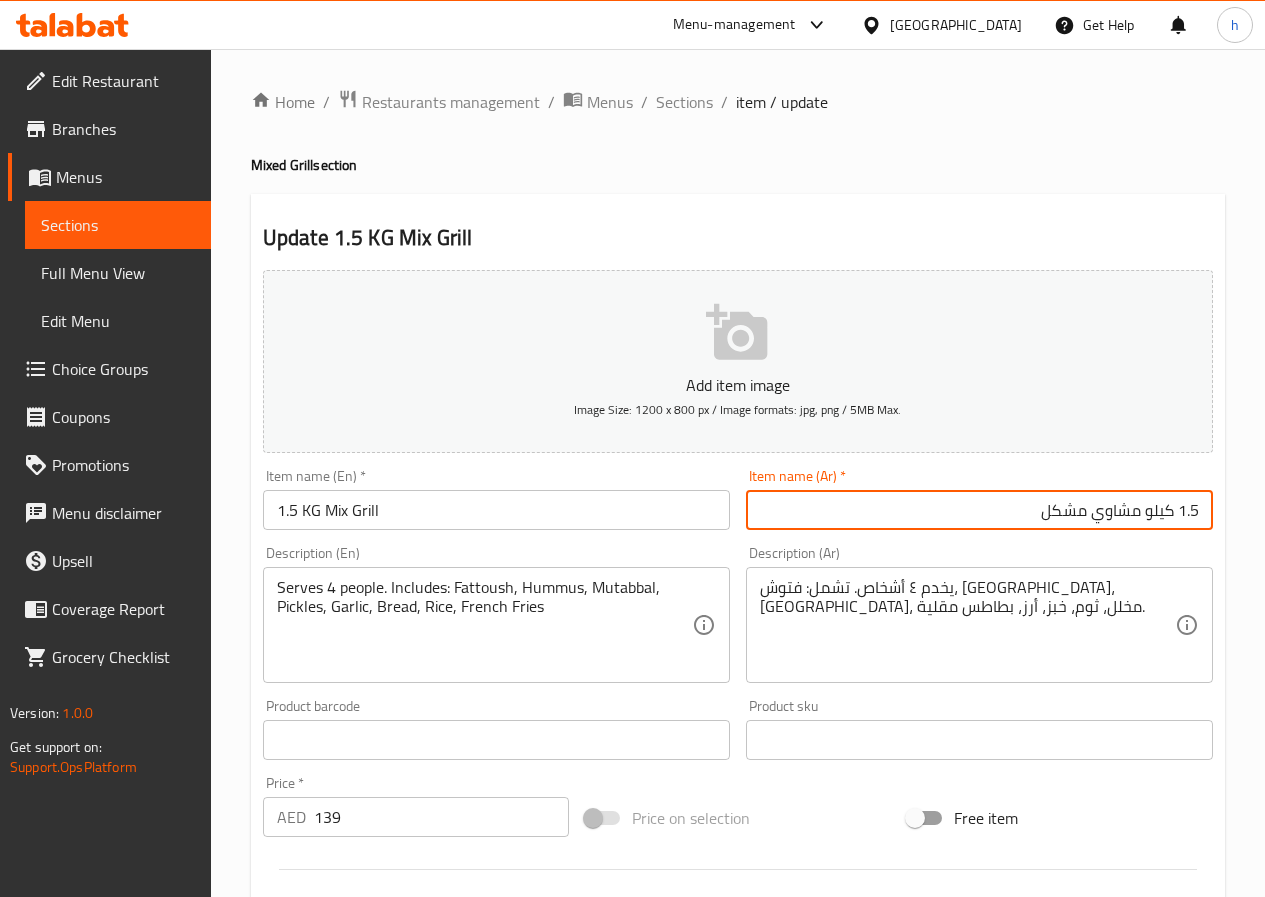 drag, startPoint x: 1176, startPoint y: 506, endPoint x: 1145, endPoint y: 526, distance: 36.891735 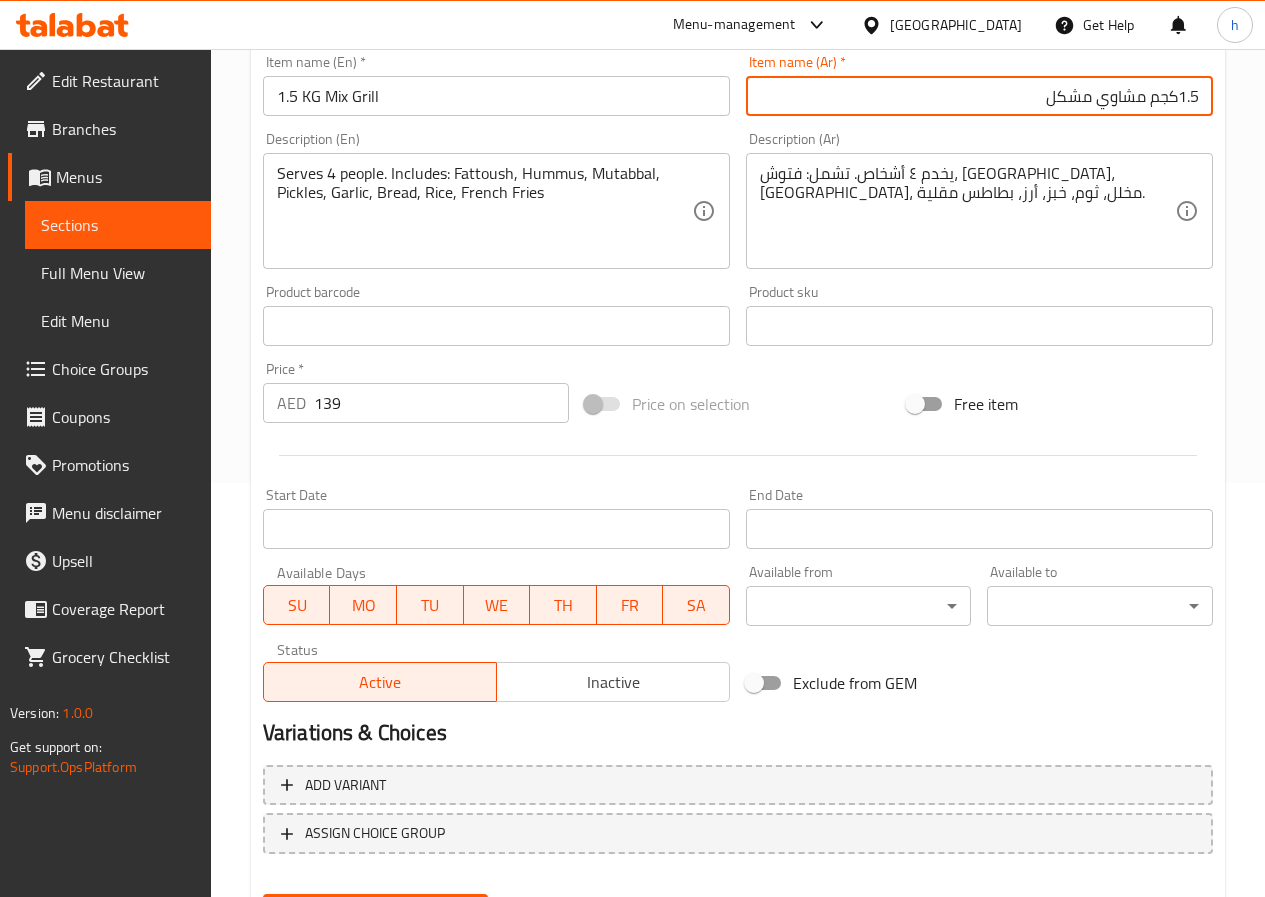scroll, scrollTop: 516, scrollLeft: 0, axis: vertical 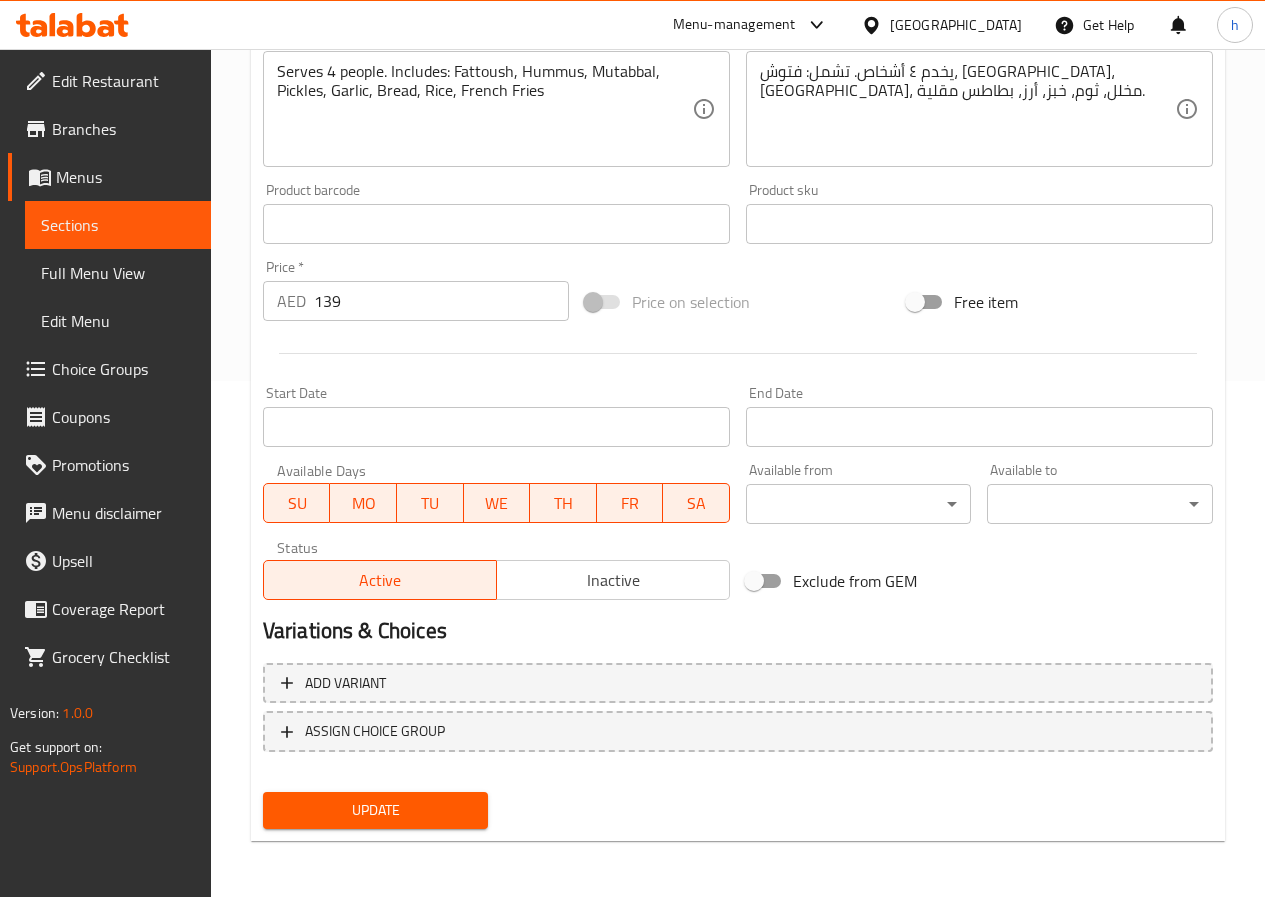type on "1.5كجم مشاوي مشكل" 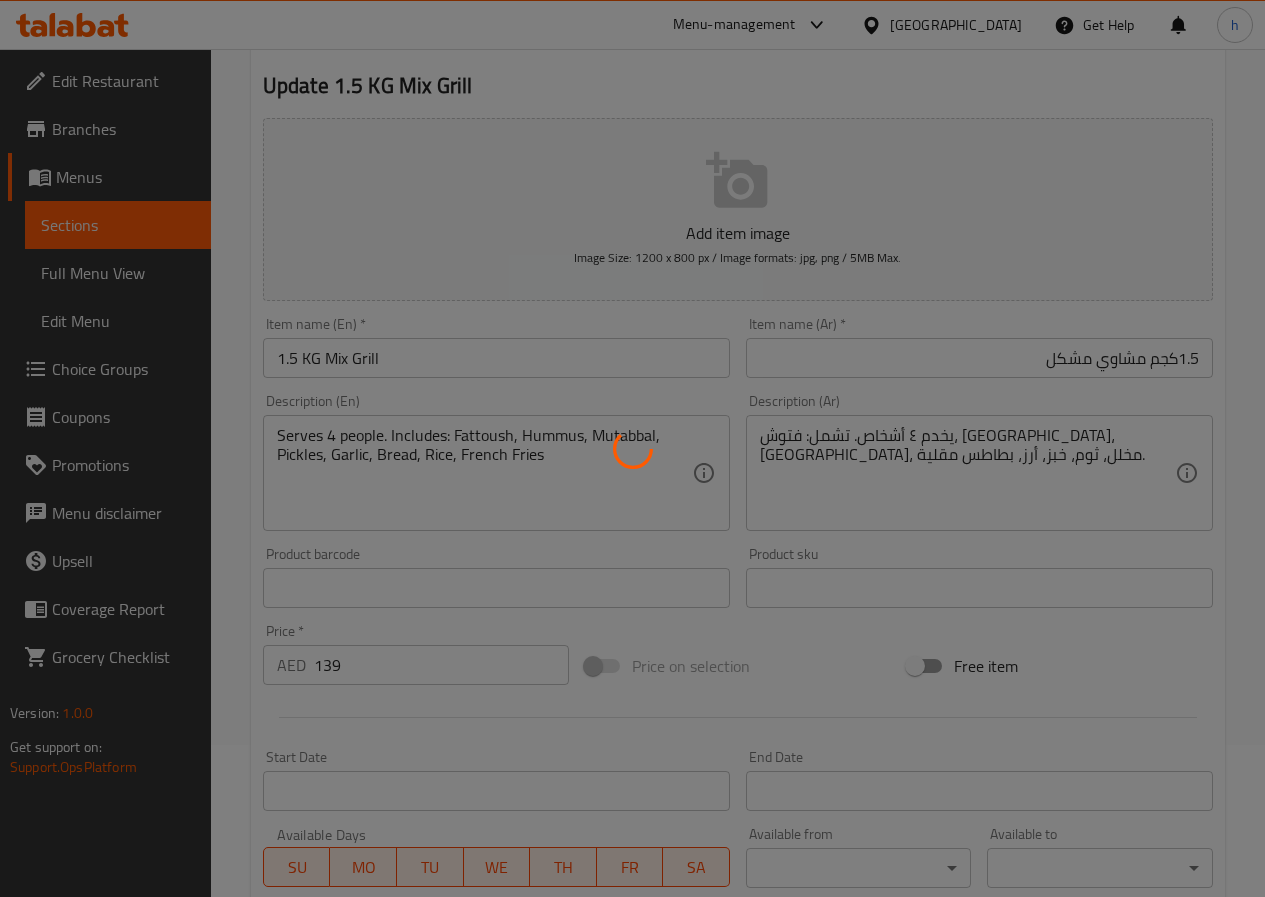 scroll, scrollTop: 0, scrollLeft: 0, axis: both 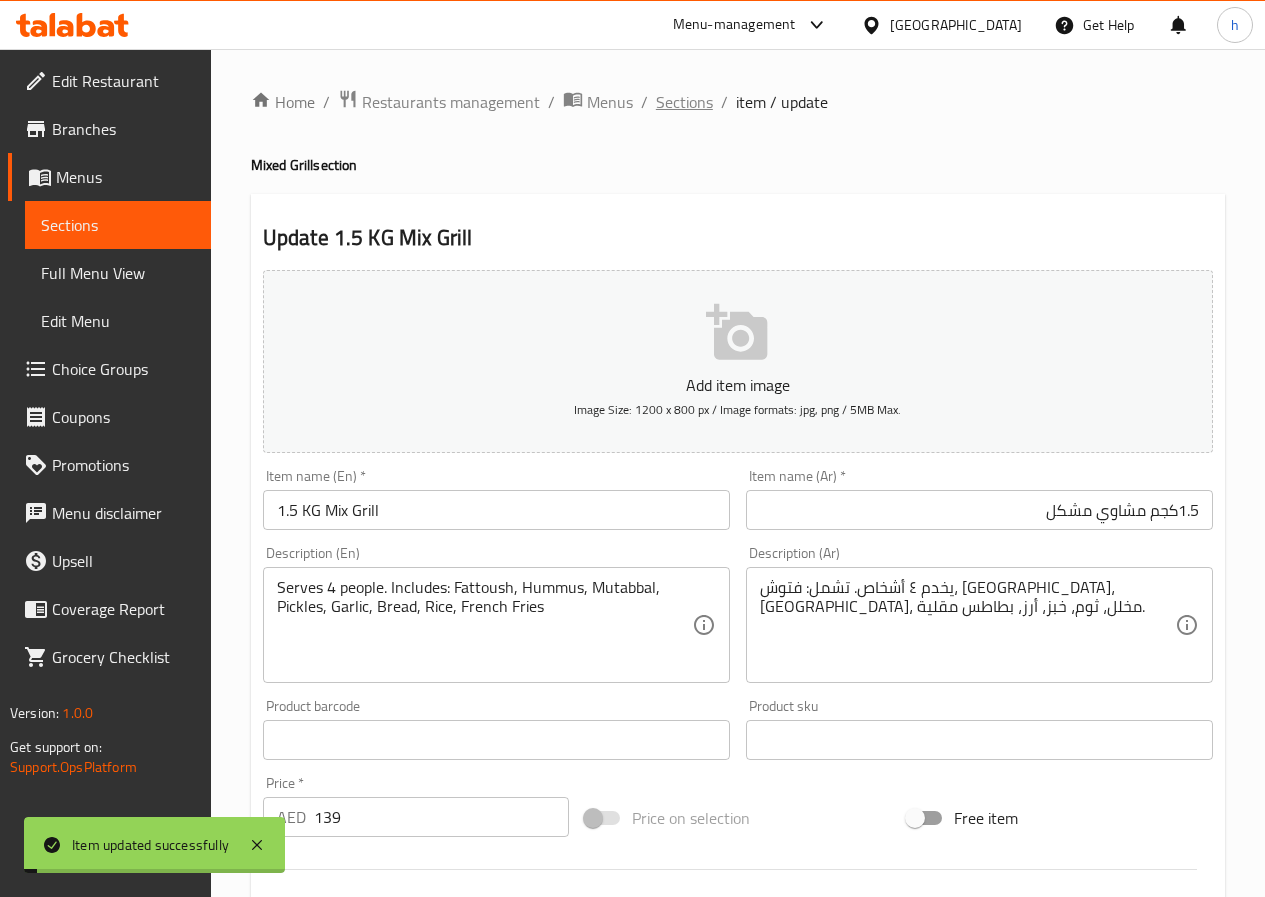 click on "Sections" at bounding box center (684, 102) 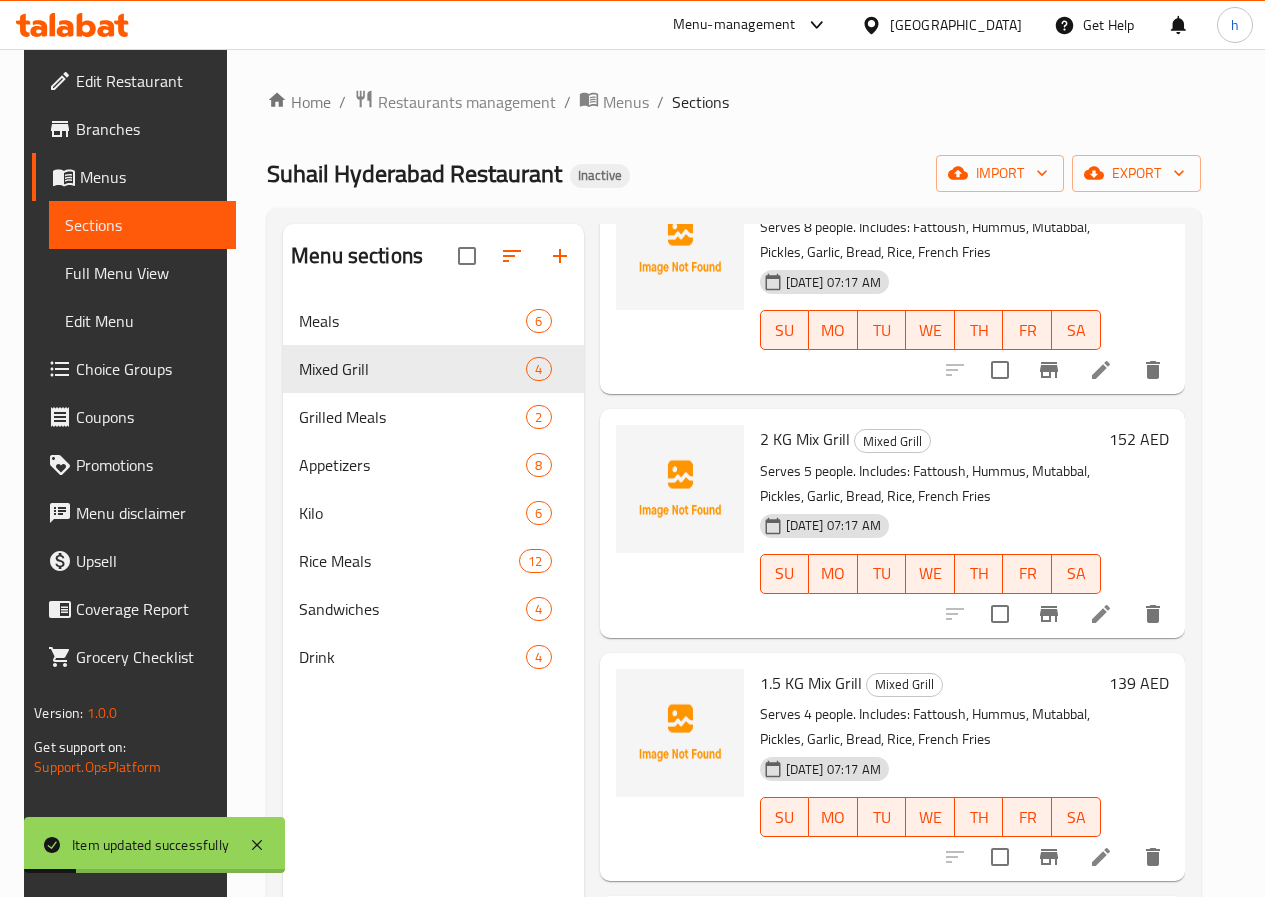 scroll, scrollTop: 157, scrollLeft: 0, axis: vertical 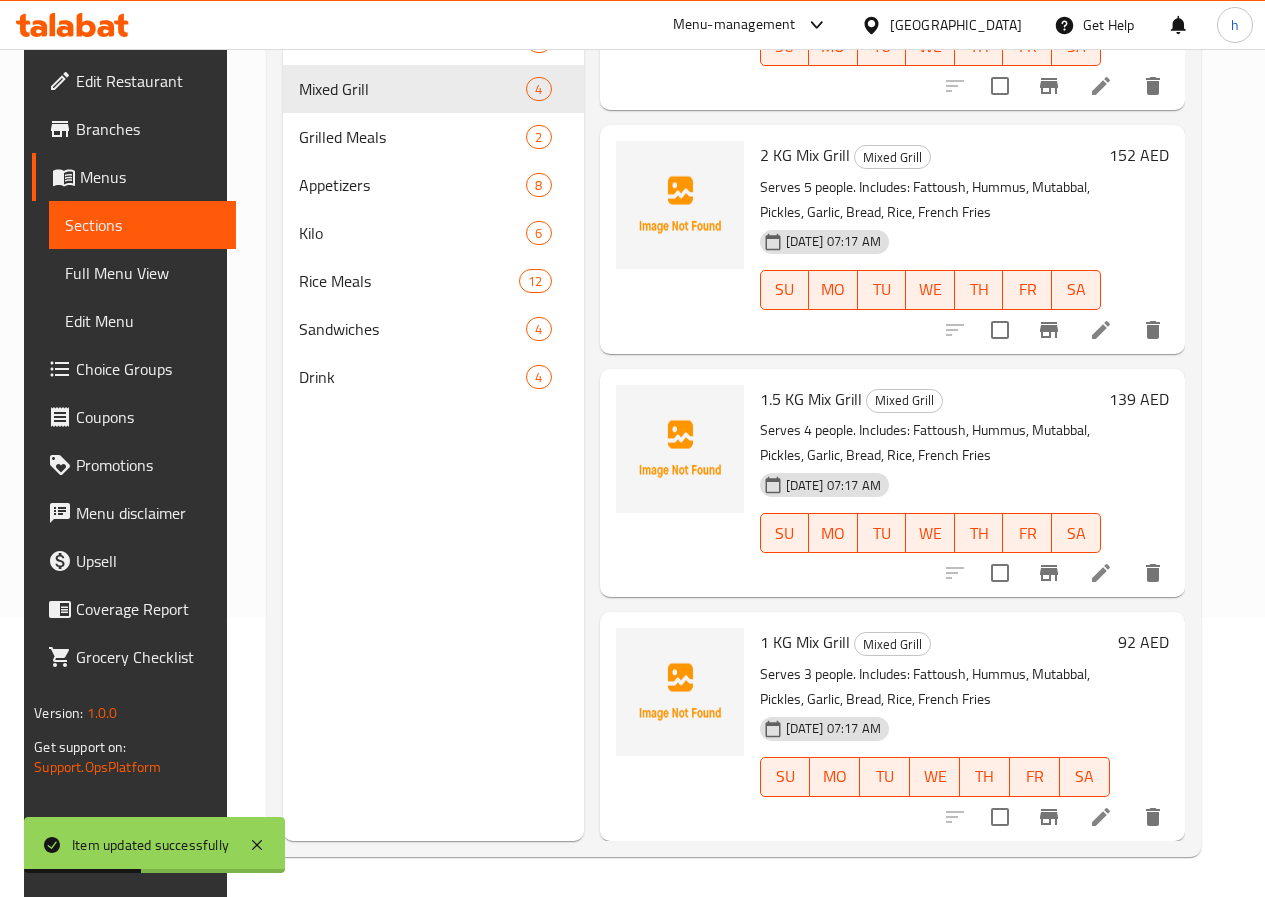 click at bounding box center (1101, 573) 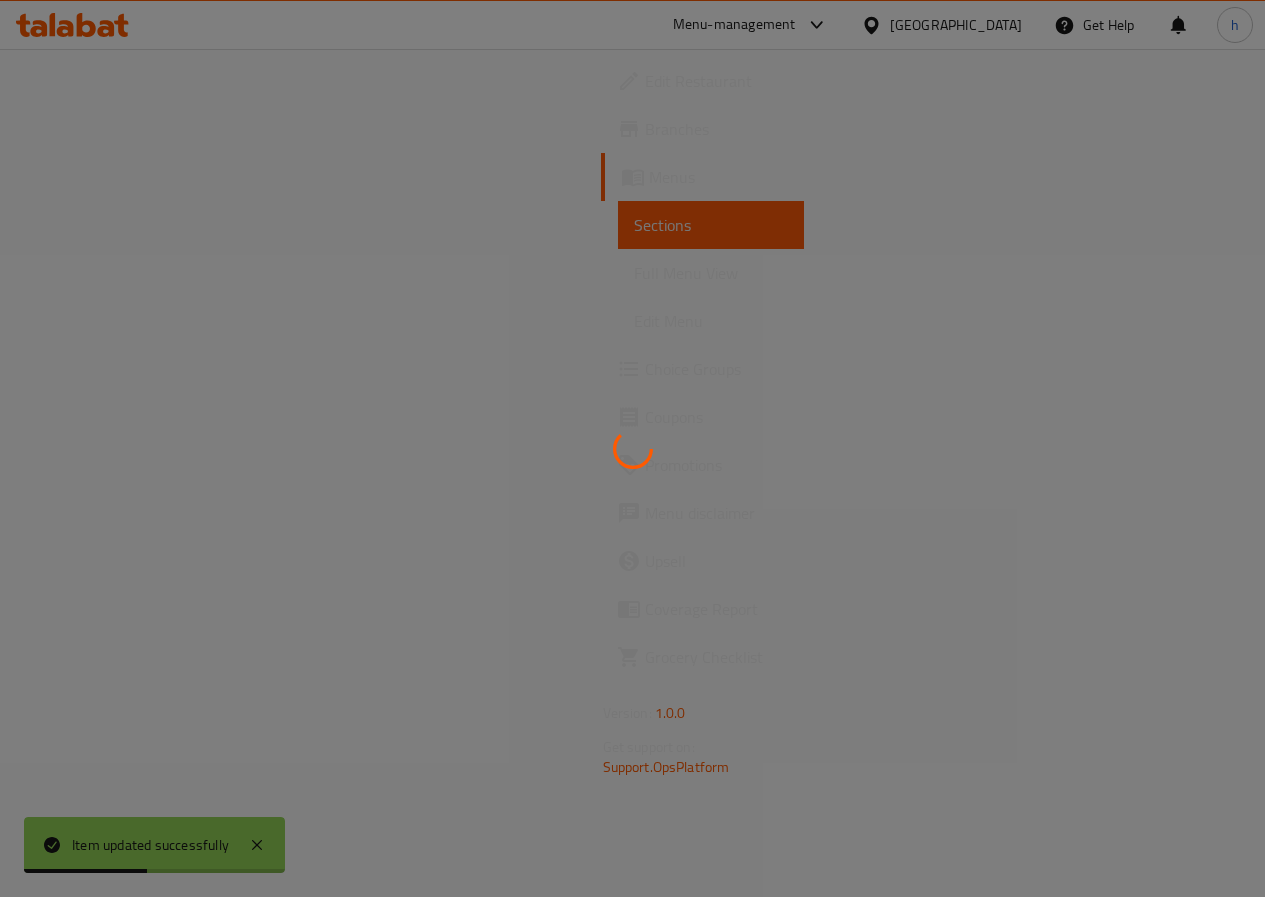 scroll, scrollTop: 0, scrollLeft: 0, axis: both 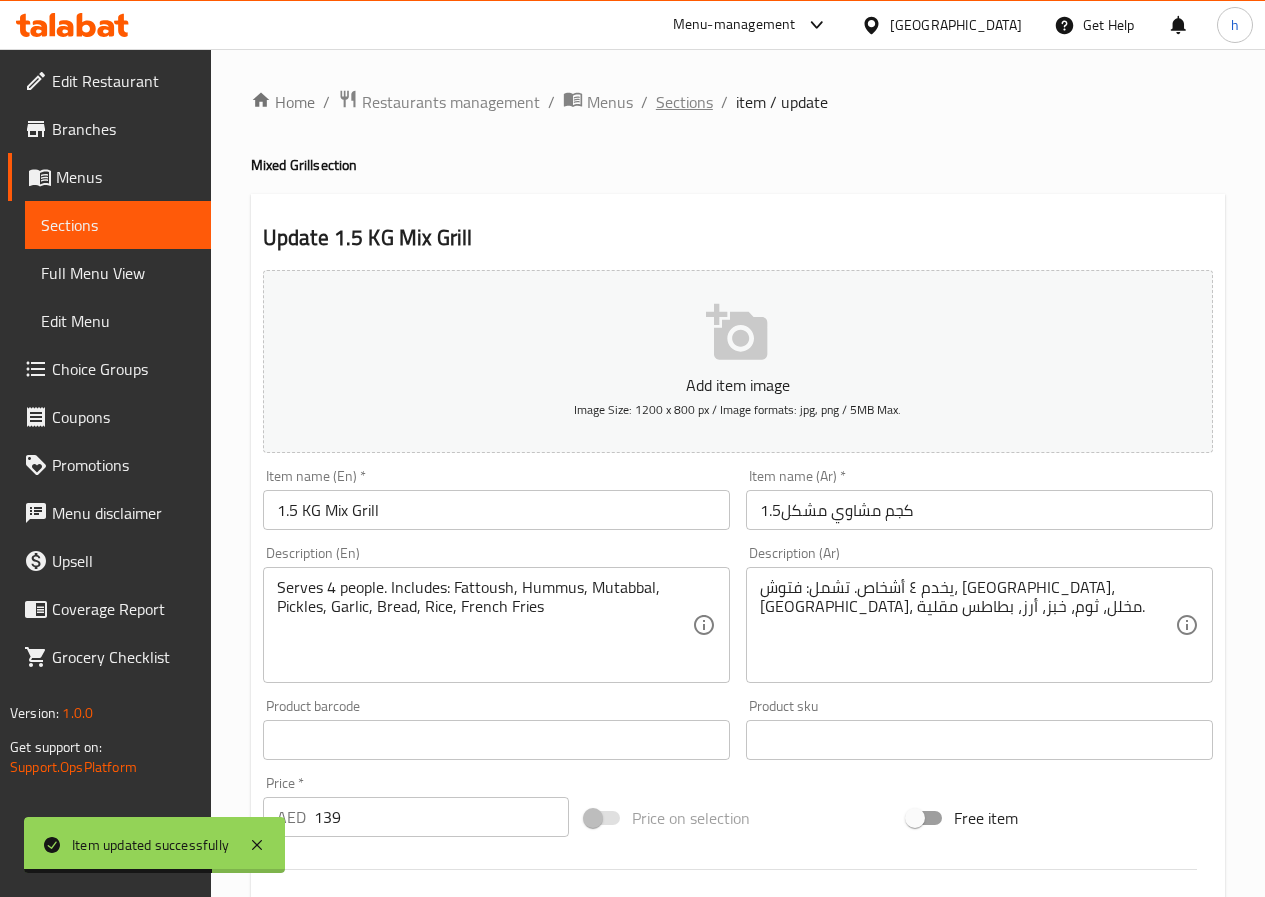 click on "Sections" at bounding box center (684, 102) 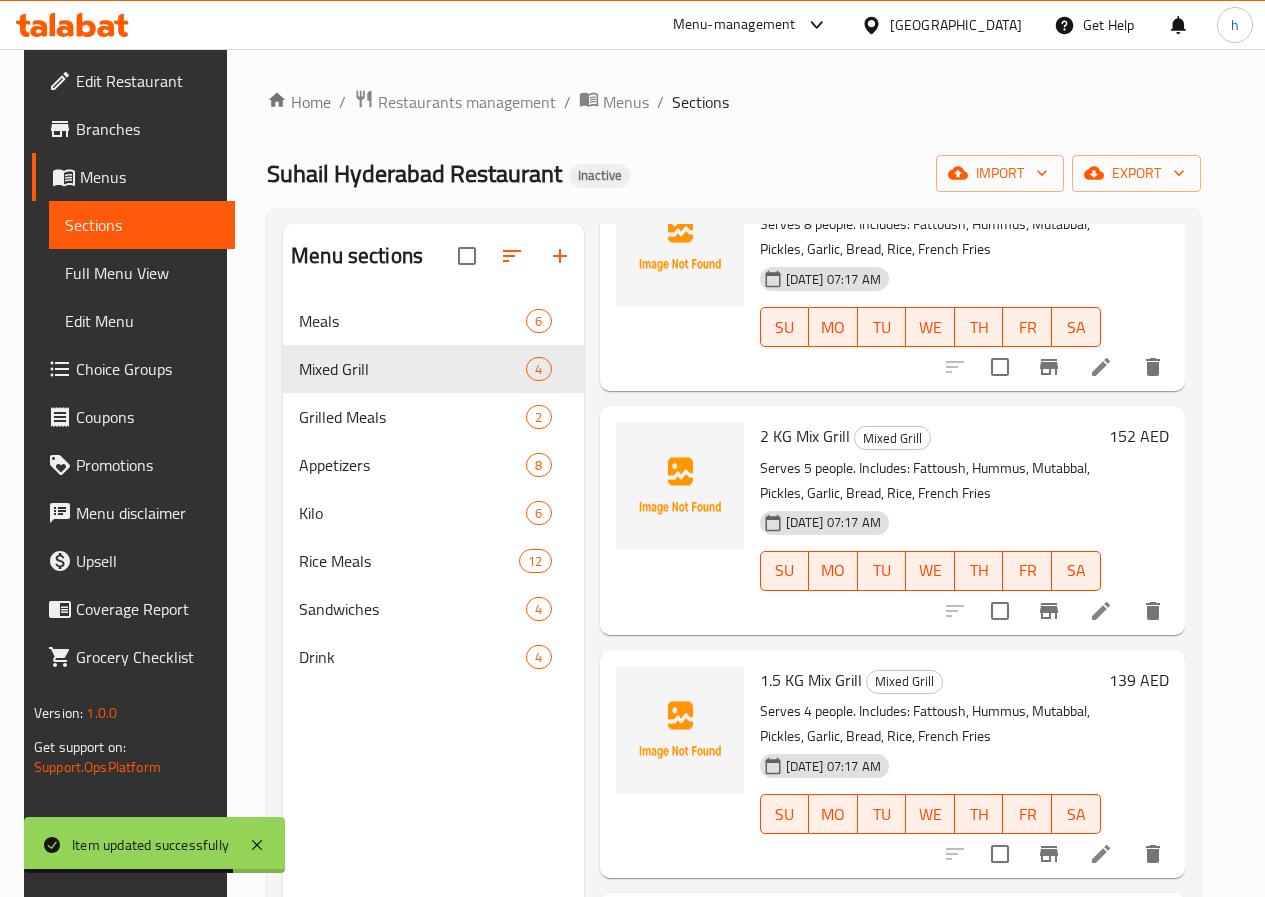scroll, scrollTop: 157, scrollLeft: 0, axis: vertical 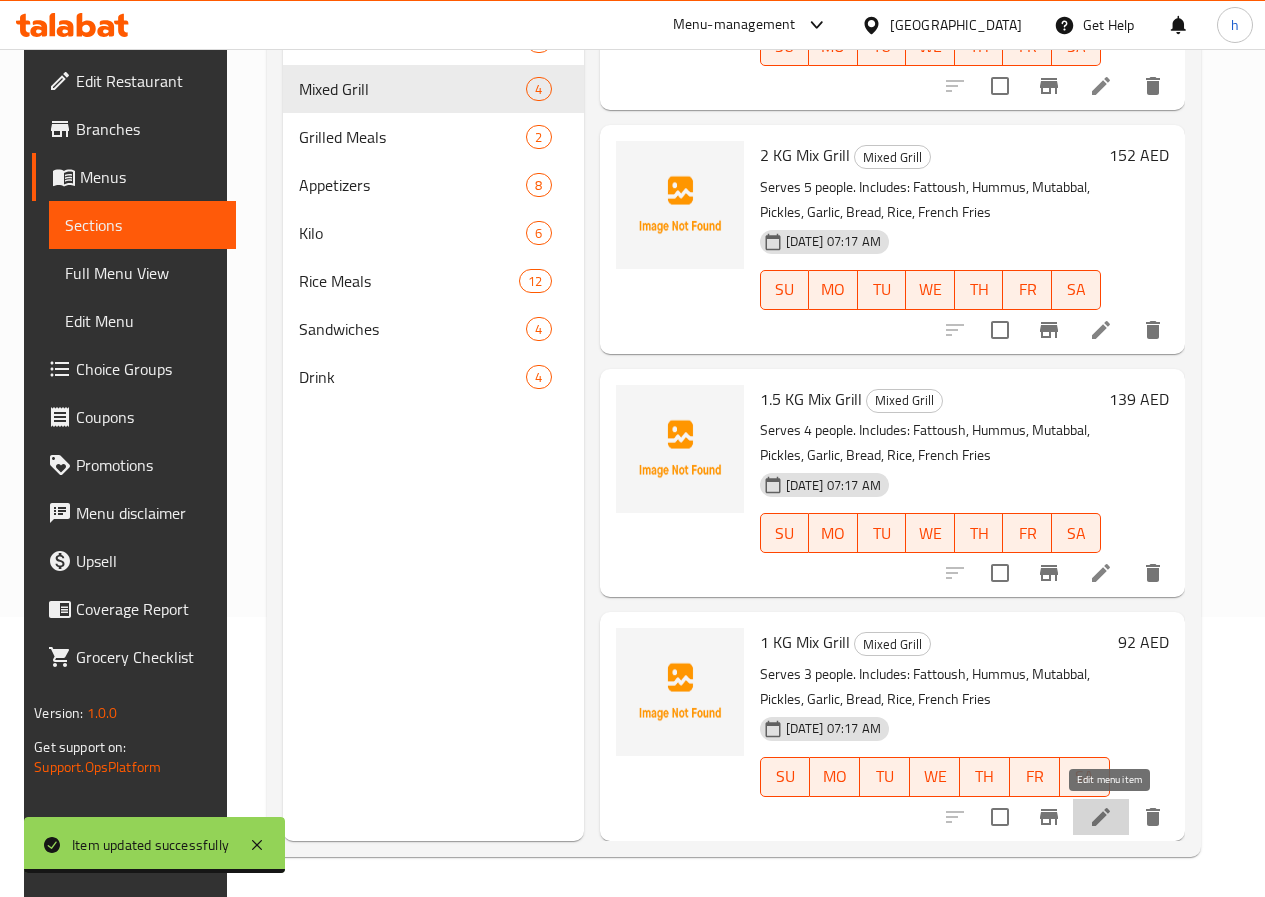 click 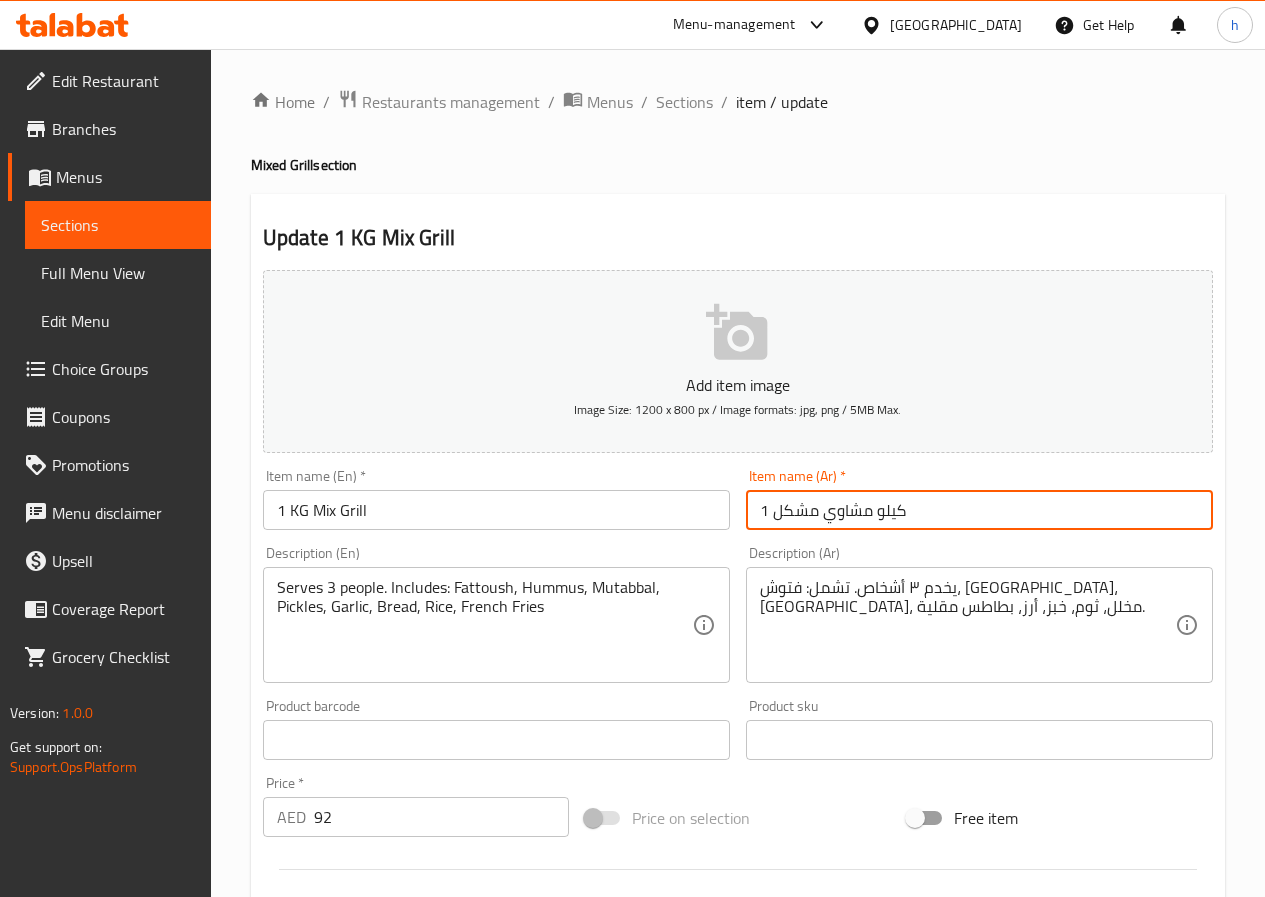 drag, startPoint x: 910, startPoint y: 505, endPoint x: 876, endPoint y: 519, distance: 36.769554 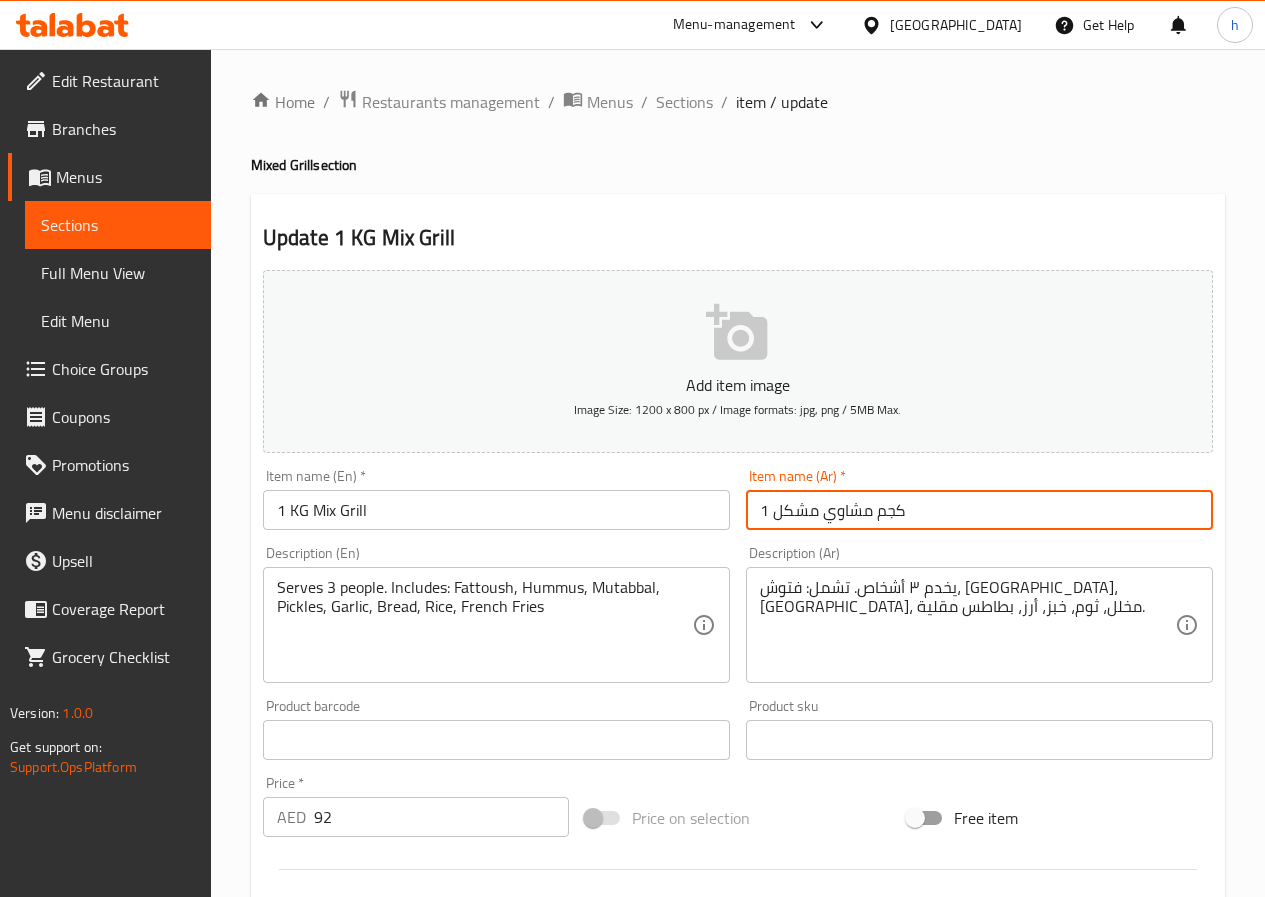scroll, scrollTop: 516, scrollLeft: 0, axis: vertical 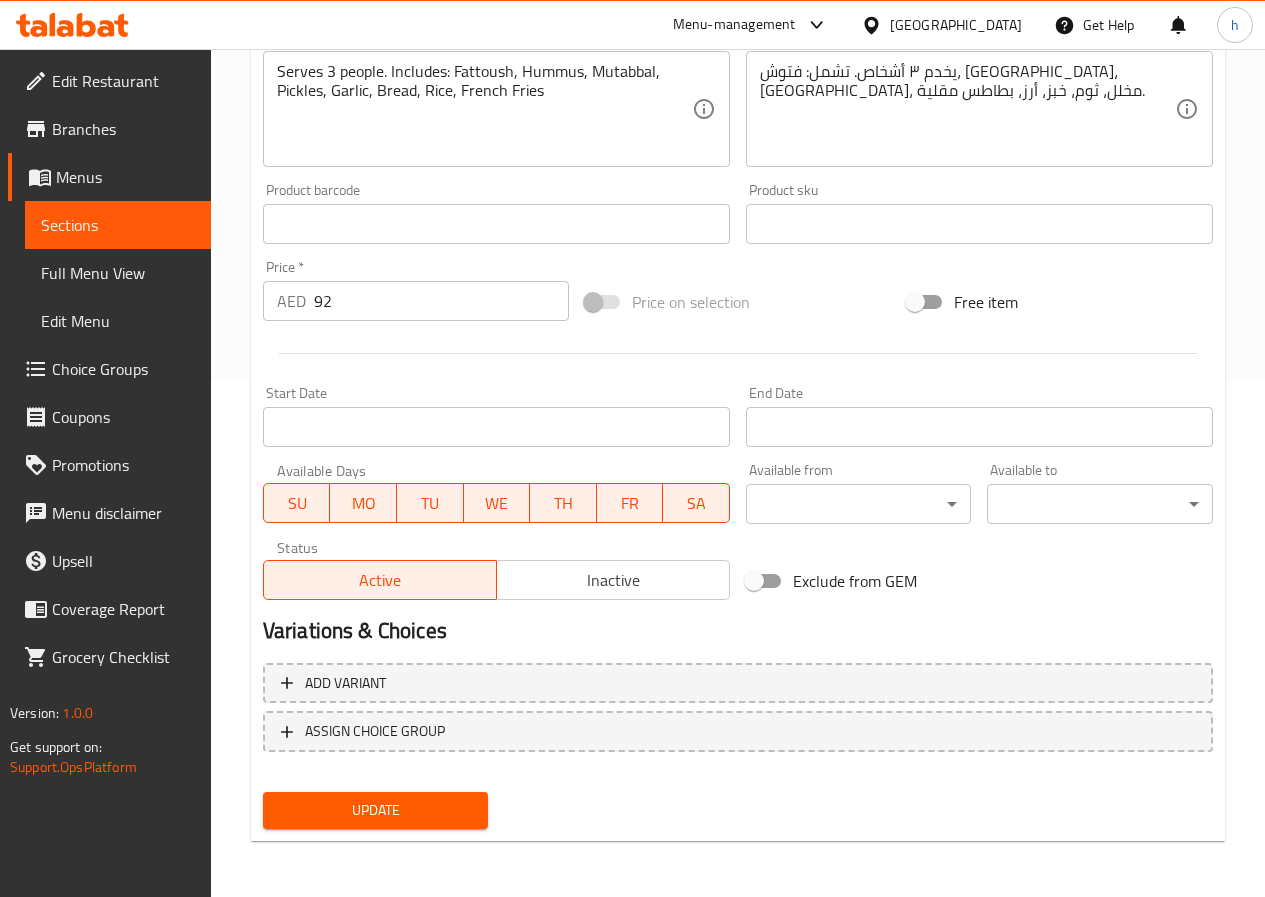 type on "1 كجم مشاوي مشكل" 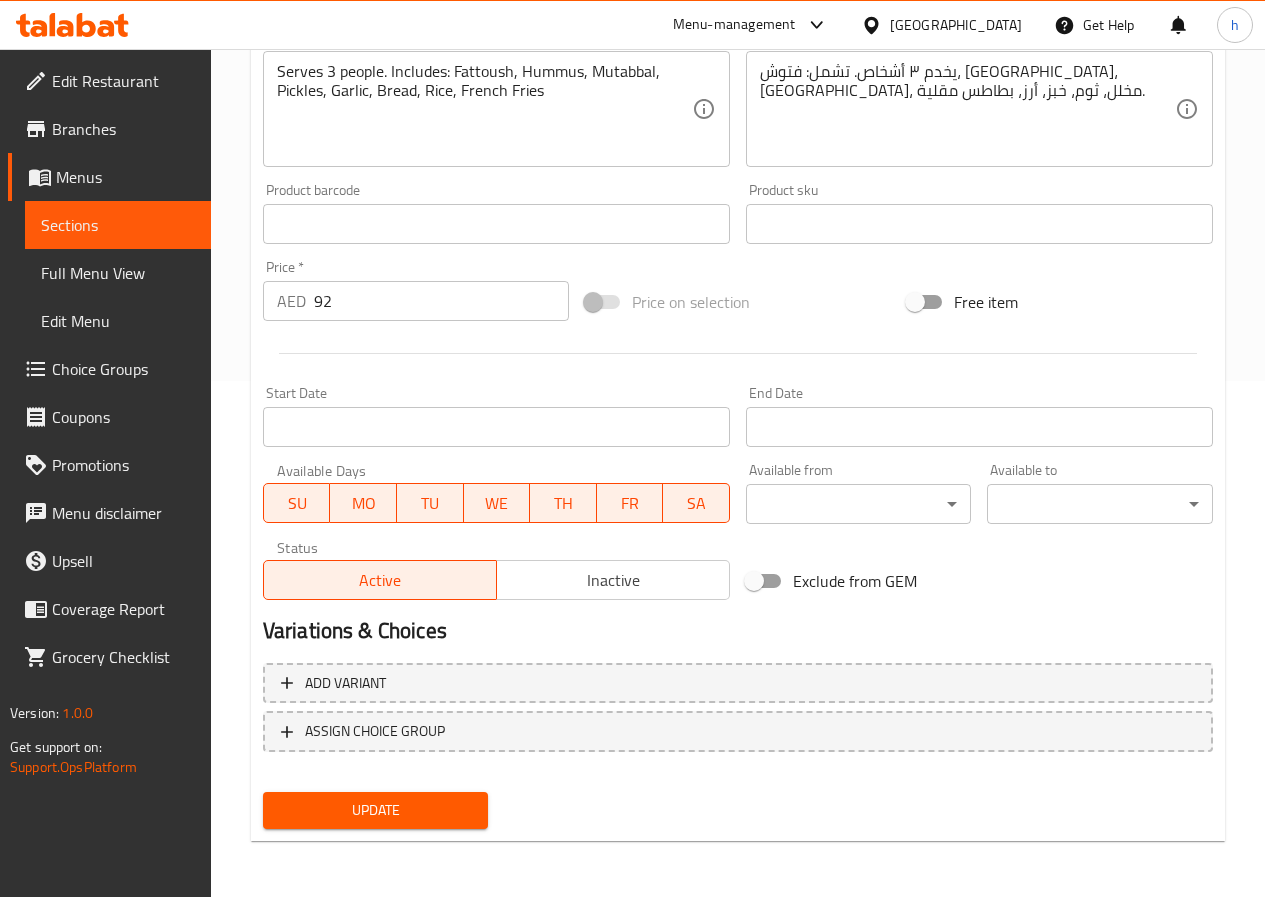 click on "Update" at bounding box center (376, 810) 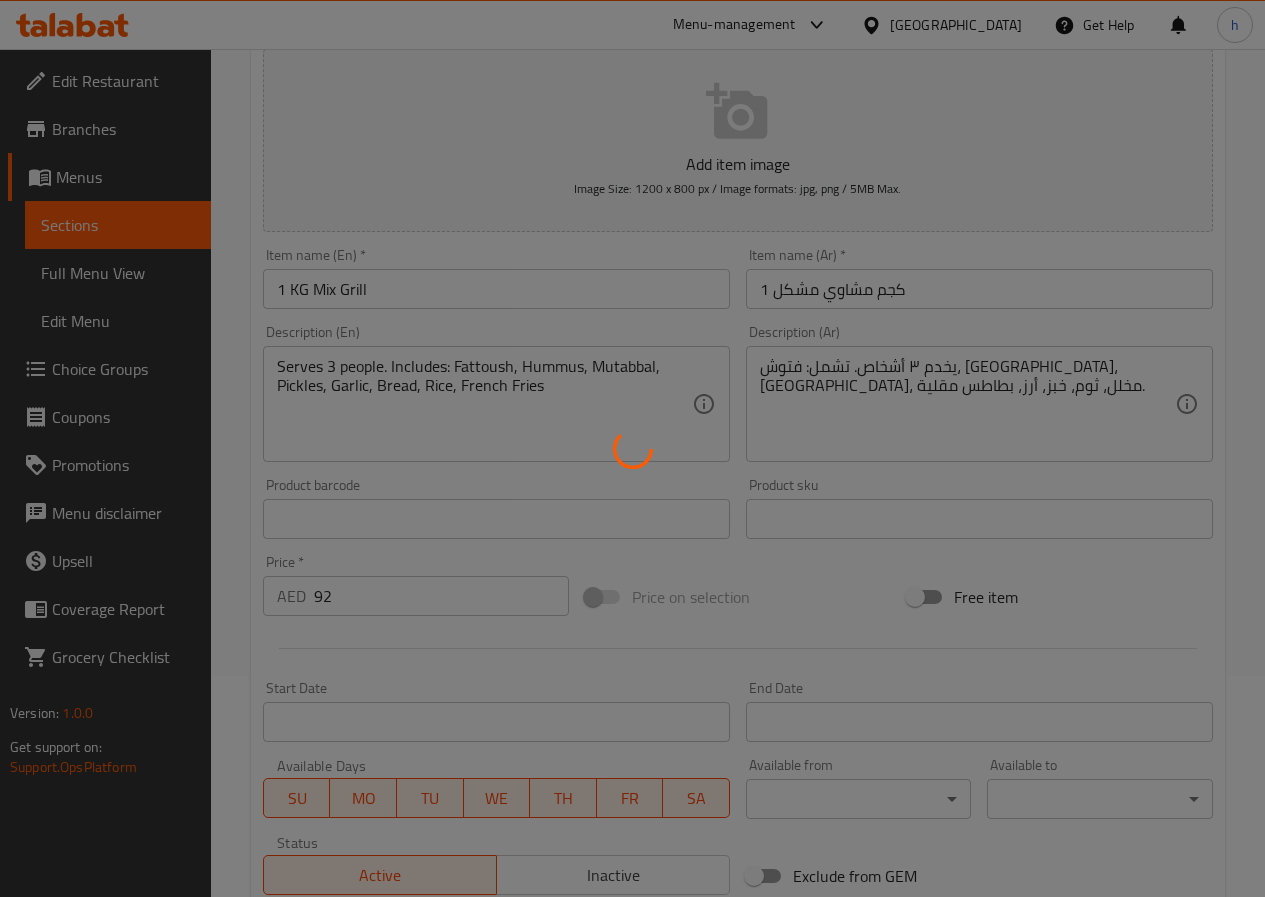 scroll, scrollTop: 0, scrollLeft: 0, axis: both 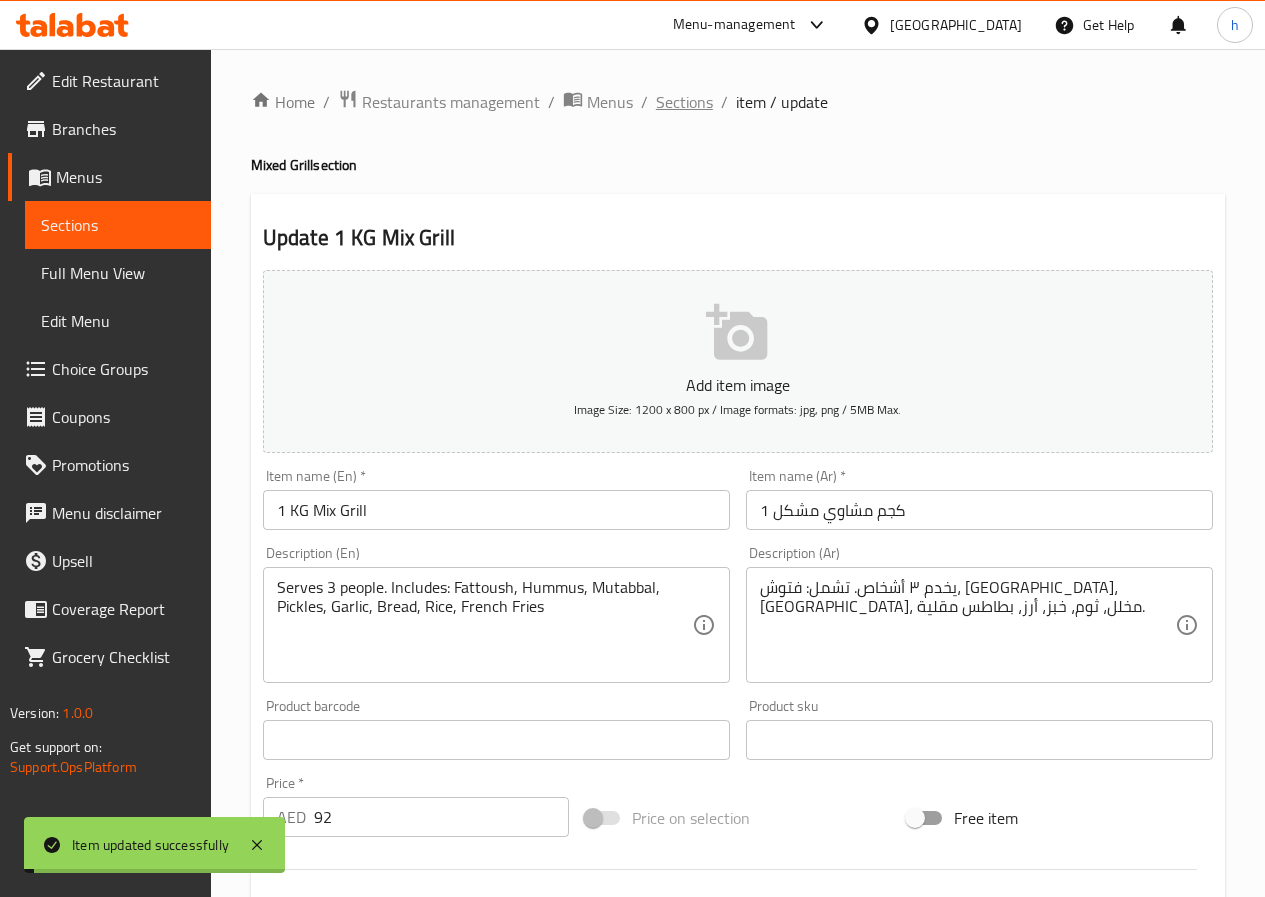 click on "Sections" at bounding box center (684, 102) 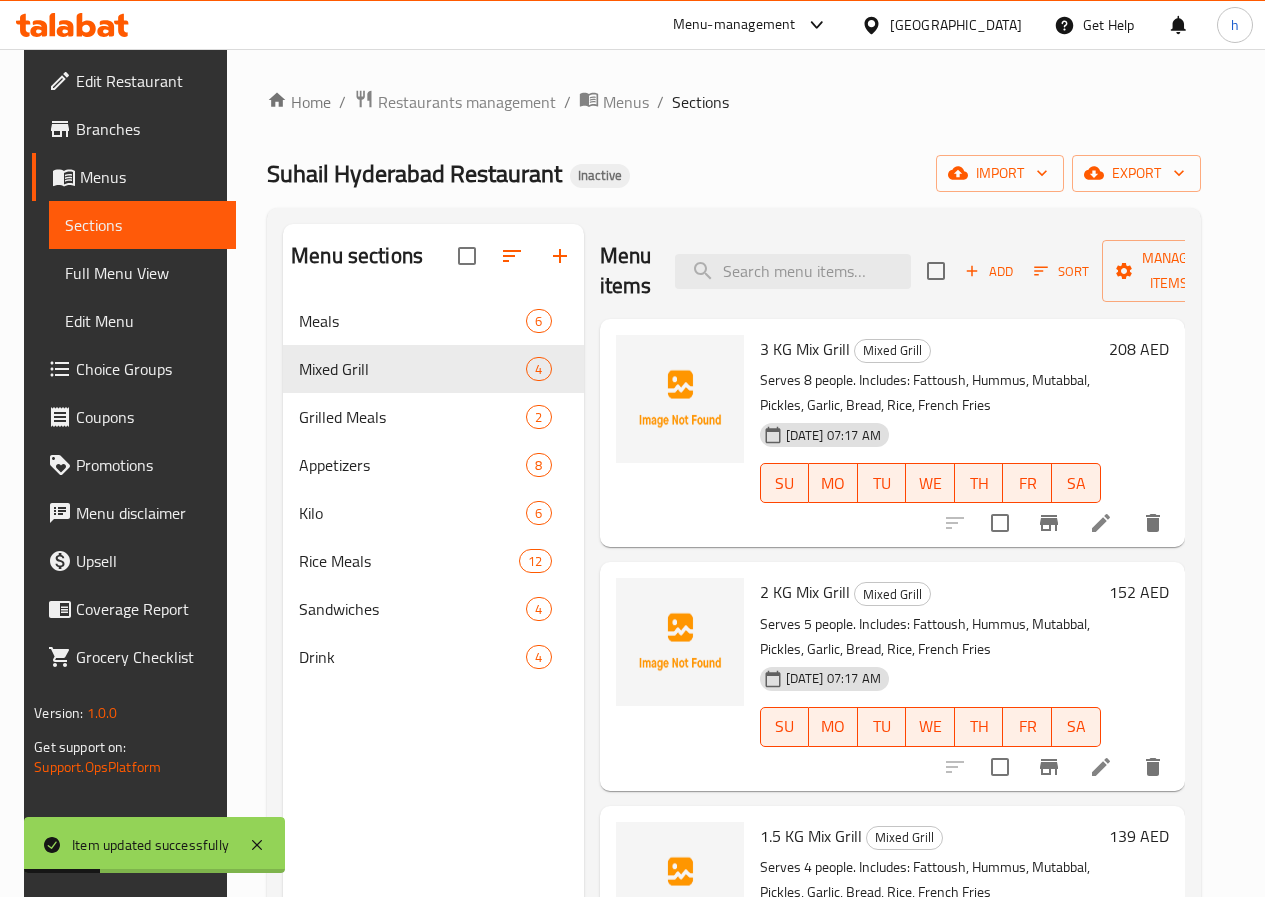 click on "Full Menu View" at bounding box center (142, 273) 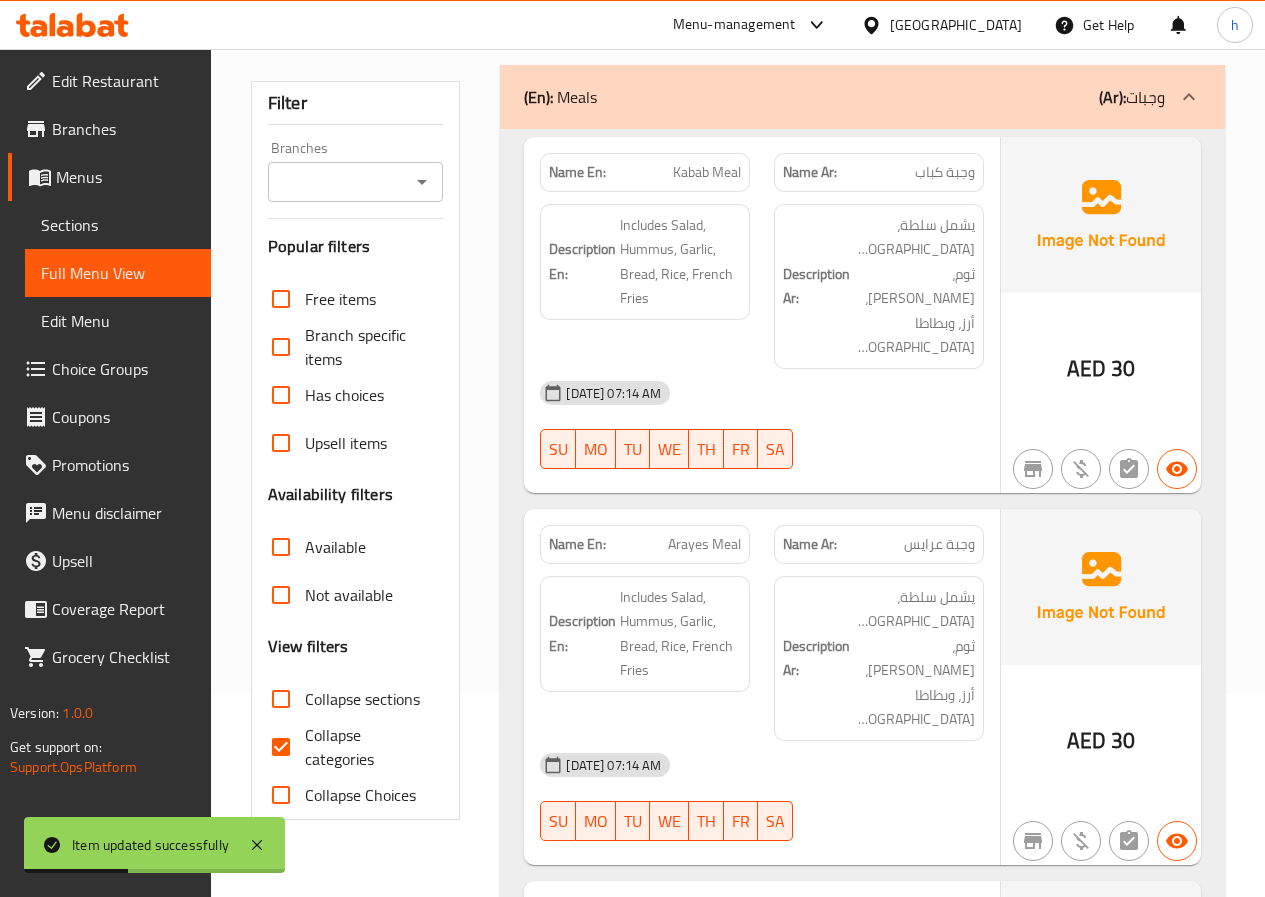scroll, scrollTop: 300, scrollLeft: 0, axis: vertical 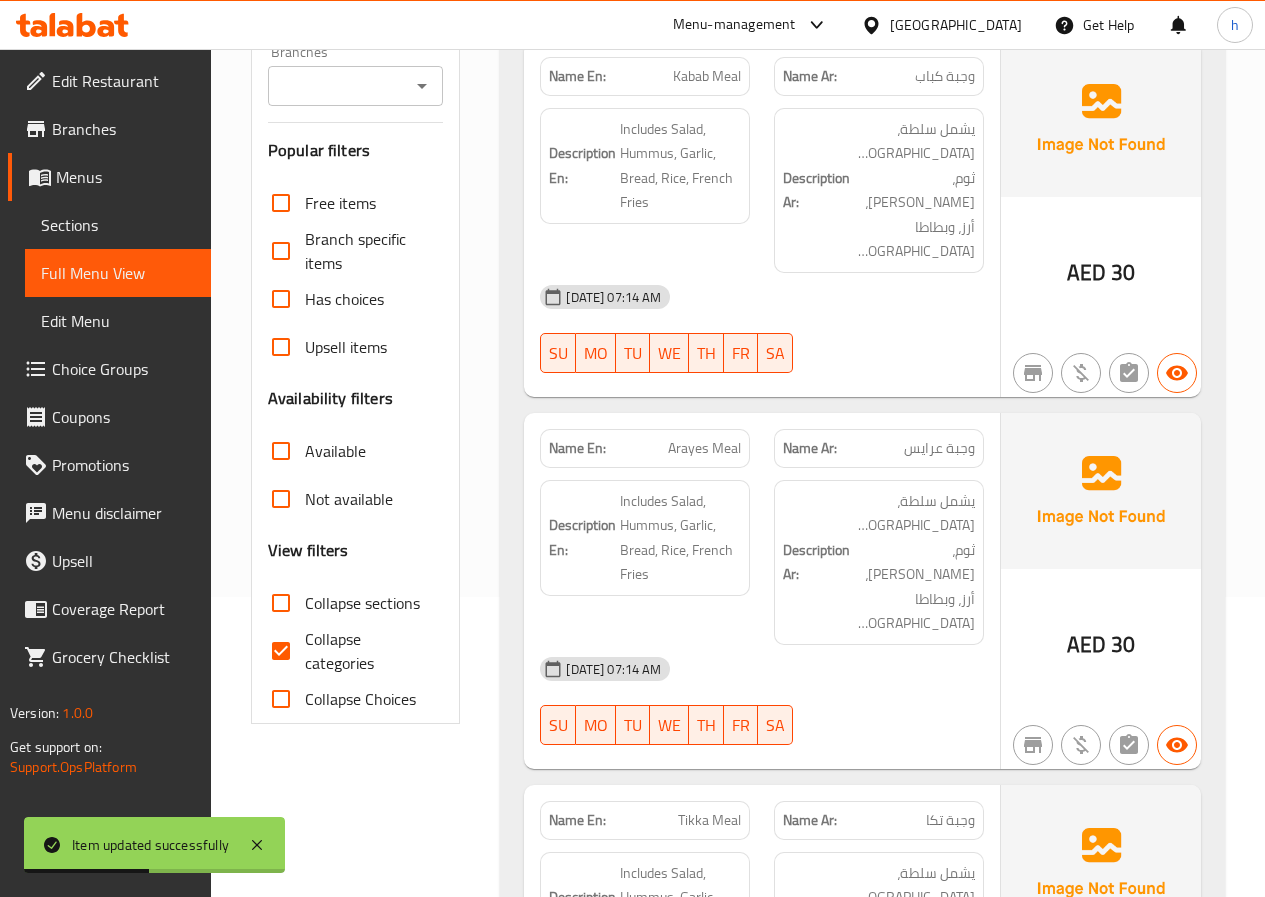click on "Collapse sections" at bounding box center (362, 603) 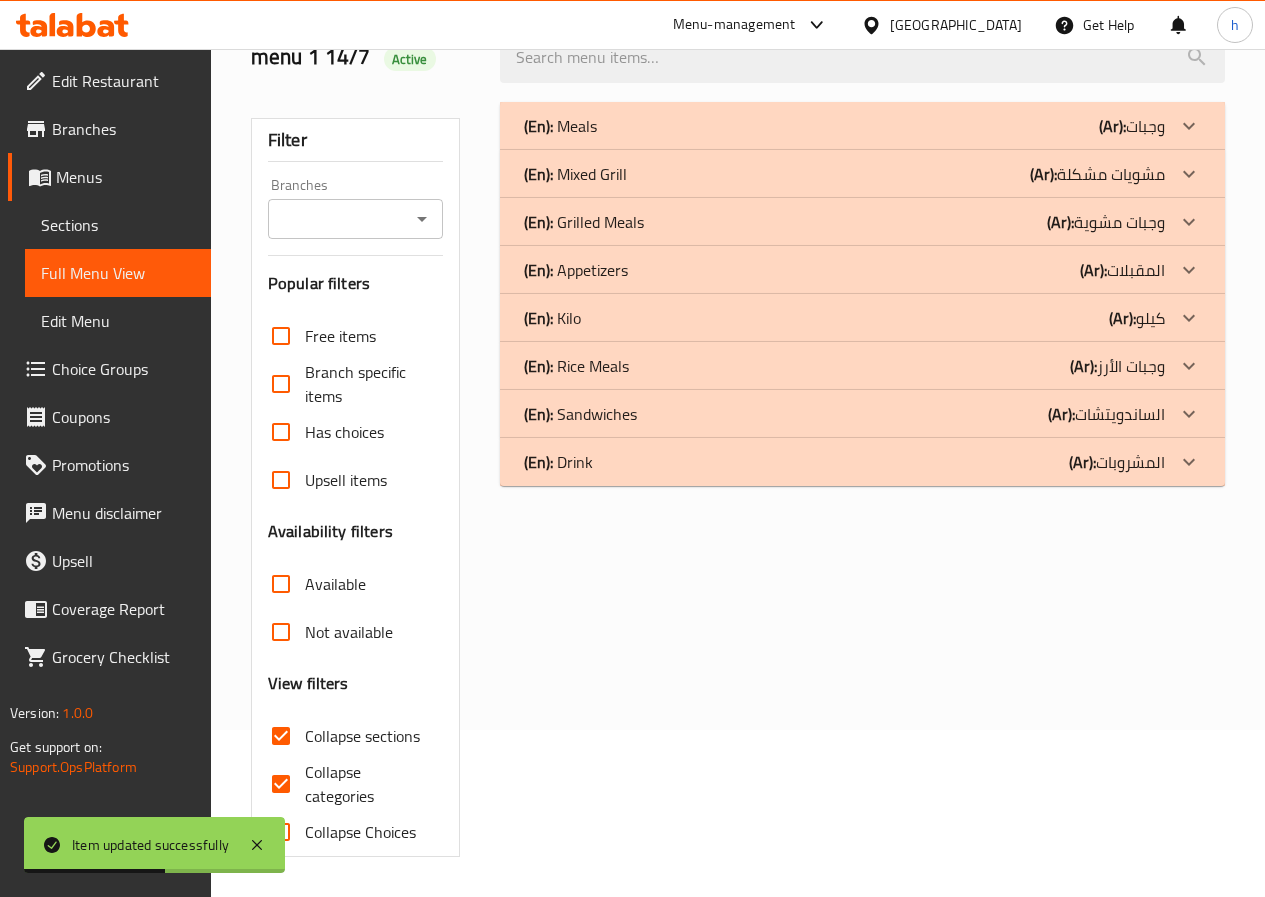 scroll, scrollTop: 0, scrollLeft: 0, axis: both 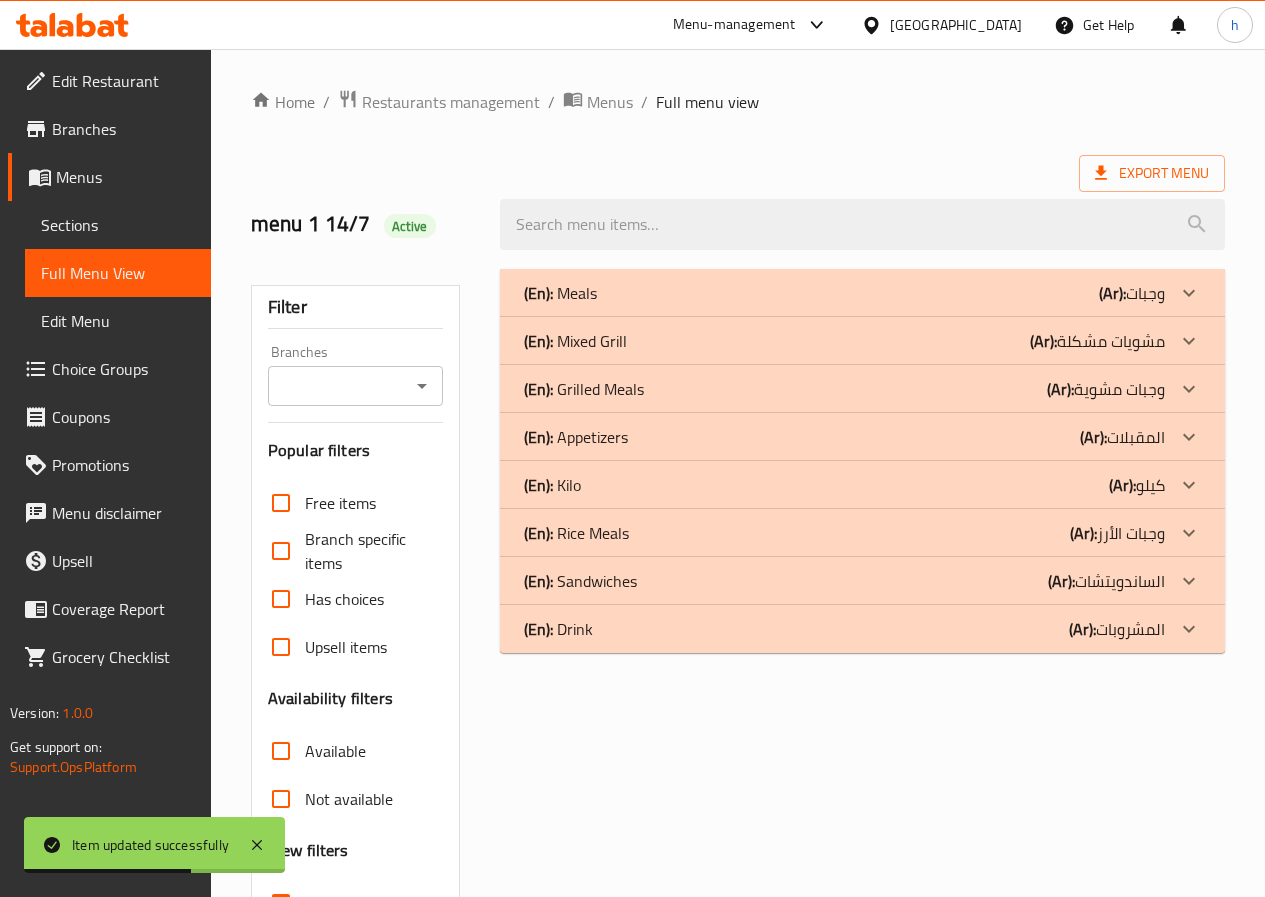 click on "(En):   Mixed Grill (Ar): مشويات مشكلة" at bounding box center (844, 293) 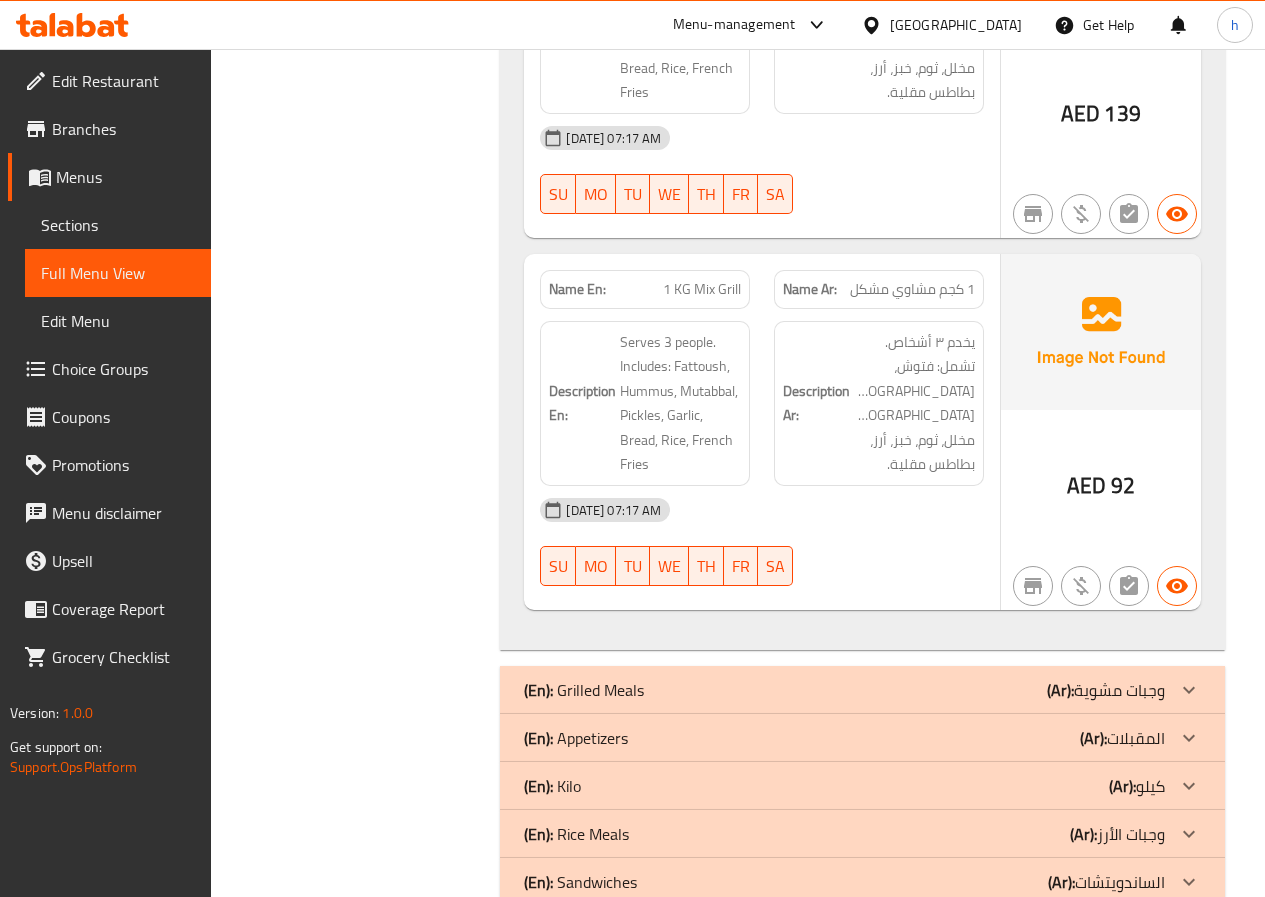 scroll, scrollTop: 1364, scrollLeft: 0, axis: vertical 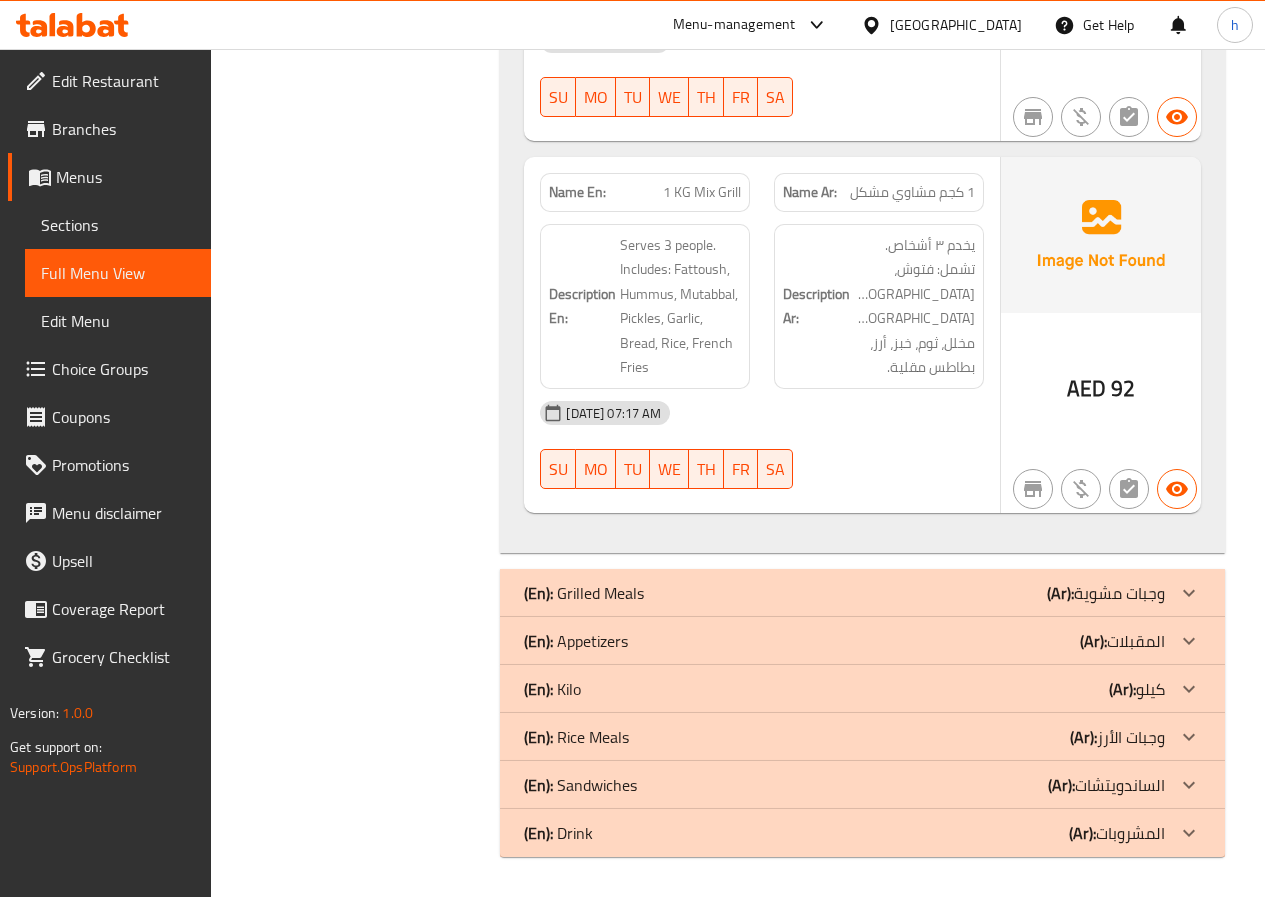 click on "(Ar):" at bounding box center (1112, -1071) 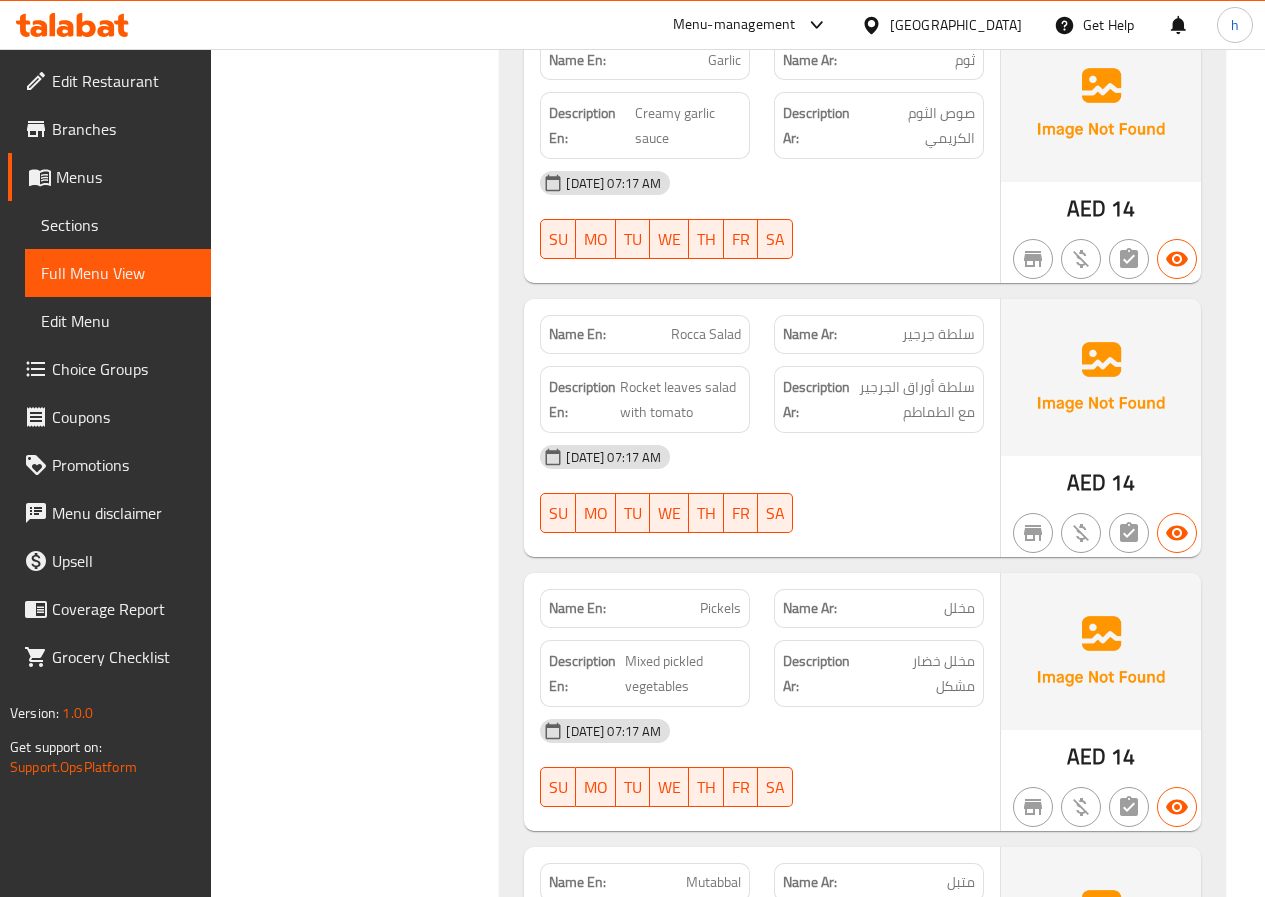 scroll, scrollTop: 3660, scrollLeft: 0, axis: vertical 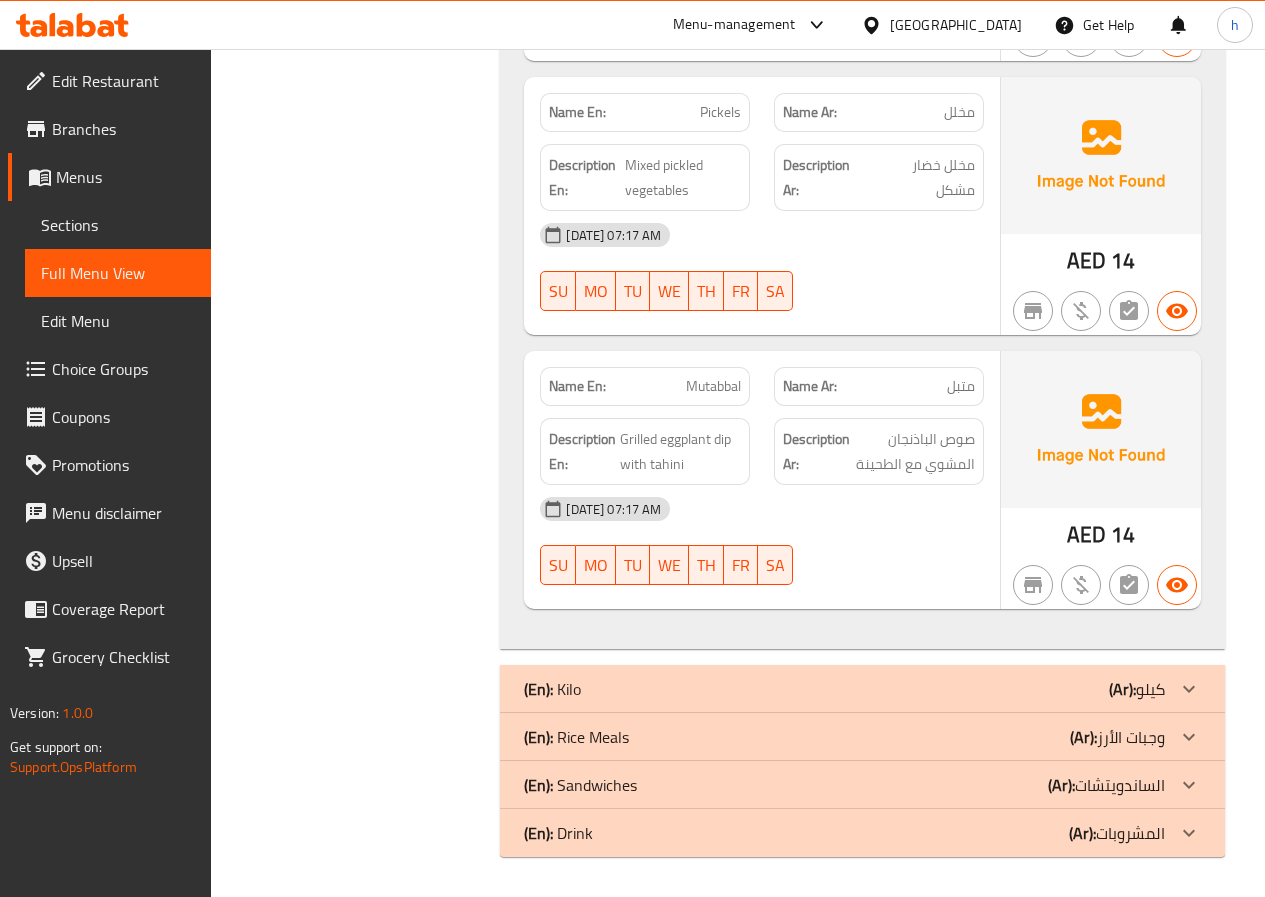 click on "(En):   Kilo (Ar): كيلو" at bounding box center [844, -3367] 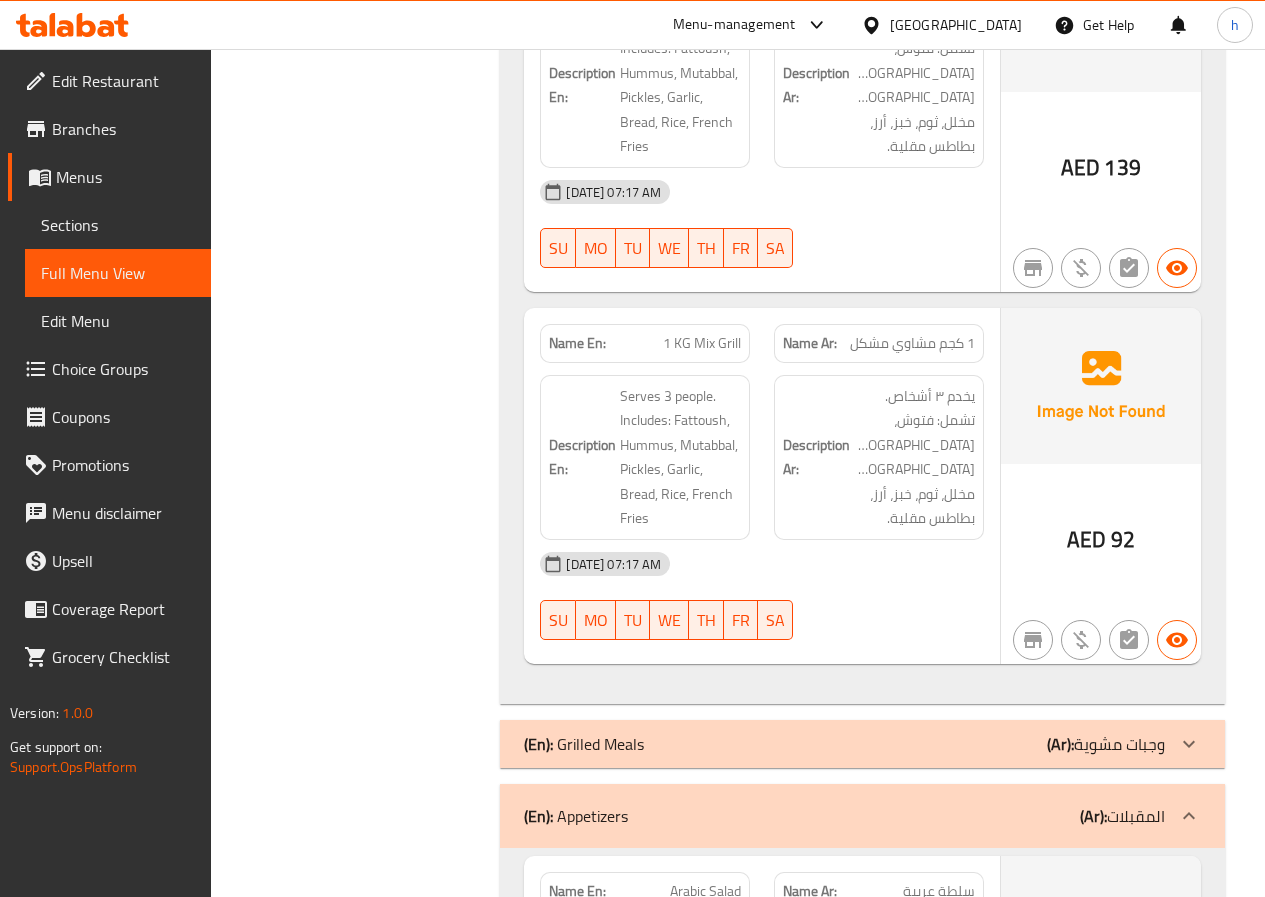 scroll, scrollTop: 1460, scrollLeft: 0, axis: vertical 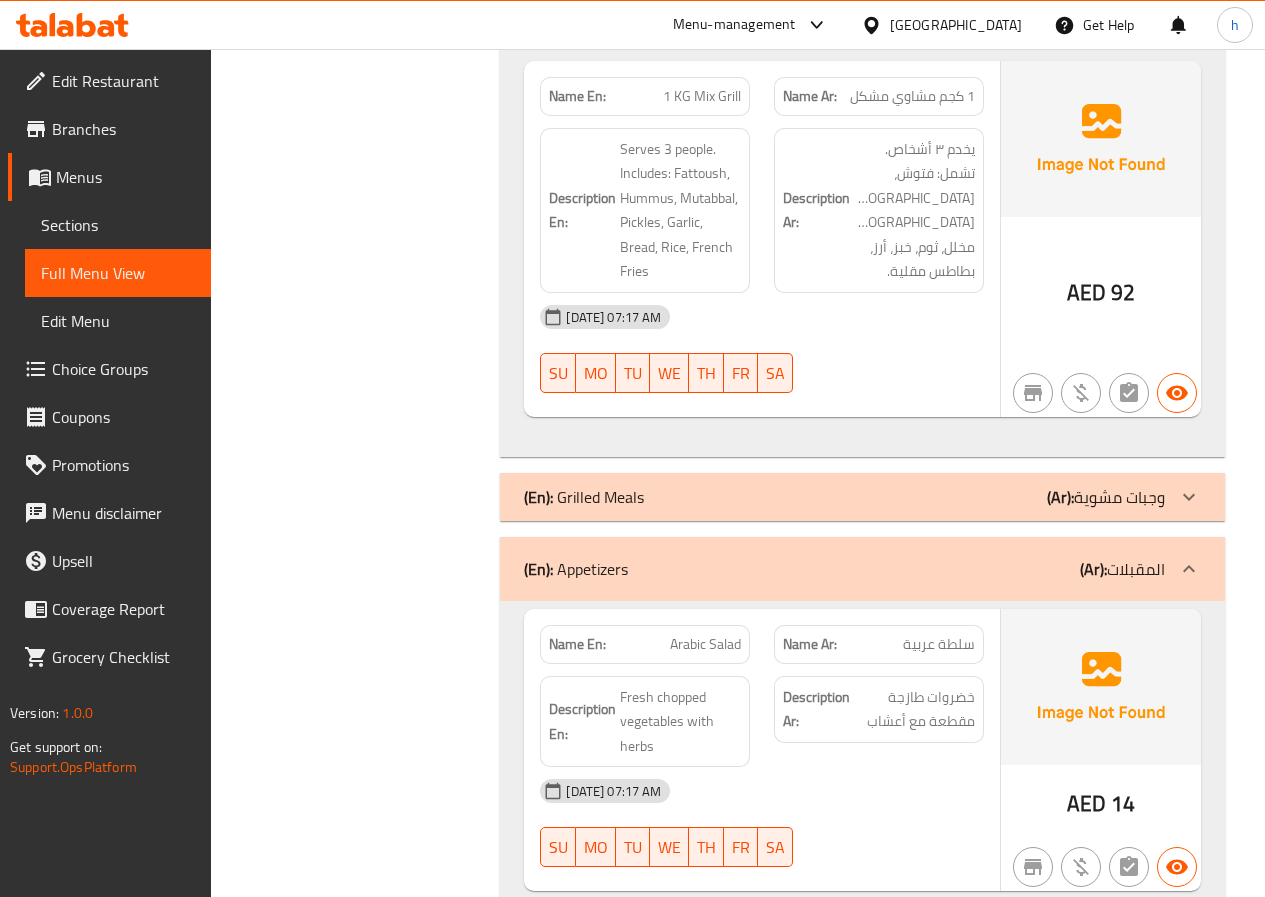 click on "(En):   Appetizers (Ar): المقبلات" at bounding box center (844, -1095) 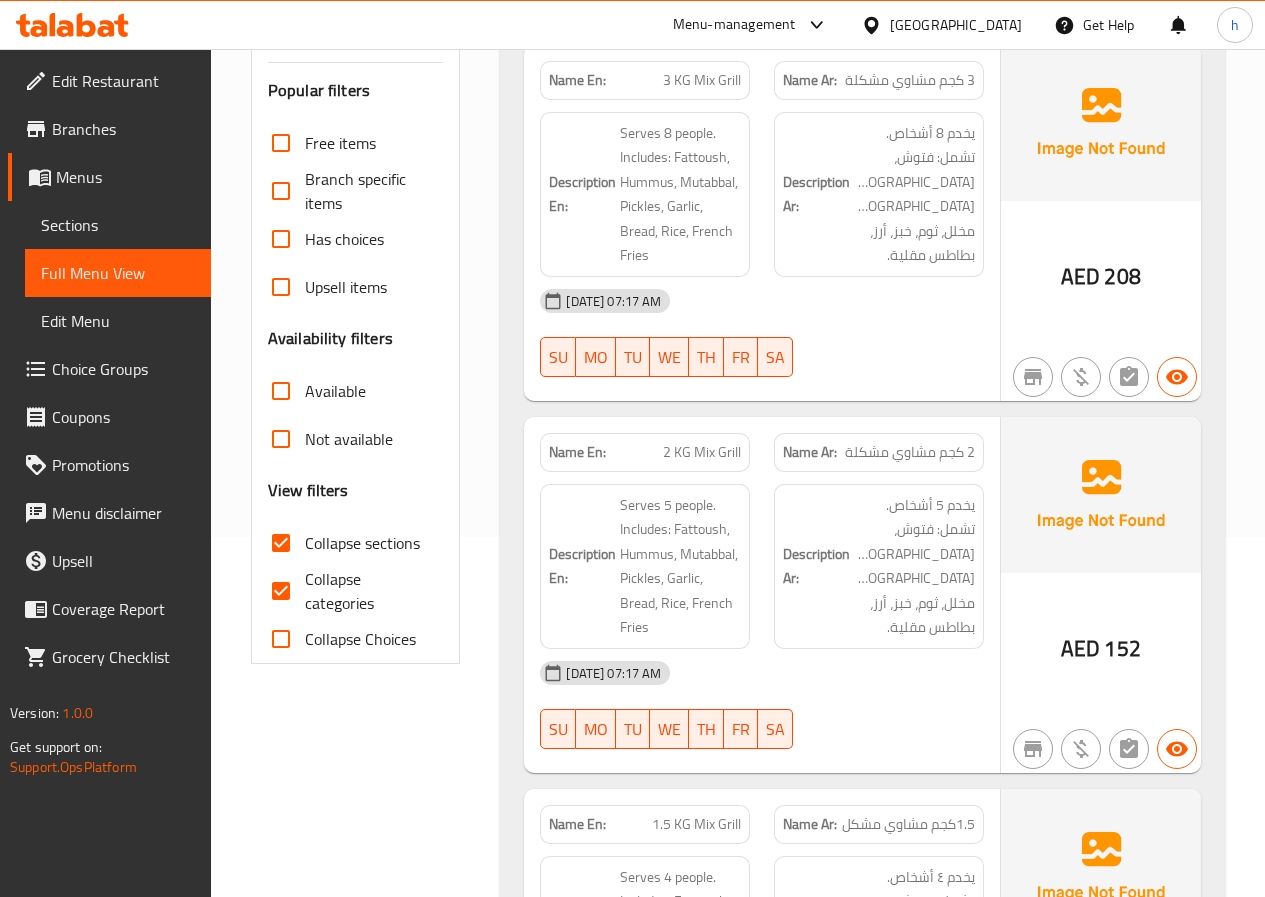 scroll, scrollTop: 0, scrollLeft: 0, axis: both 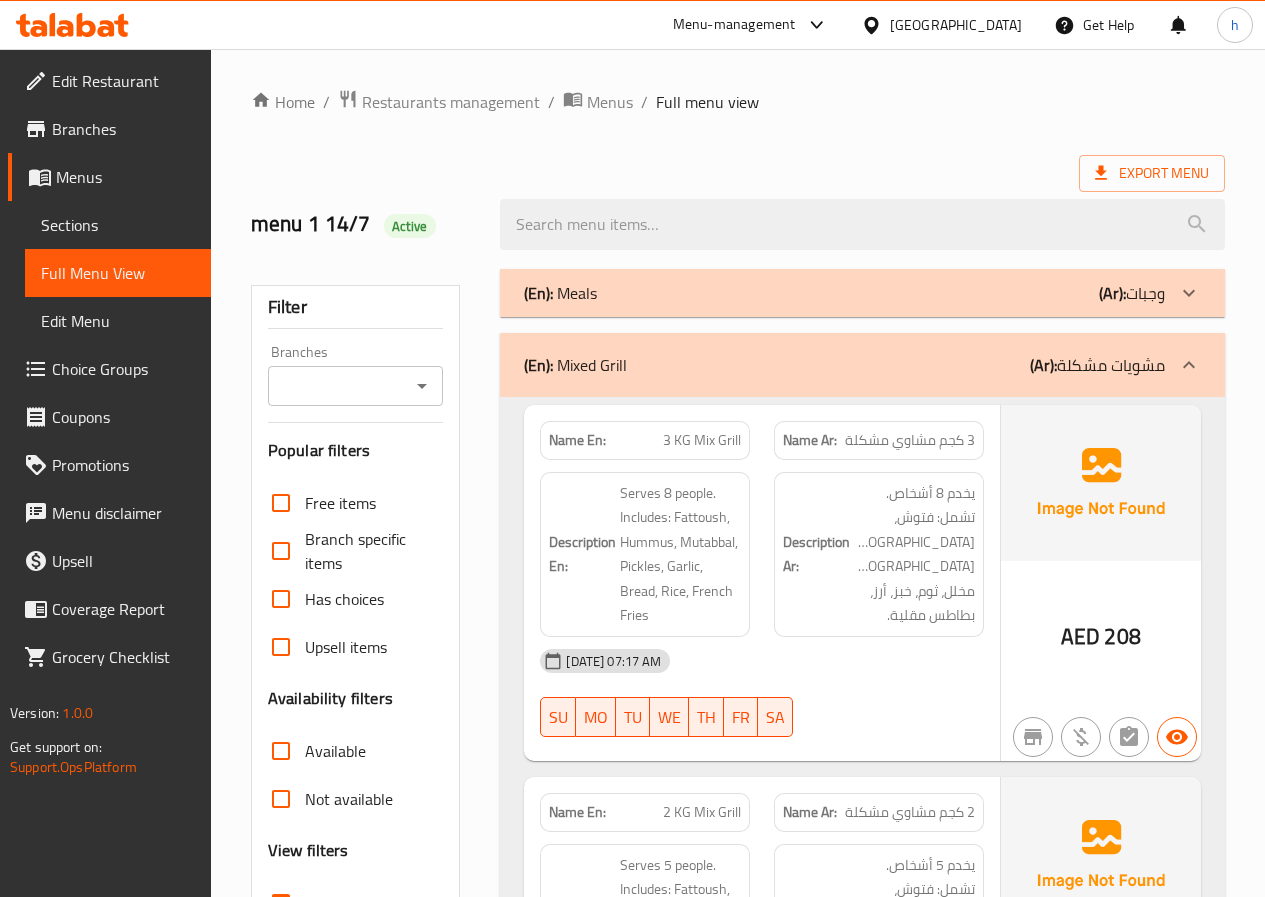 click on "(En):   Mixed Grill (Ar): مشويات مشكلة" at bounding box center (844, 365) 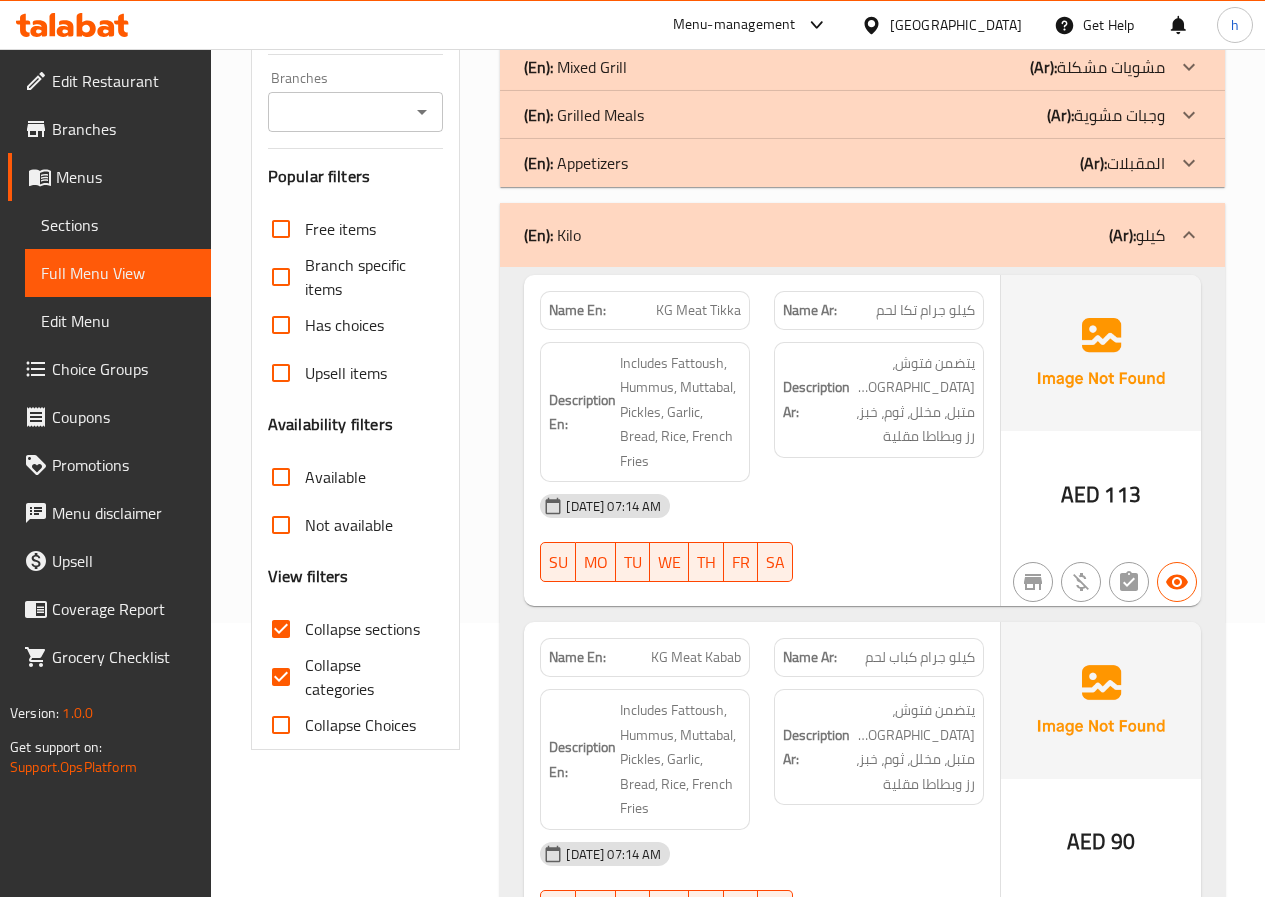 scroll, scrollTop: 300, scrollLeft: 0, axis: vertical 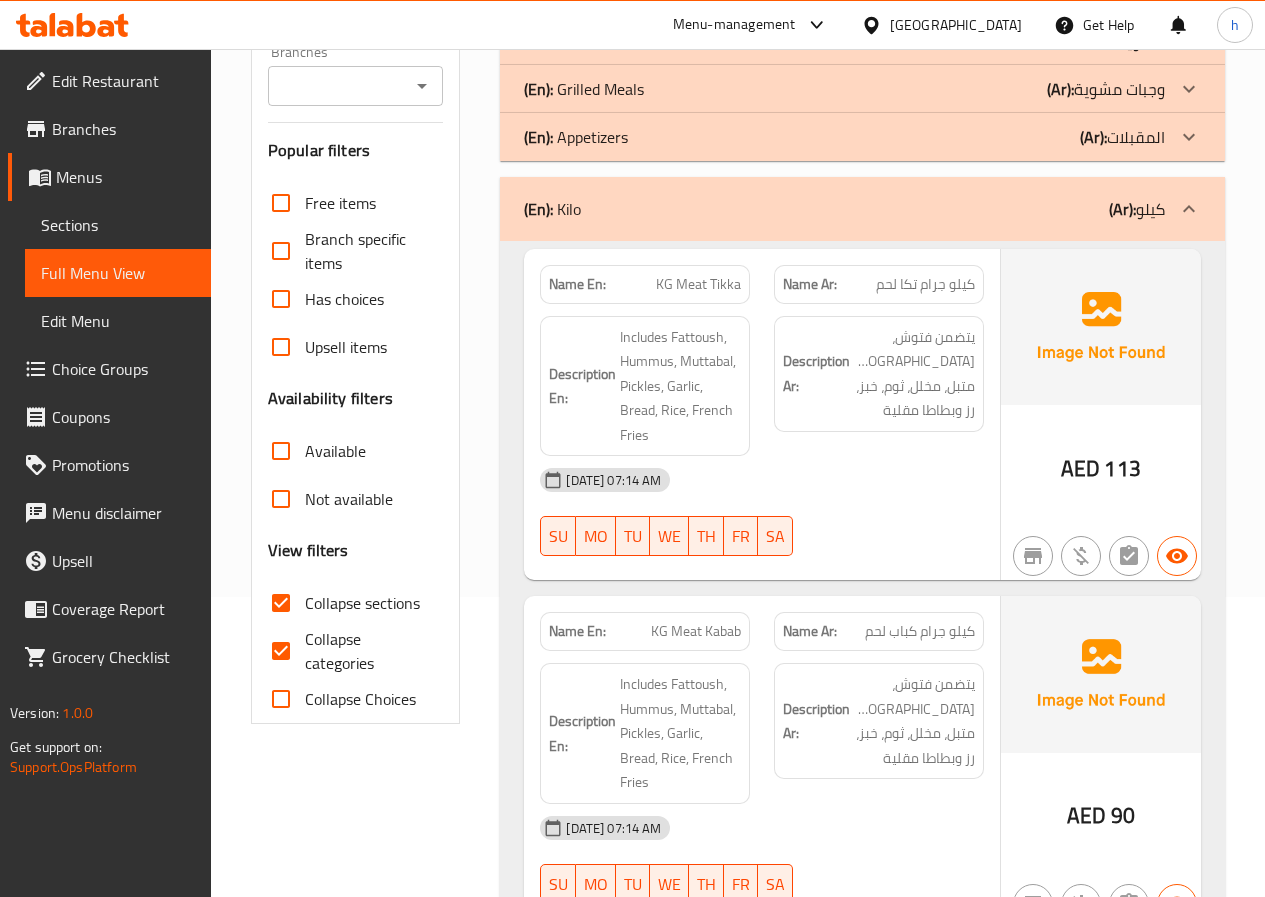 click on "(En):   Kilo (Ar): كيلو" at bounding box center [844, 209] 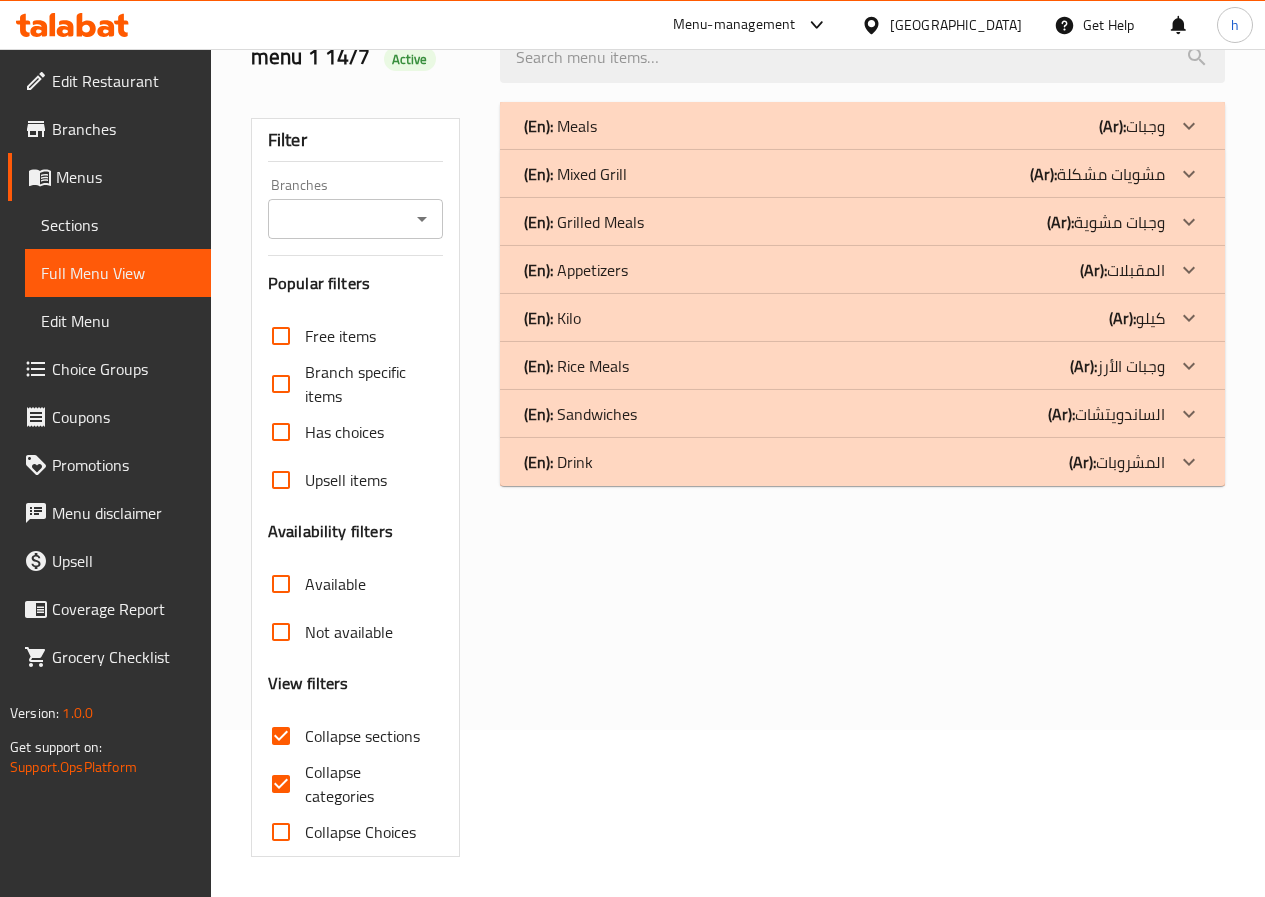 scroll, scrollTop: 167, scrollLeft: 0, axis: vertical 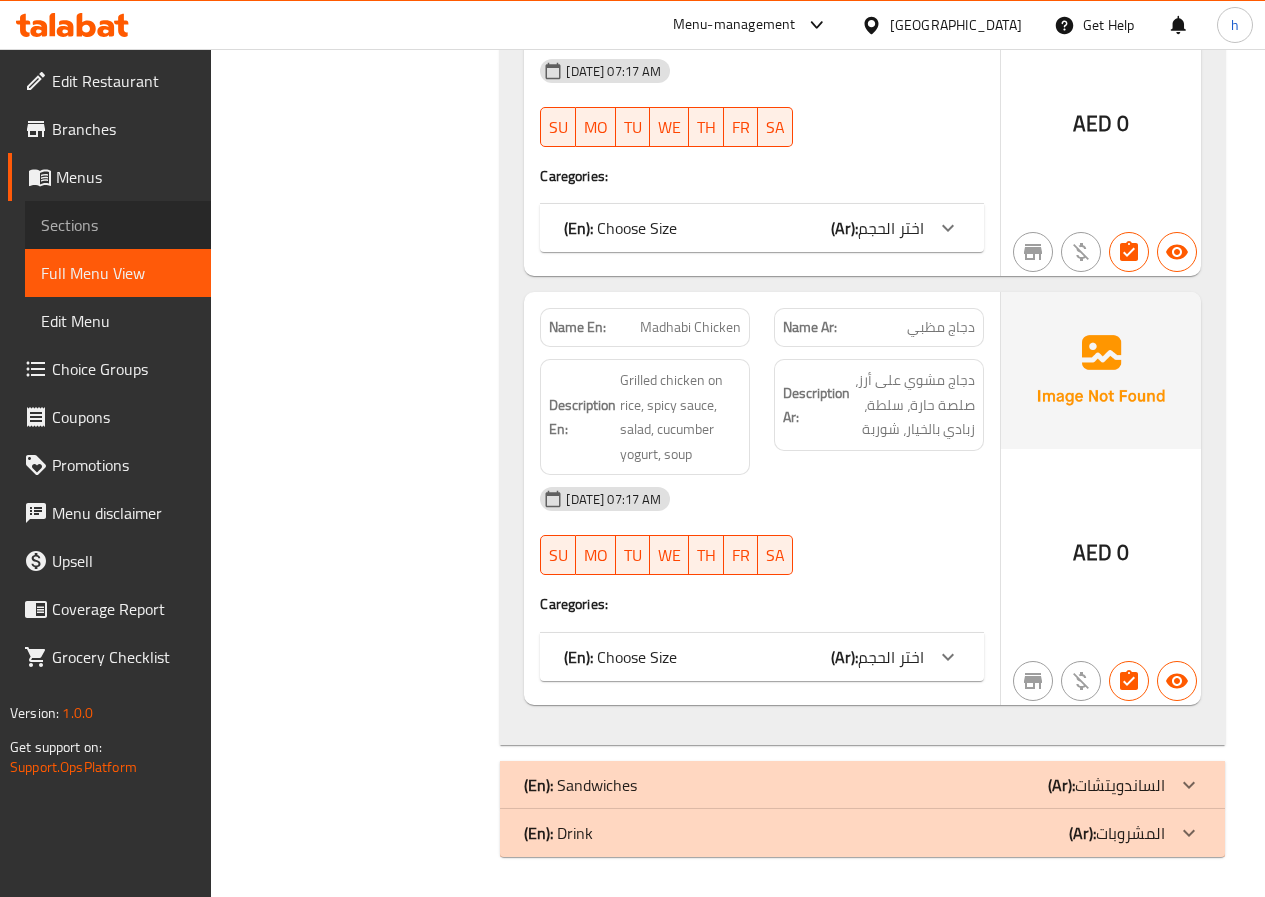 click on "Sections" at bounding box center (118, 225) 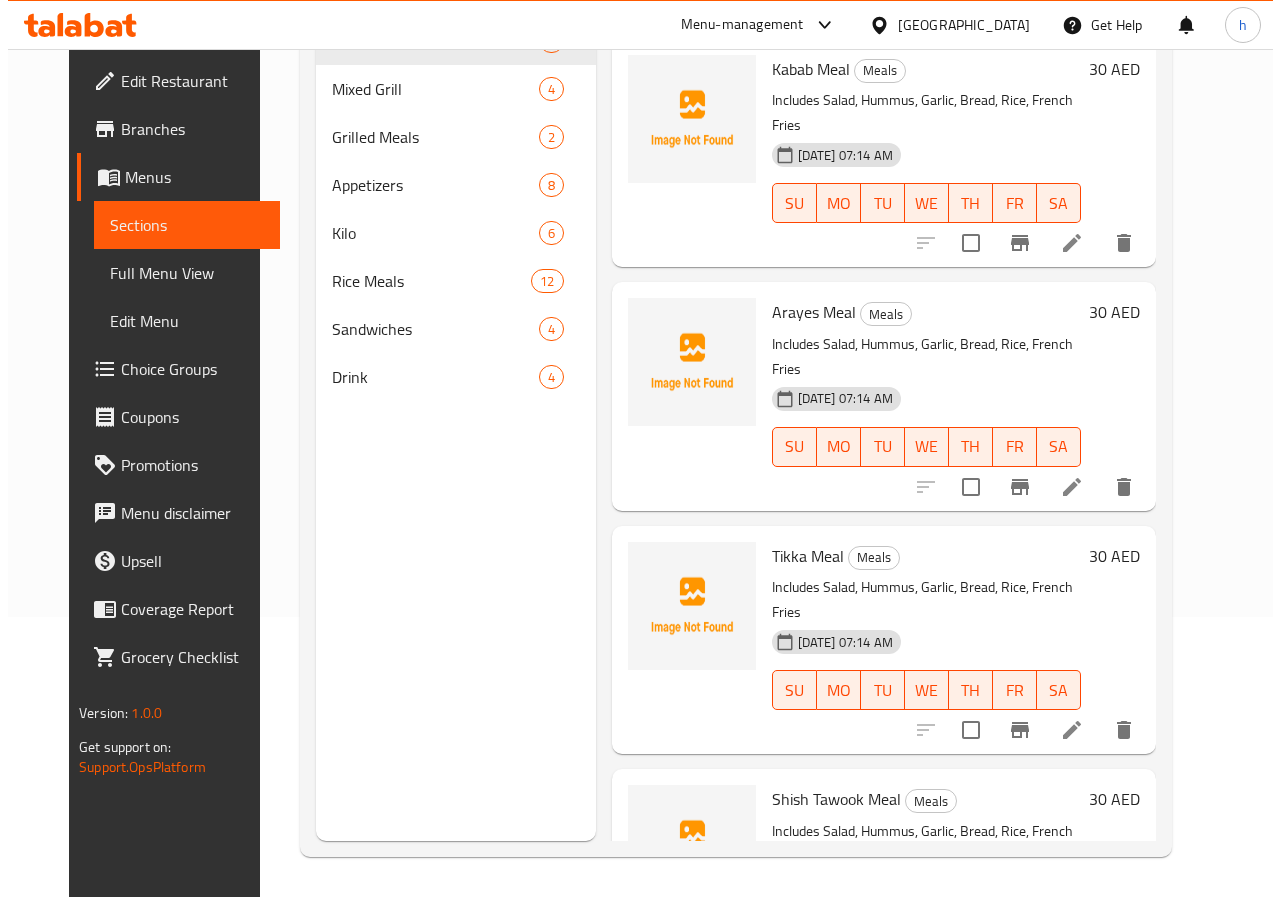 scroll, scrollTop: 0, scrollLeft: 0, axis: both 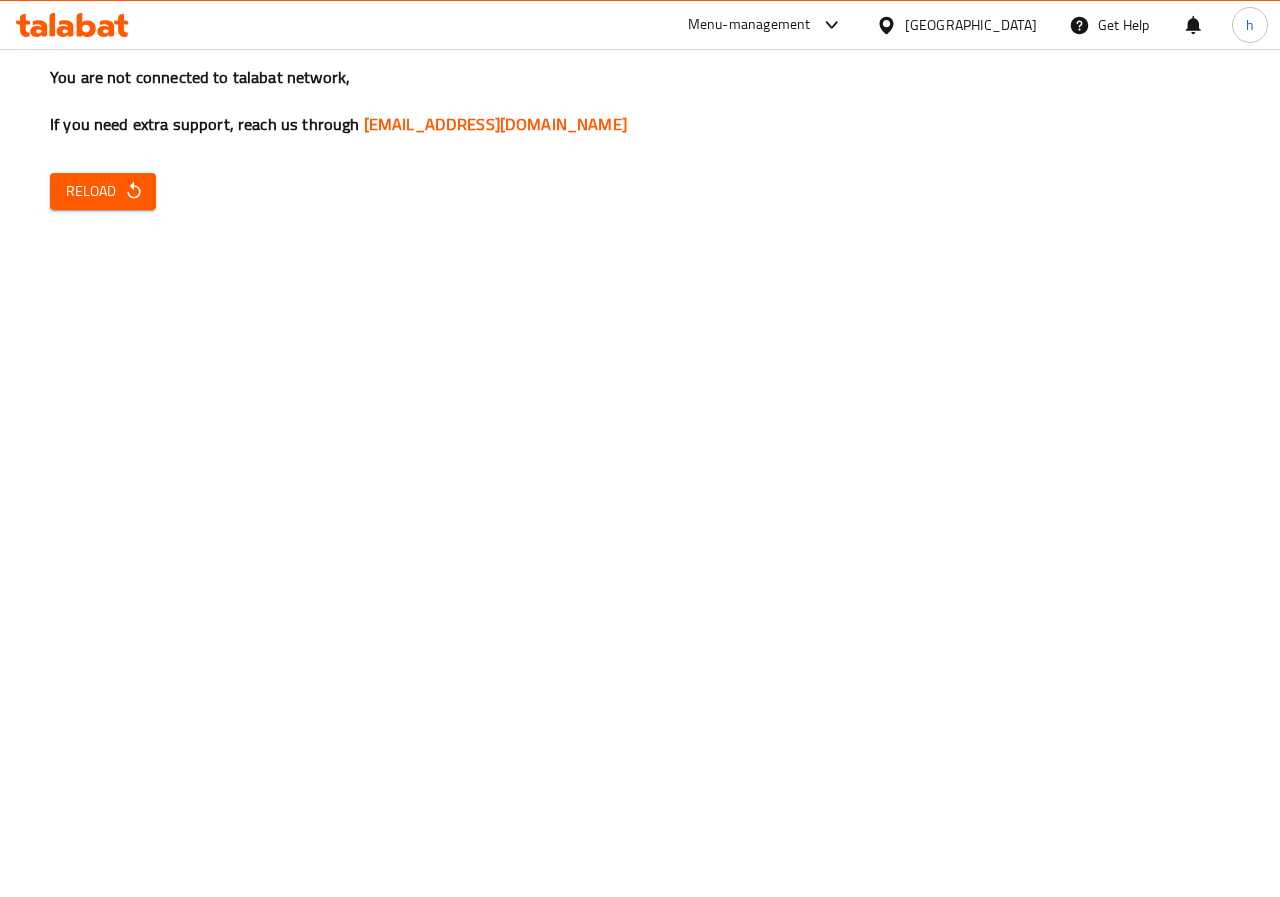 click on "Reload" at bounding box center (103, 191) 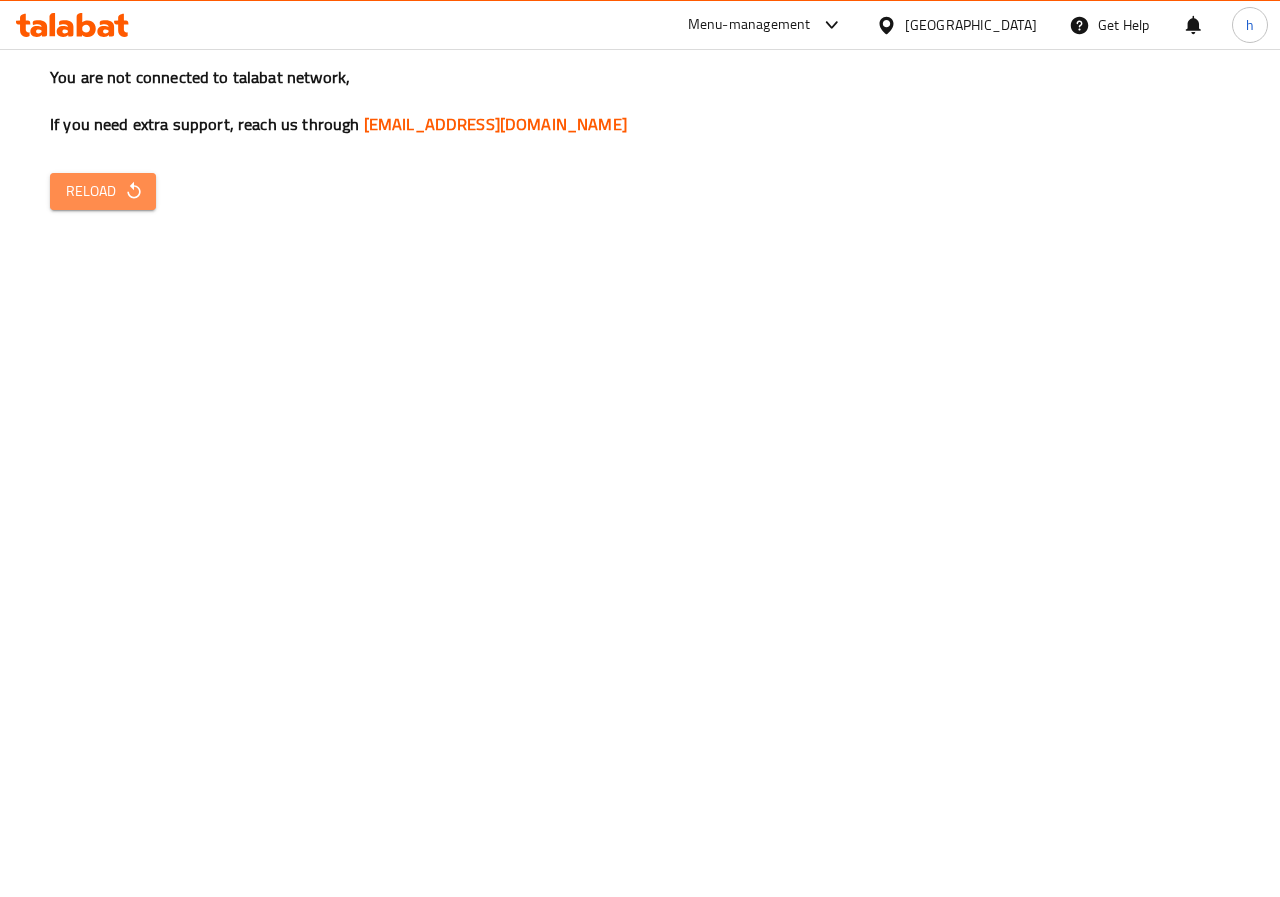click on "Reload" at bounding box center (103, 191) 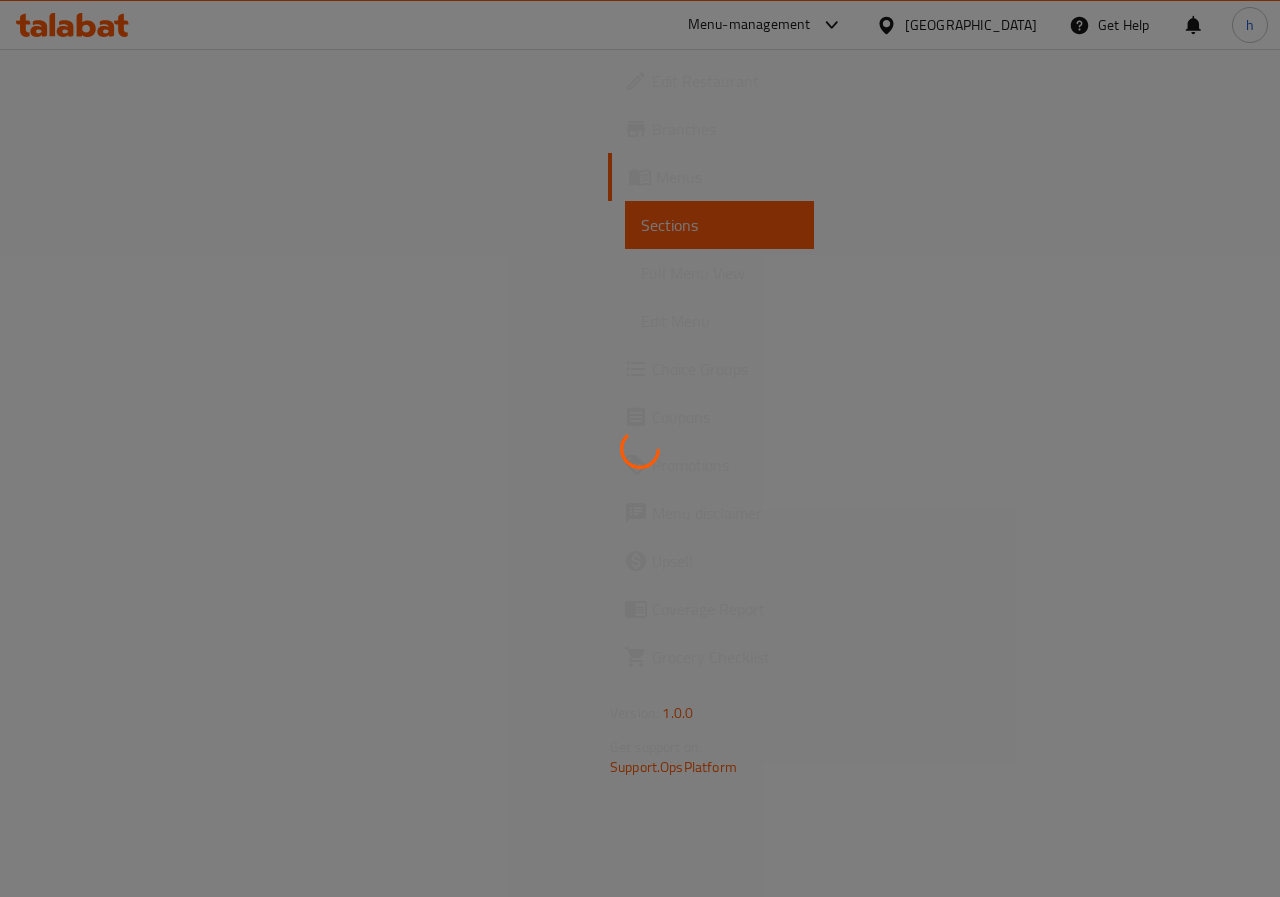 scroll, scrollTop: 0, scrollLeft: 0, axis: both 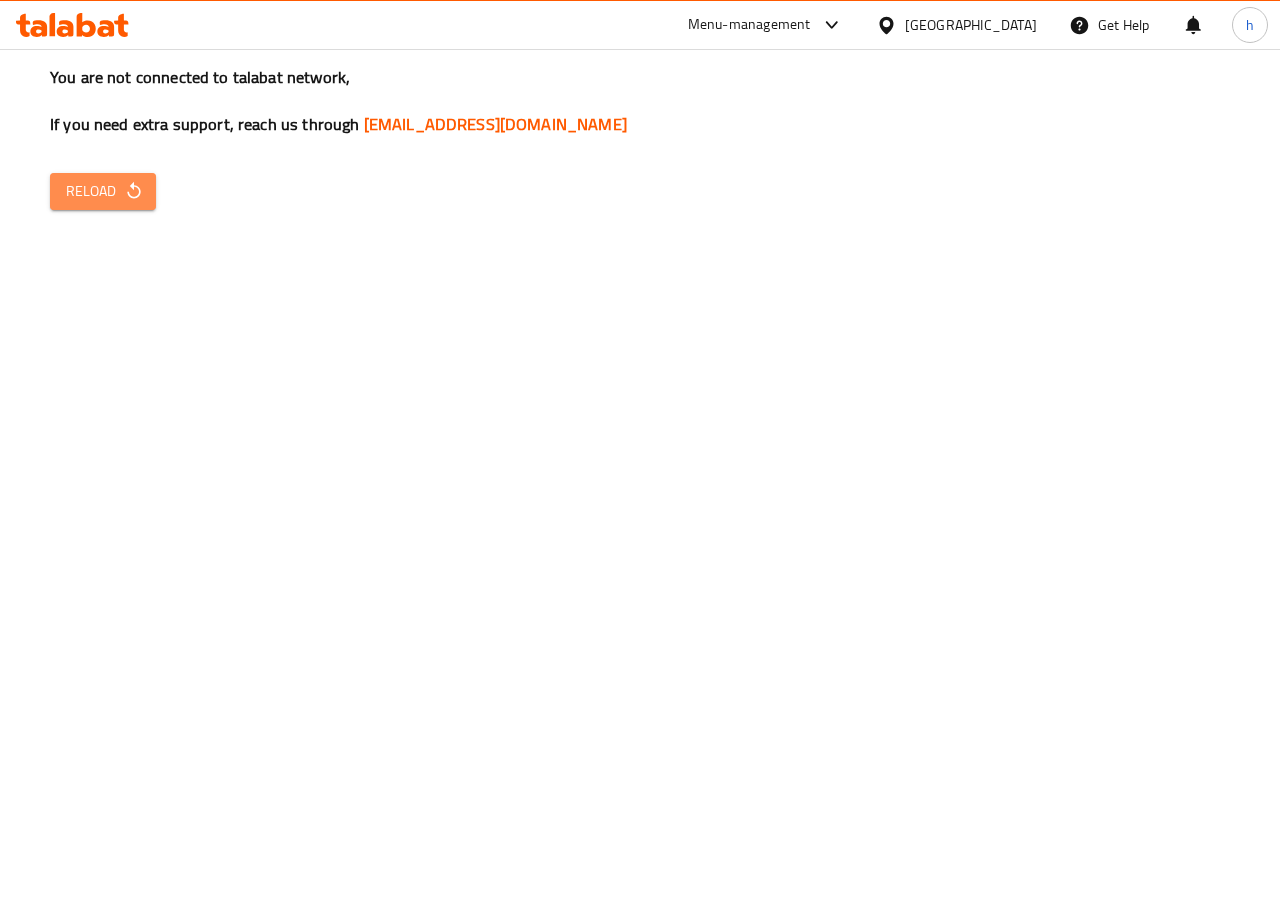 click on "Reload" at bounding box center (103, 191) 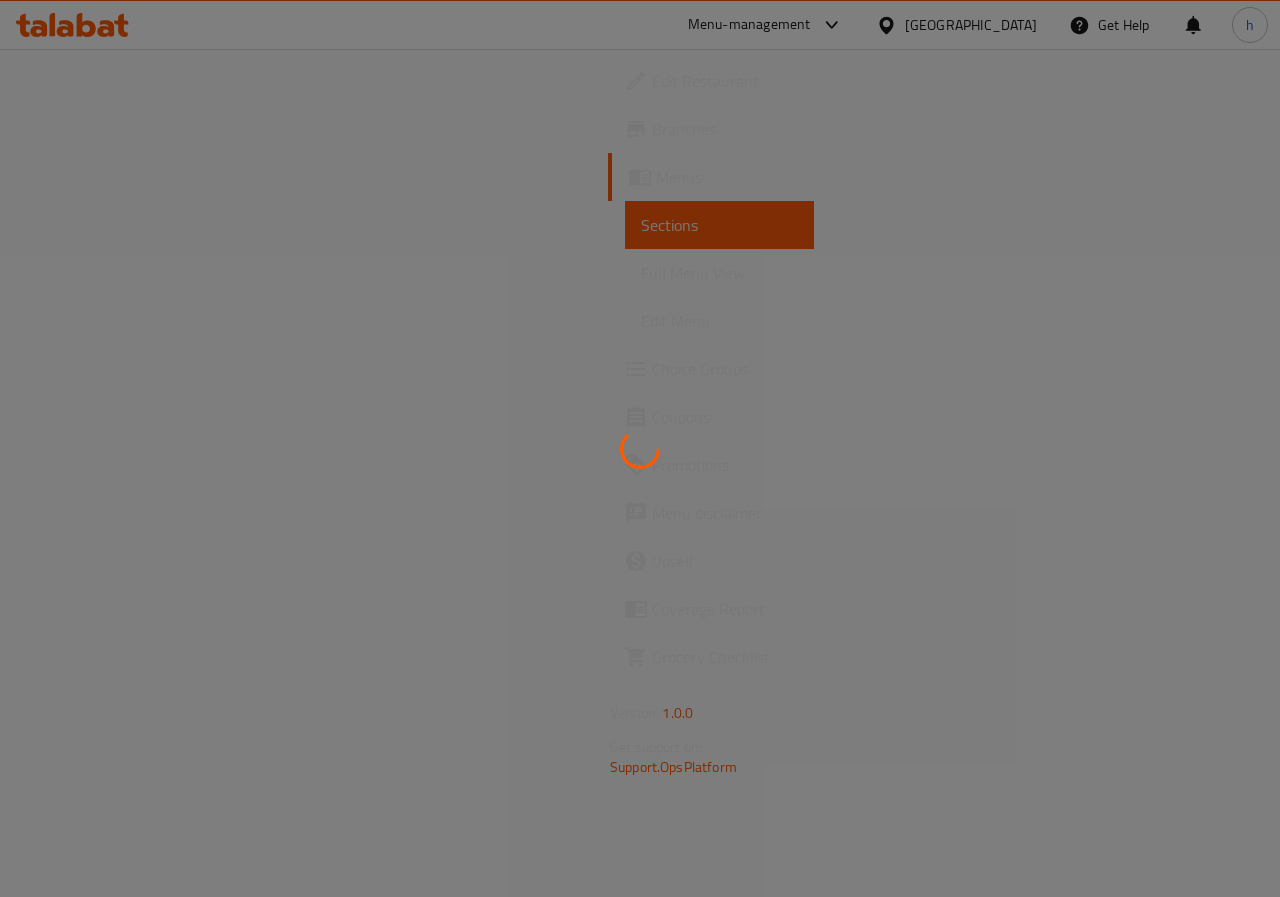 scroll, scrollTop: 0, scrollLeft: 0, axis: both 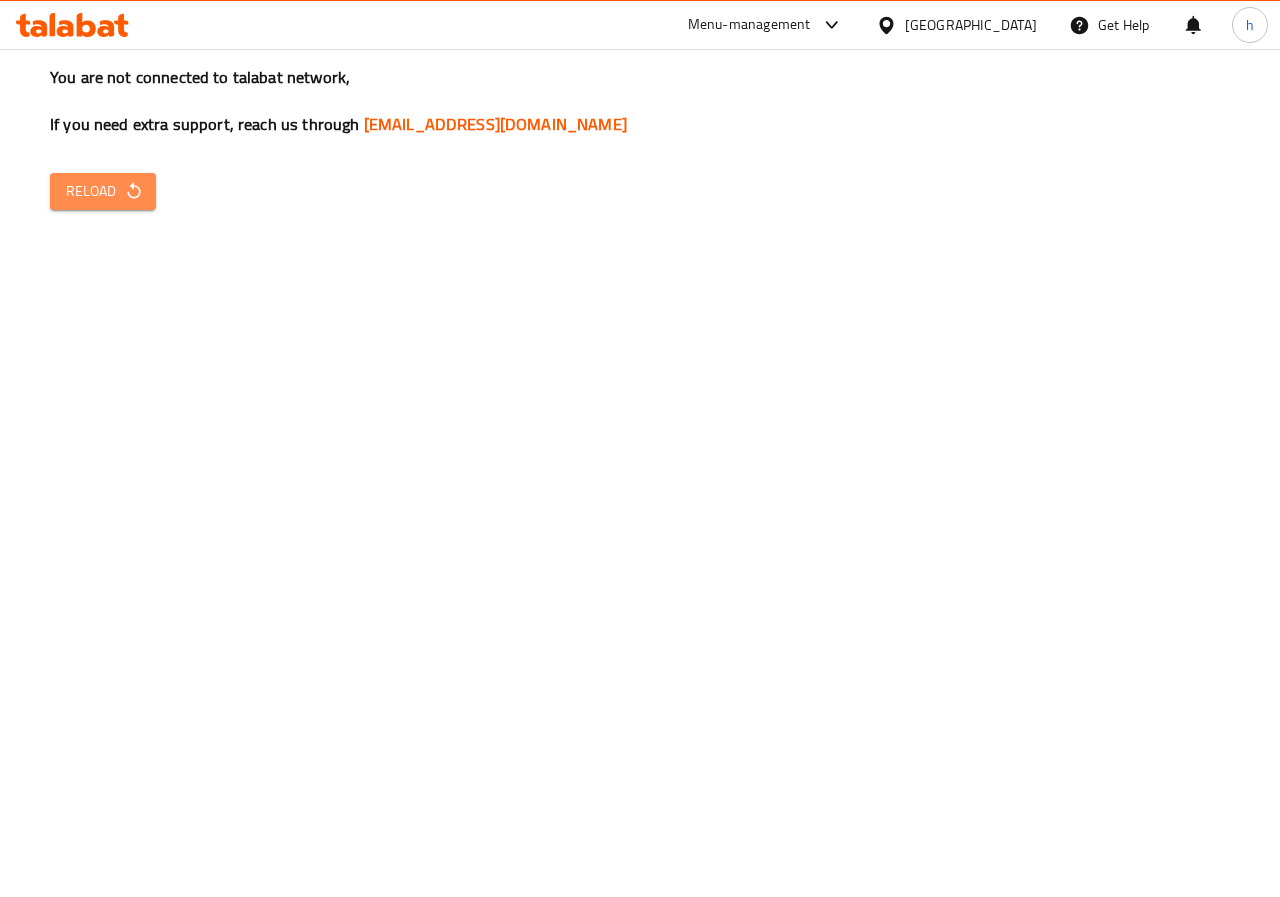 click on "Reload" at bounding box center (103, 191) 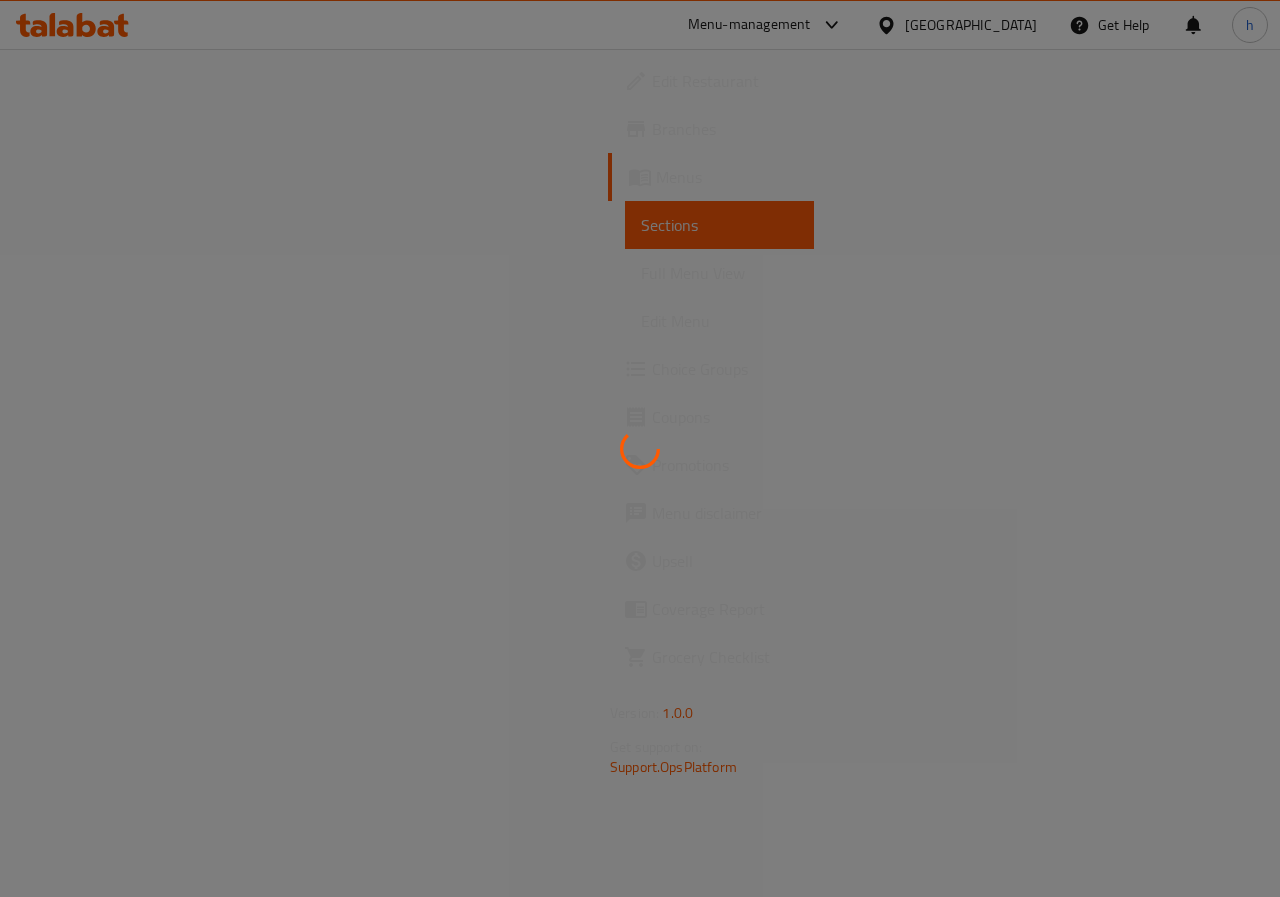 scroll, scrollTop: 0, scrollLeft: 0, axis: both 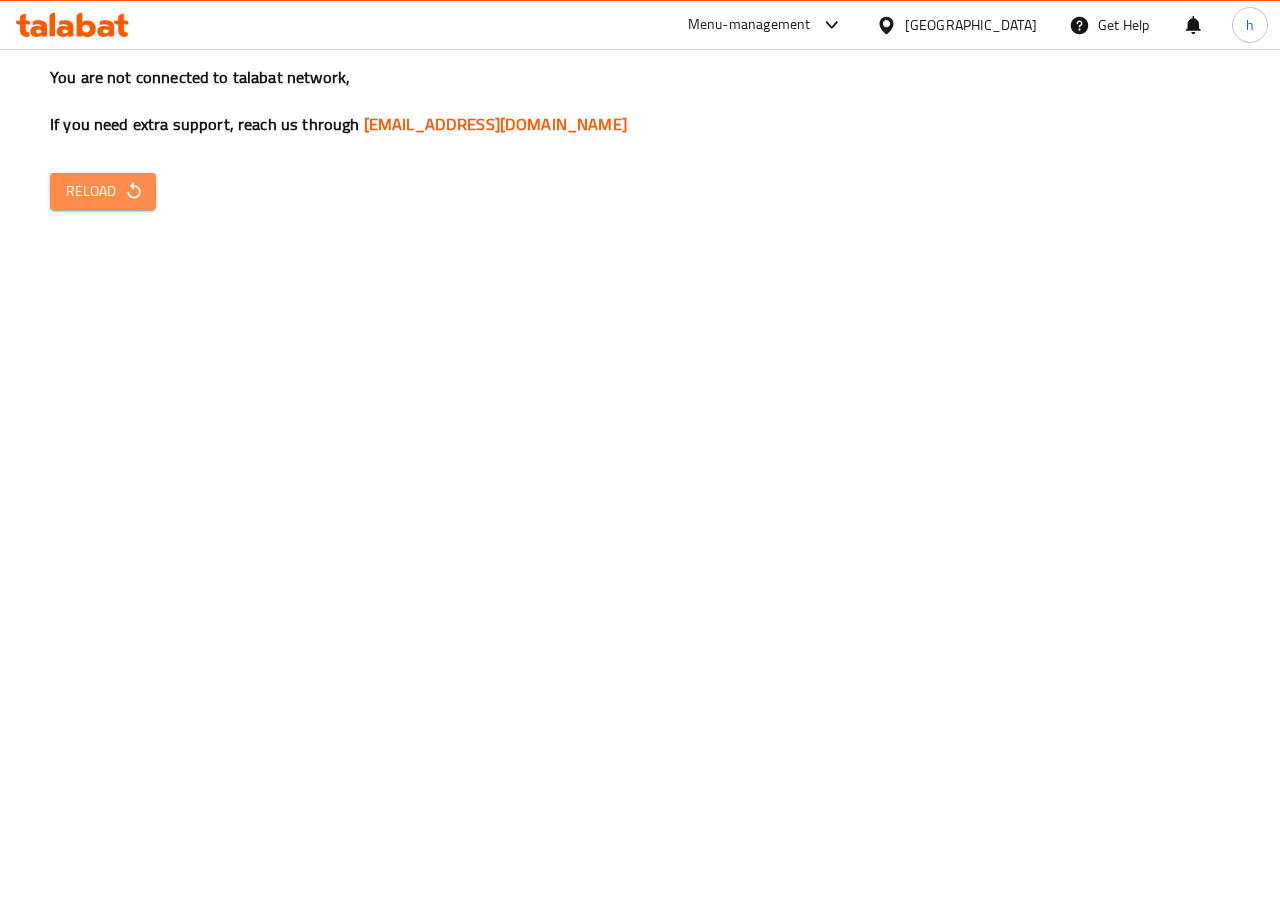 click on "Reload" at bounding box center (103, 191) 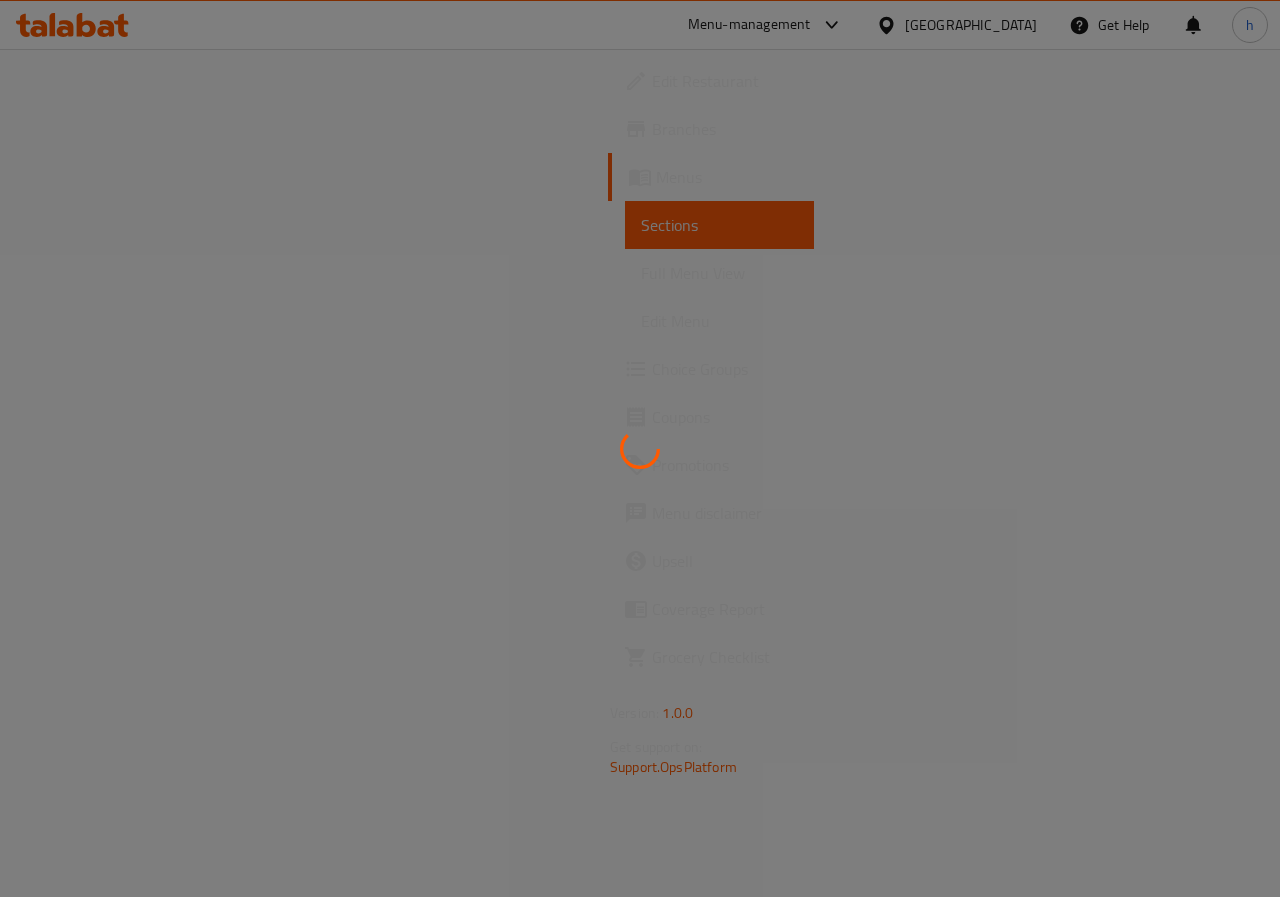 scroll, scrollTop: 0, scrollLeft: 0, axis: both 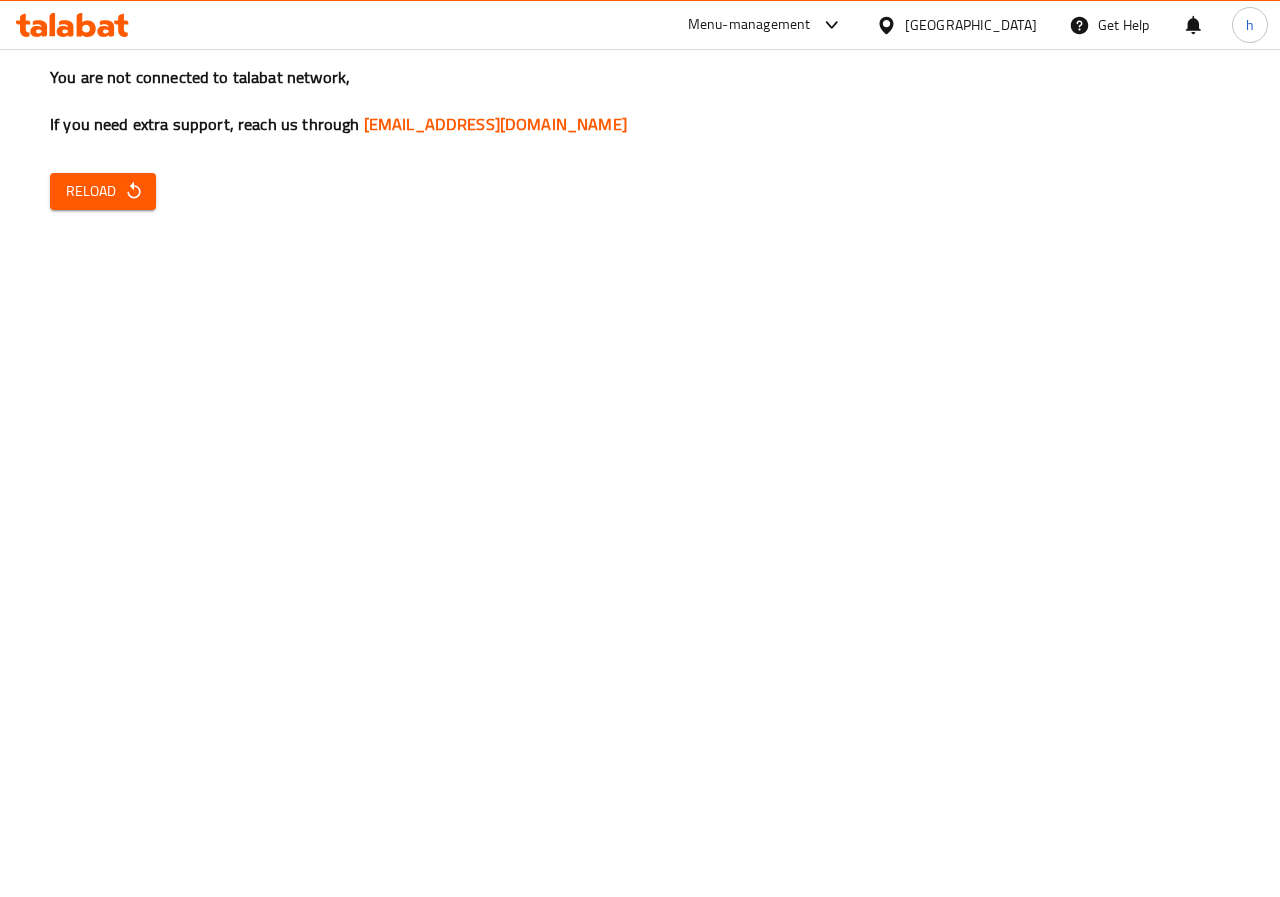 click on "Reload" at bounding box center [103, 191] 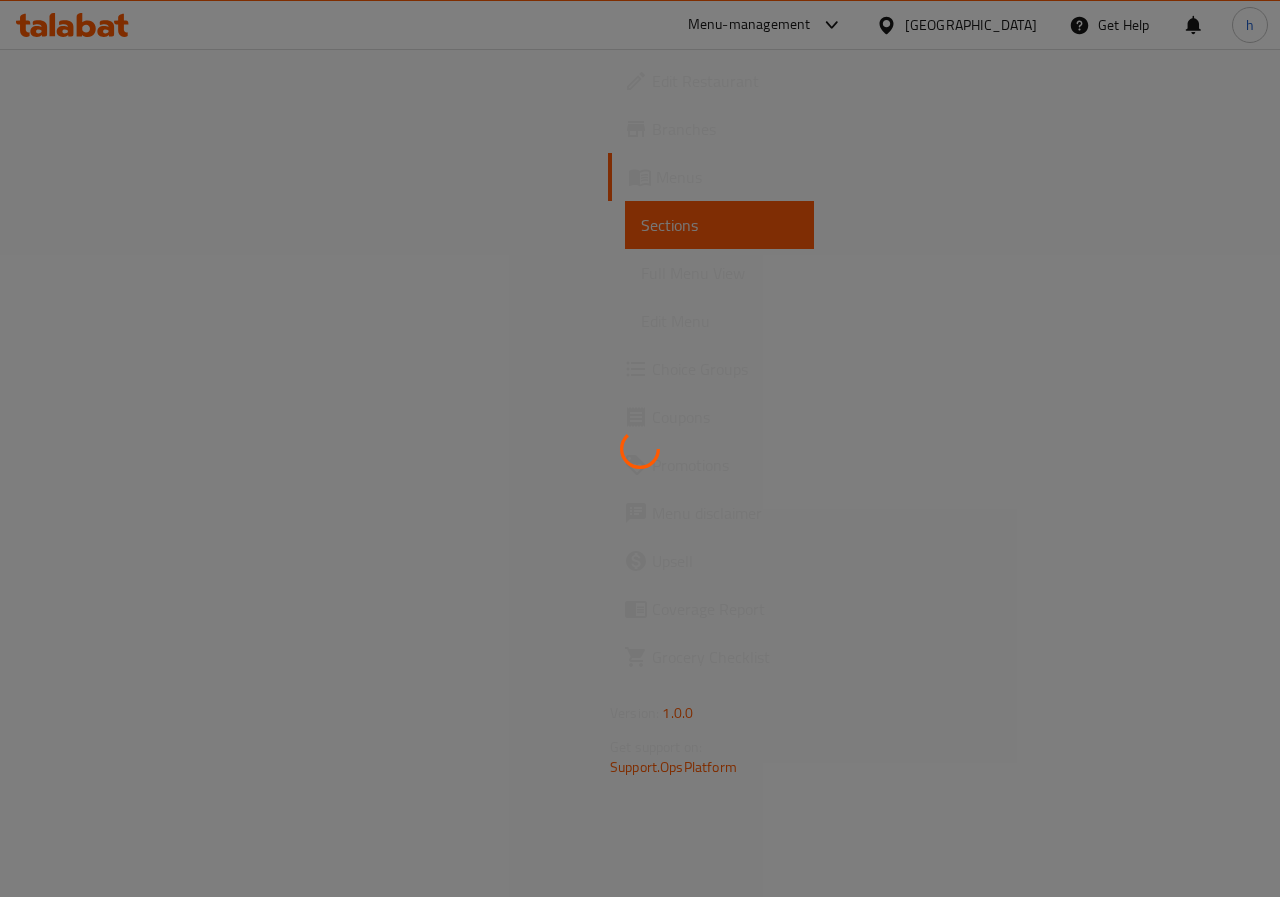 scroll, scrollTop: 0, scrollLeft: 0, axis: both 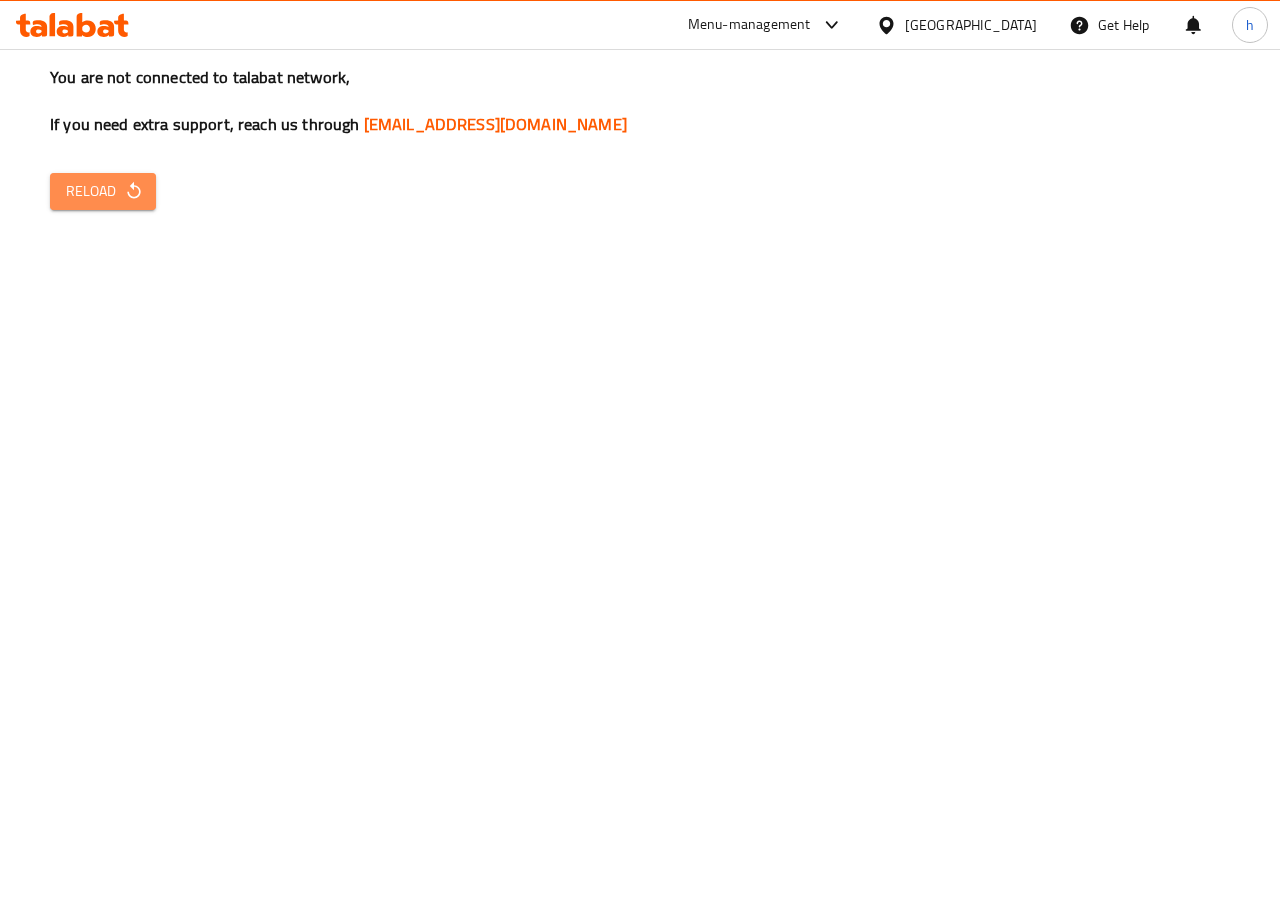 click on "Reload" at bounding box center (103, 191) 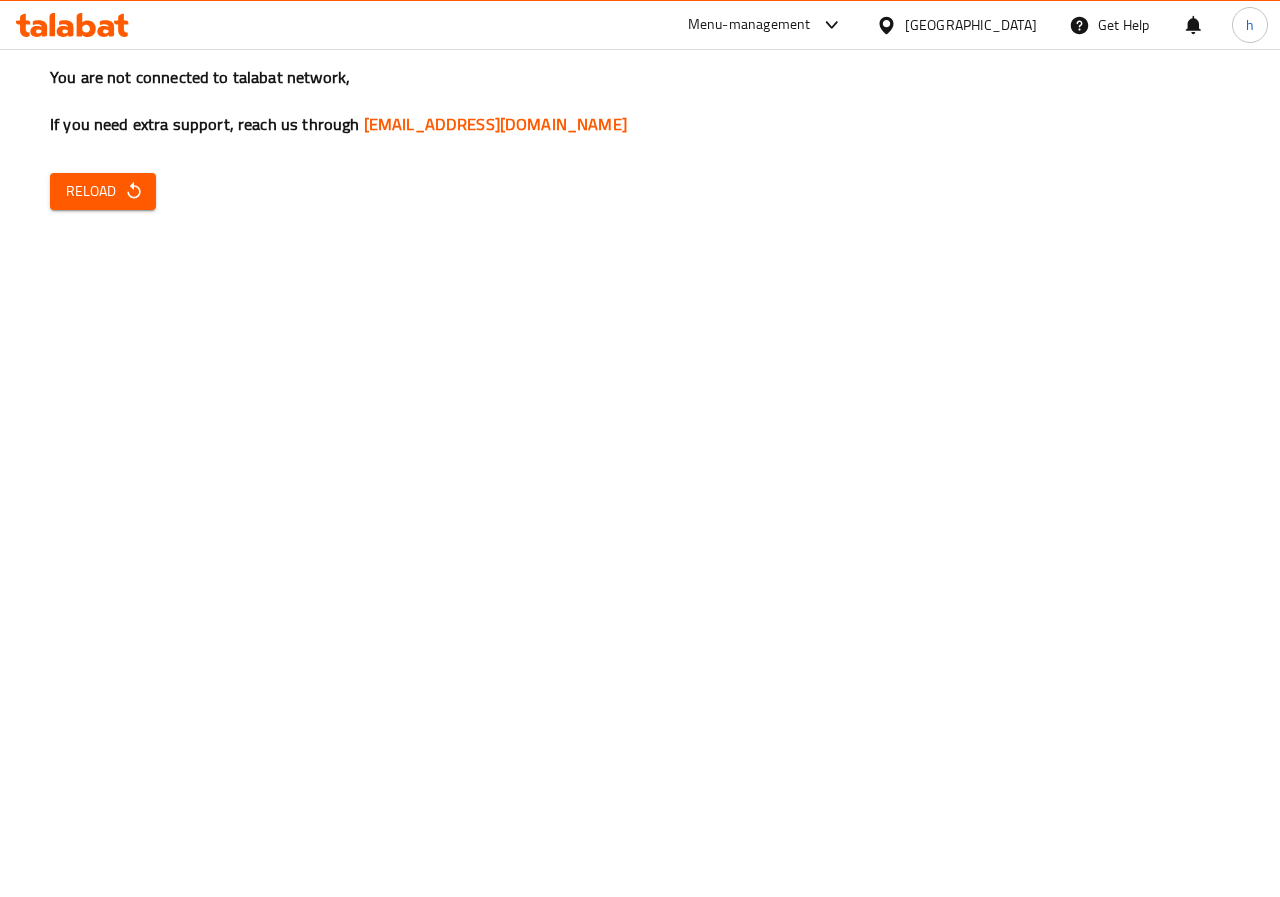 scroll, scrollTop: 0, scrollLeft: 0, axis: both 